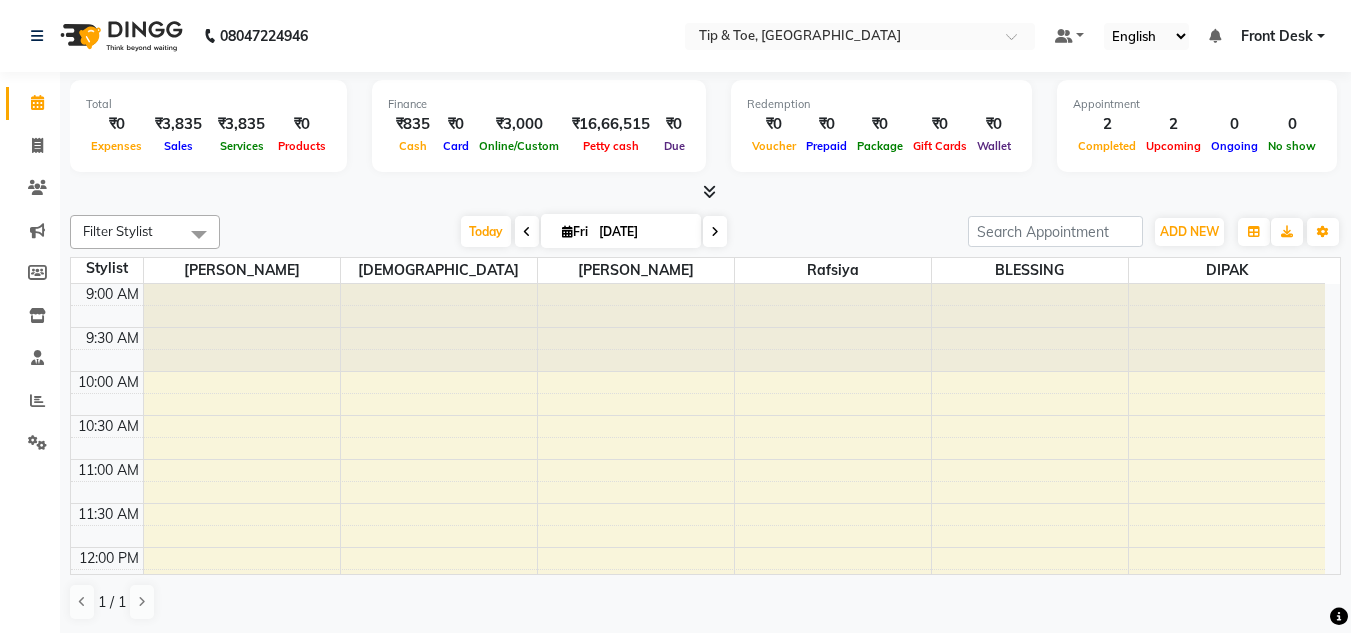 scroll, scrollTop: 1, scrollLeft: 0, axis: vertical 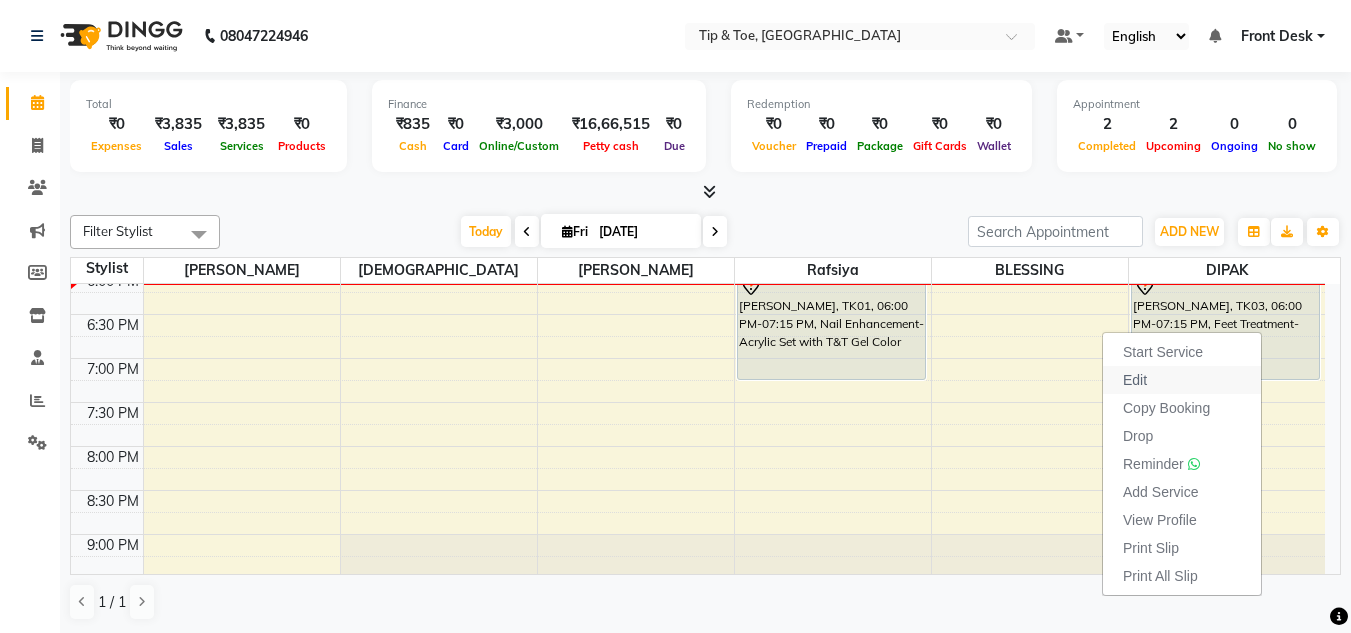 click on "Edit" at bounding box center [1182, 380] 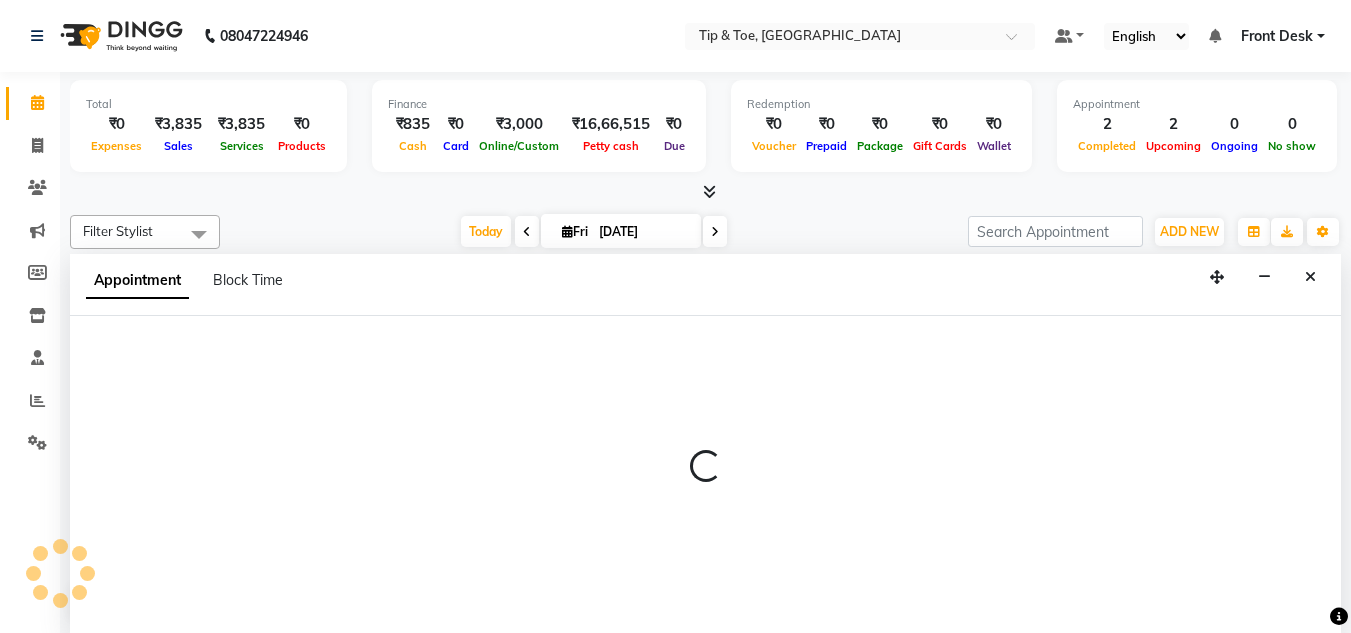 scroll, scrollTop: 1, scrollLeft: 0, axis: vertical 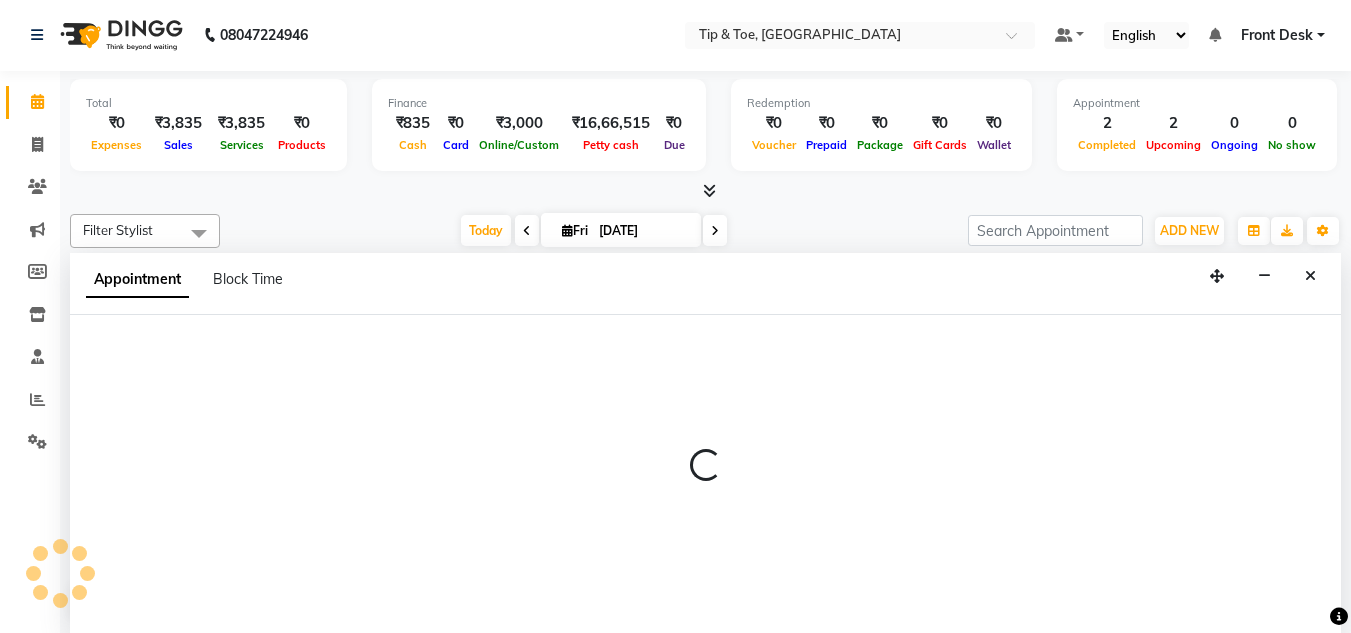 select on "tentative" 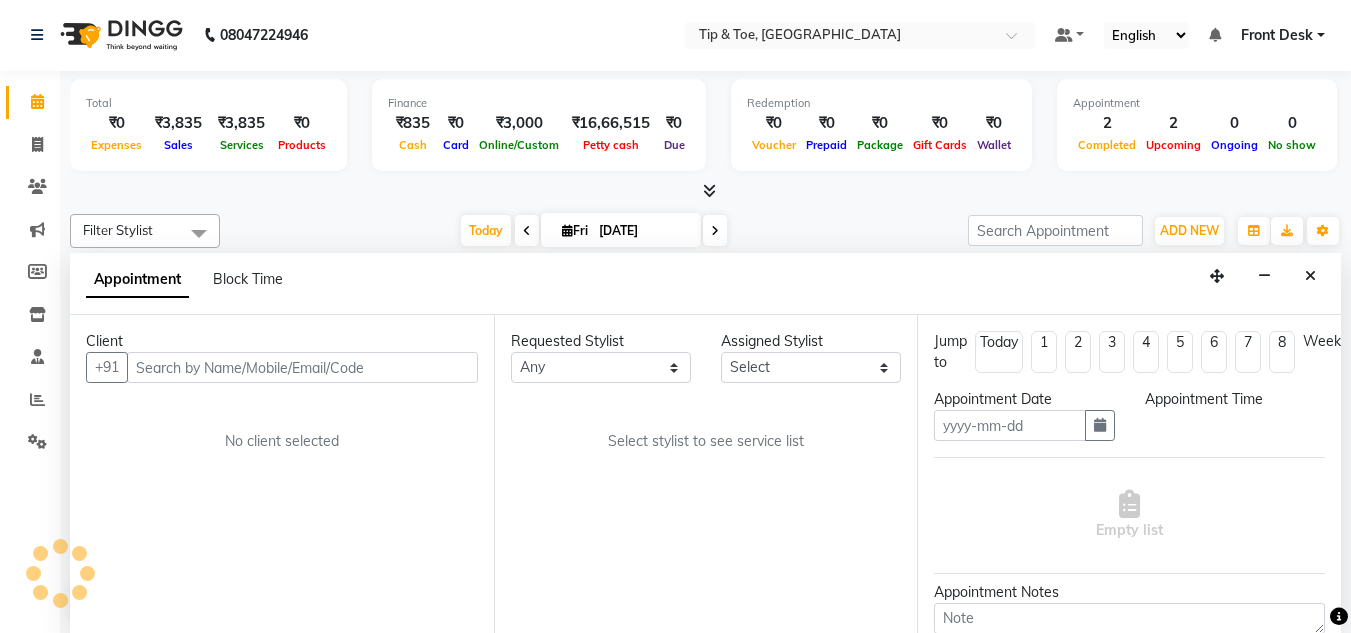 type on "[DATE]" 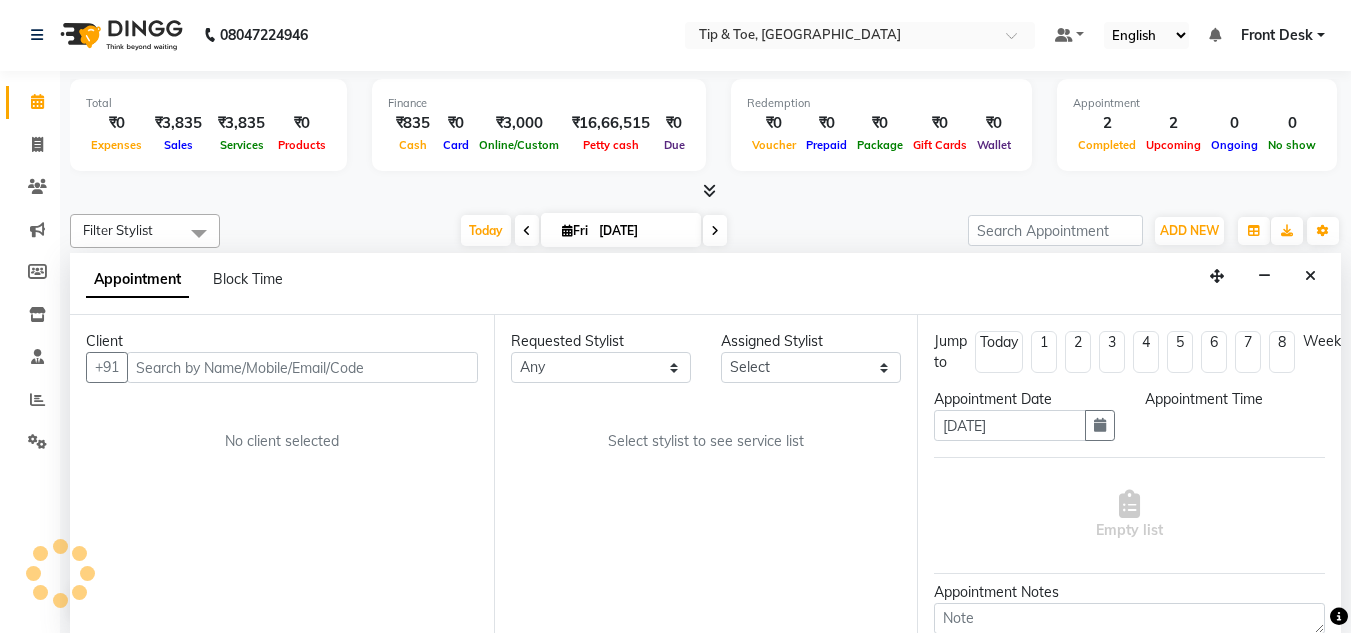 scroll, scrollTop: 0, scrollLeft: 0, axis: both 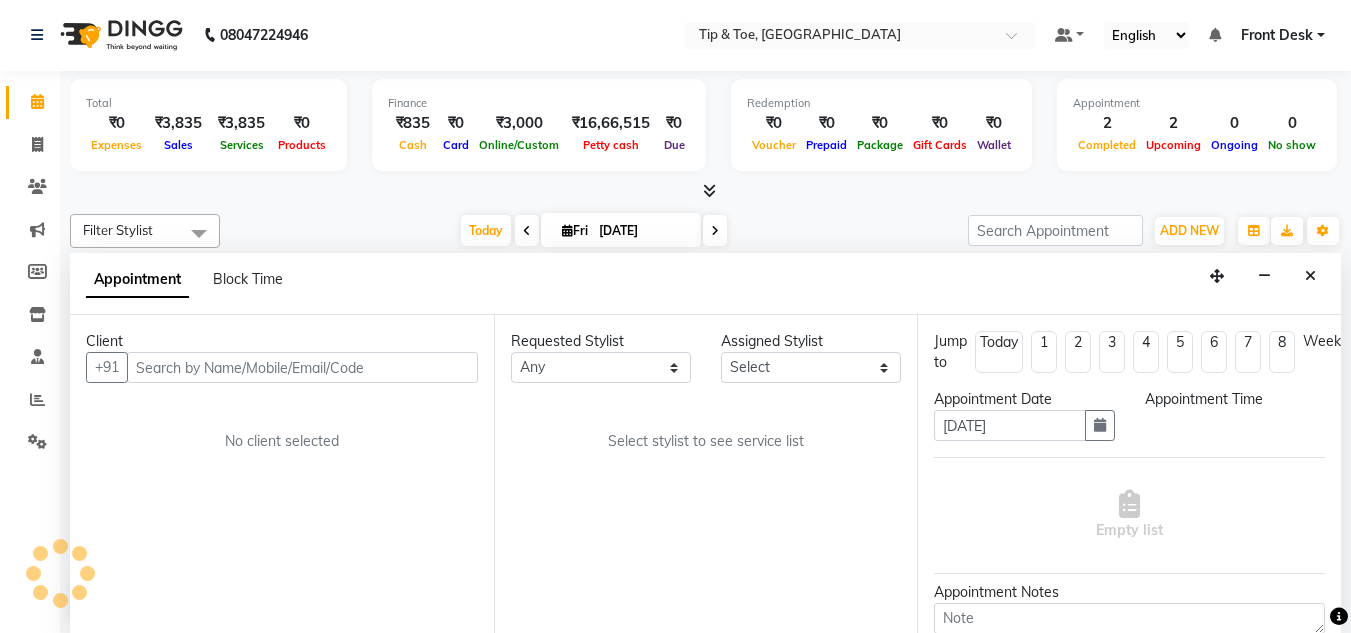 select on "59876" 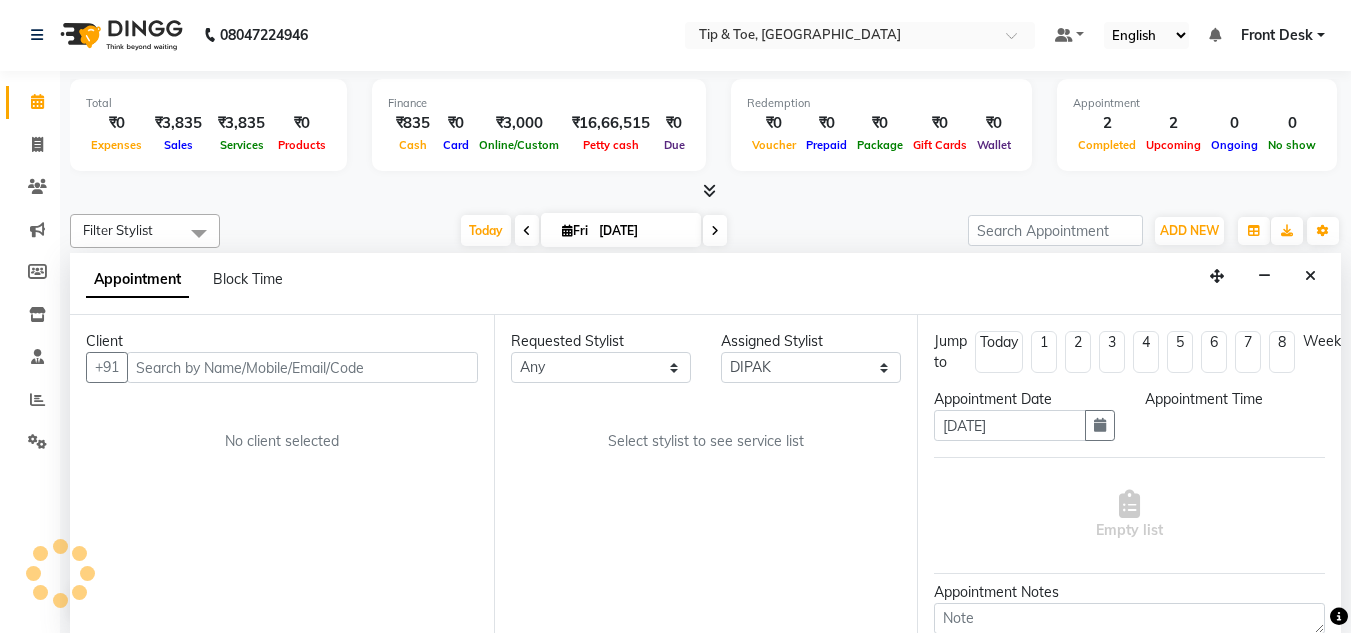 select on "1080" 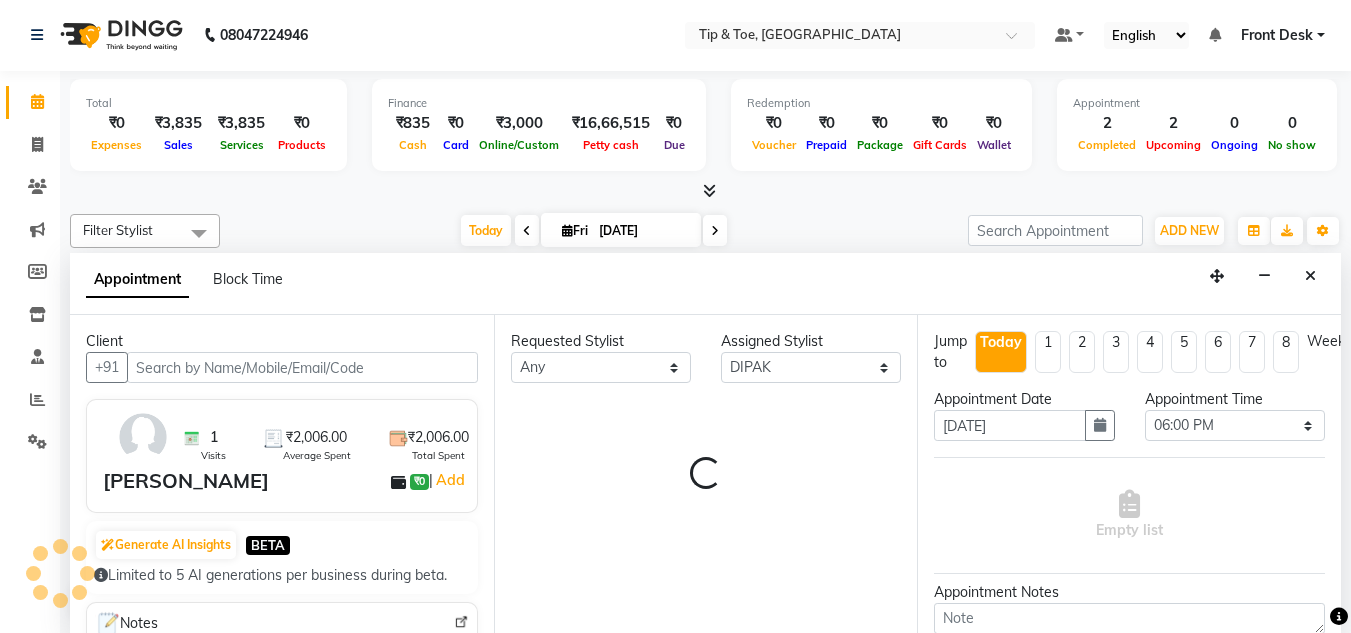 scroll, scrollTop: 66, scrollLeft: 0, axis: vertical 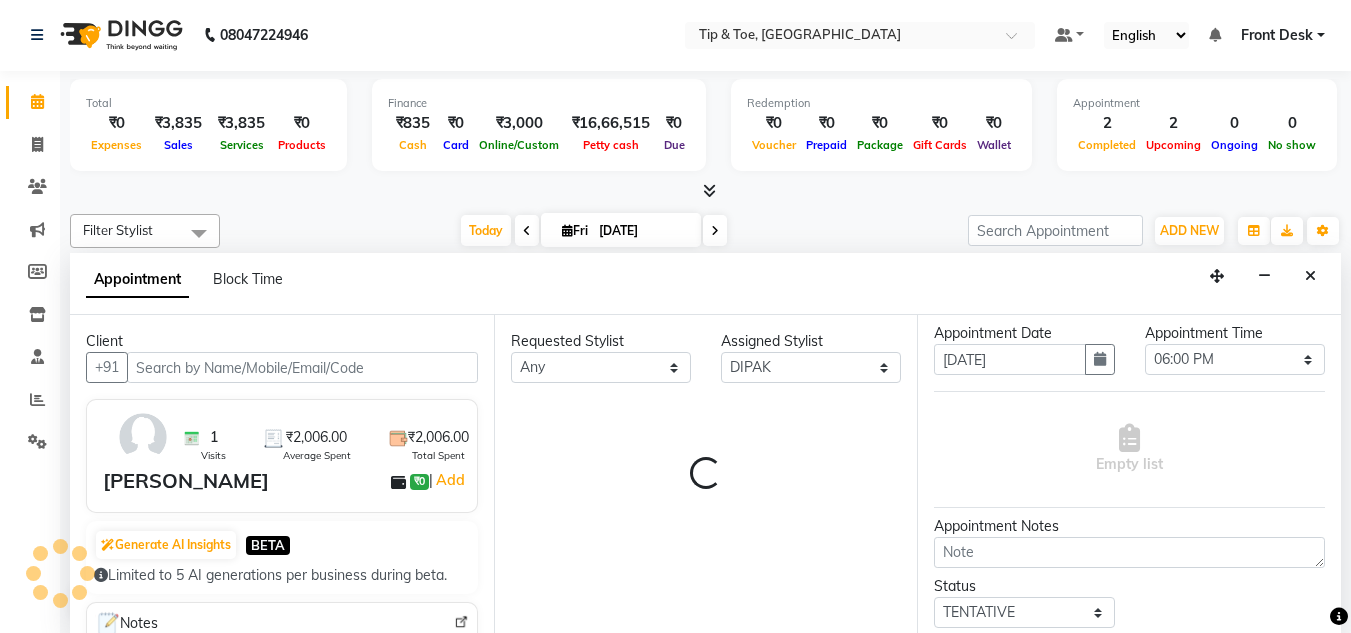 select on "2436" 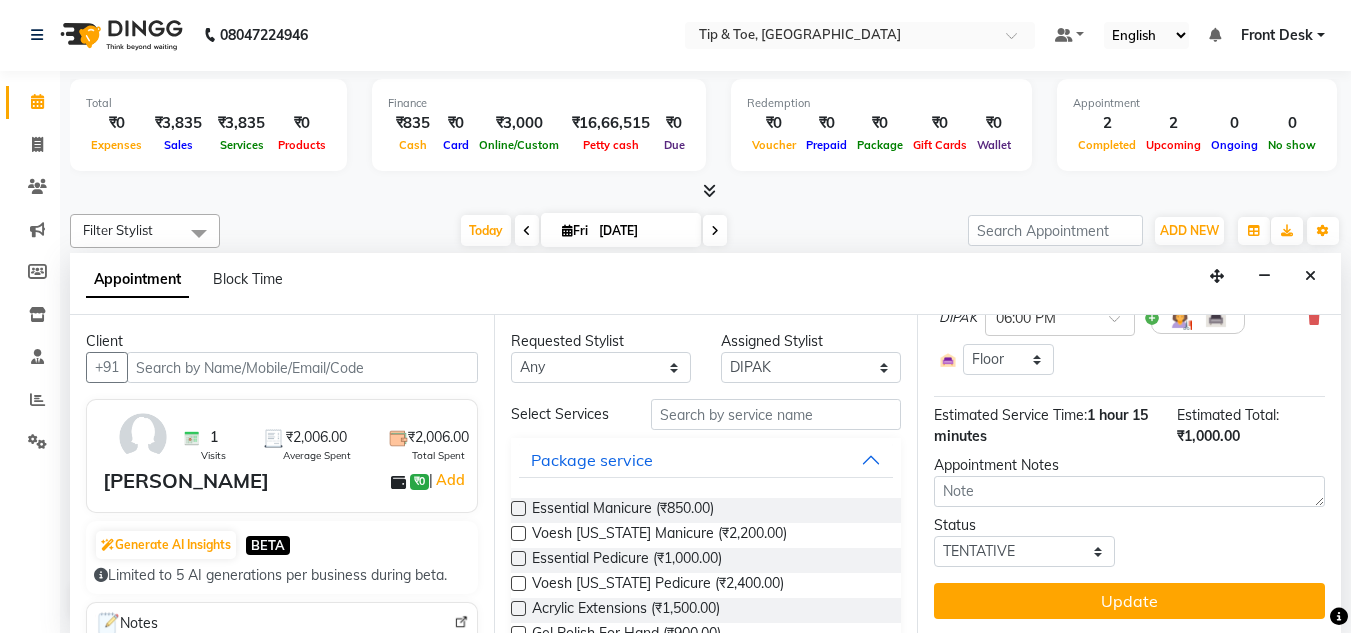 scroll, scrollTop: 100, scrollLeft: 0, axis: vertical 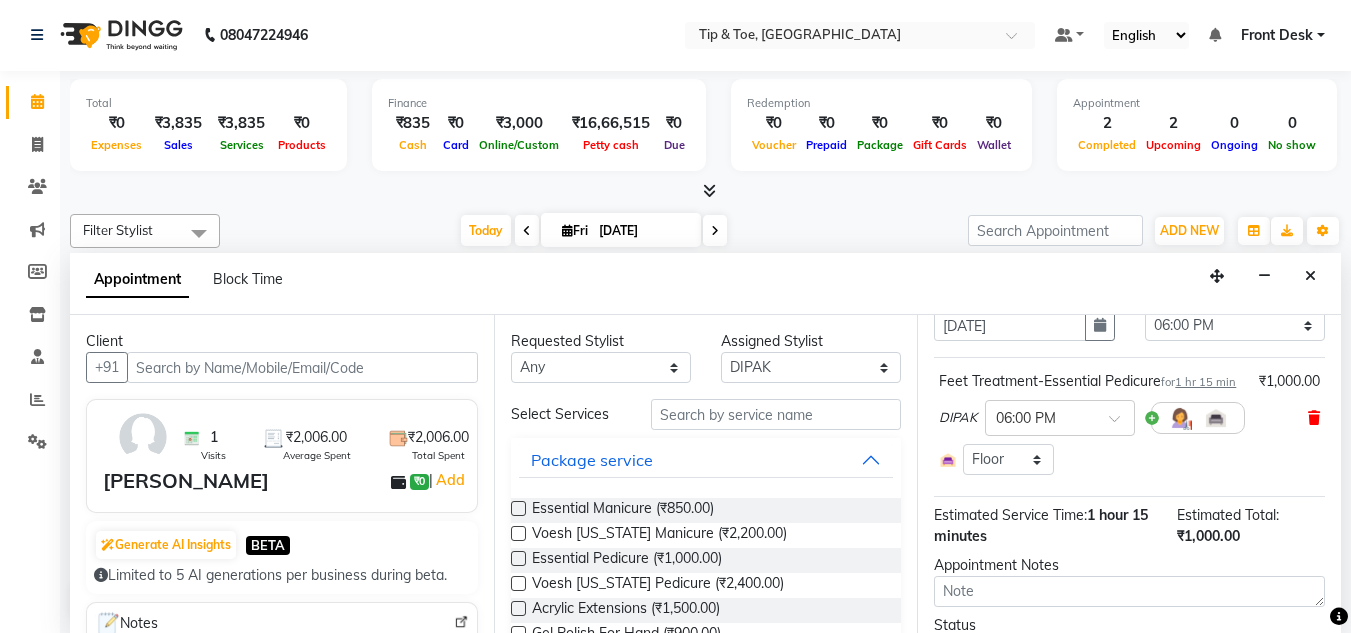 click at bounding box center (1314, 418) 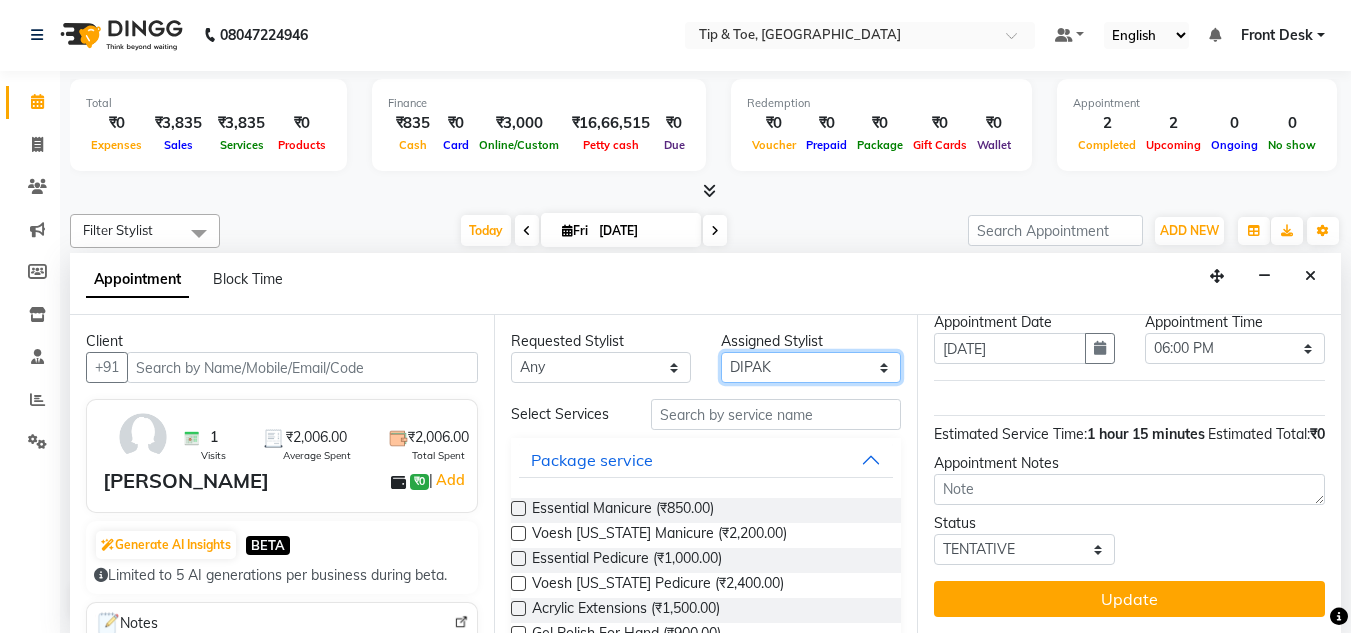 click on "Select [PERSON_NAME] [PERSON_NAME] Rafsiya [PERSON_NAME]" at bounding box center [811, 367] 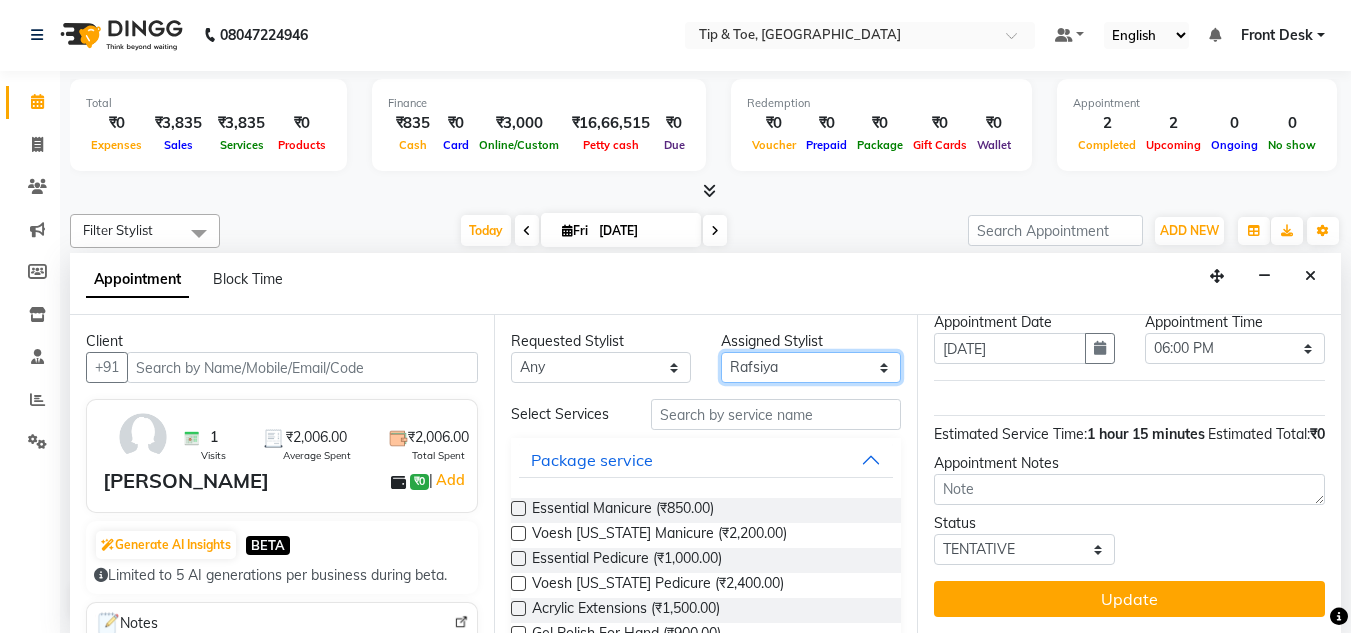 click on "Select [PERSON_NAME] [PERSON_NAME] Rafsiya [PERSON_NAME]" at bounding box center [811, 367] 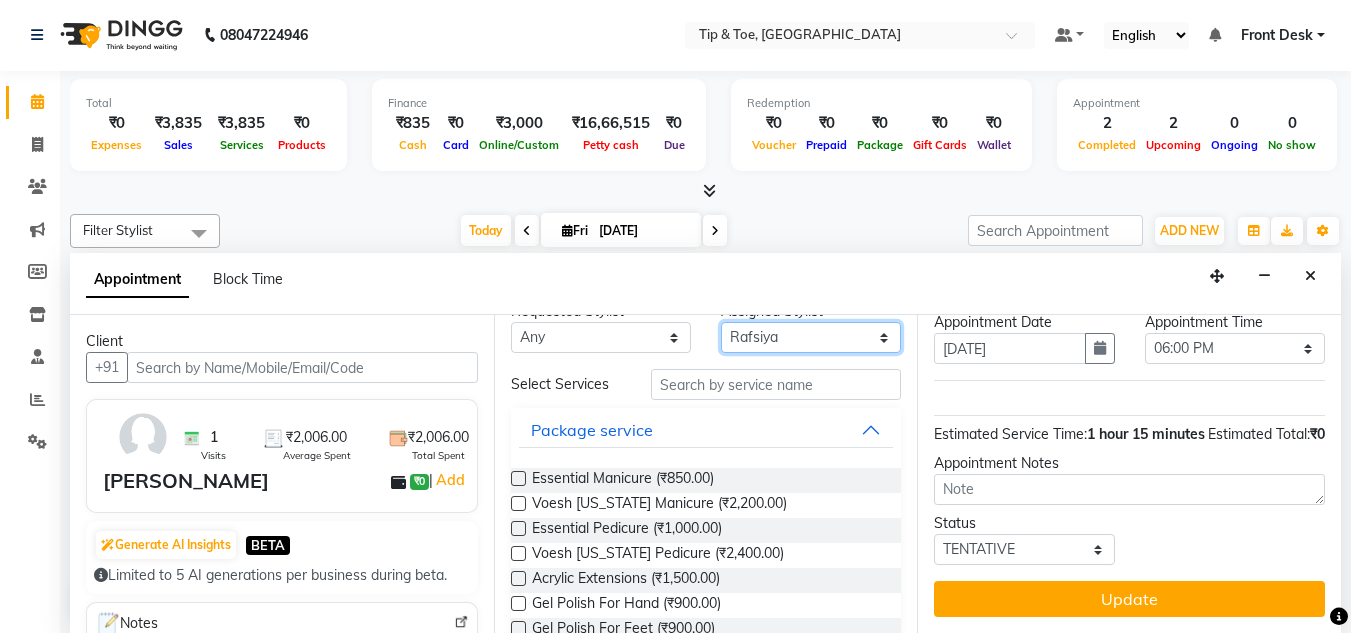 scroll, scrollTop: 0, scrollLeft: 0, axis: both 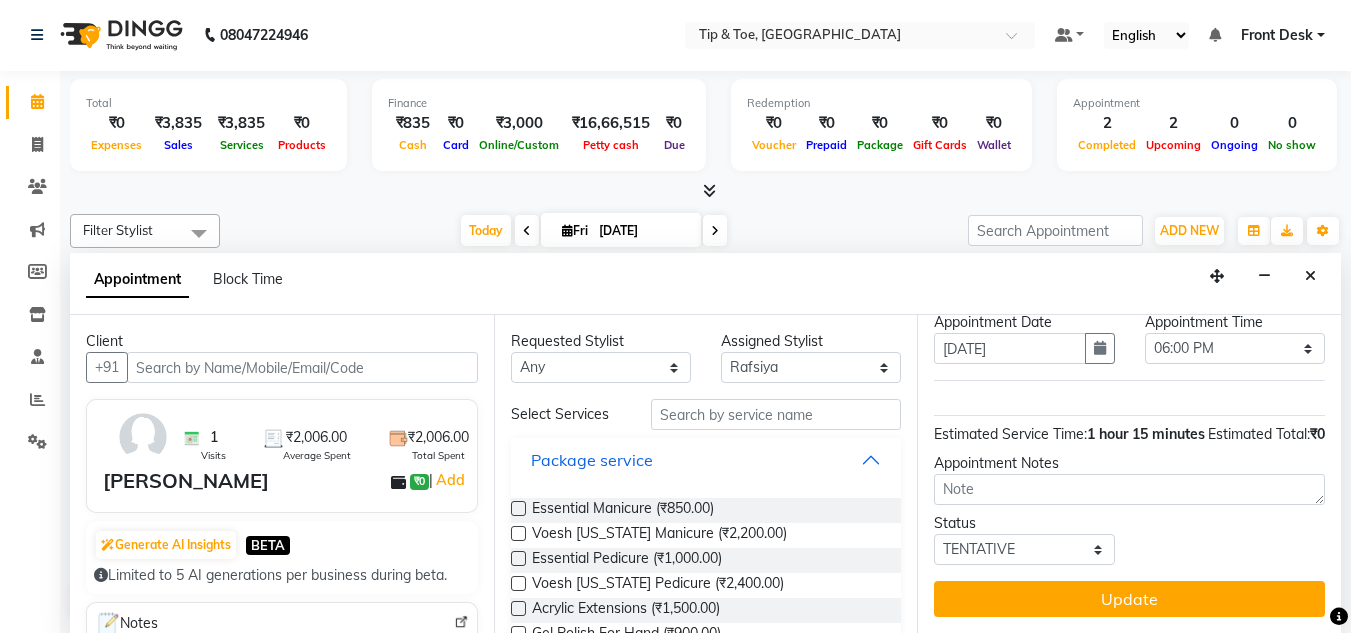 click on "Package service" at bounding box center [706, 460] 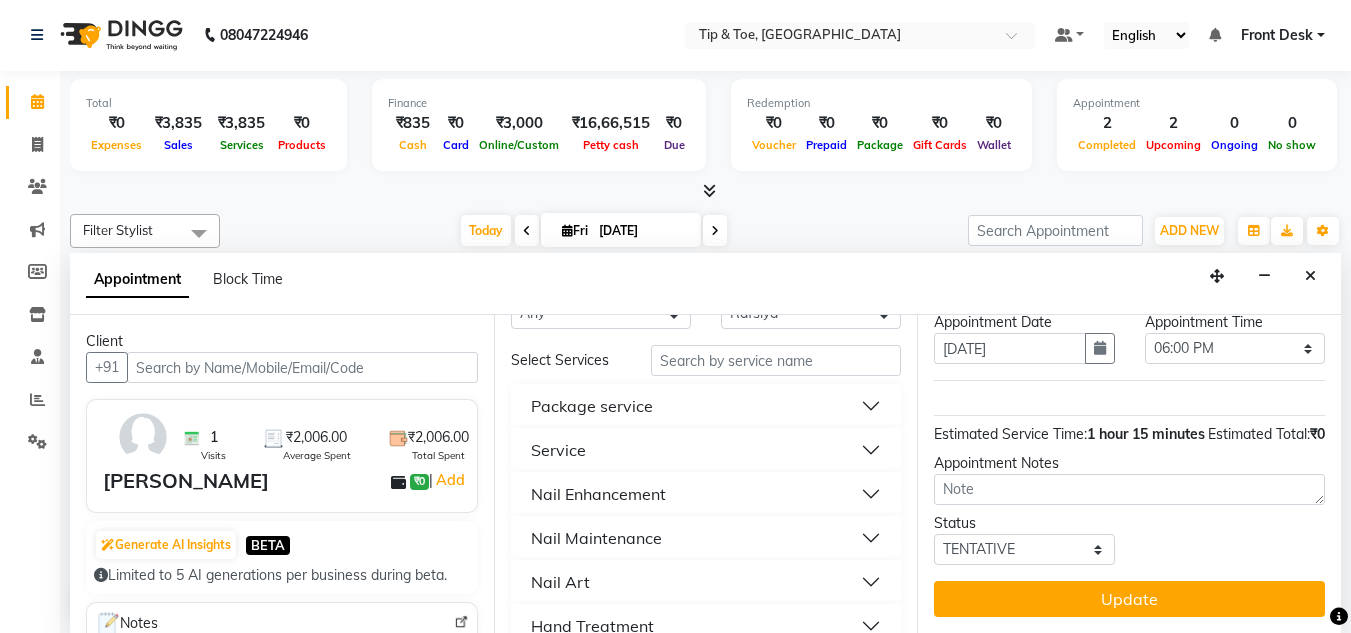 scroll, scrollTop: 100, scrollLeft: 0, axis: vertical 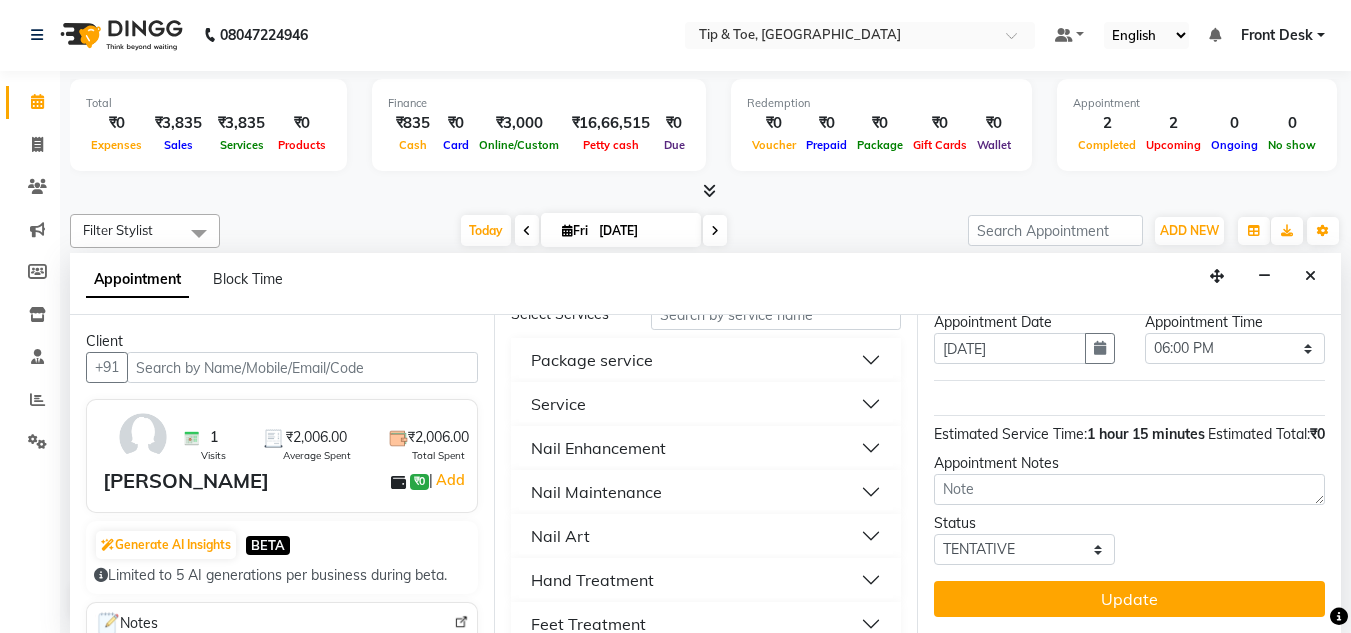click on "Nail Maintenance" at bounding box center [596, 492] 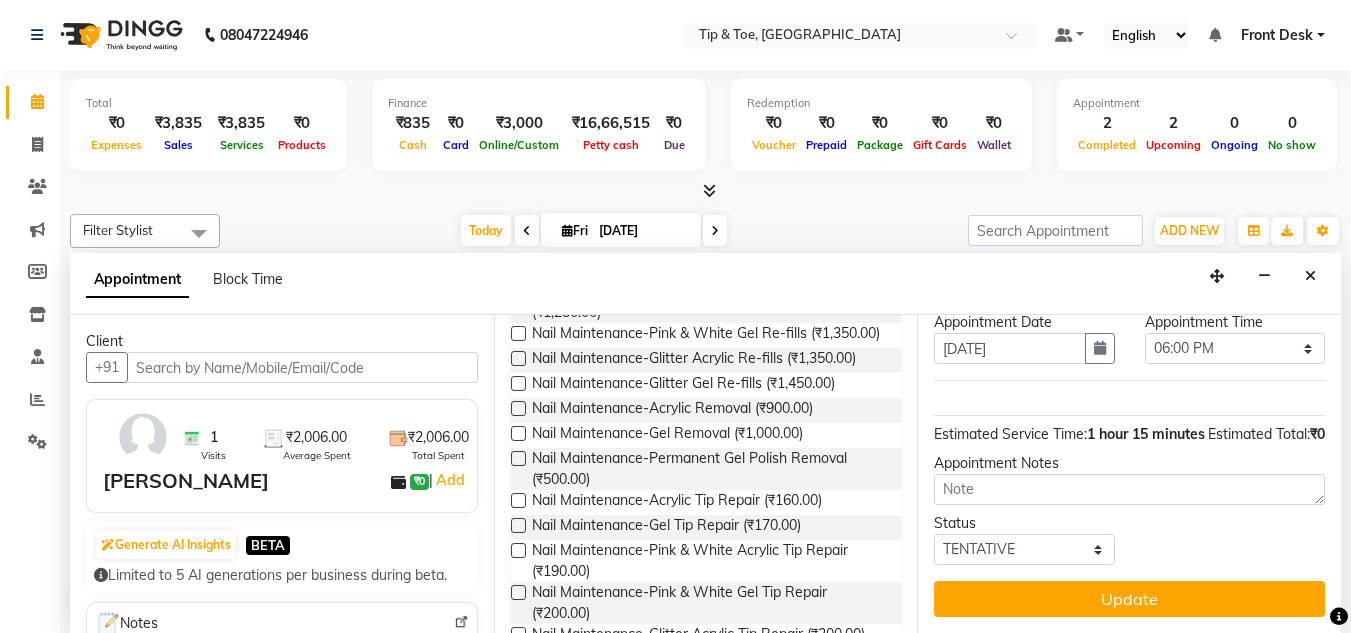 scroll, scrollTop: 400, scrollLeft: 0, axis: vertical 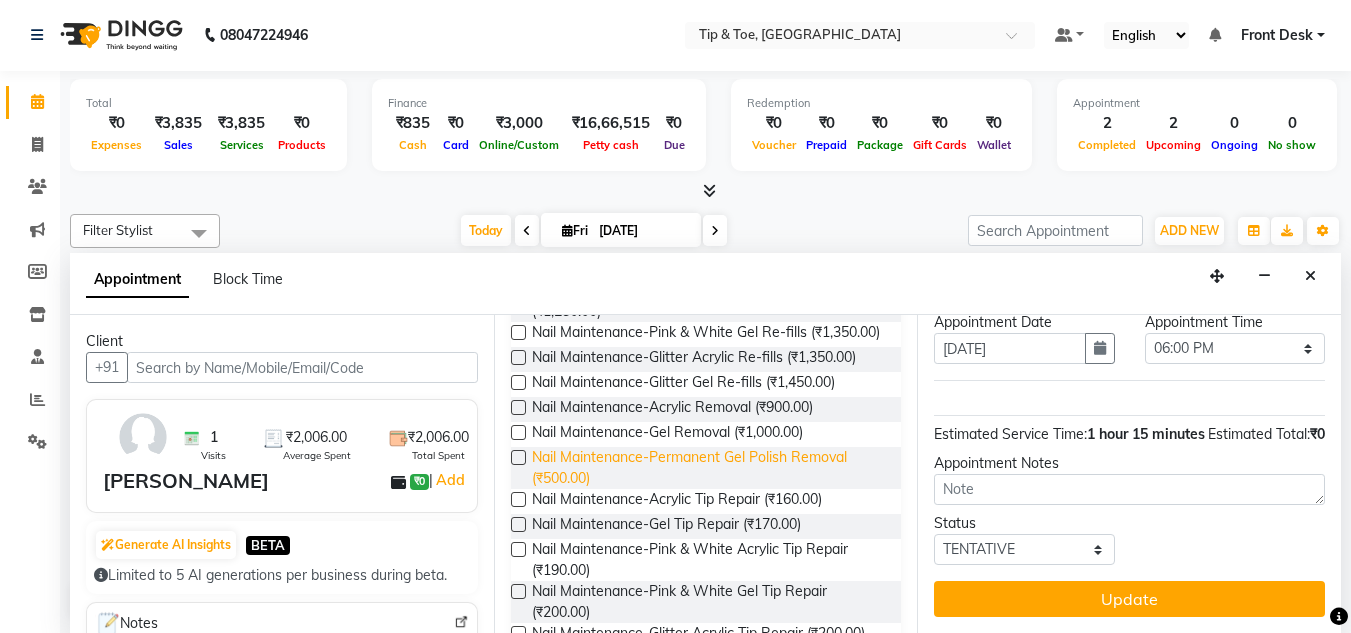 click on "Nail Maintenance-Permanent Gel Polish Removal (₹500.00)" at bounding box center [709, 468] 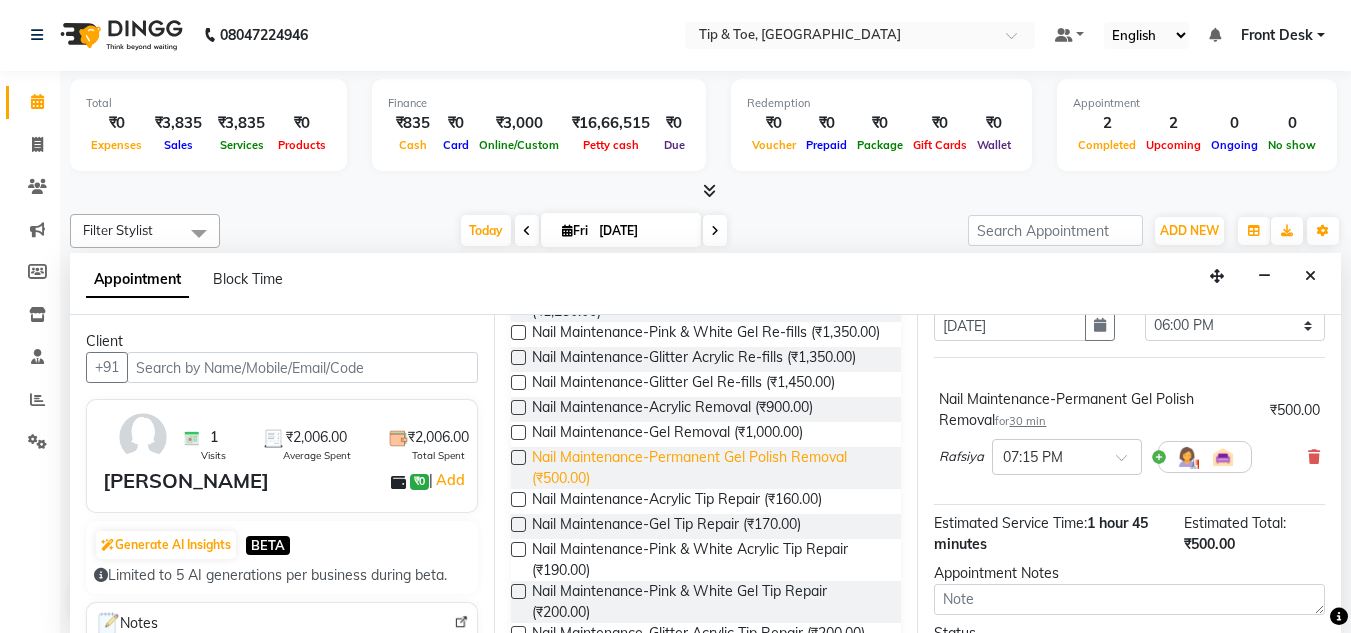 click on "Nail Maintenance-Permanent Gel Polish Removal (₹500.00)" at bounding box center [709, 468] 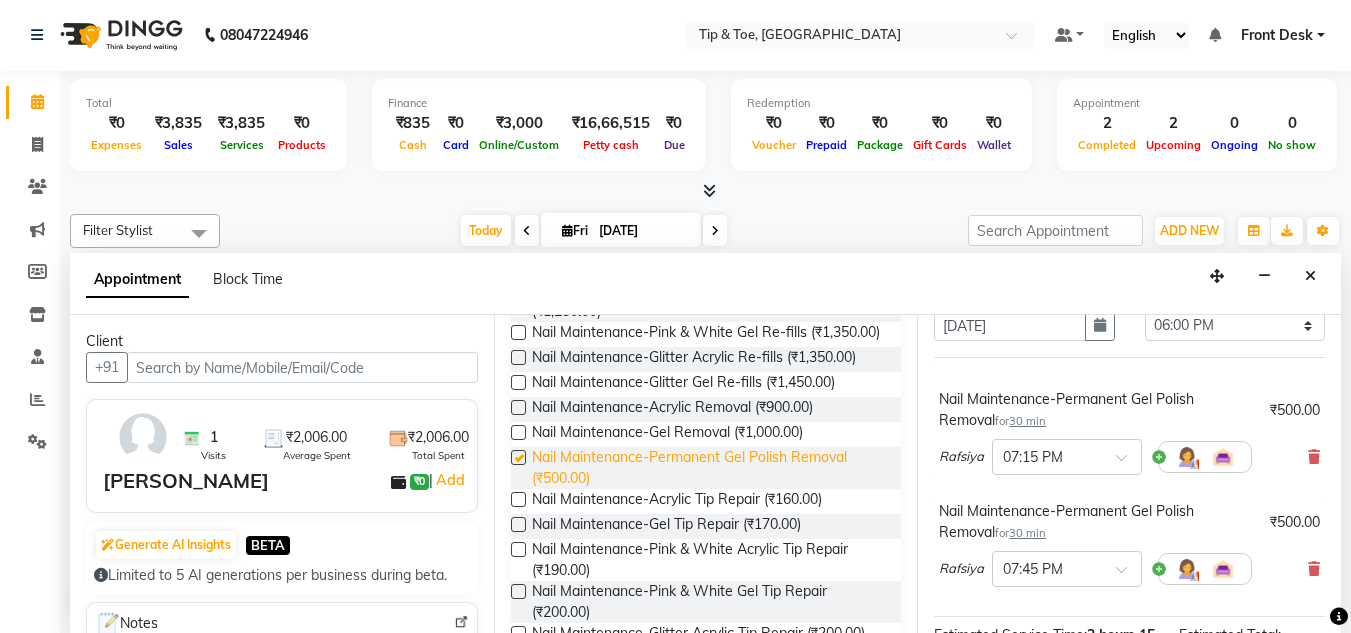 checkbox on "false" 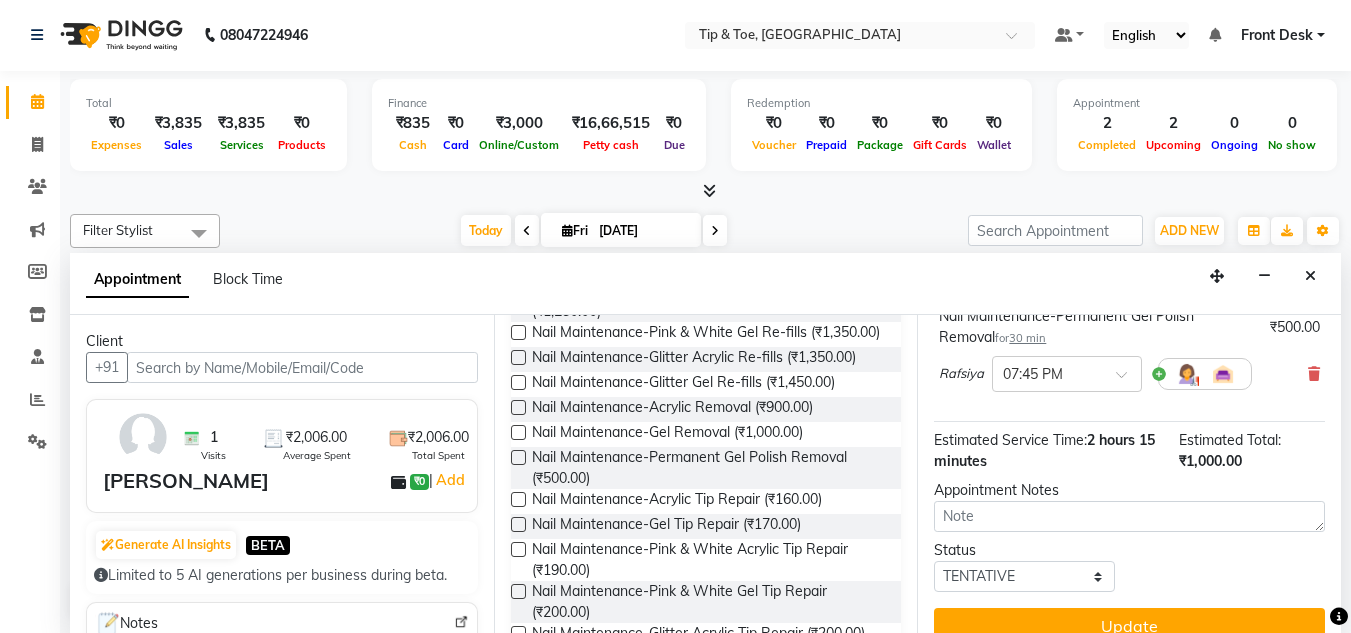 scroll, scrollTop: 300, scrollLeft: 0, axis: vertical 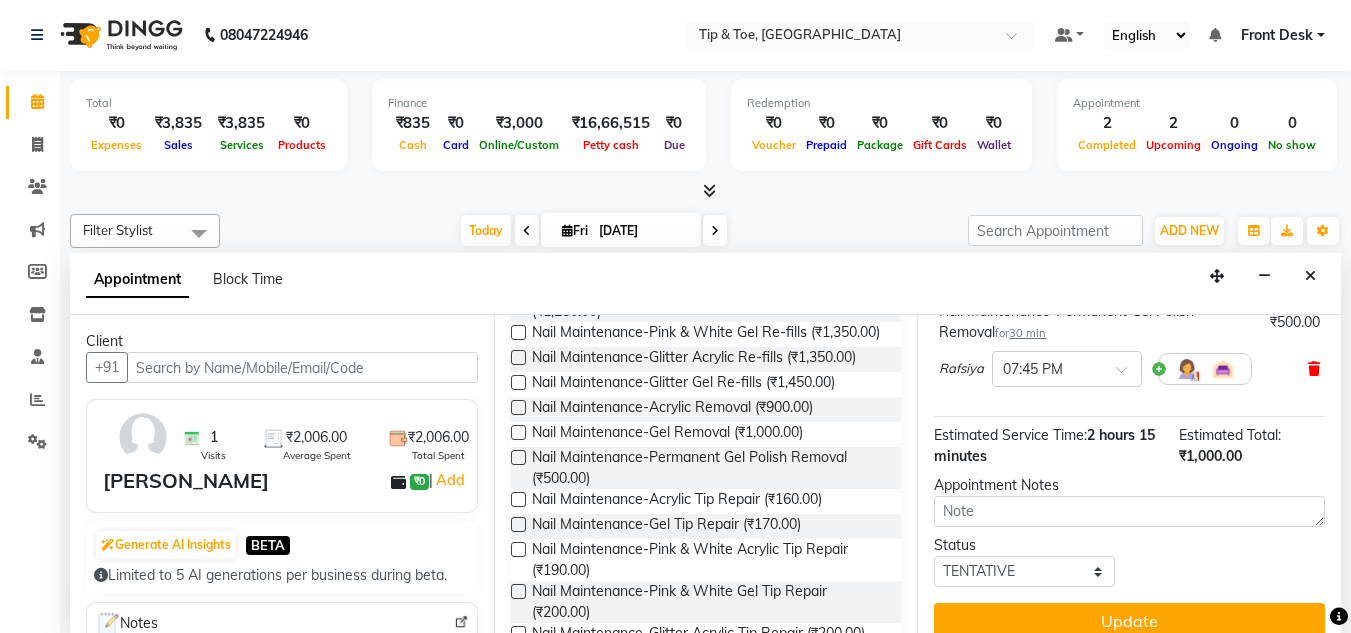 click at bounding box center (1314, 369) 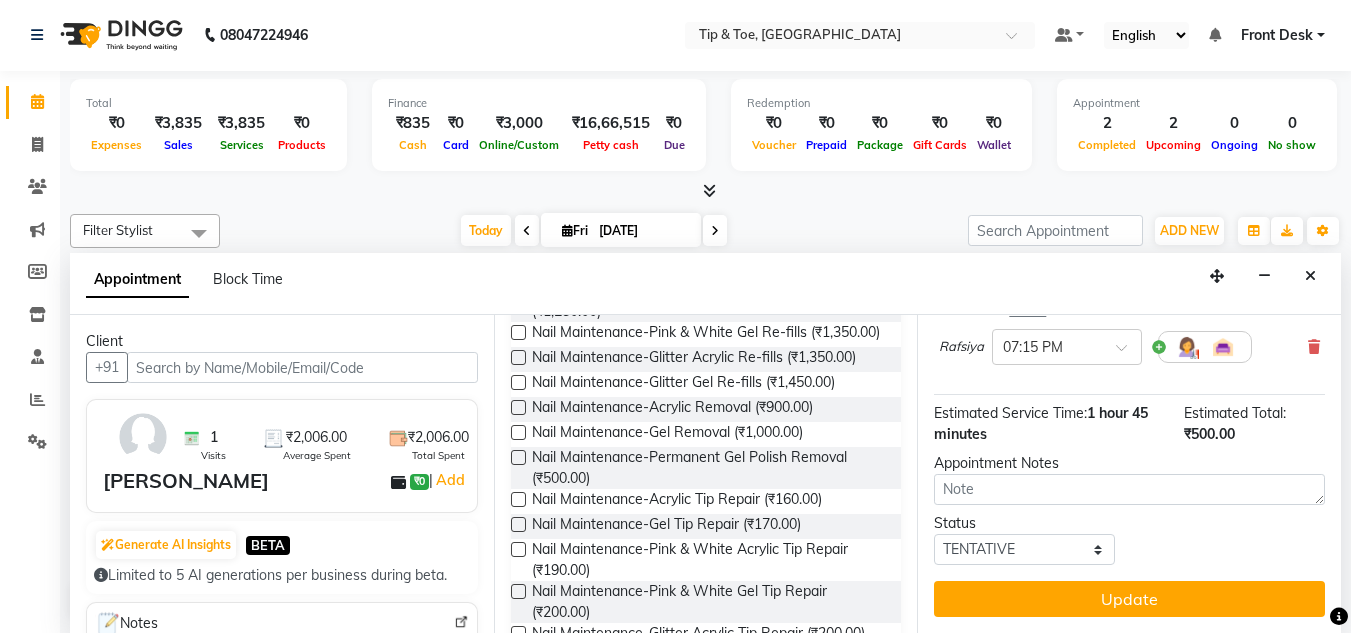 scroll, scrollTop: 225, scrollLeft: 0, axis: vertical 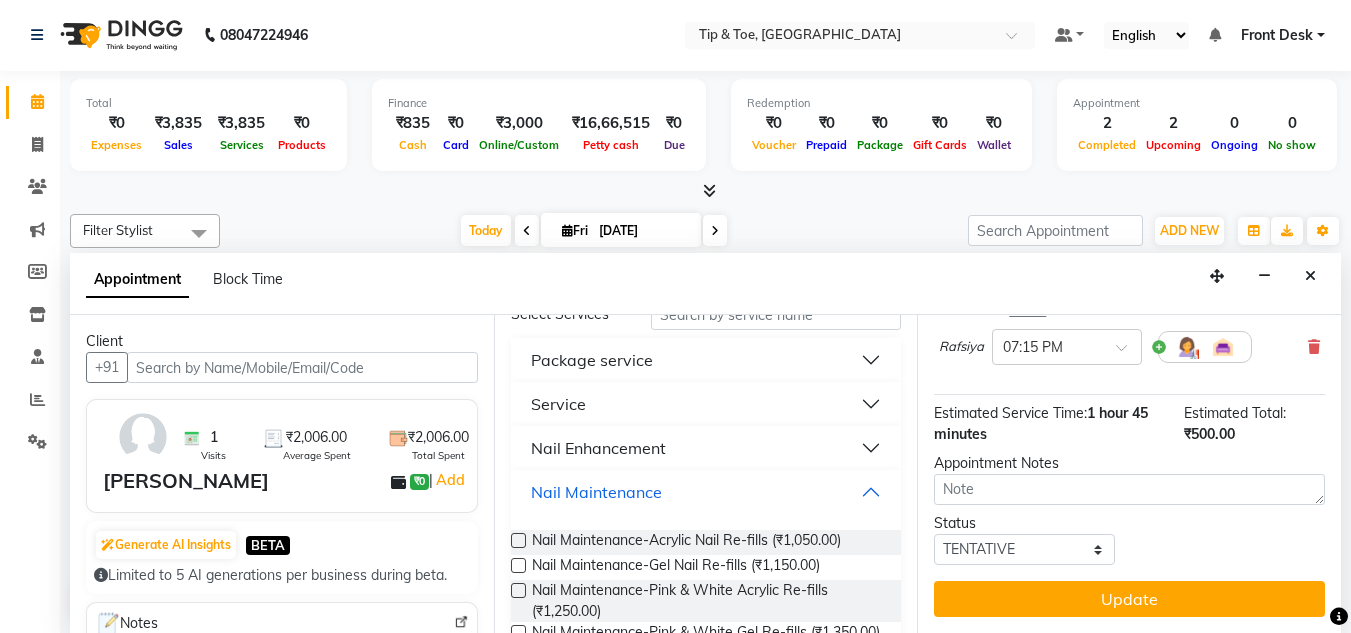 click on "Nail Maintenance" at bounding box center [706, 492] 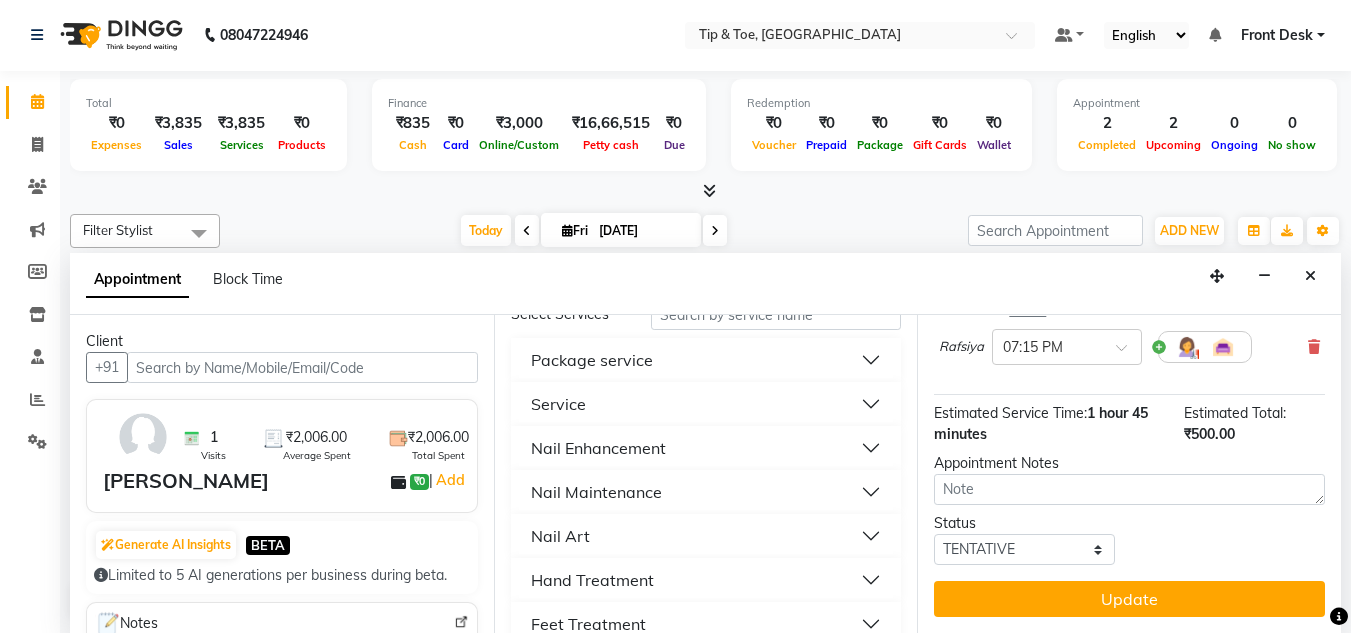 click on "Nail Enhancement" at bounding box center (706, 448) 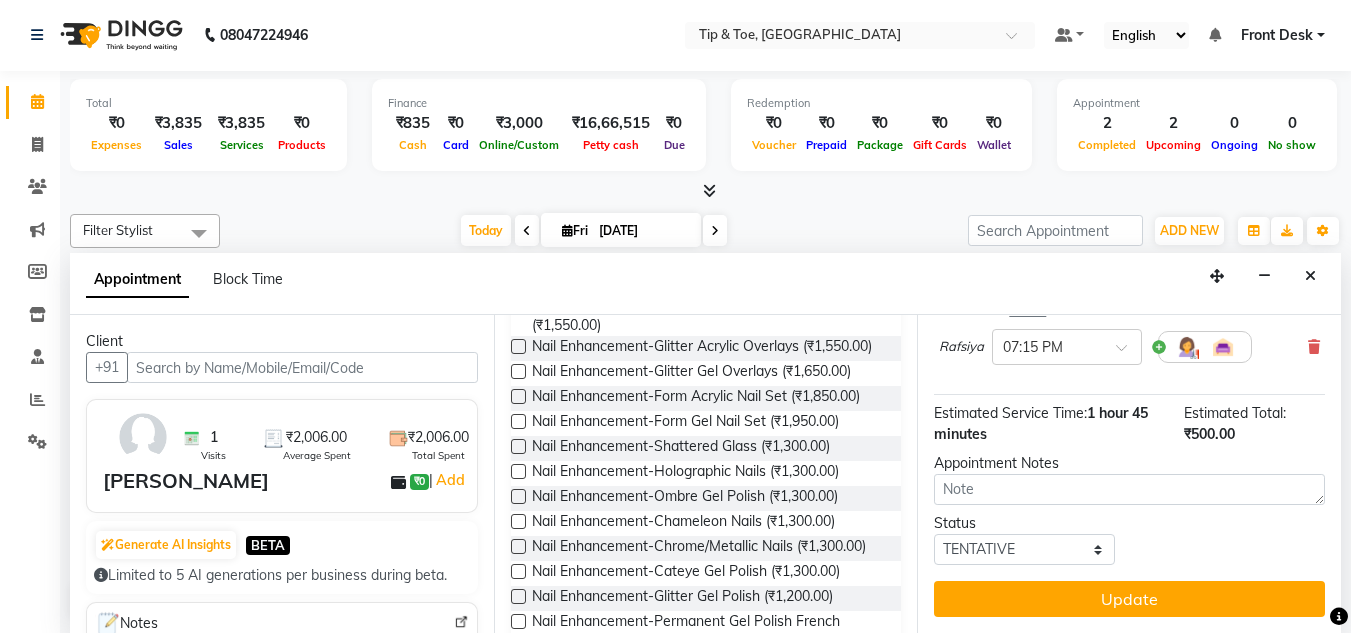 scroll, scrollTop: 1100, scrollLeft: 0, axis: vertical 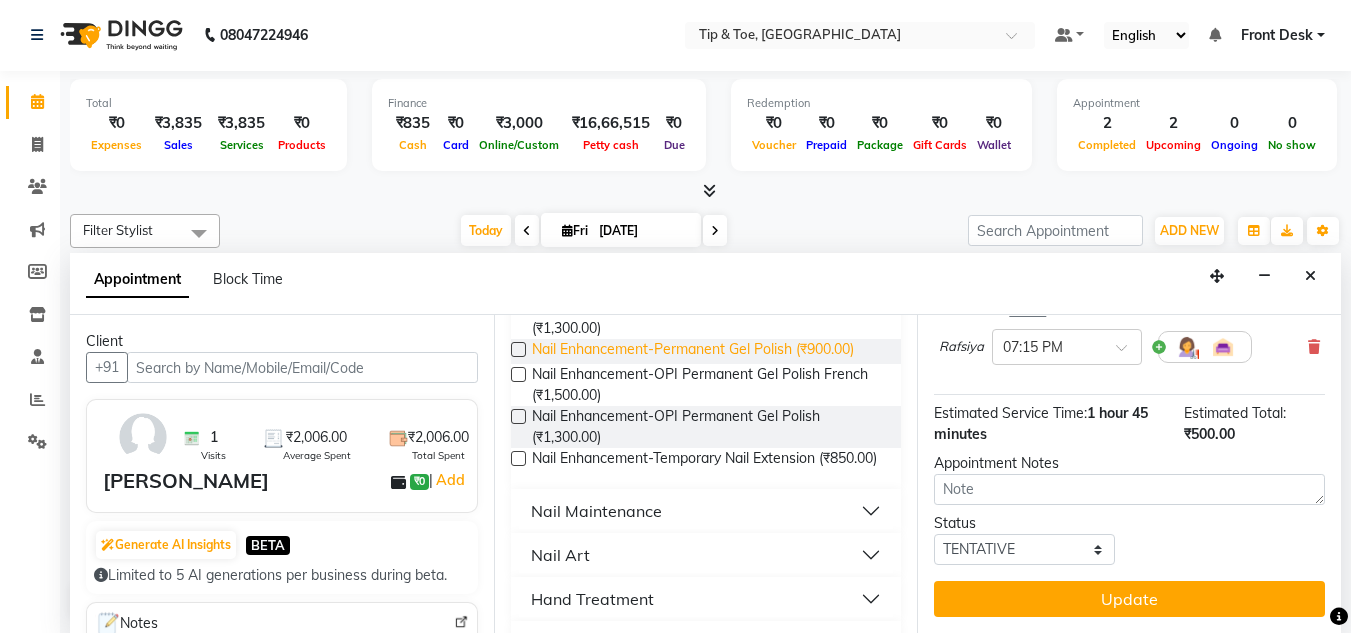 click on "Nail Enhancement-Permanent Gel Polish (₹900.00)" at bounding box center [693, 351] 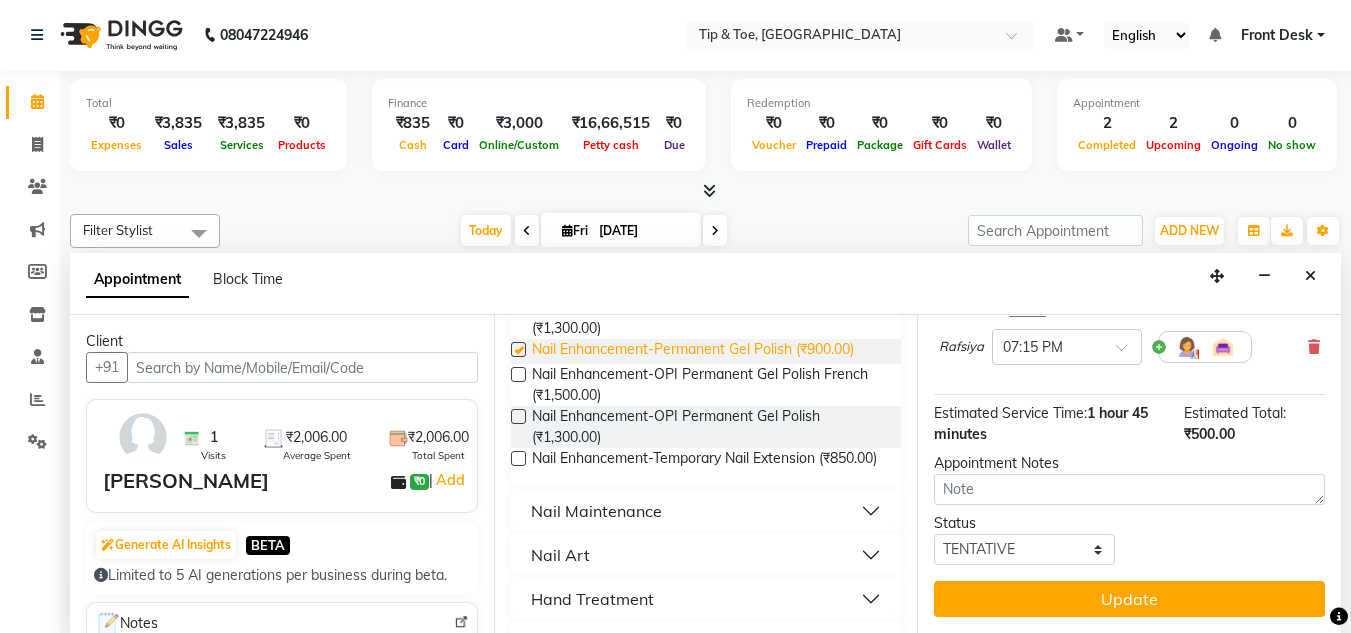 checkbox on "false" 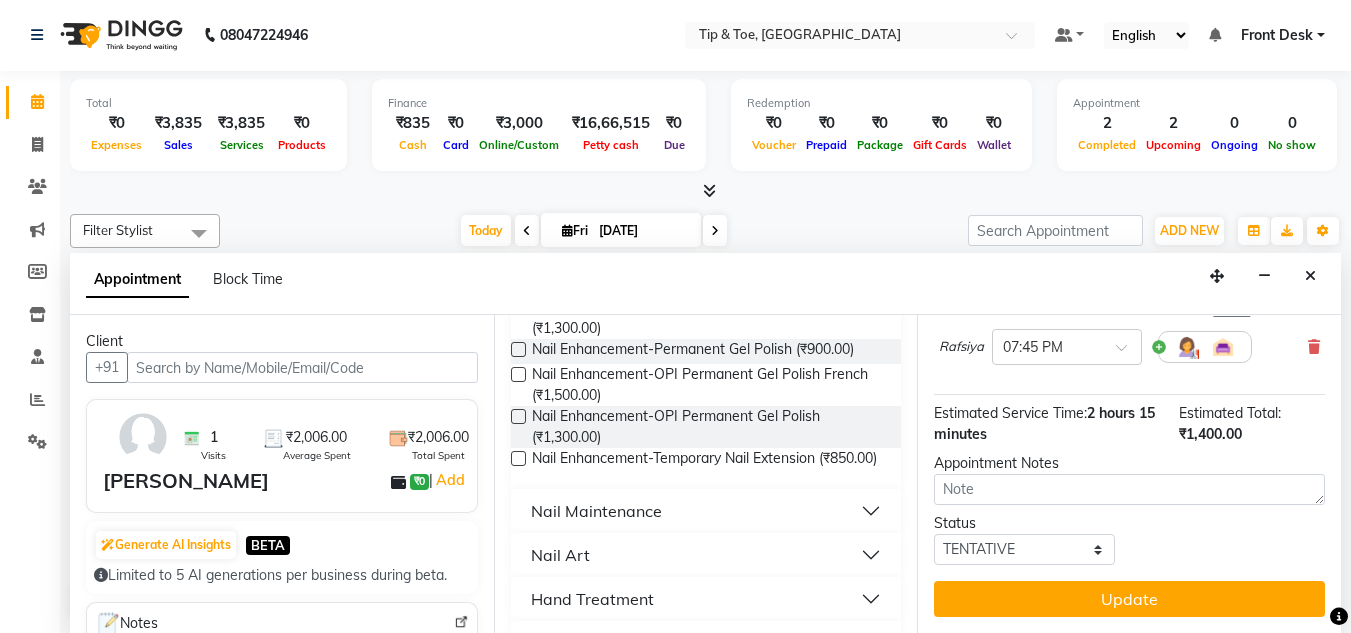 scroll, scrollTop: 337, scrollLeft: 0, axis: vertical 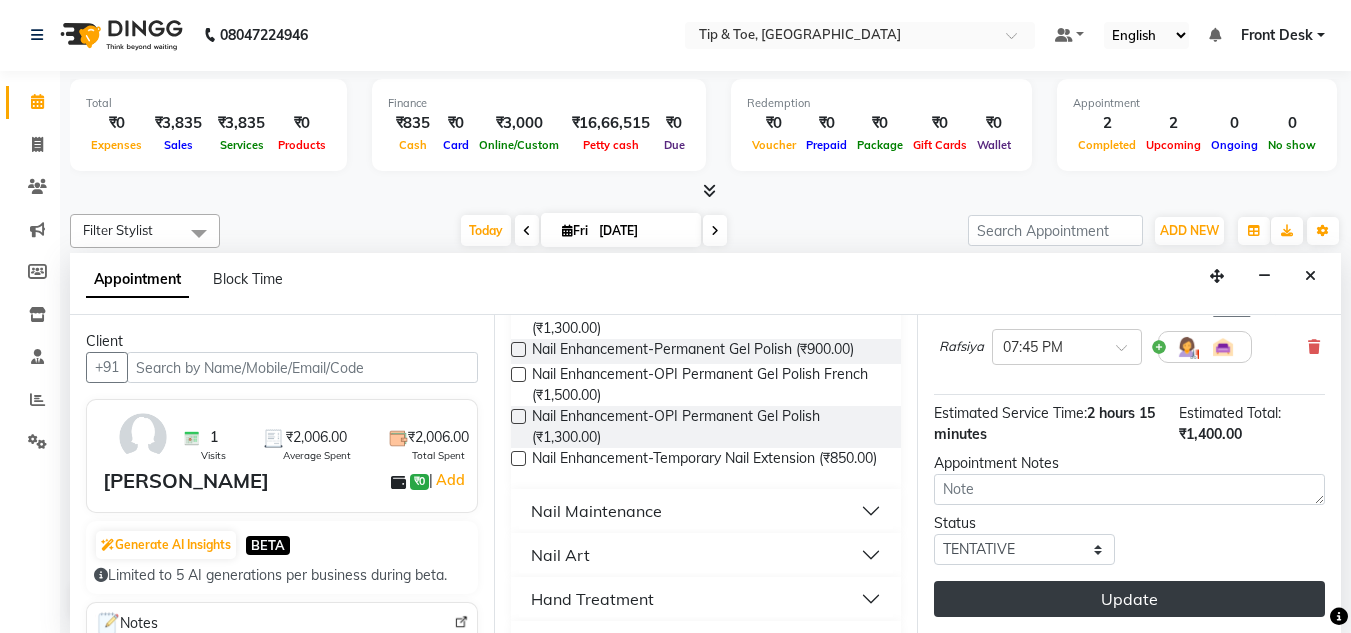 click on "Update" at bounding box center (1129, 599) 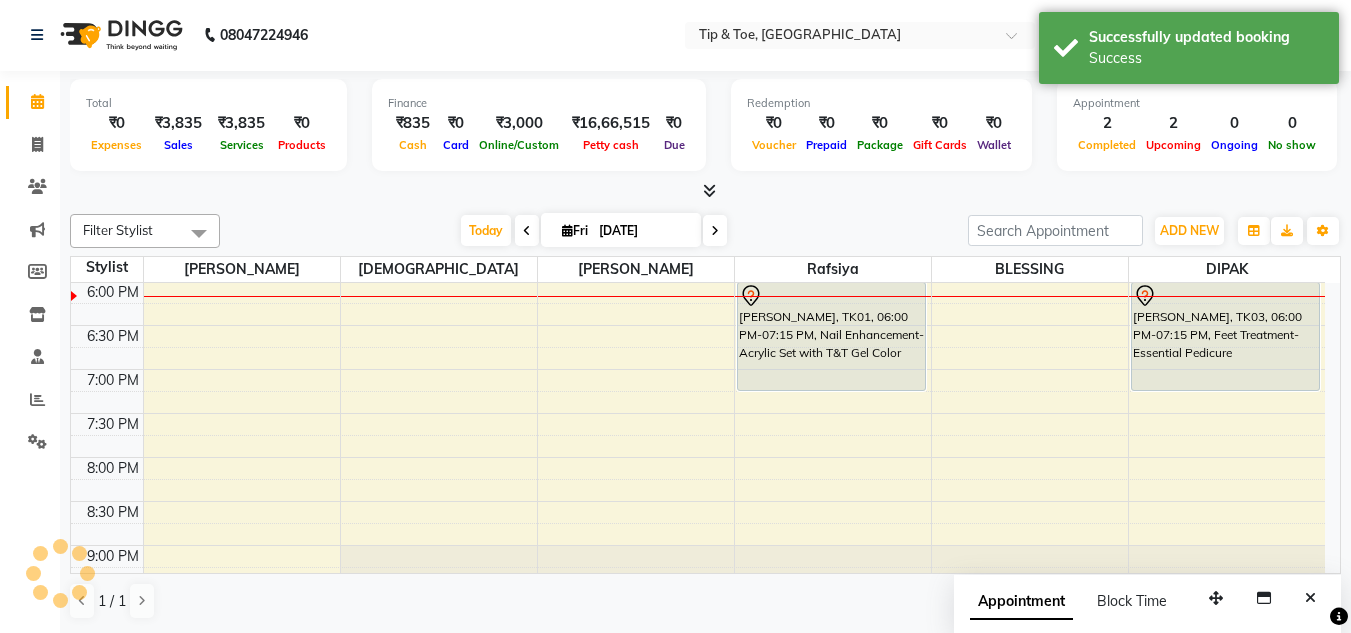 scroll, scrollTop: 0, scrollLeft: 0, axis: both 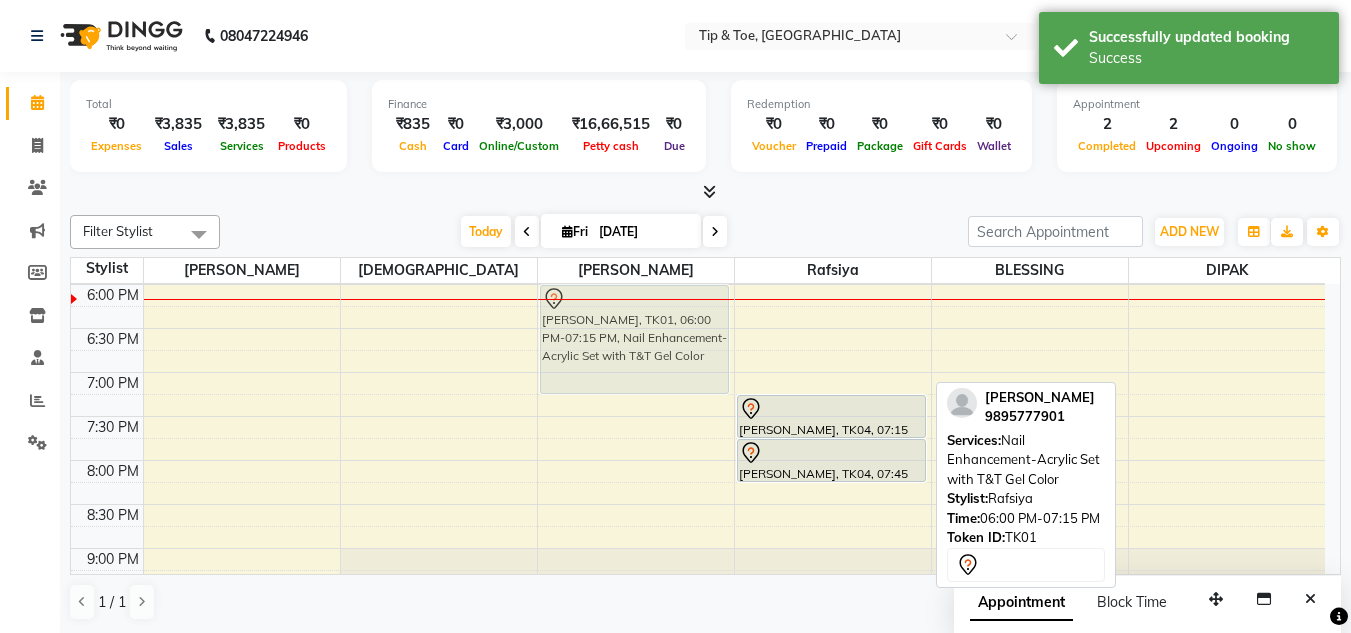 drag, startPoint x: 883, startPoint y: 334, endPoint x: 745, endPoint y: 327, distance: 138.17743 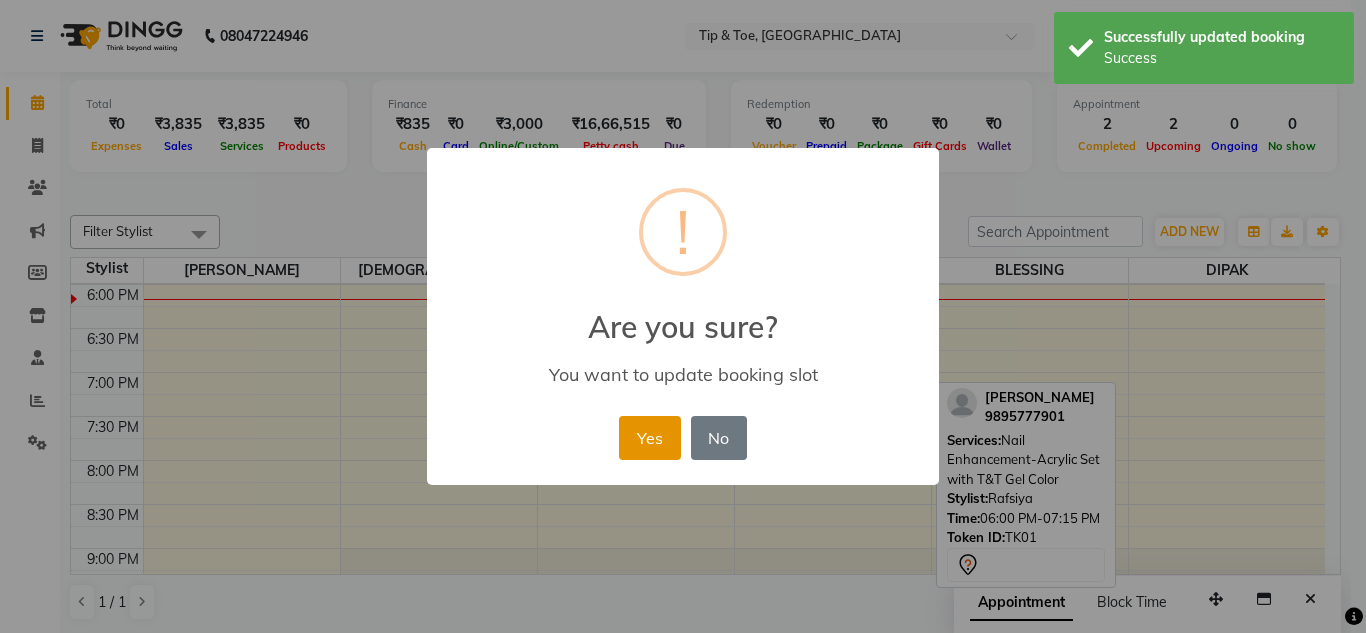 click on "Yes" at bounding box center [649, 438] 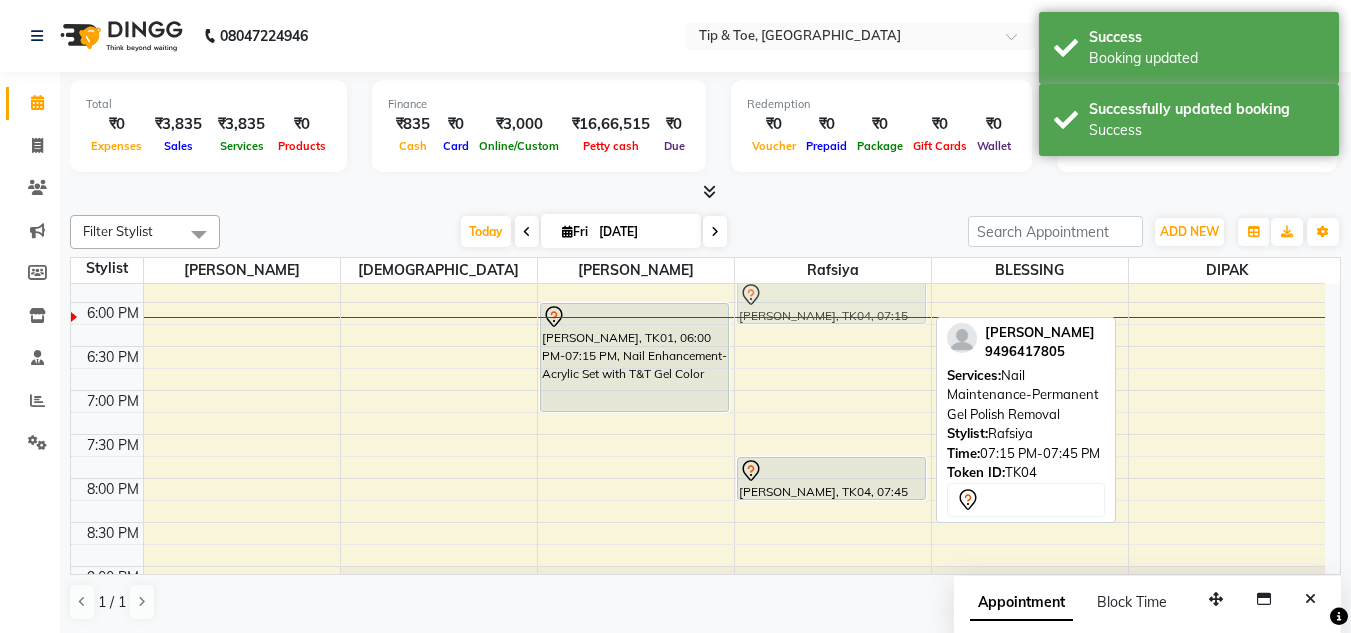 scroll, scrollTop: 763, scrollLeft: 0, axis: vertical 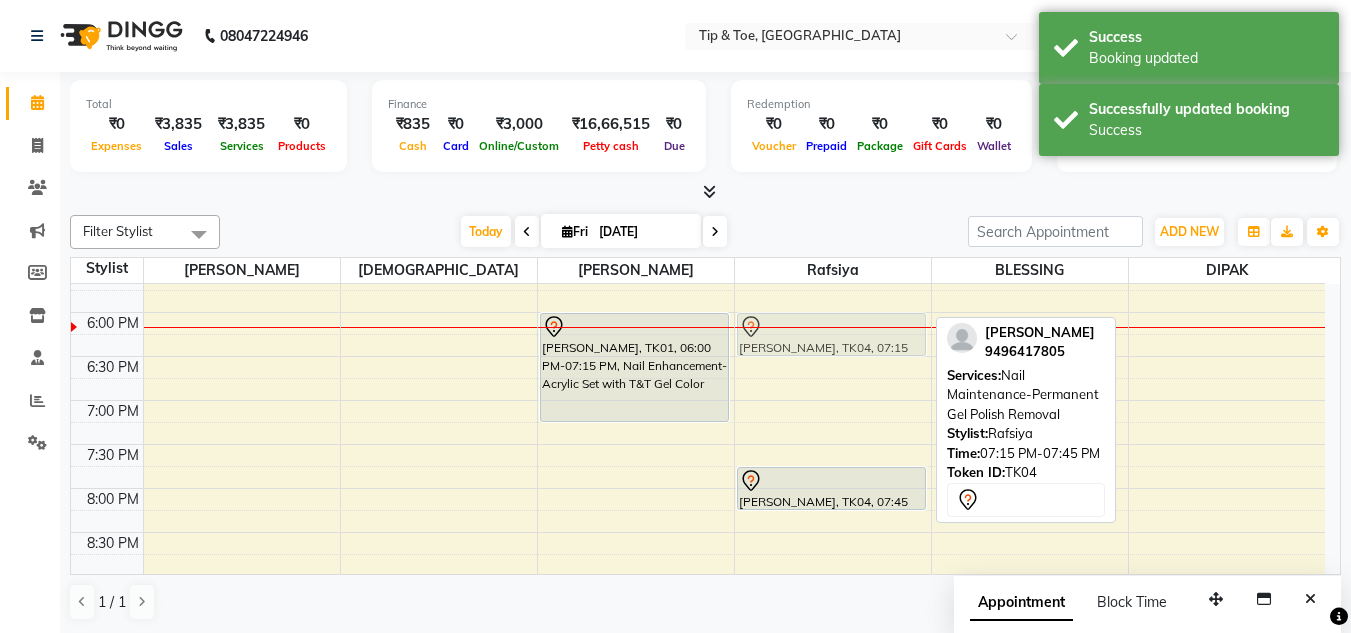 drag, startPoint x: 830, startPoint y: 414, endPoint x: 850, endPoint y: 340, distance: 76.655075 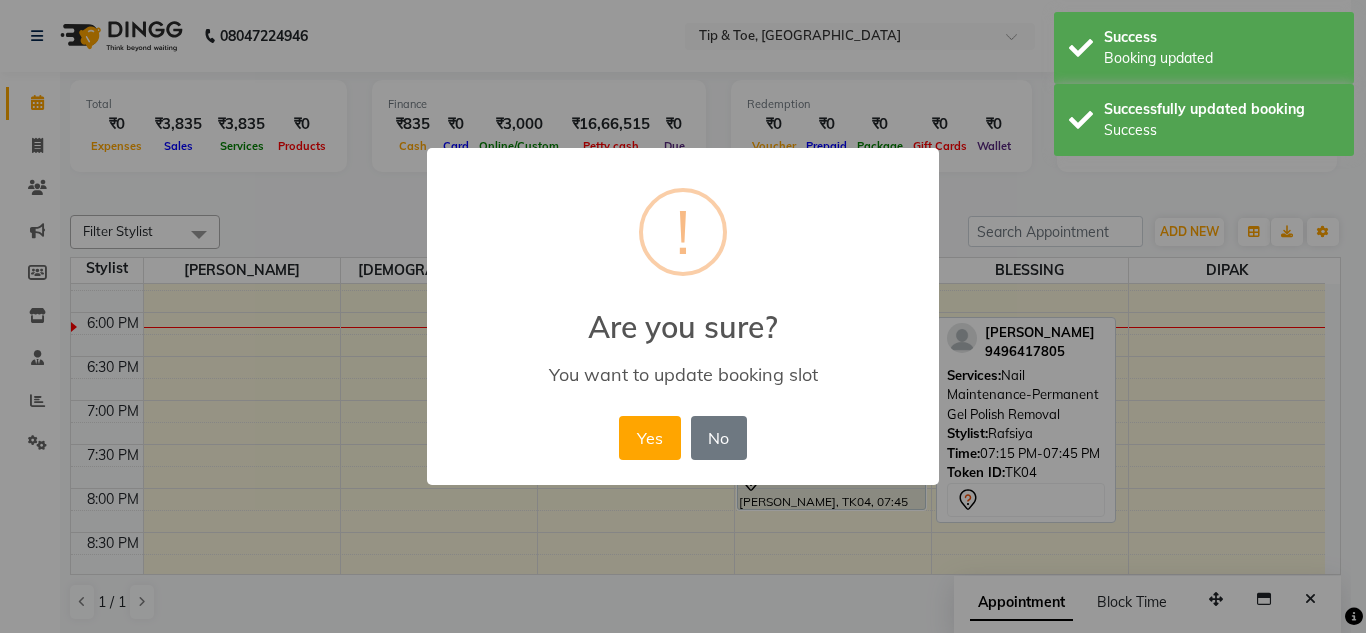 drag, startPoint x: 641, startPoint y: 437, endPoint x: 704, endPoint y: 423, distance: 64.53681 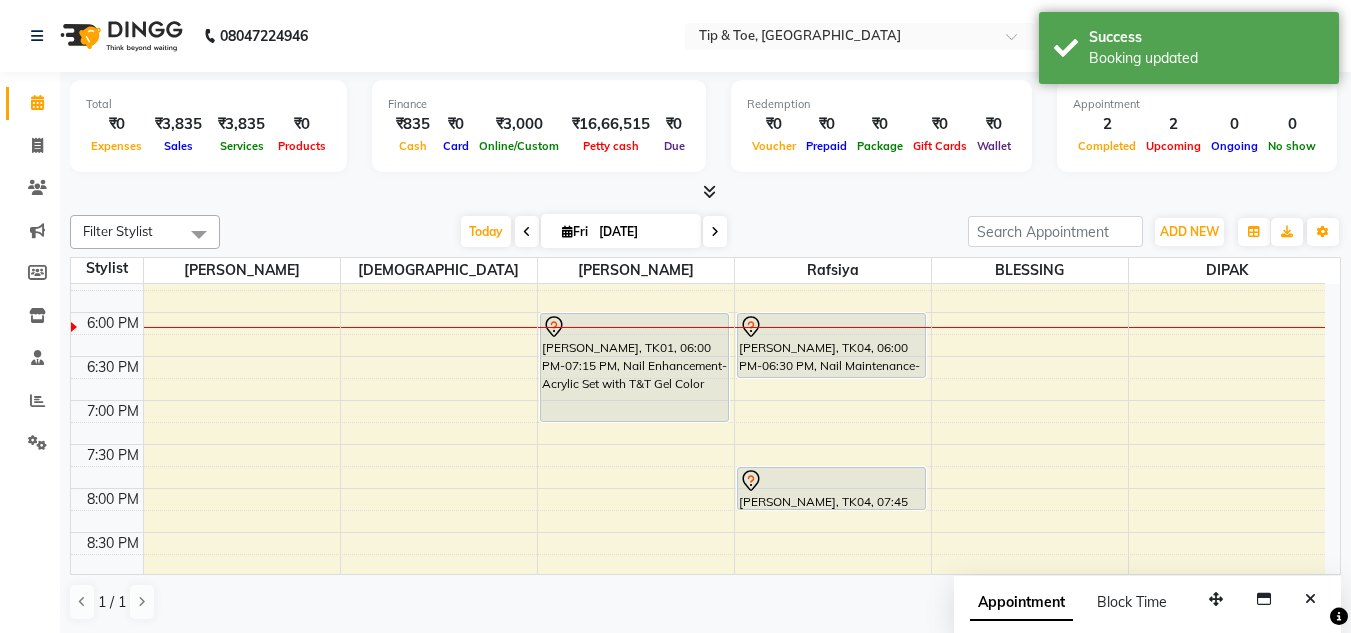 click on "LOLITA MARIA FERNANDEZ, TK04, 06:00 PM-06:30 PM, Nail Maintenance-Permanent Gel Polish Removal             LOLITA MARIA FERNANDEZ, TK04, 07:45 PM-08:15 PM, Nail Enhancement-Permanent Gel Polish             LOLITA MARIA FERNANDEZ, TK04, 06:00 PM-06:30 PM, Nail Maintenance-Permanent Gel Polish Removal" at bounding box center (833, 92) 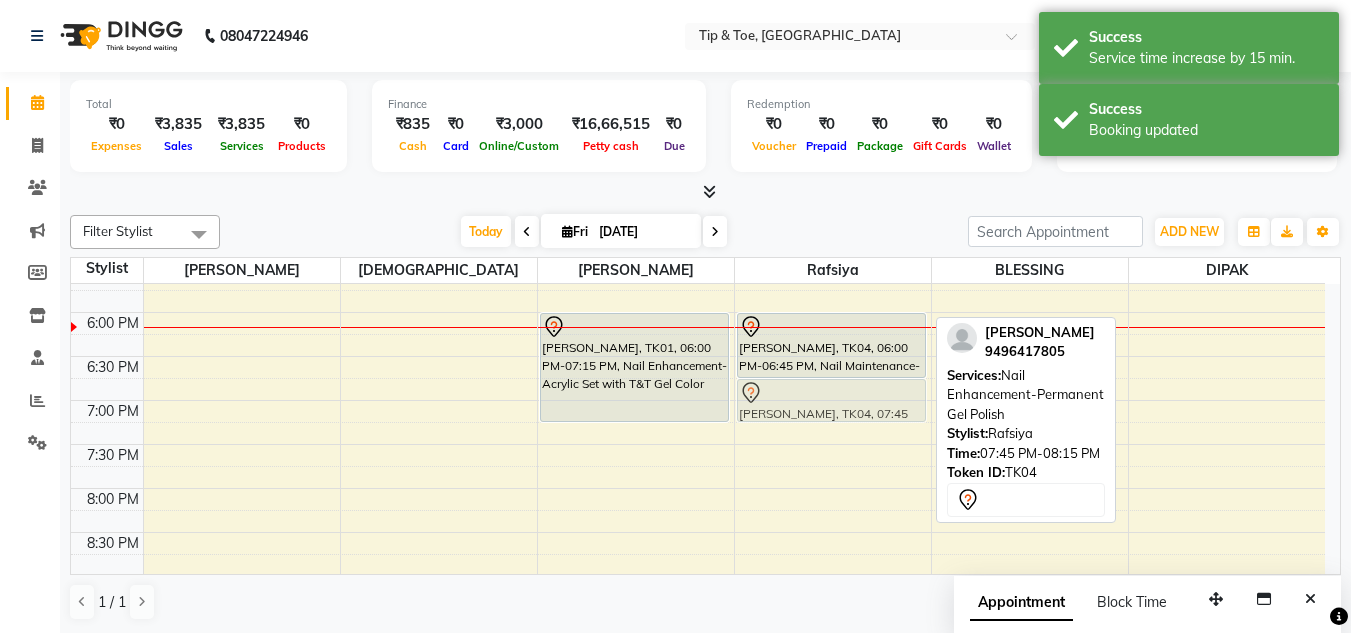 drag, startPoint x: 853, startPoint y: 483, endPoint x: 864, endPoint y: 399, distance: 84.71718 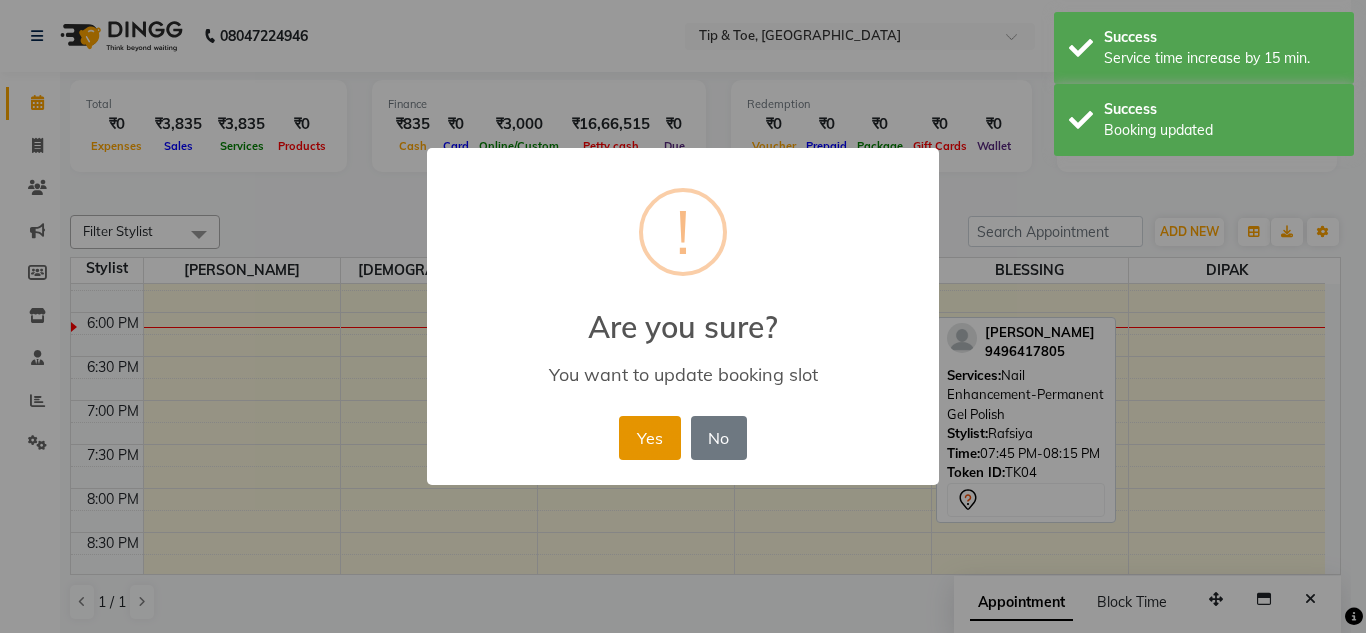 click on "Yes" at bounding box center (649, 438) 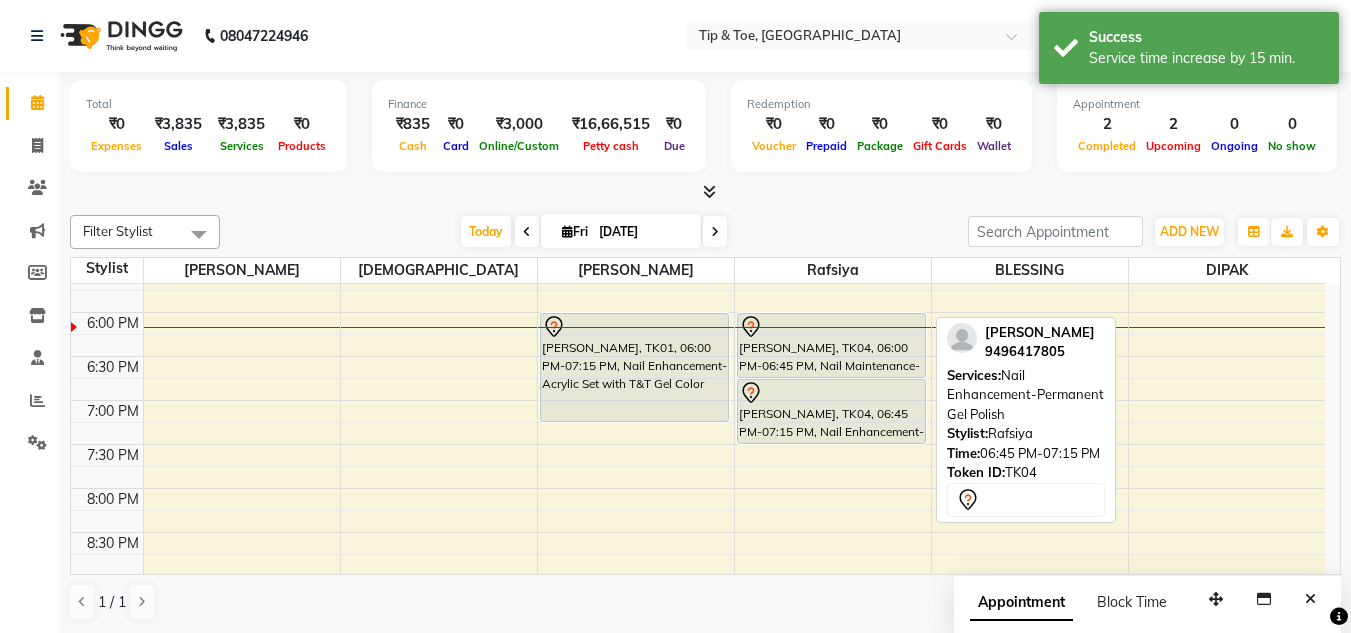 click on "LOLITA MARIA FERNANDEZ, TK04, 06:00 PM-06:45 PM, Nail Maintenance-Permanent Gel Polish Removal             LOLITA MARIA FERNANDEZ, TK04, 06:45 PM-07:15 PM, Nail Enhancement-Permanent Gel Polish             LOLITA MARIA FERNANDEZ, TK04, 06:45 PM-07:15 PM, Nail Enhancement-Permanent Gel Polish" at bounding box center (833, 92) 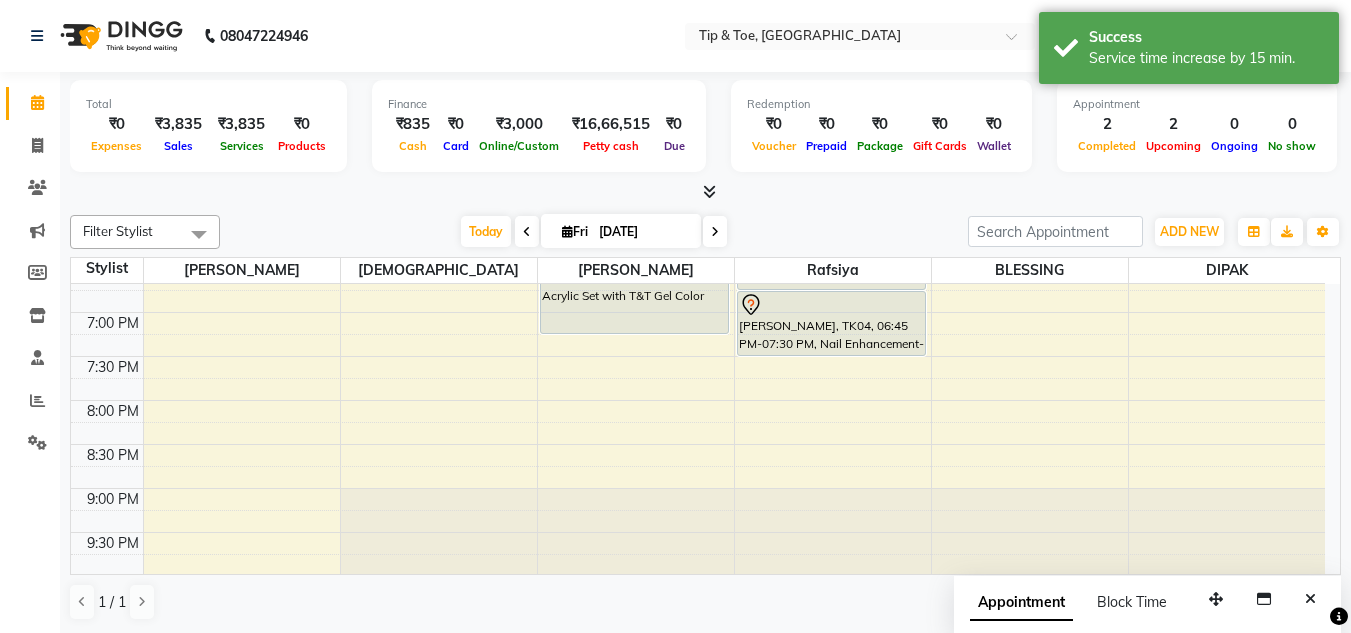 scroll, scrollTop: 853, scrollLeft: 0, axis: vertical 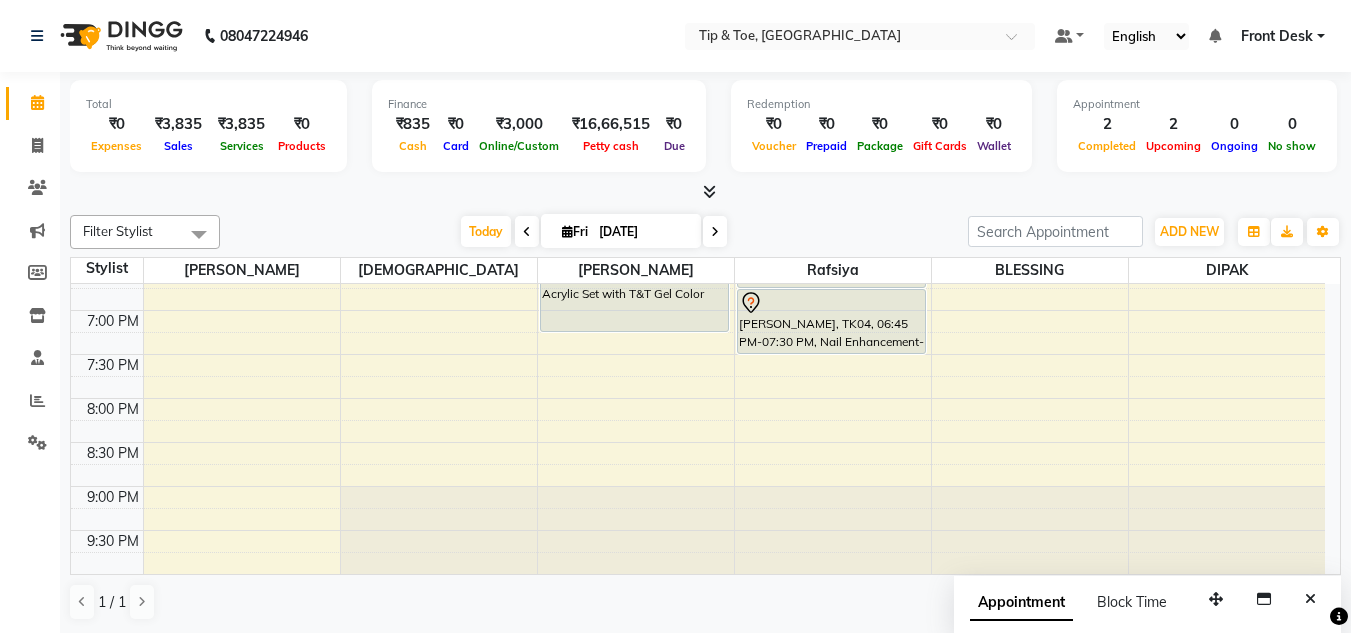 click at bounding box center (715, 232) 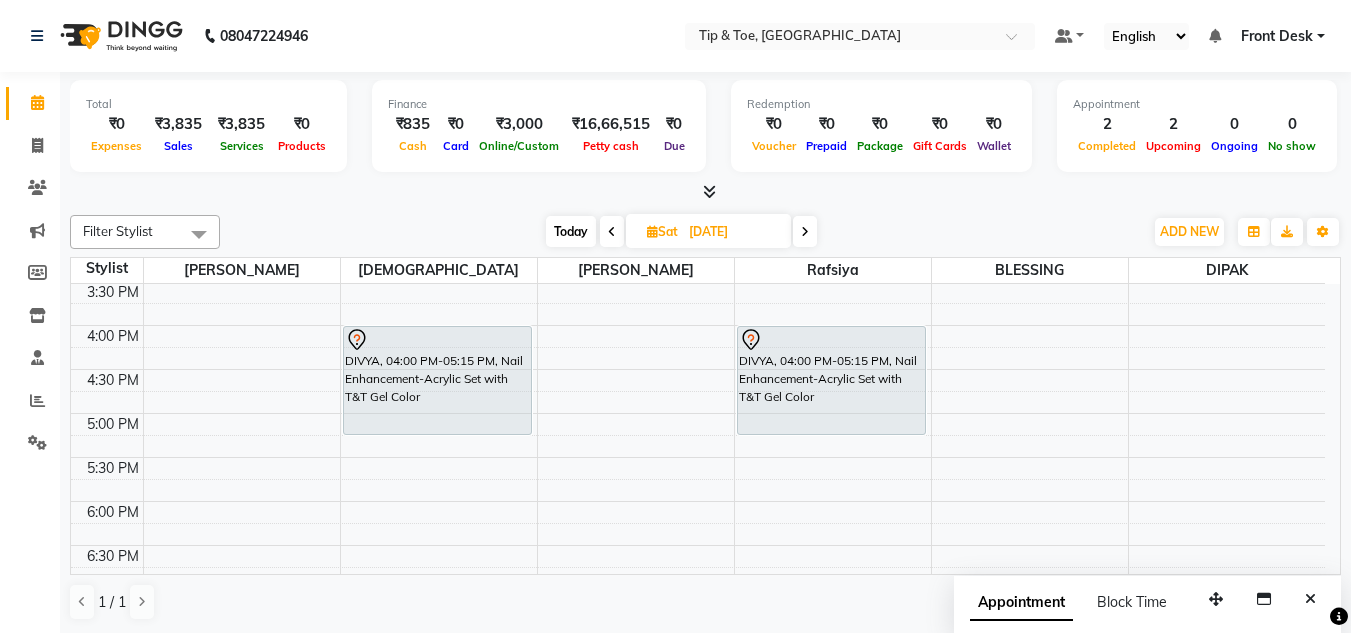 scroll, scrollTop: 600, scrollLeft: 0, axis: vertical 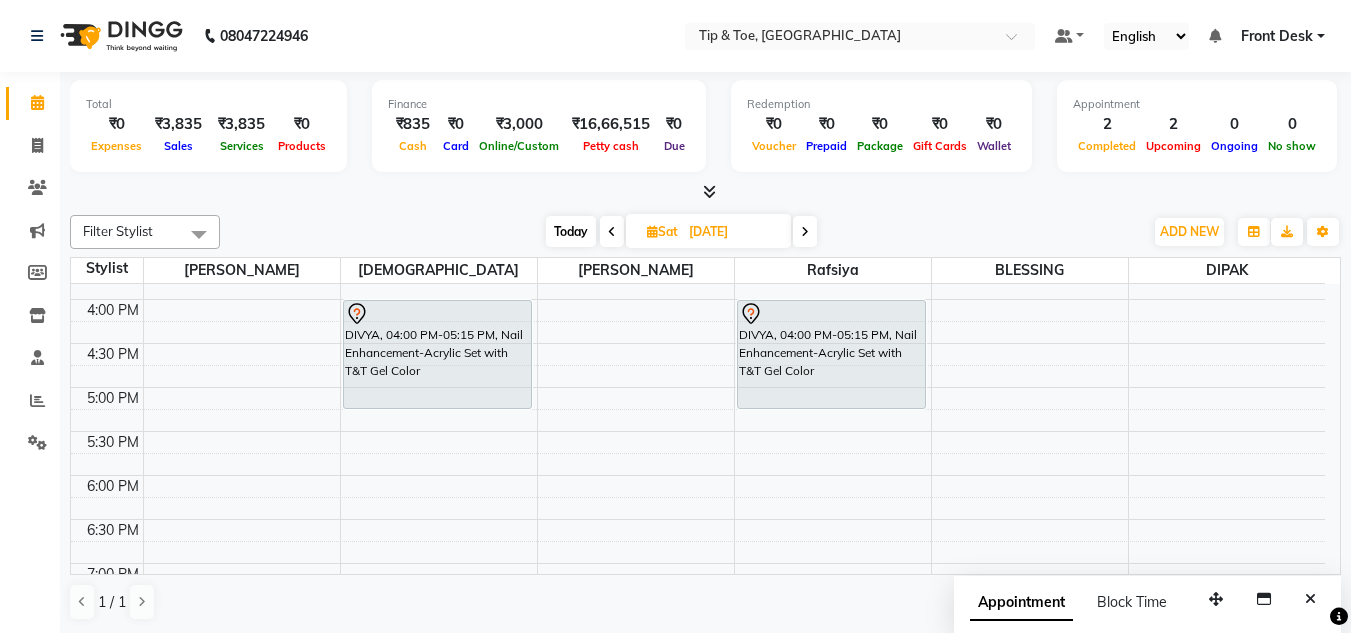 click at bounding box center [612, 231] 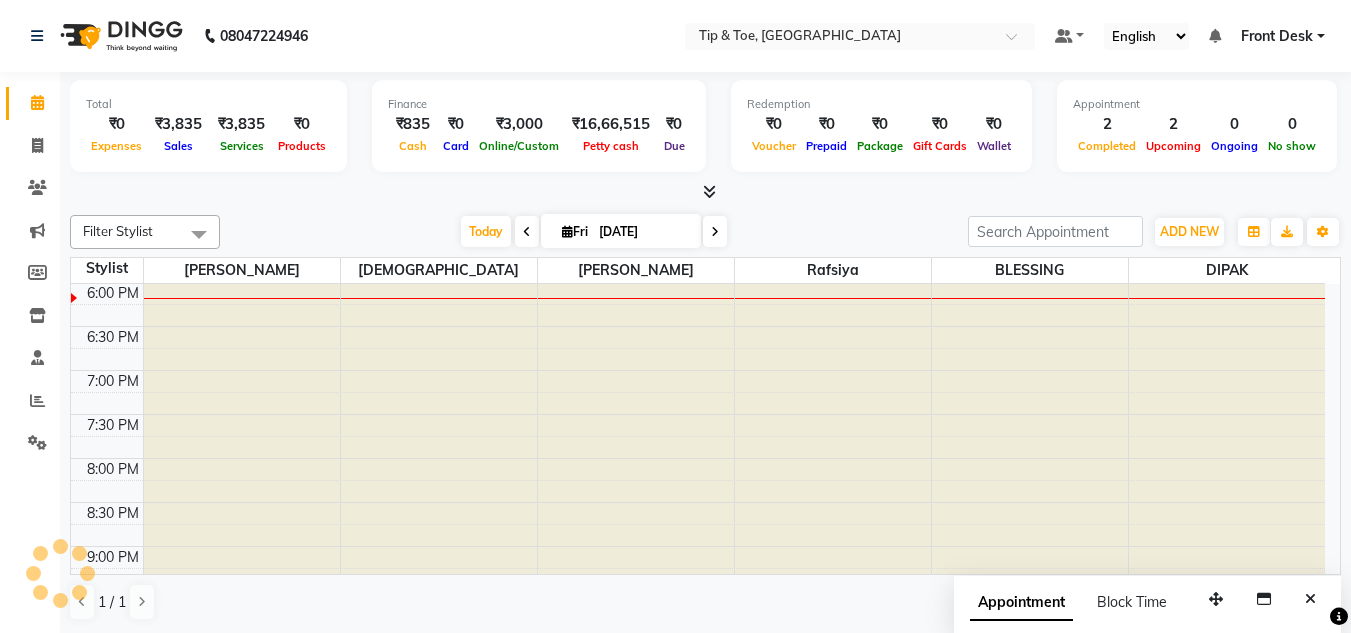 scroll, scrollTop: 793, scrollLeft: 0, axis: vertical 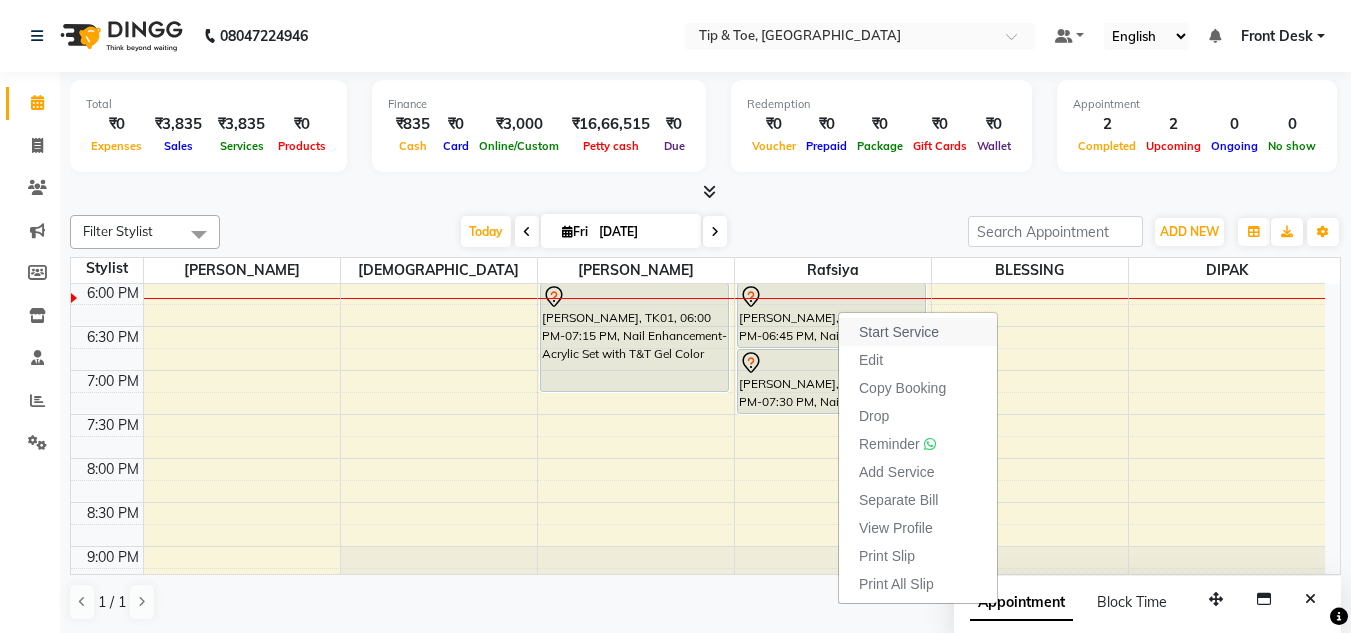 click on "Start Service" at bounding box center [899, 332] 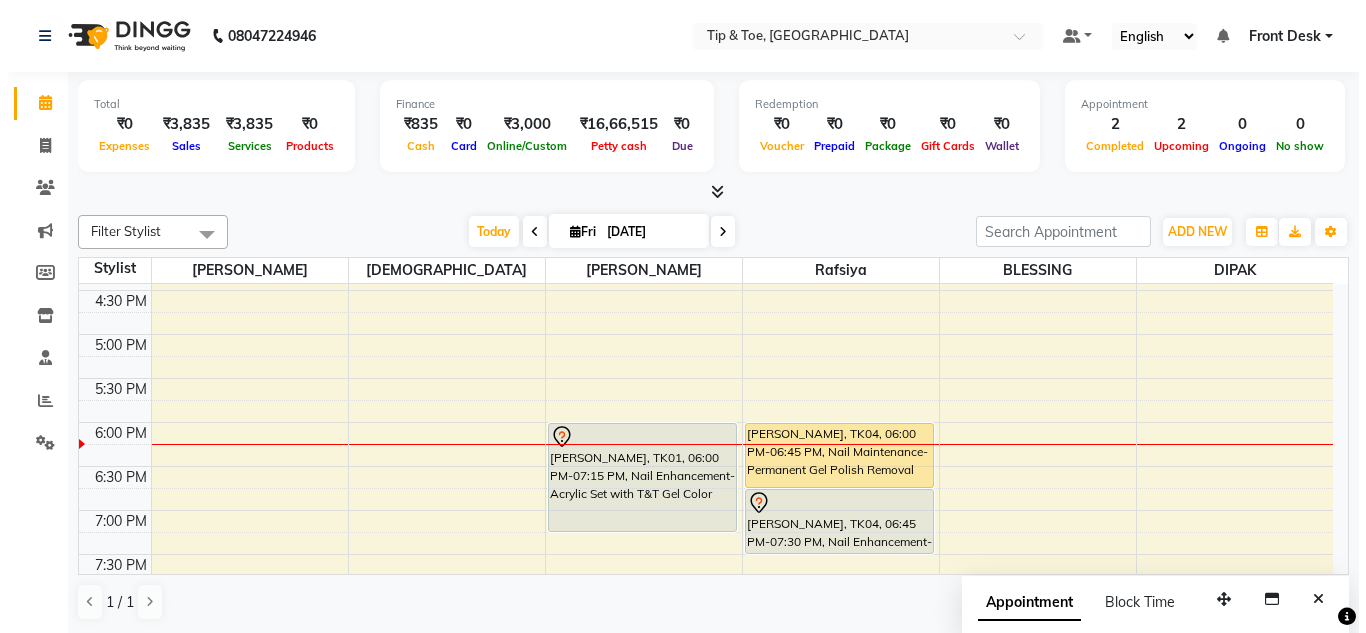 scroll, scrollTop: 753, scrollLeft: 0, axis: vertical 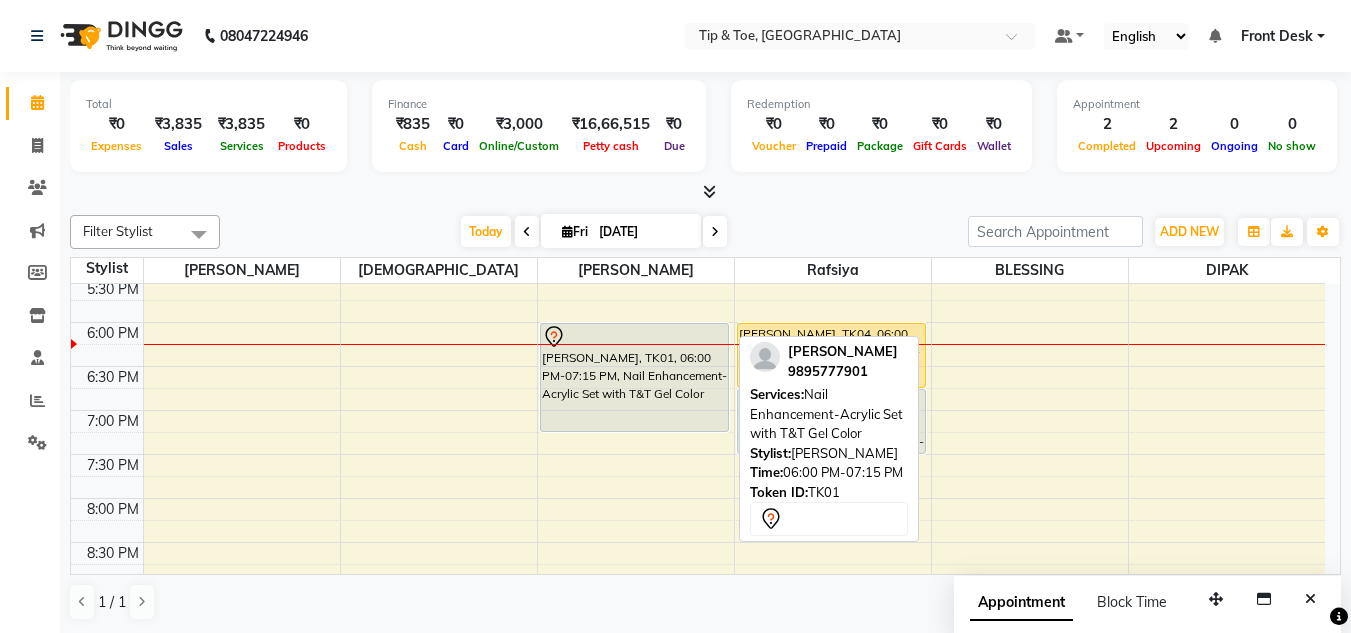 click on "LEEJA JHONSON, TK01, 06:00 PM-07:15 PM, Nail Enhancement-Acrylic Set with T&T Gel Color" at bounding box center [634, 377] 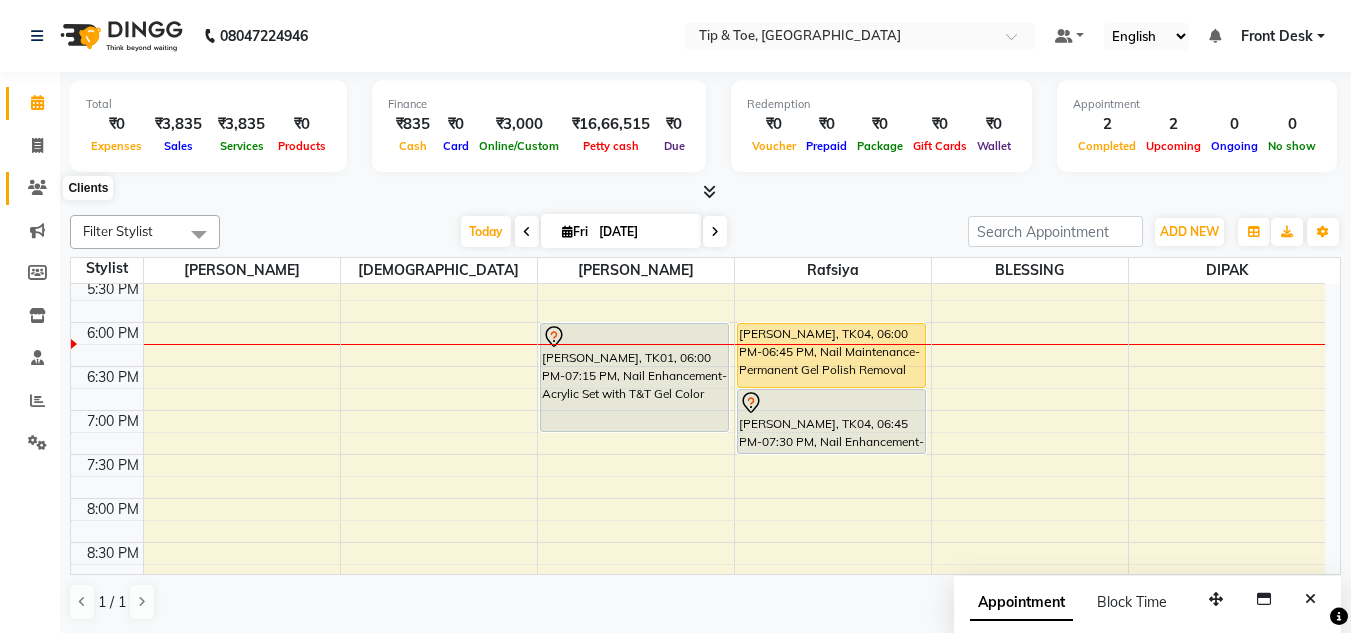 click 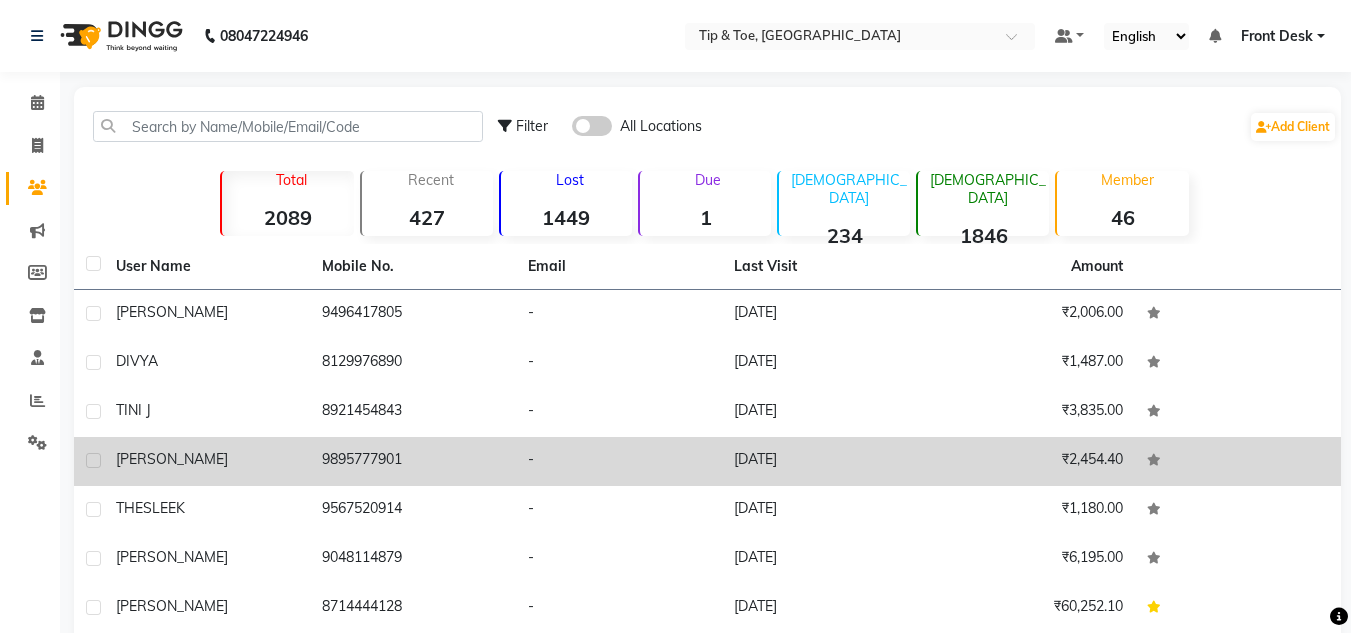 drag, startPoint x: 417, startPoint y: 481, endPoint x: 401, endPoint y: 477, distance: 16.492422 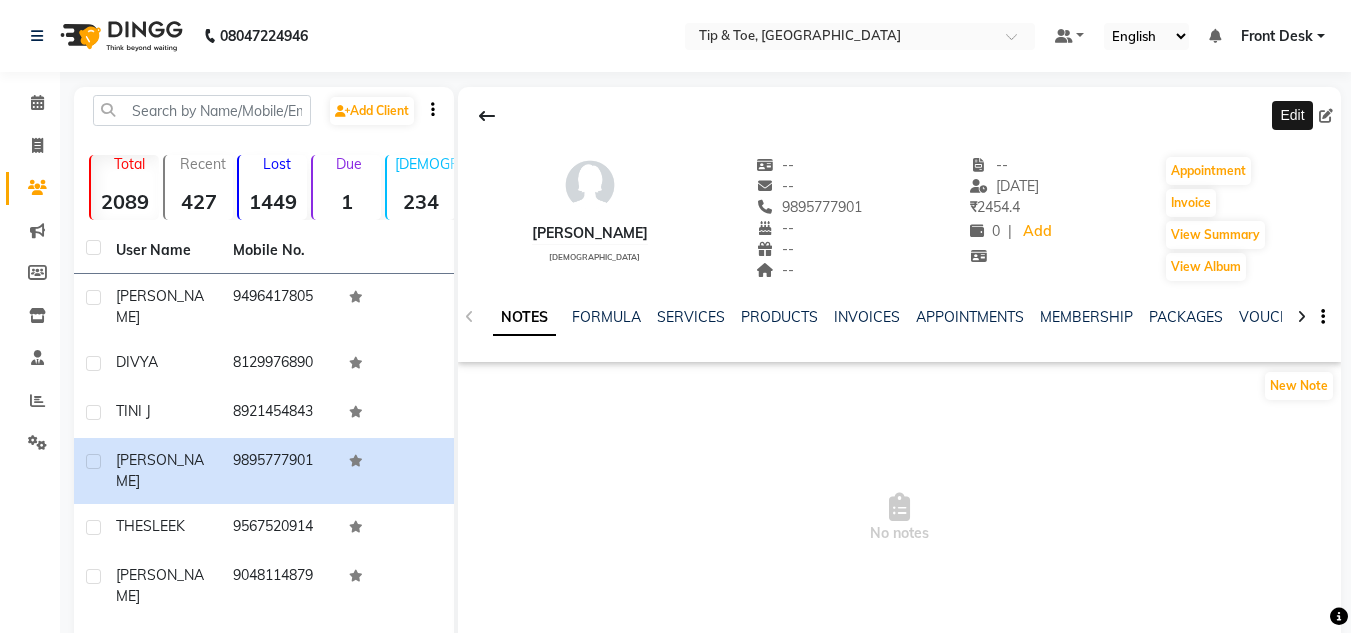 click 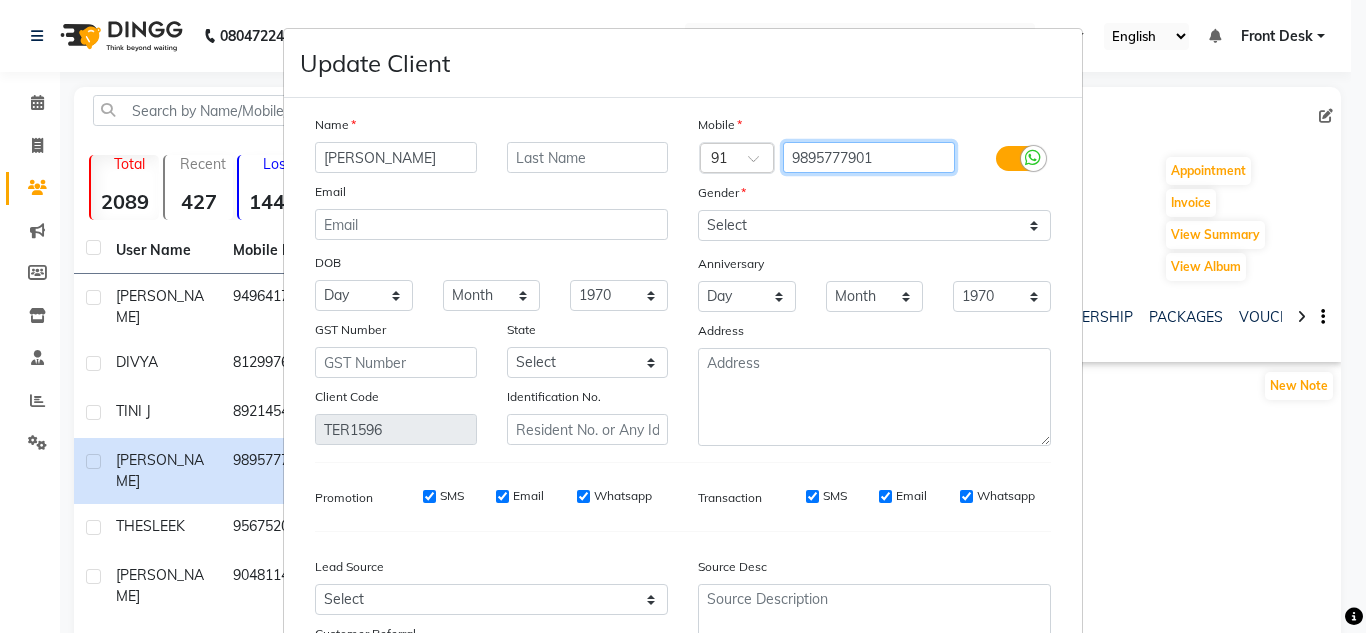 click on "9895777901" at bounding box center [869, 157] 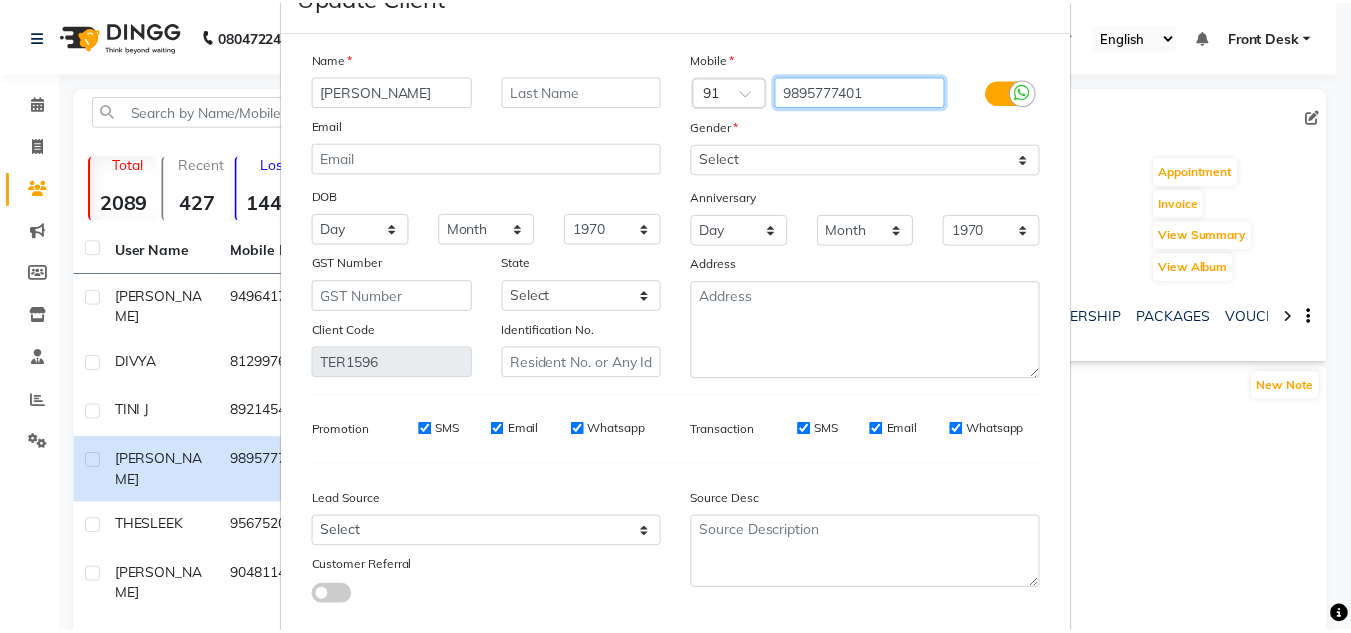 scroll, scrollTop: 180, scrollLeft: 0, axis: vertical 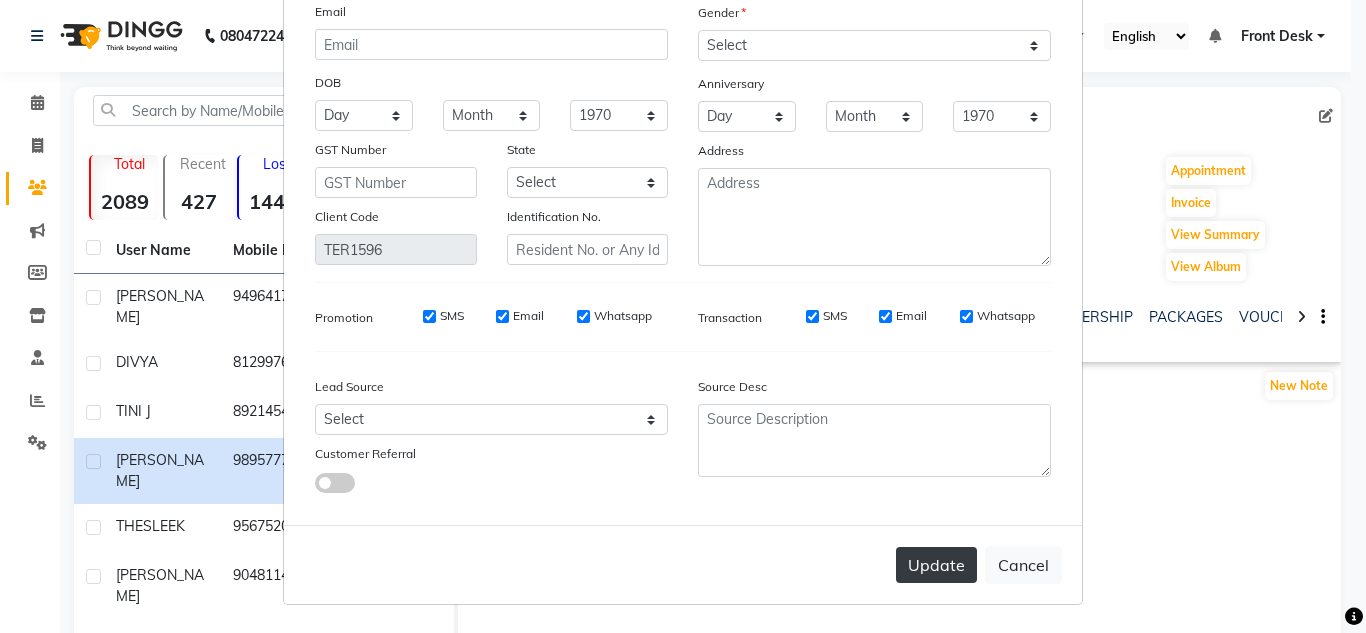 type on "9895777401" 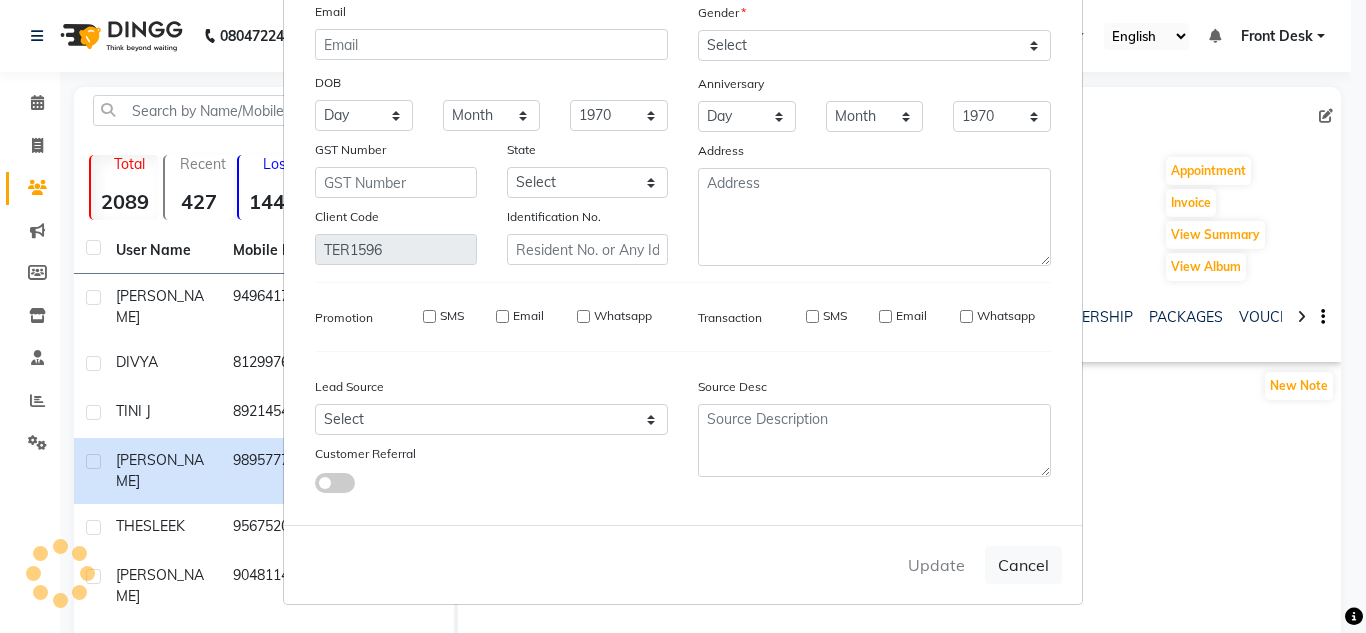 type 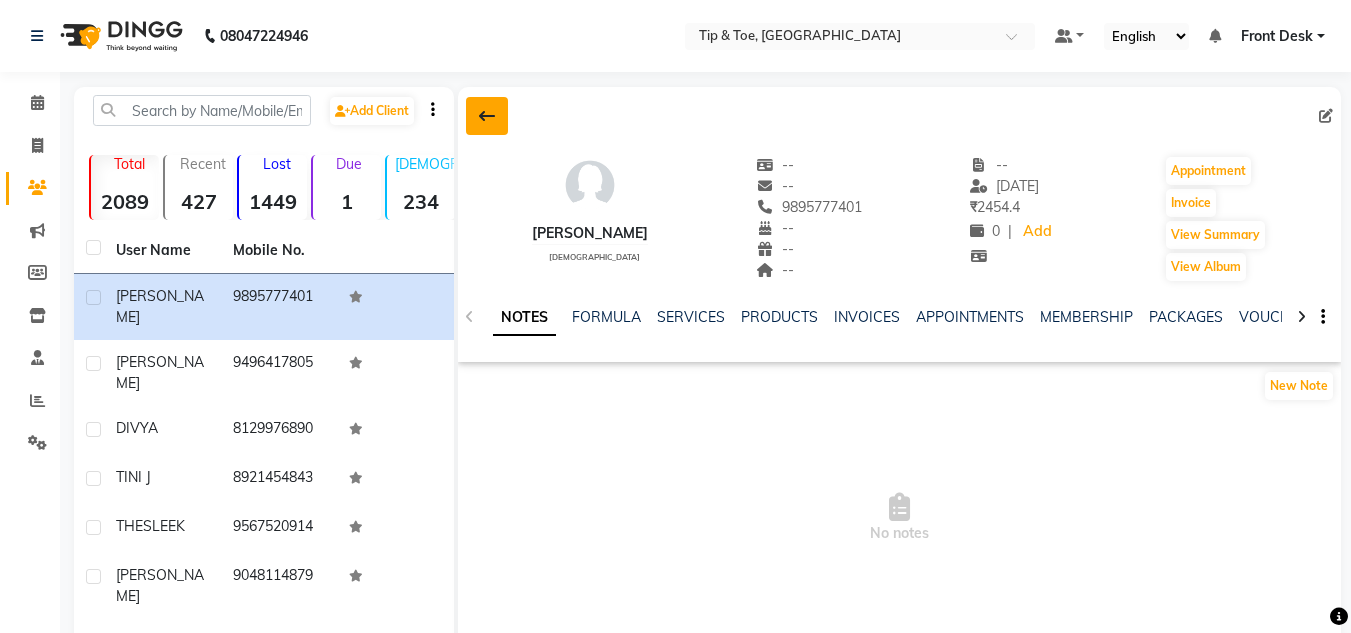 click 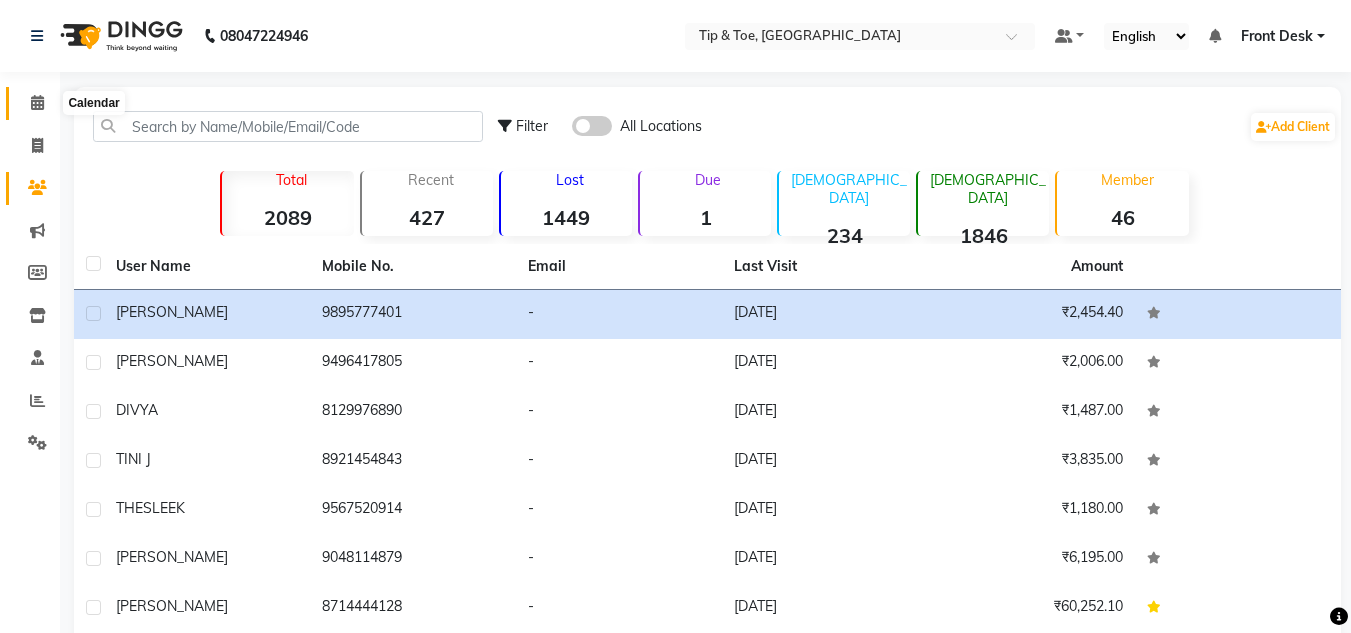 click 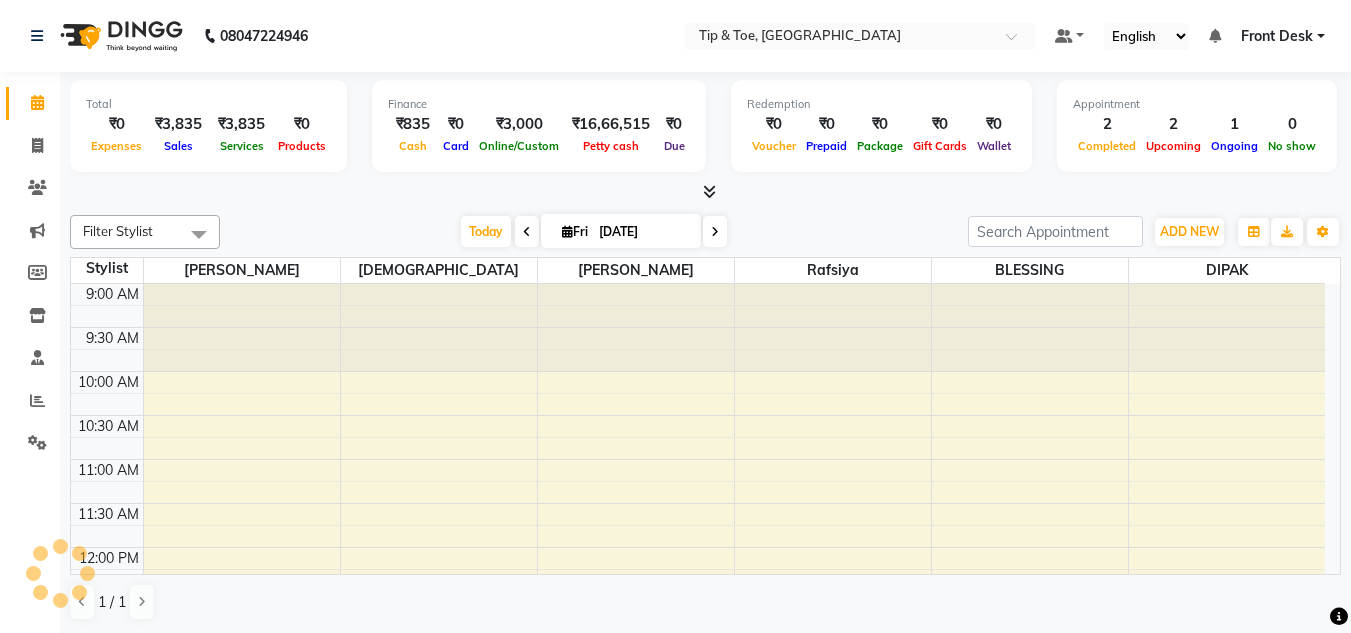 scroll, scrollTop: 0, scrollLeft: 0, axis: both 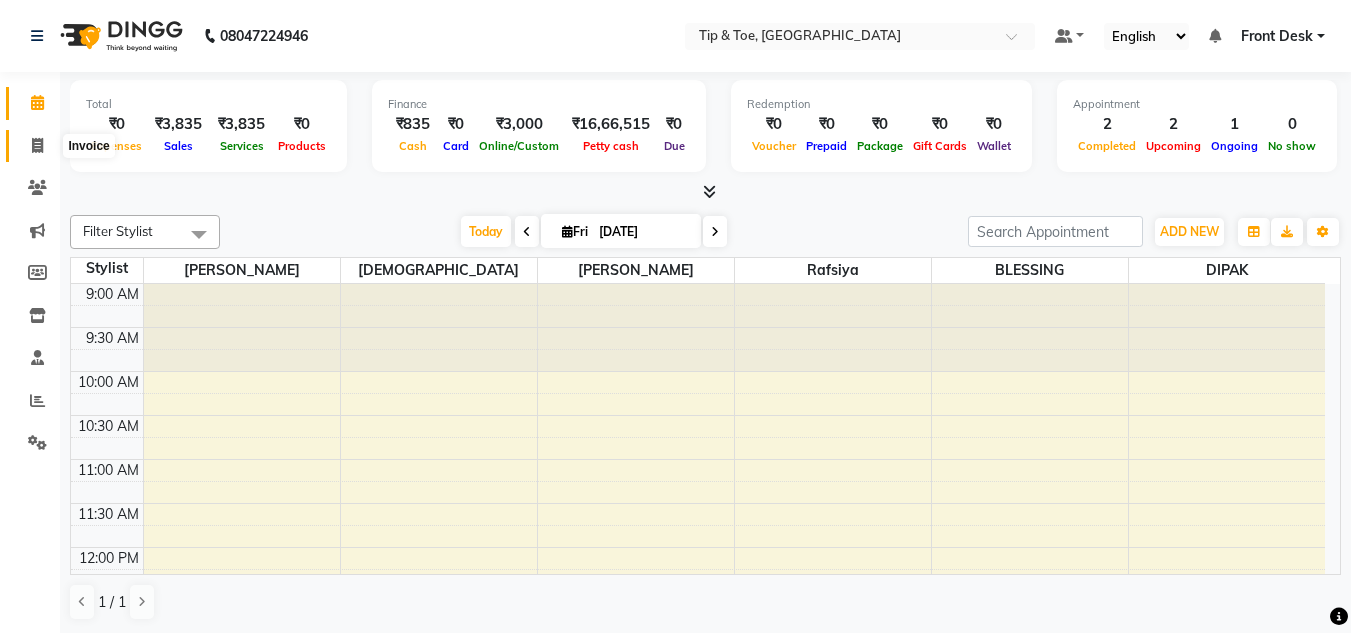 click 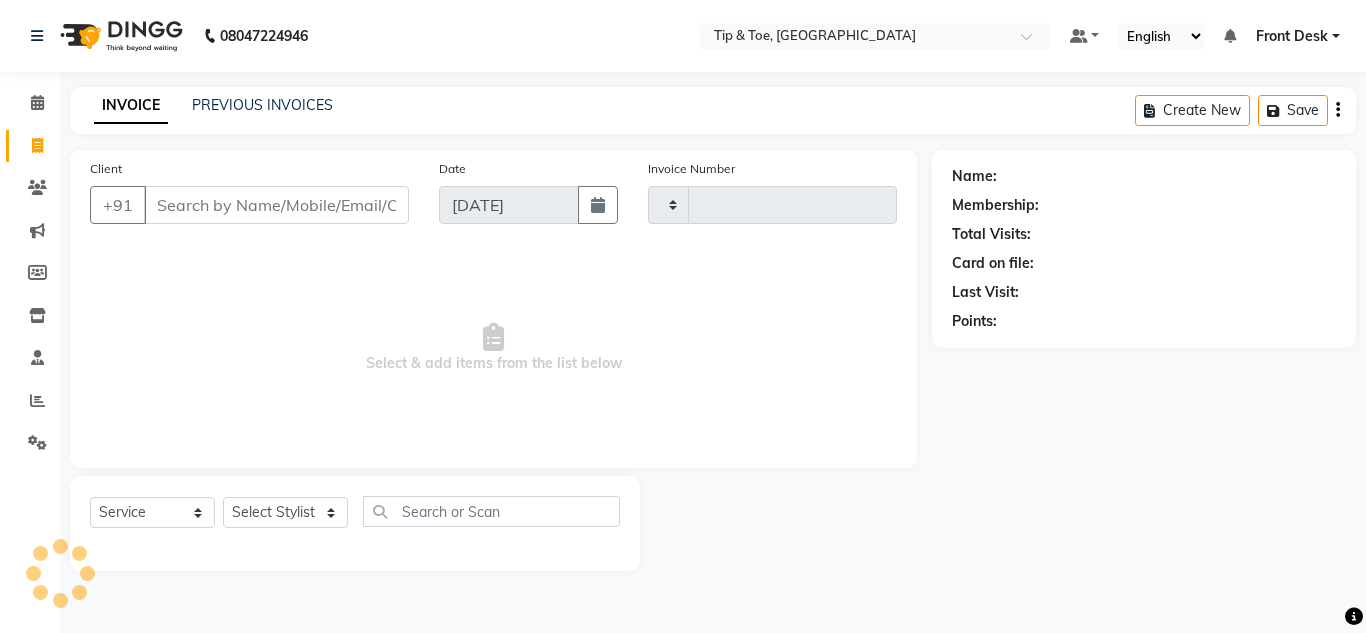 type on "0643" 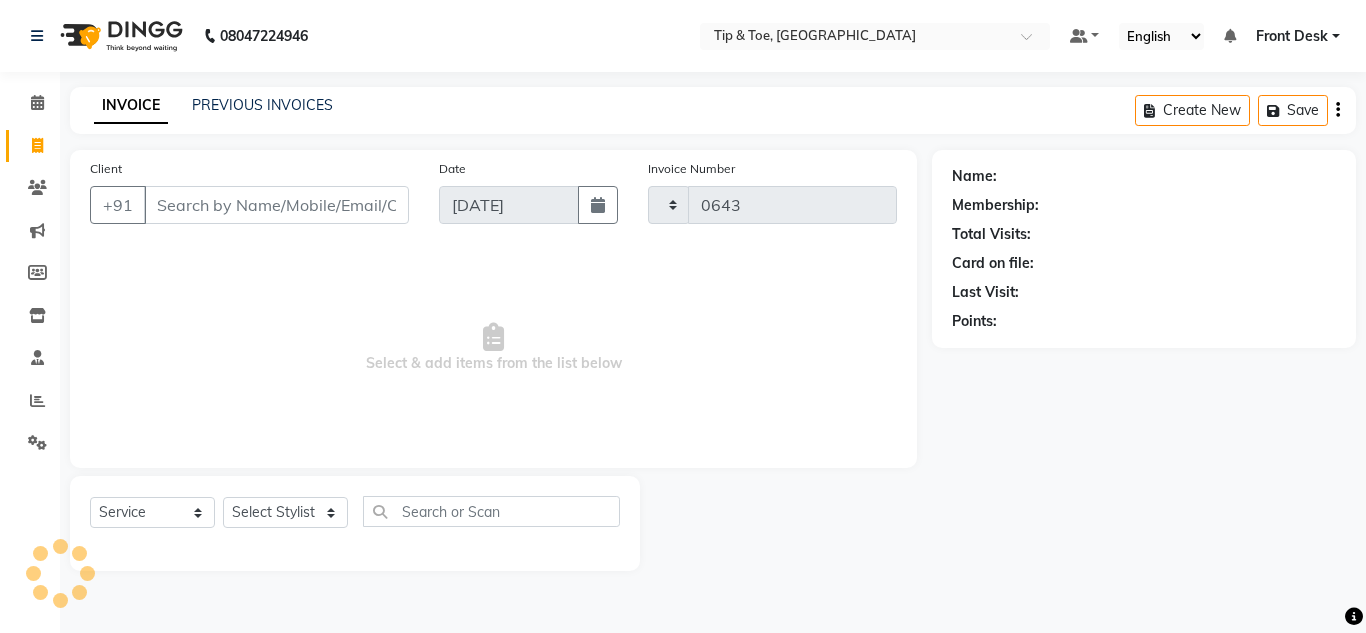 select on "5360" 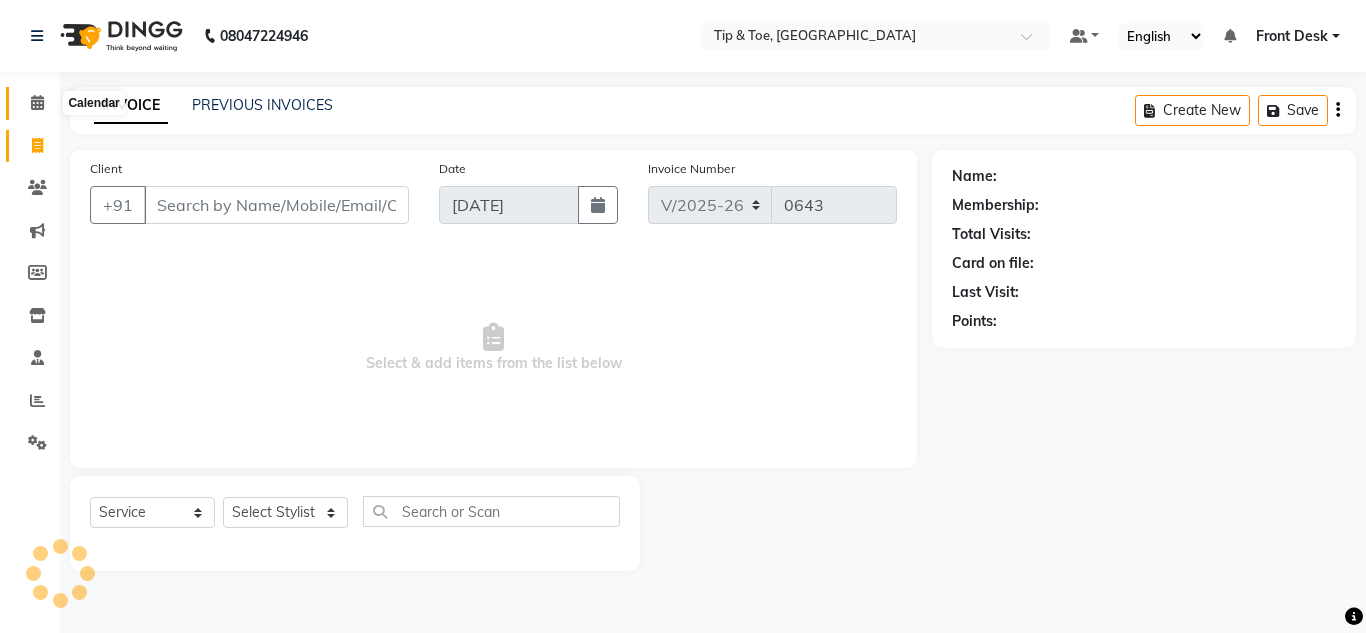 click 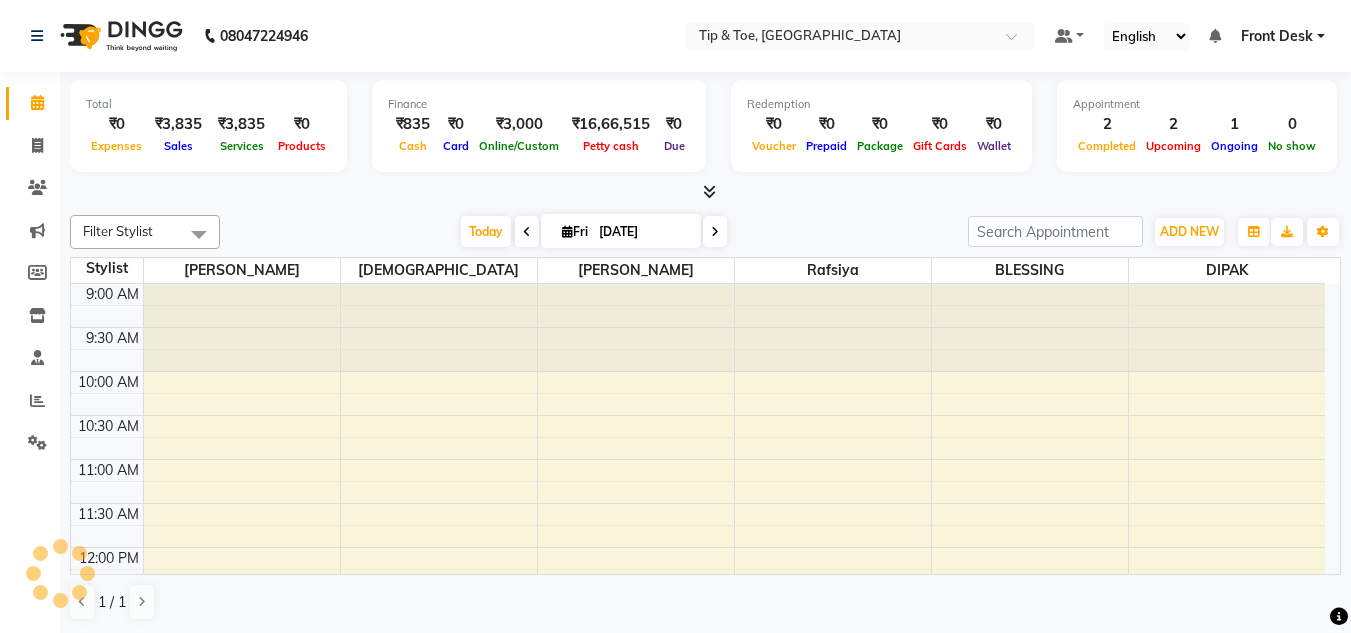 scroll, scrollTop: 0, scrollLeft: 0, axis: both 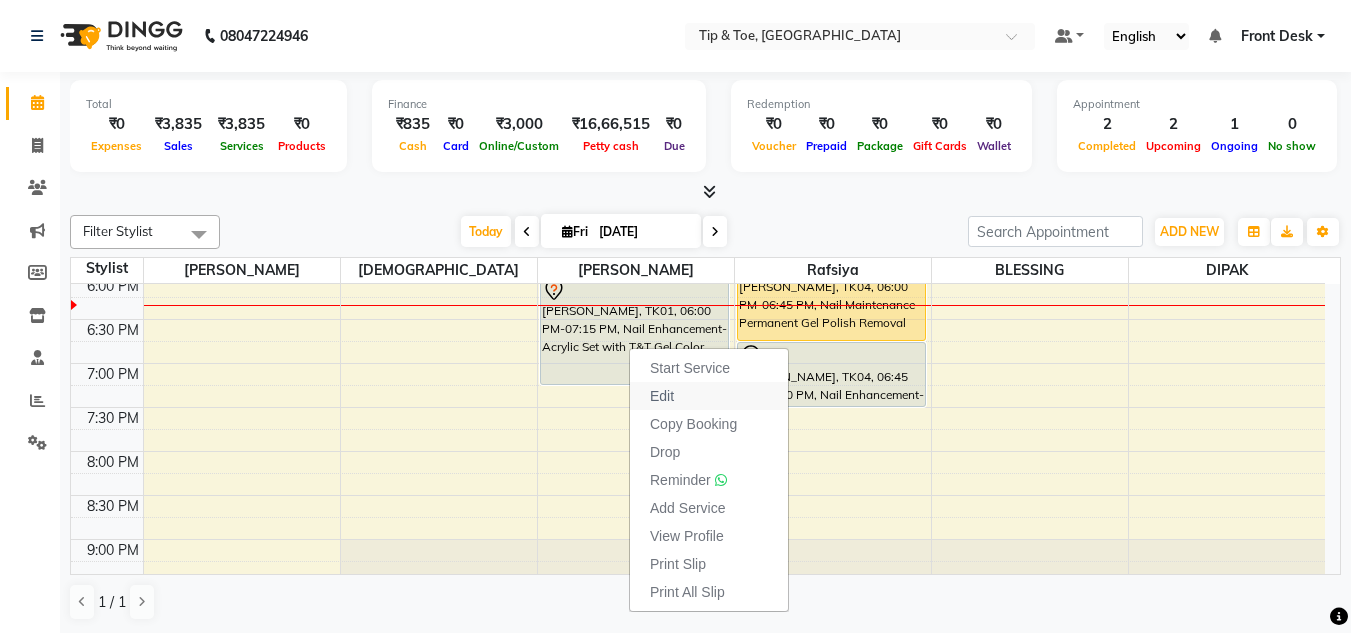 click on "Edit" at bounding box center [709, 396] 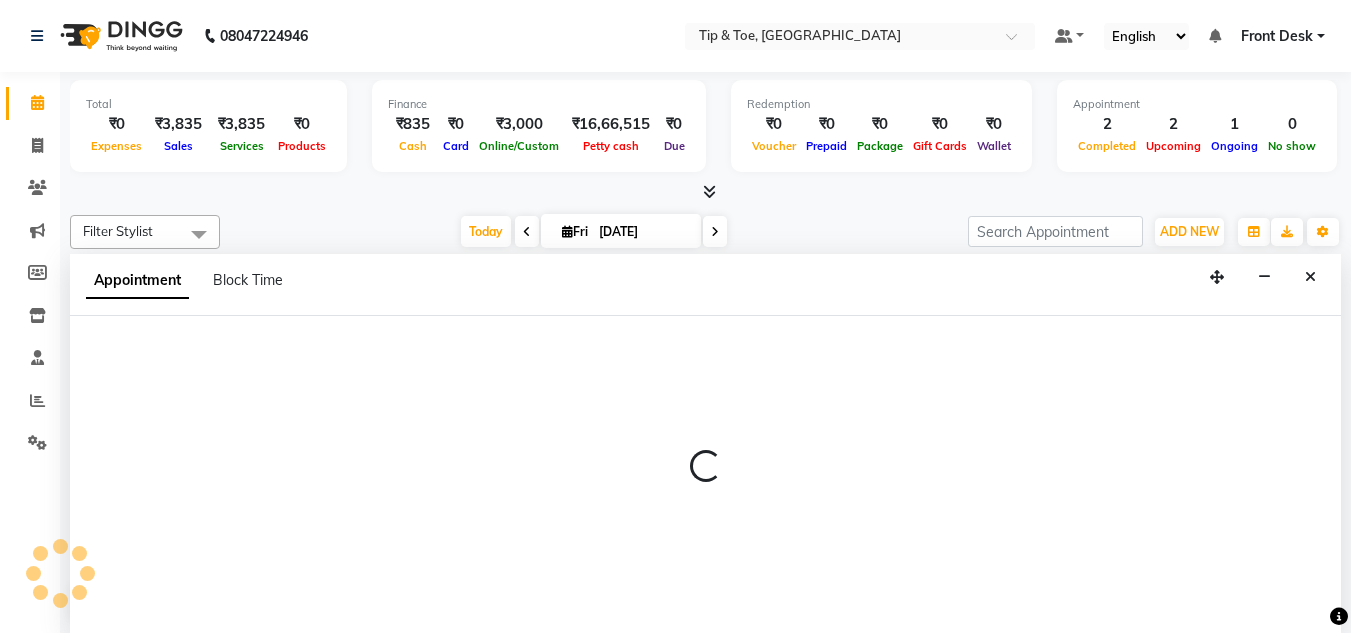 scroll, scrollTop: 1, scrollLeft: 0, axis: vertical 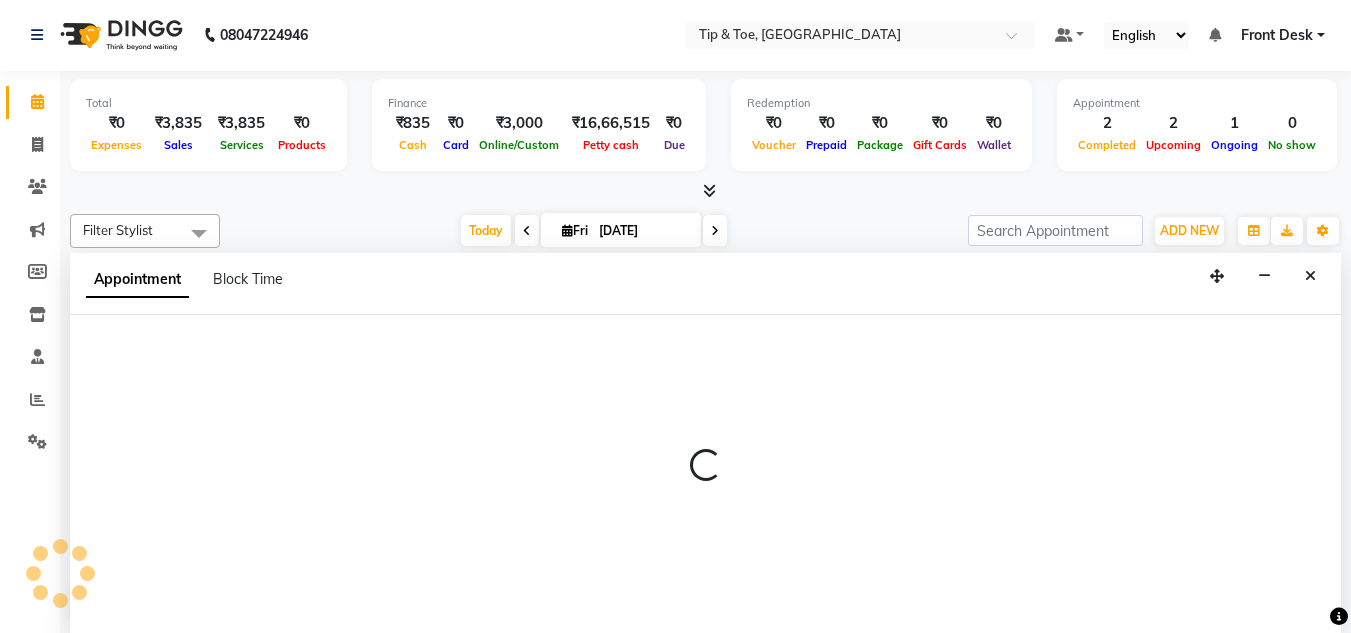 select on "tentative" 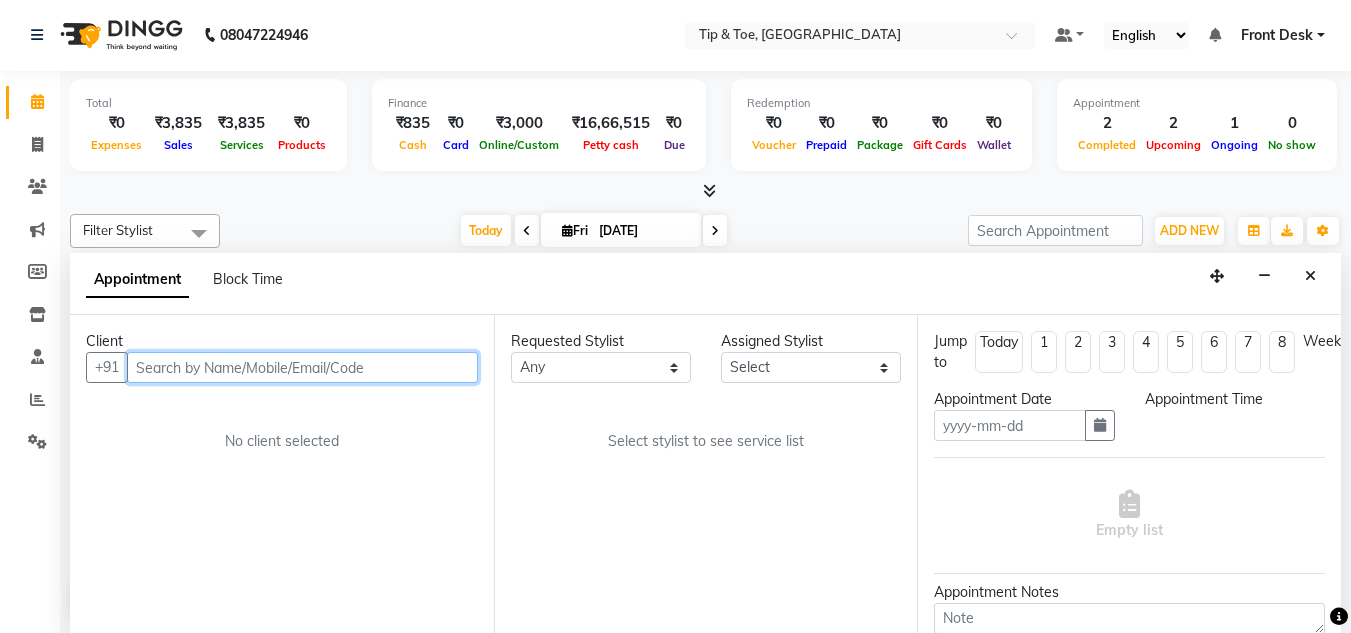 type on "[DATE]" 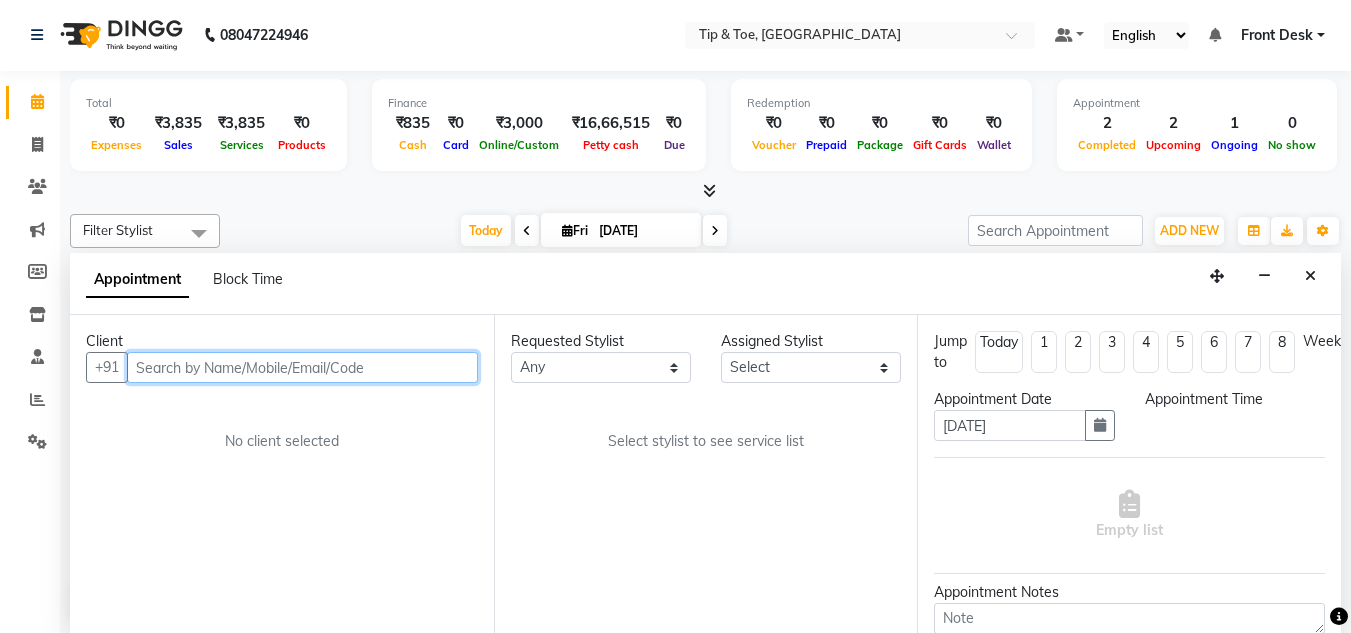 select on "1080" 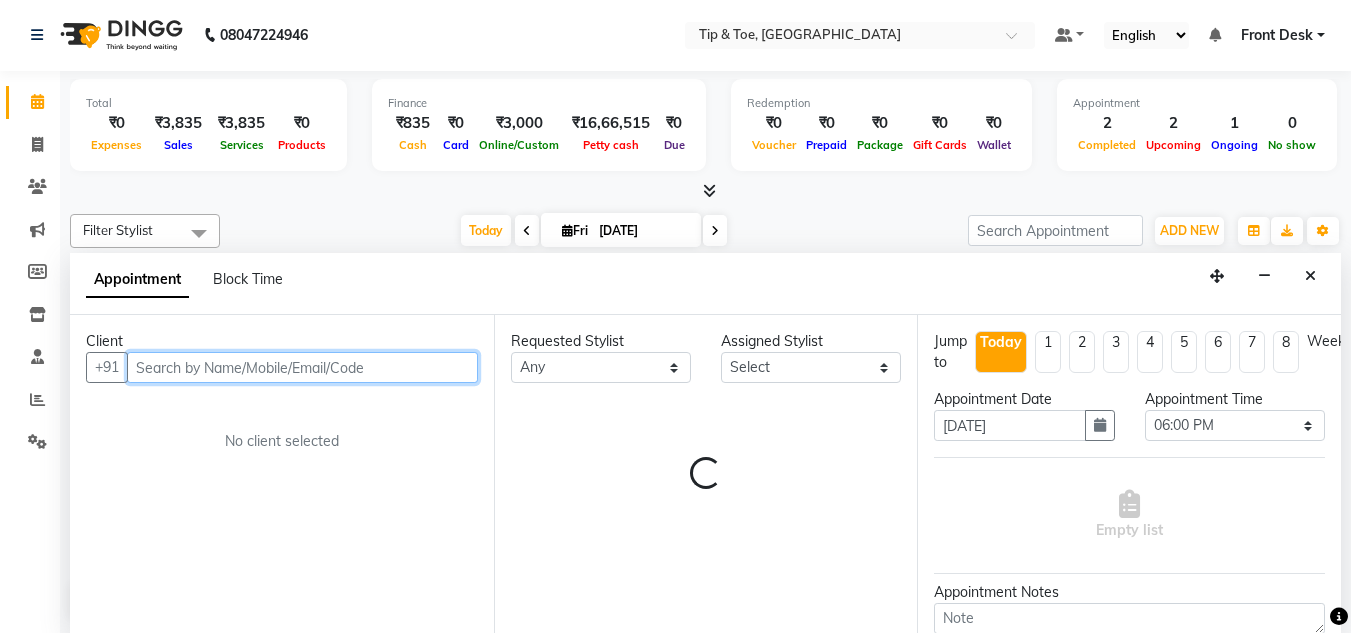 scroll, scrollTop: 793, scrollLeft: 0, axis: vertical 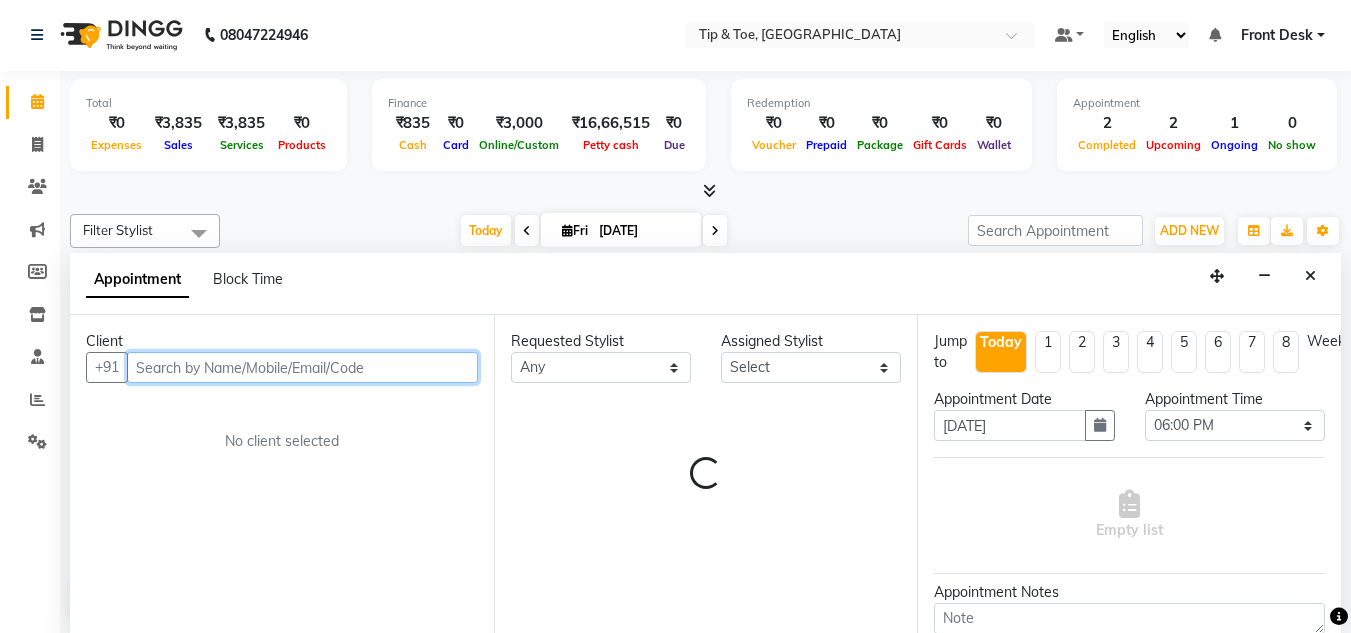 select on "46387" 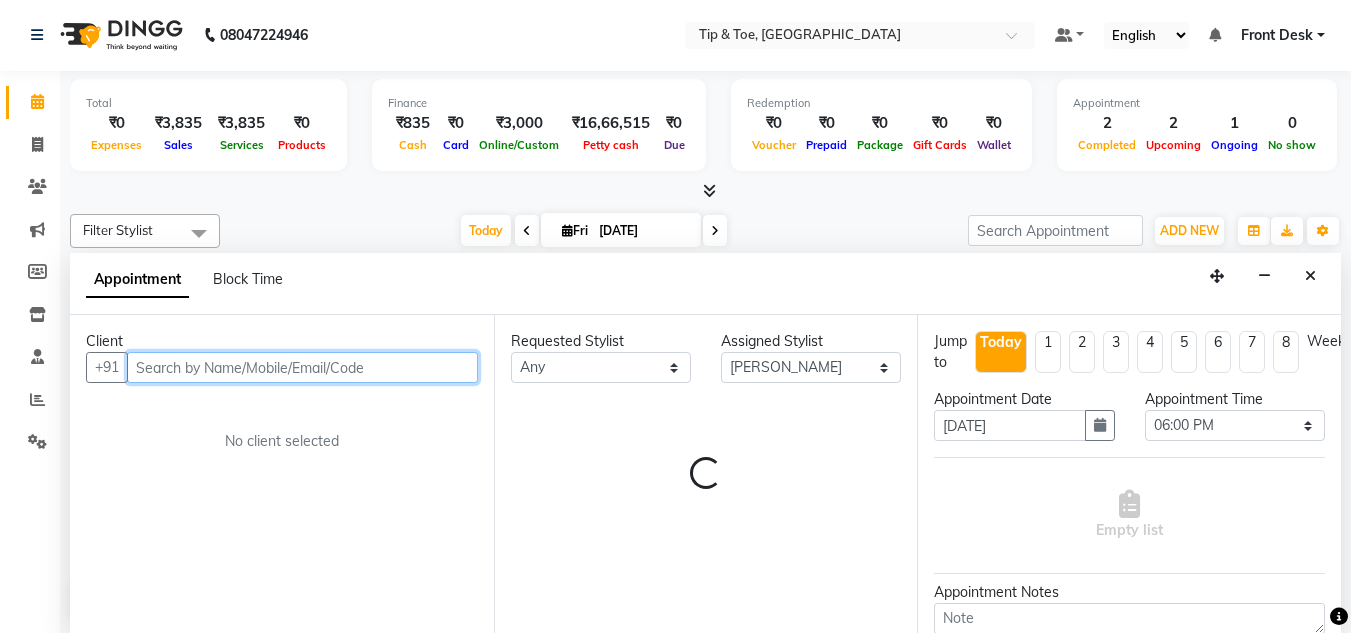 select on "2436" 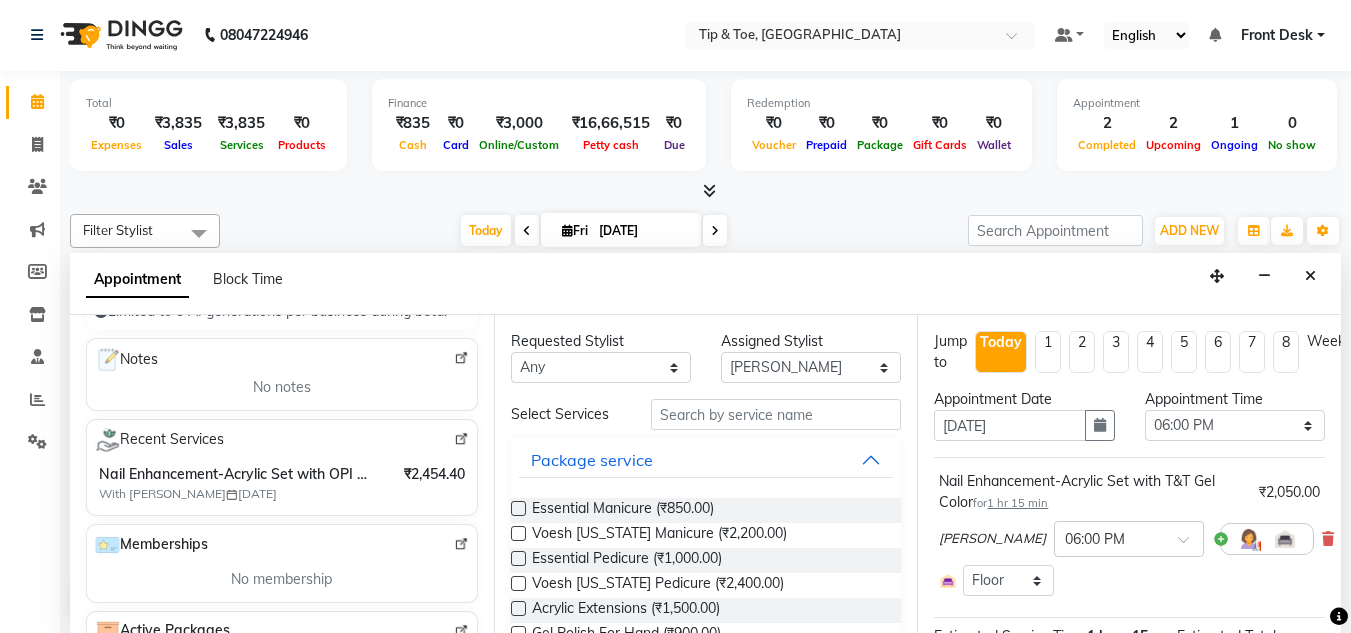 scroll, scrollTop: 300, scrollLeft: 0, axis: vertical 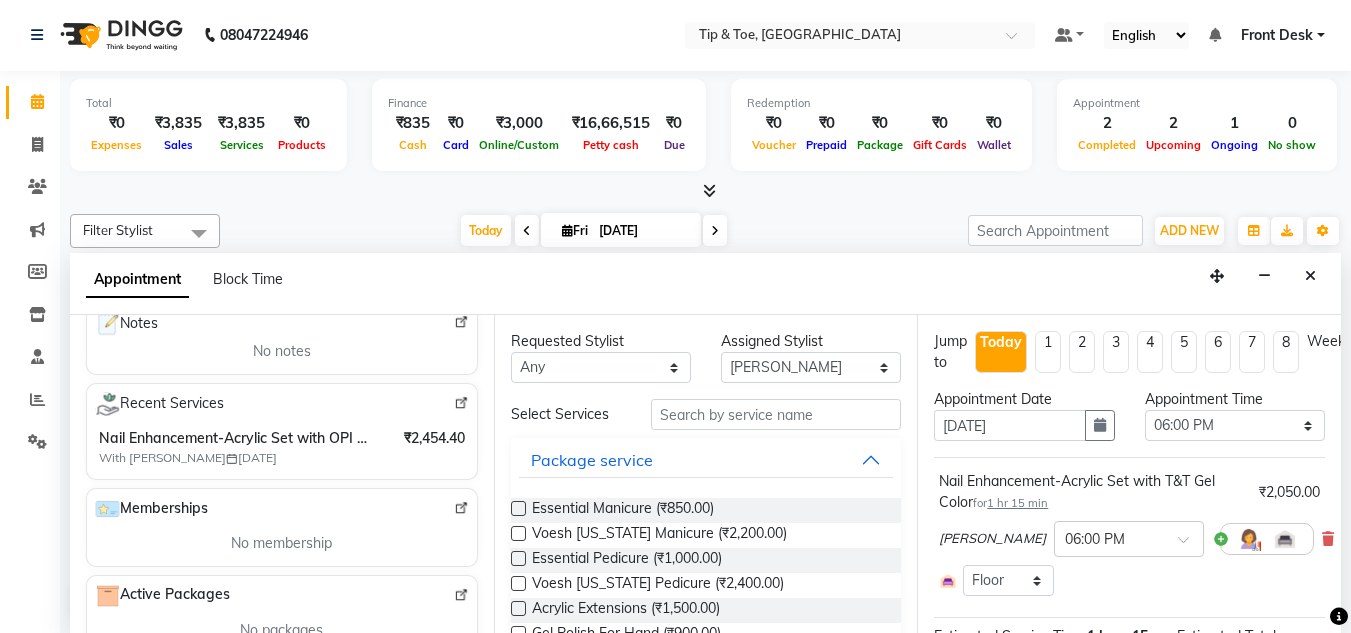 click on "Nail Enhancement-Acrylic Set with OPI Gel Color" at bounding box center (236, 438) 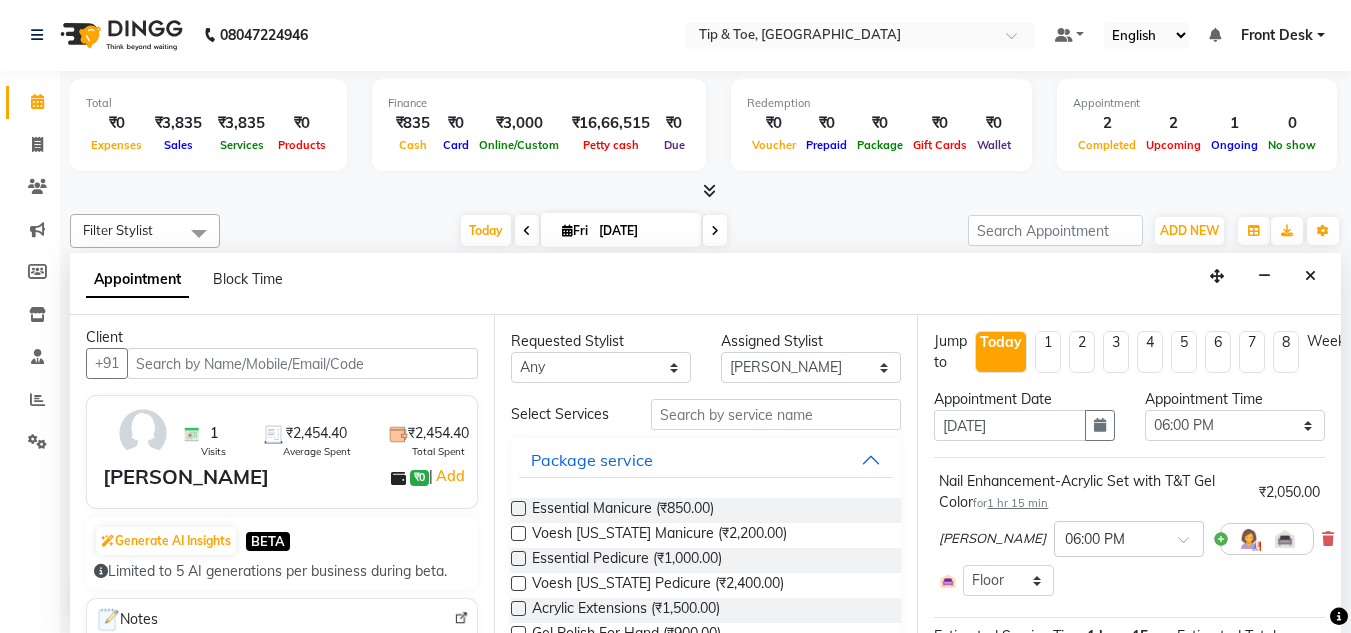 scroll, scrollTop: 0, scrollLeft: 0, axis: both 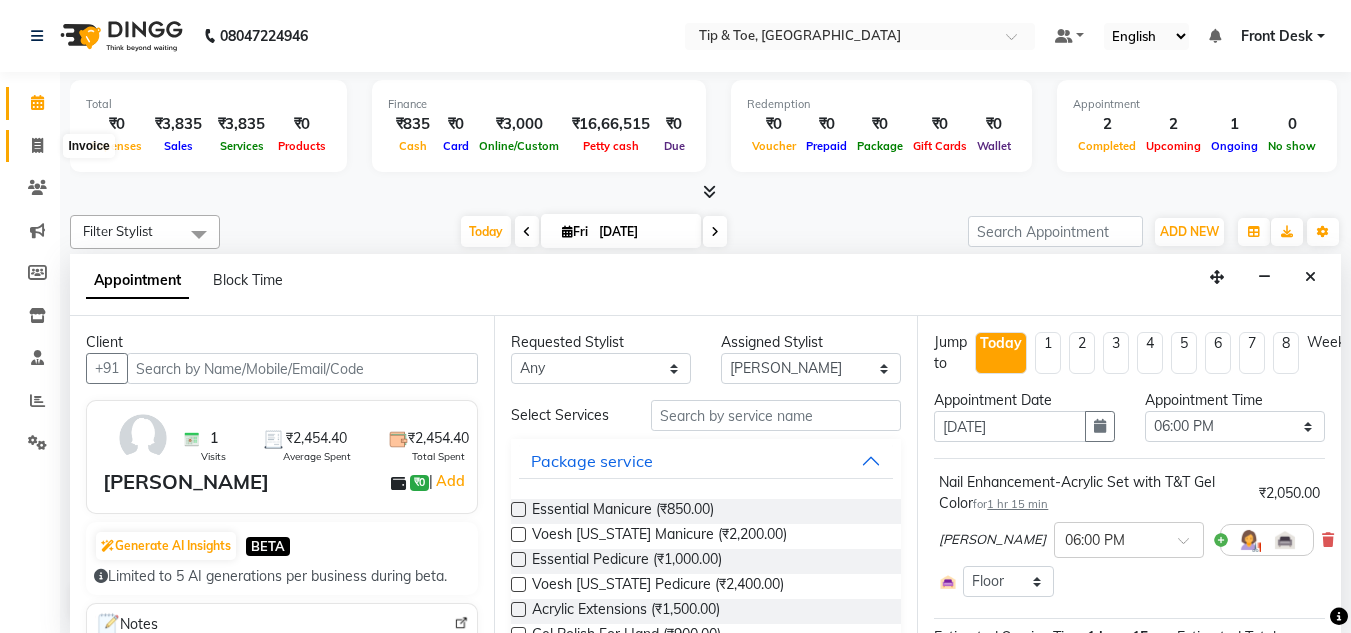 drag, startPoint x: 38, startPoint y: 142, endPoint x: 40, endPoint y: 115, distance: 27.073973 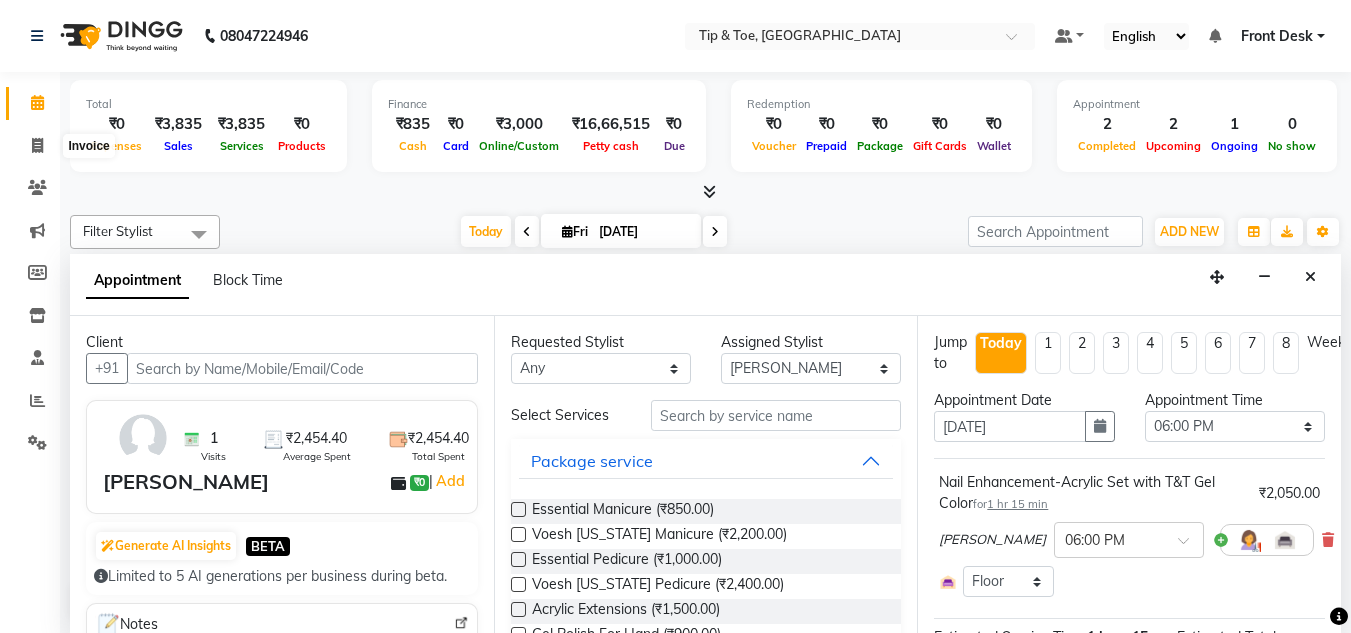 select on "service" 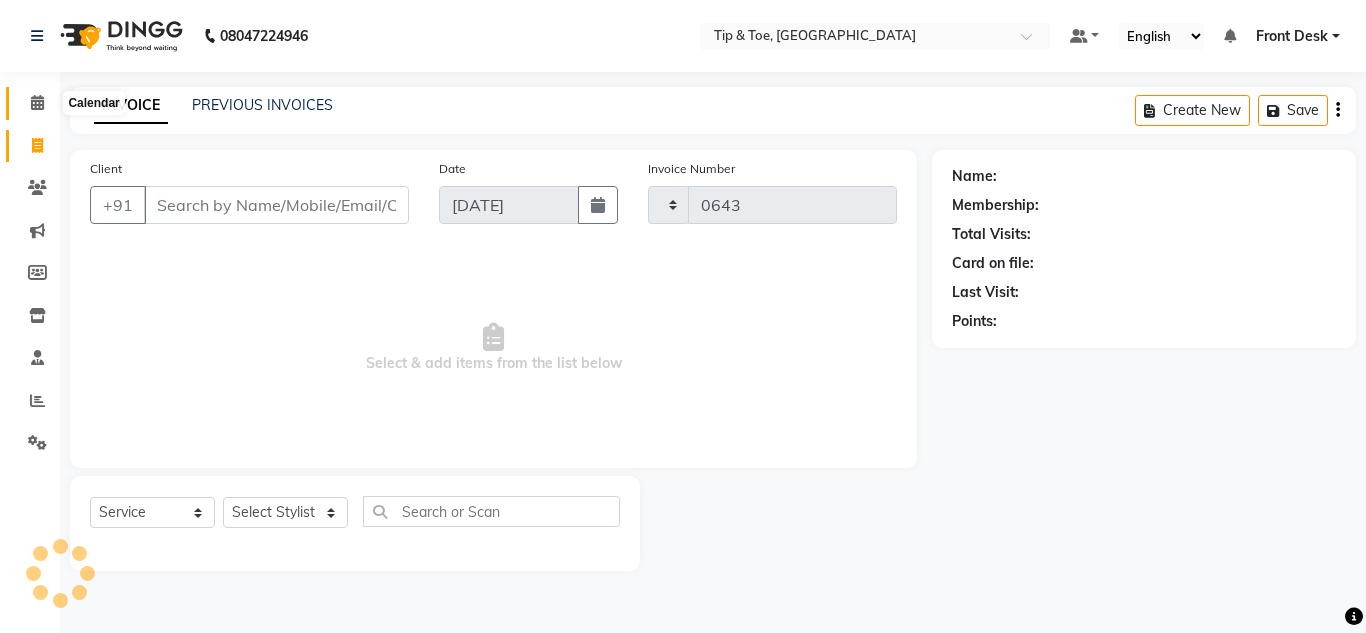 click 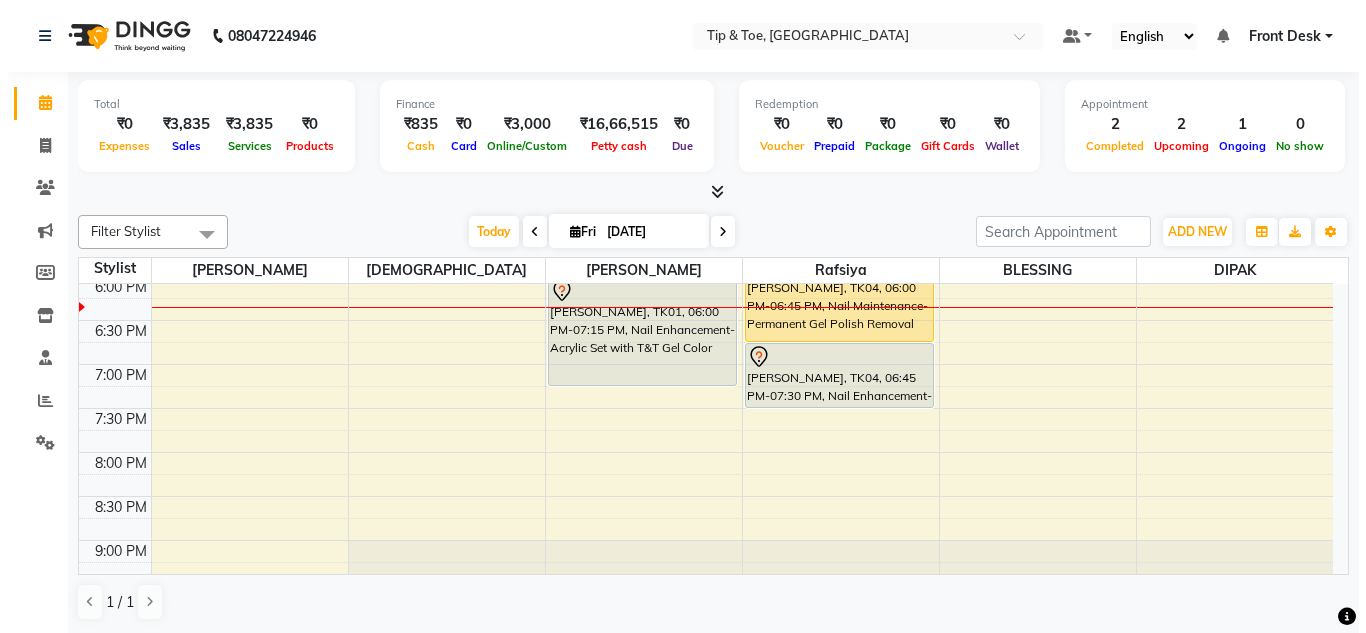 scroll, scrollTop: 800, scrollLeft: 0, axis: vertical 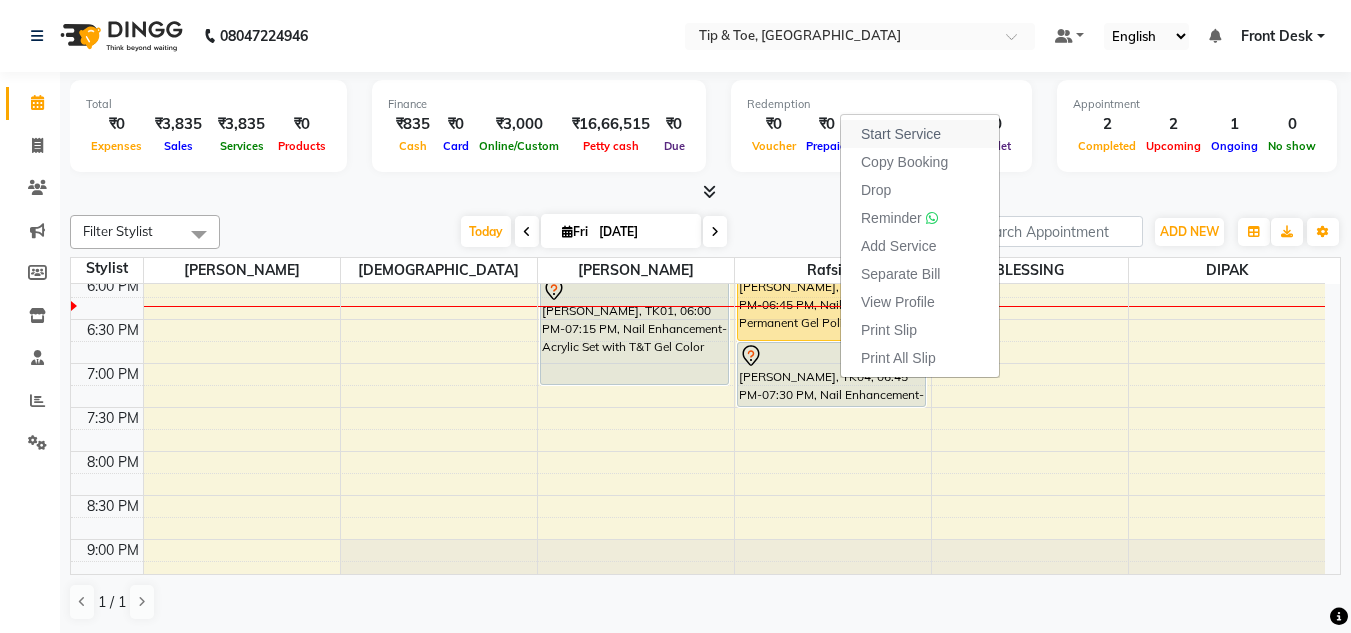 click on "Start Service" at bounding box center [901, 134] 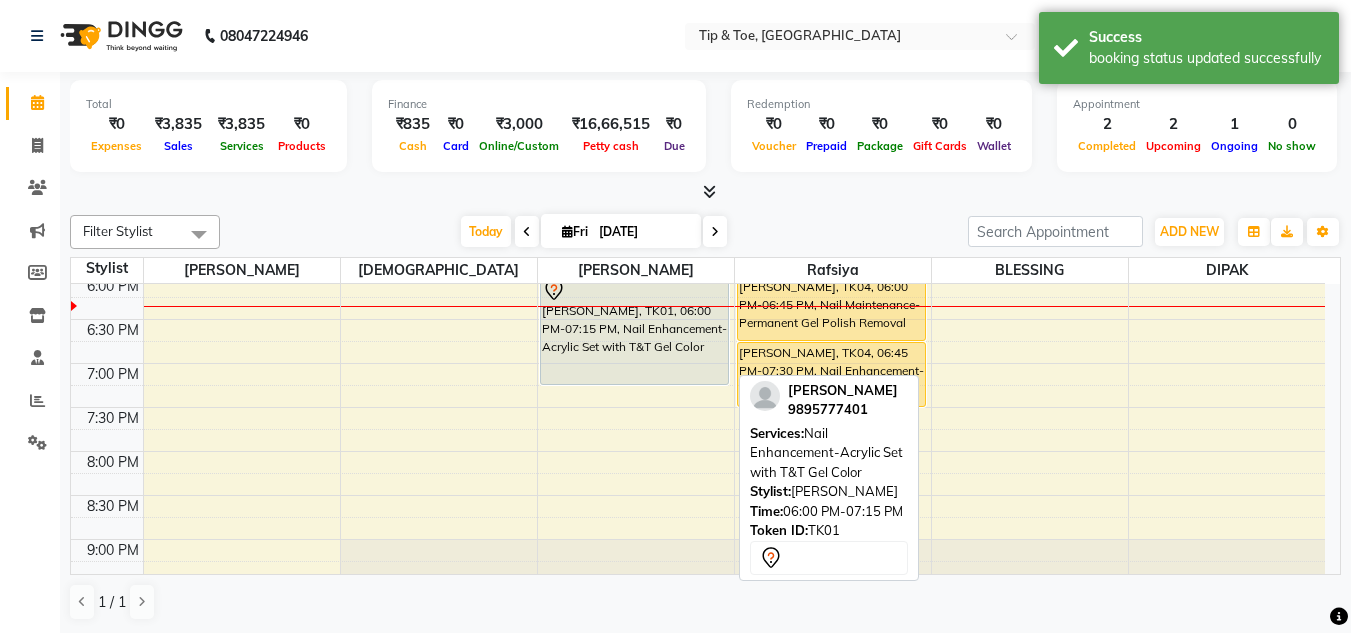 click on "LEEJA JHONSON, TK01, 06:00 PM-07:15 PM, Nail Enhancement-Acrylic Set with T&T Gel Color" at bounding box center [634, 330] 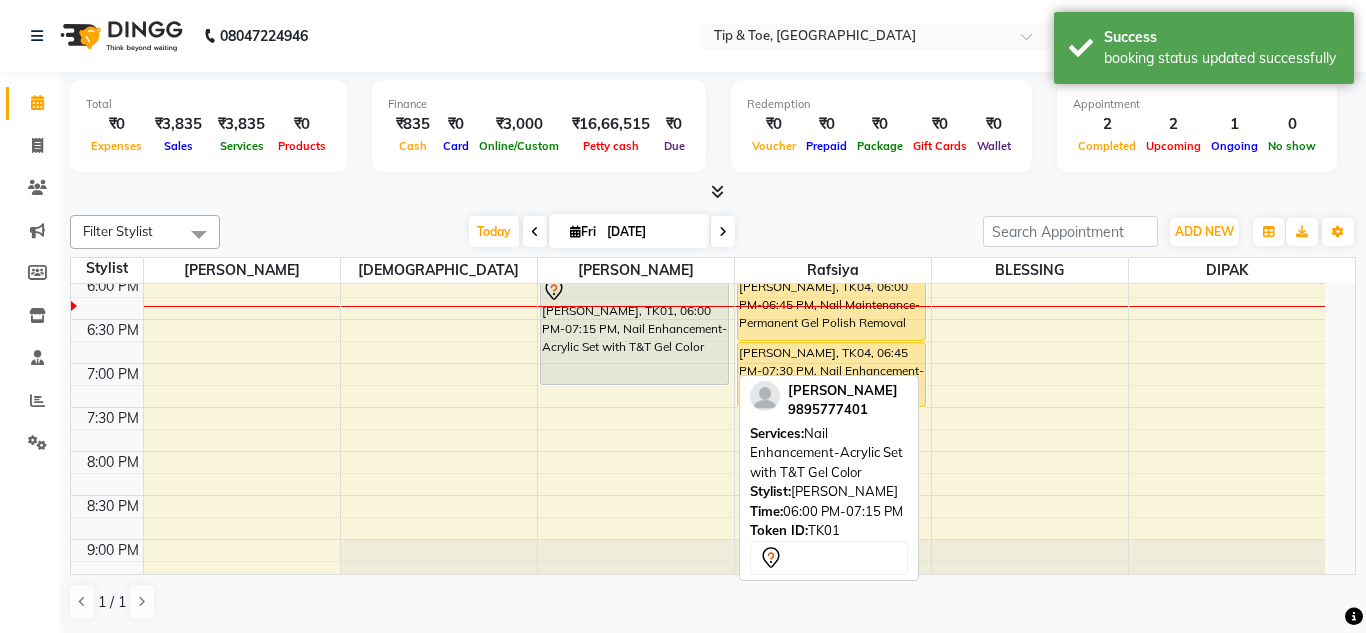 select on "7" 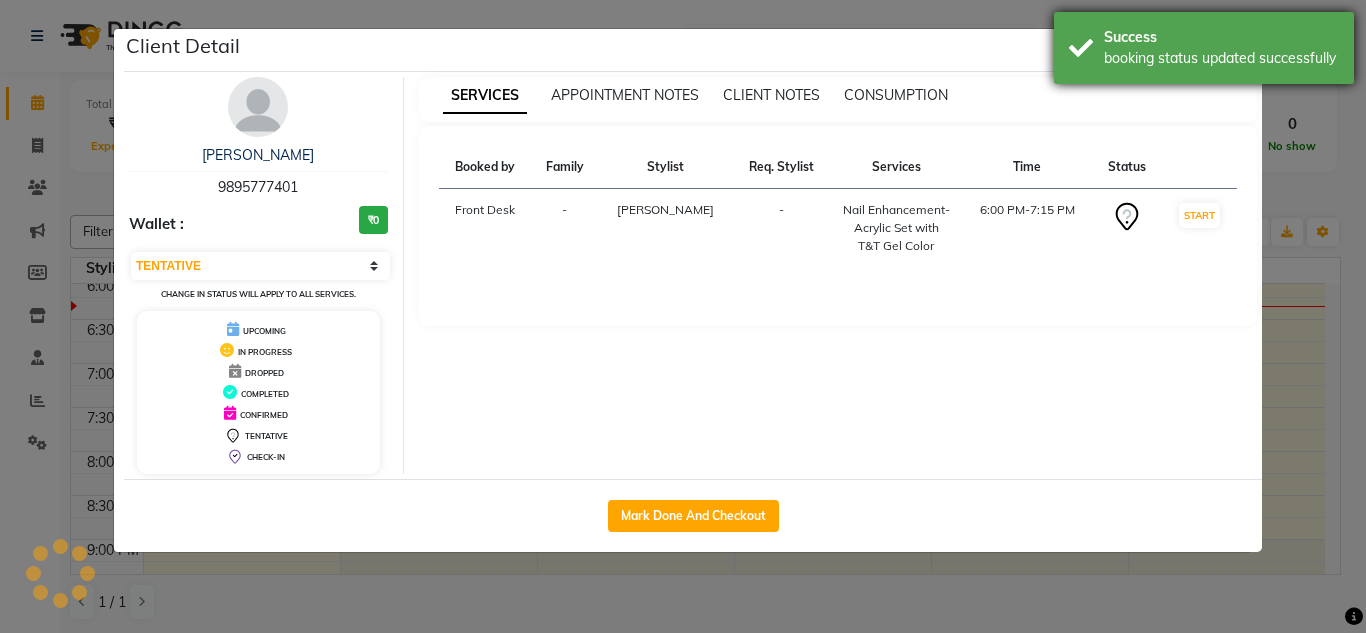 click on "booking status updated successfully" at bounding box center (1221, 58) 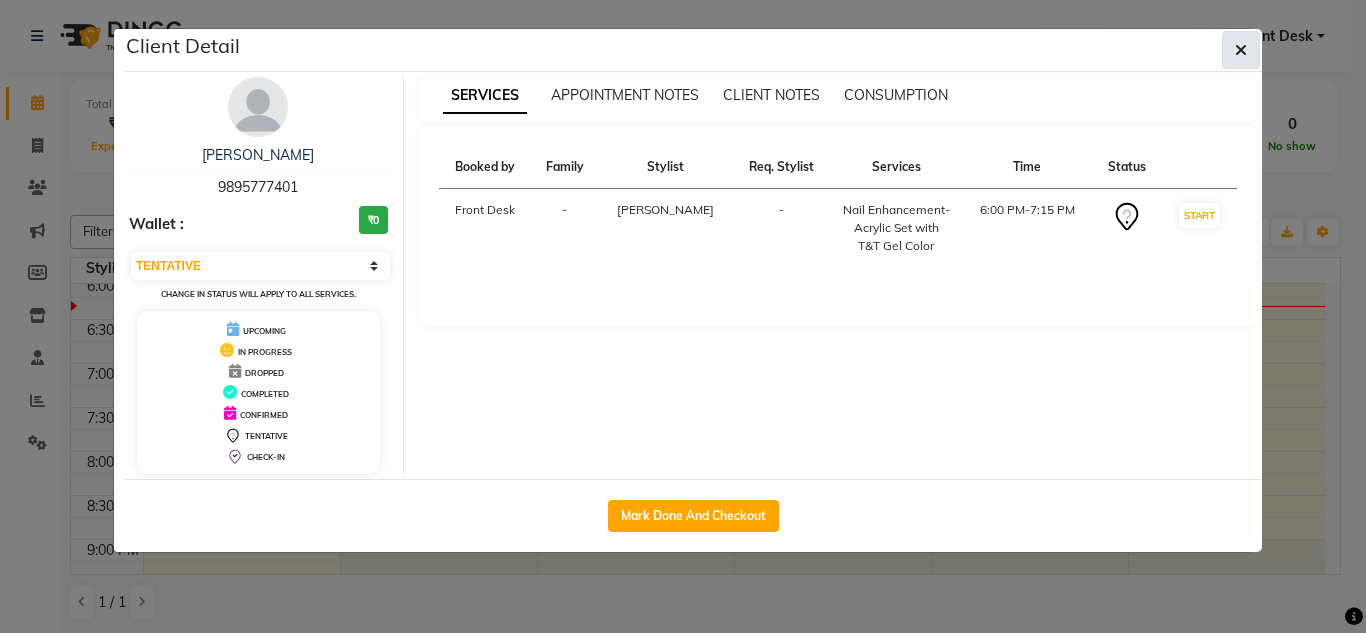 click 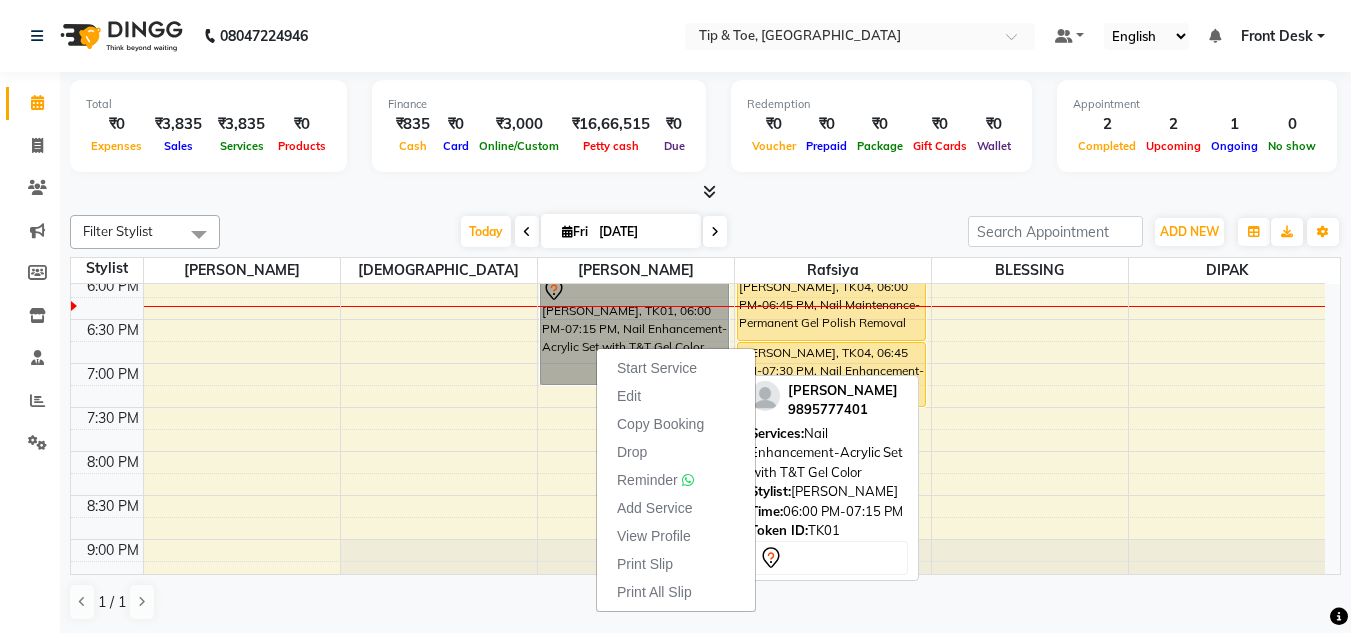 click on "LEEJA JHONSON, TK01, 06:00 PM-07:15 PM, Nail Enhancement-Acrylic Set with T&T Gel Color" at bounding box center (634, 330) 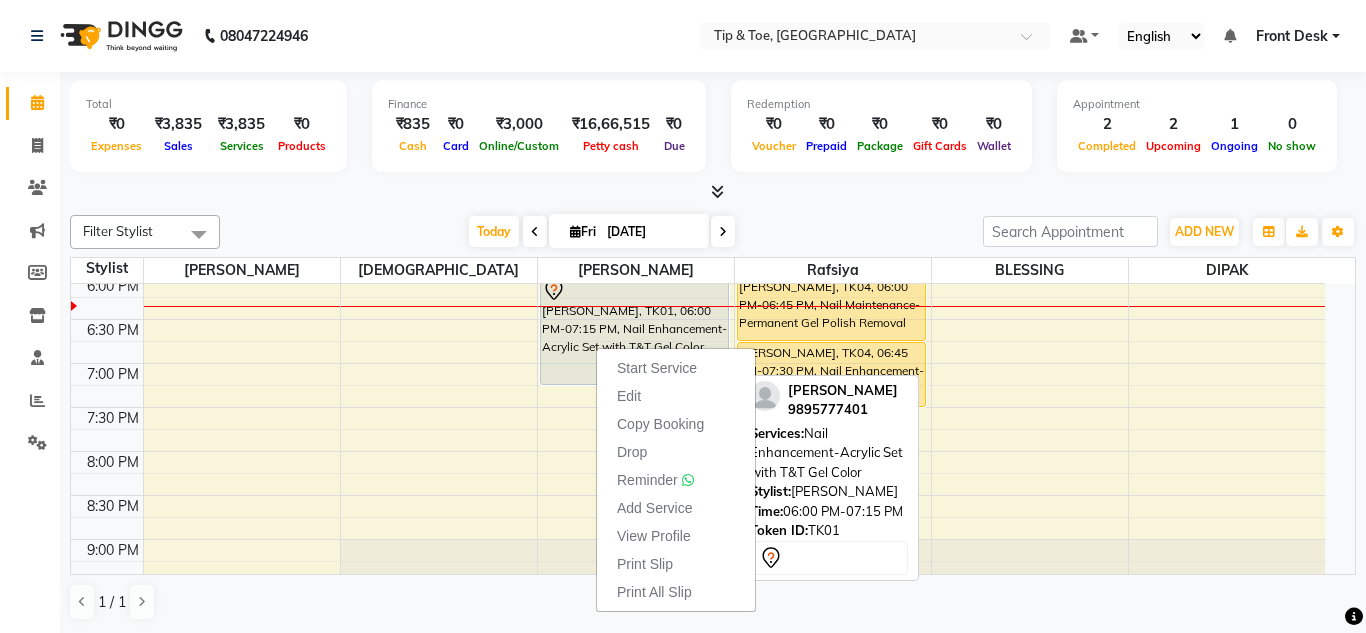select on "7" 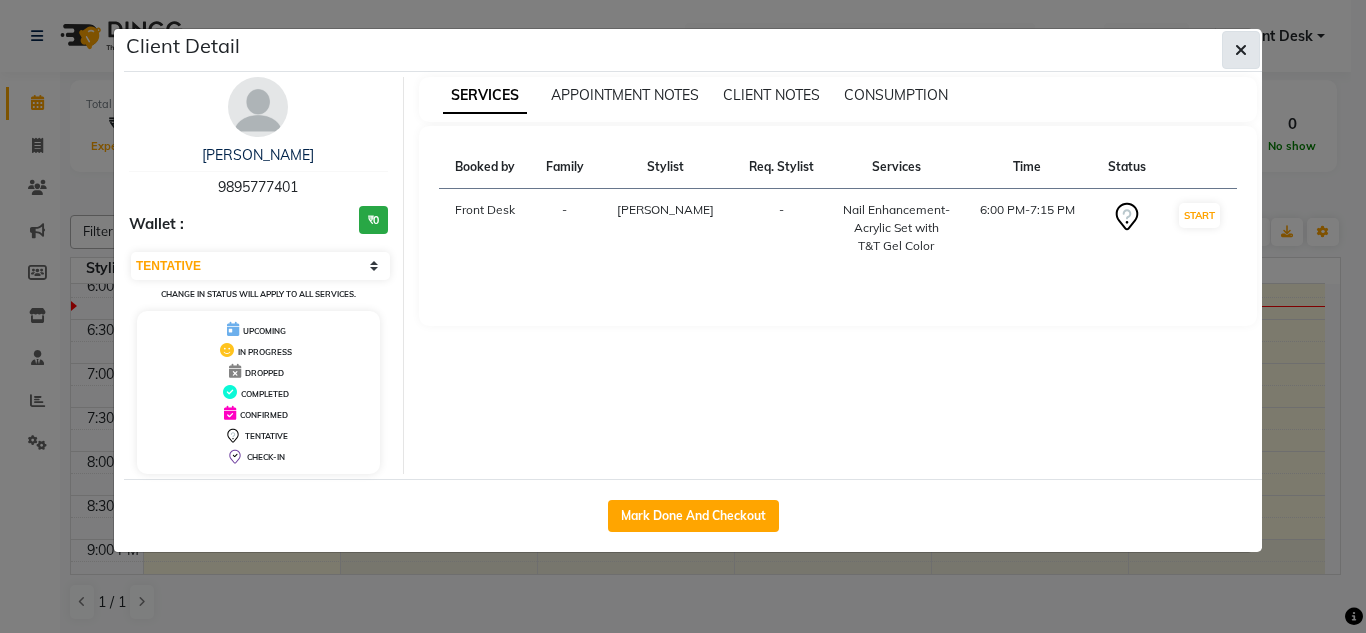 click 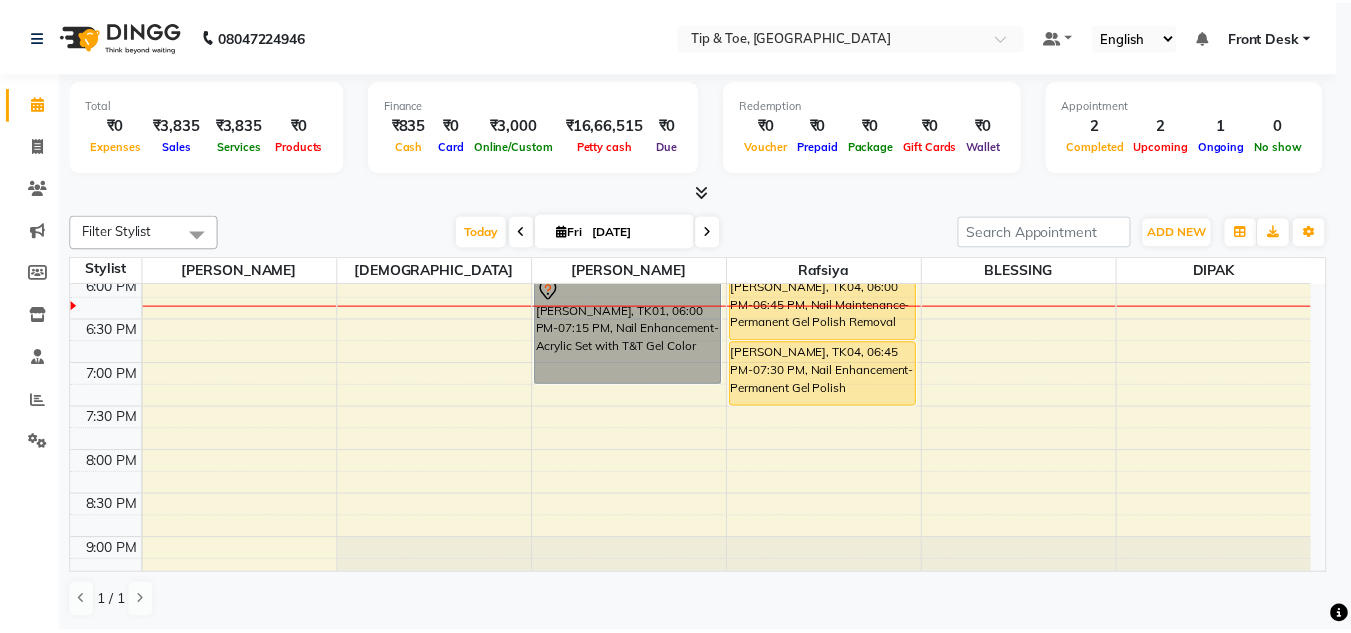 scroll, scrollTop: 792, scrollLeft: 0, axis: vertical 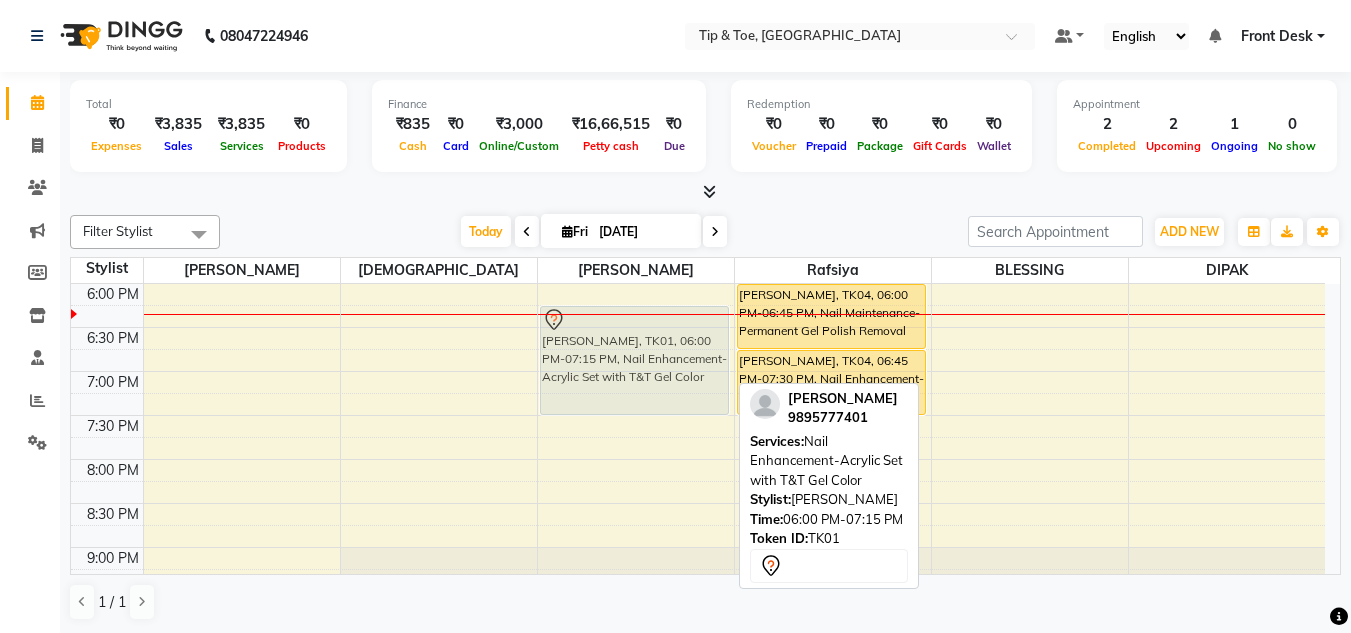 drag, startPoint x: 644, startPoint y: 322, endPoint x: 643, endPoint y: 340, distance: 18.027756 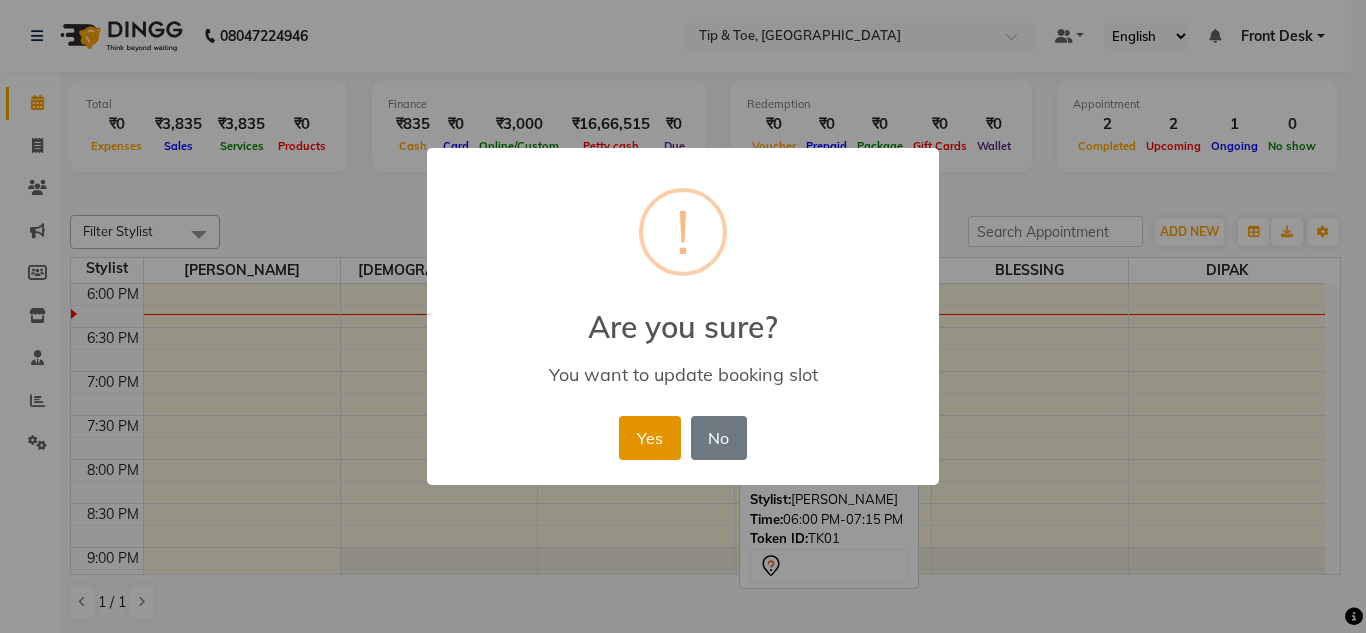 click on "Yes" at bounding box center (649, 438) 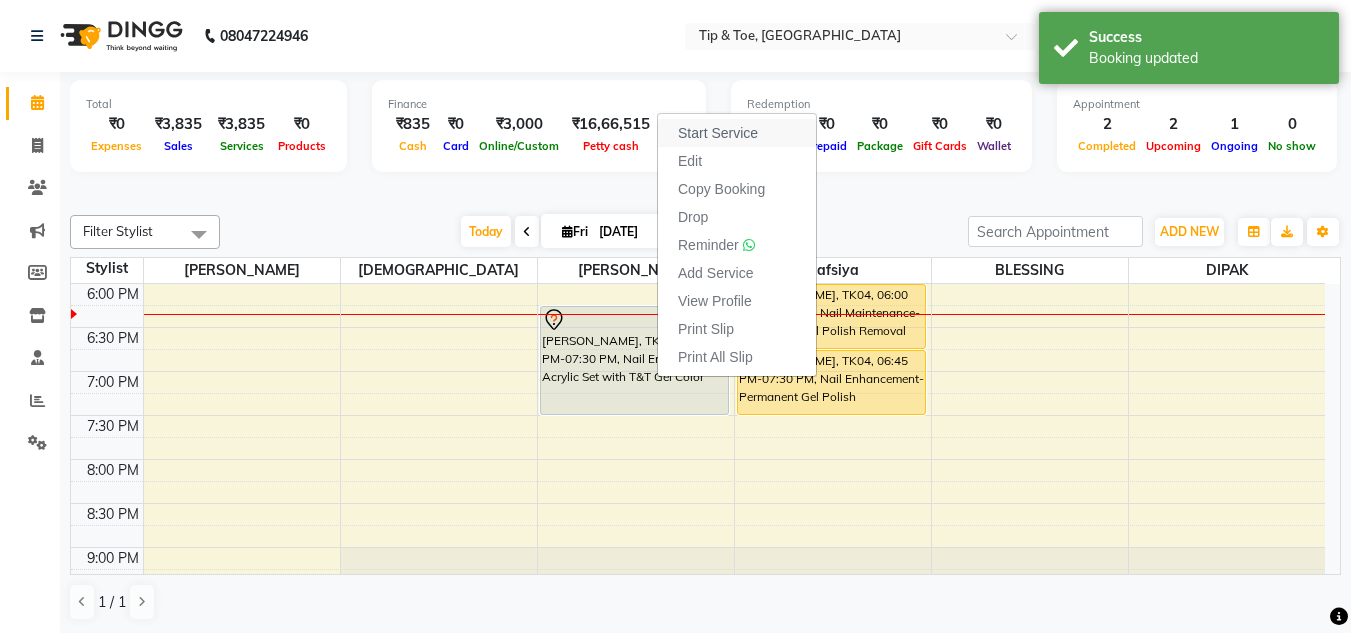 click on "Start Service" at bounding box center (737, 133) 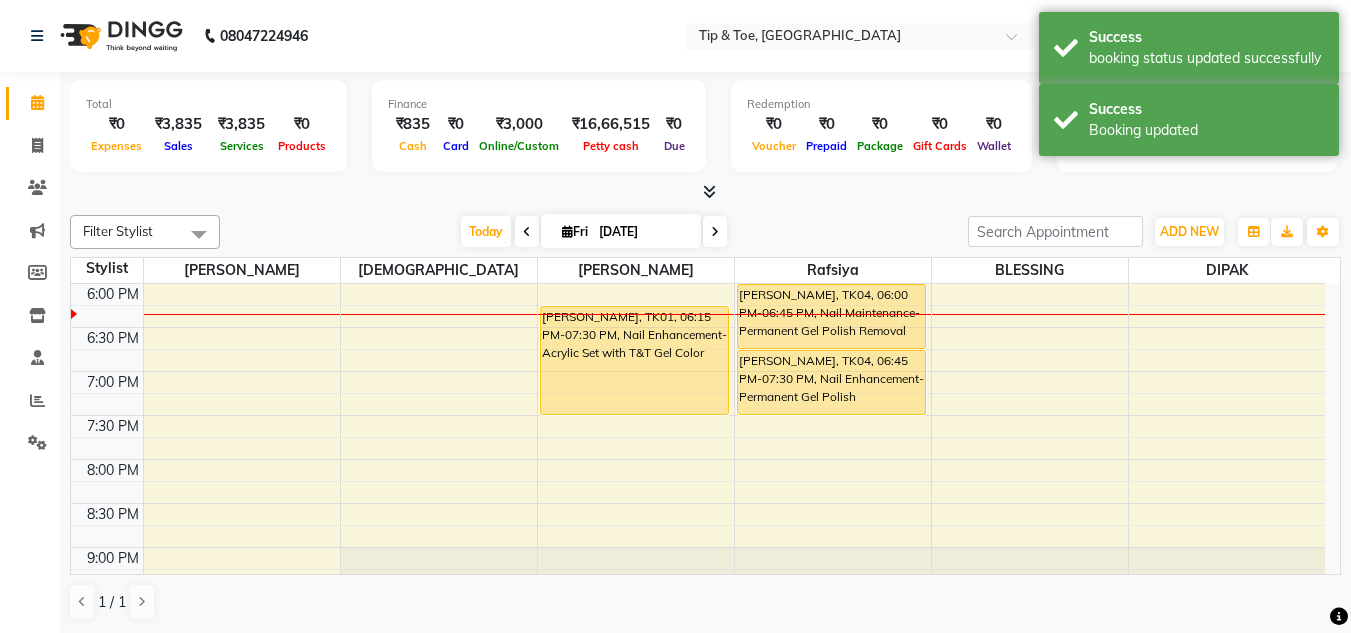 scroll, scrollTop: 1, scrollLeft: 0, axis: vertical 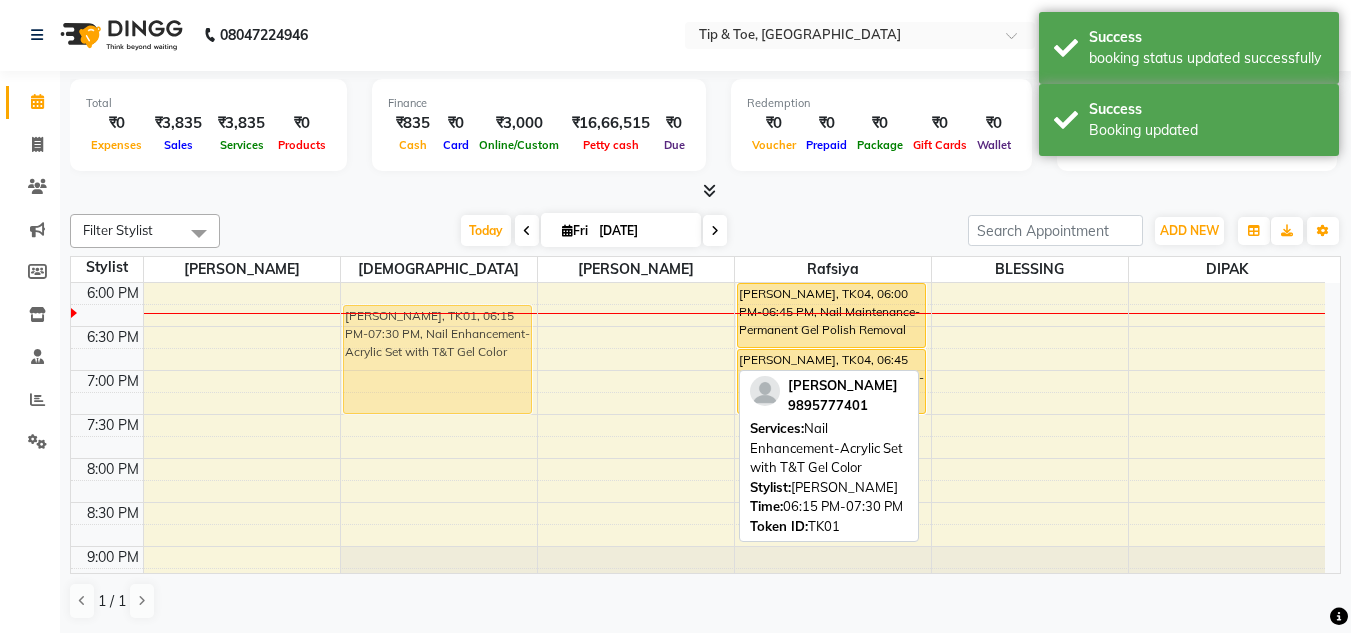 drag, startPoint x: 647, startPoint y: 340, endPoint x: 494, endPoint y: 341, distance: 153.00327 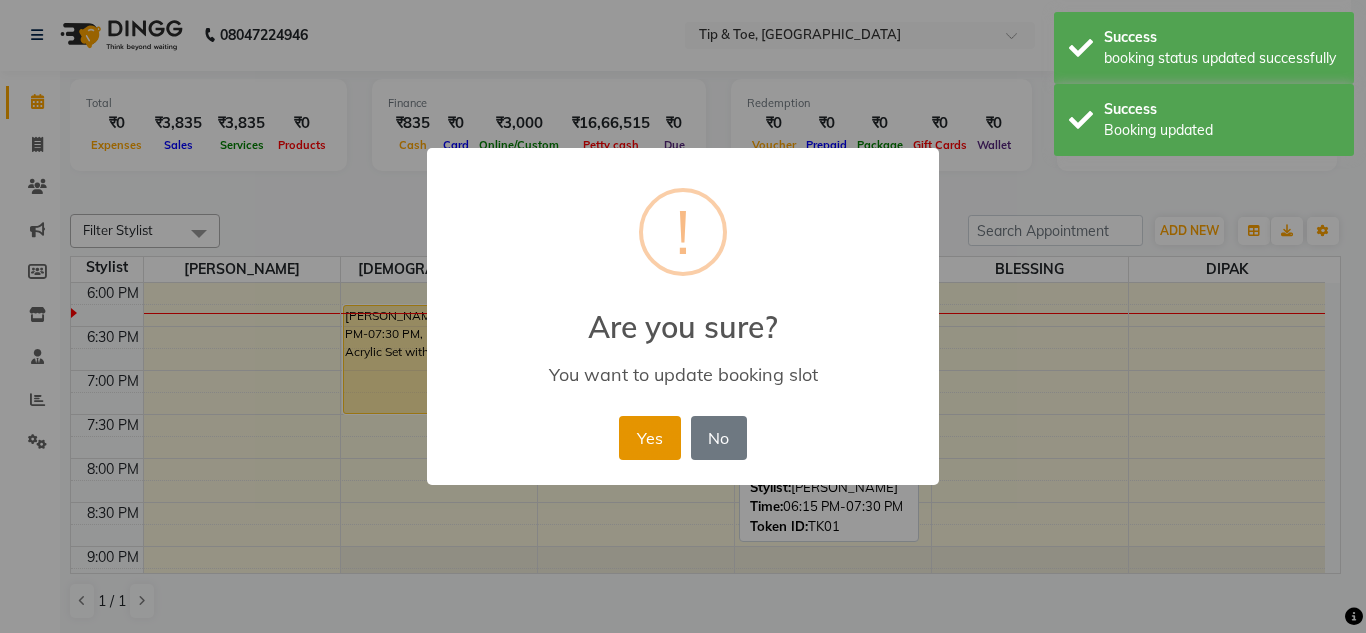 click on "Yes" at bounding box center (649, 438) 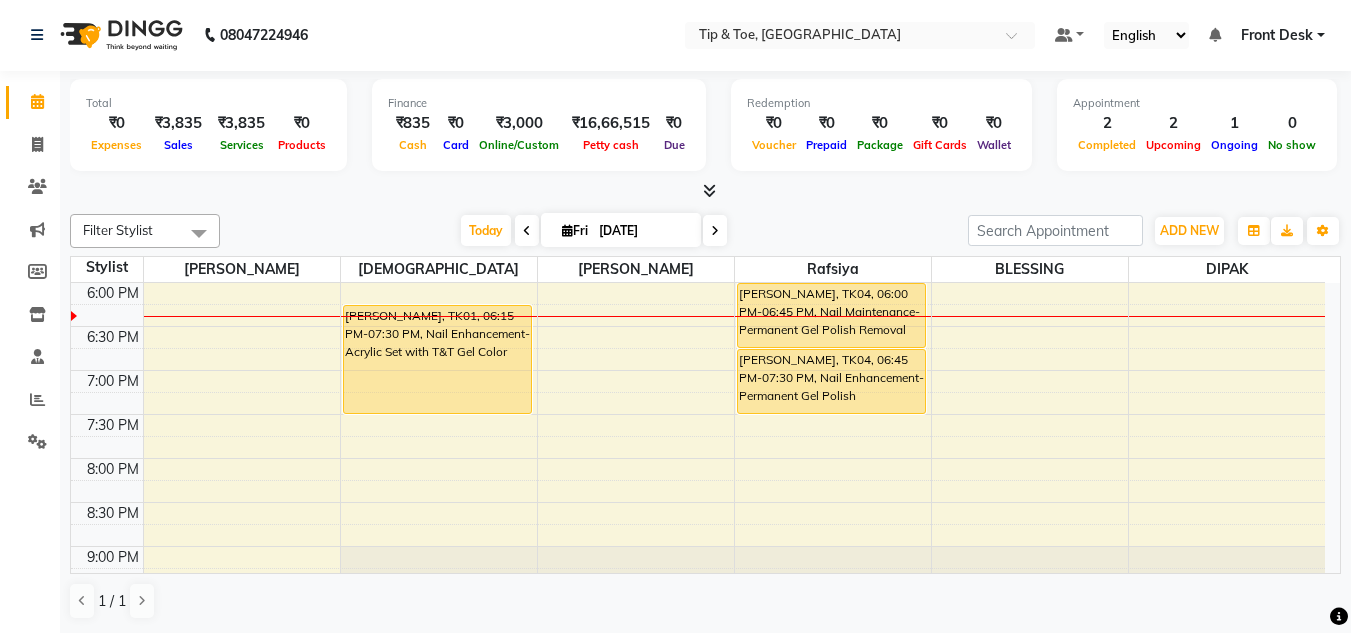 click at bounding box center (715, 230) 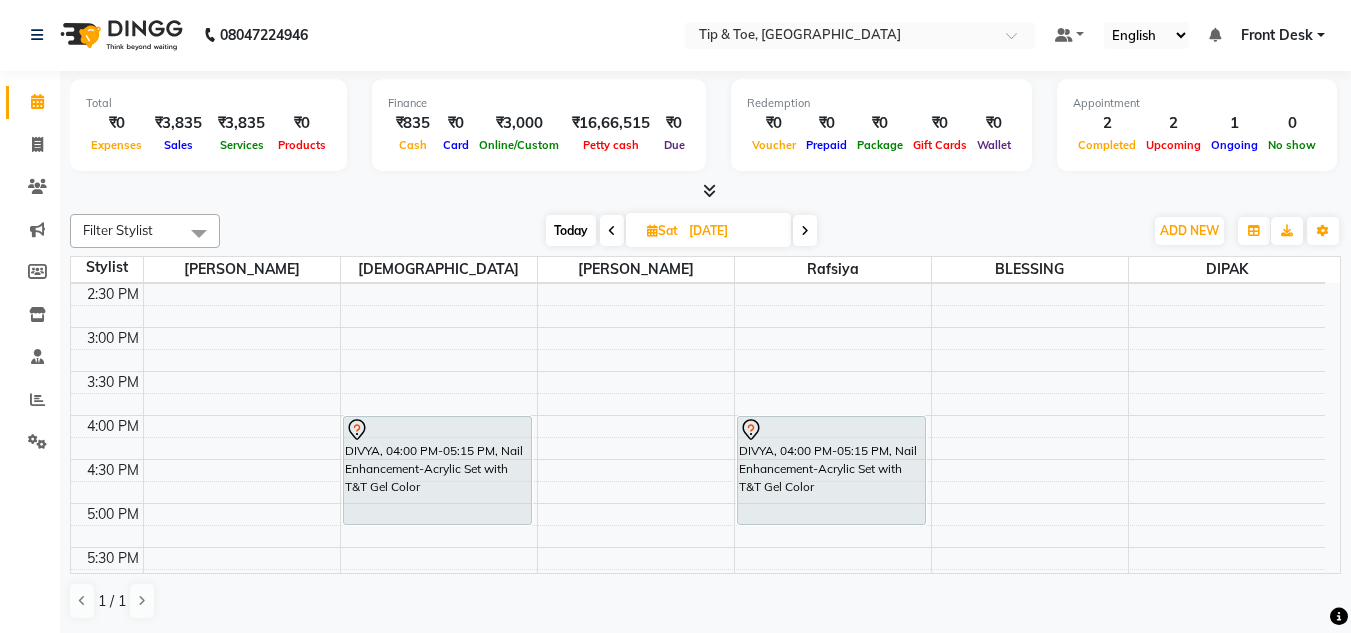 scroll, scrollTop: 293, scrollLeft: 0, axis: vertical 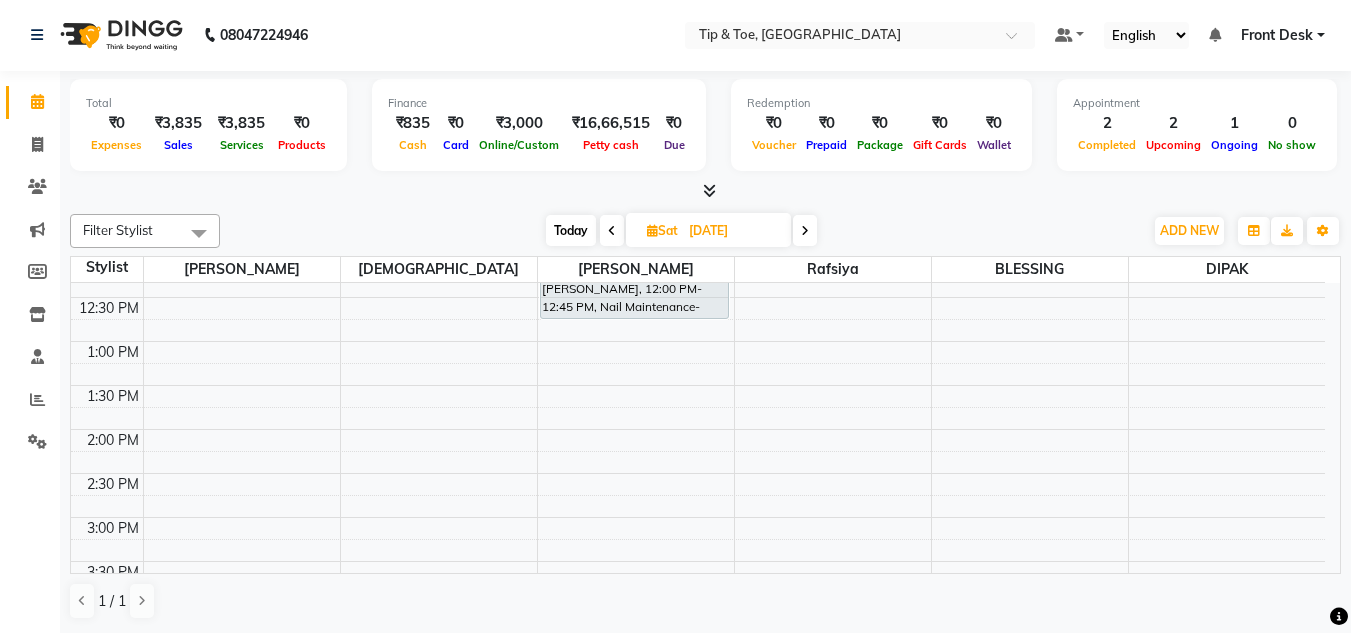 click at bounding box center [805, 231] 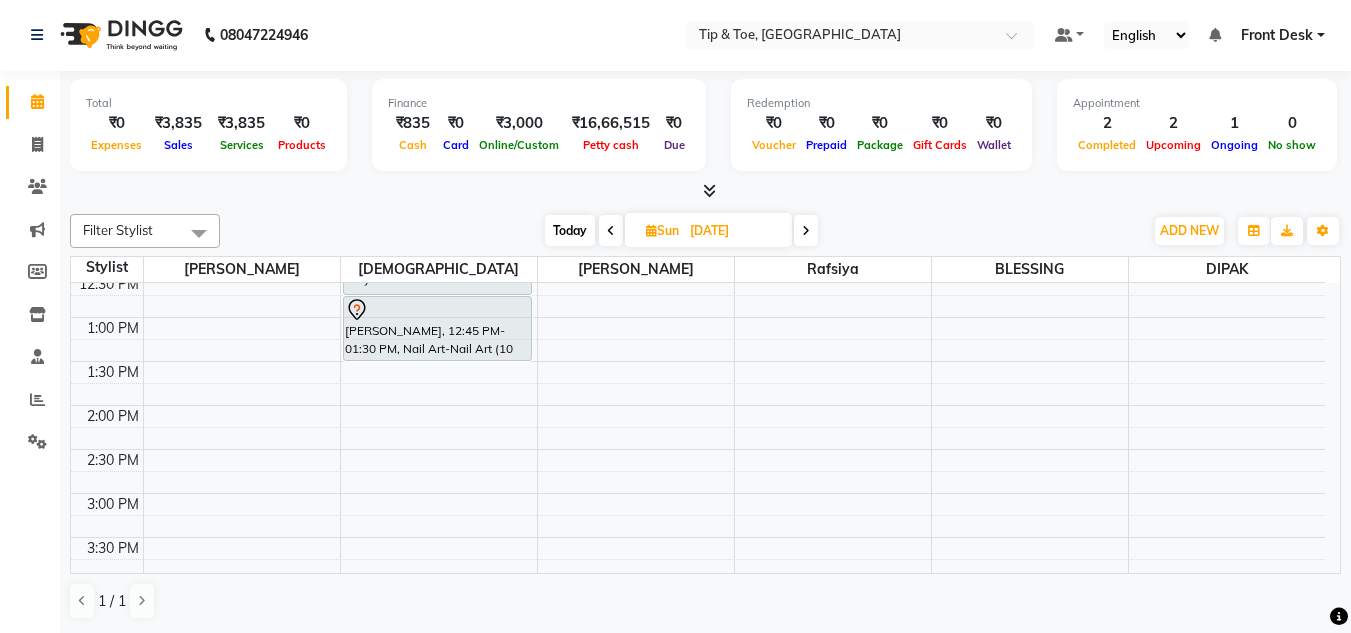 scroll, scrollTop: 253, scrollLeft: 0, axis: vertical 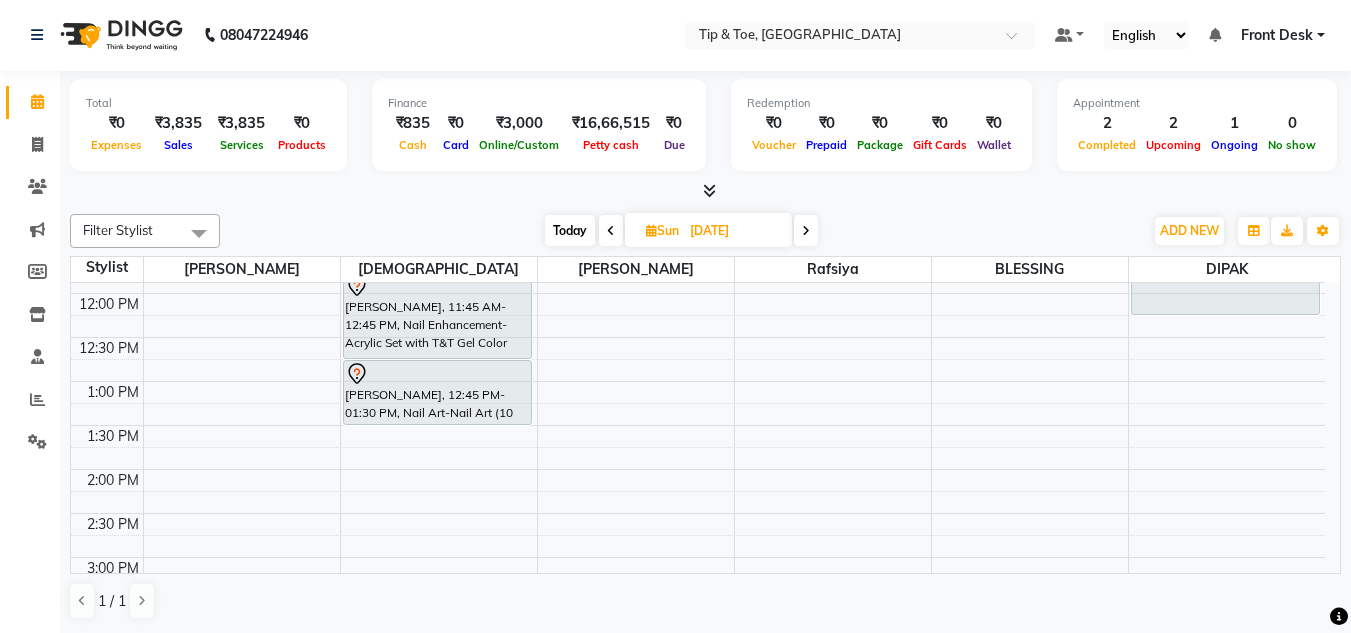 click at bounding box center [611, 230] 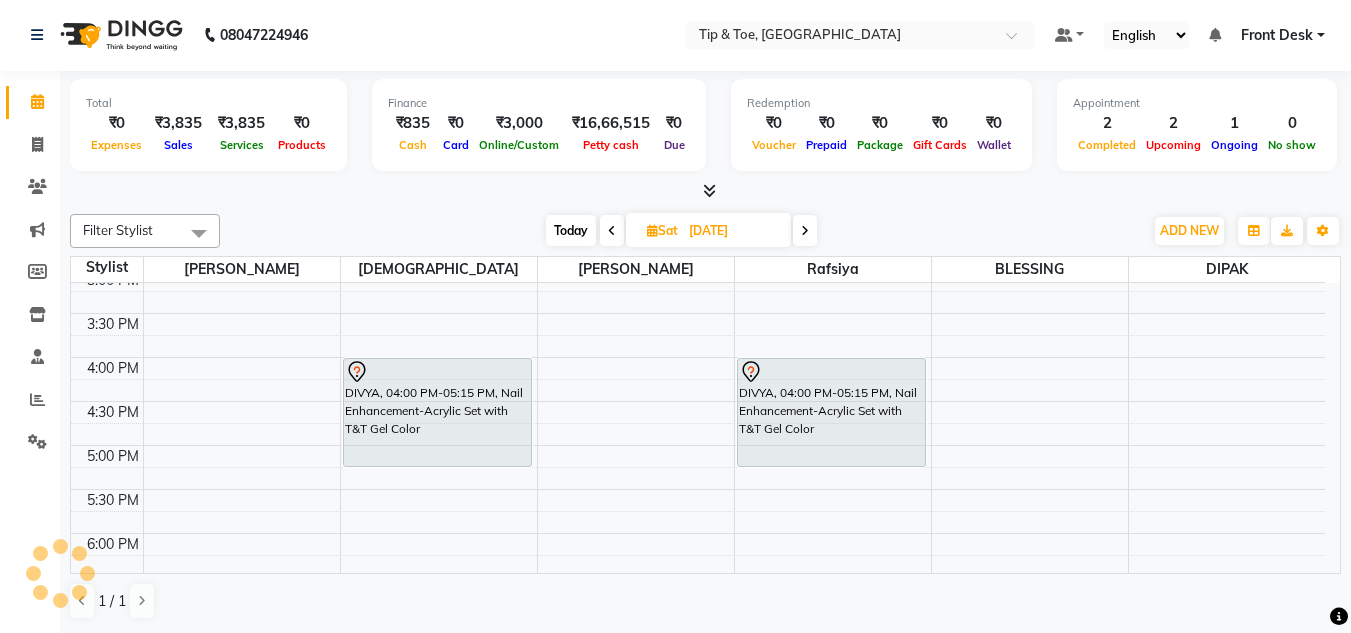 scroll, scrollTop: 393, scrollLeft: 0, axis: vertical 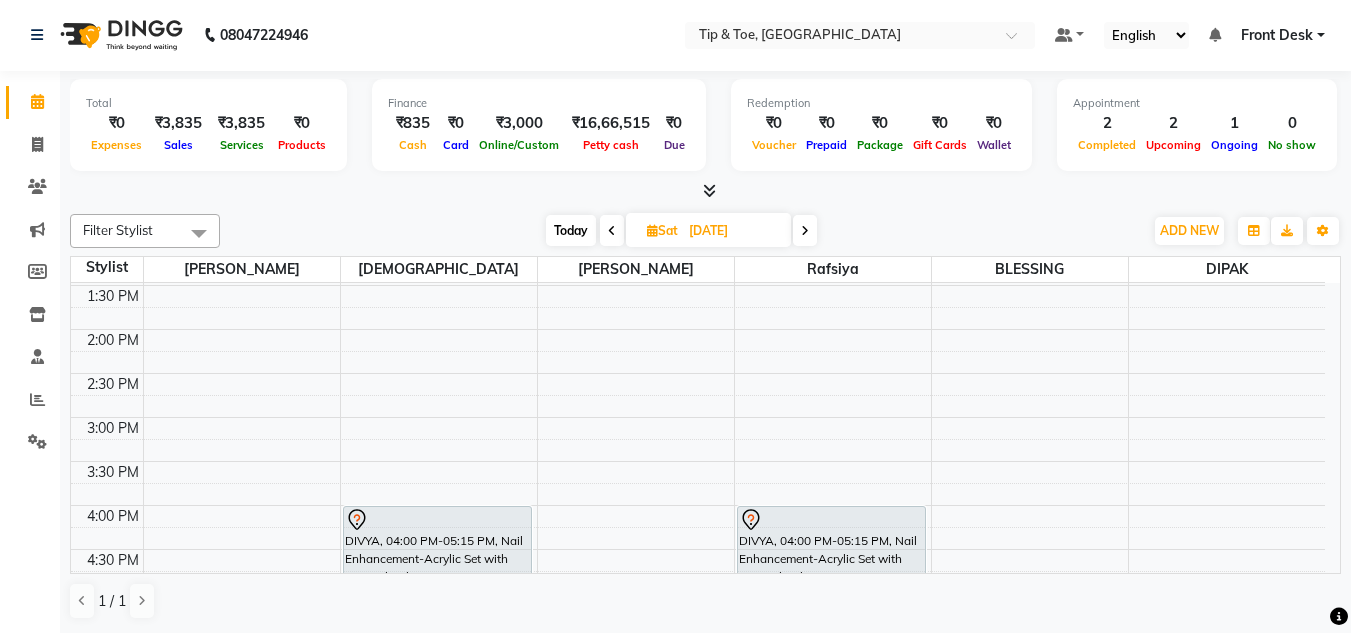 click at bounding box center [612, 231] 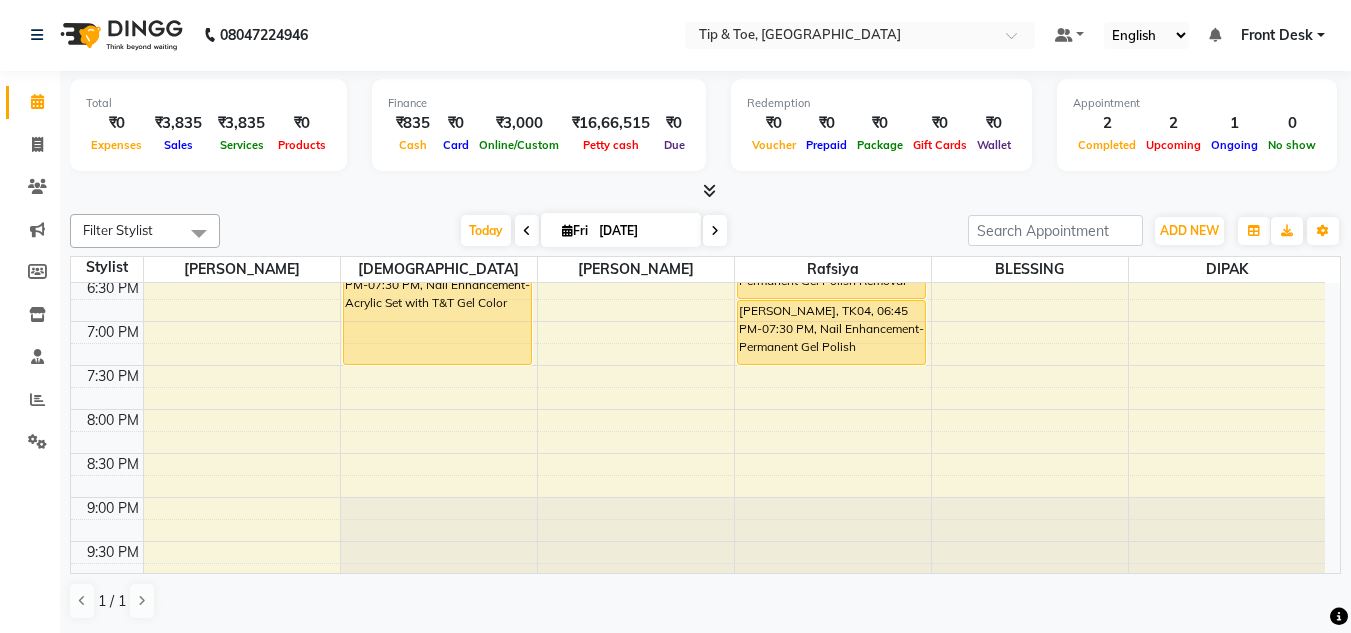 scroll, scrollTop: 853, scrollLeft: 0, axis: vertical 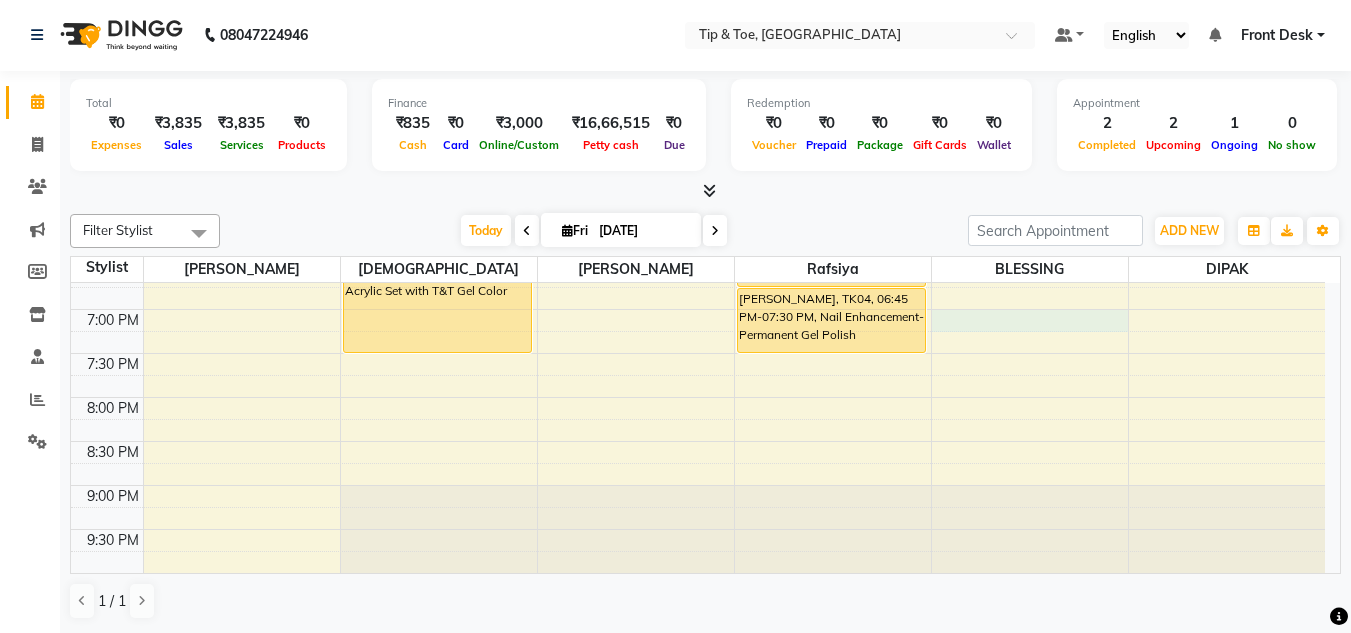 click on "9:00 AM 9:30 AM 10:00 AM 10:30 AM 11:00 AM 11:30 AM 12:00 PM 12:30 PM 1:00 PM 1:30 PM 2:00 PM 2:30 PM 3:00 PM 3:30 PM 4:00 PM 4:30 PM 5:00 PM 5:30 PM 6:00 PM 6:30 PM 7:00 PM 7:30 PM 8:00 PM 8:30 PM 9:00 PM 9:30 PM     TINI J, TK02, 02:00 PM-03:00 PM, Nail Enhancement-Acrylic Set with T&T Gel Color    LEEJA JHONSON, TK01, 06:15 PM-07:30 PM, Nail Enhancement-Acrylic Set with T&T Gel Color    LOLITA MARIA FERNANDEZ, TK04, 06:00 PM-06:45 PM, Nail Maintenance-Permanent Gel Polish Removal    LOLITA MARIA FERNANDEZ, TK04, 06:45 PM-07:30 PM, Nail Enhancement-Permanent Gel Polish     TINI J, TK02, 01:15 PM-02:15 PM, Essential Manicure" at bounding box center (698, 1) 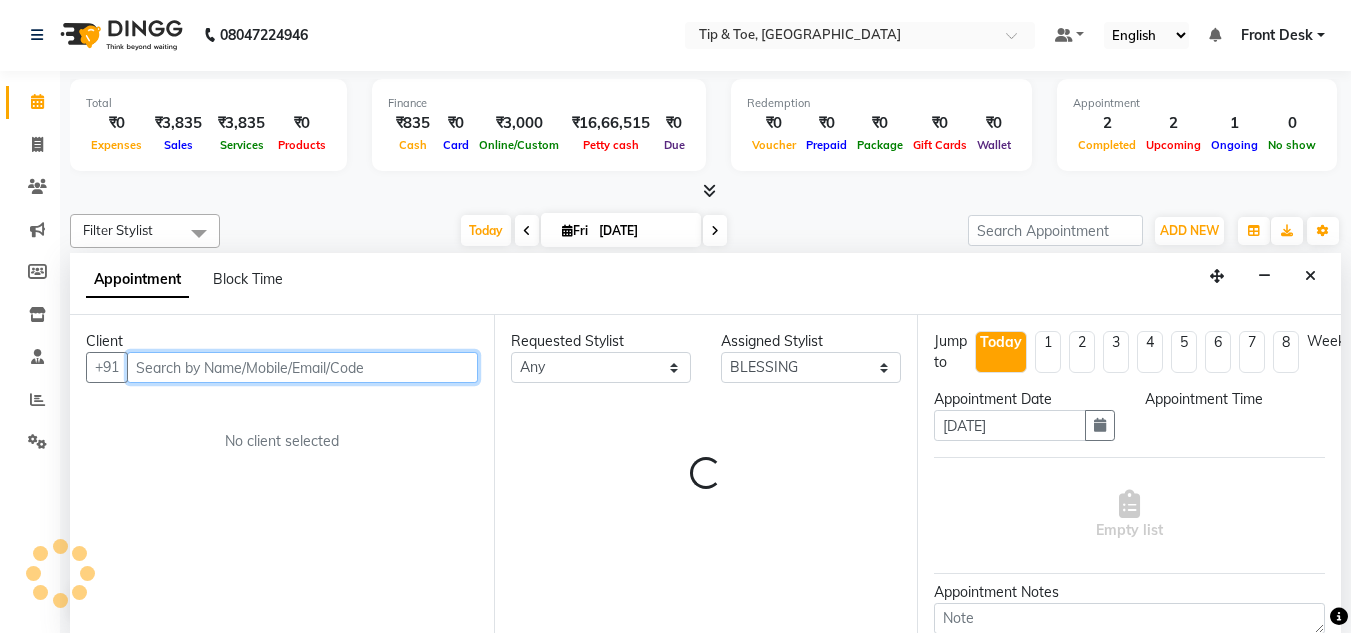 select on "1140" 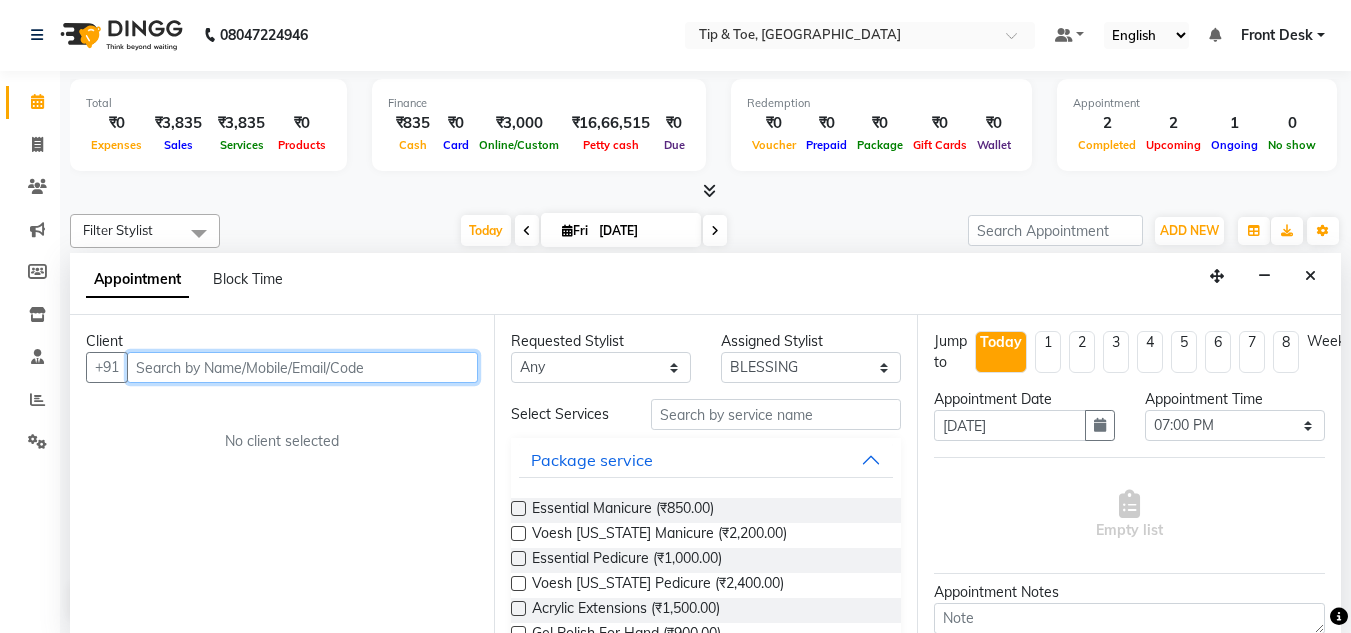 click at bounding box center (302, 367) 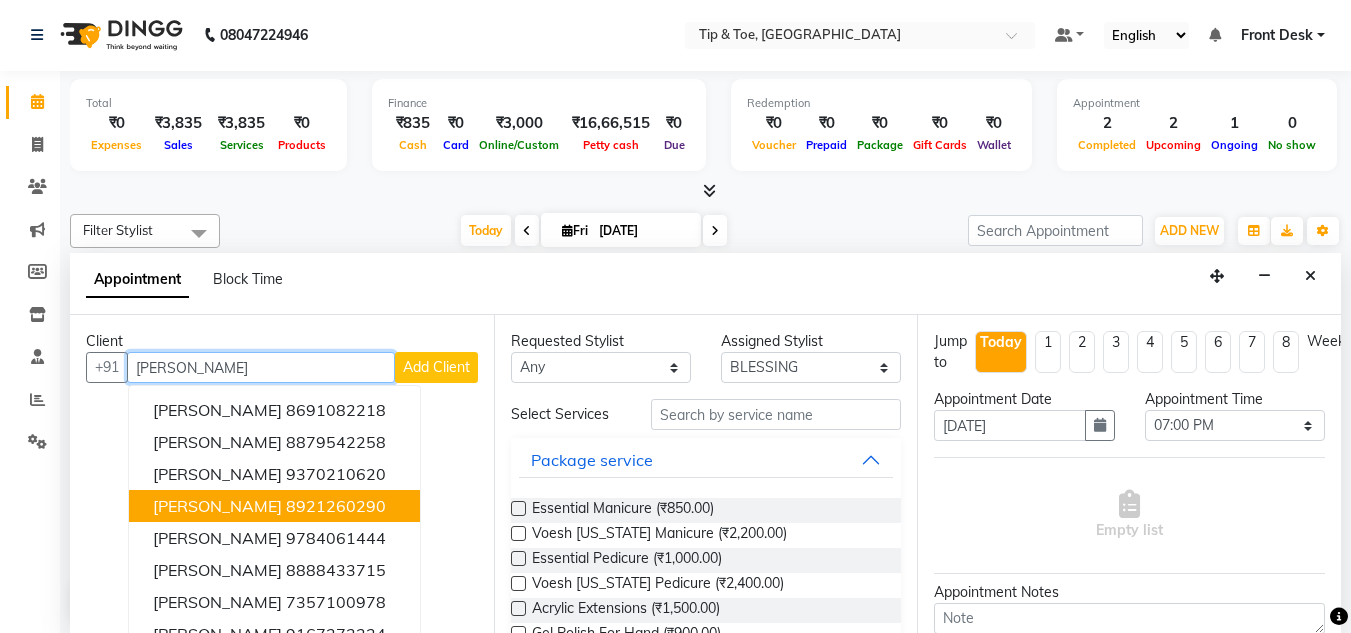 click on "8921260290" at bounding box center (336, 506) 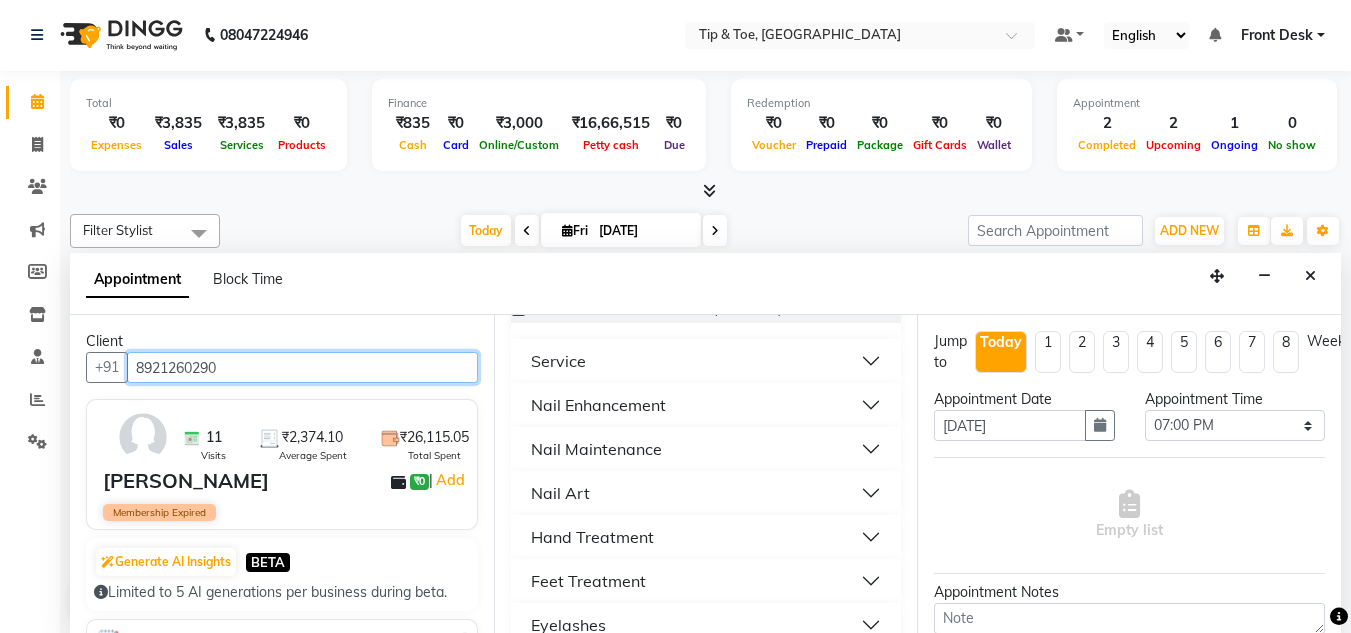 scroll, scrollTop: 500, scrollLeft: 0, axis: vertical 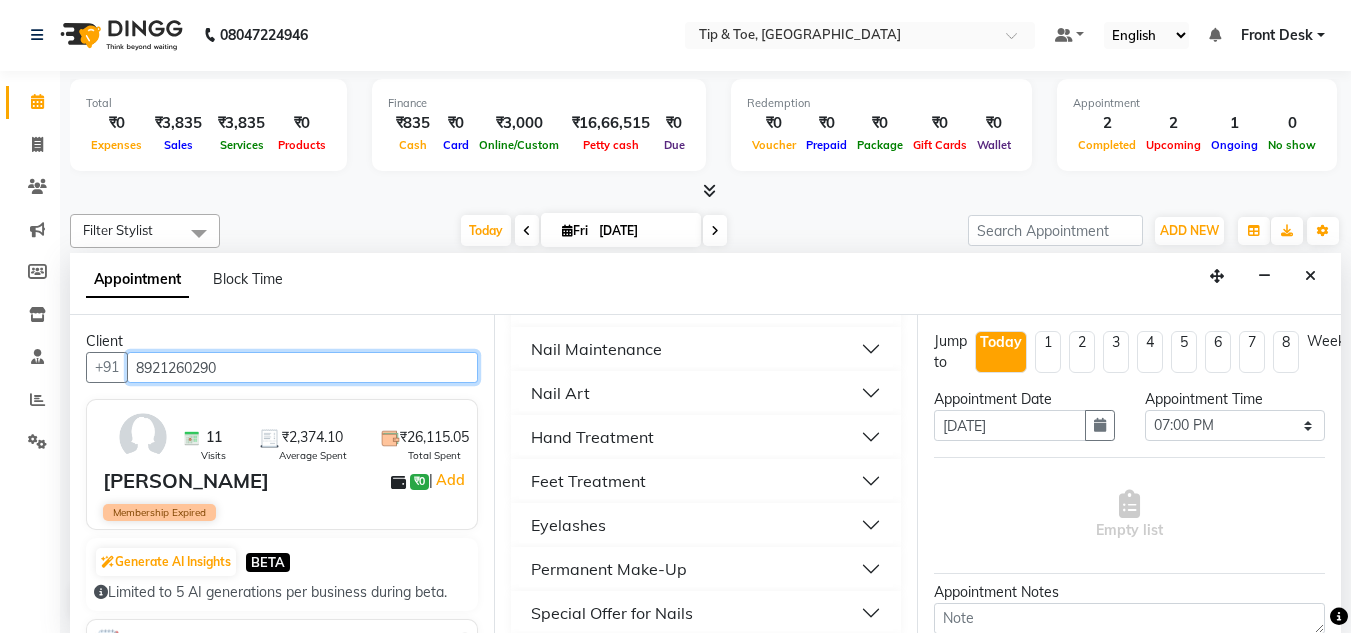 type on "8921260290" 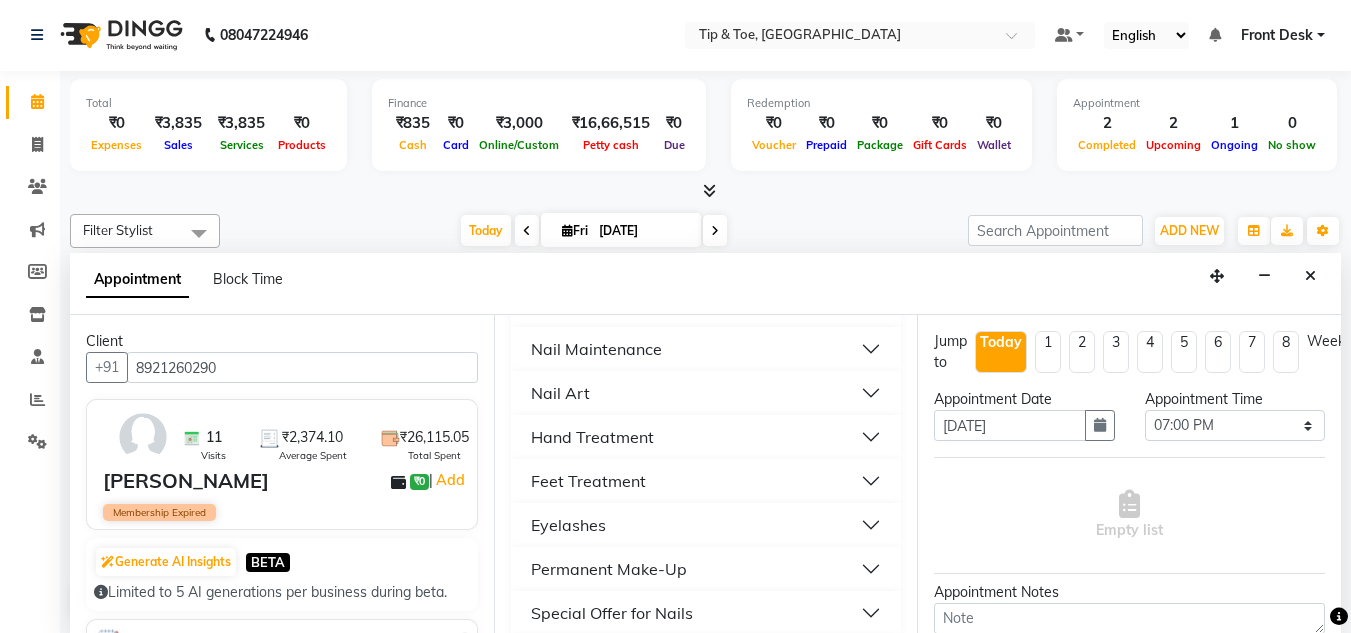click on "Feet Treatment" at bounding box center (706, 481) 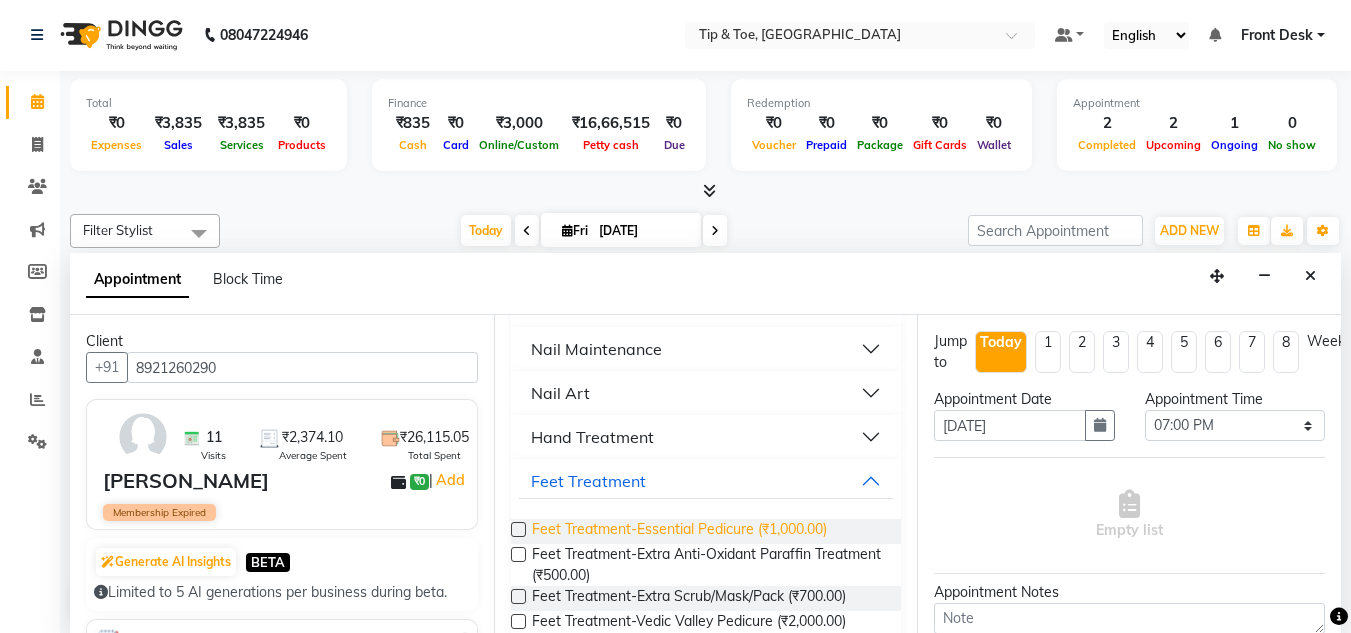 click on "Feet Treatment-Essential Pedicure (₹1,000.00)" at bounding box center [679, 531] 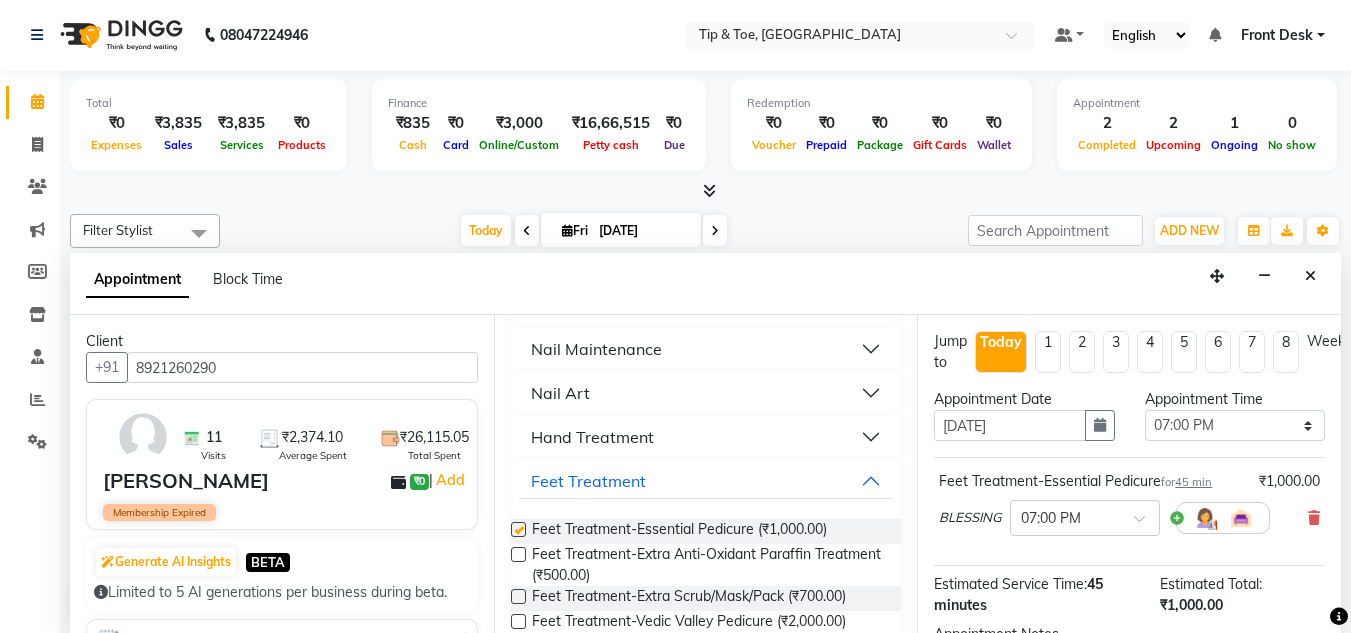checkbox on "false" 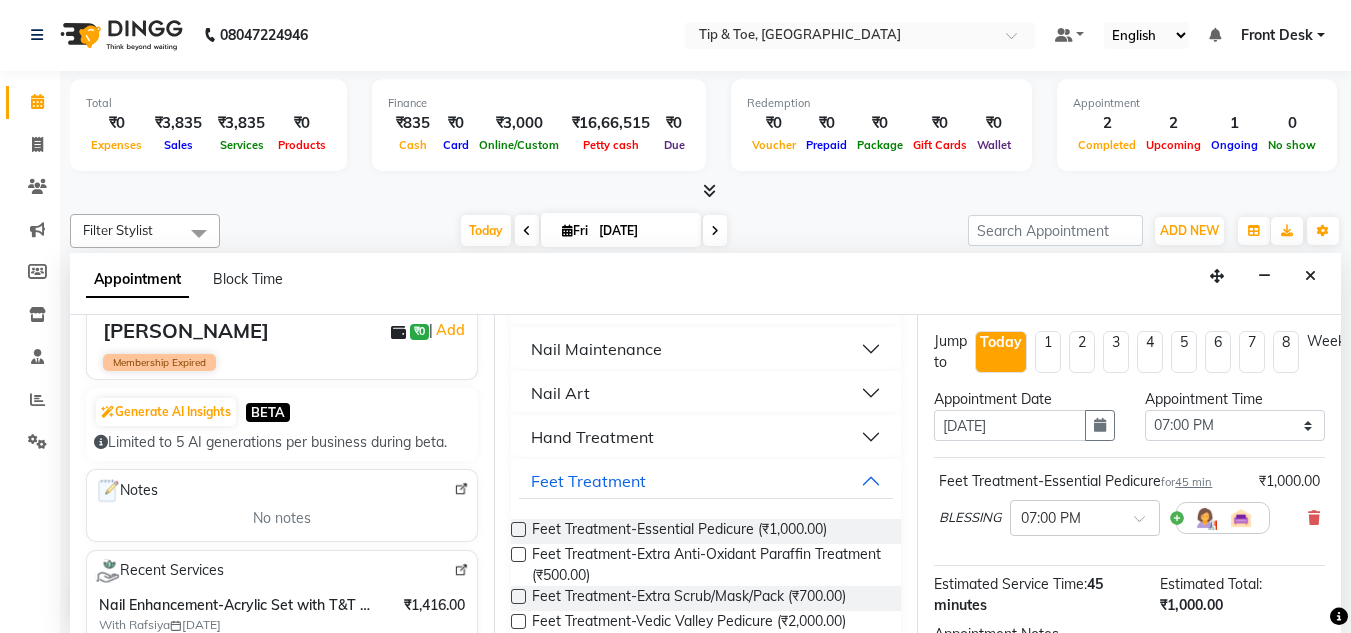 scroll, scrollTop: 100, scrollLeft: 0, axis: vertical 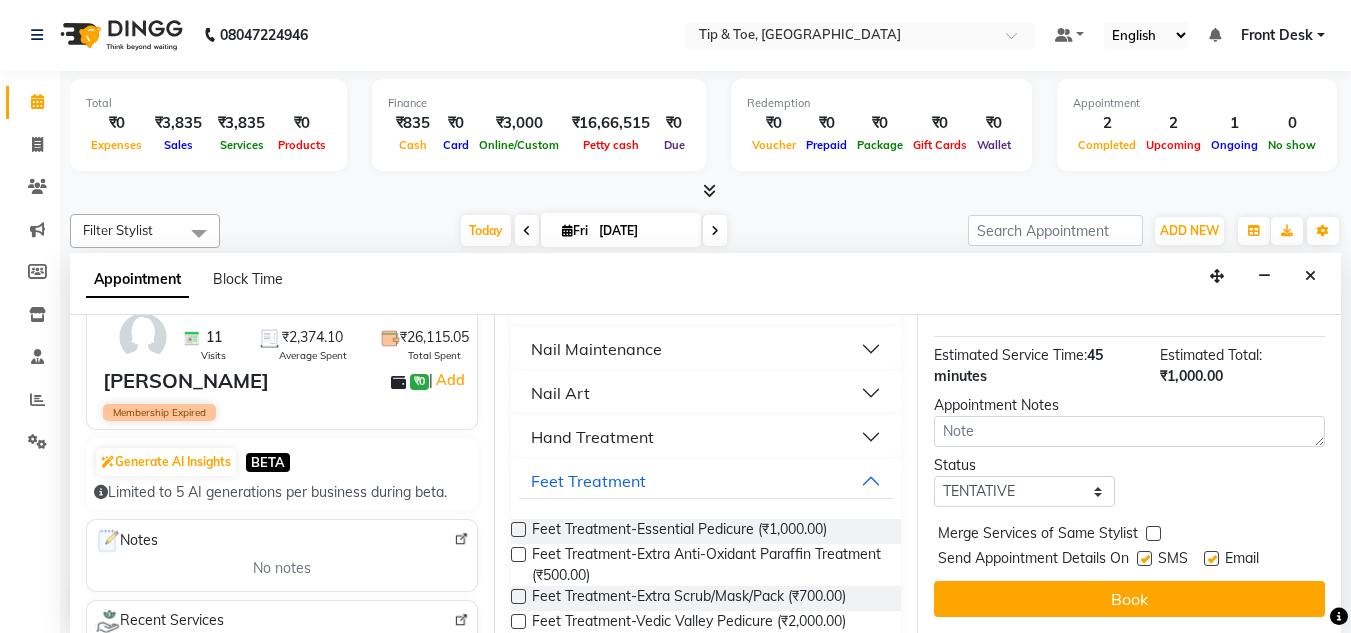 click at bounding box center (1211, 558) 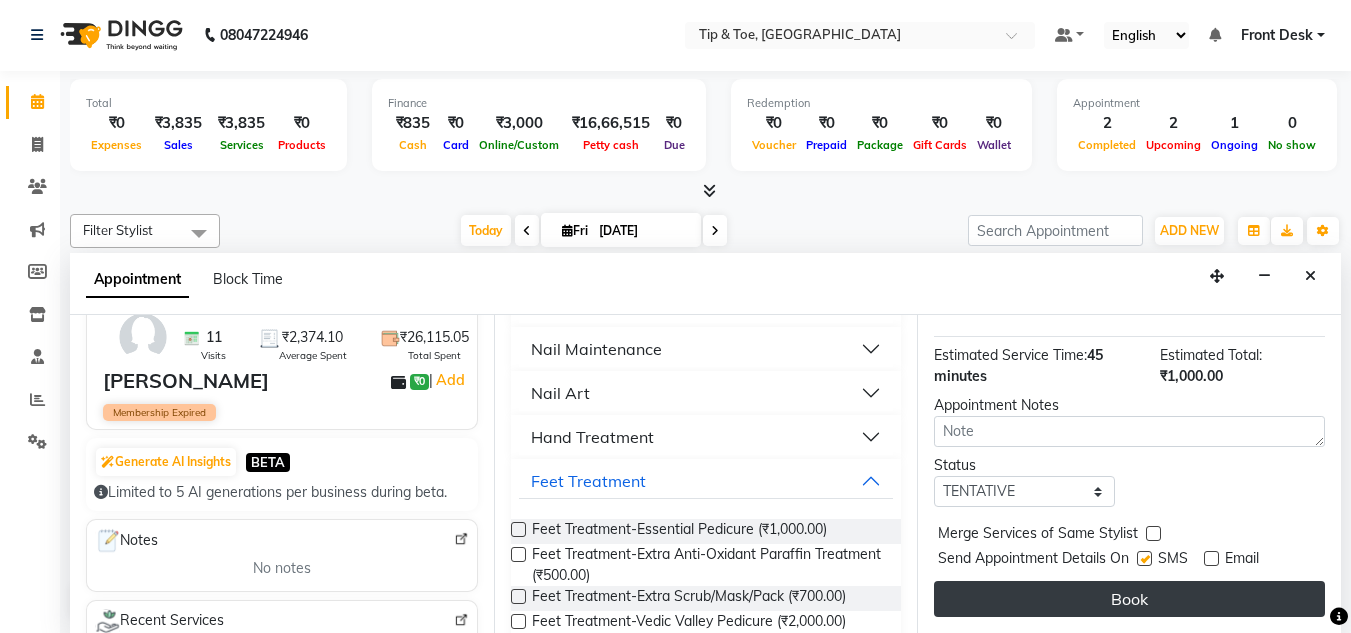 click on "Book" at bounding box center (1129, 599) 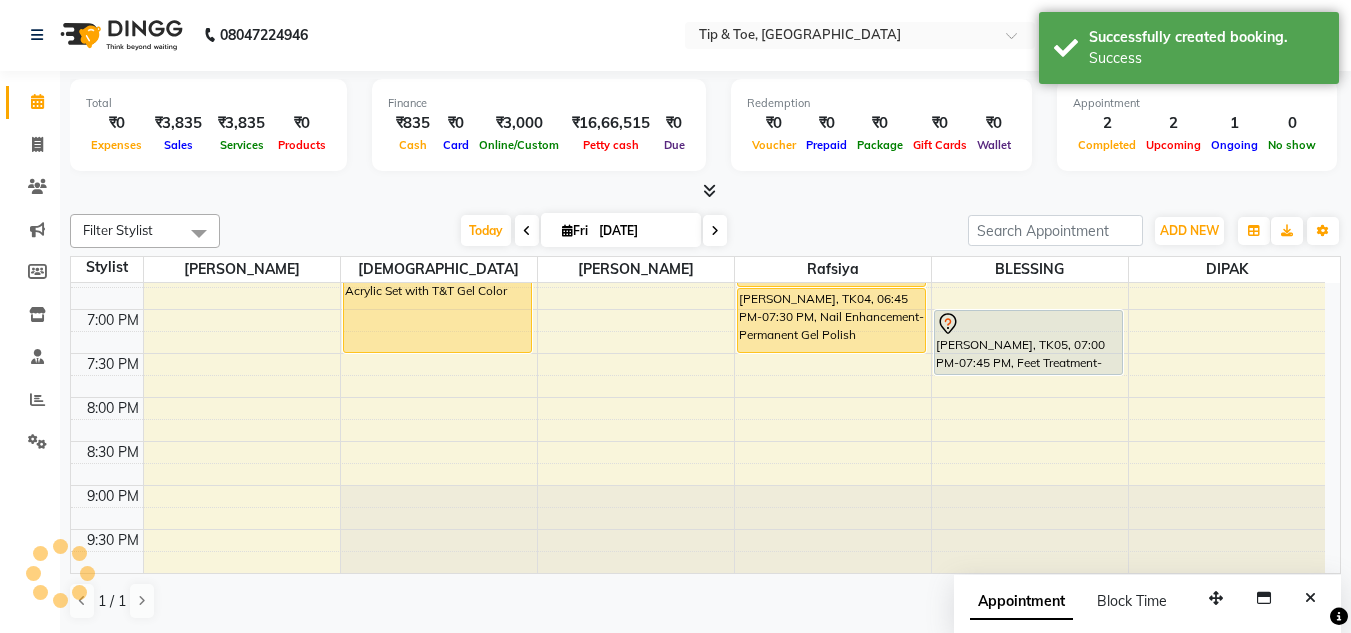 scroll, scrollTop: 0, scrollLeft: 0, axis: both 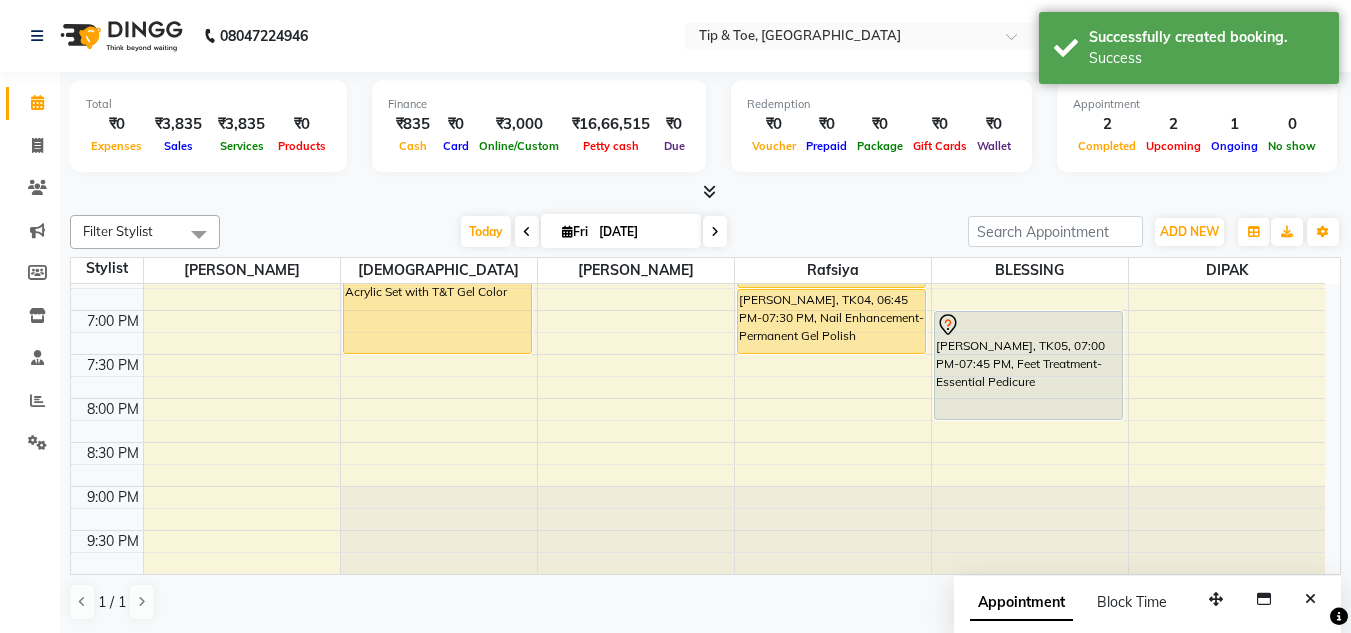drag, startPoint x: 1032, startPoint y: 375, endPoint x: 1047, endPoint y: 399, distance: 28.301943 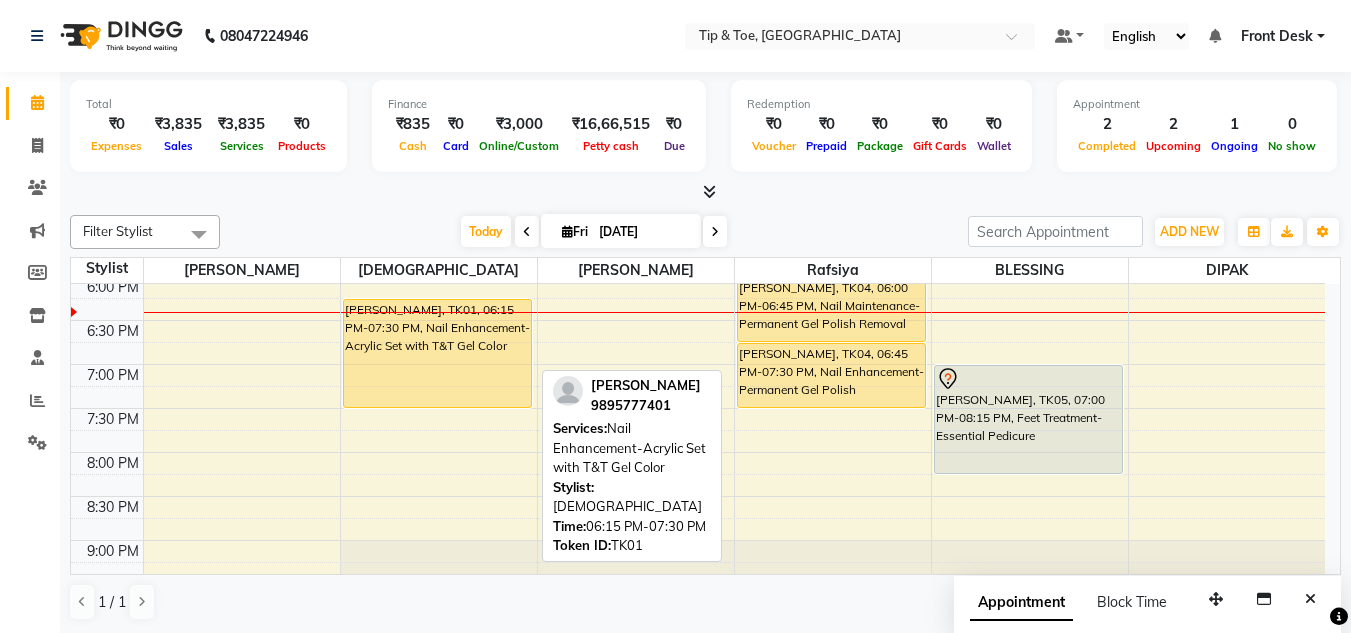 scroll, scrollTop: 753, scrollLeft: 0, axis: vertical 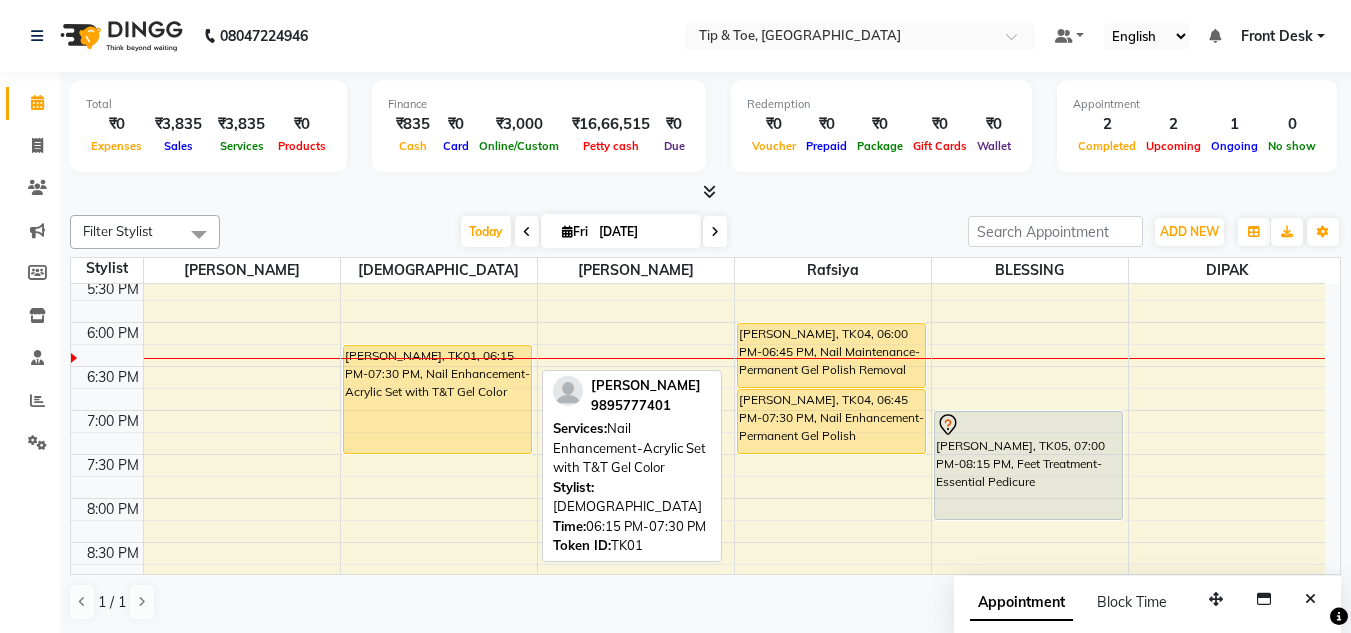 click on "[PERSON_NAME], TK01, 06:15 PM-07:30 PM, Nail Enhancement-Acrylic Set with T&T Gel Color" at bounding box center [437, 399] 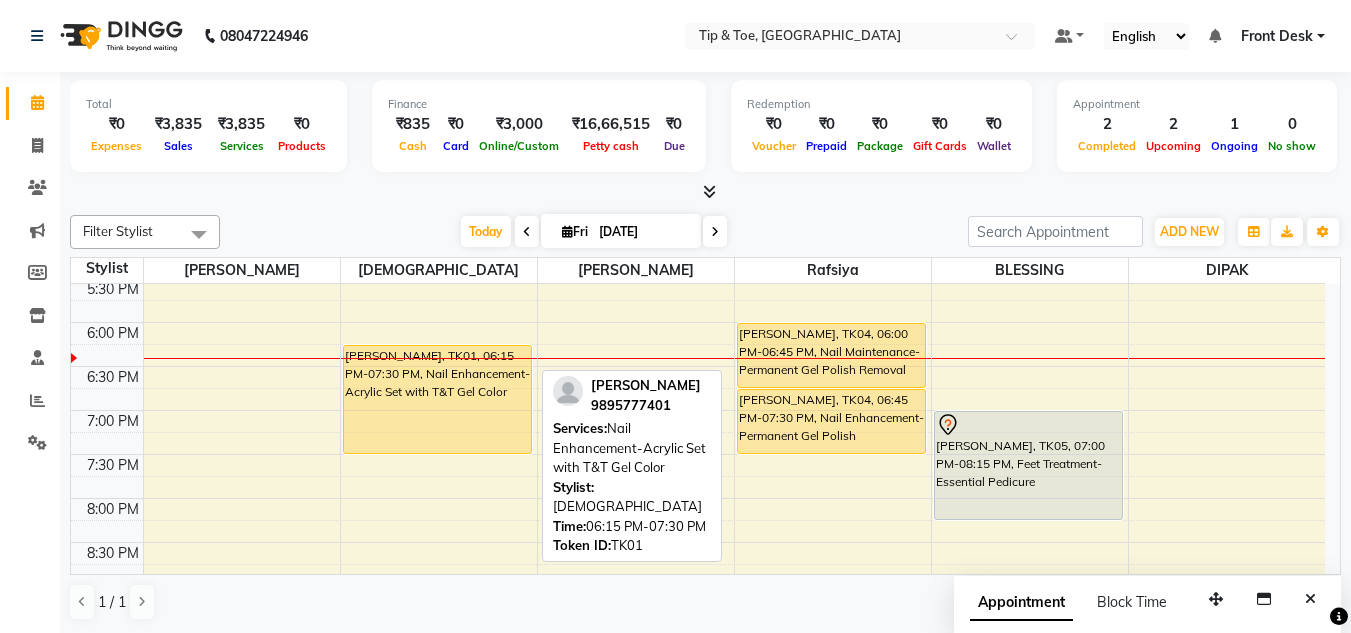 click on "[PERSON_NAME], TK01, 06:15 PM-07:30 PM, Nail Enhancement-Acrylic Set with T&T Gel Color" at bounding box center (437, 399) 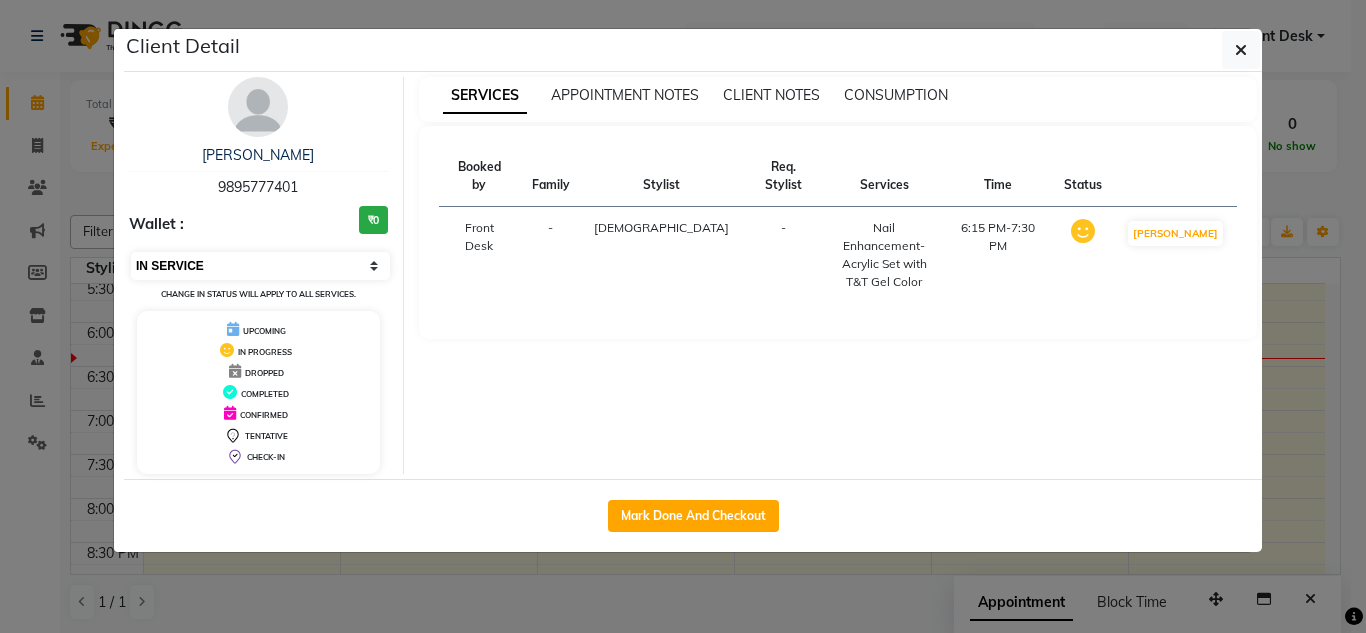 click on "Select IN SERVICE CONFIRMED TENTATIVE CHECK IN MARK DONE DROPPED UPCOMING" at bounding box center [260, 266] 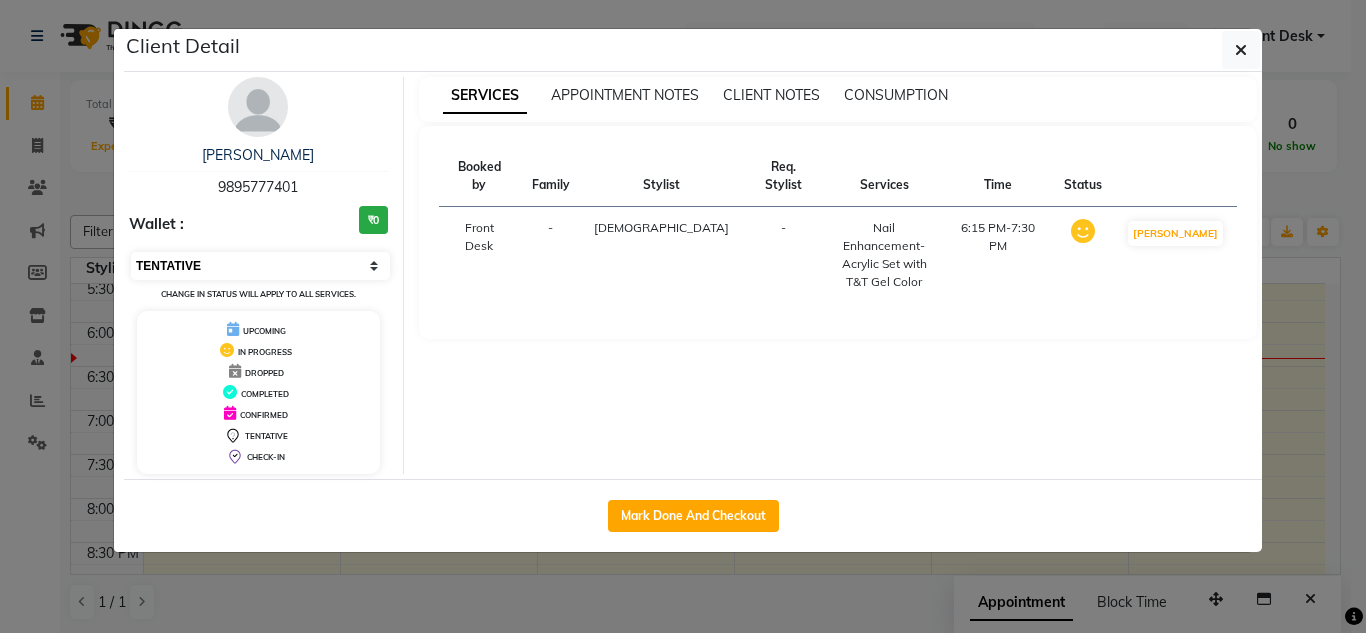 click on "Select IN SERVICE CONFIRMED TENTATIVE CHECK IN MARK DONE DROPPED UPCOMING" at bounding box center (260, 266) 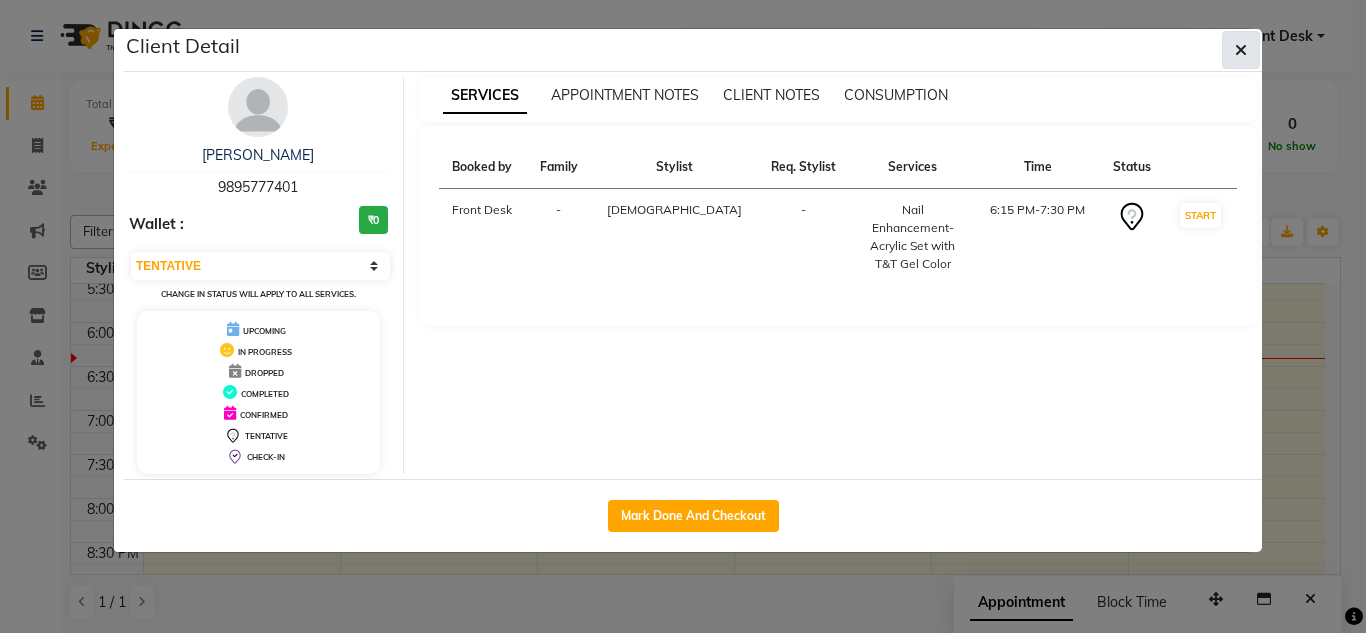 click 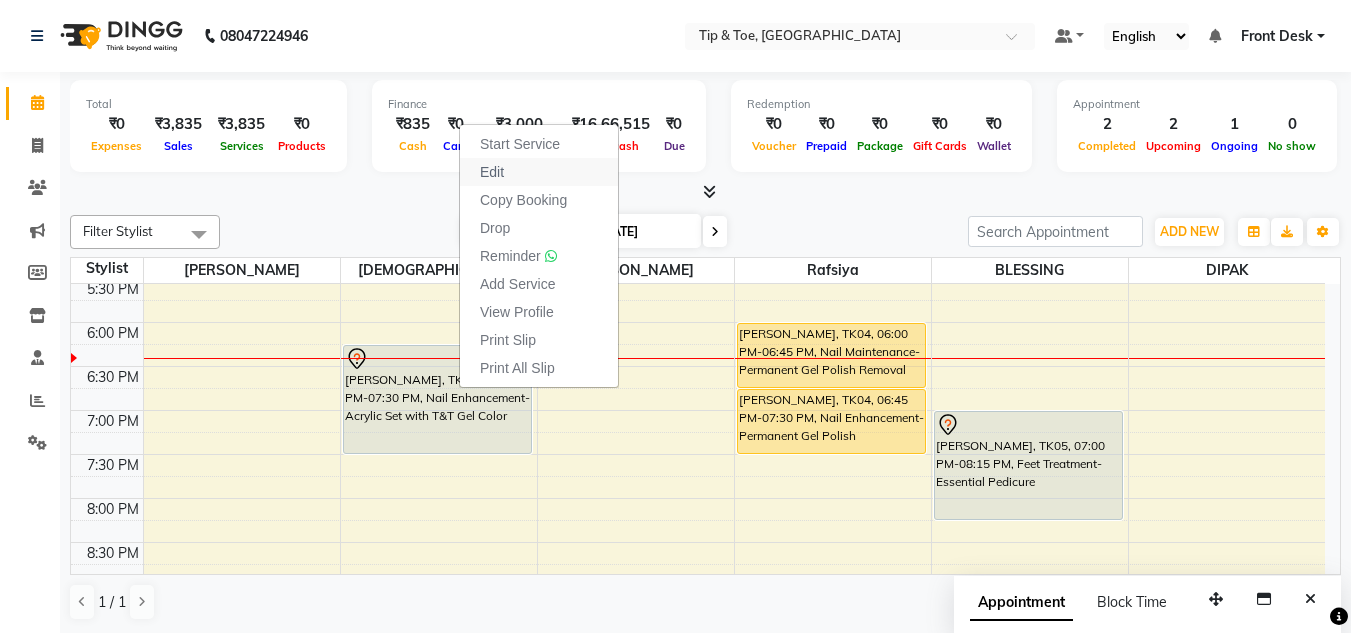 click on "Edit" at bounding box center (539, 172) 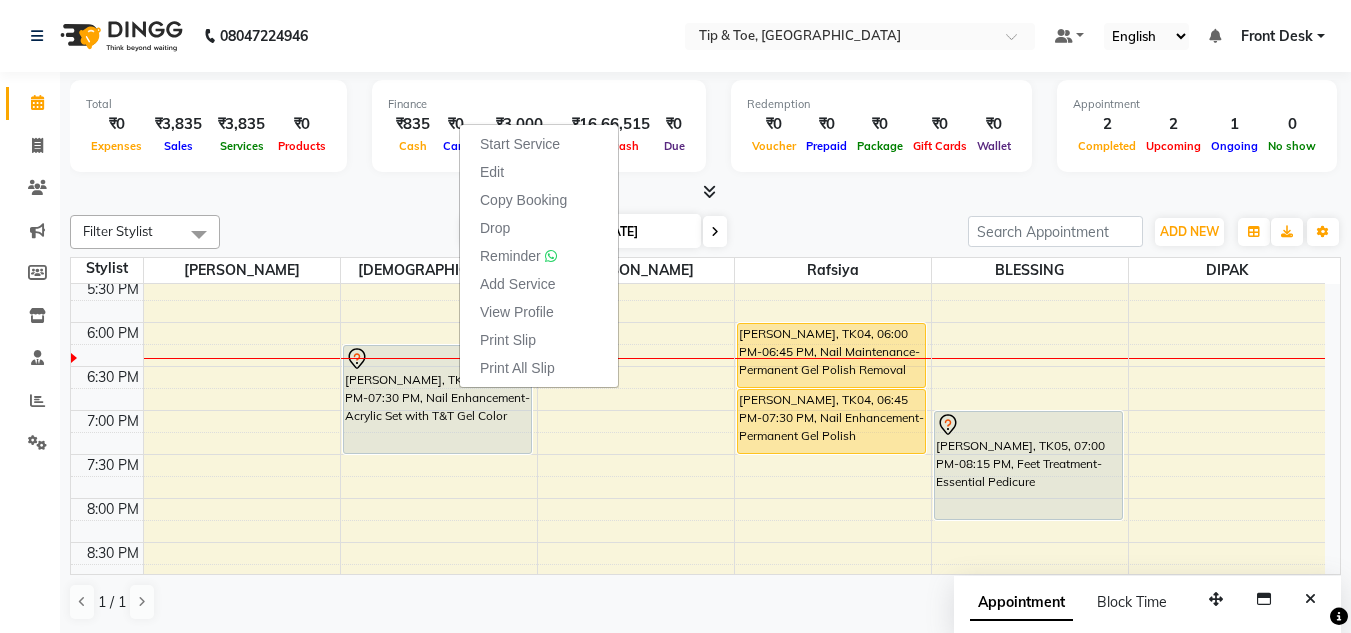 select on "tentative" 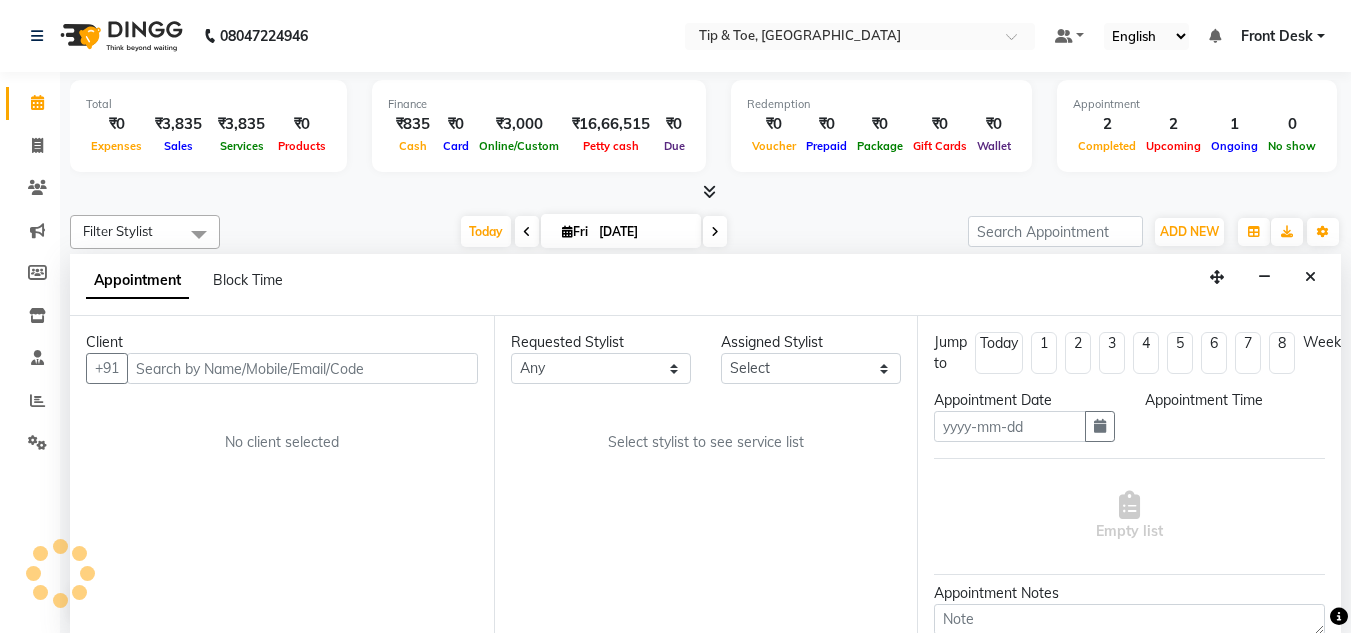 scroll, scrollTop: 1, scrollLeft: 0, axis: vertical 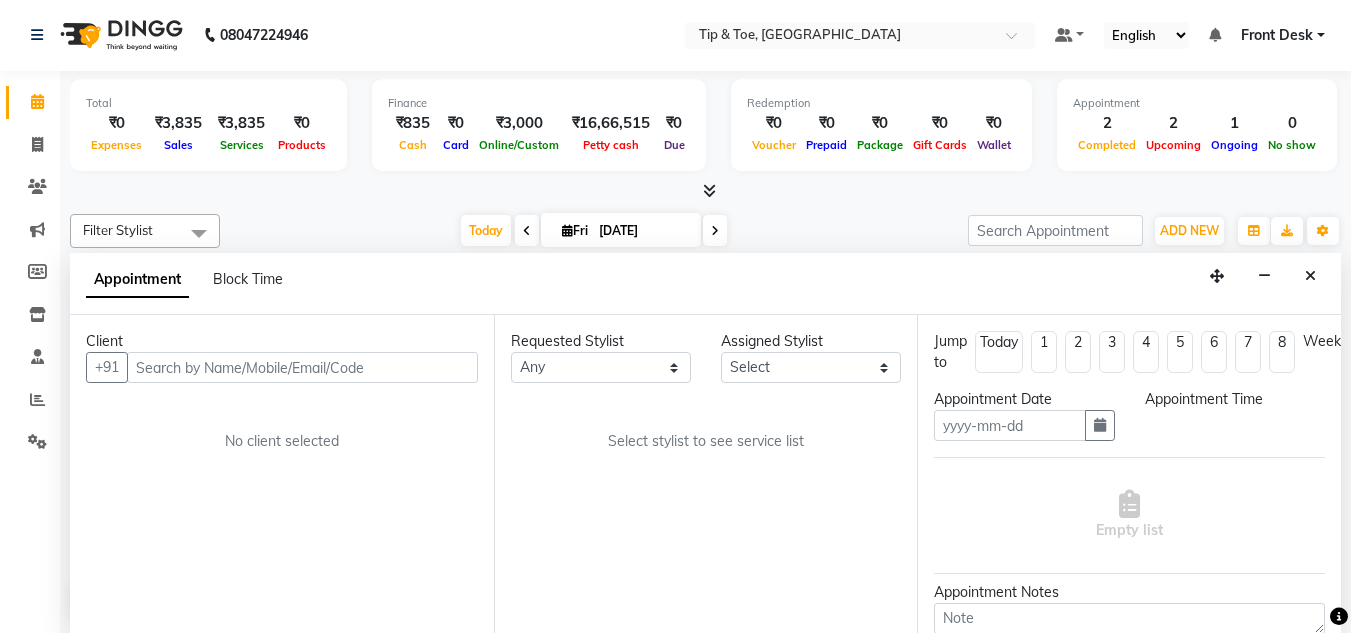 type on "[DATE]" 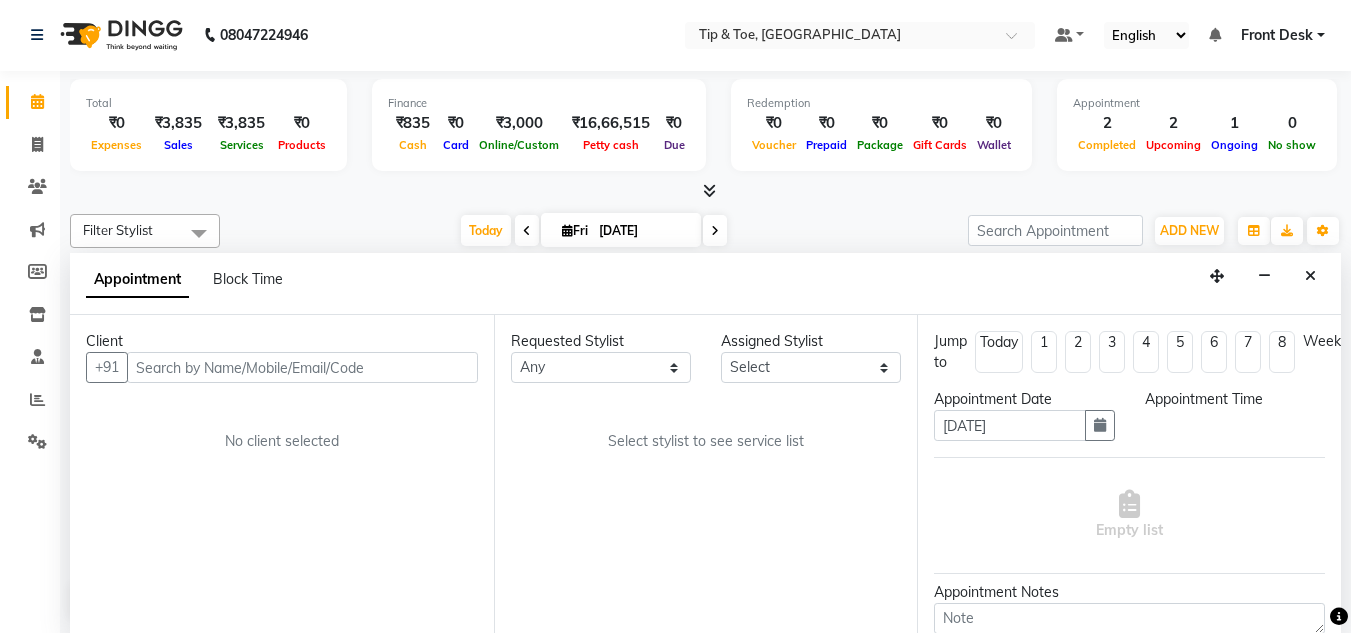 select on "1095" 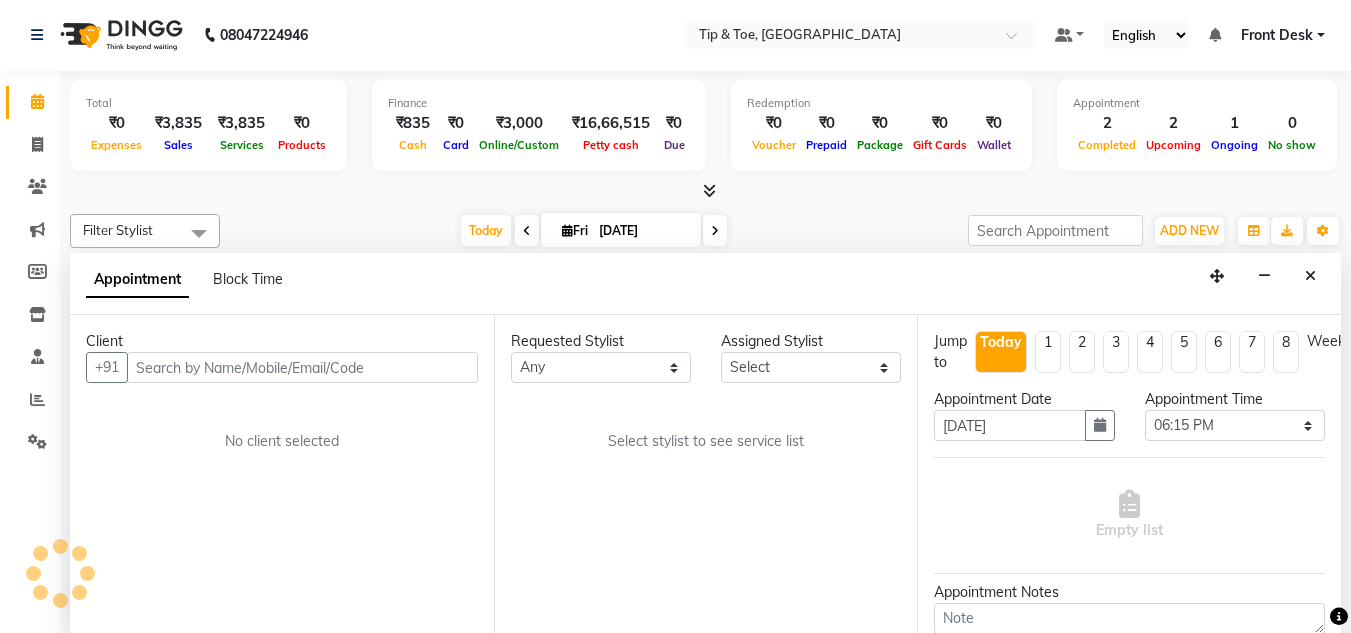 scroll, scrollTop: 0, scrollLeft: 0, axis: both 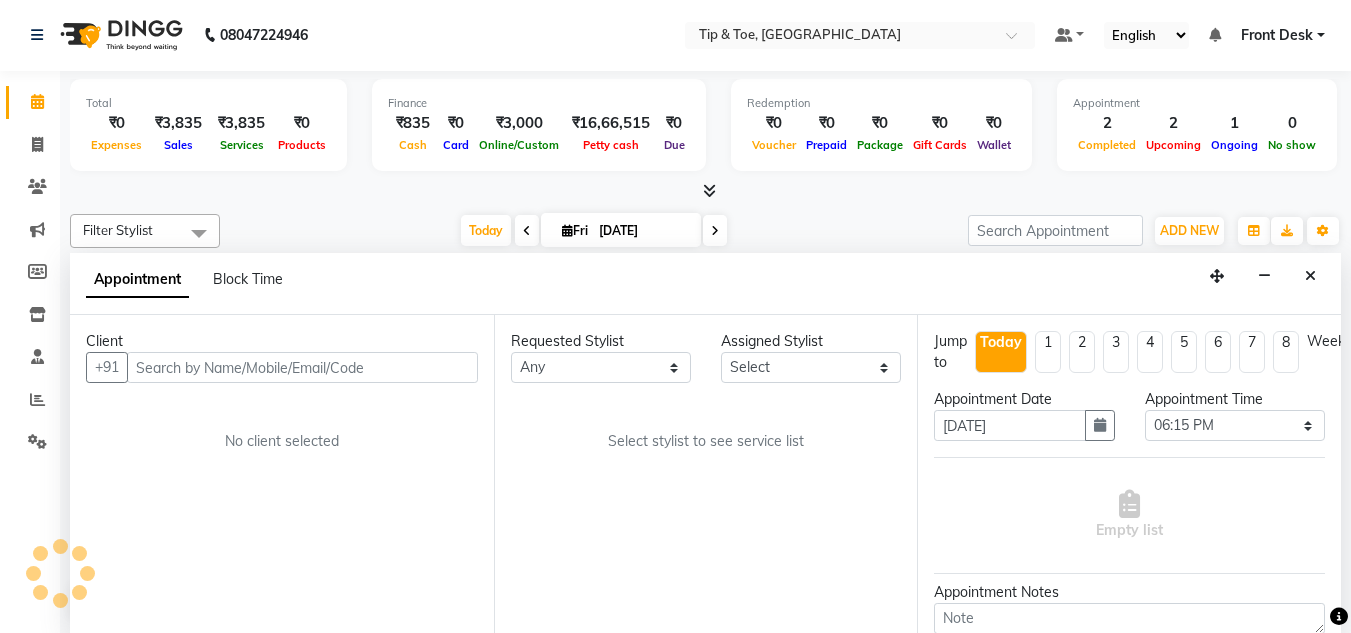 select on "37611" 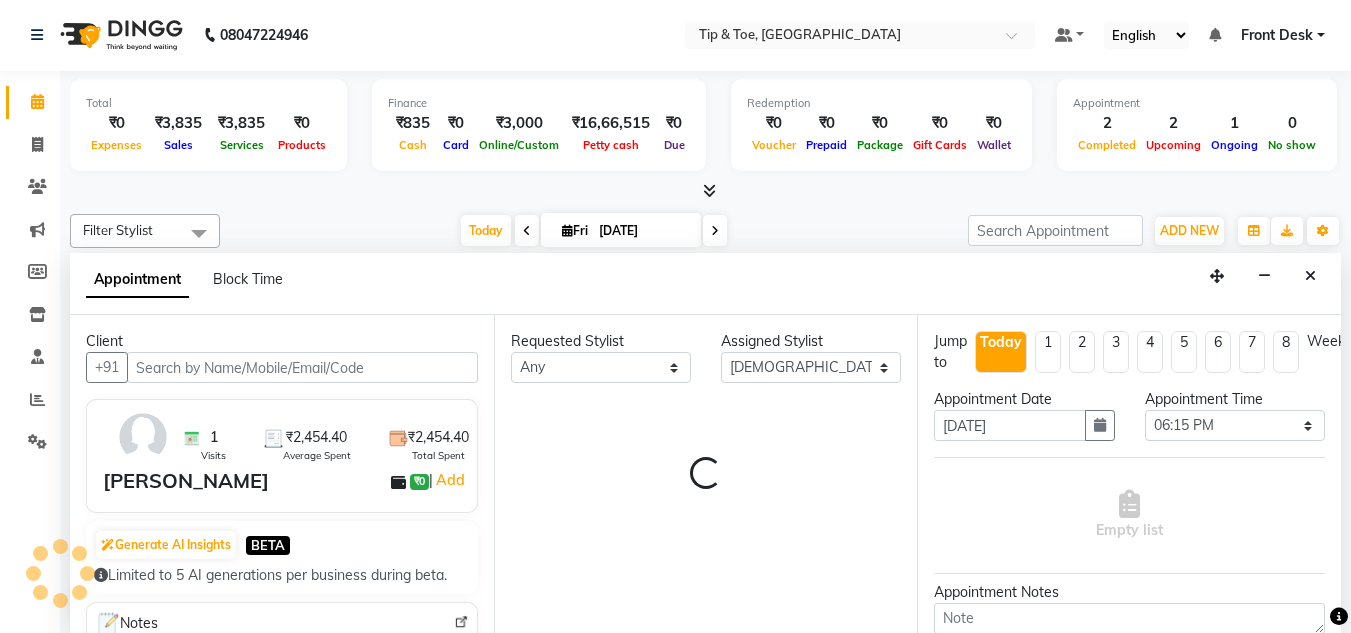 scroll, scrollTop: 793, scrollLeft: 0, axis: vertical 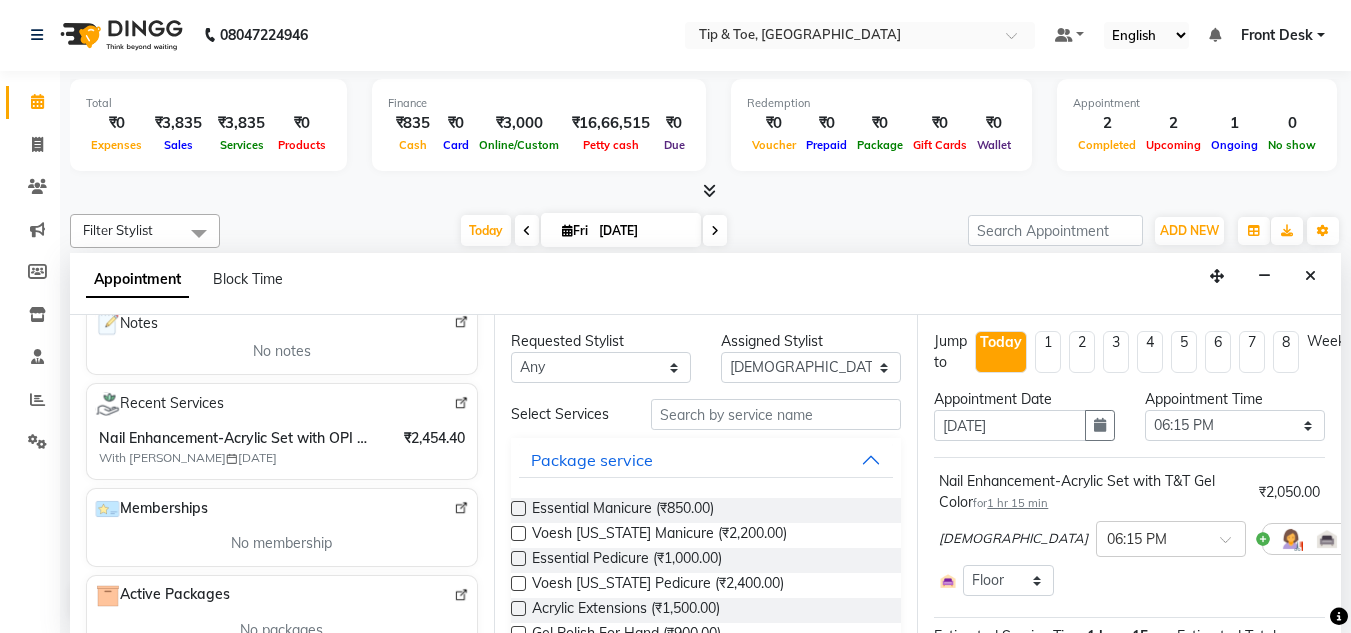 click on "With Sunita   25-12-2024" at bounding box center (224, 458) 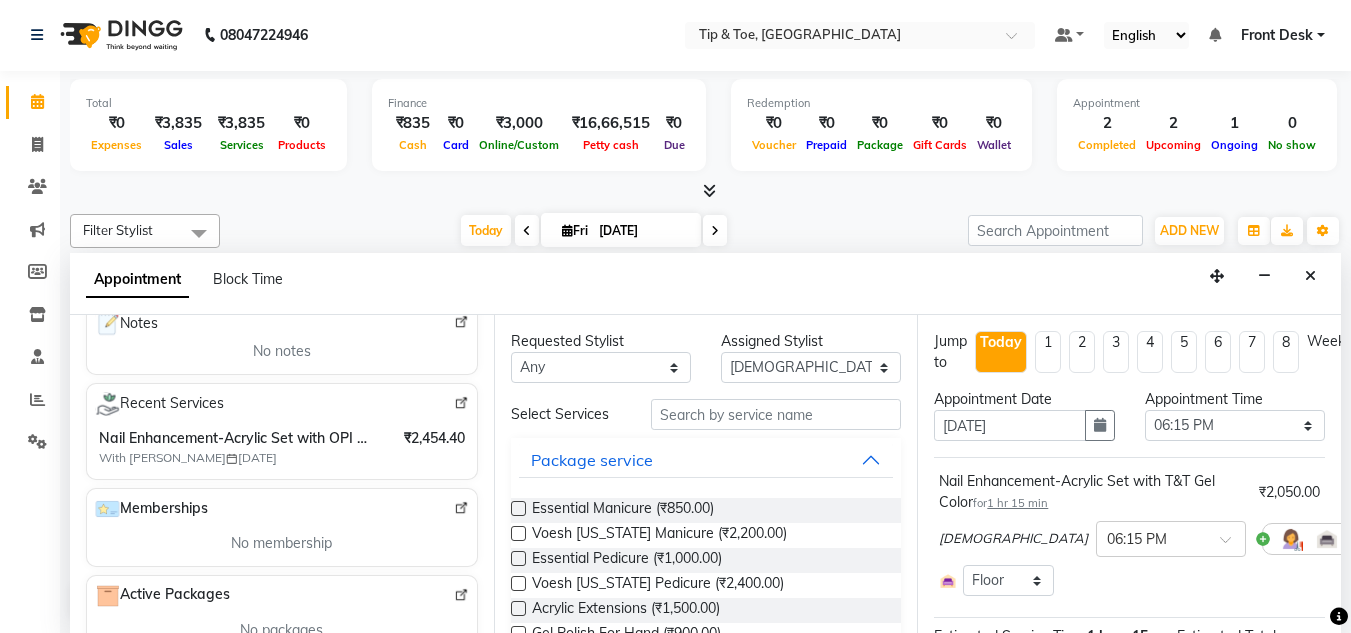 click on "Nail Enhancement-Acrylic Set with OPI Gel Color" at bounding box center (236, 438) 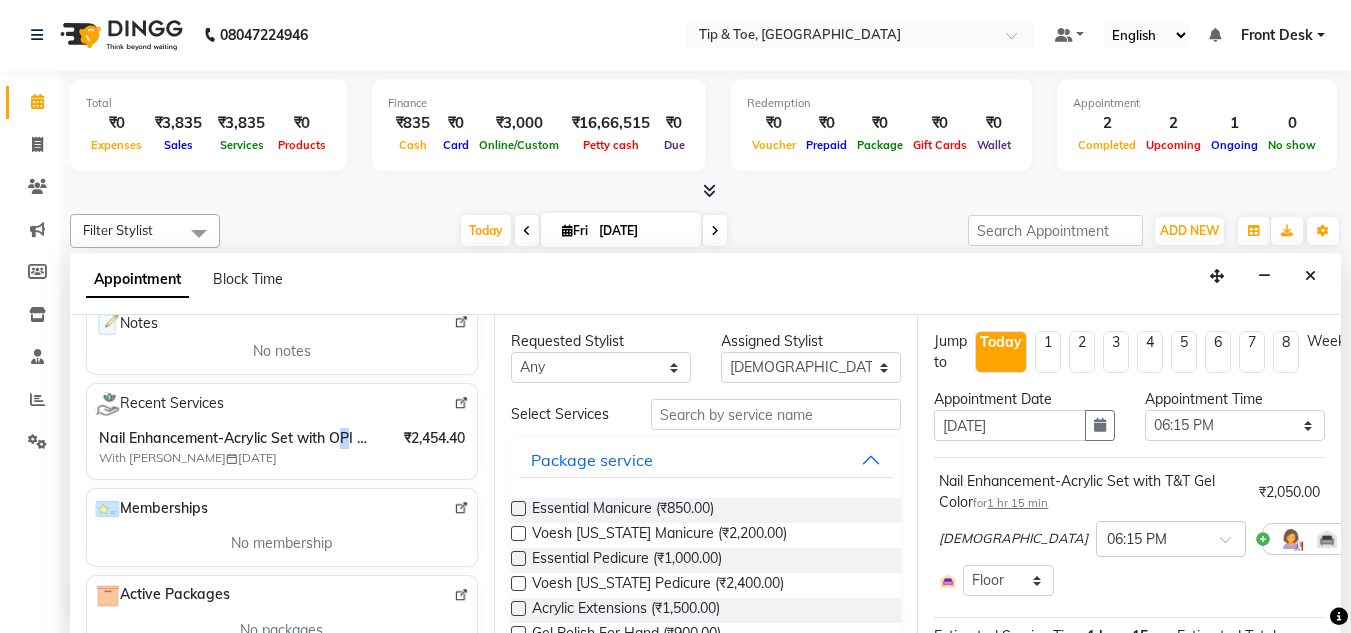 click on "Nail Enhancement-Acrylic Set with OPI Gel Color" at bounding box center [236, 438] 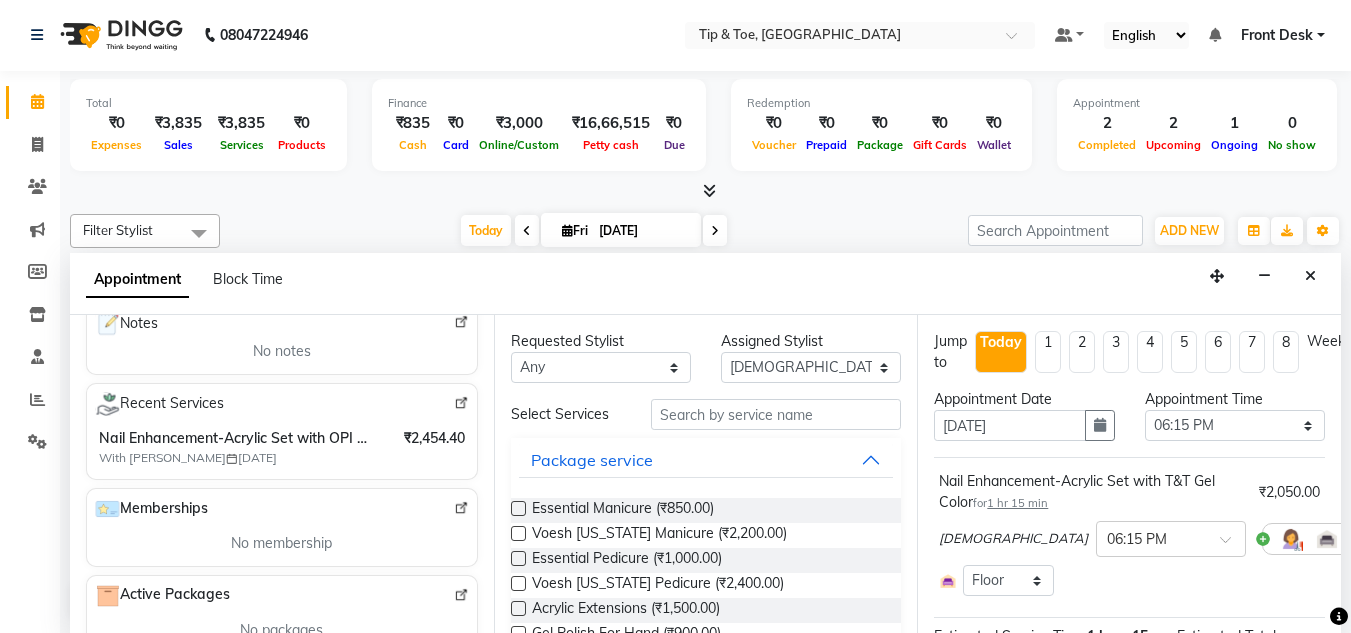 scroll, scrollTop: 0, scrollLeft: 0, axis: both 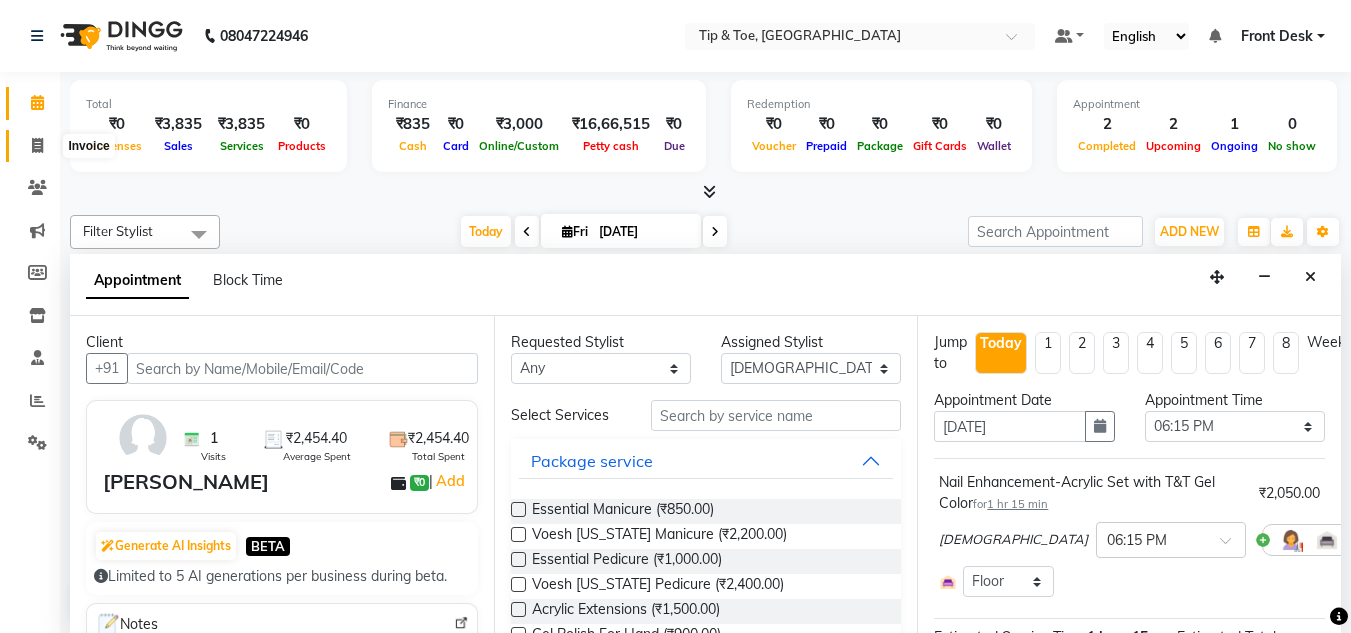 click 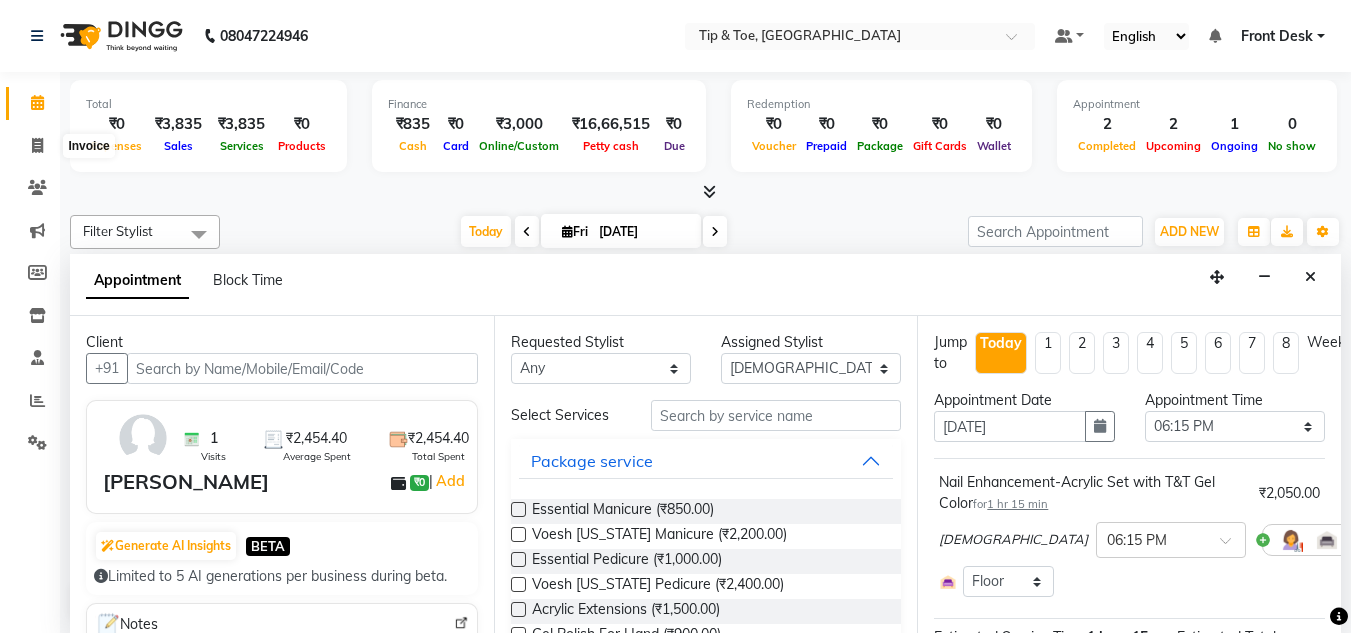 select on "service" 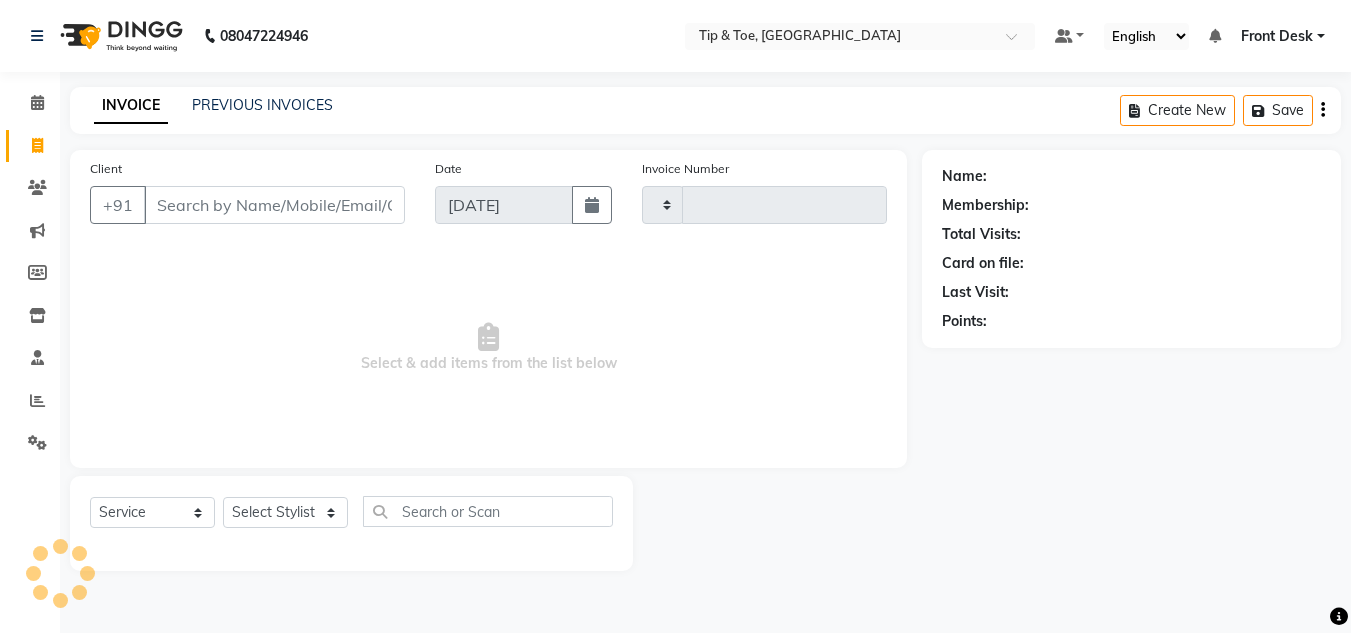 type on "0643" 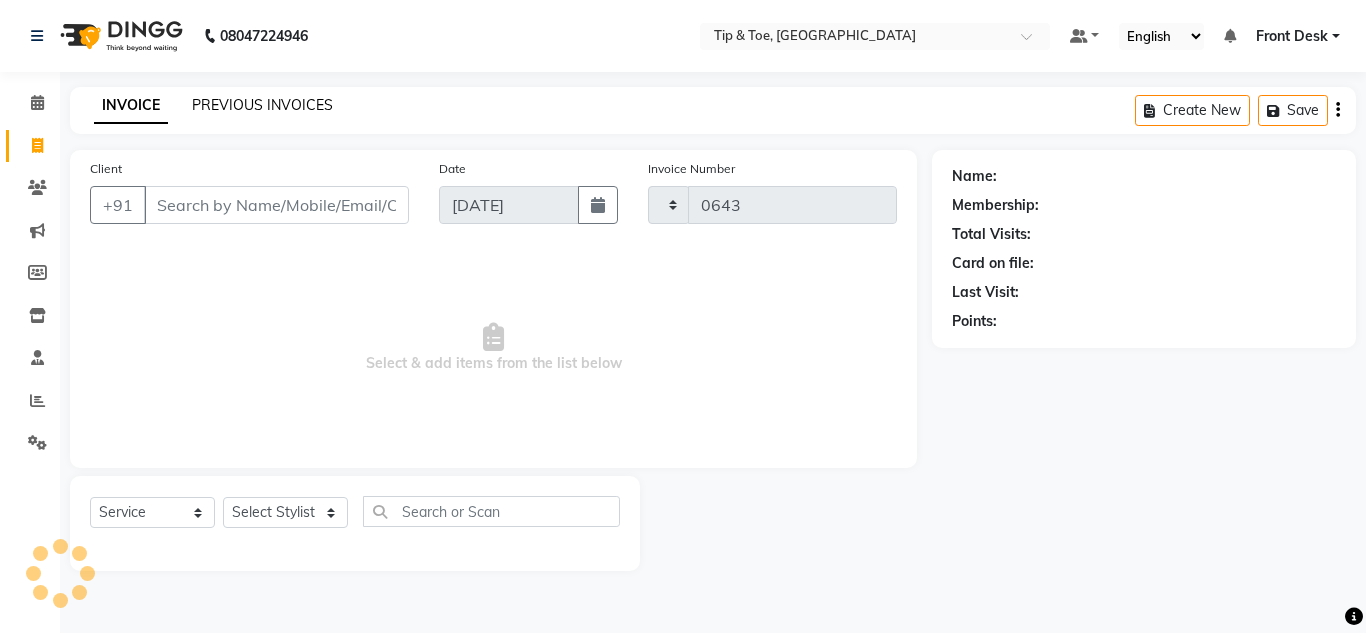 select on "5360" 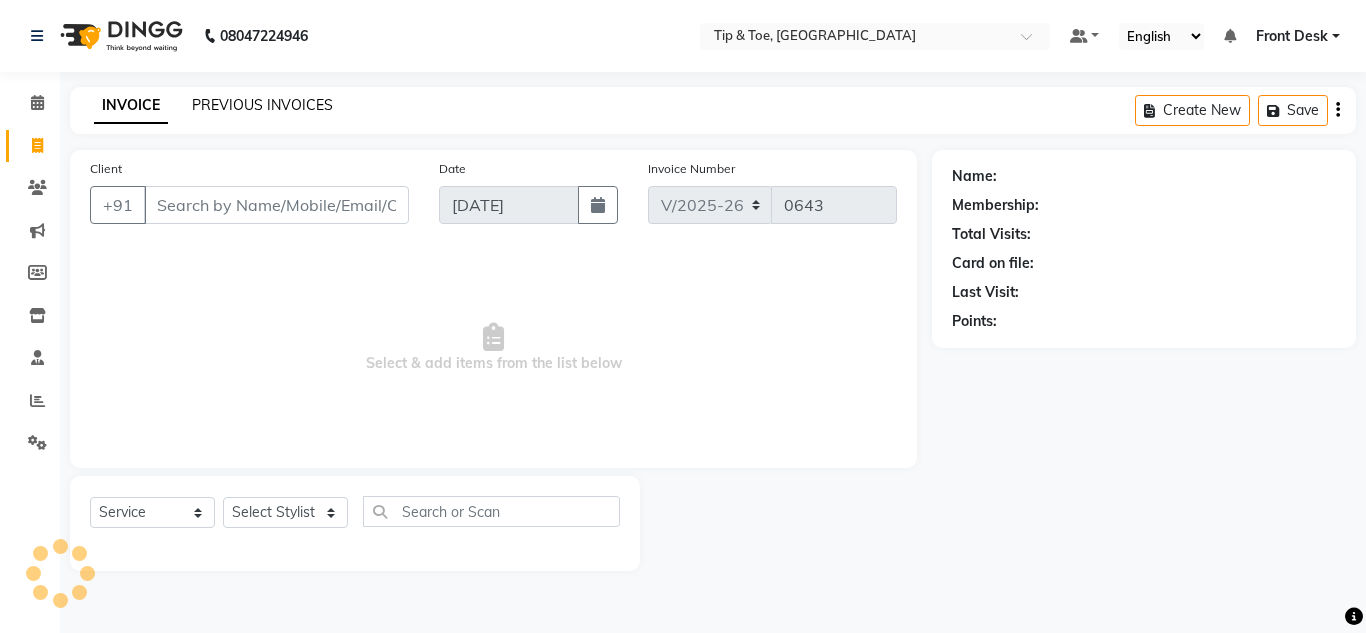 click on "PREVIOUS INVOICES" 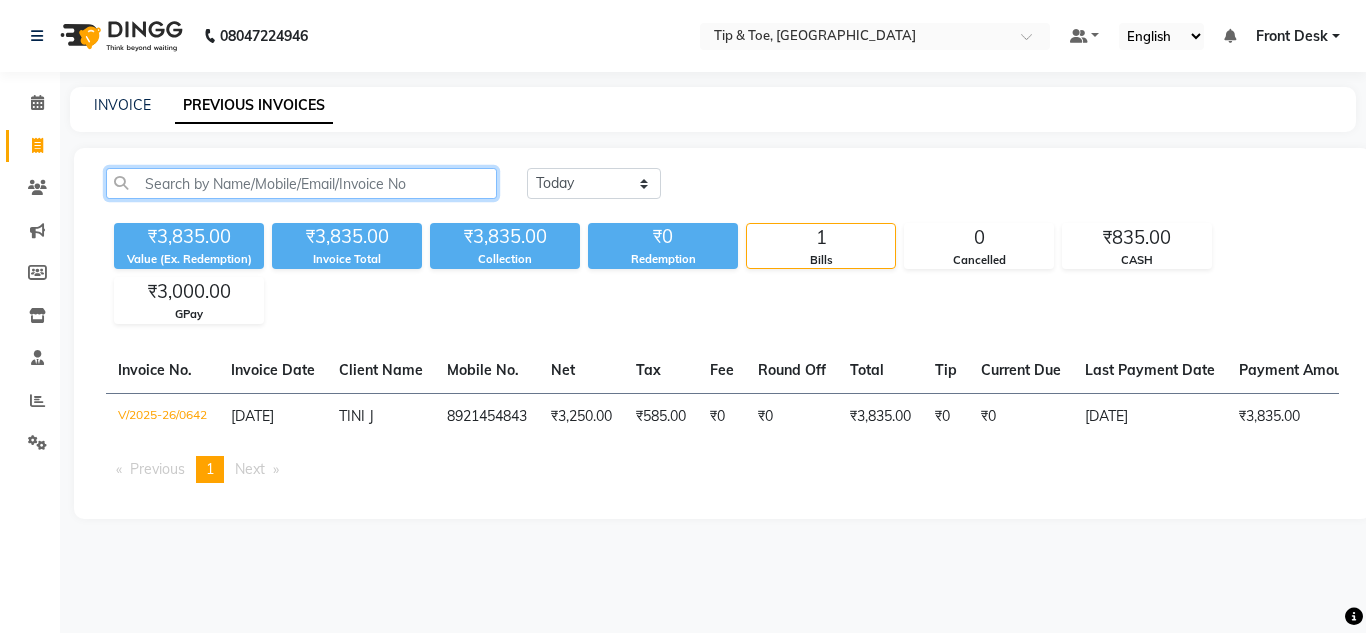 click 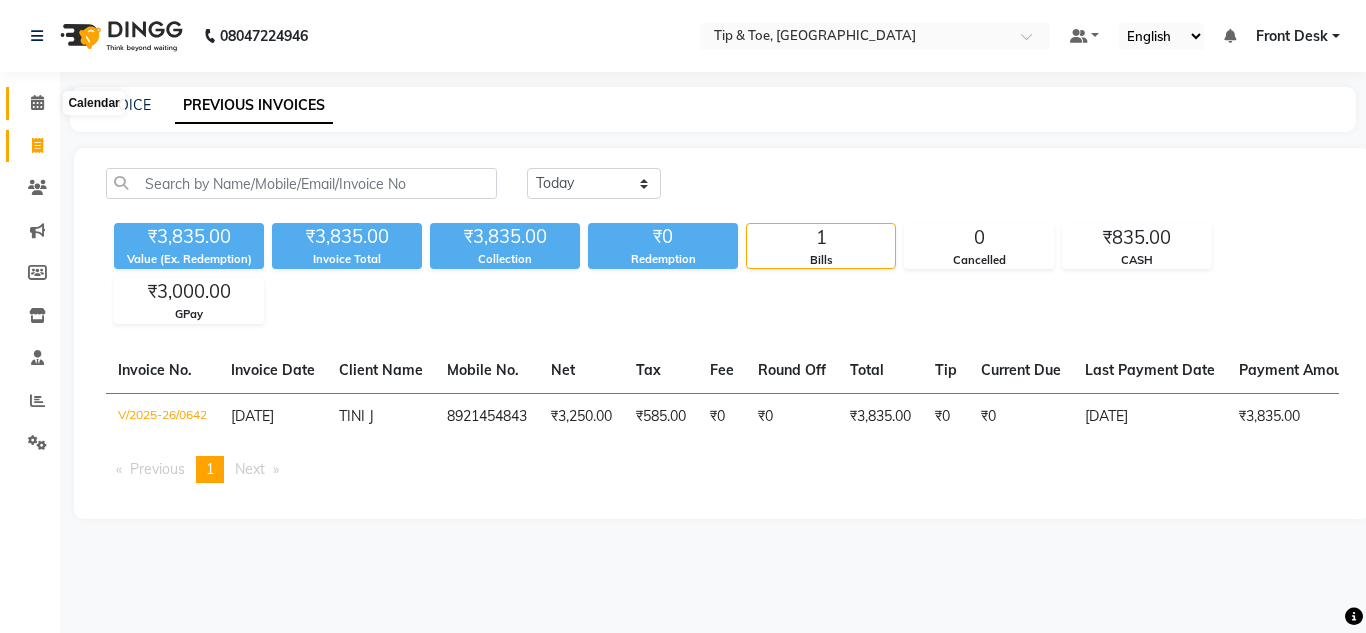 click 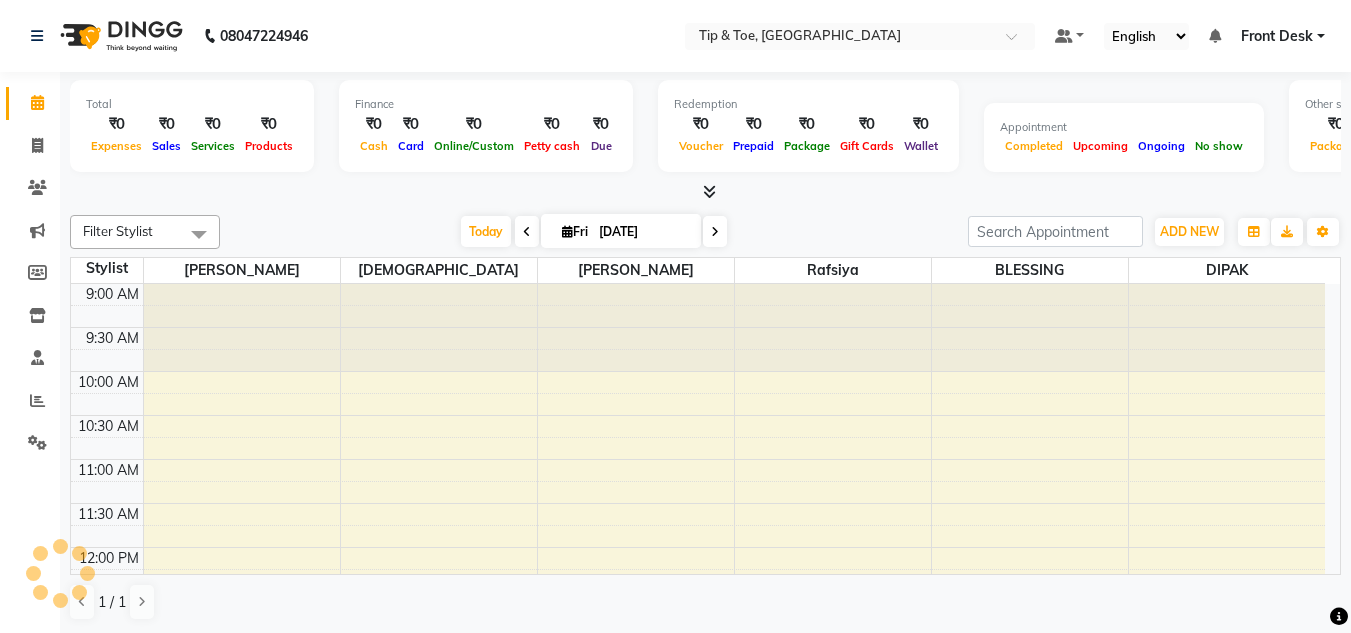 scroll, scrollTop: 0, scrollLeft: 0, axis: both 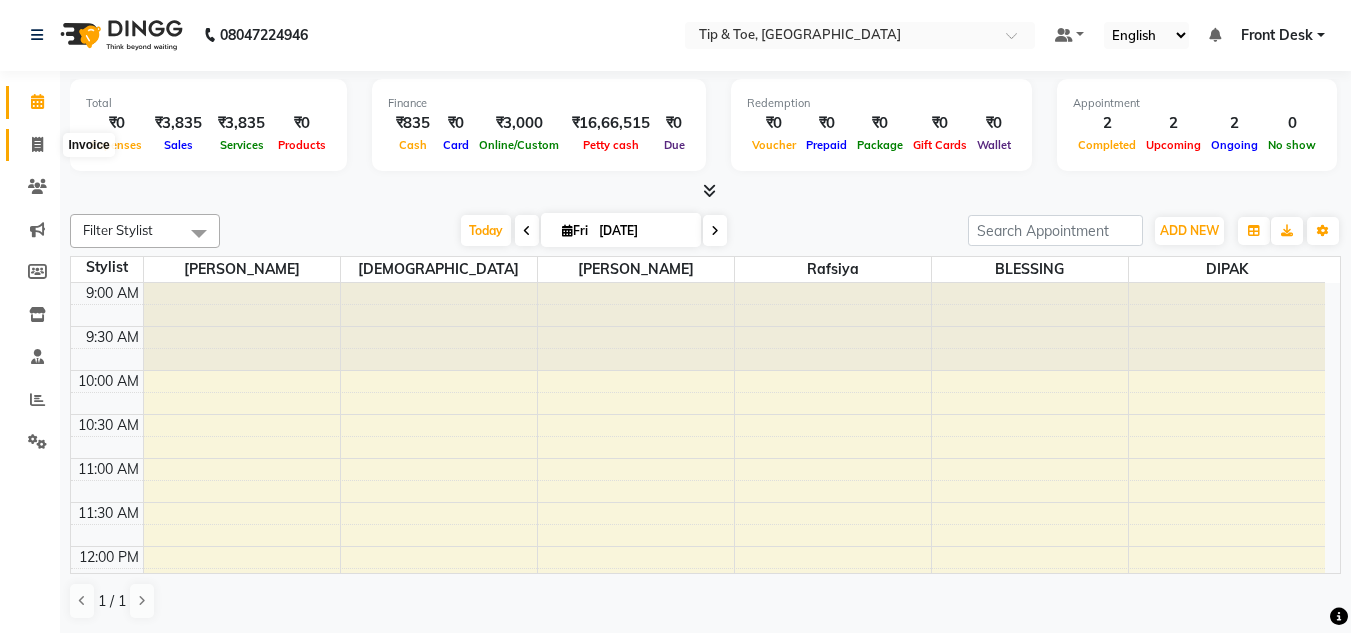 click 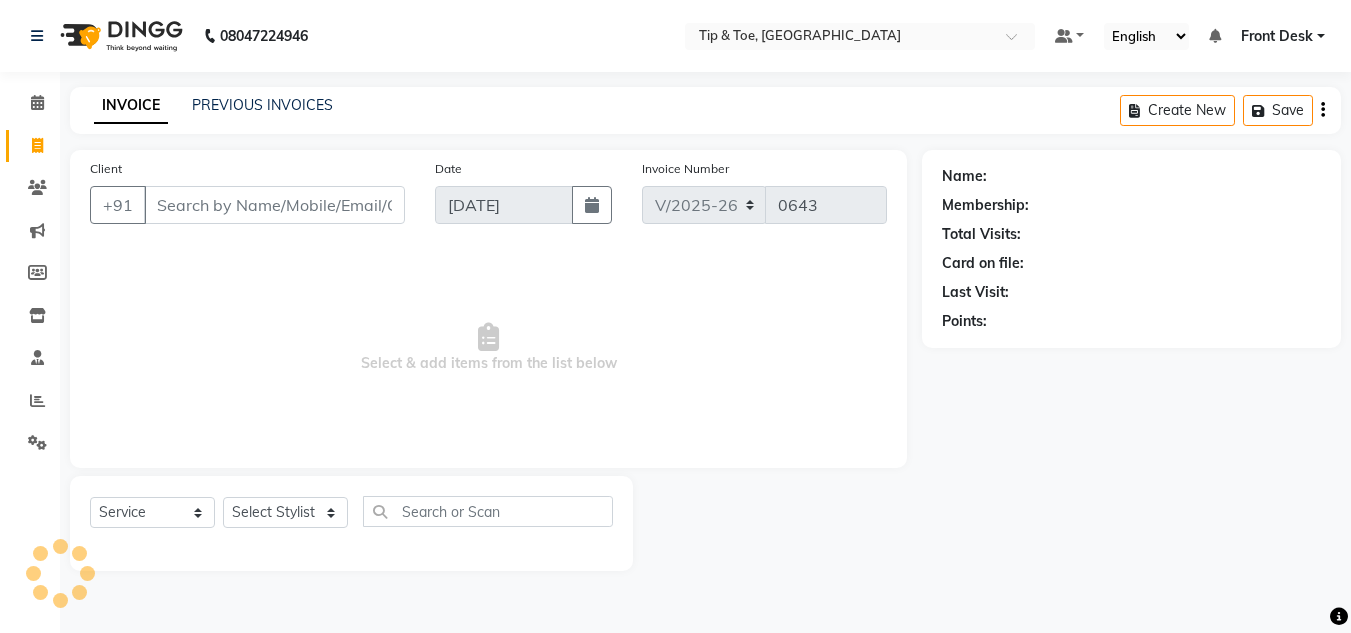 scroll, scrollTop: 0, scrollLeft: 0, axis: both 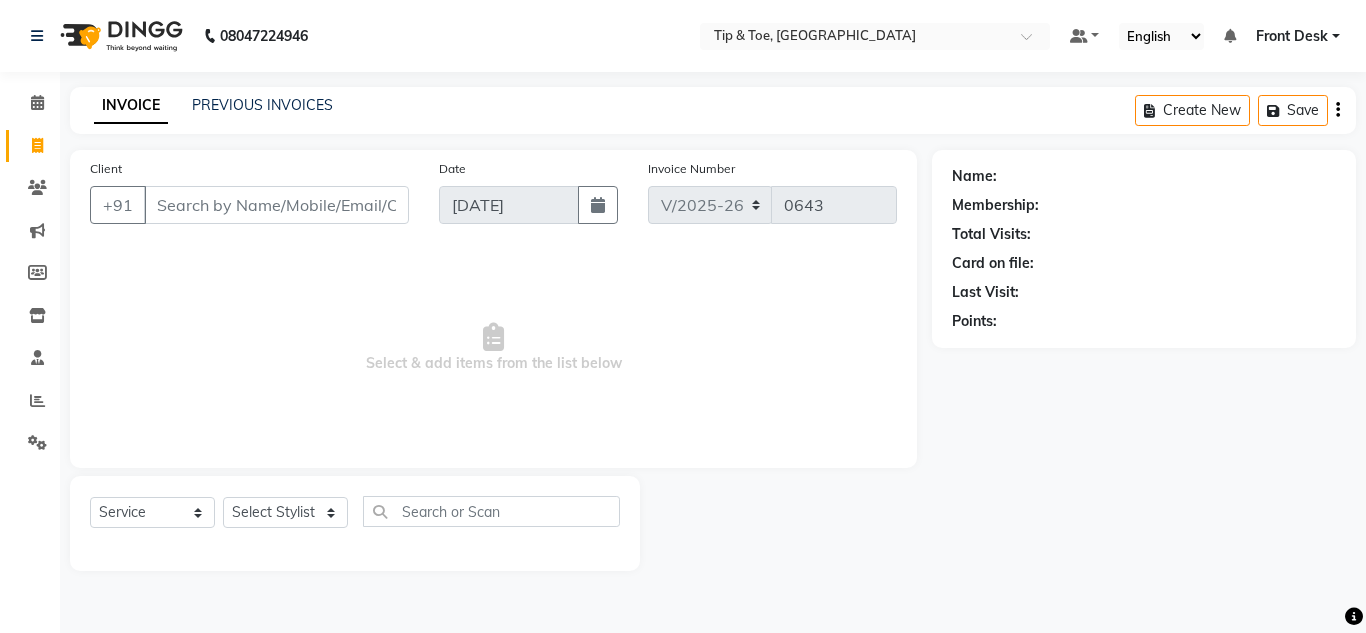click on "INVOICE PREVIOUS INVOICES" 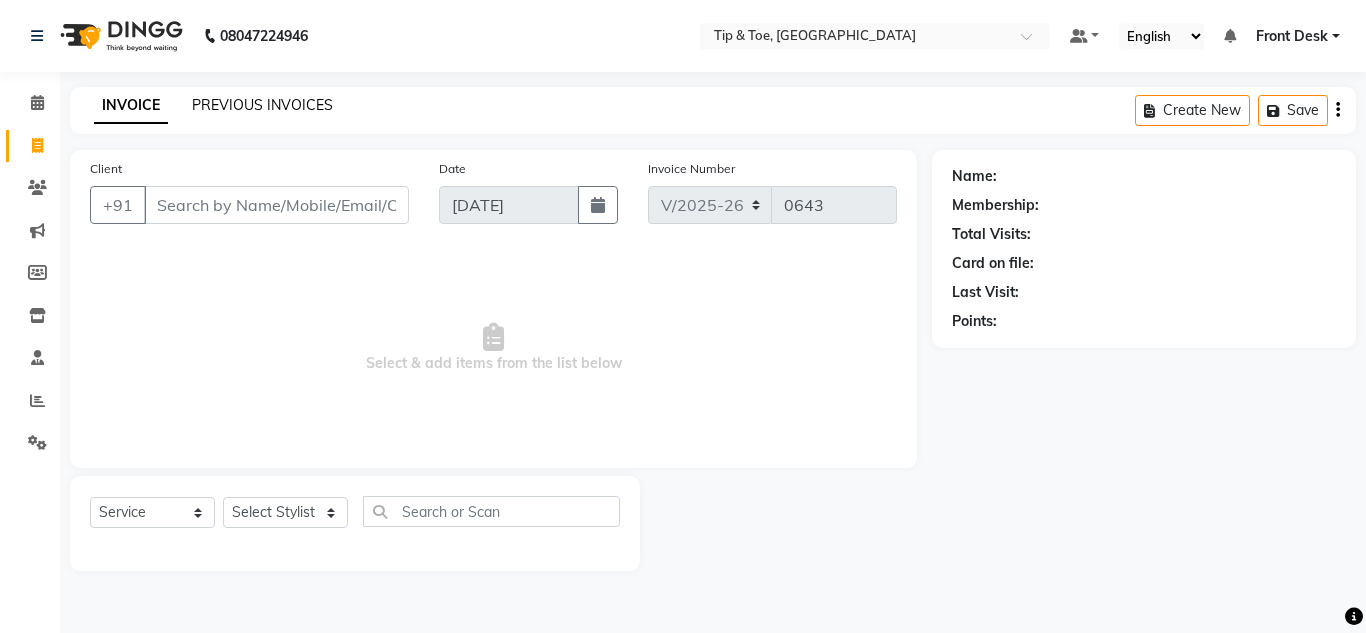 click on "PREVIOUS INVOICES" 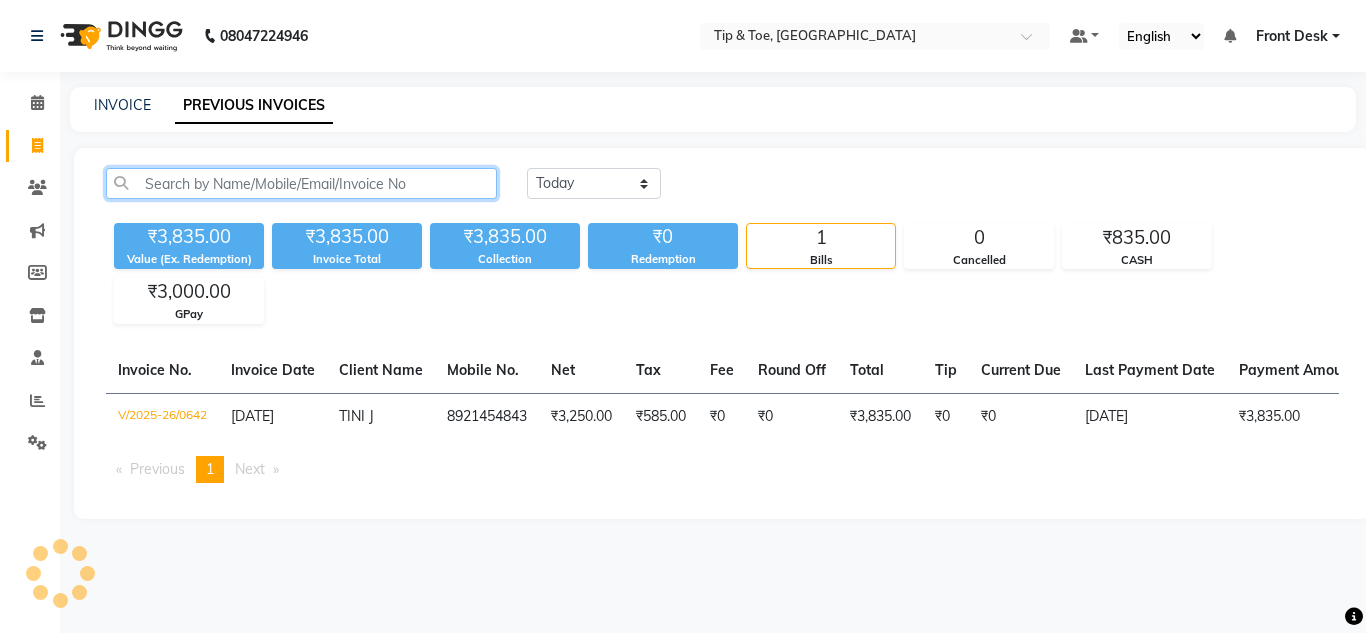 click 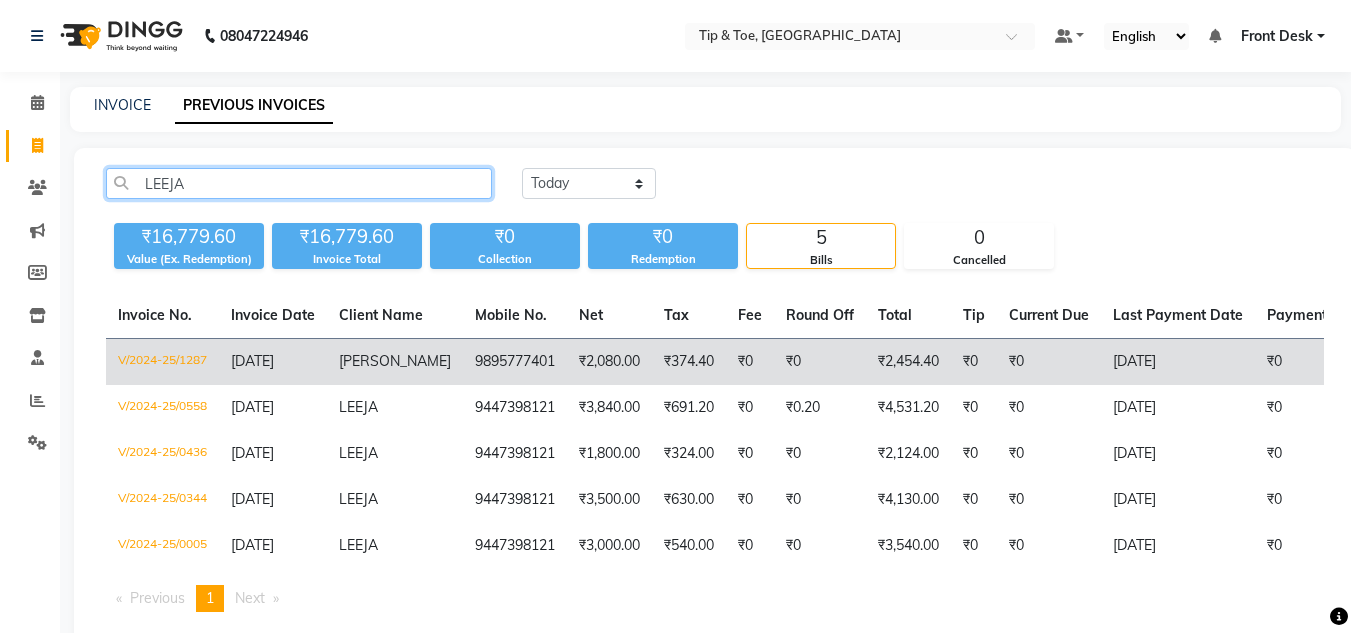 type on "LEEJA" 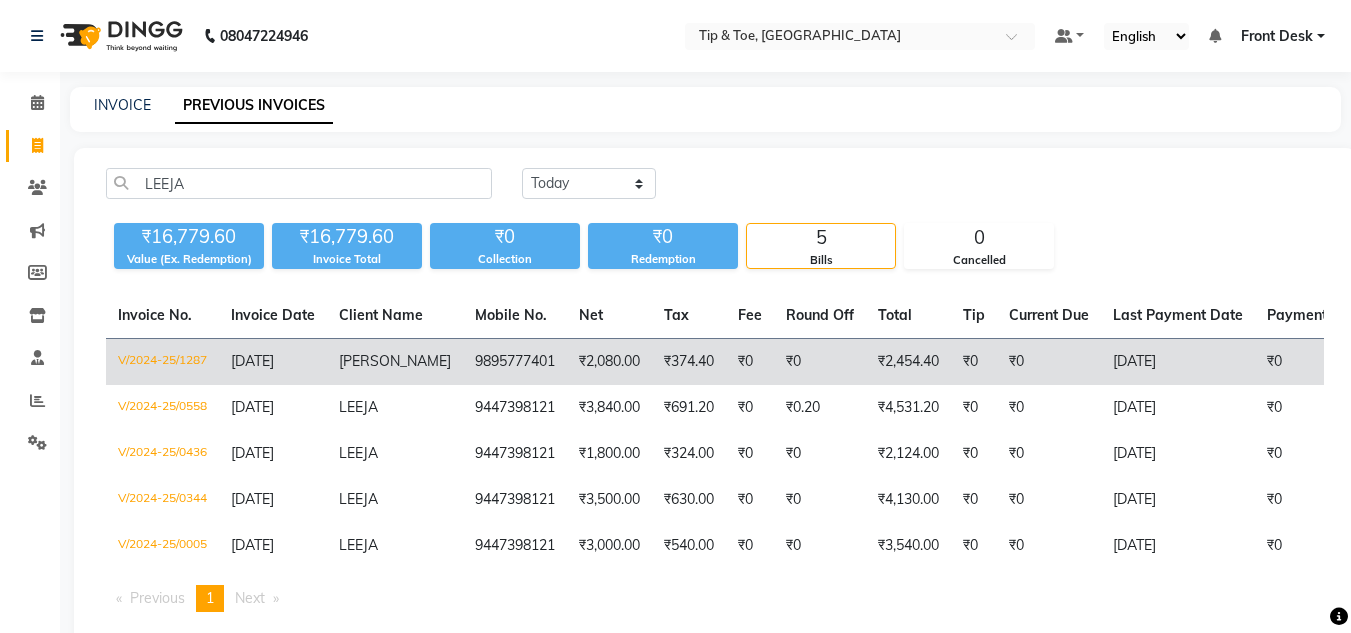 click on "9895777401" 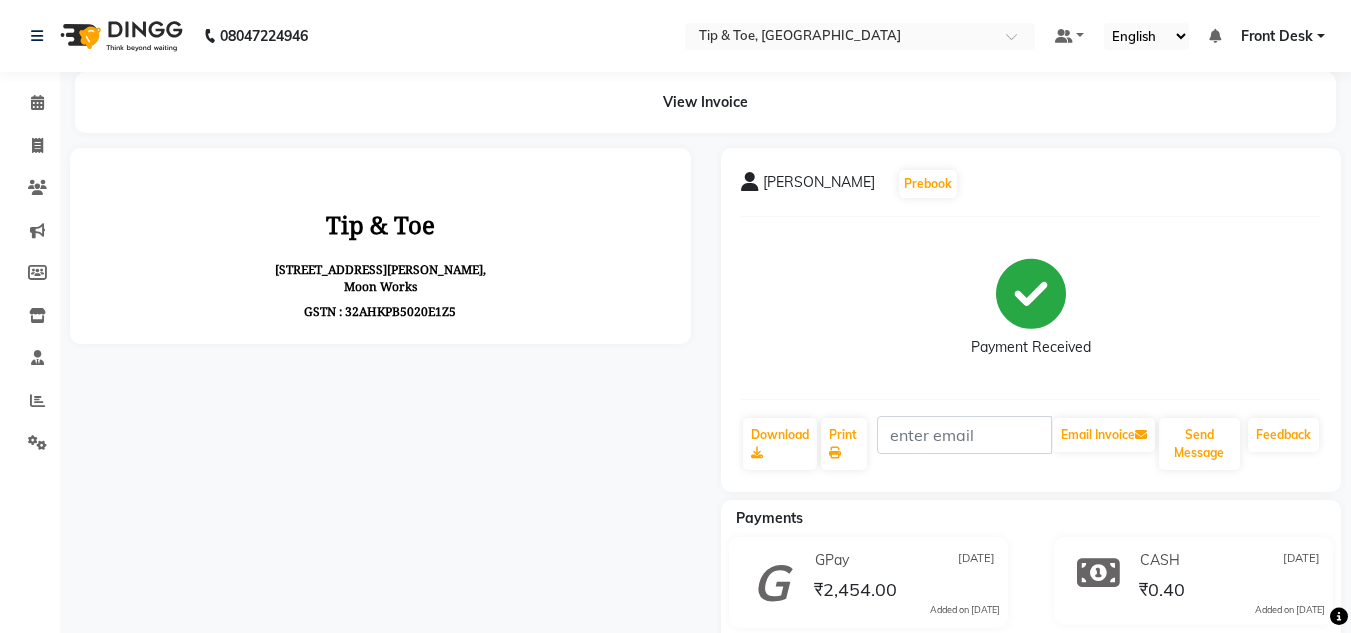 scroll, scrollTop: 0, scrollLeft: 0, axis: both 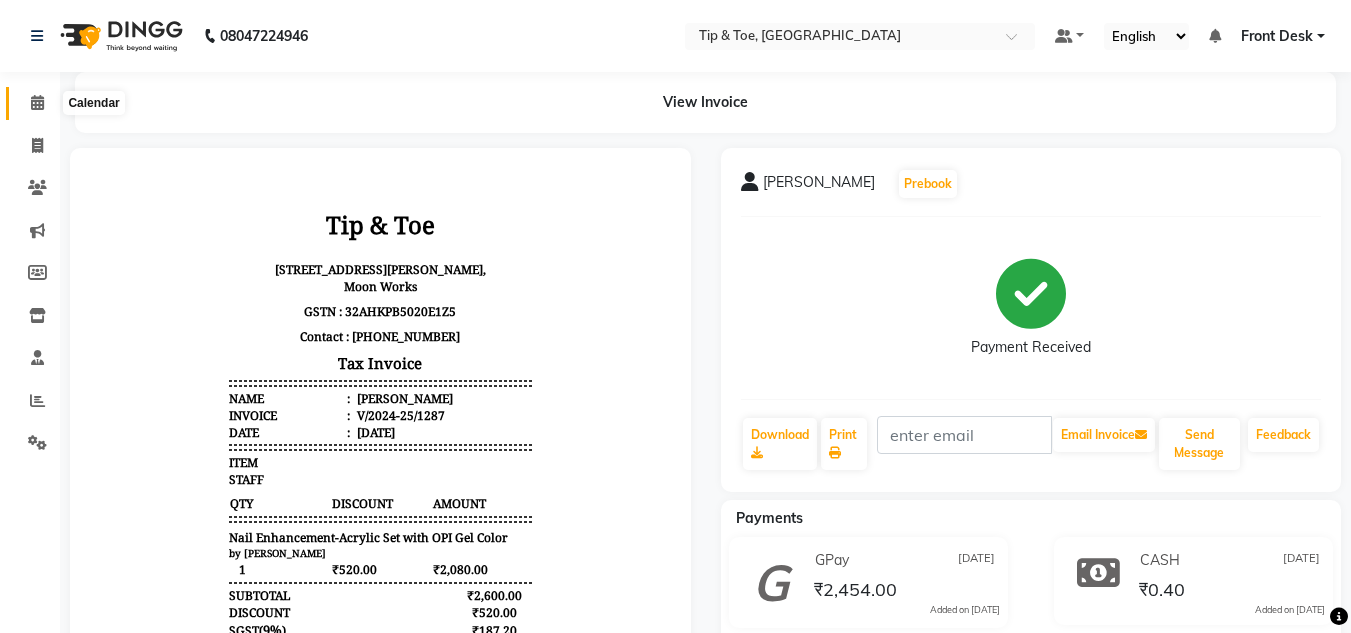 click 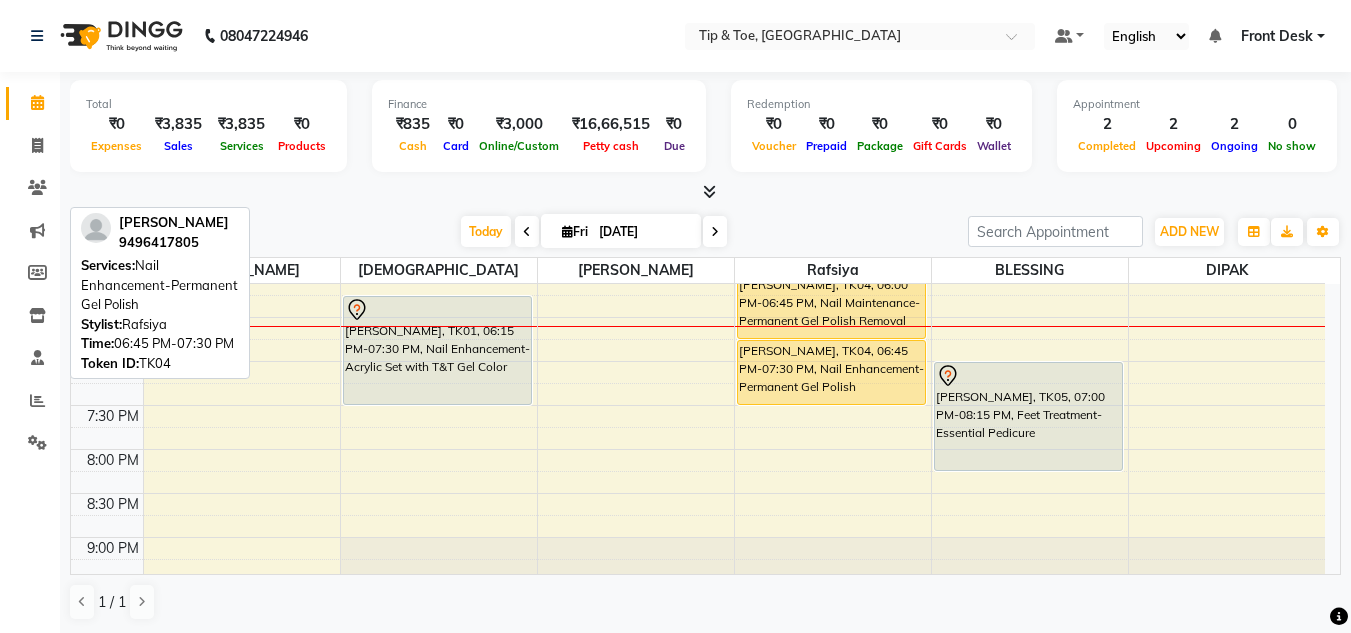 scroll, scrollTop: 753, scrollLeft: 0, axis: vertical 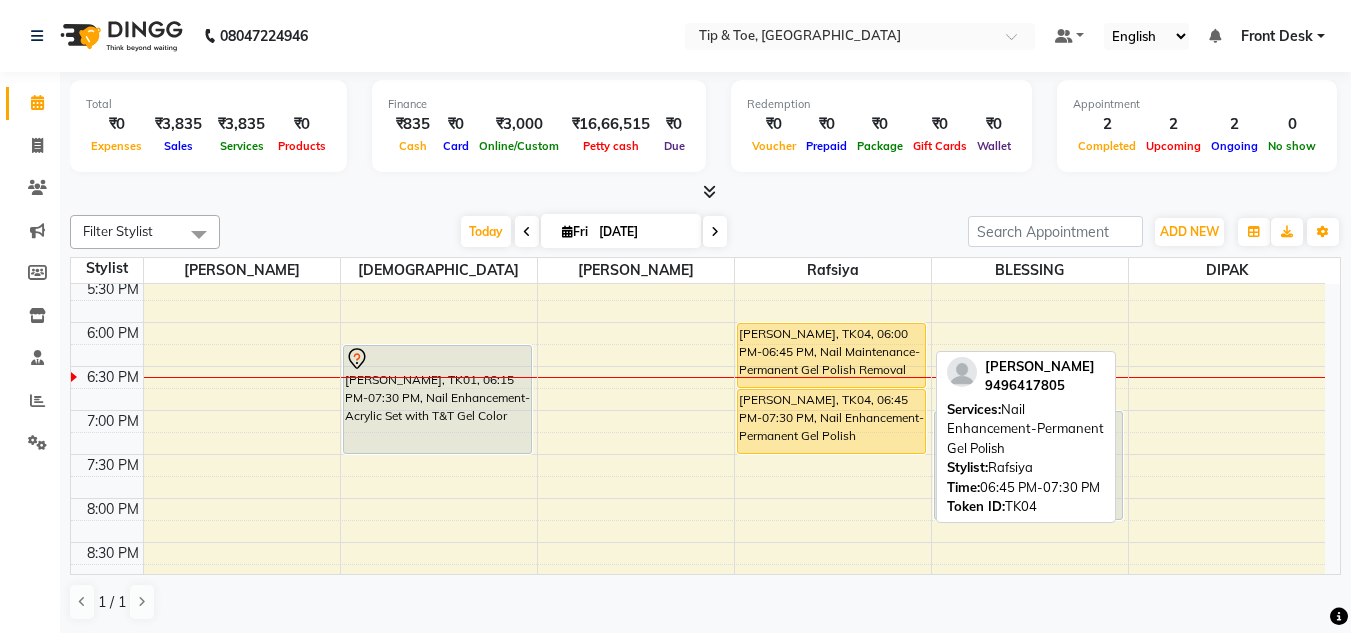 click on "[PERSON_NAME], TK04, 06:45 PM-07:30 PM, Nail Enhancement-Permanent Gel Polish" at bounding box center [831, 421] 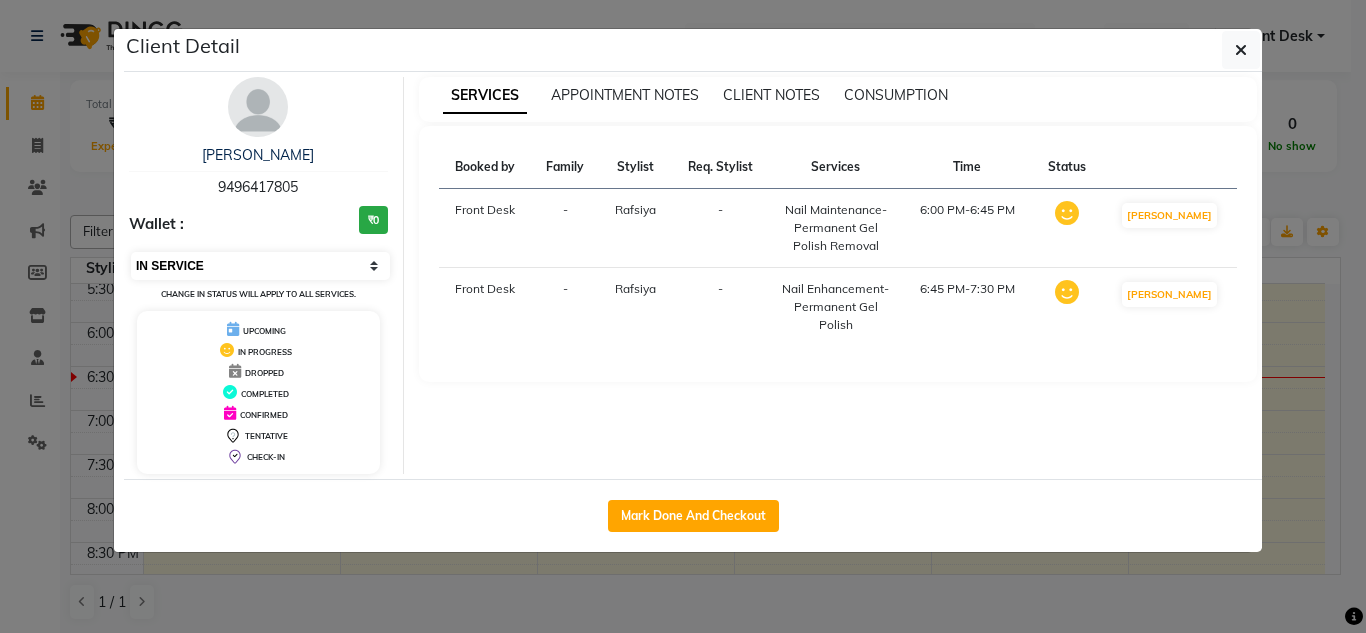 click on "Select IN SERVICE CONFIRMED TENTATIVE CHECK IN MARK DONE DROPPED UPCOMING" at bounding box center (260, 266) 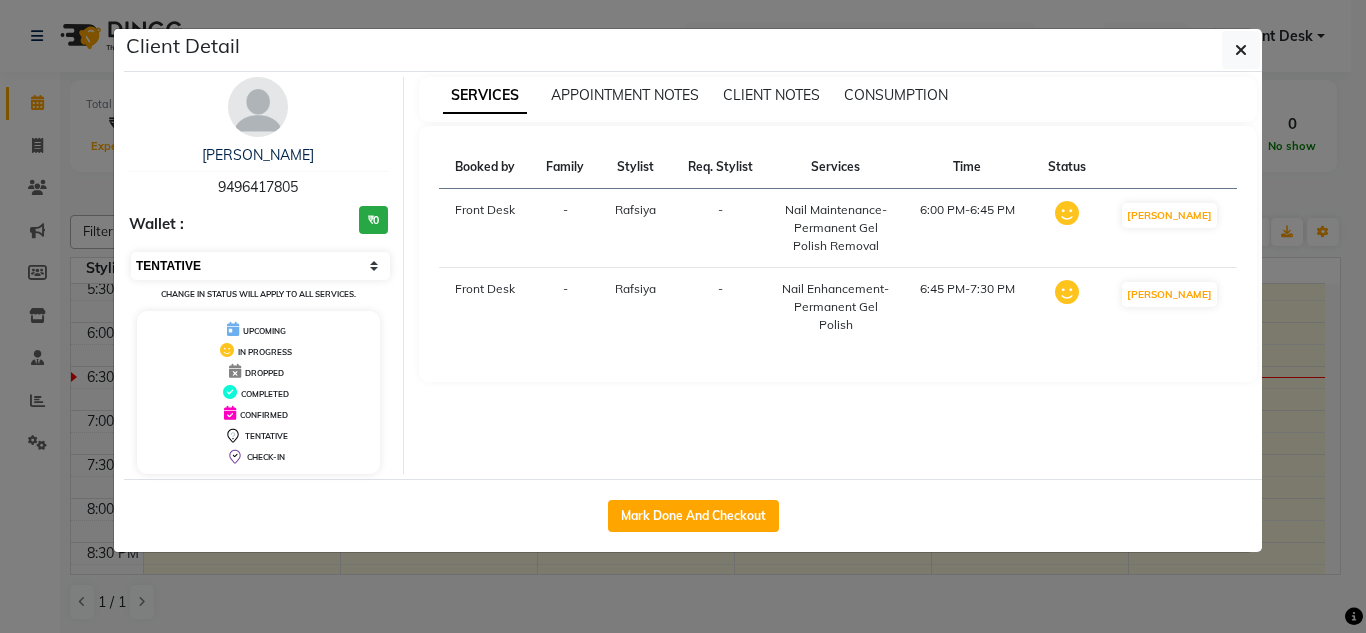 click on "Select IN SERVICE CONFIRMED TENTATIVE CHECK IN MARK DONE DROPPED UPCOMING" at bounding box center [260, 266] 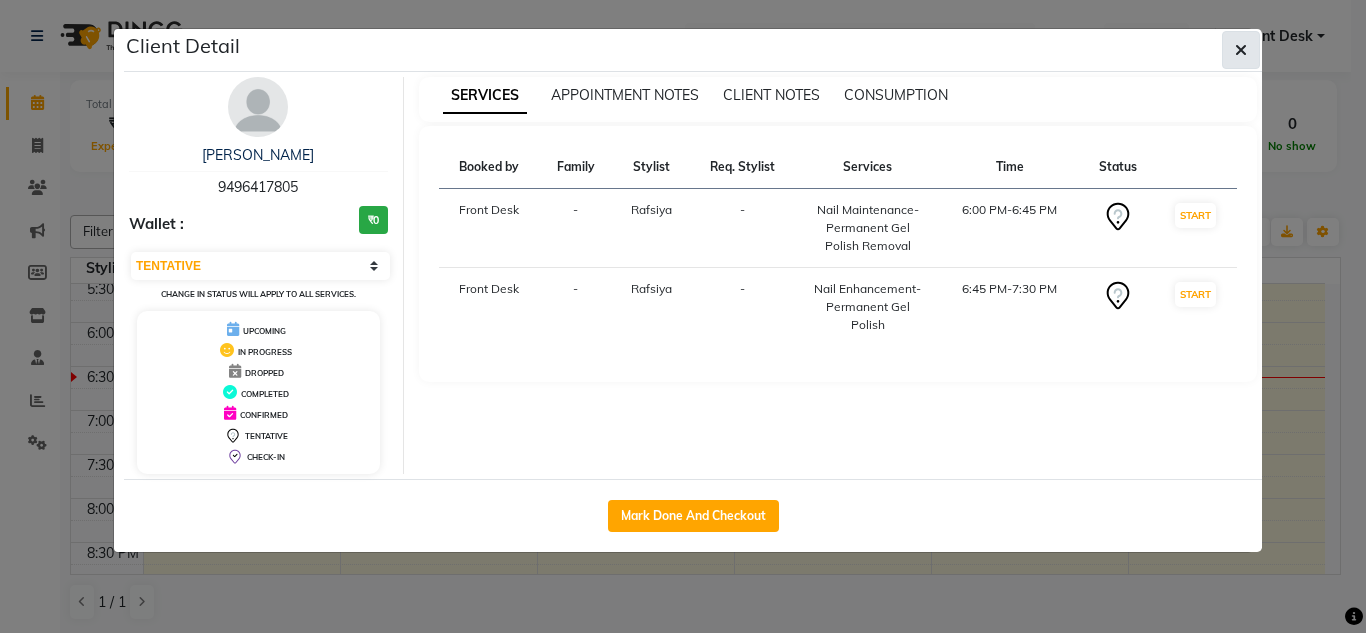 click 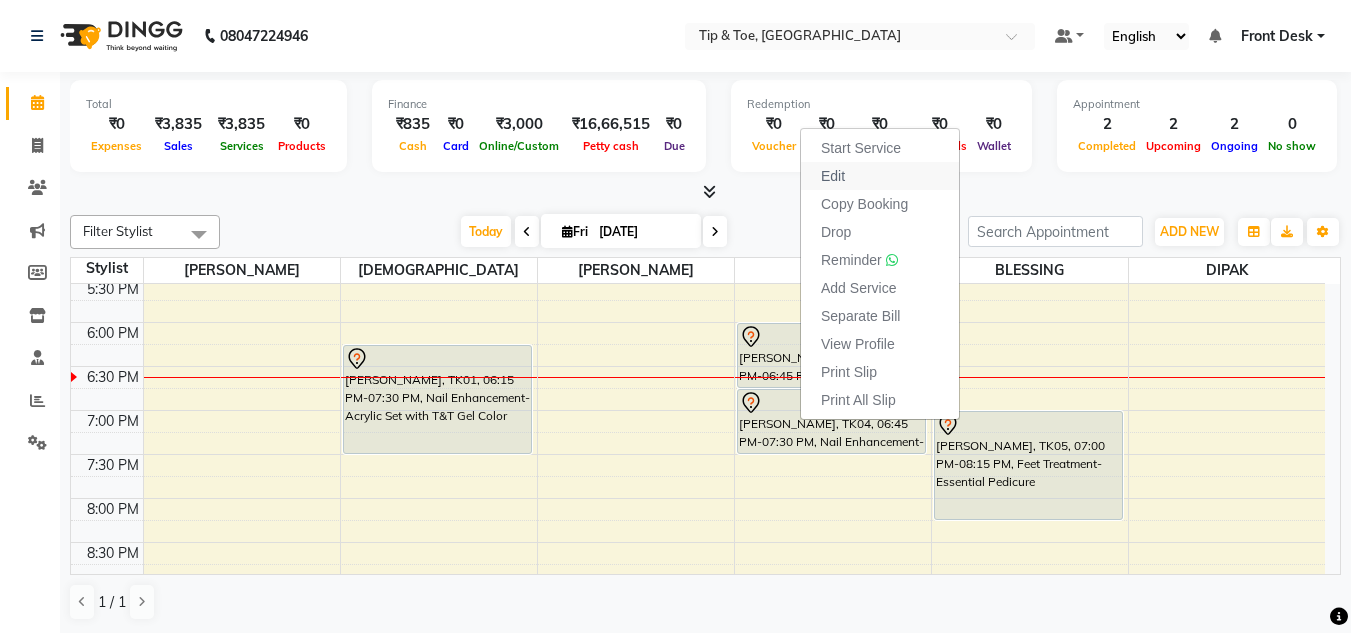 click on "Edit" at bounding box center [880, 176] 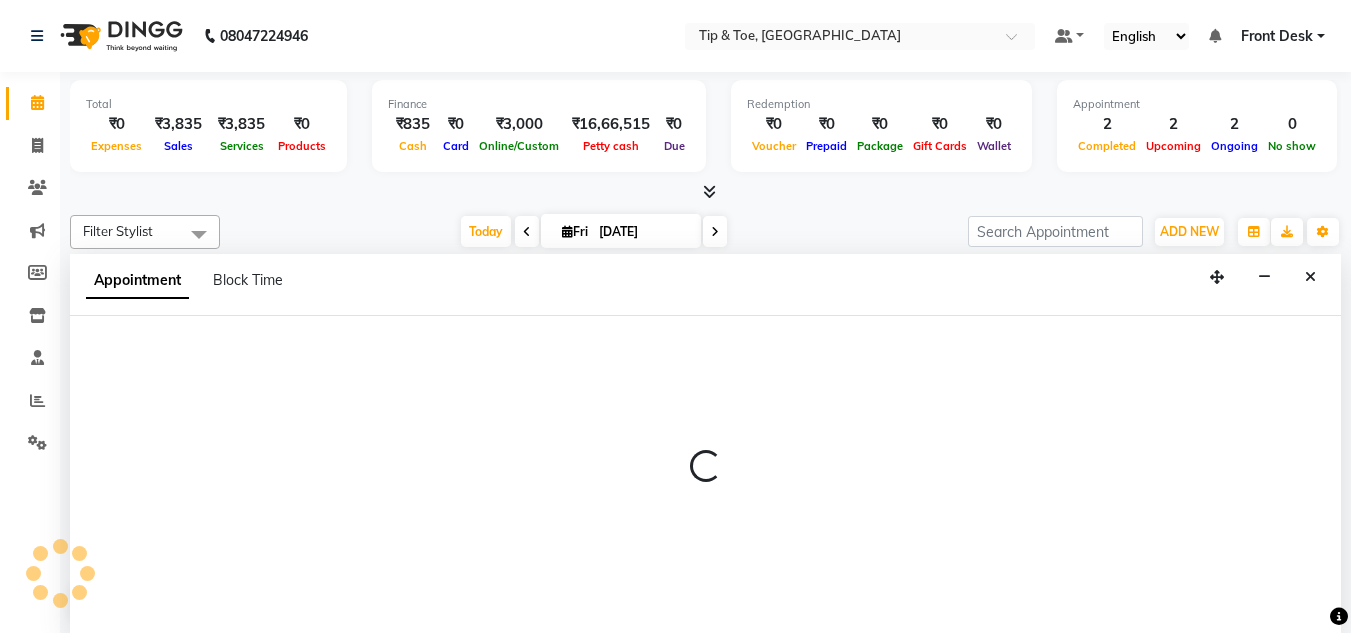 scroll, scrollTop: 1, scrollLeft: 0, axis: vertical 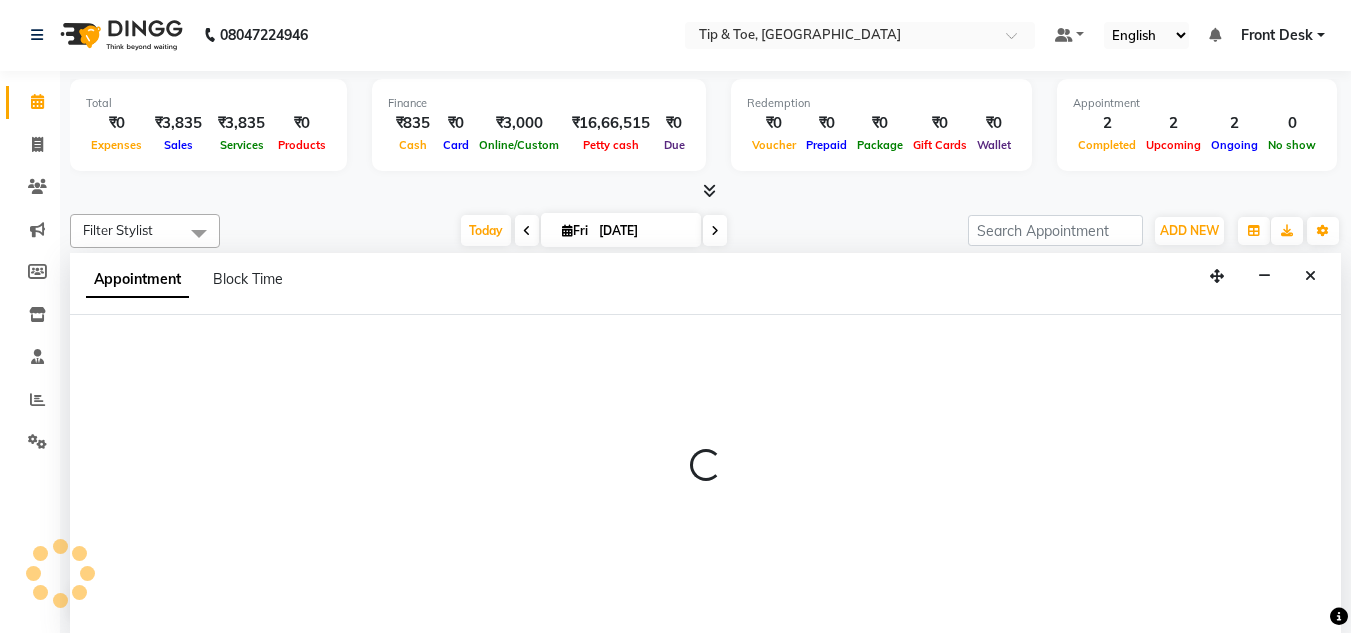 select on "tentative" 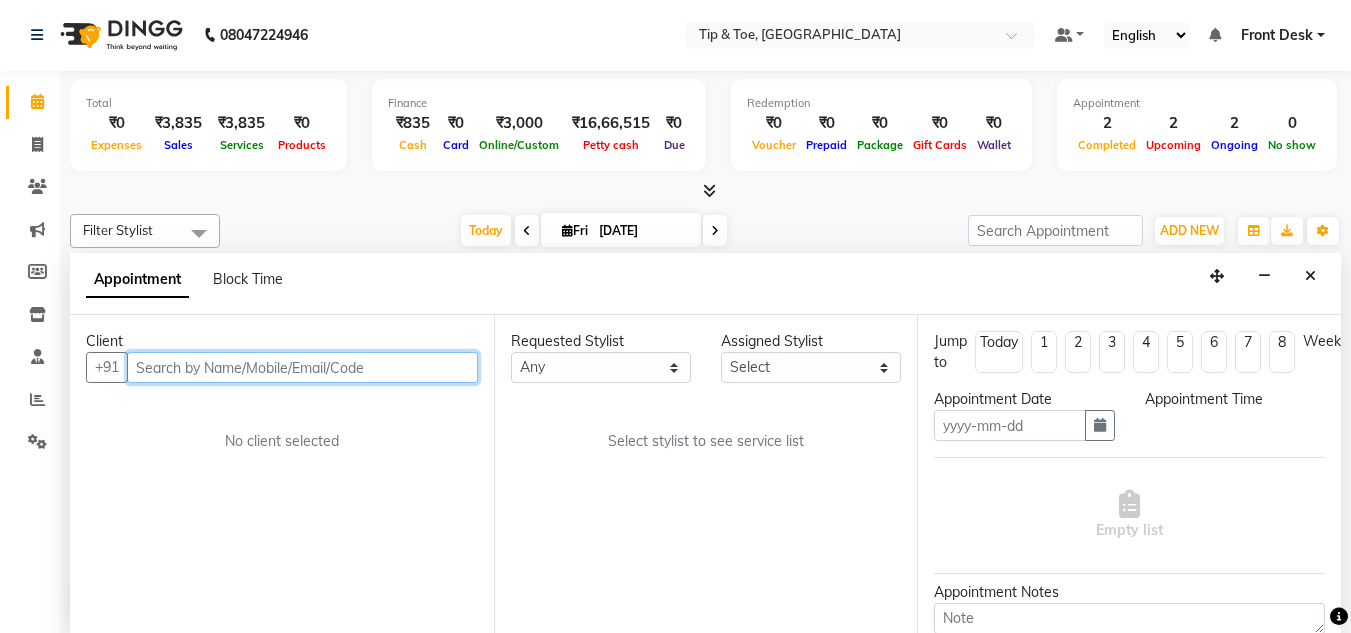 type on "[DATE]" 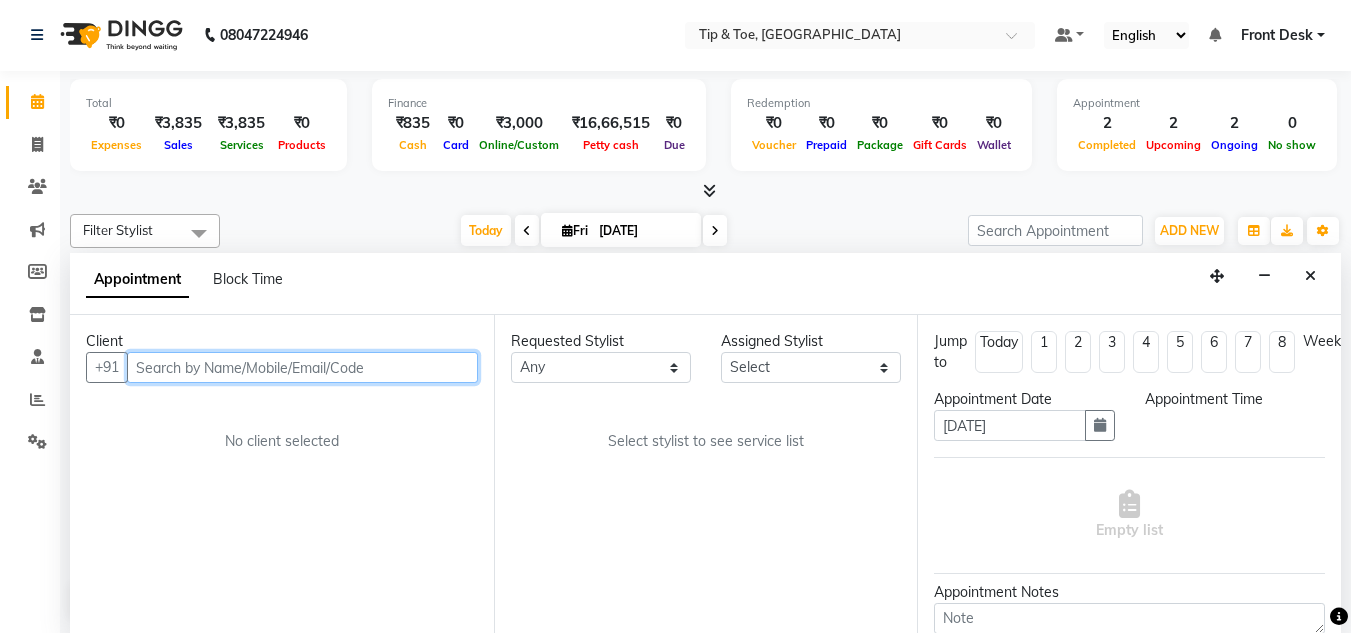scroll, scrollTop: 793, scrollLeft: 0, axis: vertical 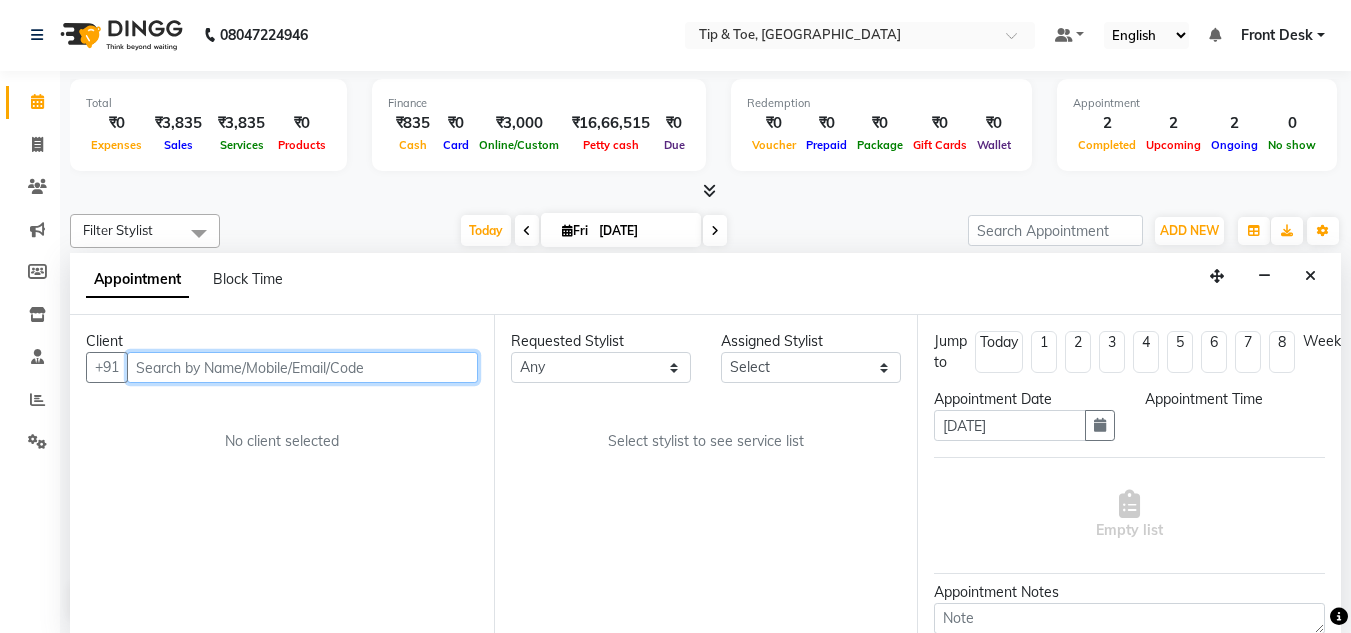 select on "1080" 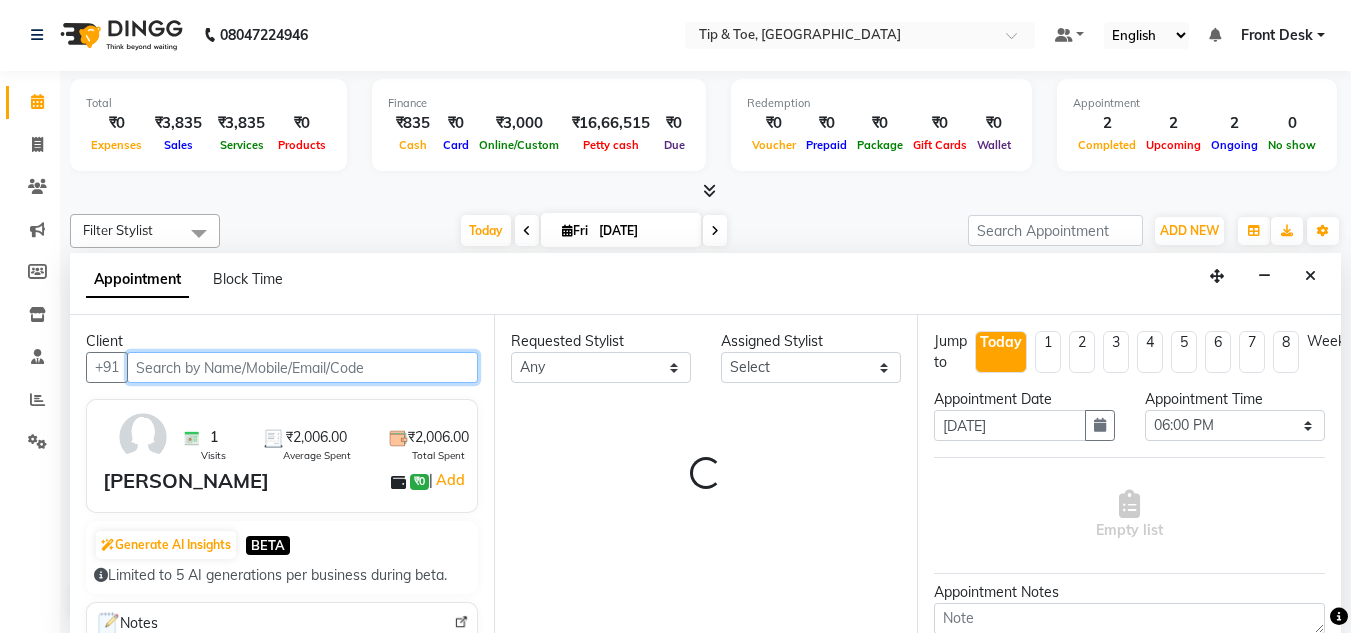 select on "48143" 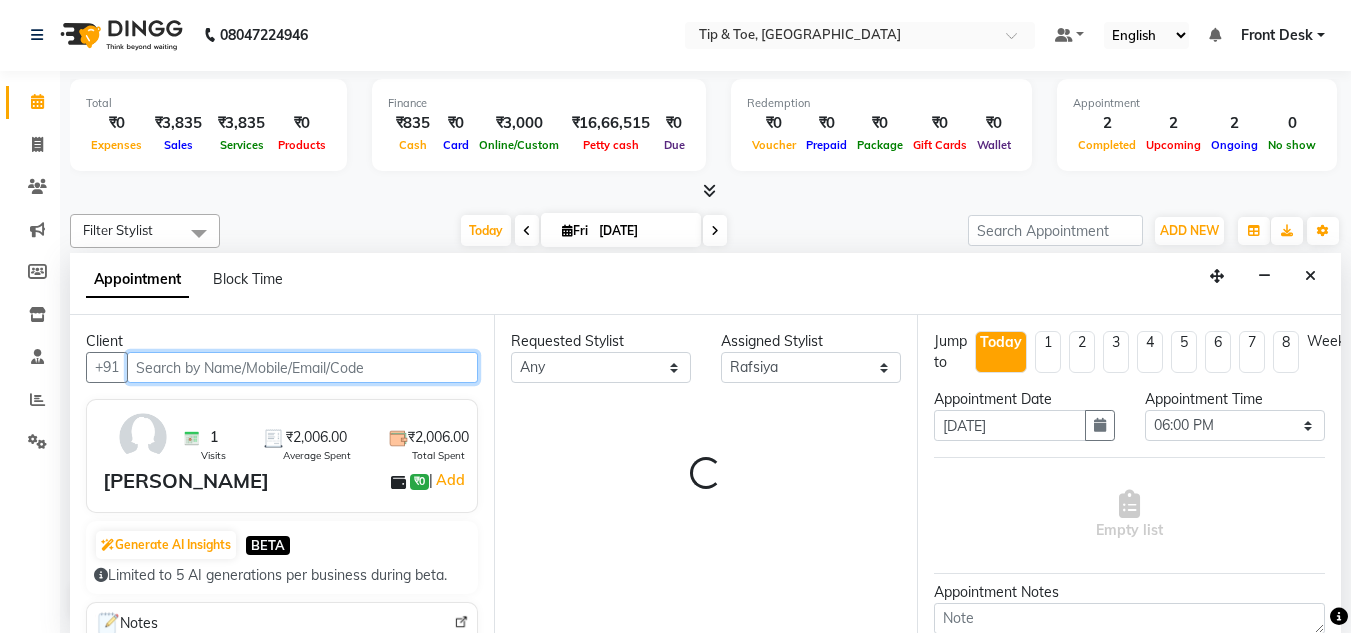 select on "2436" 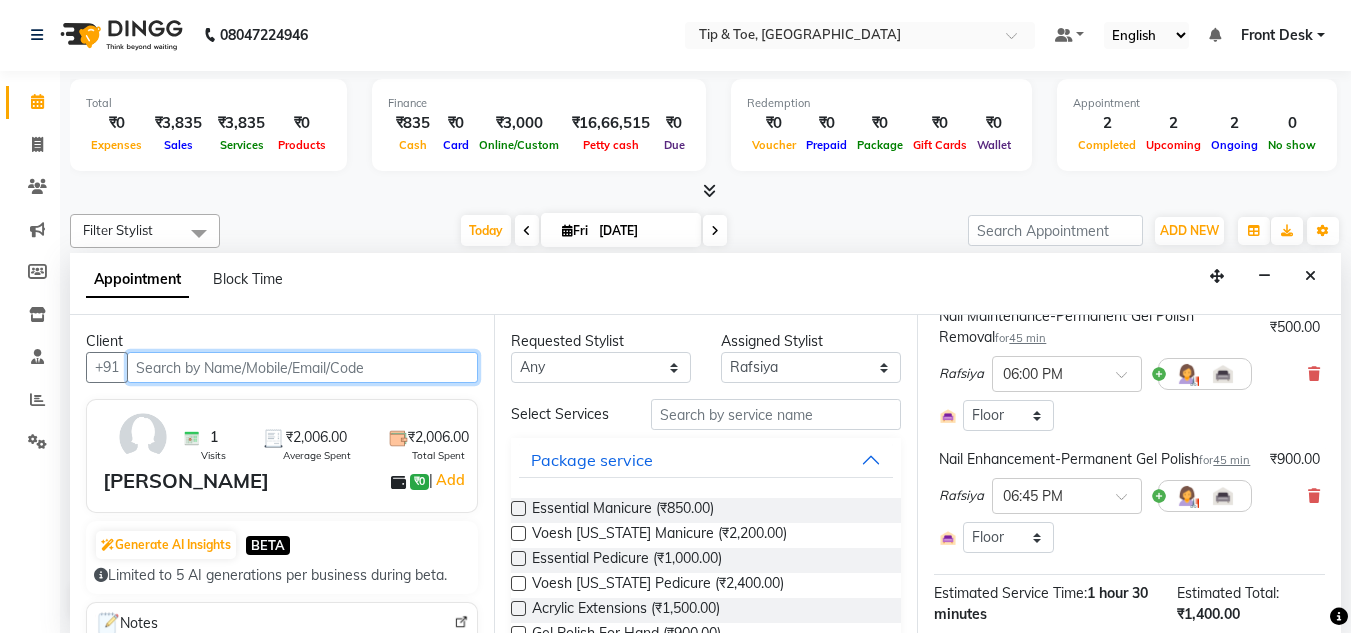 scroll, scrollTop: 200, scrollLeft: 0, axis: vertical 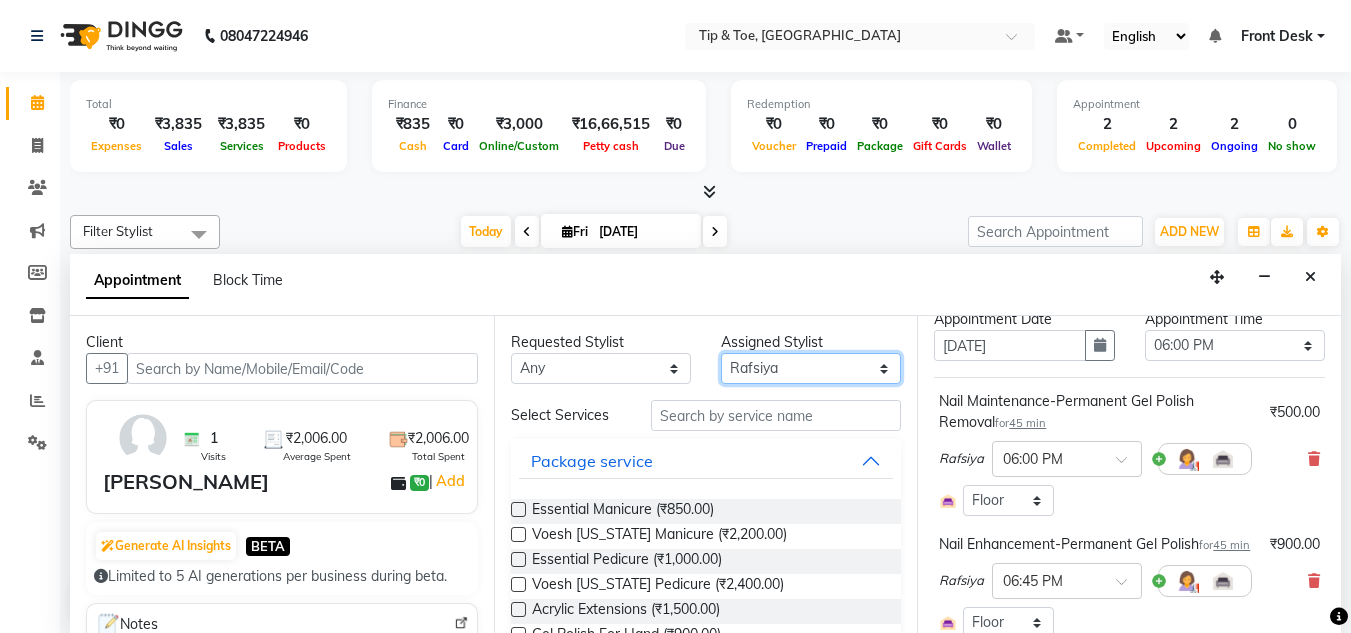 click on "Select [PERSON_NAME] [PERSON_NAME] Rafsiya [PERSON_NAME]" at bounding box center (811, 368) 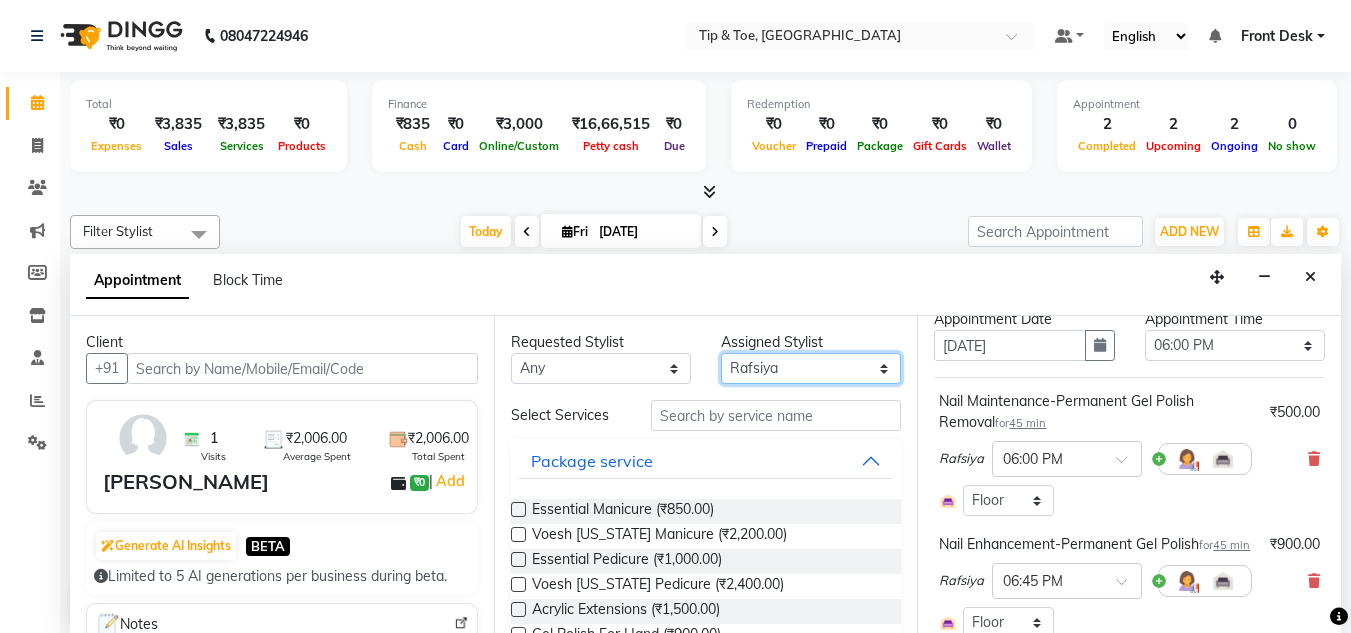 select on "50942" 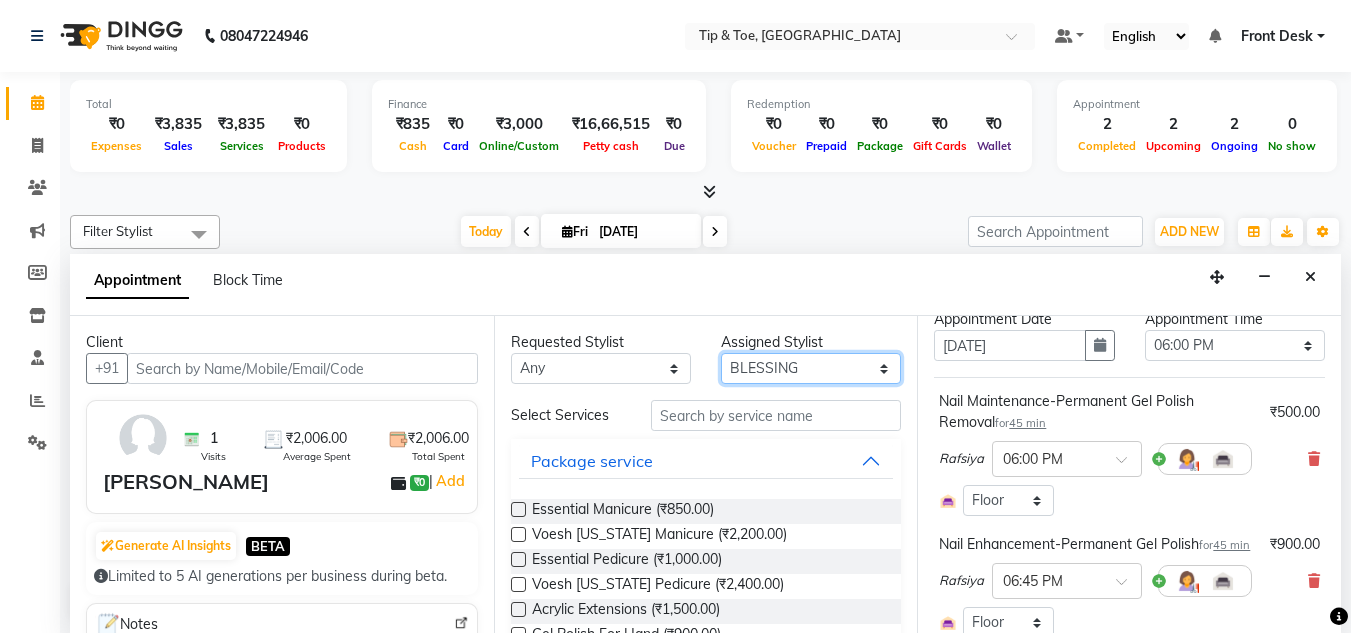 click on "Select [PERSON_NAME] [PERSON_NAME] Rafsiya [PERSON_NAME]" at bounding box center (811, 368) 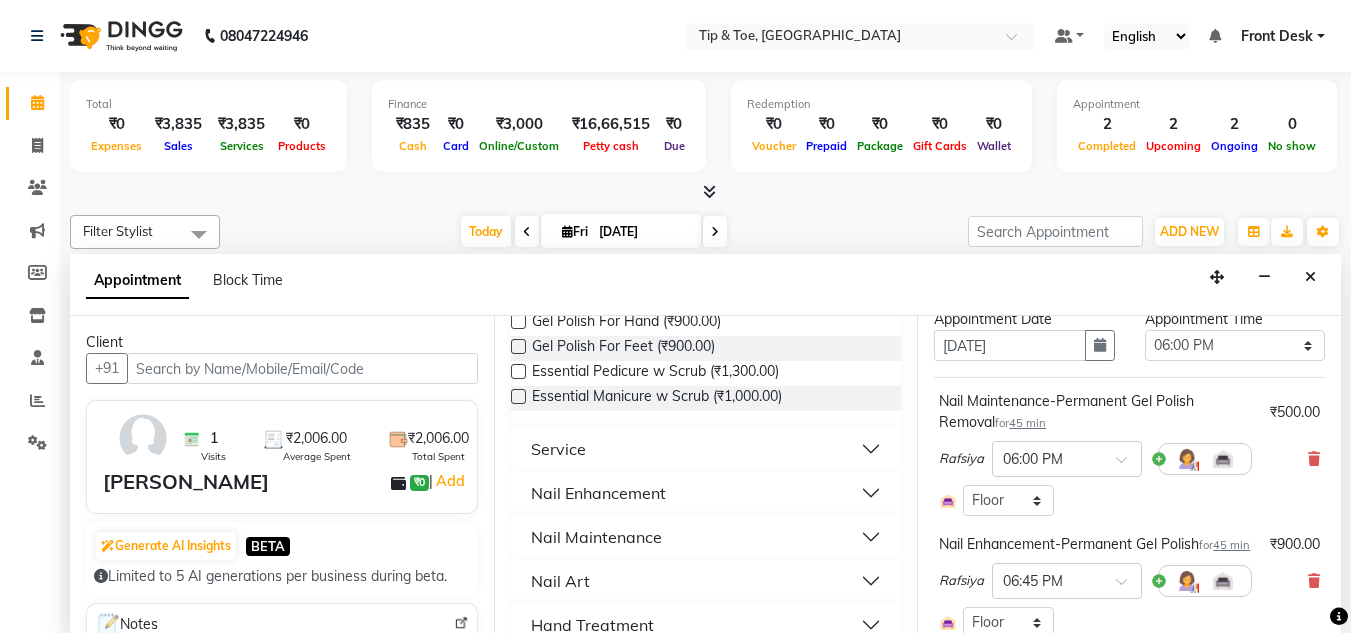 scroll, scrollTop: 400, scrollLeft: 0, axis: vertical 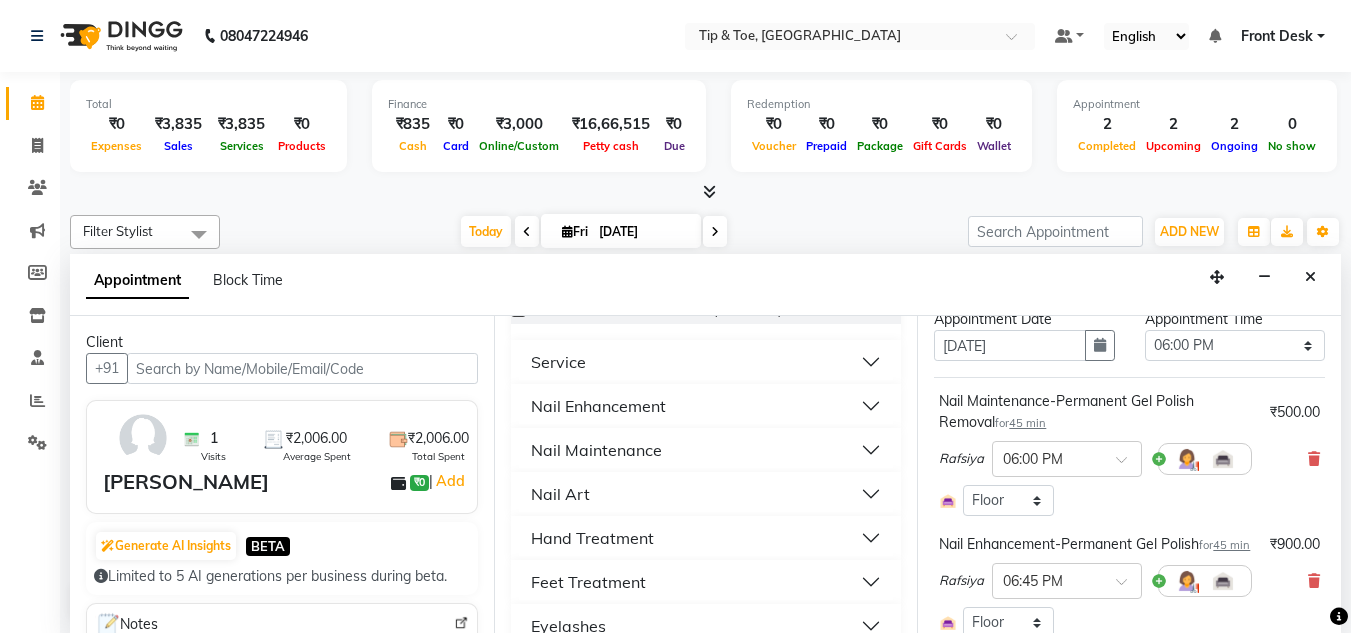 click on "Nail Art" at bounding box center (706, 494) 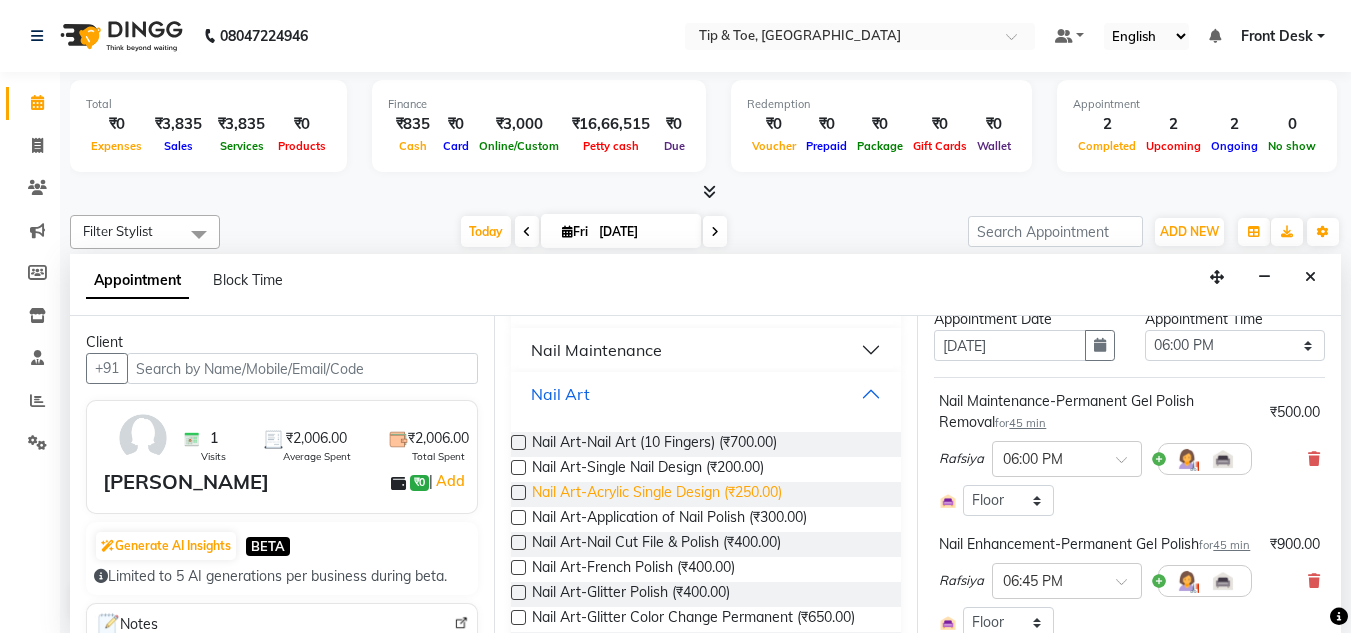 scroll, scrollTop: 600, scrollLeft: 0, axis: vertical 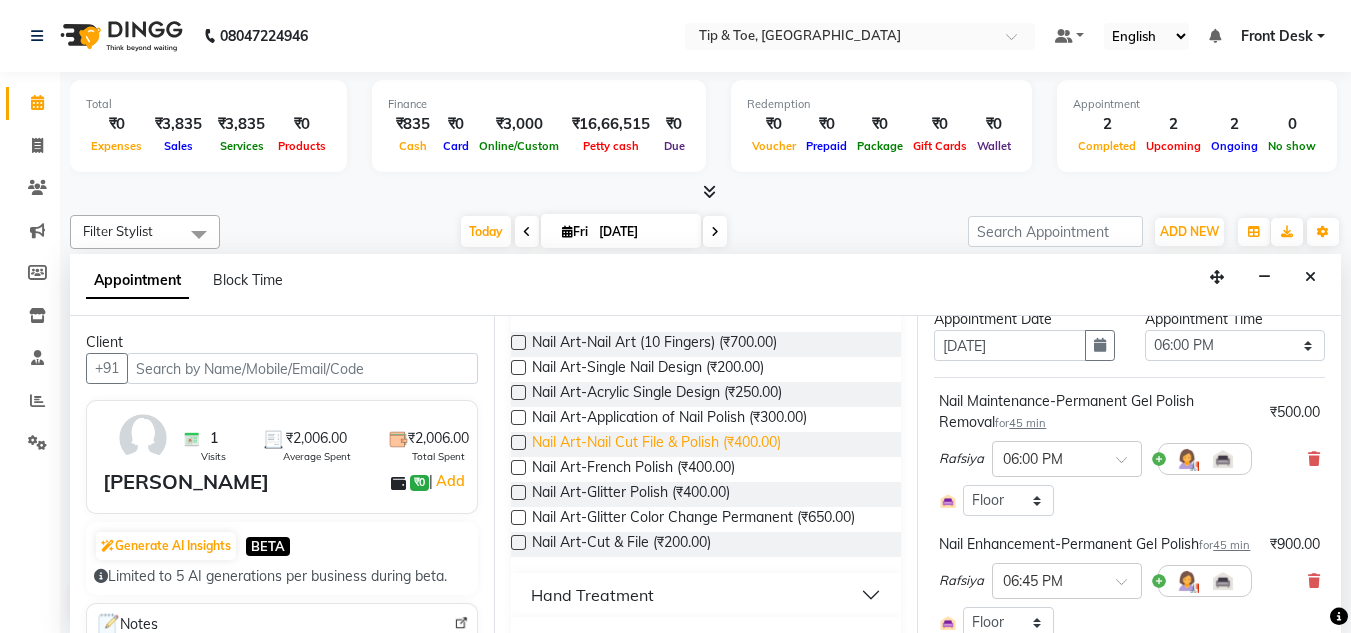 click on "Nail Art-Nail Cut File & Polish (₹400.00)" at bounding box center [656, 444] 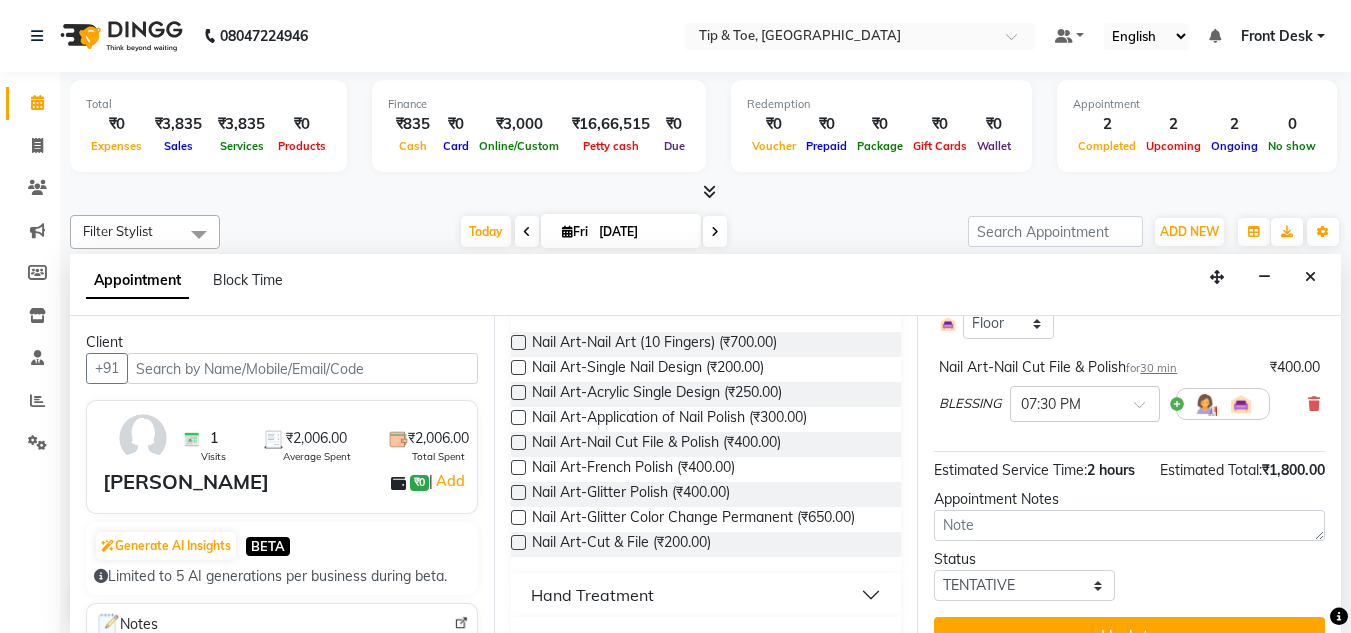 scroll, scrollTop: 381, scrollLeft: 0, axis: vertical 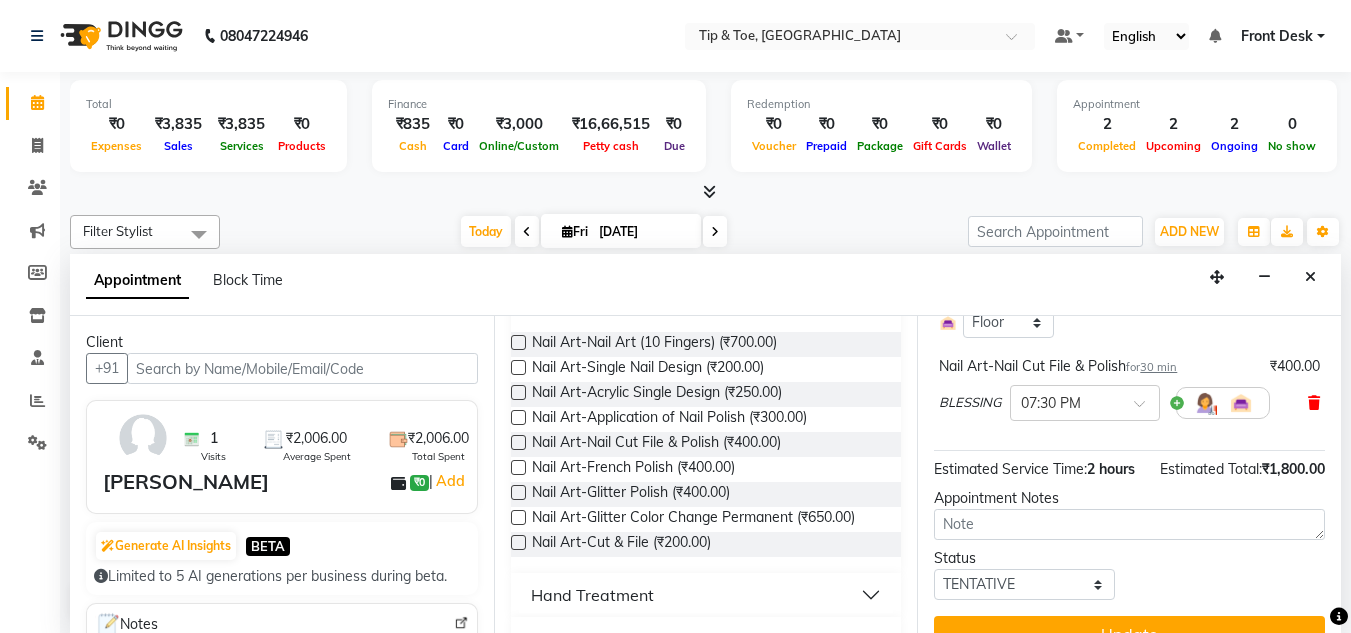 click at bounding box center [1314, 403] 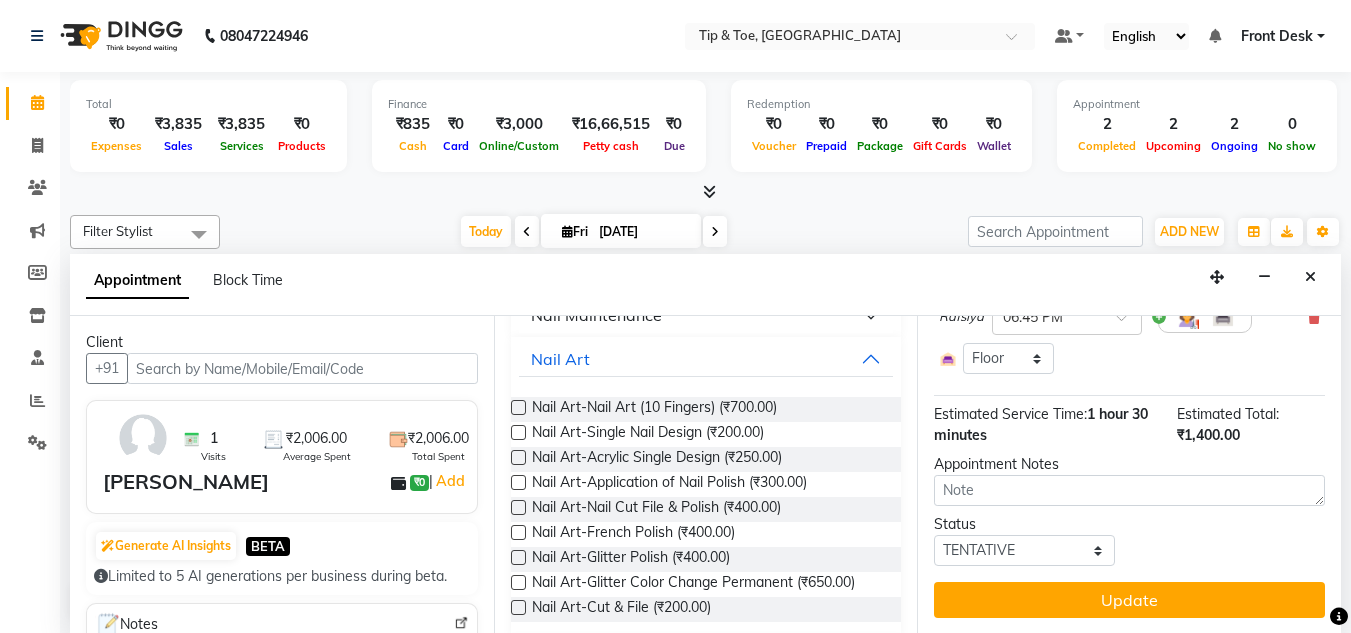 scroll, scrollTop: 500, scrollLeft: 0, axis: vertical 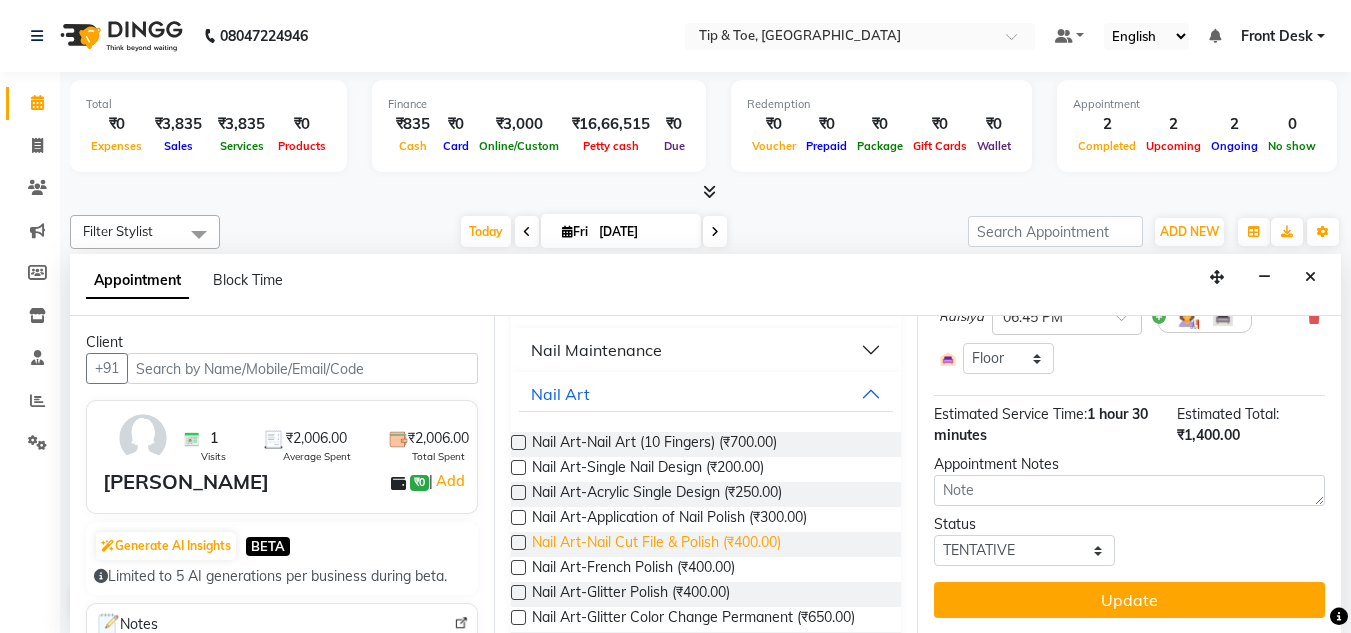 click on "Nail Art-Nail Cut File & Polish (₹400.00)" at bounding box center [656, 544] 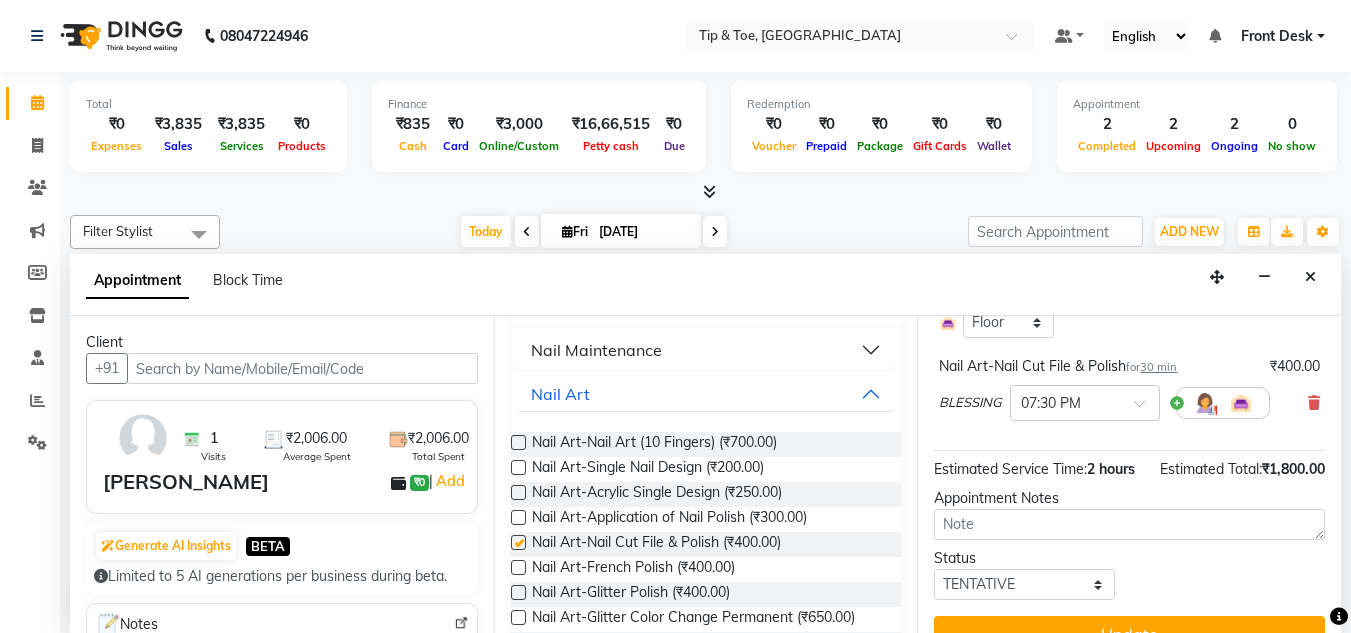 checkbox on "false" 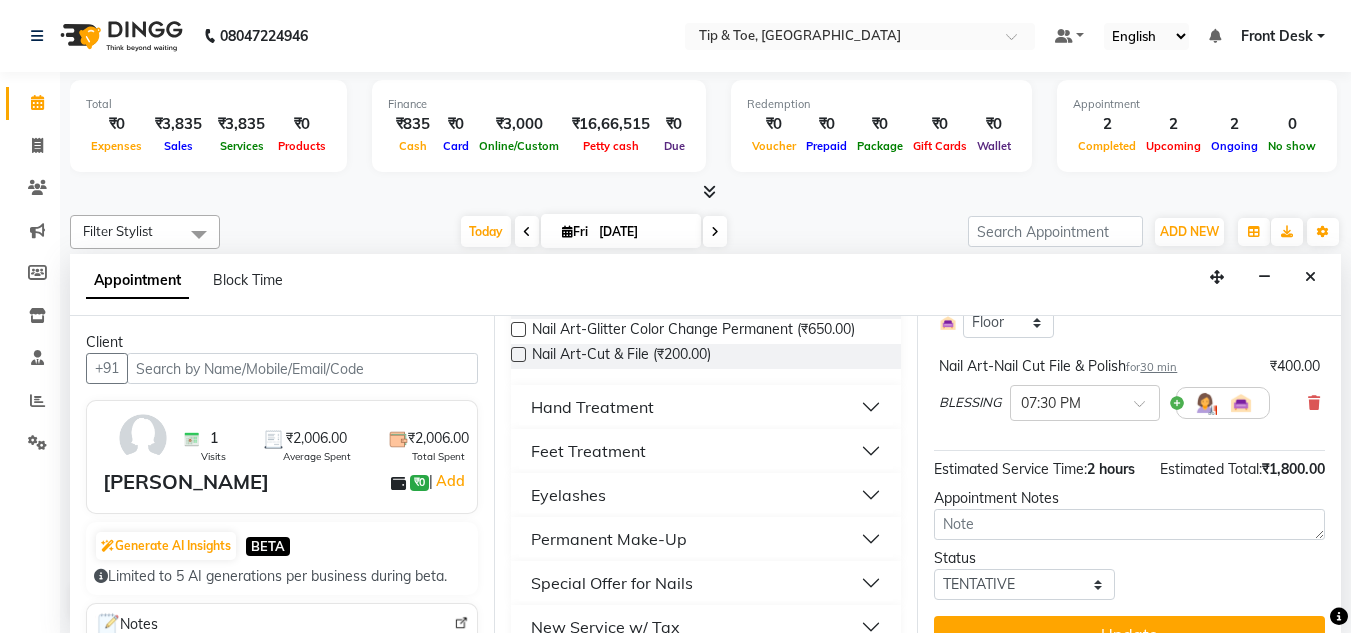 scroll, scrollTop: 800, scrollLeft: 0, axis: vertical 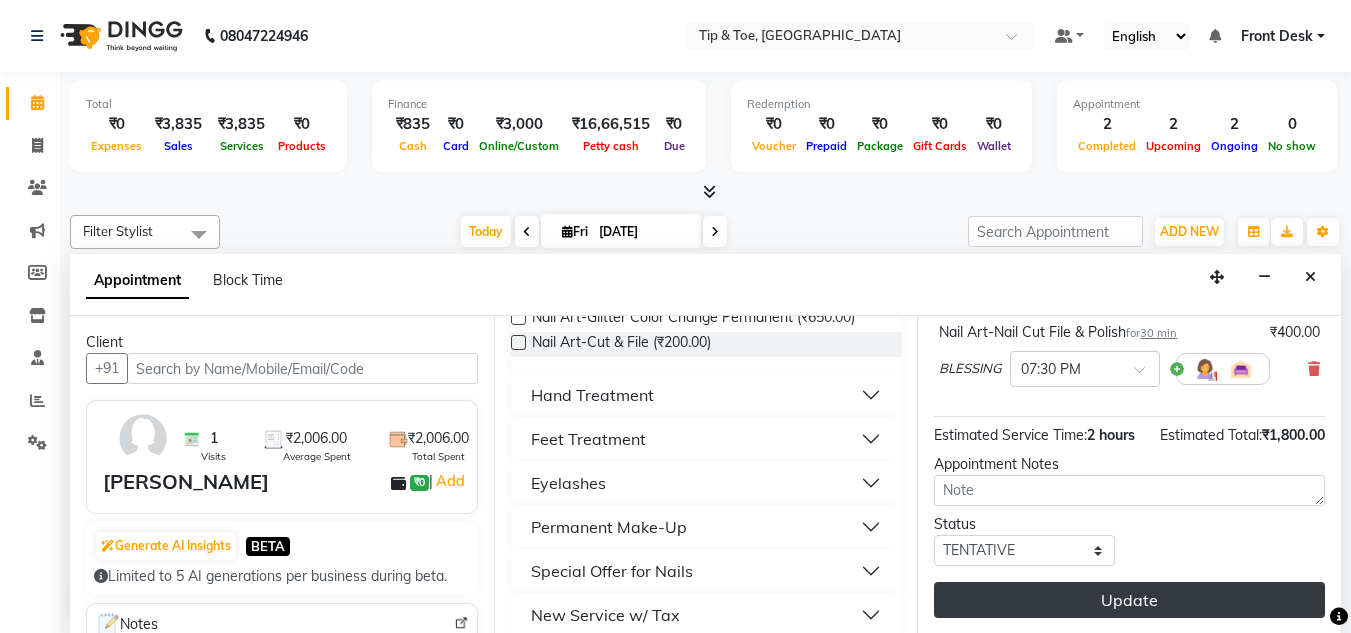click on "Update" at bounding box center [1129, 600] 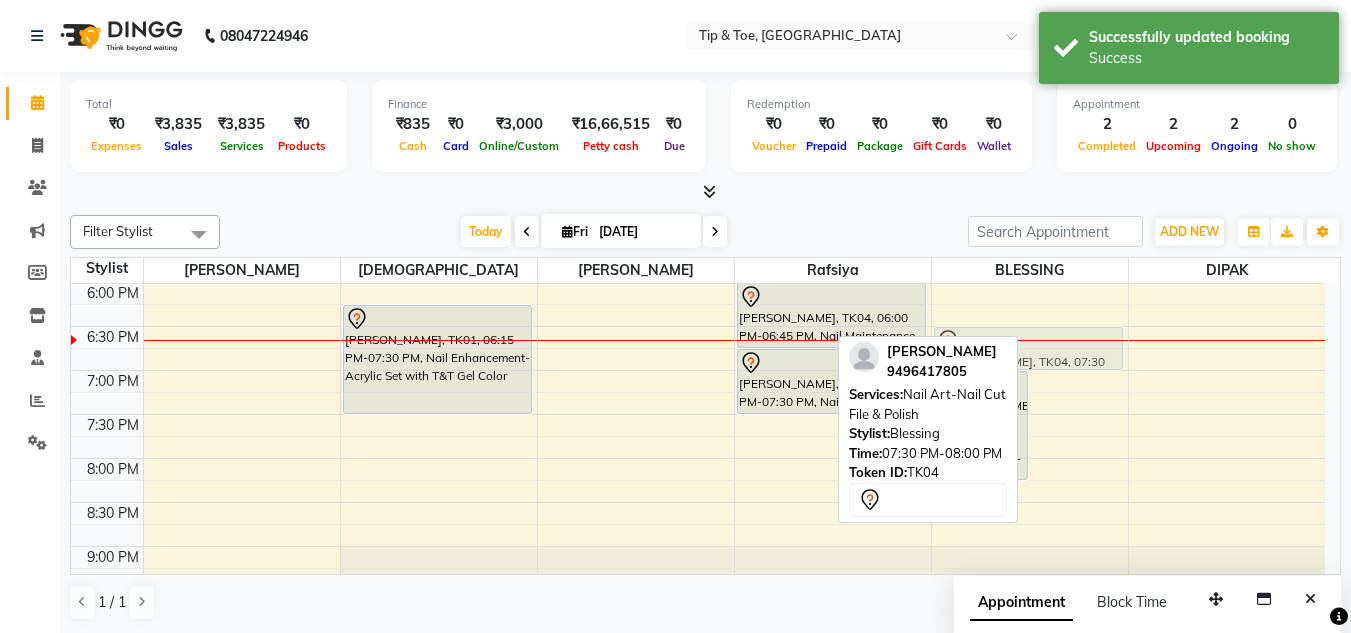 drag, startPoint x: 1094, startPoint y: 445, endPoint x: 1099, endPoint y: 352, distance: 93.13431 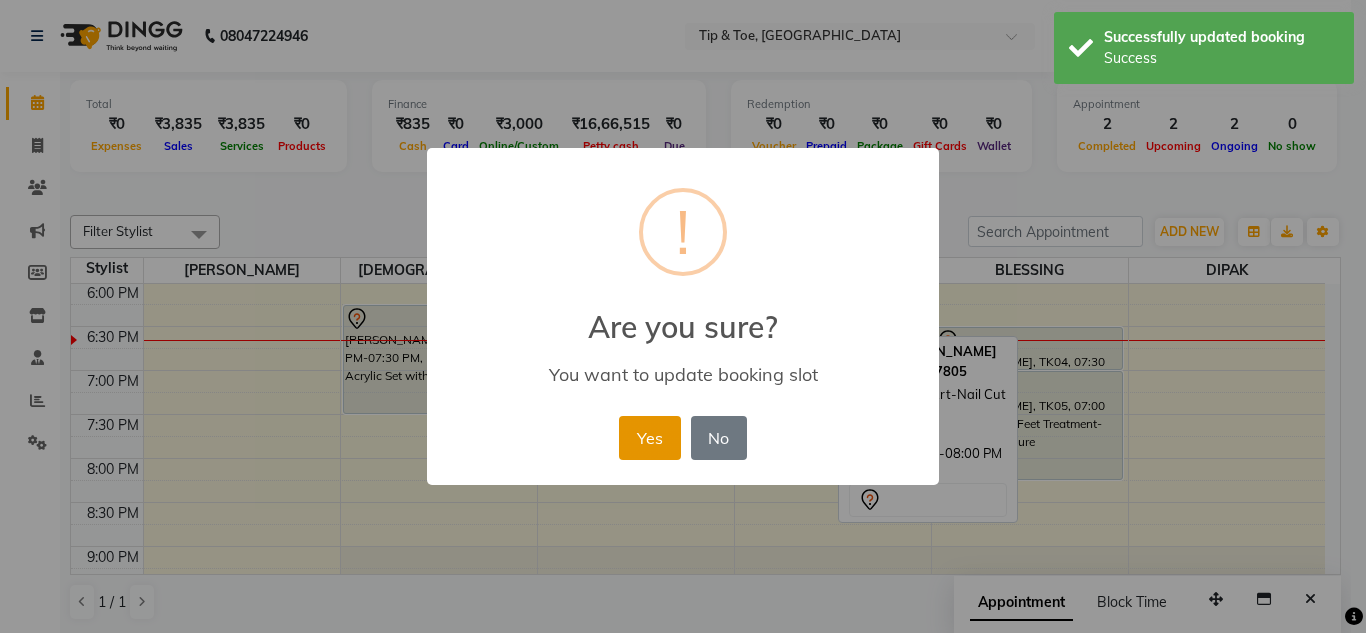 click on "Yes" at bounding box center [649, 438] 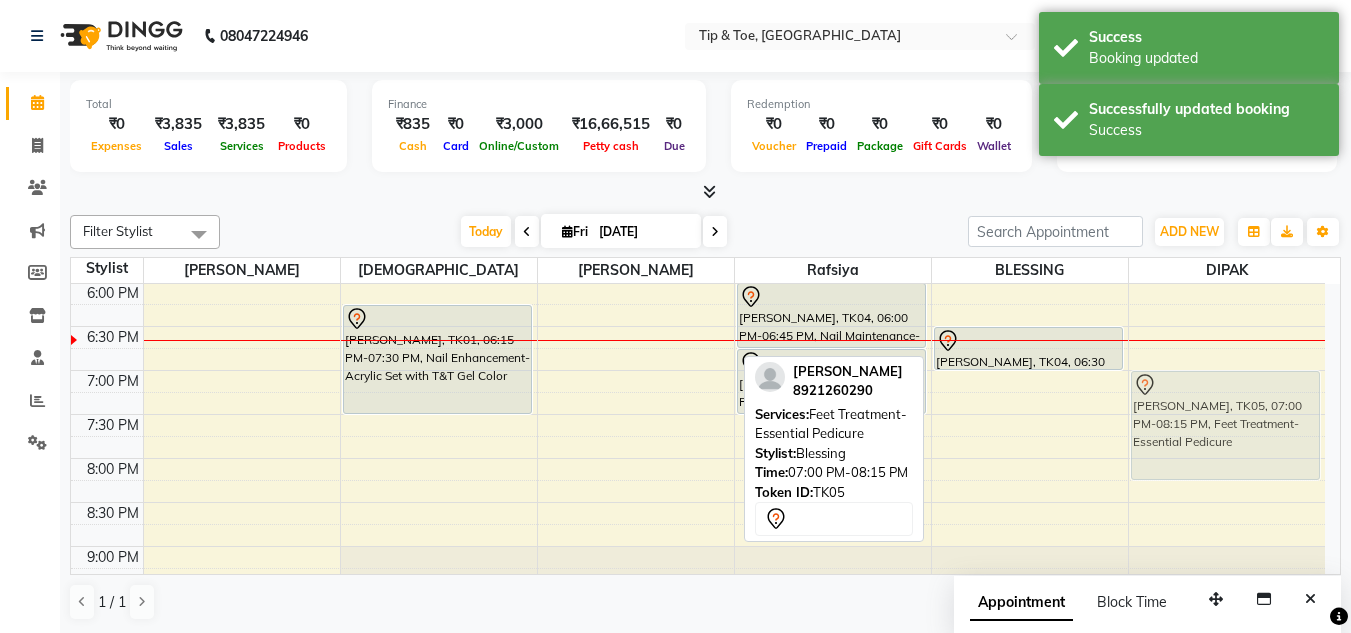 drag, startPoint x: 1090, startPoint y: 425, endPoint x: 1199, endPoint y: 425, distance: 109 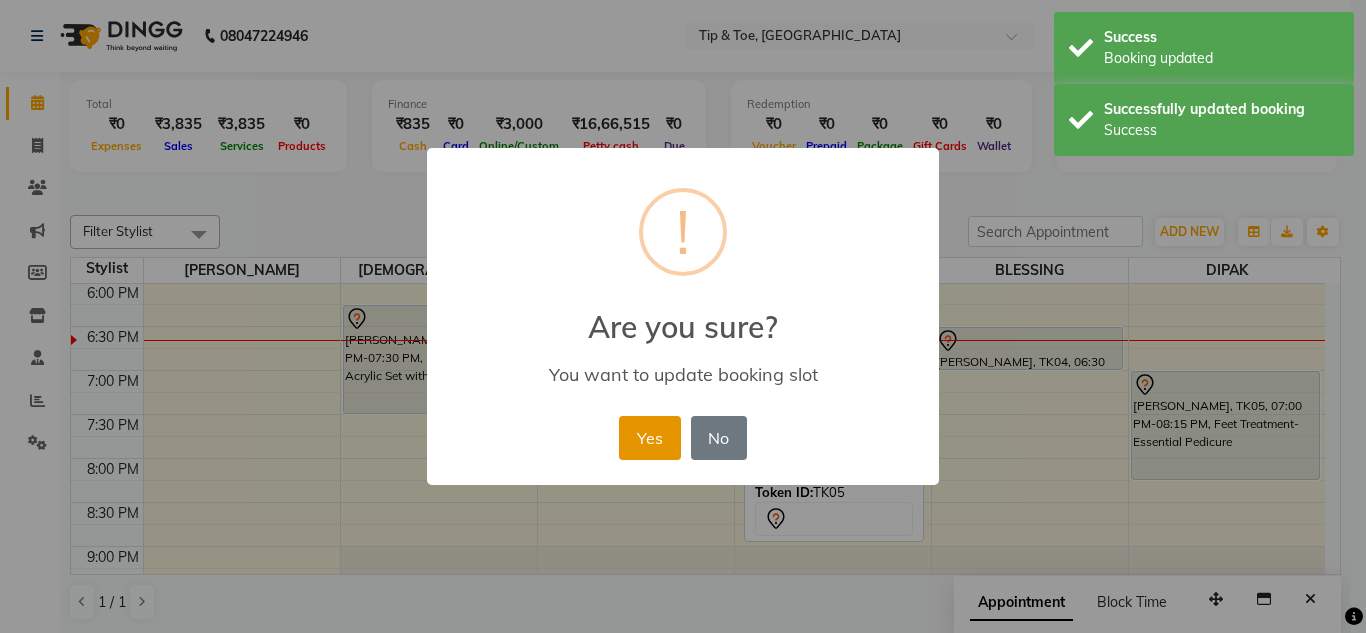 click on "Yes" at bounding box center (649, 438) 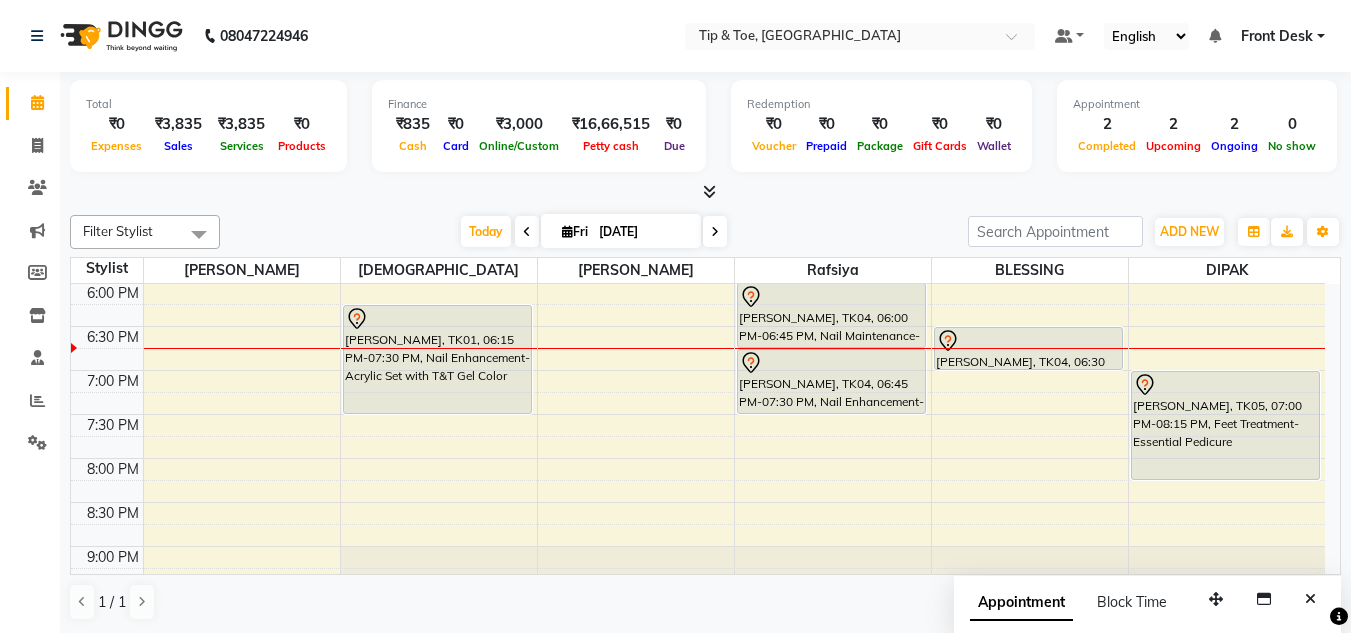 click on "9:00 AM 9:30 AM 10:00 AM 10:30 AM 11:00 AM 11:30 AM 12:00 PM 12:30 PM 1:00 PM 1:30 PM 2:00 PM 2:30 PM 3:00 PM 3:30 PM 4:00 PM 4:30 PM 5:00 PM 5:30 PM 6:00 PM 6:30 PM 7:00 PM 7:30 PM 8:00 PM 8:30 PM 9:00 PM 9:30 PM     TINI J, TK02, 02:00 PM-03:00 PM, Nail Enhancement-Acrylic Set with T&T Gel Color             [PERSON_NAME], TK01, 06:15 PM-07:30 PM, Nail Enhancement-Acrylic Set with T&T Gel Color             LOLITA [PERSON_NAME], TK04, 06:00 PM-06:45 PM, Nail Maintenance-Permanent Gel Polish Removal             [PERSON_NAME], TK04, 06:45 PM-07:30 PM, Nail Enhancement-Permanent Gel Polish             [PERSON_NAME], TK04, 06:30 PM-07:00 PM, Nail Art-Nail Cut File & Polish     TINI J, TK02, 01:15 PM-02:15 PM, Essential Manicure             [PERSON_NAME], TK05, 07:00 PM-08:15 PM, Feet Treatment-Essential Pedicure" at bounding box center (698, 62) 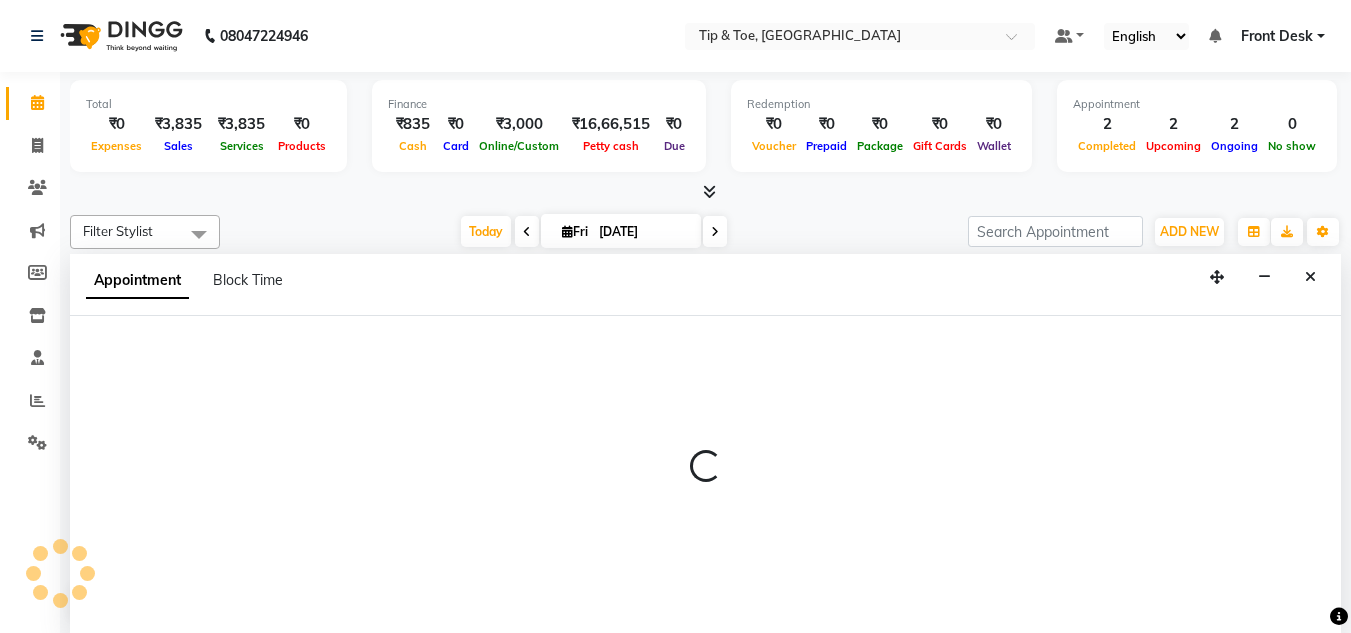 scroll, scrollTop: 1, scrollLeft: 0, axis: vertical 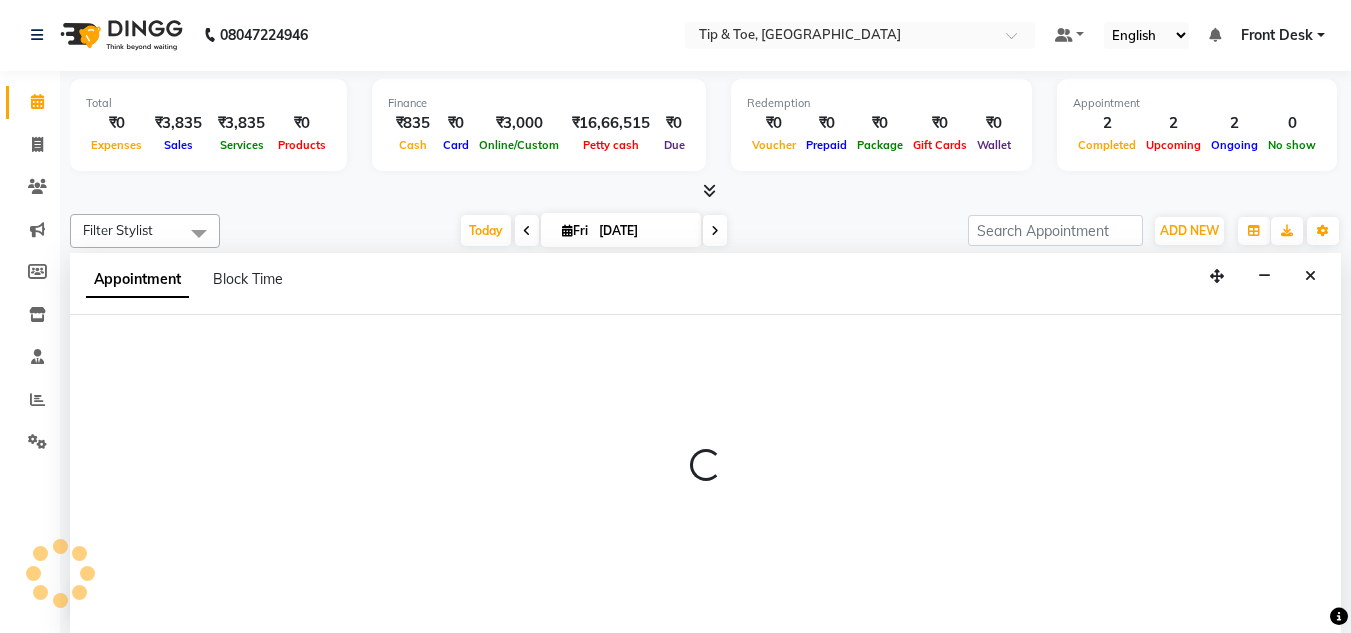select on "37611" 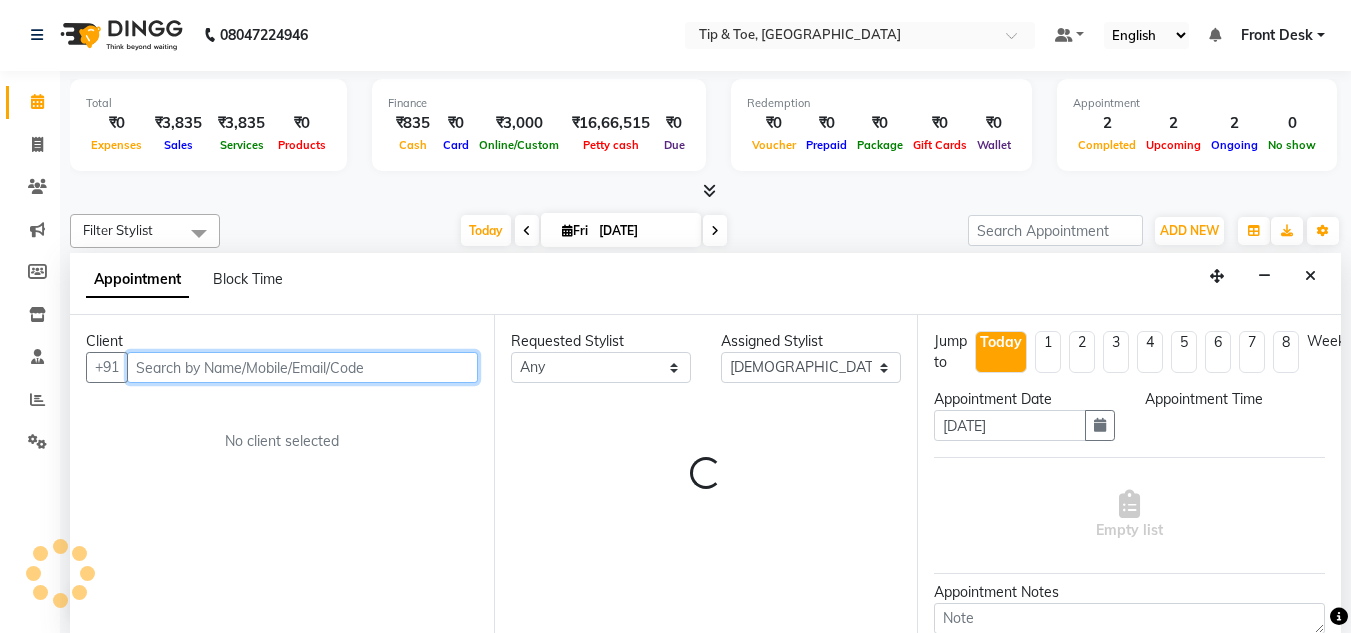 select on "1230" 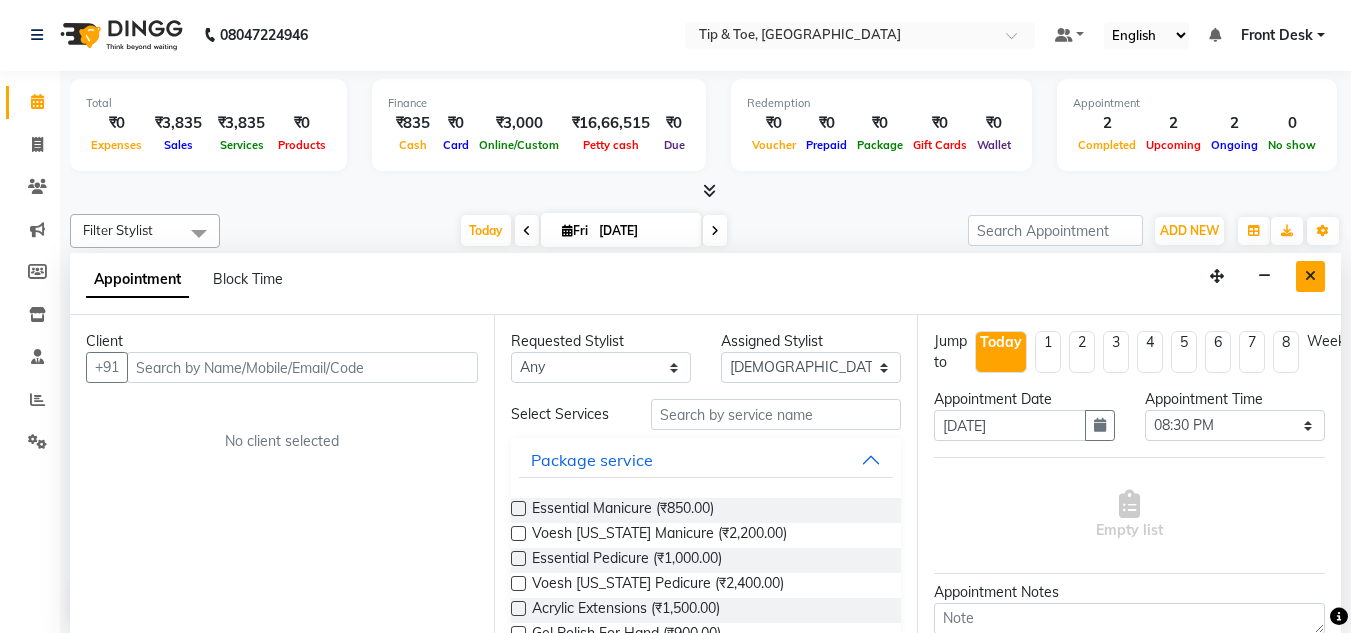 click at bounding box center [1310, 276] 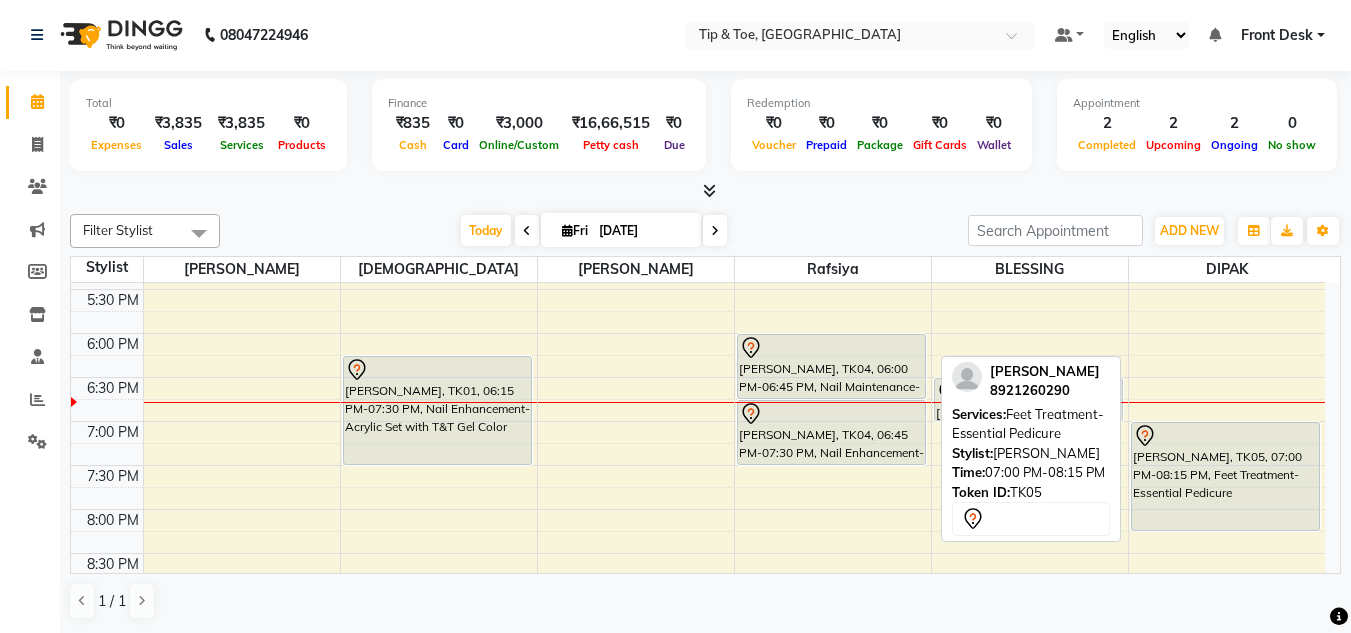 scroll, scrollTop: 693, scrollLeft: 0, axis: vertical 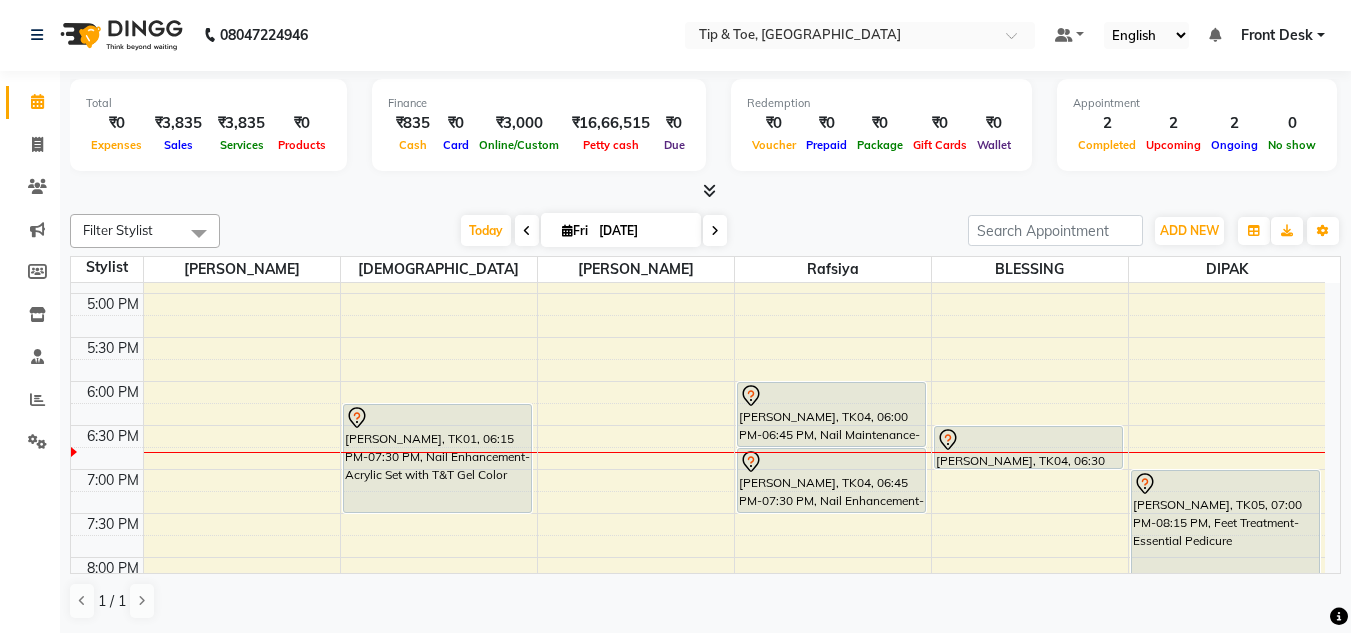click on "9:00 AM 9:30 AM 10:00 AM 10:30 AM 11:00 AM 11:30 AM 12:00 PM 12:30 PM 1:00 PM 1:30 PM 2:00 PM 2:30 PM 3:00 PM 3:30 PM 4:00 PM 4:30 PM 5:00 PM 5:30 PM 6:00 PM 6:30 PM 7:00 PM 7:30 PM 8:00 PM 8:30 PM 9:00 PM 9:30 PM     TINI J, TK02, 02:00 PM-03:00 PM, Nail Enhancement-Acrylic Set with T&T Gel Color             [PERSON_NAME], TK01, 06:15 PM-07:30 PM, Nail Enhancement-Acrylic Set with T&T Gel Color             LOLITA [PERSON_NAME], TK04, 06:00 PM-06:45 PM, Nail Maintenance-Permanent Gel Polish Removal             [PERSON_NAME], TK04, 06:45 PM-07:30 PM, Nail Enhancement-Permanent Gel Polish             [PERSON_NAME], TK04, 06:30 PM-07:00 PM, Nail Art-Nail Cut File & Polish     TINI J, TK02, 01:15 PM-02:15 PM, Essential Manicure             [PERSON_NAME], TK05, 07:00 PM-08:15 PM, Feet Treatment-Essential Pedicure" at bounding box center (698, 161) 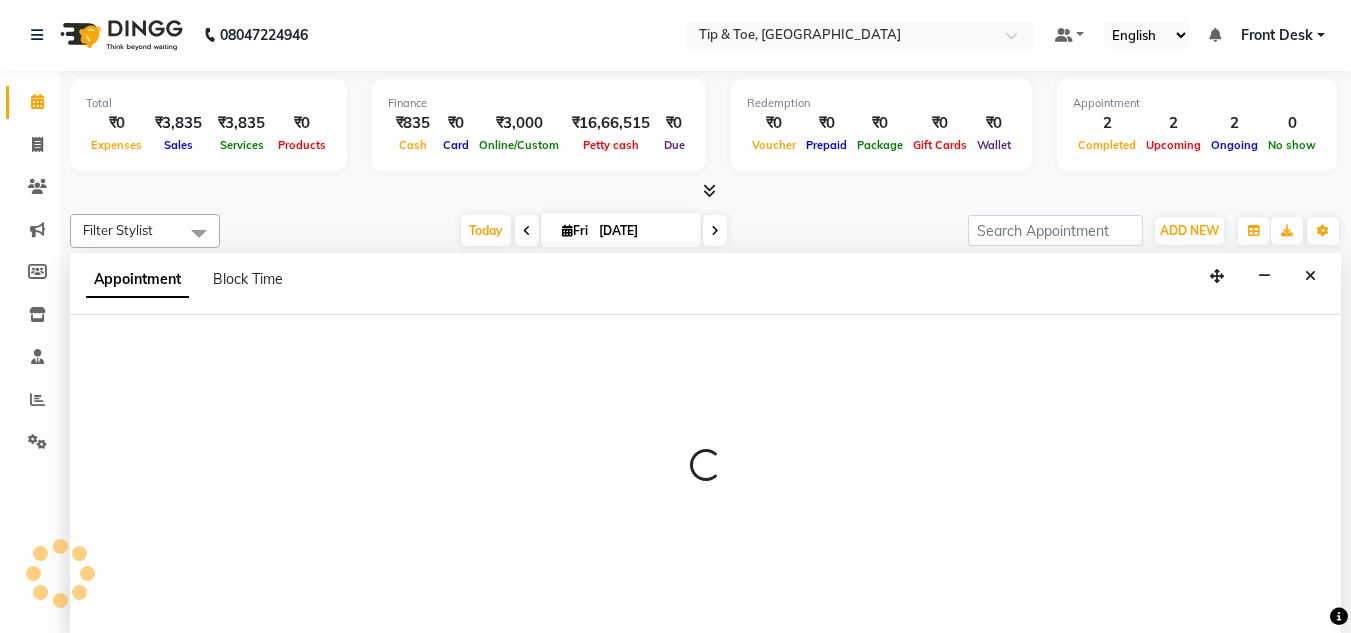 select on "50942" 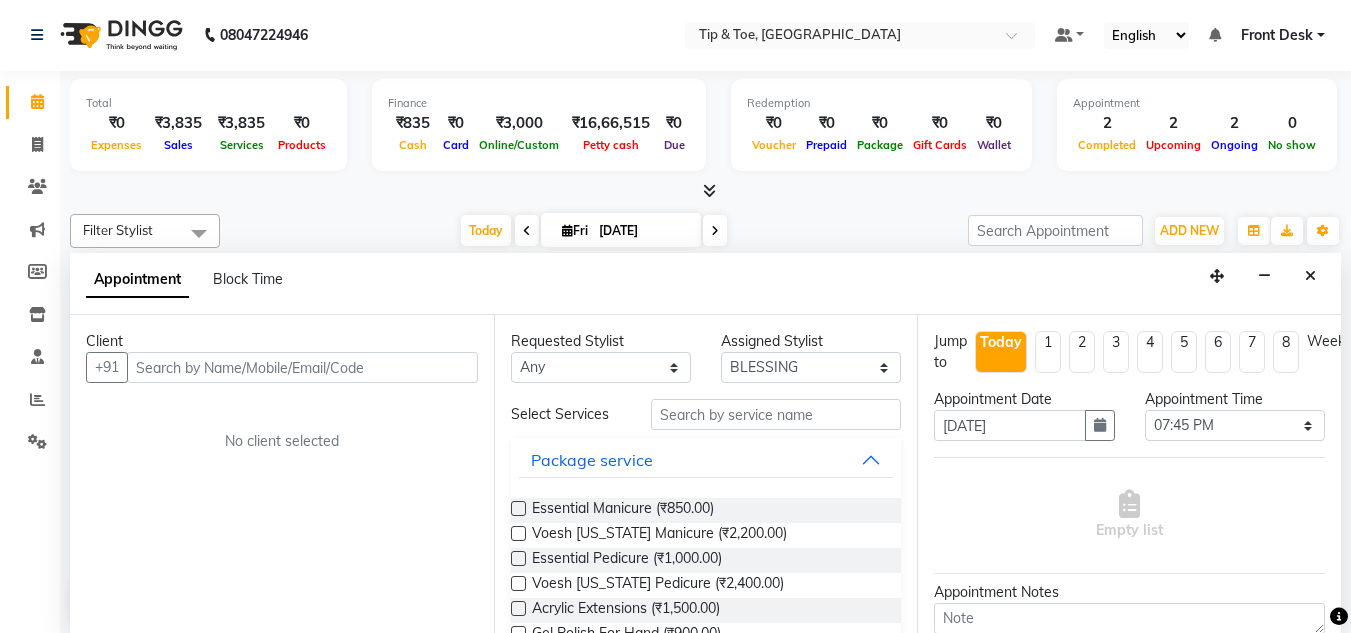 click at bounding box center [302, 367] 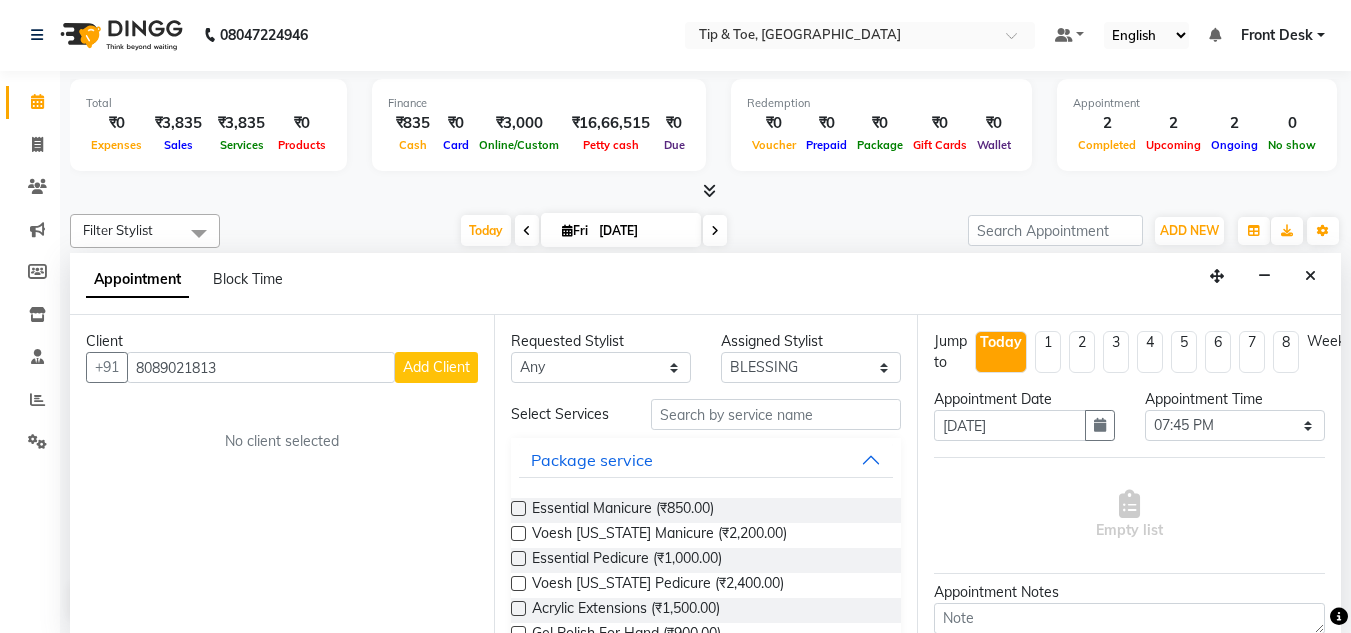 click on "8089021813" at bounding box center (261, 367) 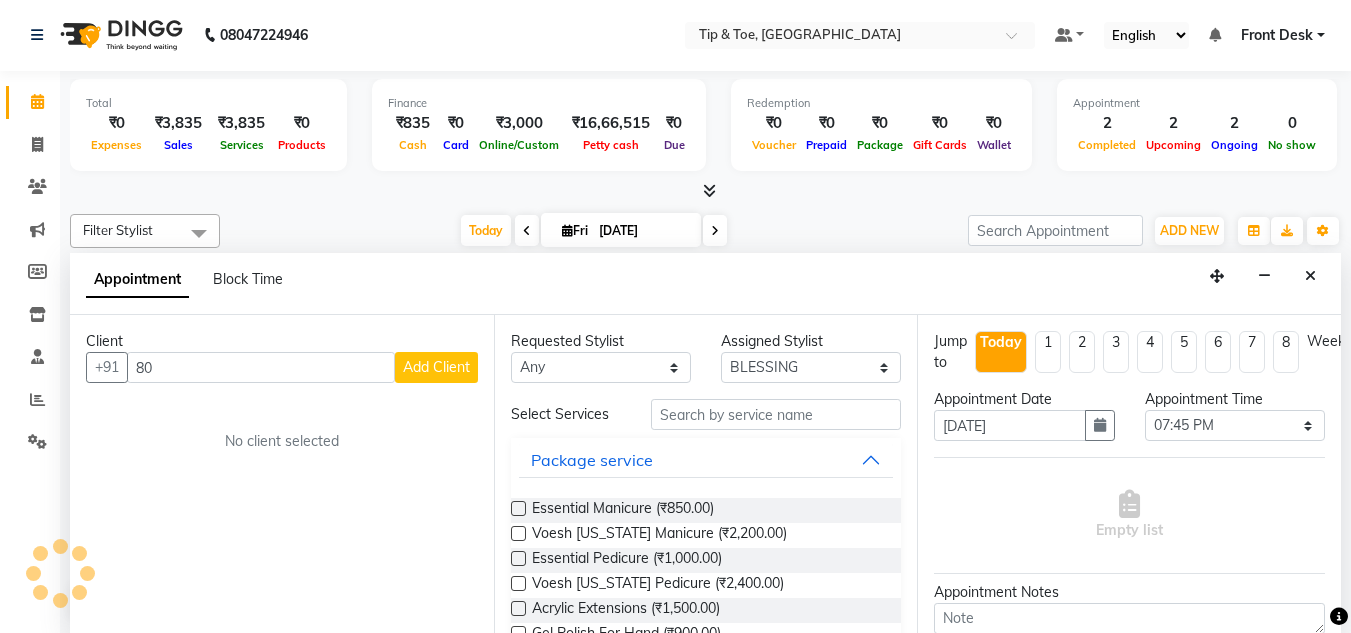 type on "8" 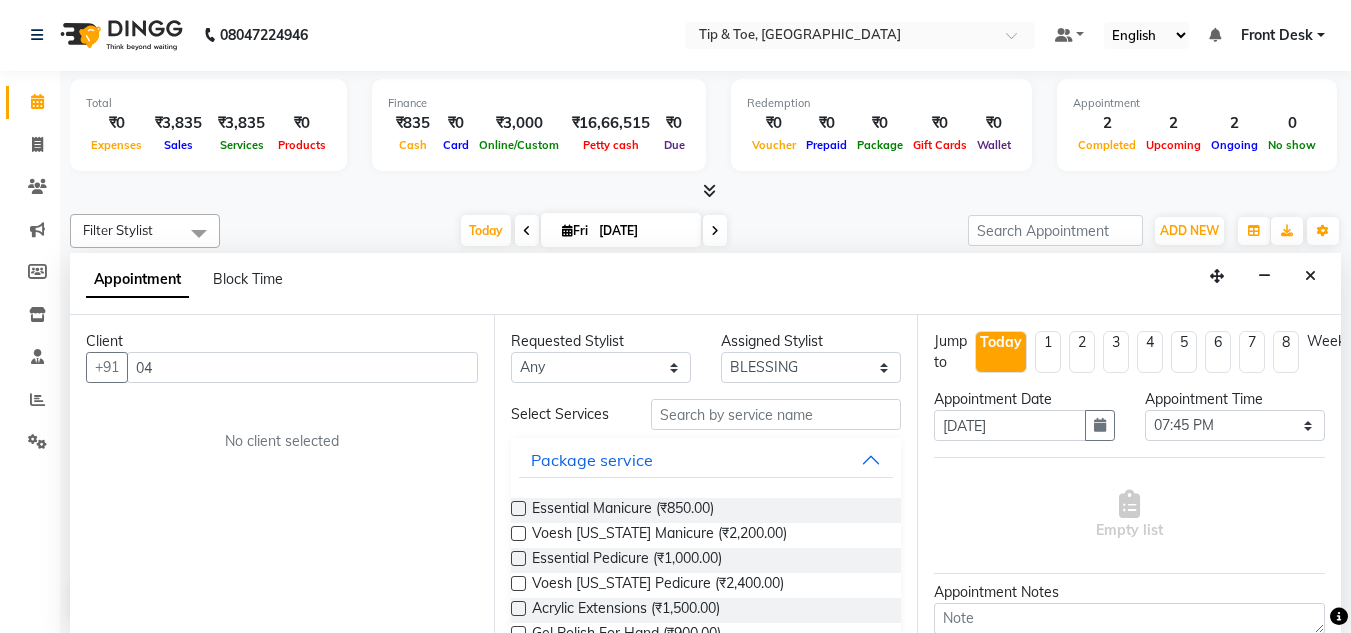 type on "0" 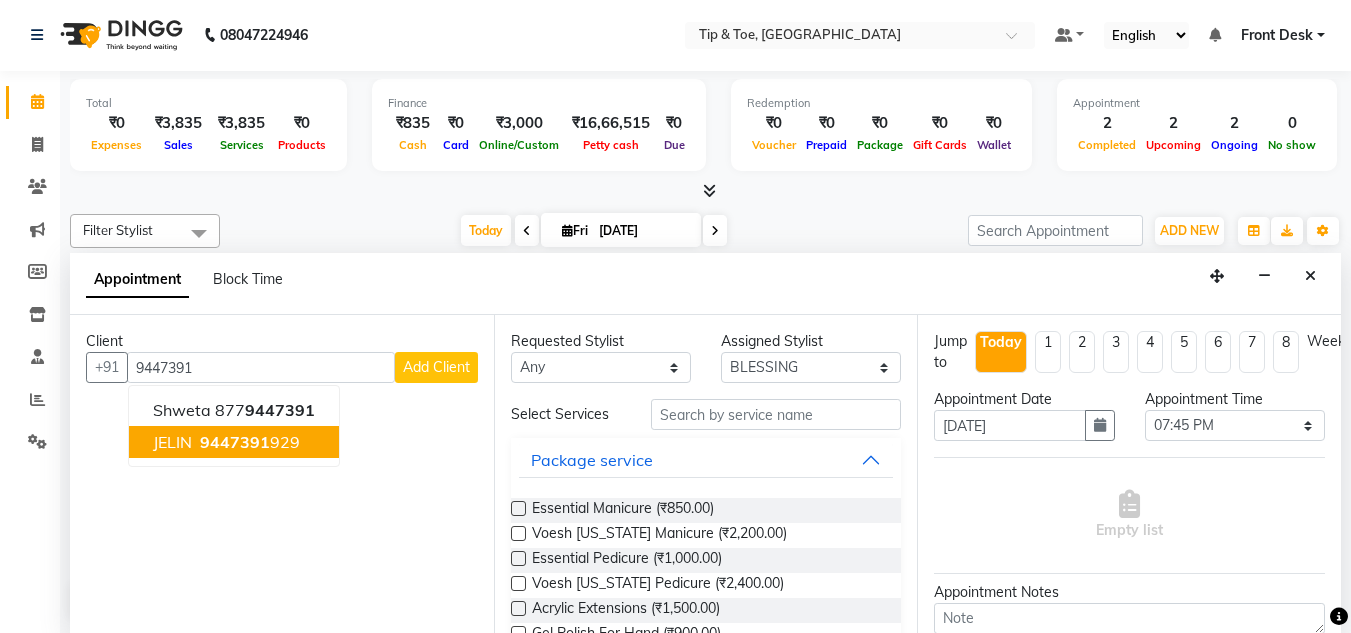 click on "JELIN   9447391 929" at bounding box center [234, 442] 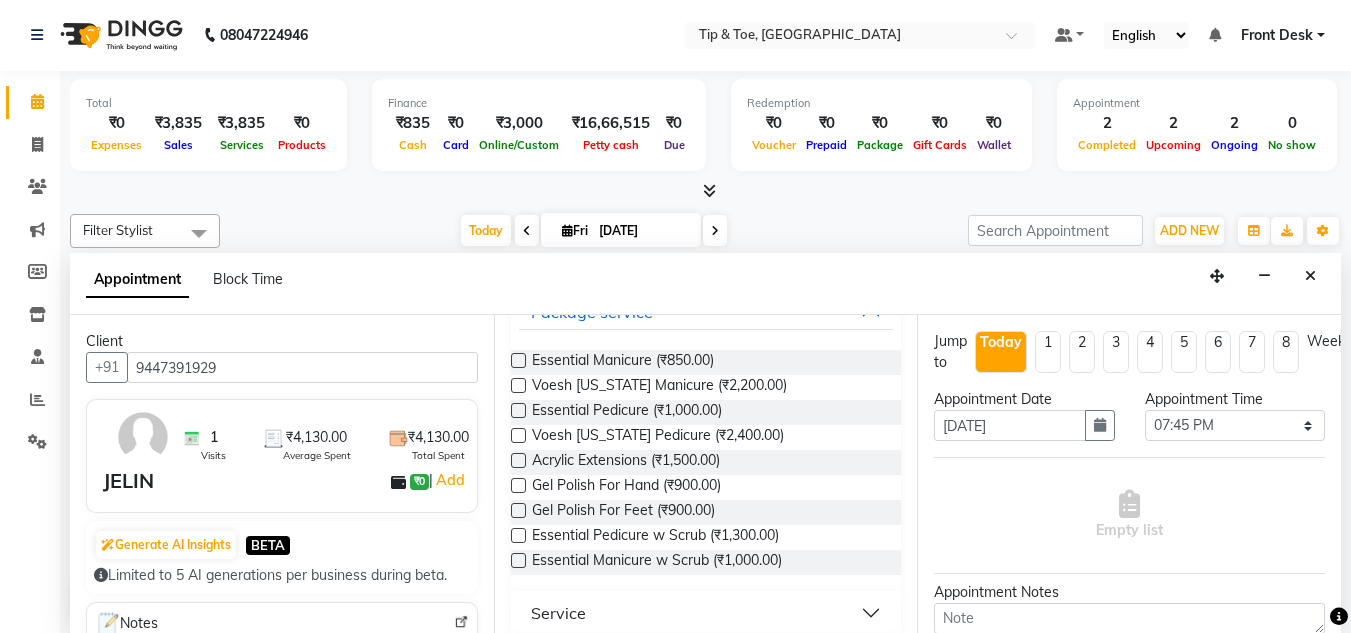 scroll, scrollTop: 200, scrollLeft: 0, axis: vertical 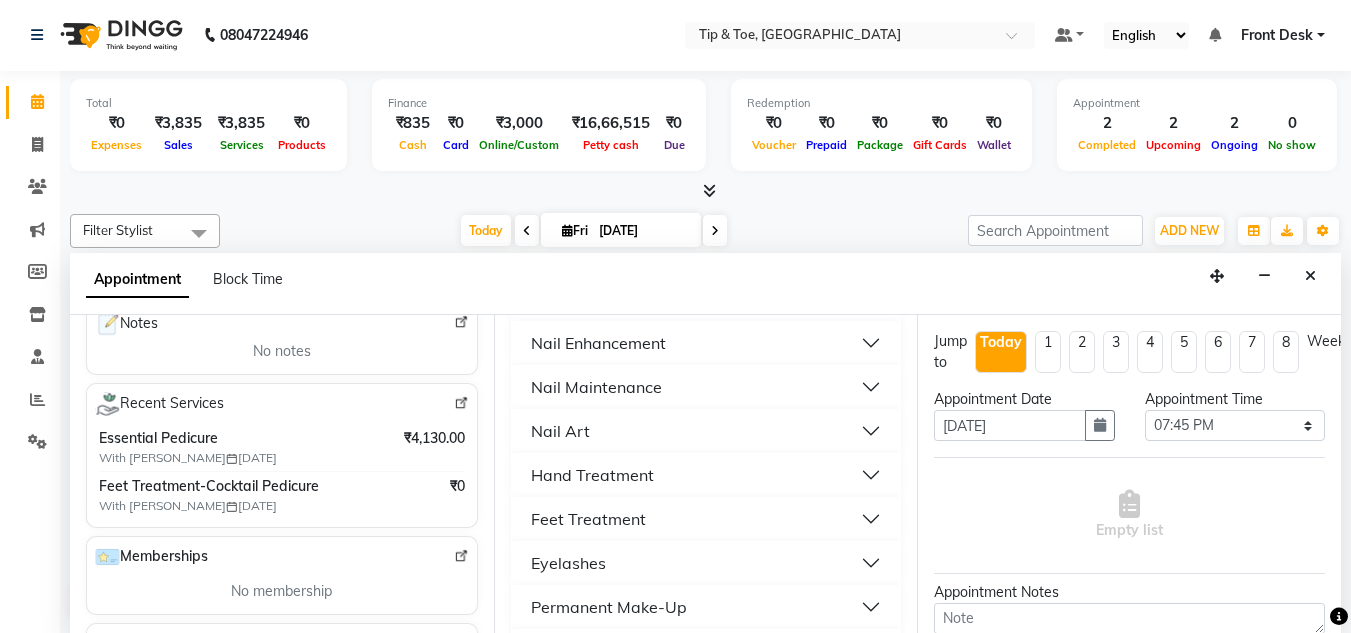 type on "9447391929" 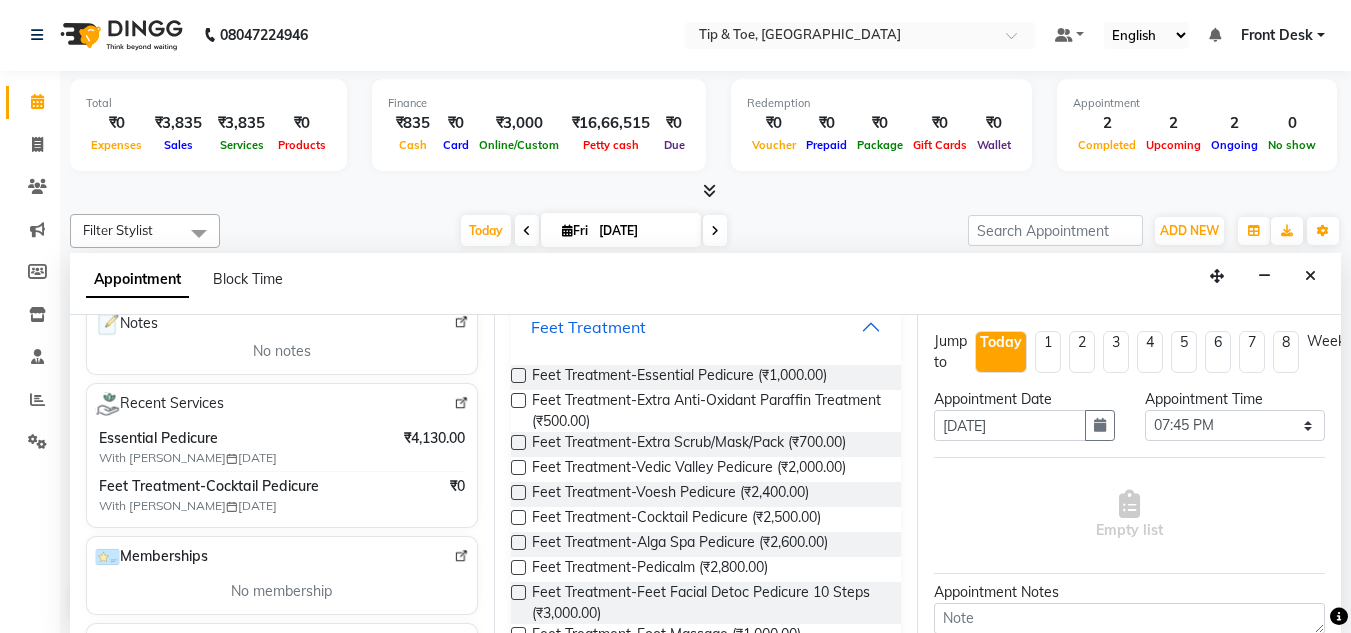 scroll, scrollTop: 662, scrollLeft: 0, axis: vertical 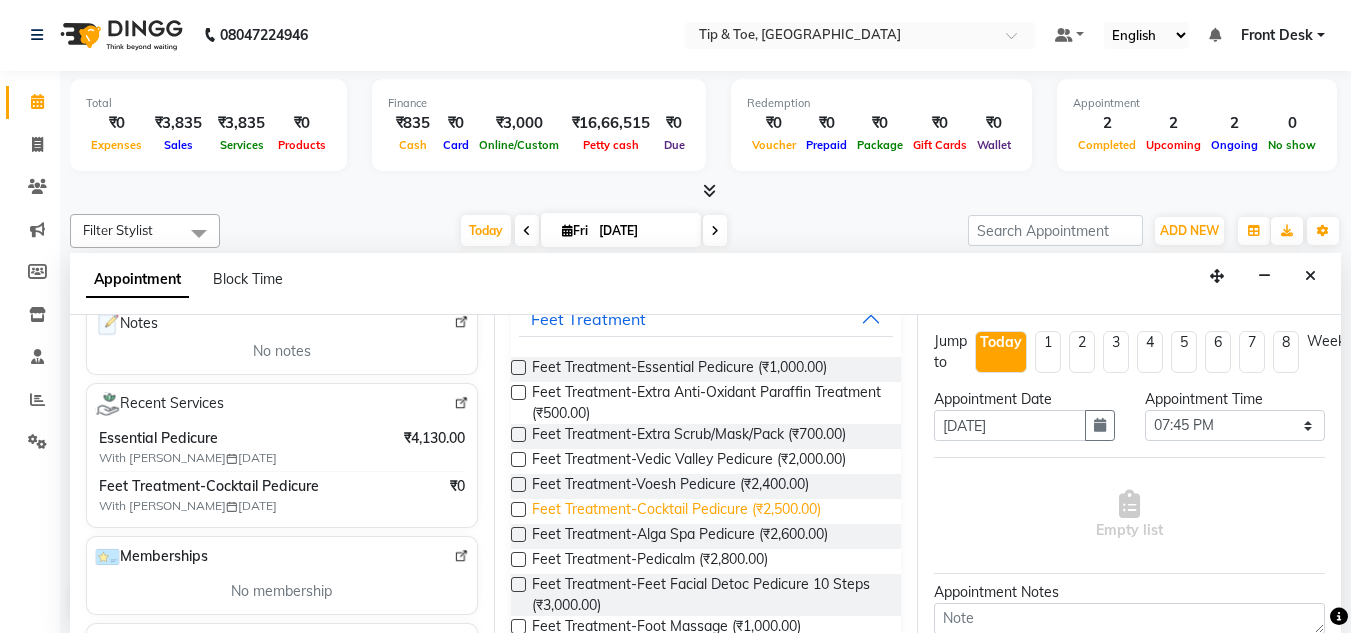 click on "Feet Treatment-Cocktail Pedicure (₹2,500.00)" at bounding box center [676, 511] 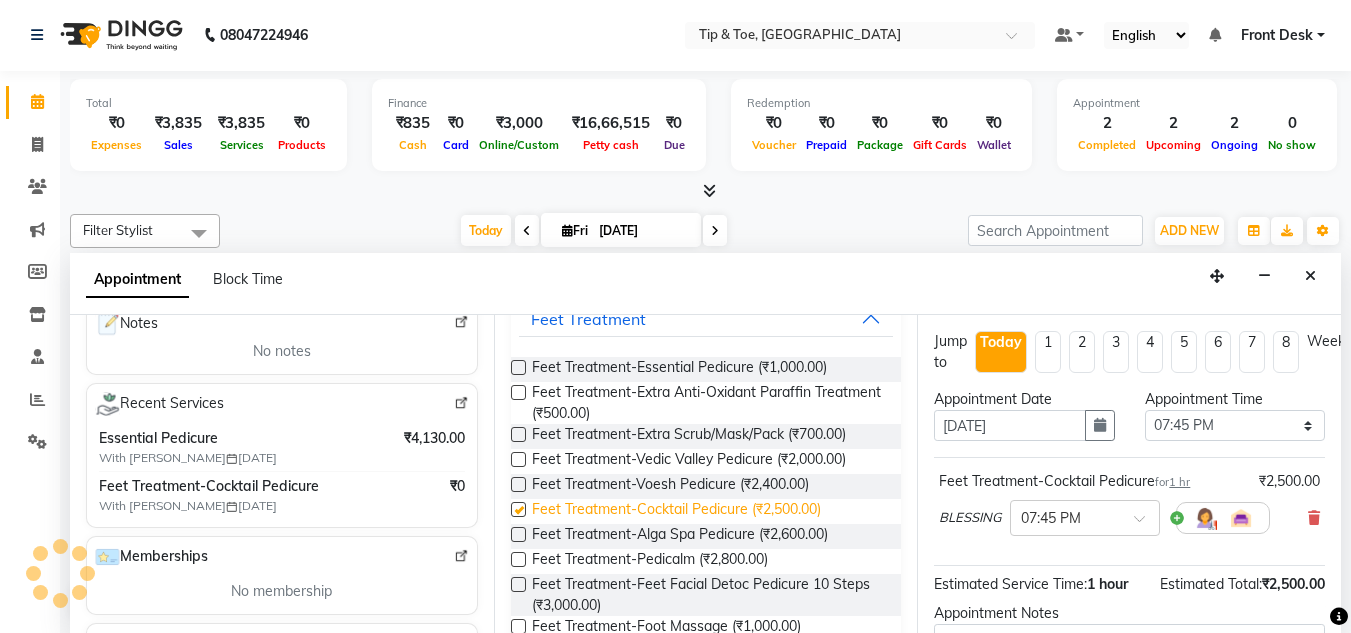 checkbox on "false" 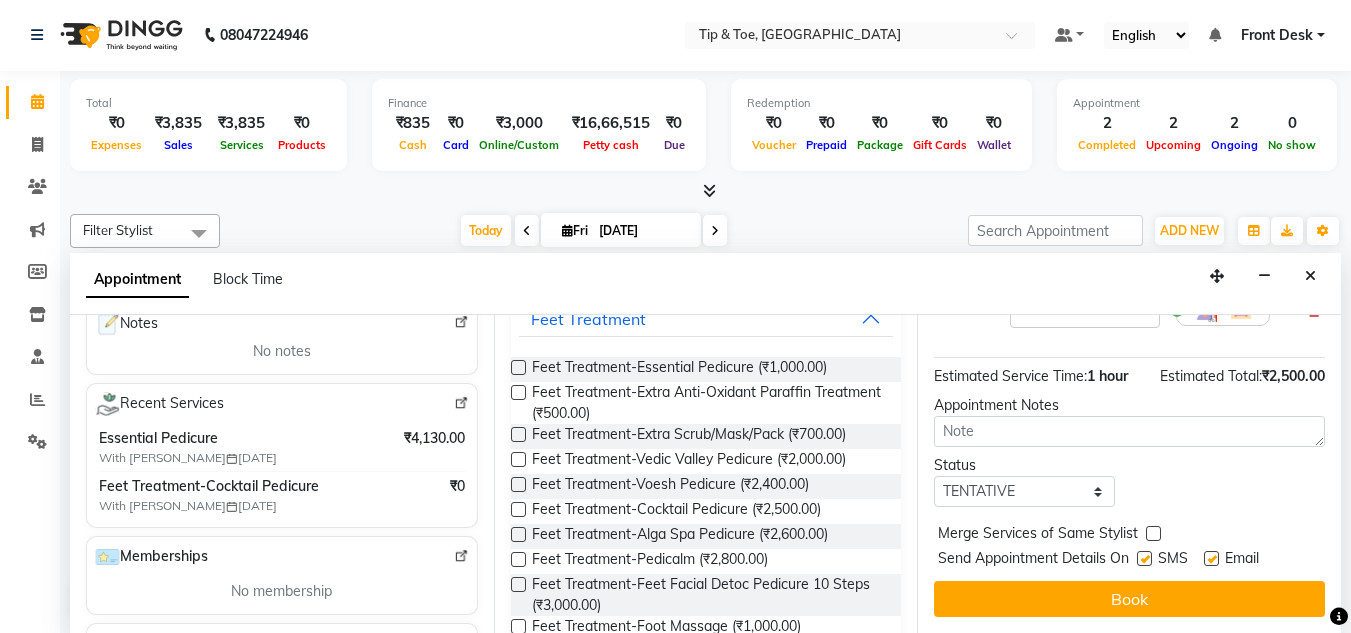 scroll, scrollTop: 223, scrollLeft: 0, axis: vertical 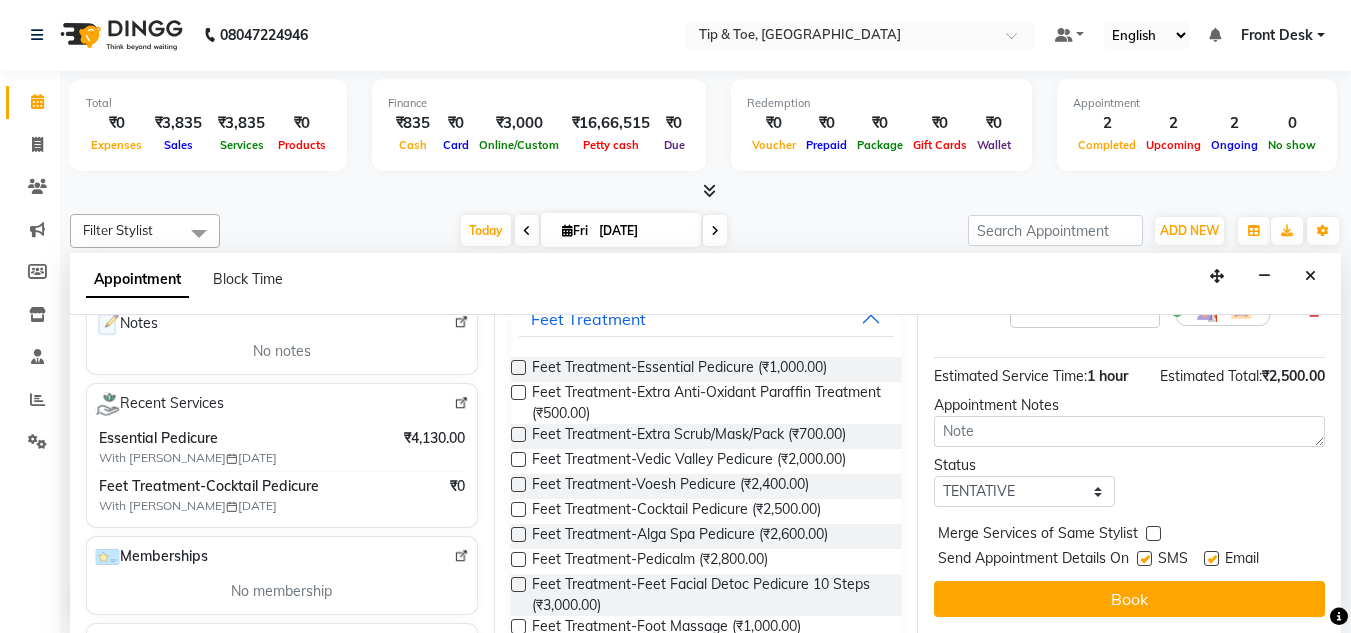 drag, startPoint x: 1213, startPoint y: 546, endPoint x: 1204, endPoint y: 551, distance: 10.29563 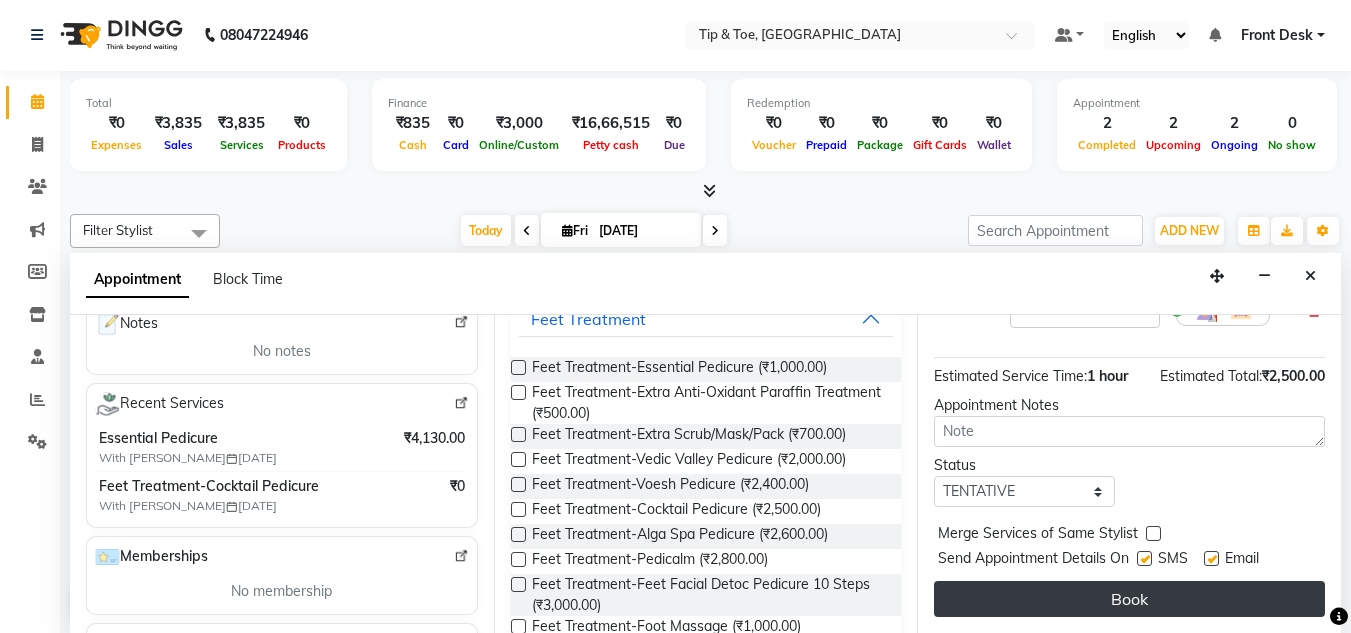 click on "Book" at bounding box center (1129, 599) 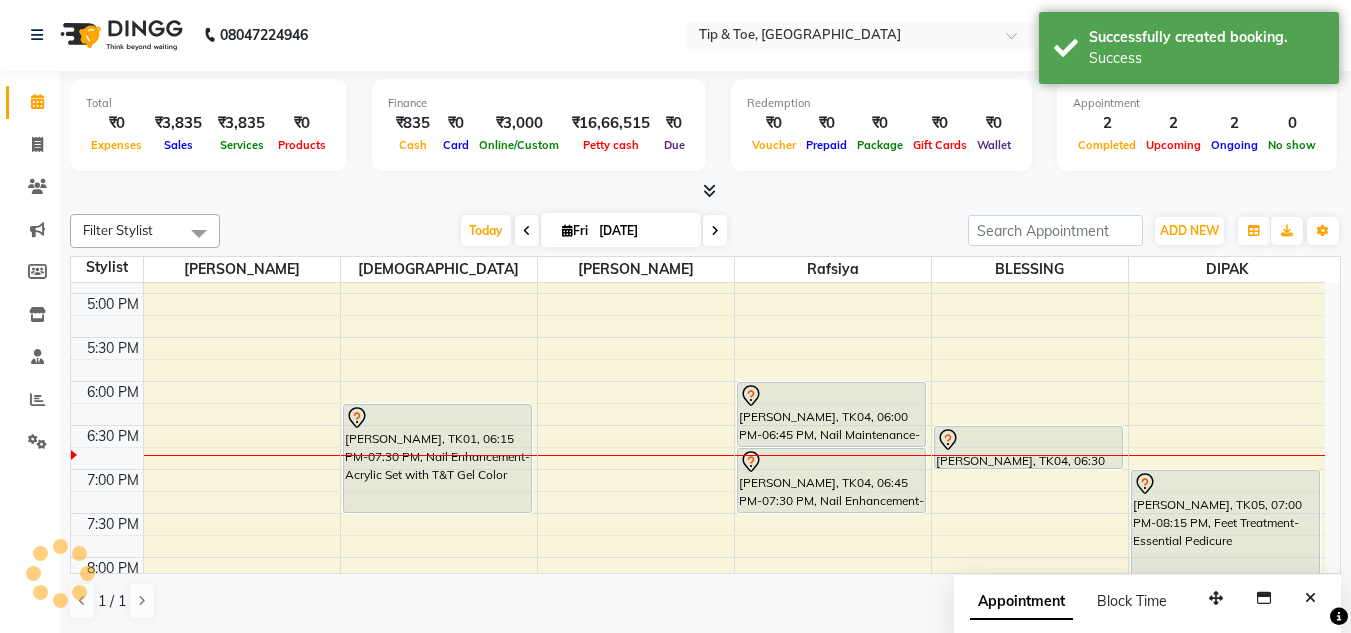 scroll, scrollTop: 0, scrollLeft: 0, axis: both 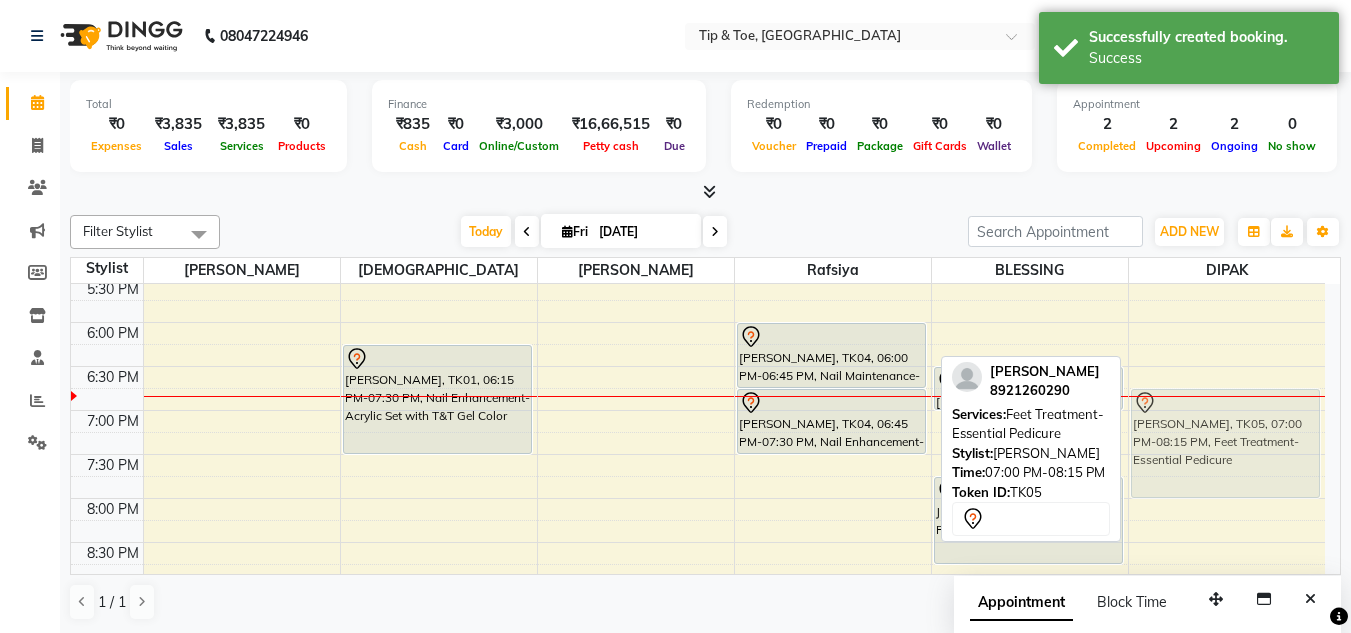 drag, startPoint x: 1205, startPoint y: 468, endPoint x: 1204, endPoint y: 440, distance: 28.01785 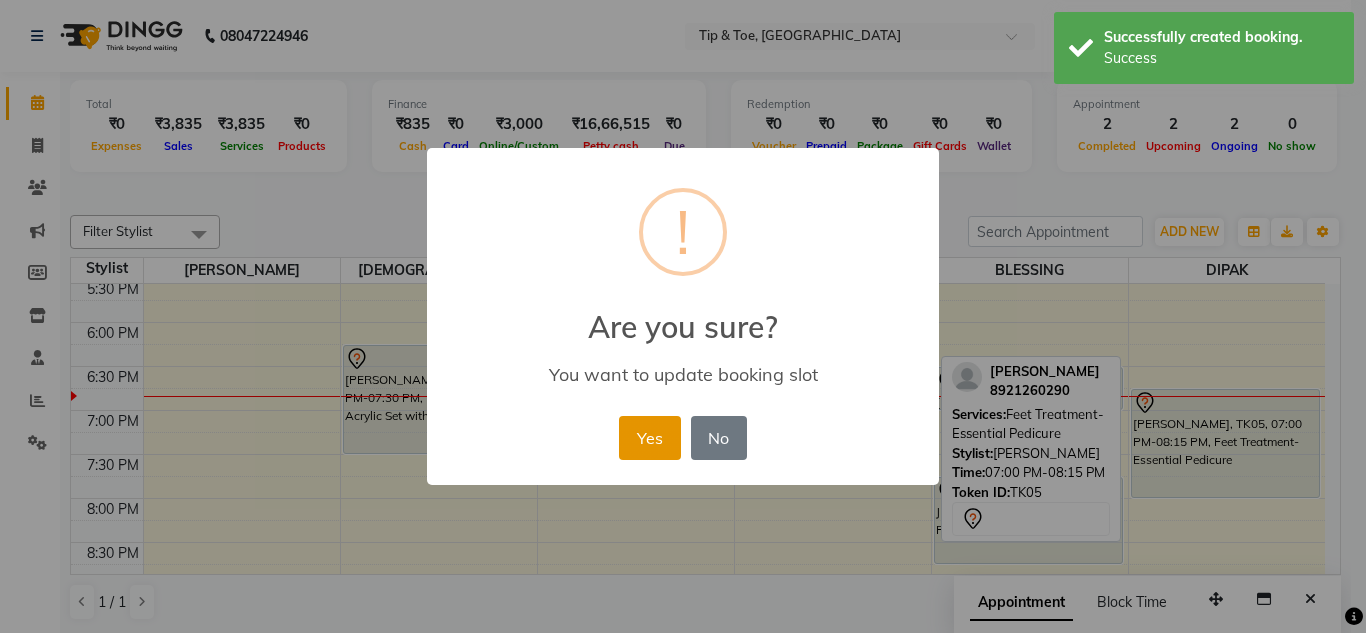 click on "Yes" at bounding box center (649, 438) 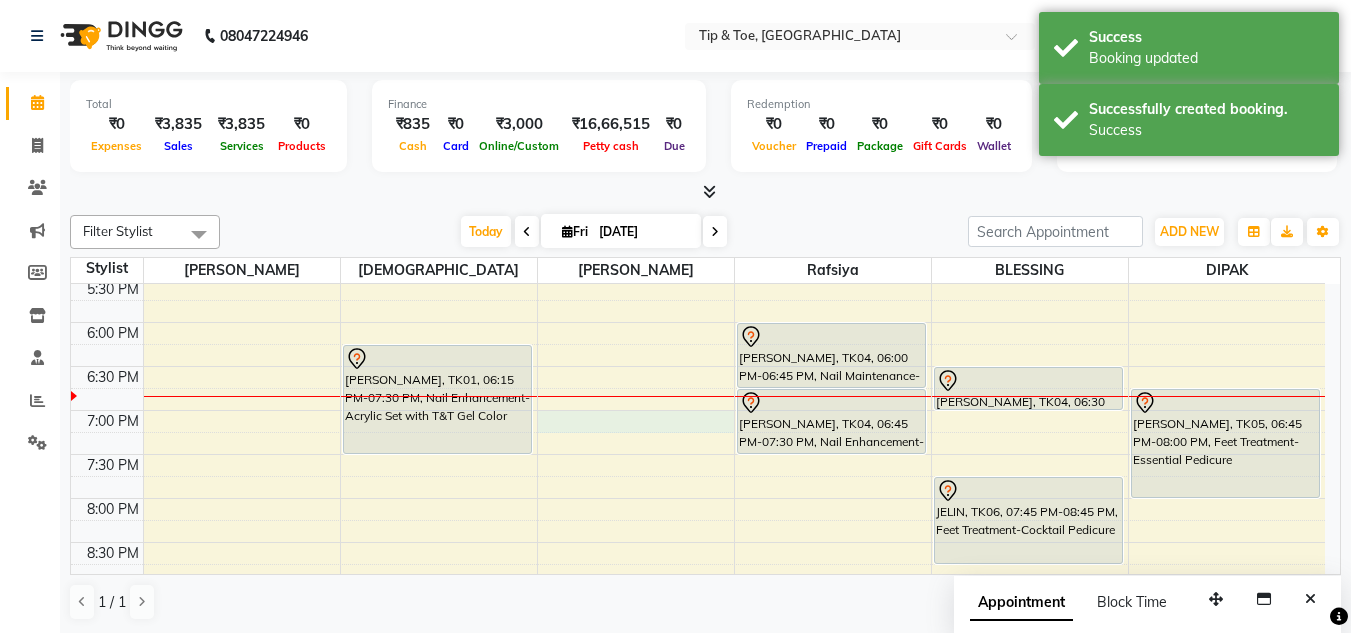 click on "9:00 AM 9:30 AM 10:00 AM 10:30 AM 11:00 AM 11:30 AM 12:00 PM 12:30 PM 1:00 PM 1:30 PM 2:00 PM 2:30 PM 3:00 PM 3:30 PM 4:00 PM 4:30 PM 5:00 PM 5:30 PM 6:00 PM 6:30 PM 7:00 PM 7:30 PM 8:00 PM 8:30 PM 9:00 PM 9:30 PM     TINI J, TK02, 02:00 PM-03:00 PM, Nail Enhancement-Acrylic Set with T&T Gel Color             [PERSON_NAME], TK01, 06:15 PM-07:30 PM, Nail Enhancement-Acrylic Set with T&T Gel Color             LOLITA [PERSON_NAME], TK04, 06:00 PM-06:45 PM, Nail Maintenance-Permanent Gel Polish Removal             [PERSON_NAME], TK04, 06:45 PM-07:30 PM, Nail Enhancement-Permanent Gel Polish             [PERSON_NAME], TK04, 06:30 PM-07:00 PM, Nail Art-Nail Cut File & Polish             [PERSON_NAME], TK06, 07:45 PM-08:45 PM, Feet Treatment-Cocktail Pedicure     TINI J, TK02, 01:15 PM-02:15 PM, Essential Manicure             [PERSON_NAME], TK05, 06:45 PM-08:00 PM, Feet Treatment-Essential Pedicure" at bounding box center (698, 102) 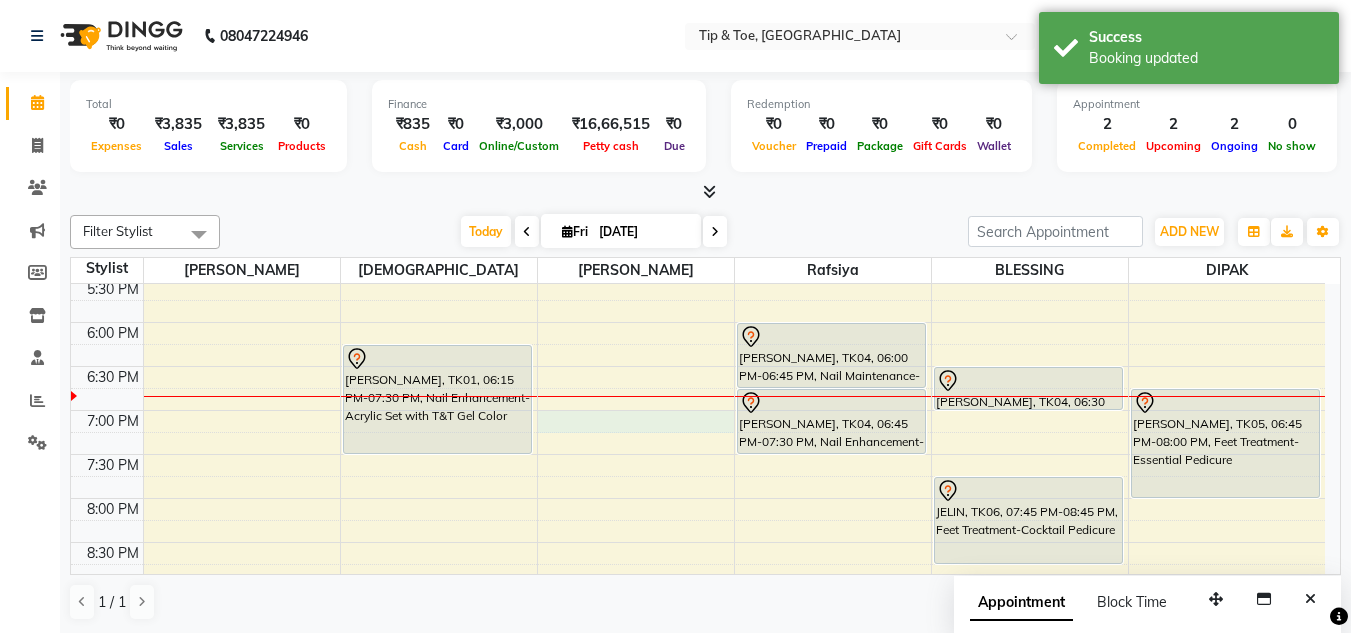 select on "46387" 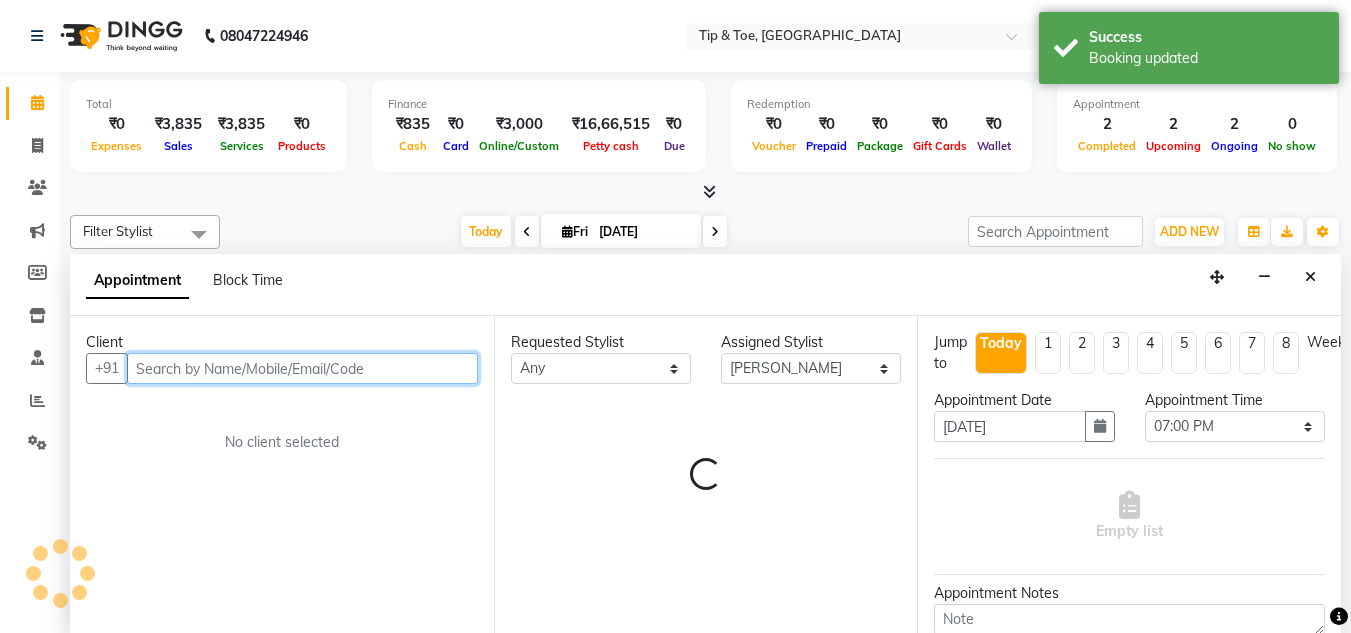 scroll, scrollTop: 1, scrollLeft: 0, axis: vertical 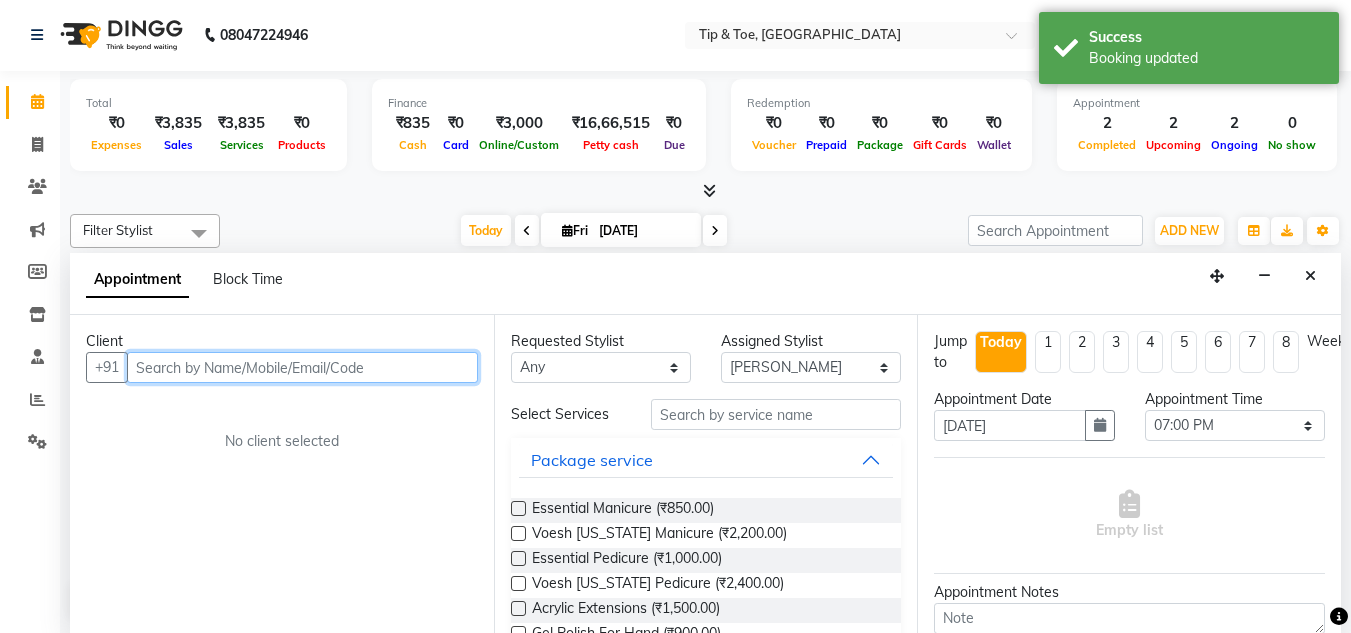 click at bounding box center [302, 367] 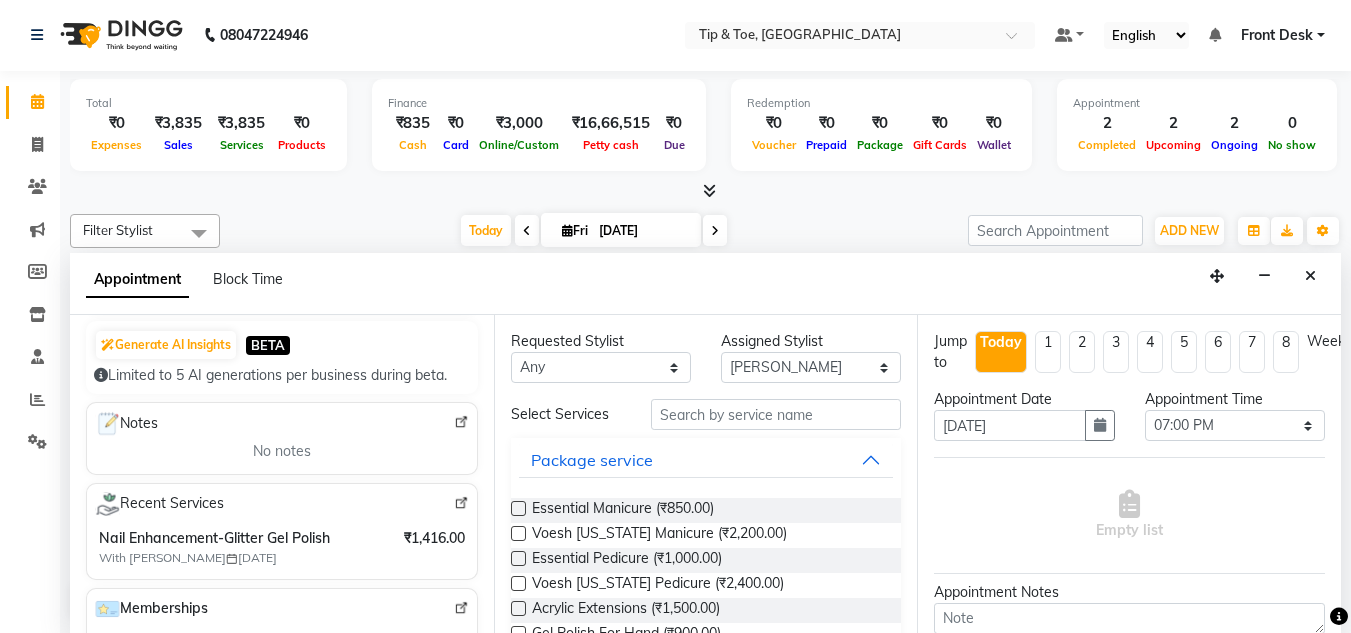 scroll, scrollTop: 300, scrollLeft: 0, axis: vertical 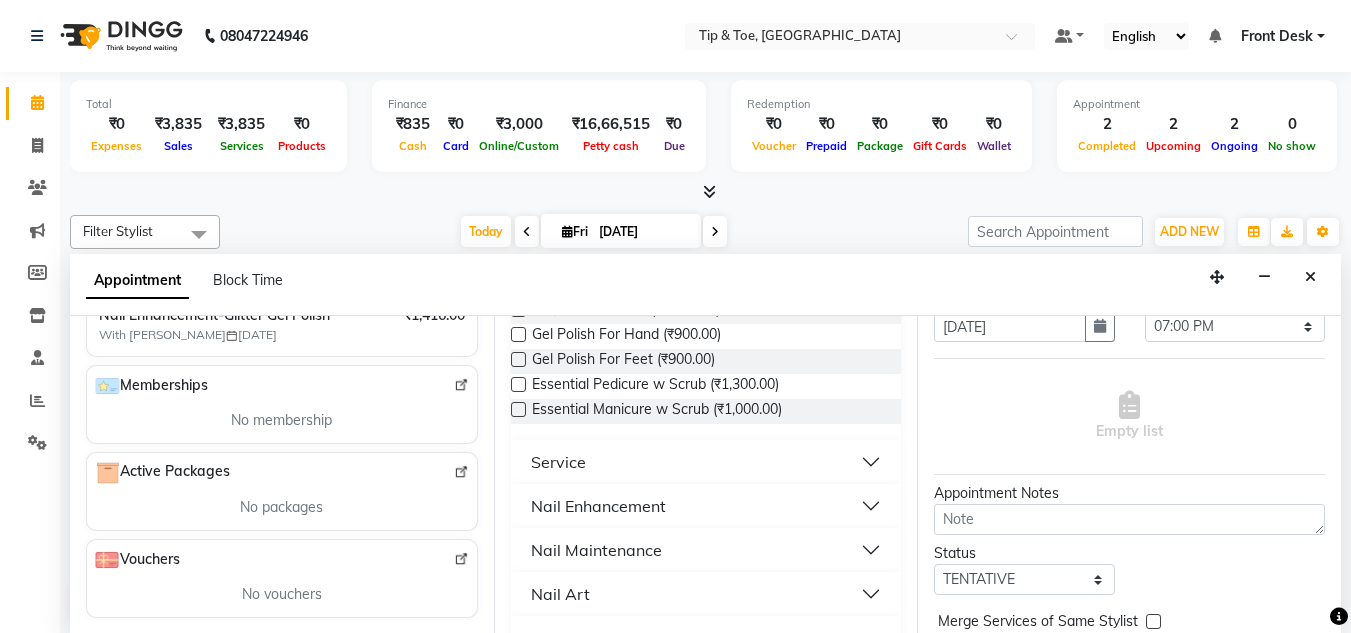 type on "9895741493" 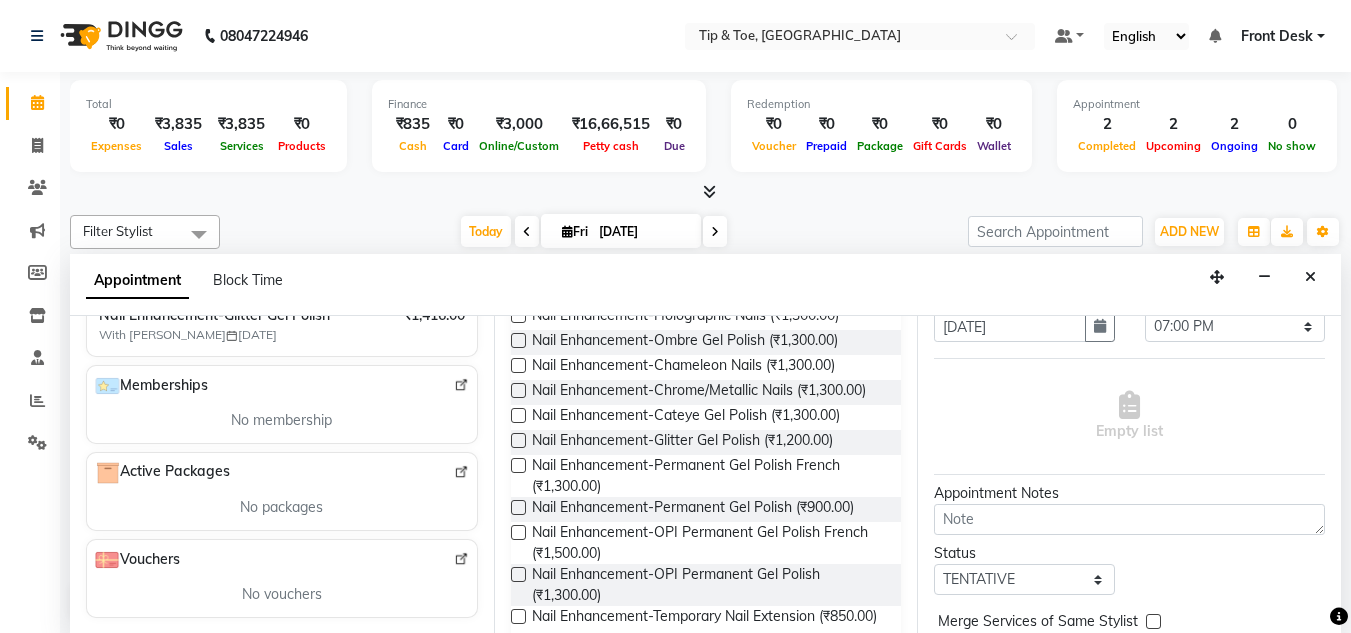 scroll, scrollTop: 1300, scrollLeft: 0, axis: vertical 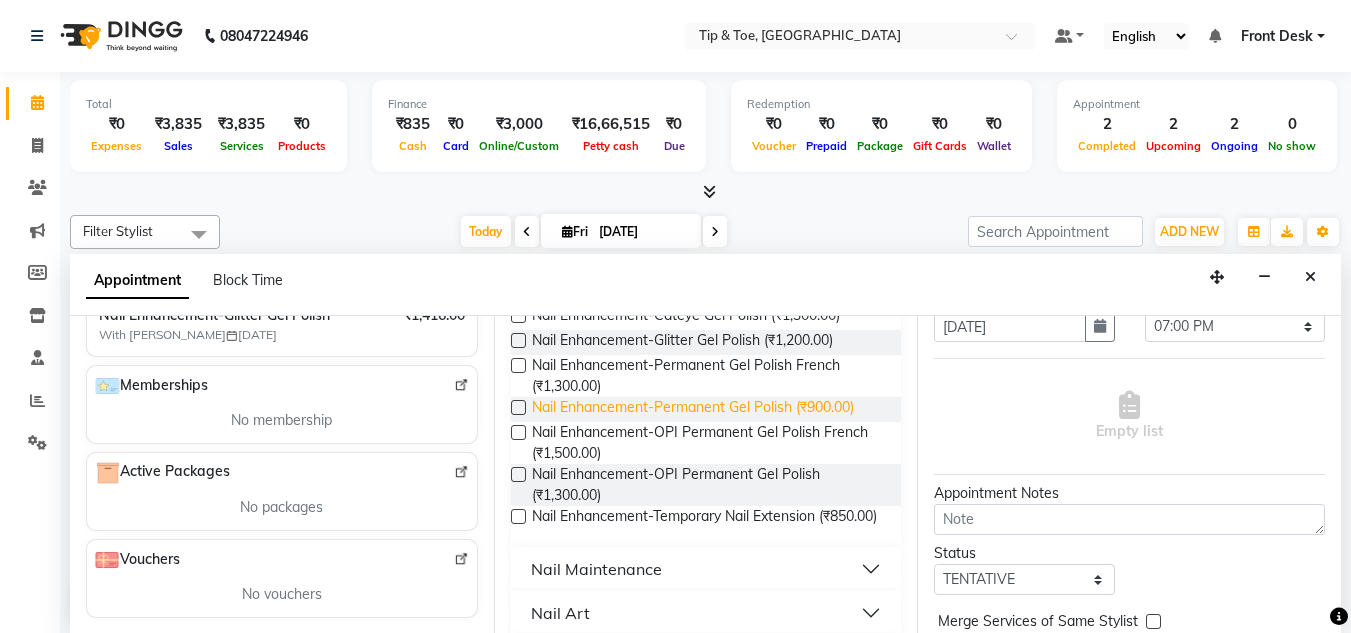 click on "Nail Enhancement-Permanent Gel Polish (₹900.00)" at bounding box center [693, 409] 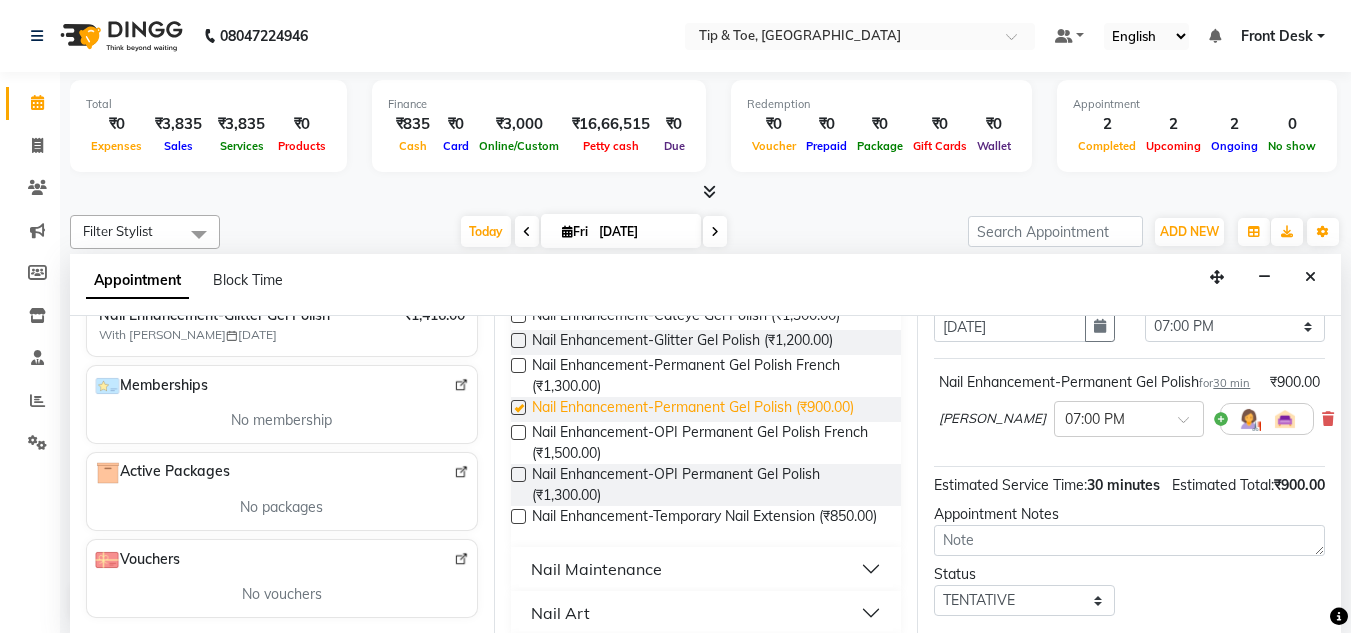checkbox on "false" 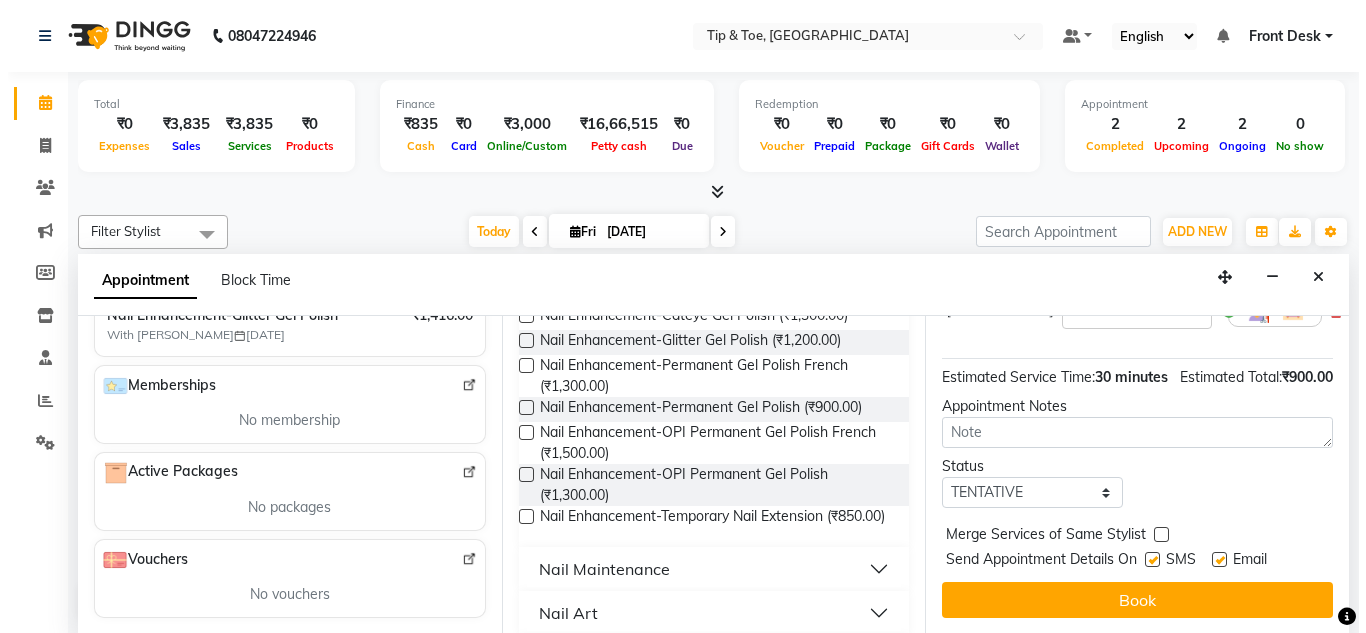 scroll, scrollTop: 265, scrollLeft: 0, axis: vertical 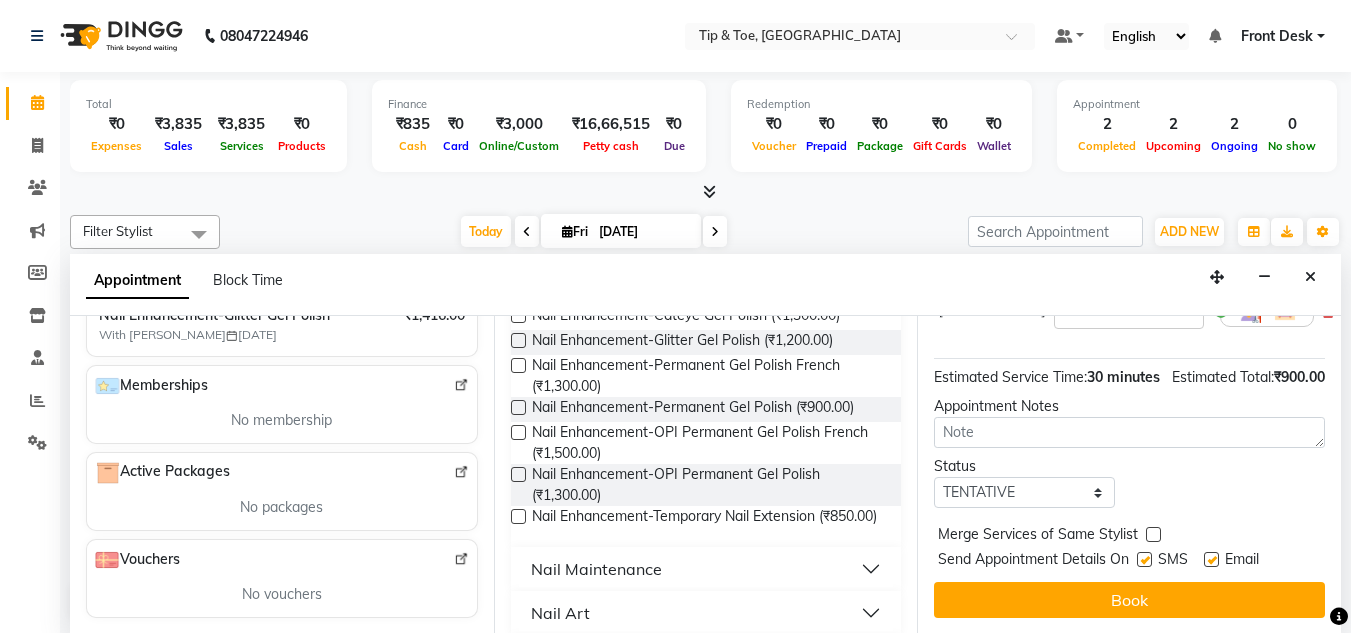 click at bounding box center (1211, 559) 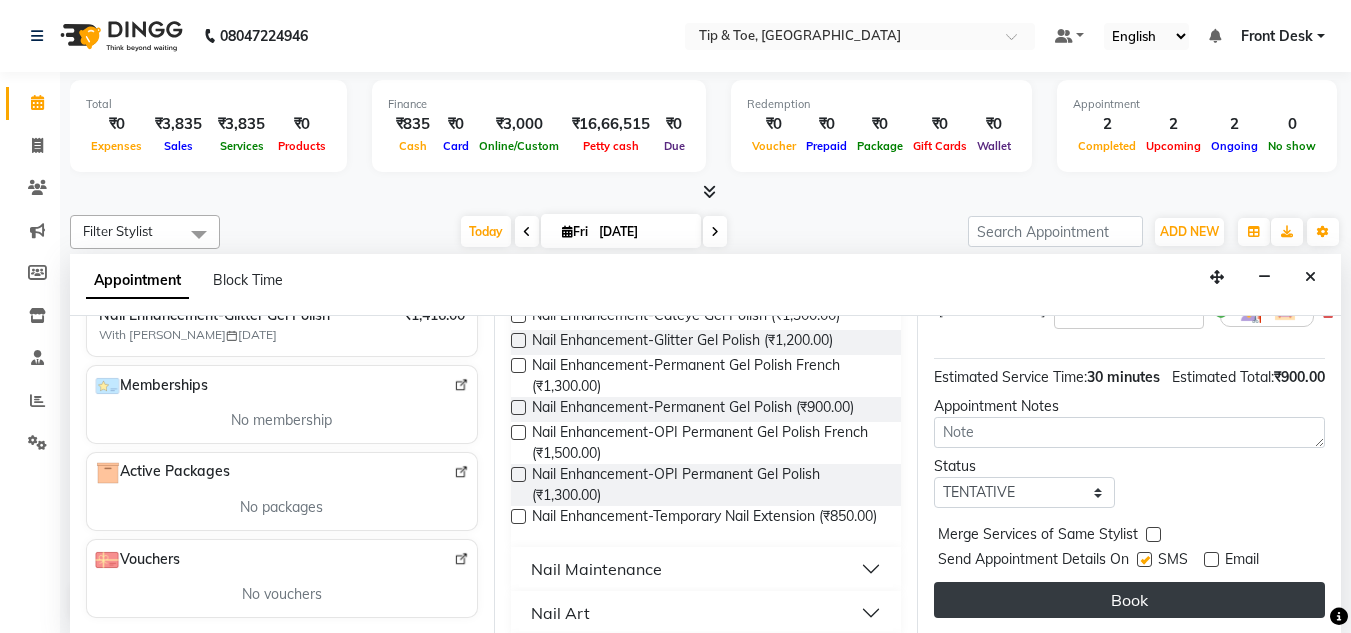 click on "Book" at bounding box center (1129, 600) 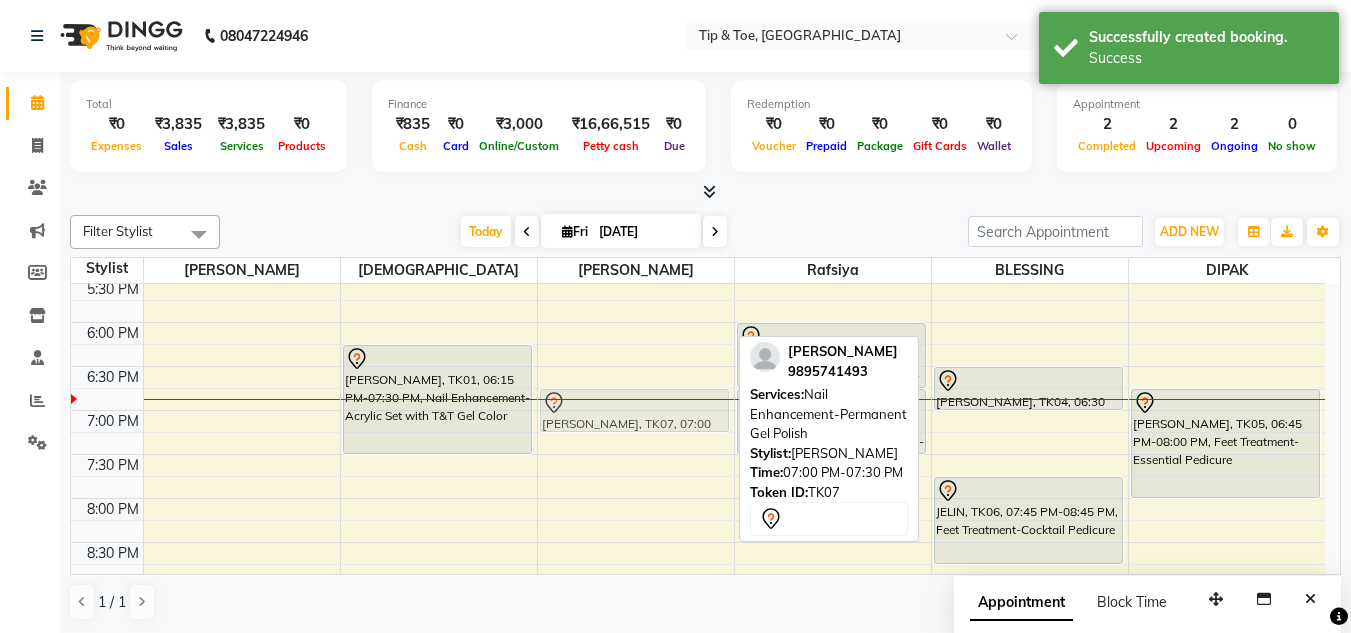 drag, startPoint x: 696, startPoint y: 444, endPoint x: 697, endPoint y: 423, distance: 21.023796 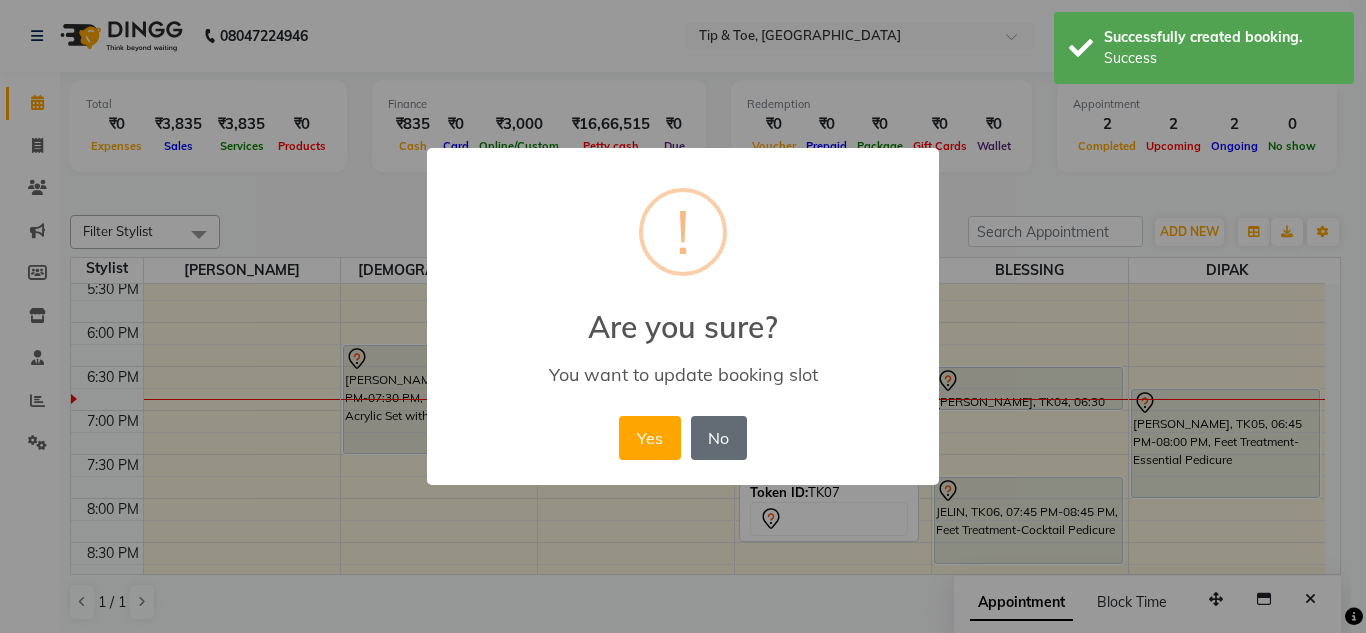 click on "No" at bounding box center (719, 438) 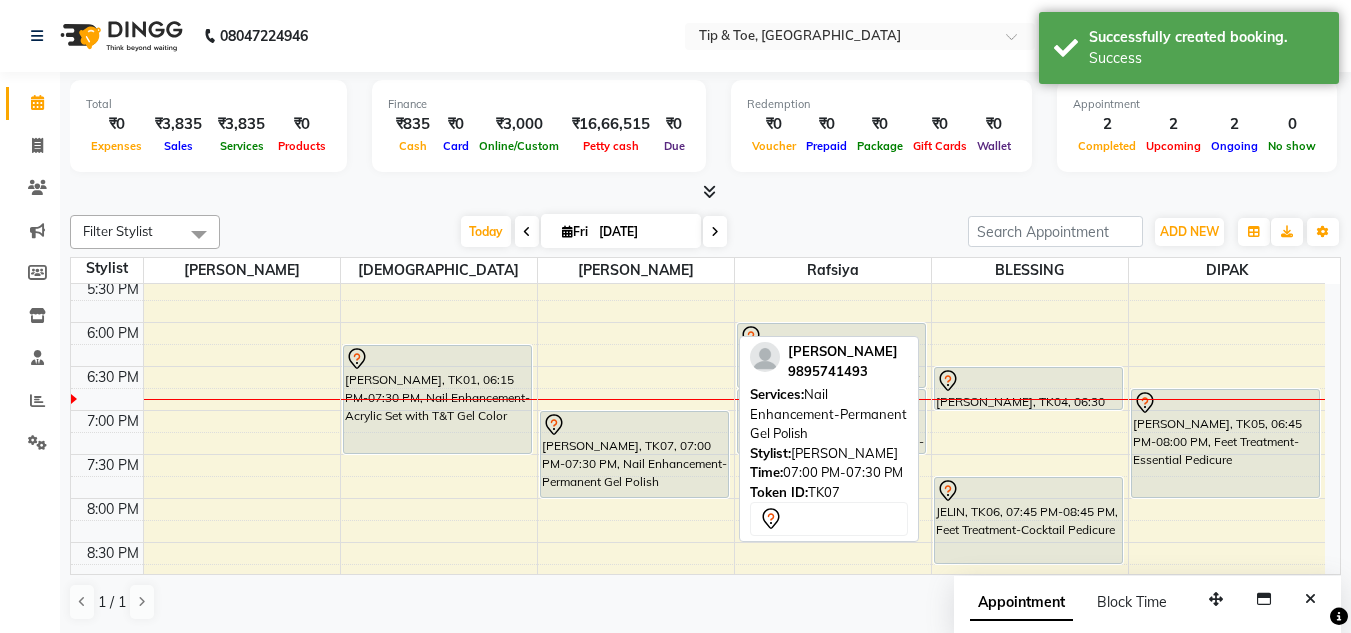 drag, startPoint x: 642, startPoint y: 450, endPoint x: 638, endPoint y: 478, distance: 28.284271 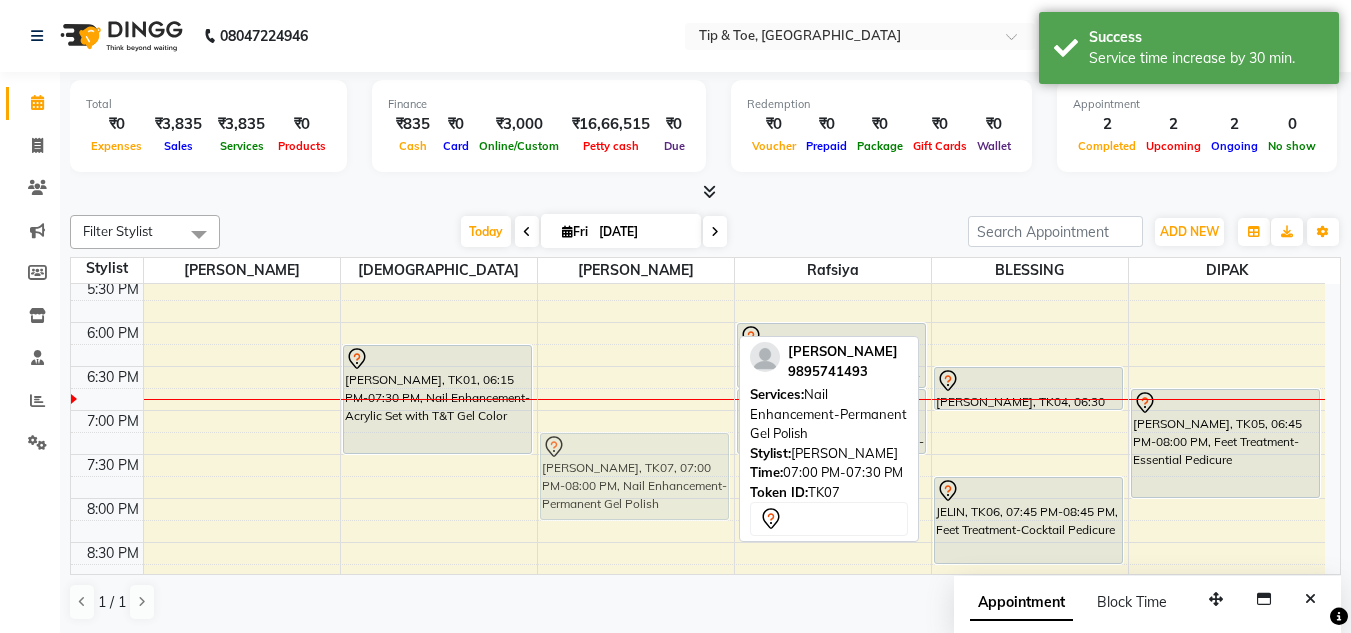 drag, startPoint x: 632, startPoint y: 464, endPoint x: 632, endPoint y: 480, distance: 16 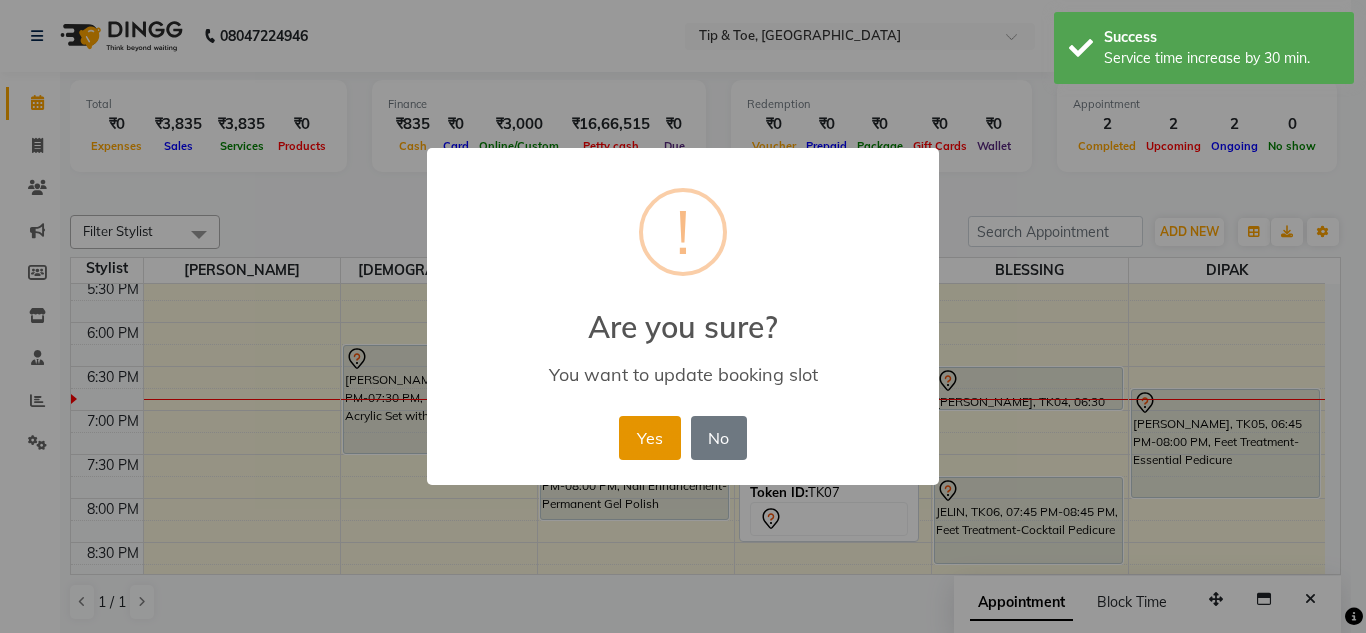 click on "Yes" at bounding box center (649, 438) 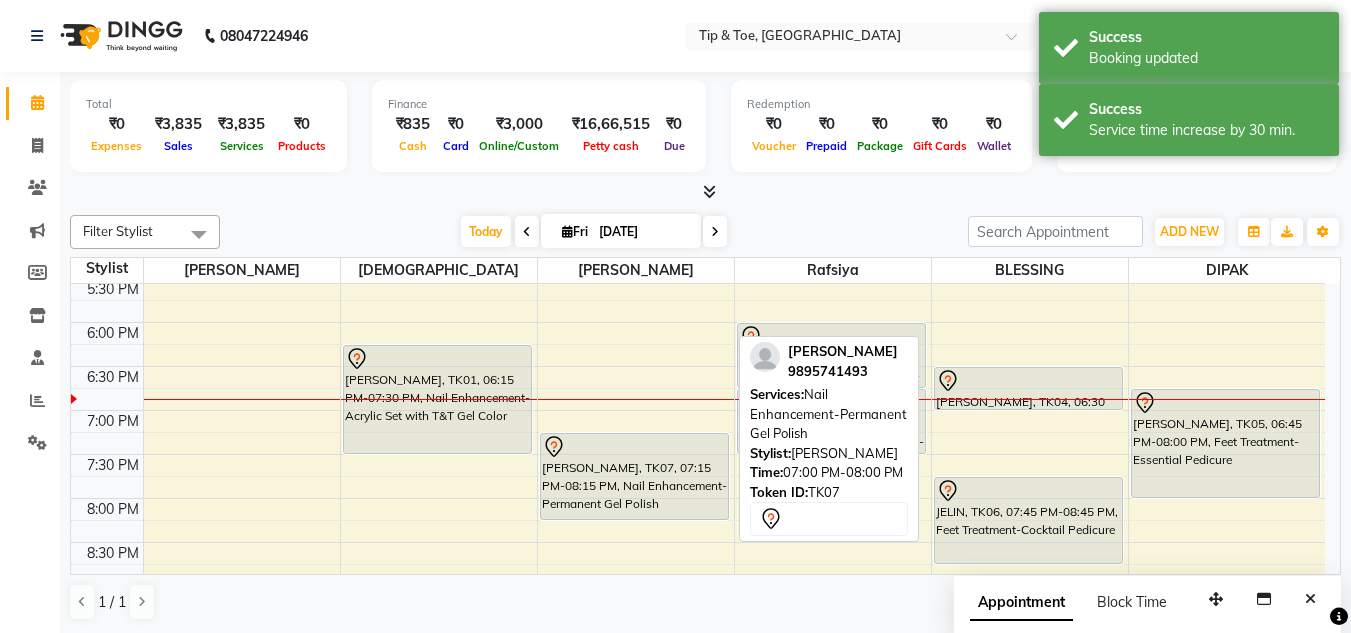 drag, startPoint x: 606, startPoint y: 516, endPoint x: 607, endPoint y: 500, distance: 16.03122 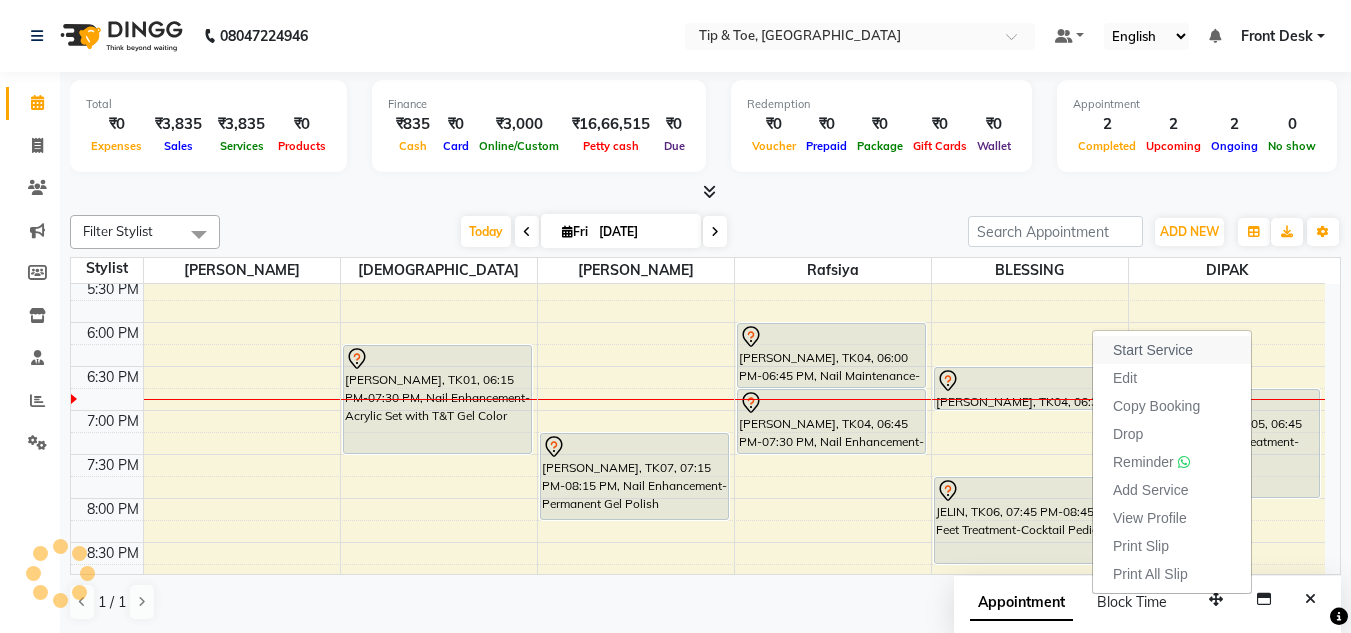 click on "Start Service" at bounding box center (1153, 350) 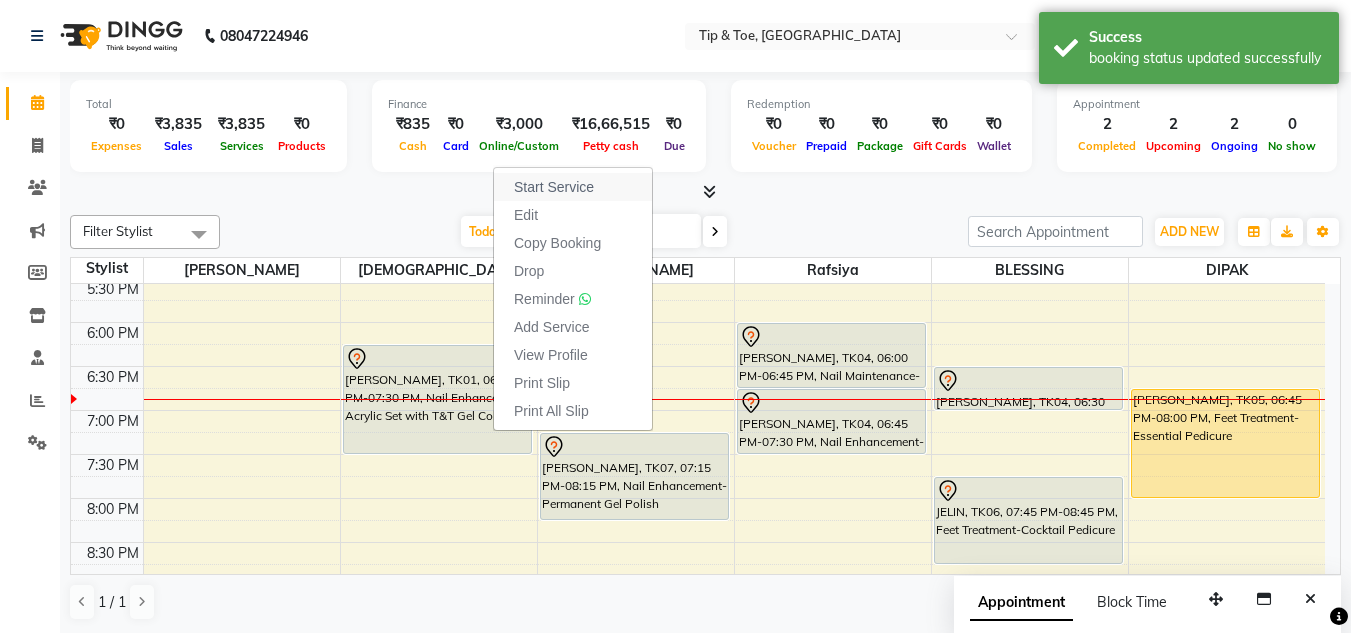 click on "Start Service" at bounding box center (554, 187) 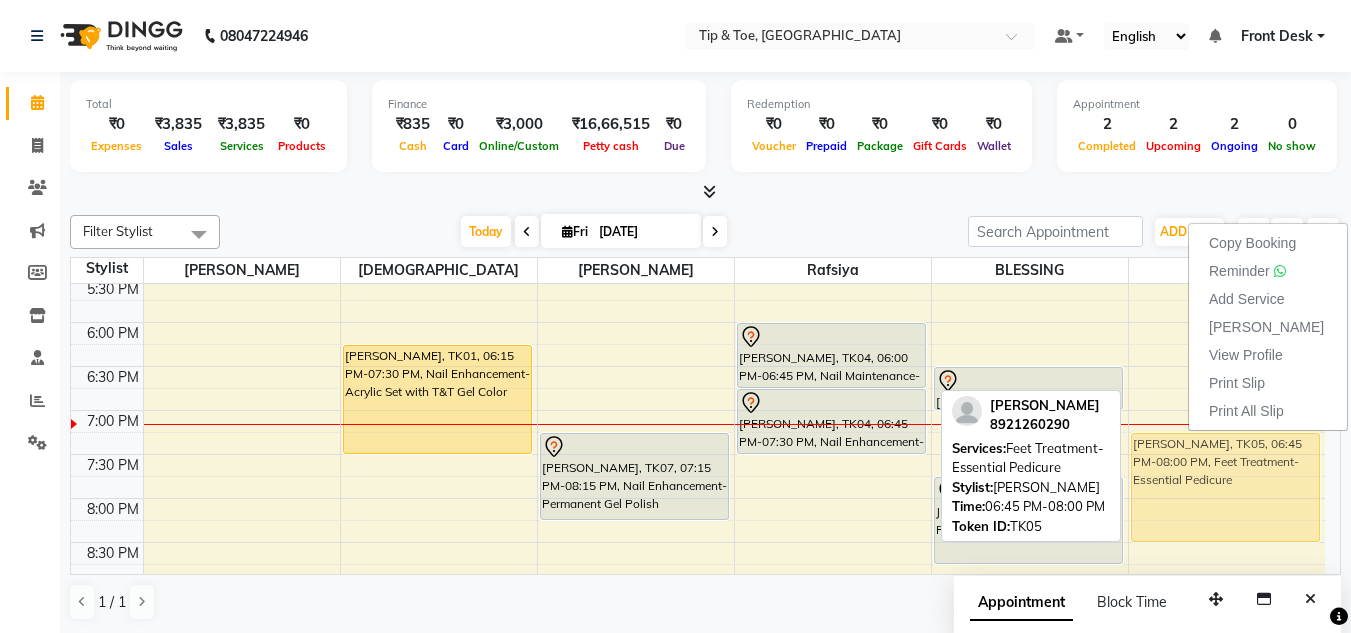 drag, startPoint x: 1225, startPoint y: 452, endPoint x: 1225, endPoint y: 485, distance: 33 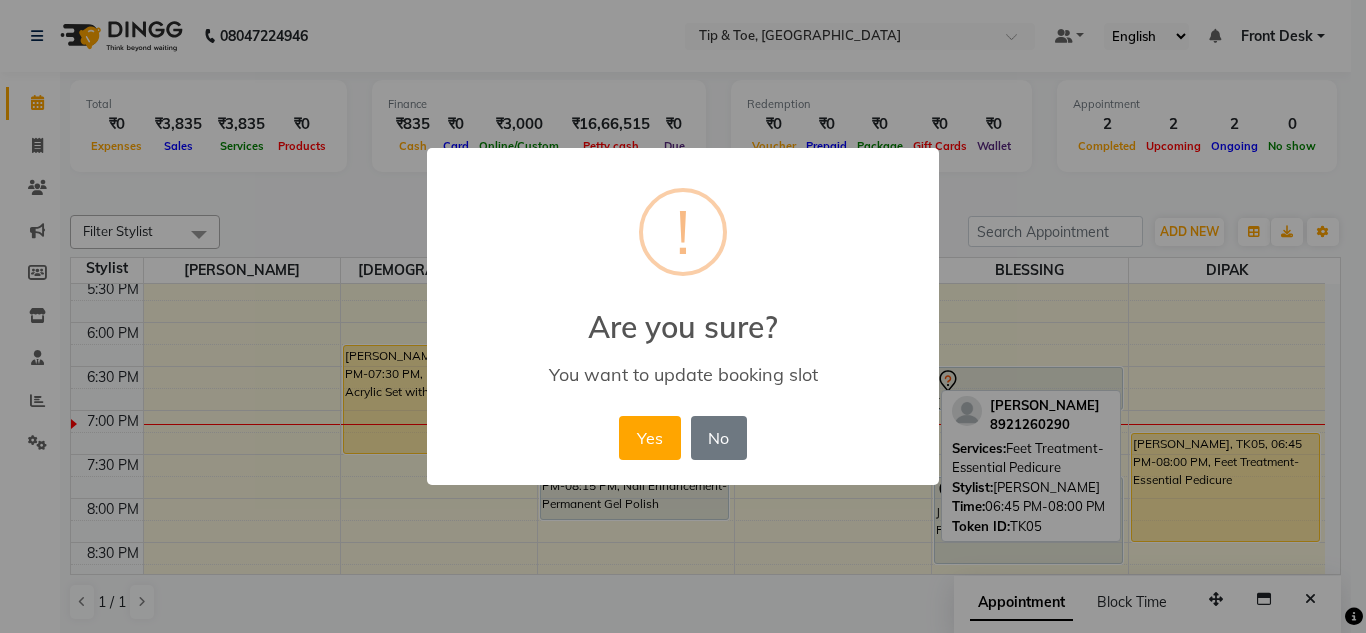 click on "Yes" at bounding box center [649, 438] 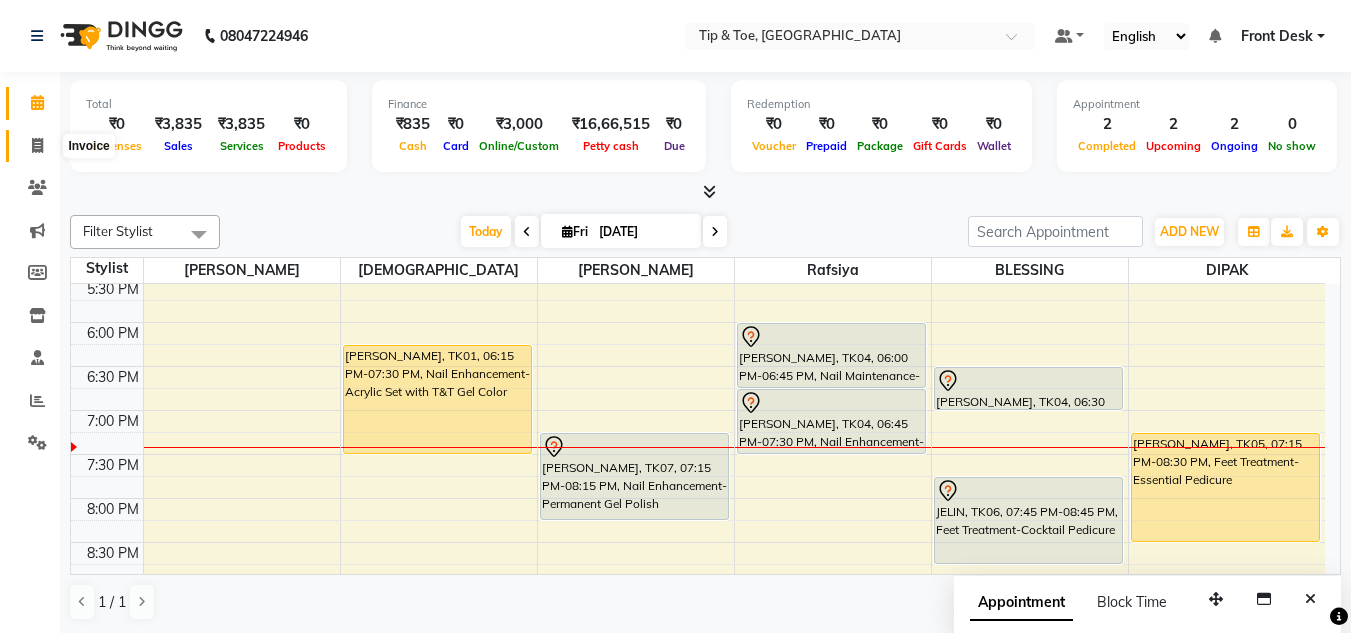 click 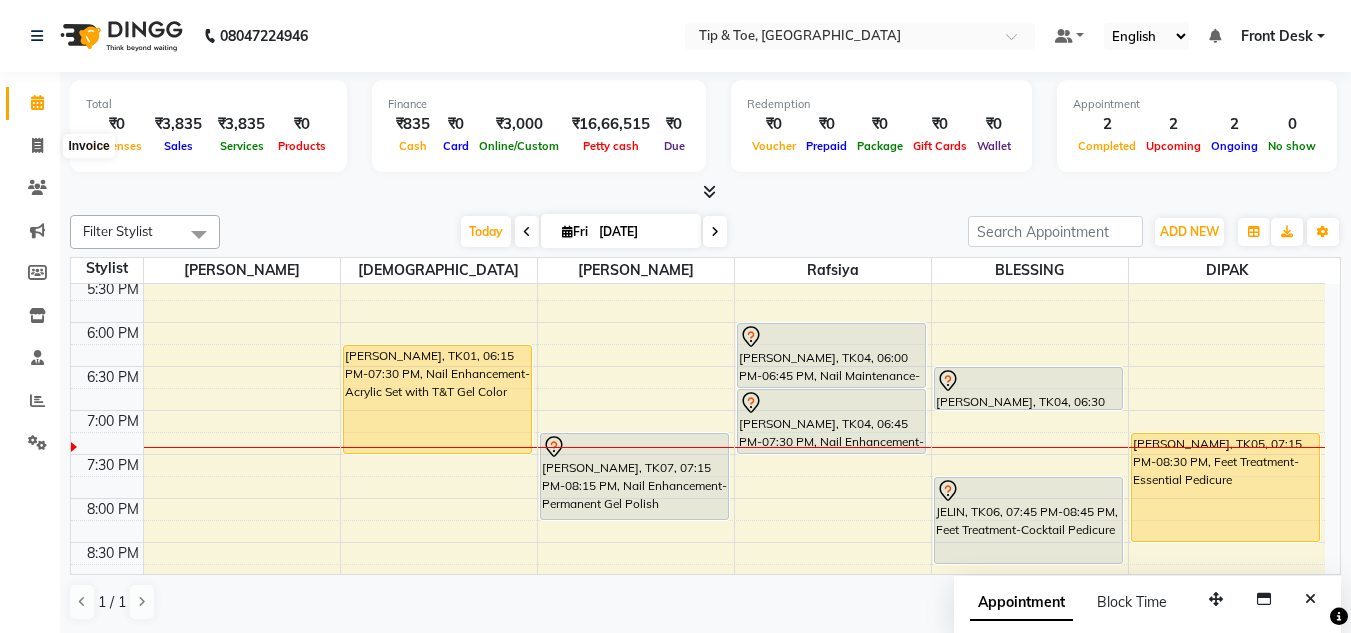select on "service" 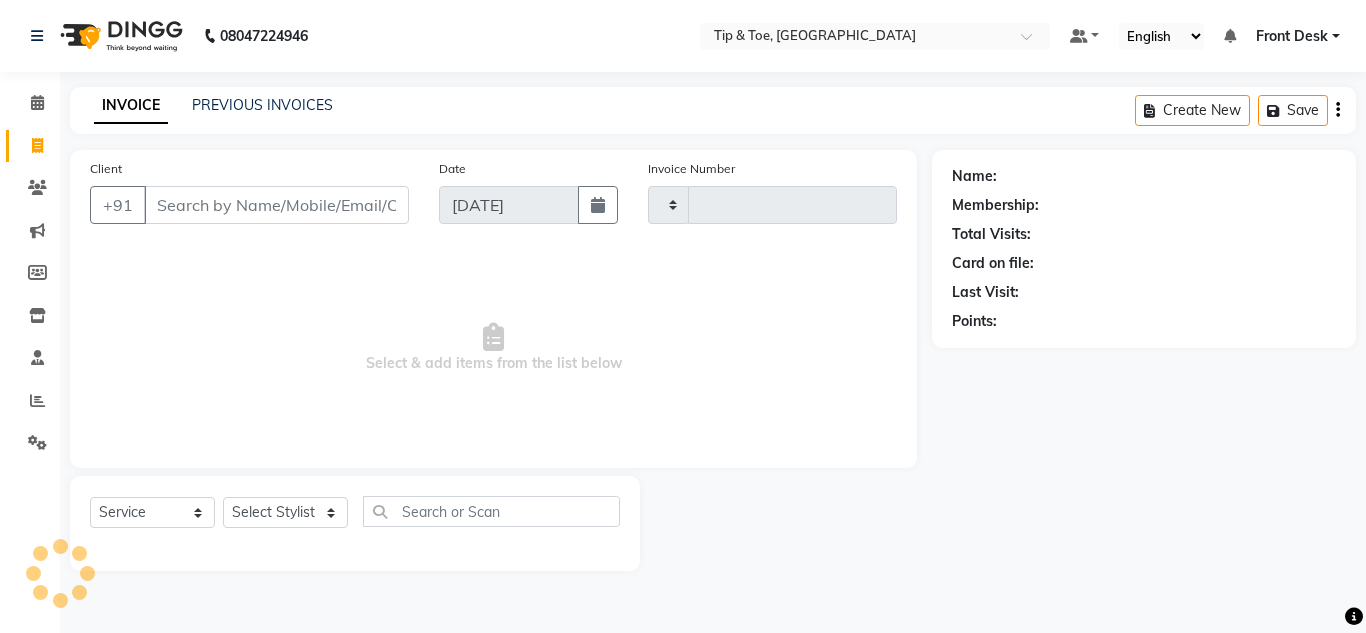 type on "0643" 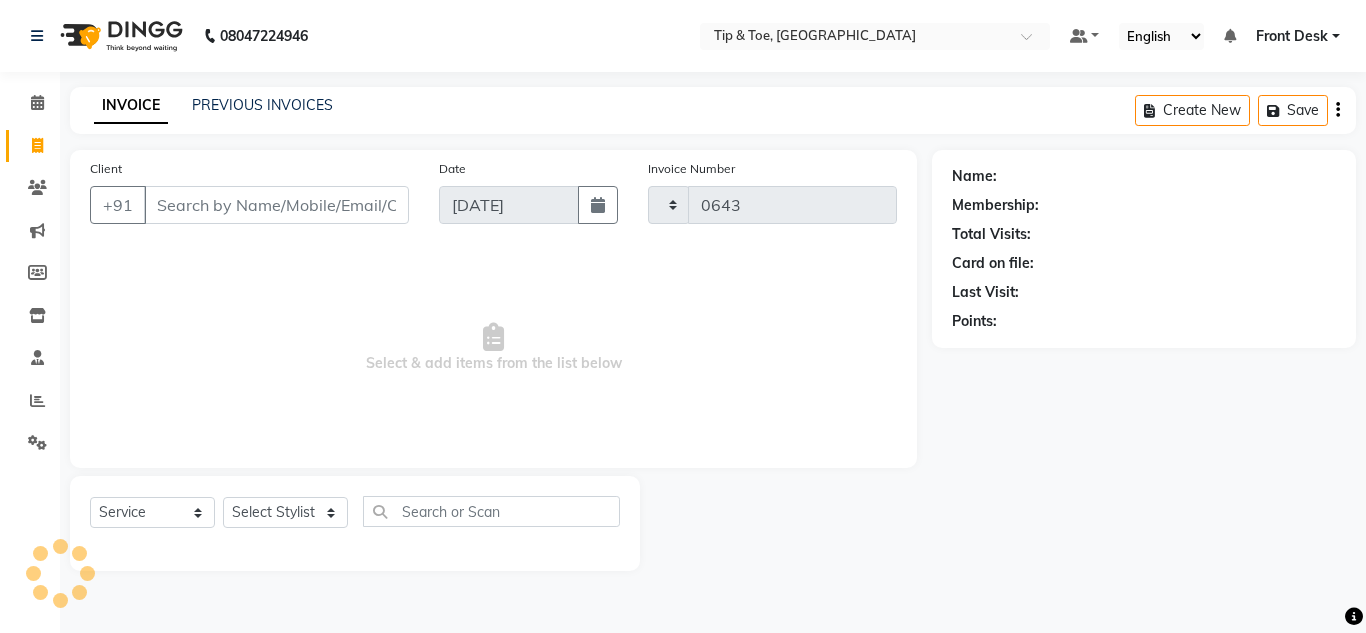 select on "5360" 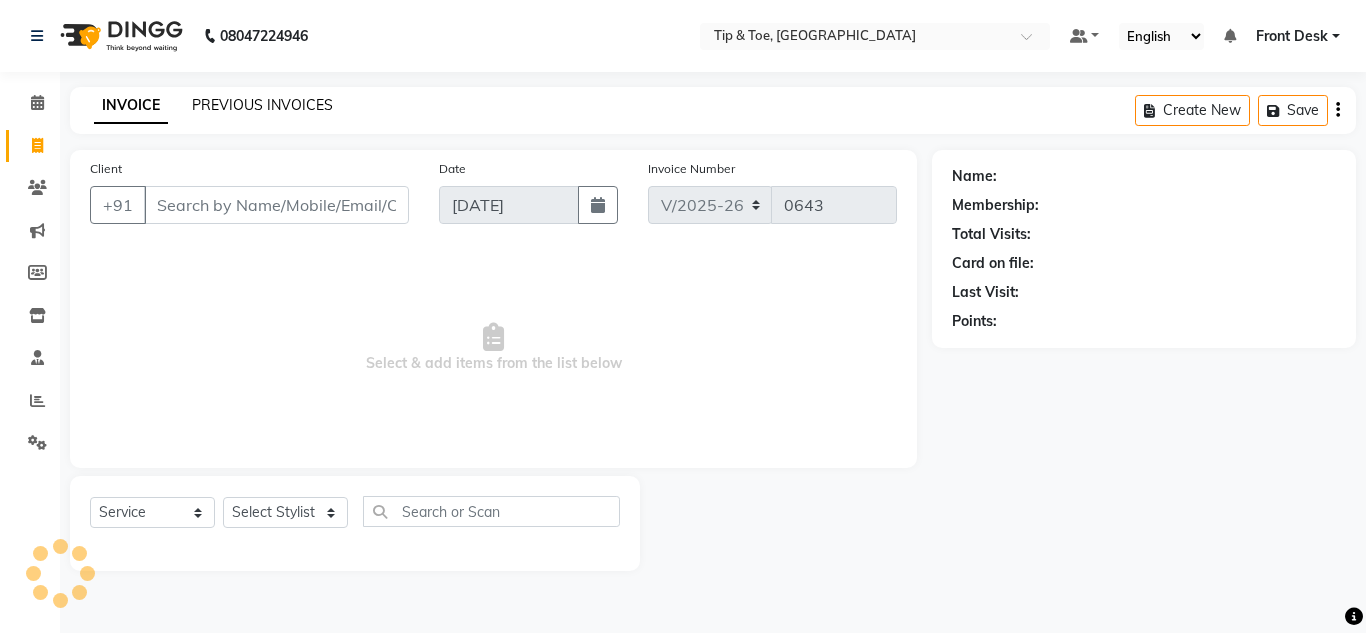 click on "PREVIOUS INVOICES" 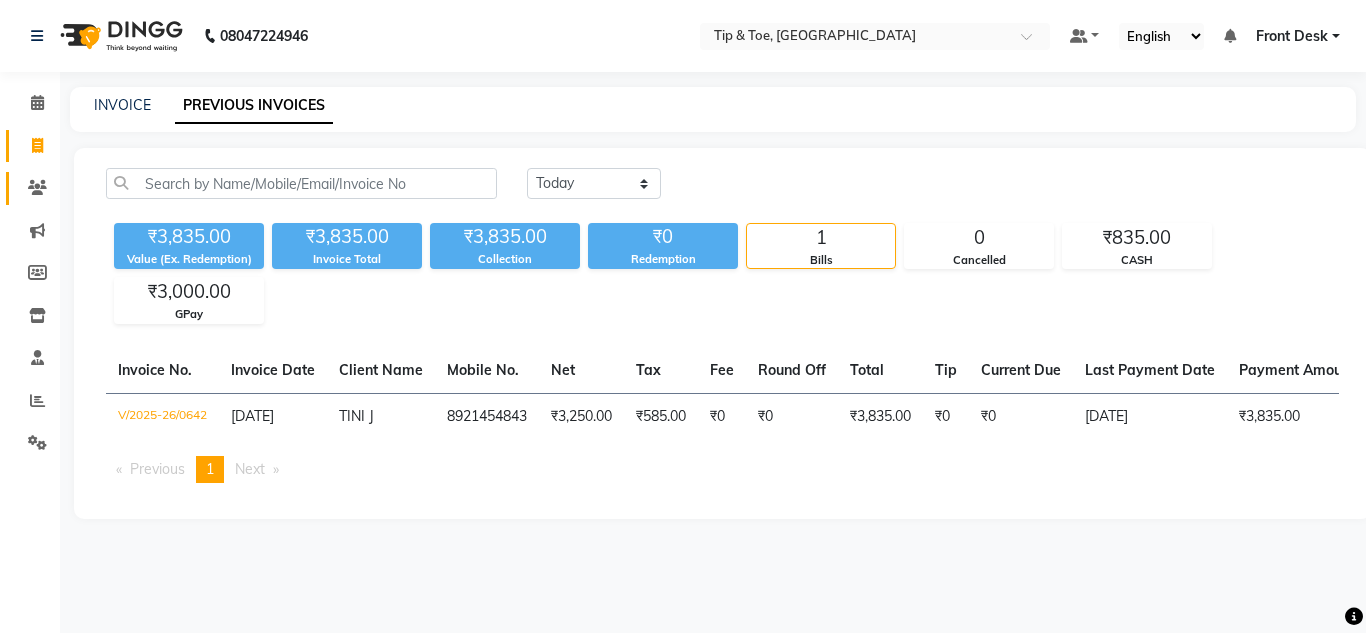 click on "Clients" 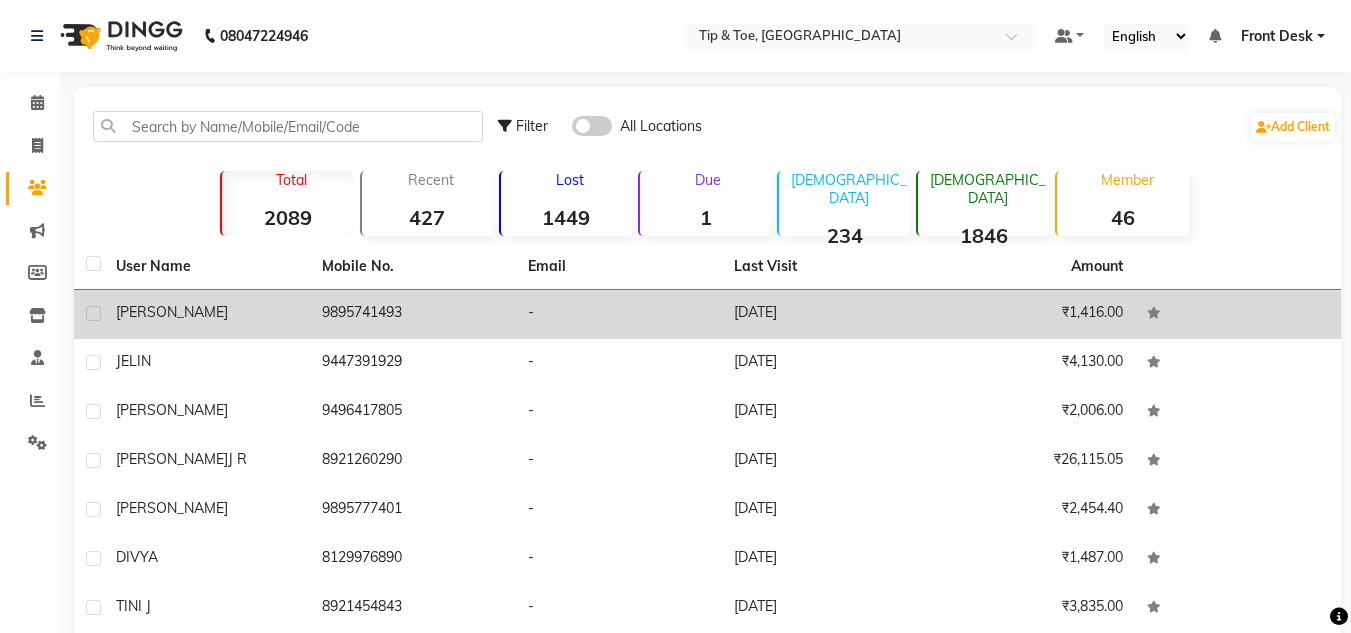 click 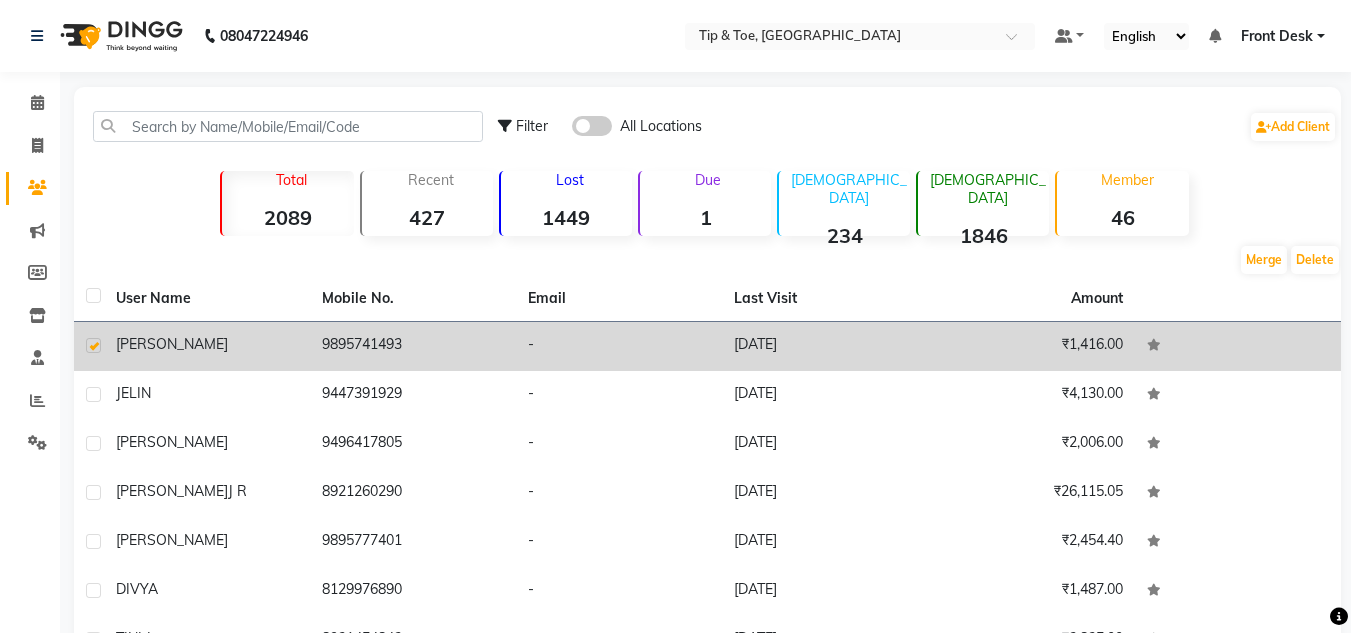click on "-" 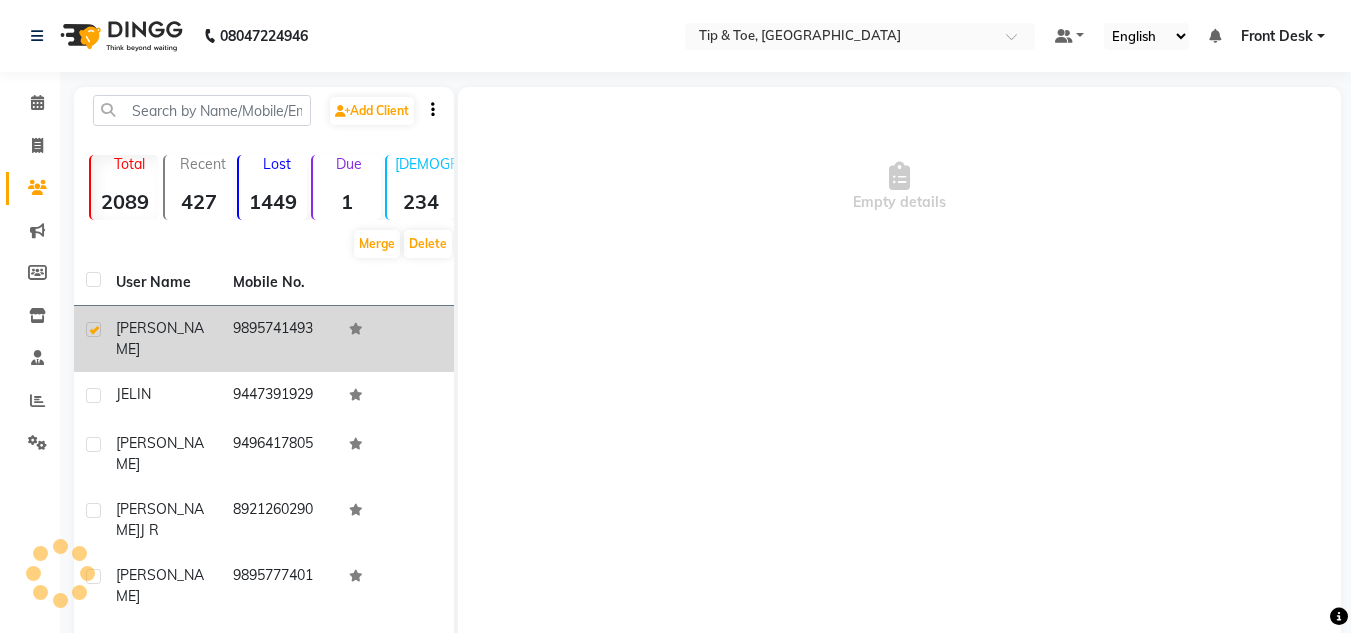 click on "Empty details" 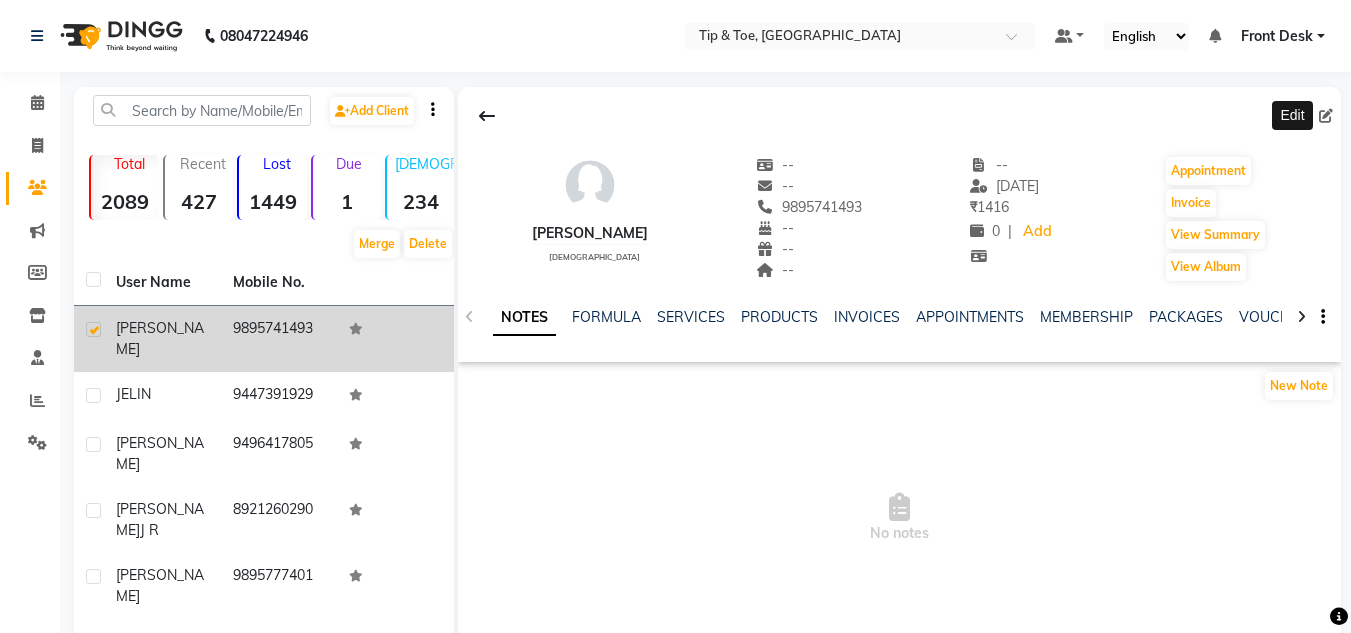 click 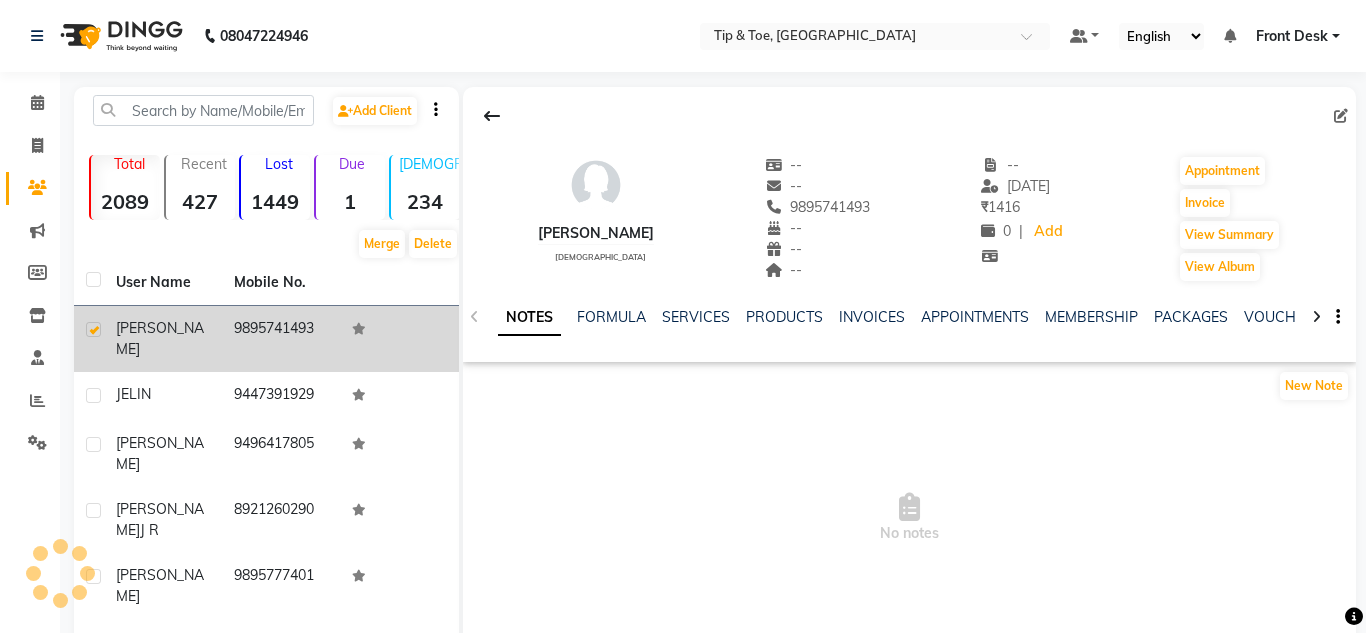 select on "[DEMOGRAPHIC_DATA]" 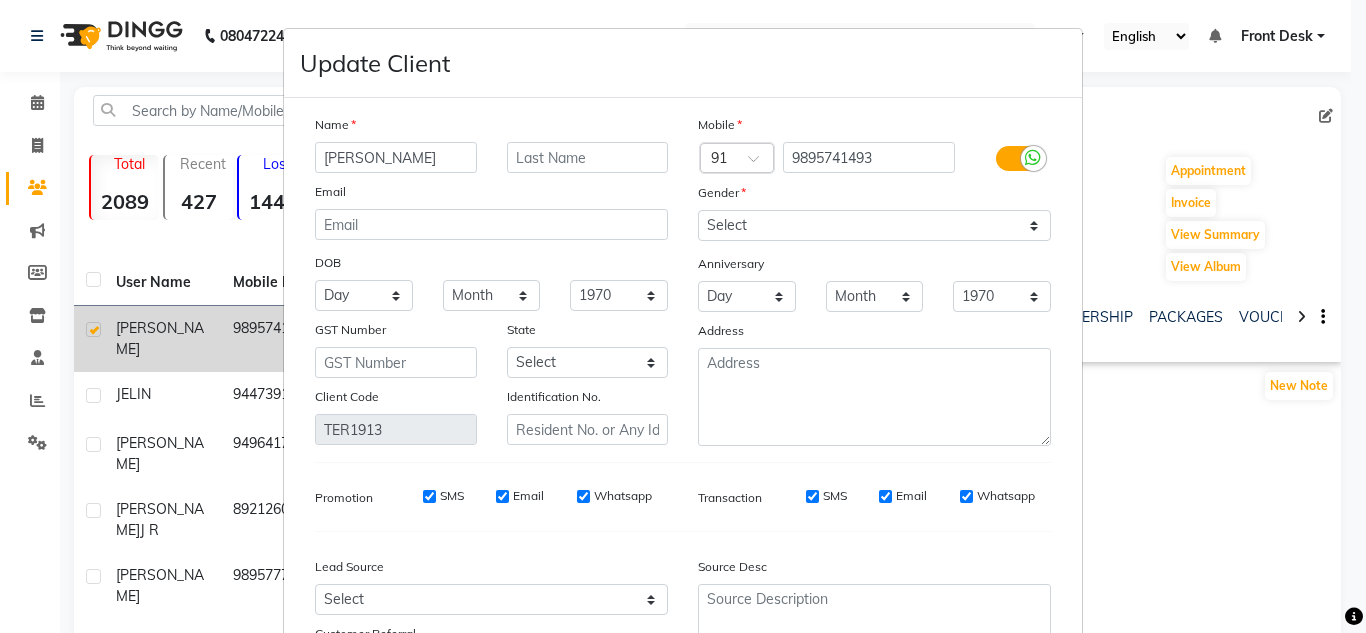 click on "[PERSON_NAME]" at bounding box center (396, 157) 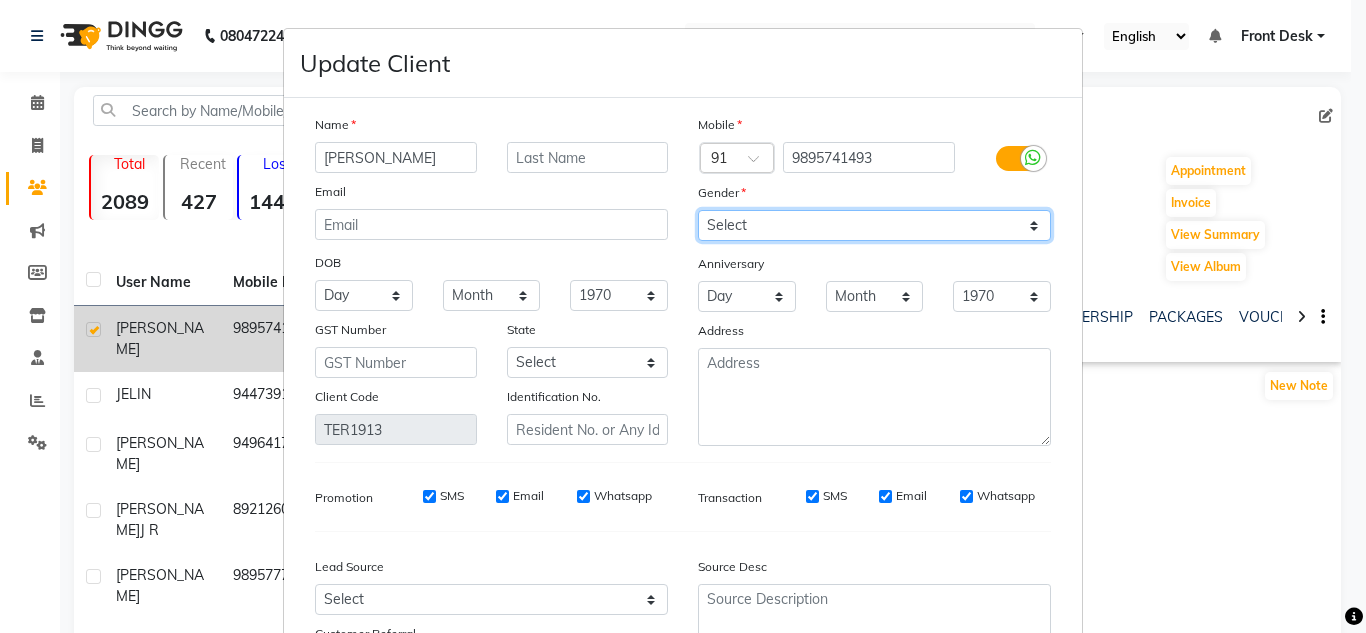 click on "Select [DEMOGRAPHIC_DATA] [DEMOGRAPHIC_DATA] Other Prefer Not To Say" at bounding box center (874, 225) 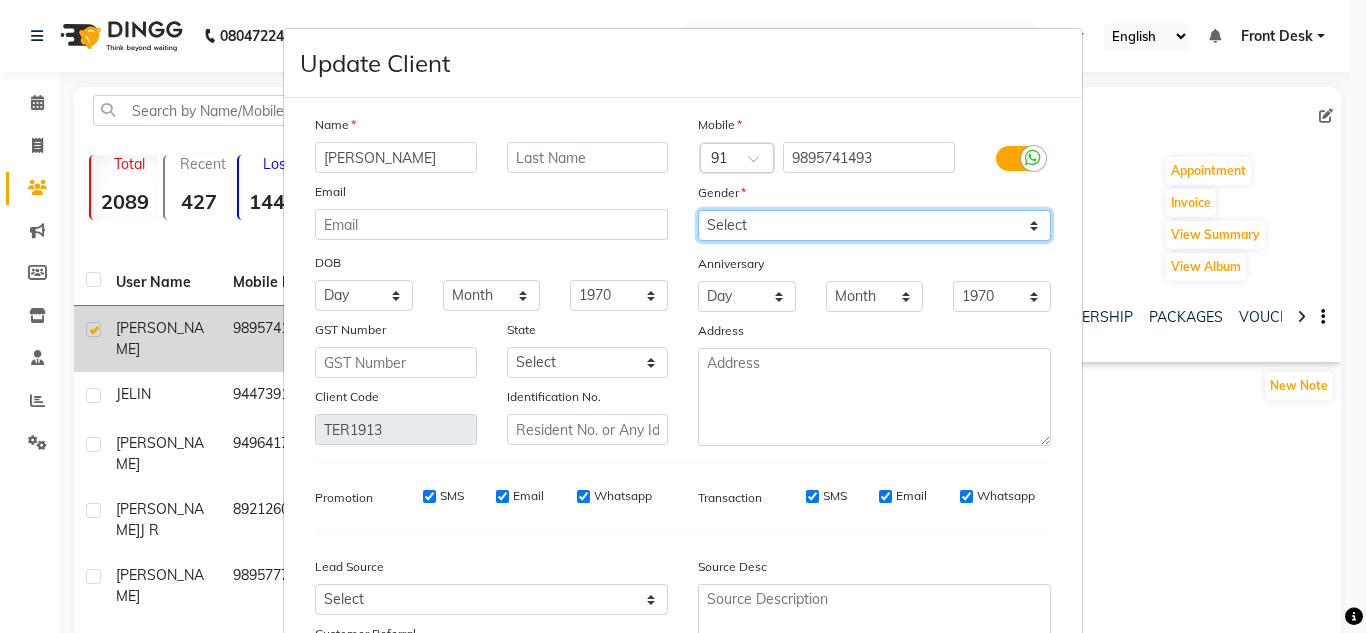 click on "Select [DEMOGRAPHIC_DATA] [DEMOGRAPHIC_DATA] Other Prefer Not To Say" at bounding box center [874, 225] 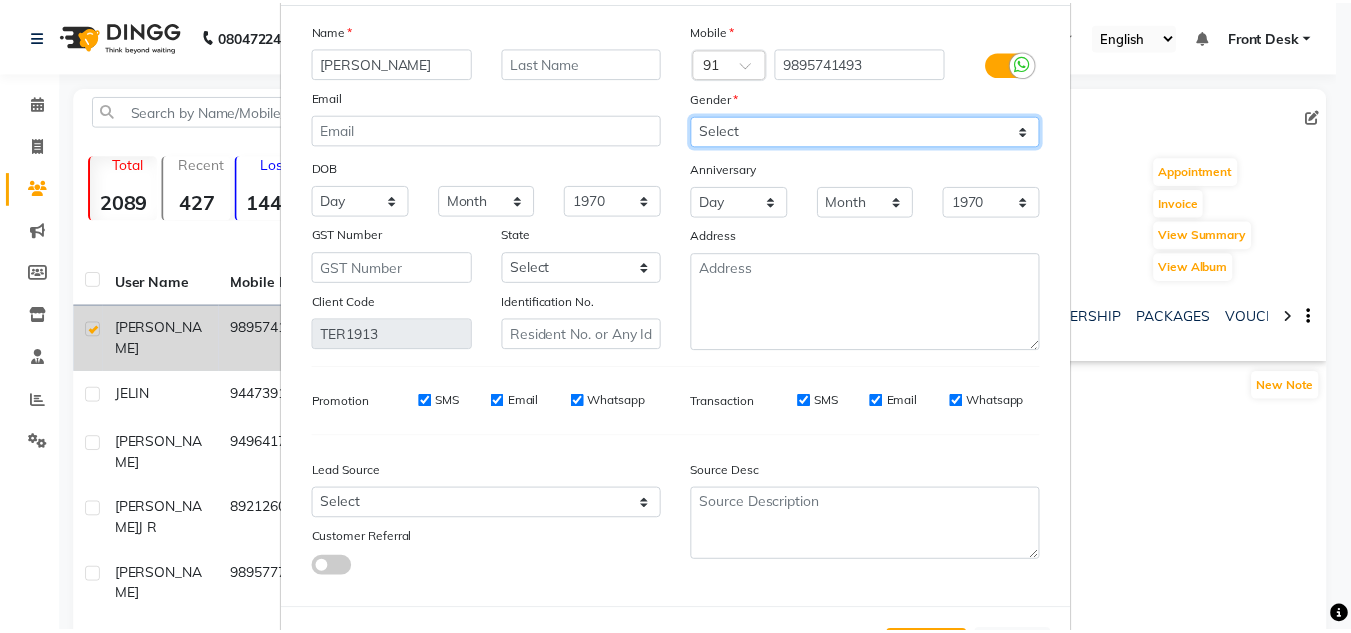 scroll, scrollTop: 180, scrollLeft: 0, axis: vertical 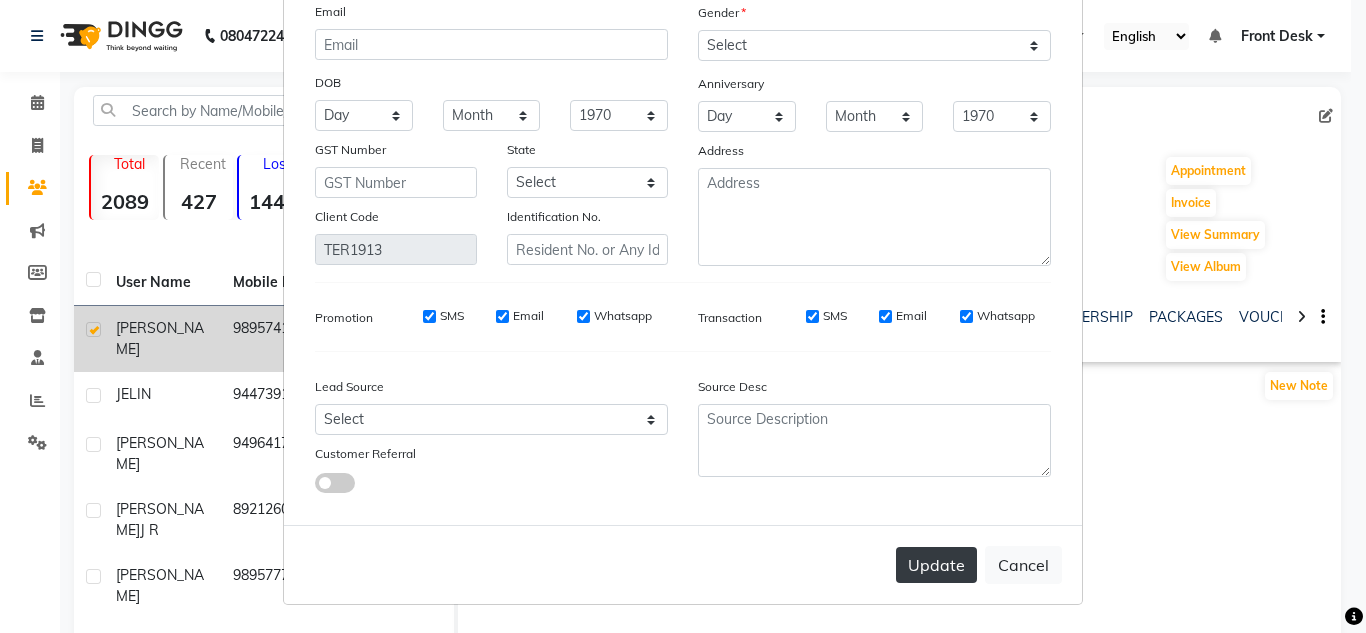 click on "Update" at bounding box center [936, 565] 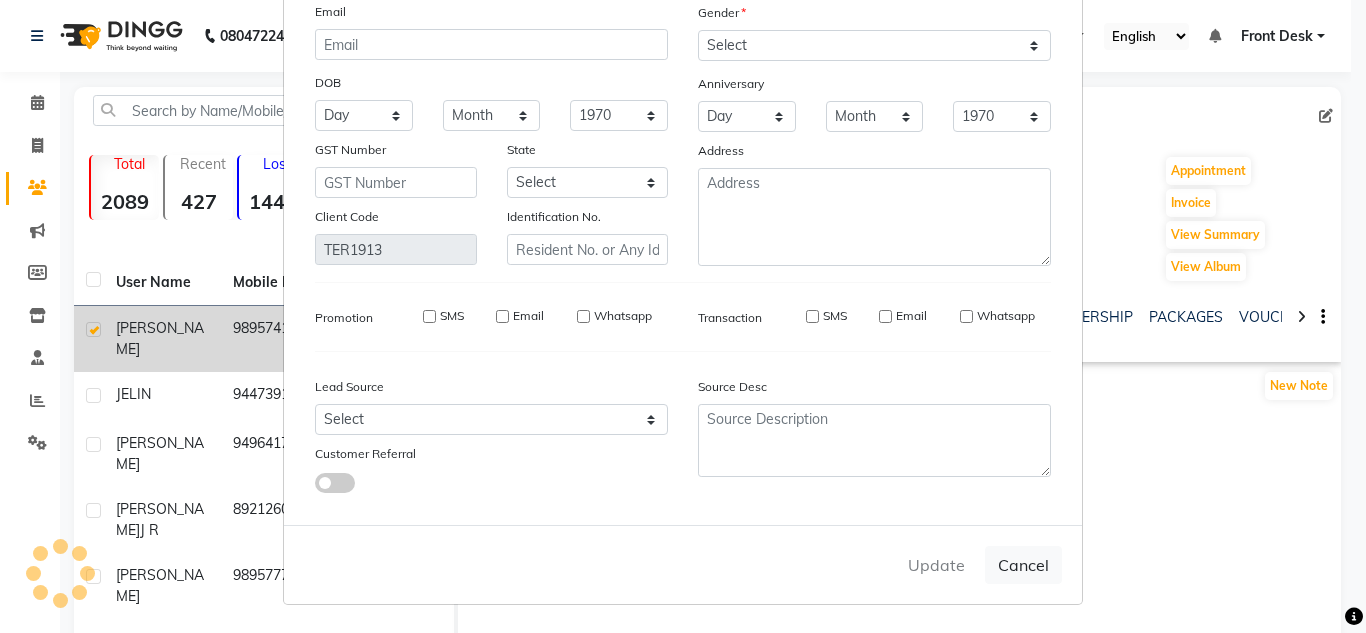 type 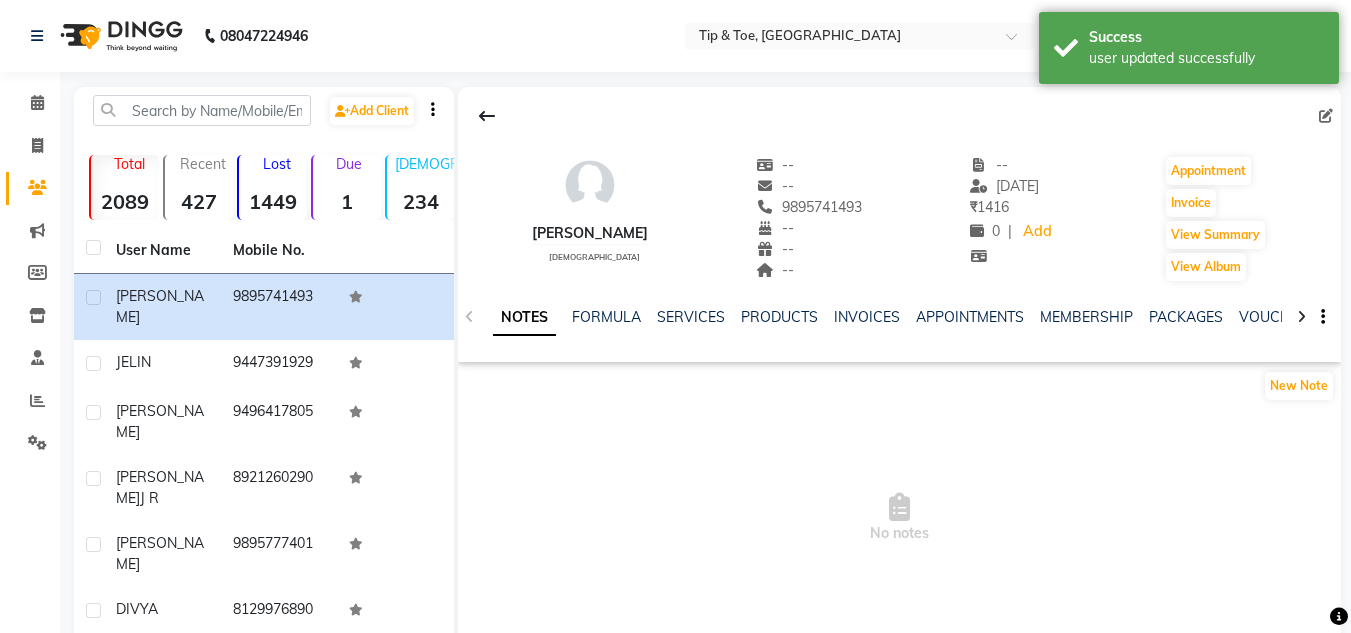 click on "Calendar" 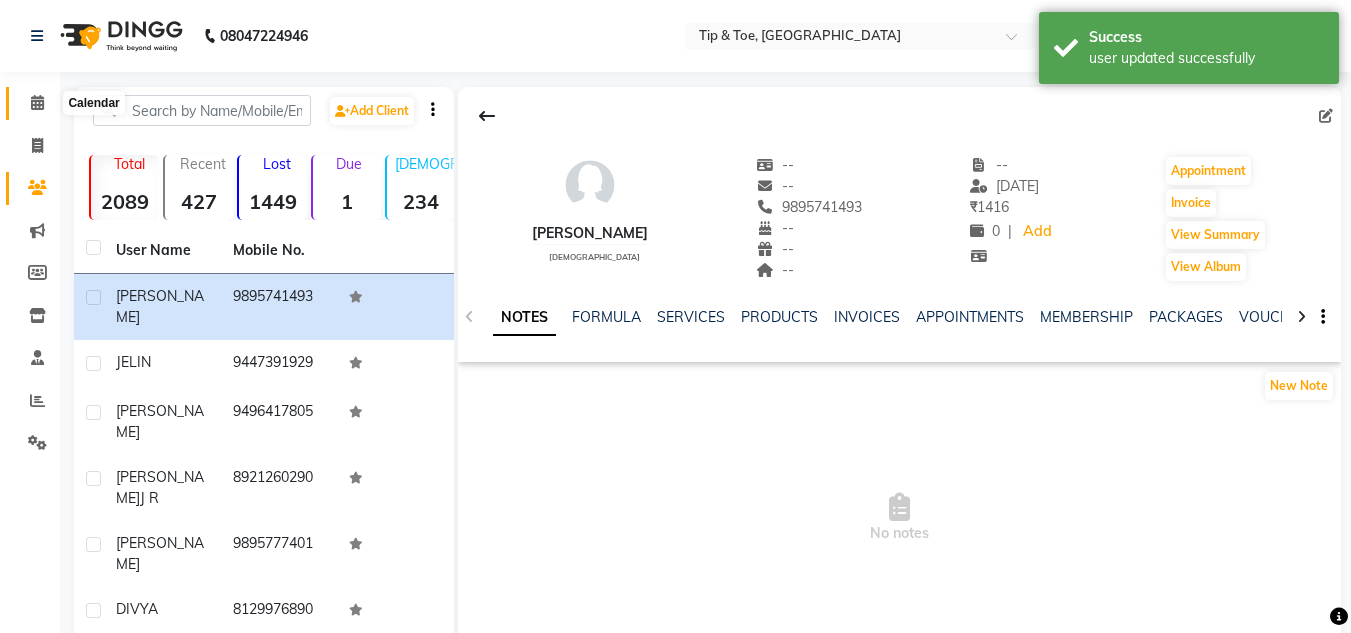 click 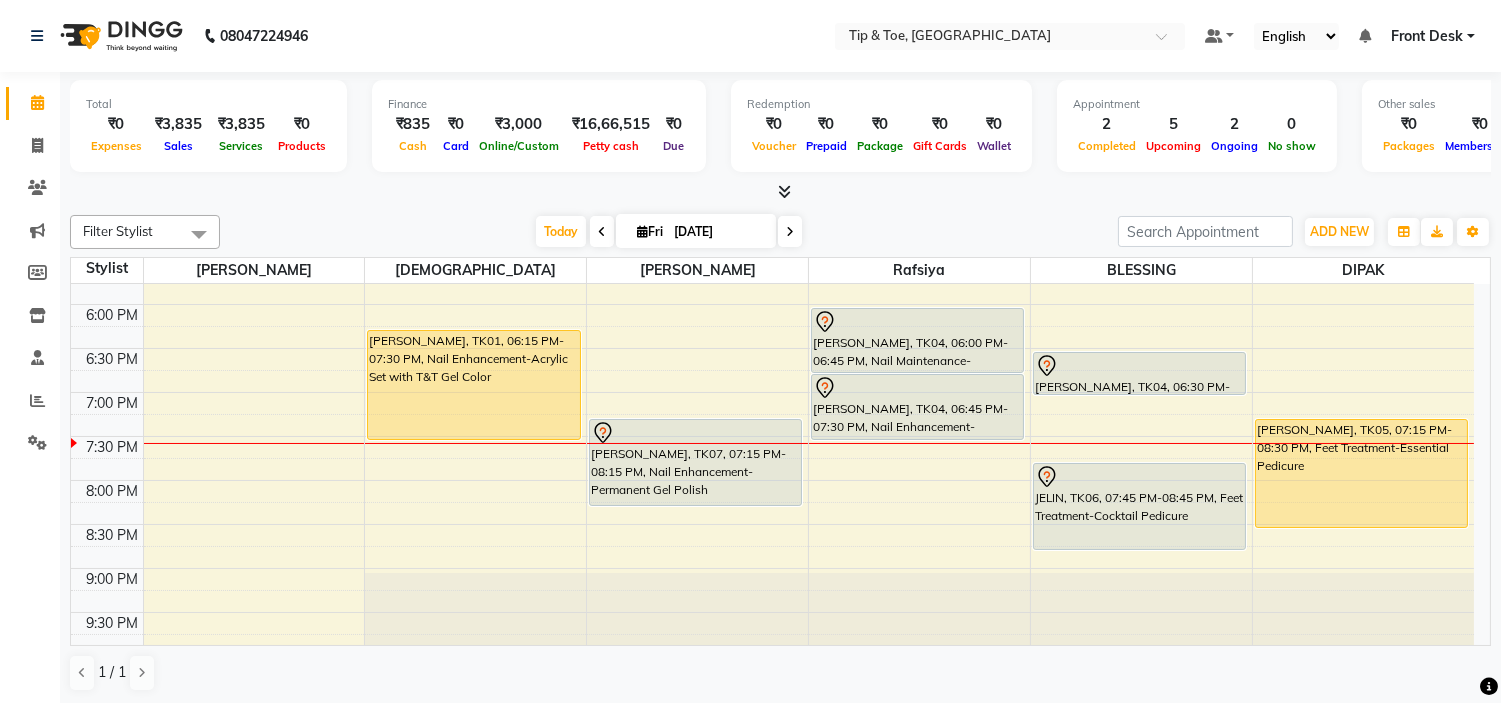 scroll, scrollTop: 777, scrollLeft: 0, axis: vertical 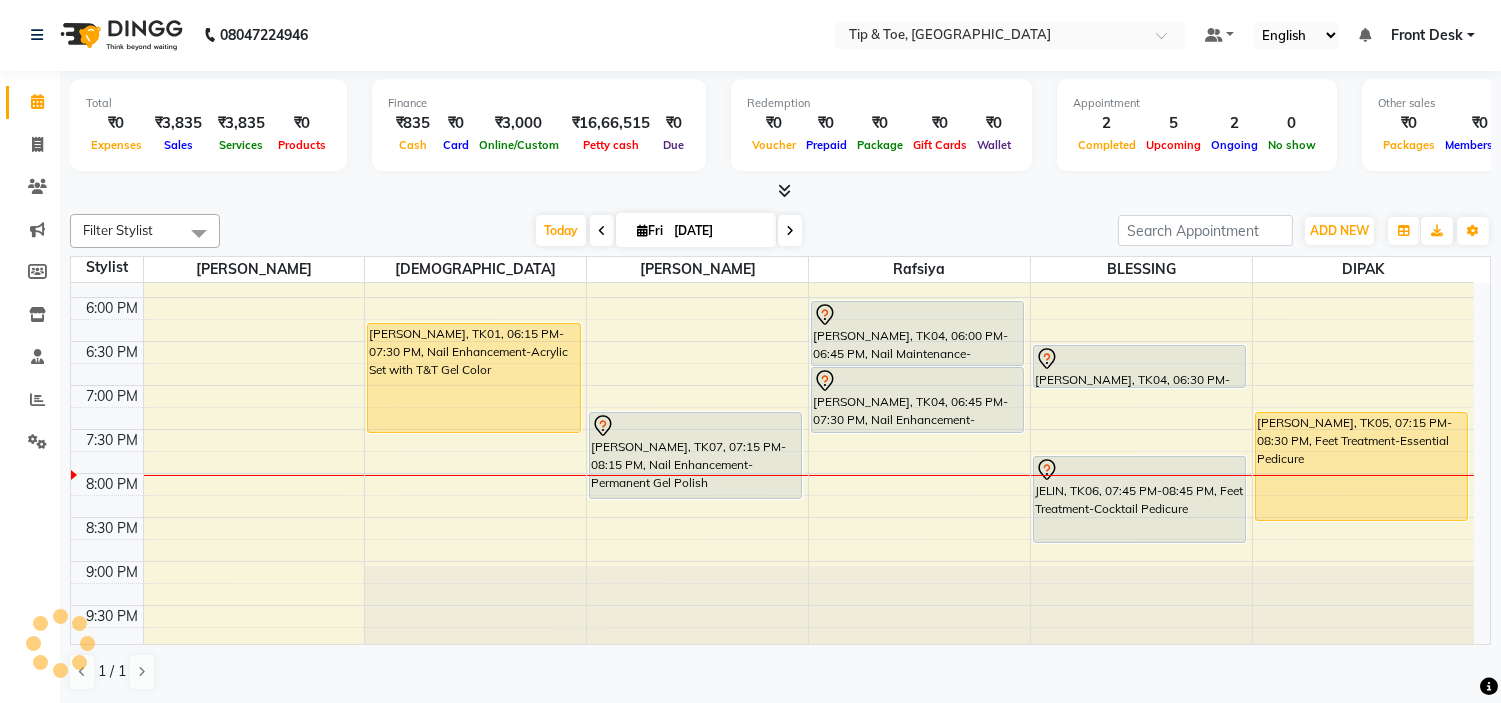 click at bounding box center [790, 230] 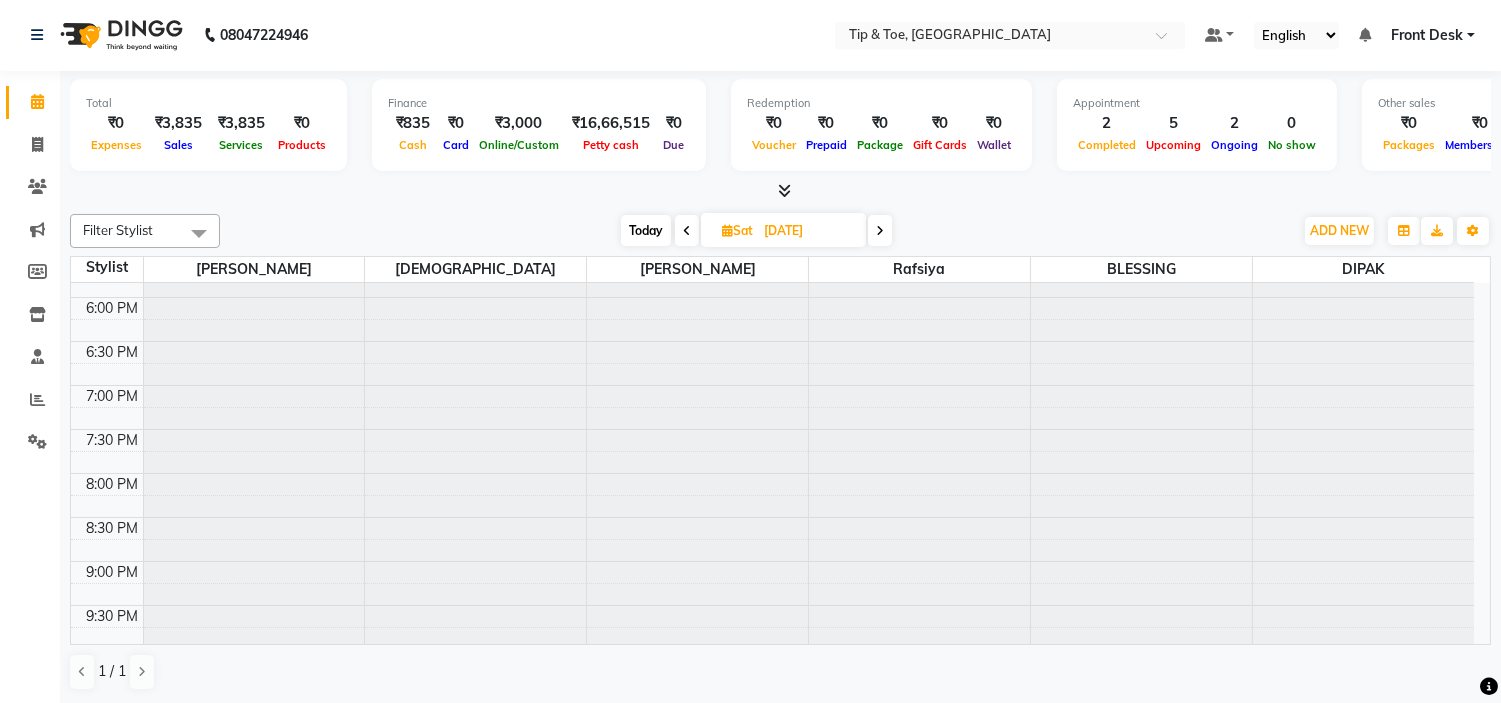 scroll, scrollTop: 0, scrollLeft: 0, axis: both 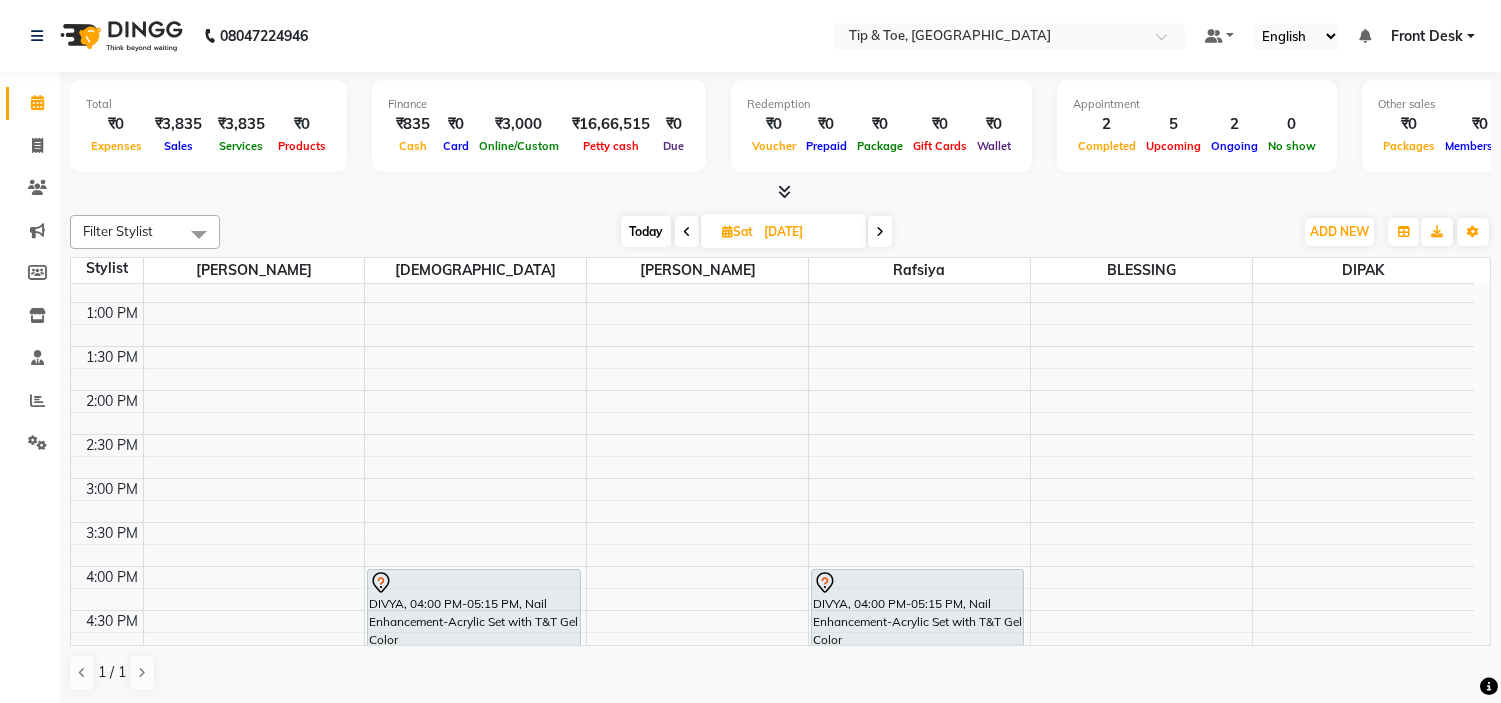 click on "9:00 AM 9:30 AM 10:00 AM 10:30 AM 11:00 AM 11:30 AM 12:00 PM 12:30 PM 1:00 PM 1:30 PM 2:00 PM 2:30 PM 3:00 PM 3:30 PM 4:00 PM 4:30 PM 5:00 PM 5:30 PM 6:00 PM 6:30 PM 7:00 PM 7:30 PM 8:00 PM 8:30 PM 9:00 PM 9:30 PM             DIVYA, 04:00 PM-05:15 PM, Nail Enhancement-Acrylic Set with T&T Gel Color             [PERSON_NAME], 12:00 PM-12:45 PM, Nail Maintenance-Permanent Gel Polish Removal             DIVYA, 04:00 PM-05:15 PM, Nail Enhancement-Acrylic Set with T&T Gel Color" at bounding box center [772, 522] 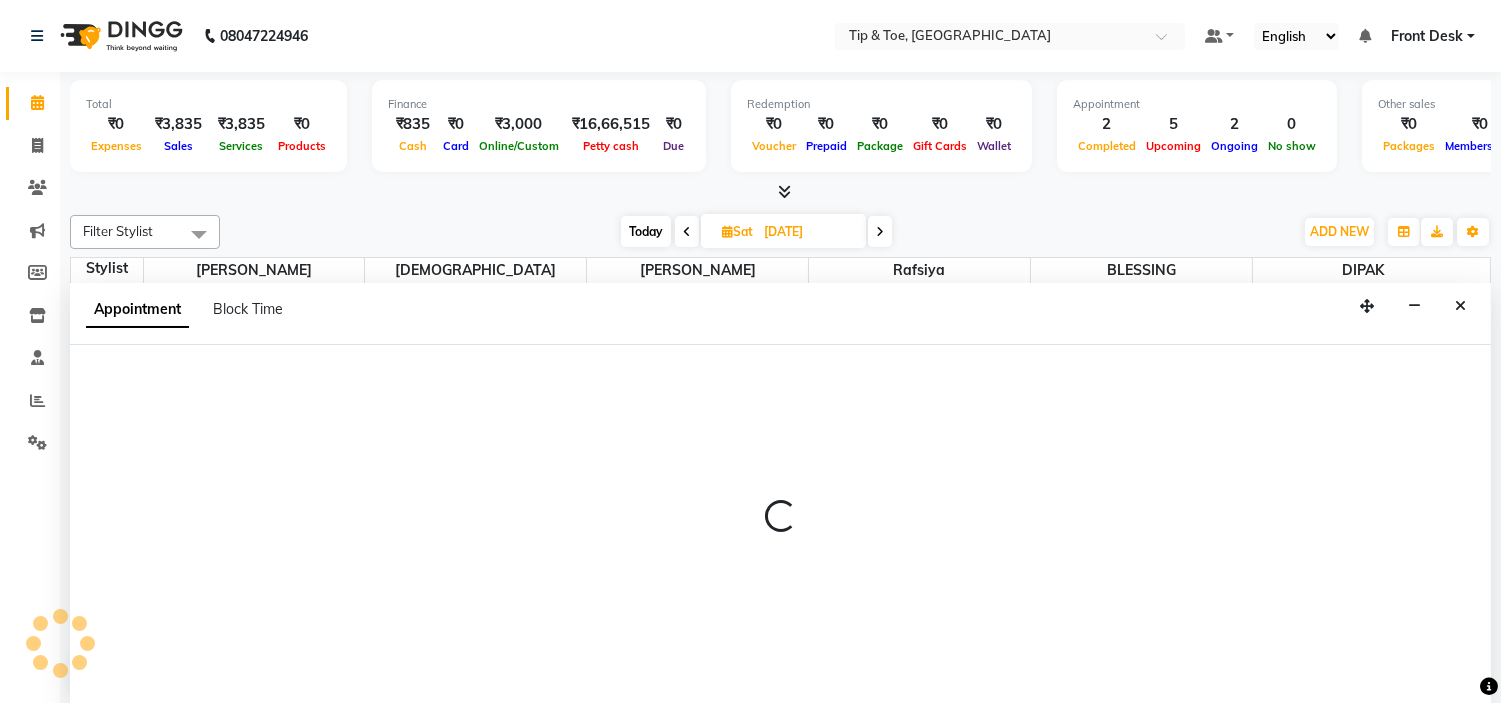 scroll, scrollTop: 1, scrollLeft: 0, axis: vertical 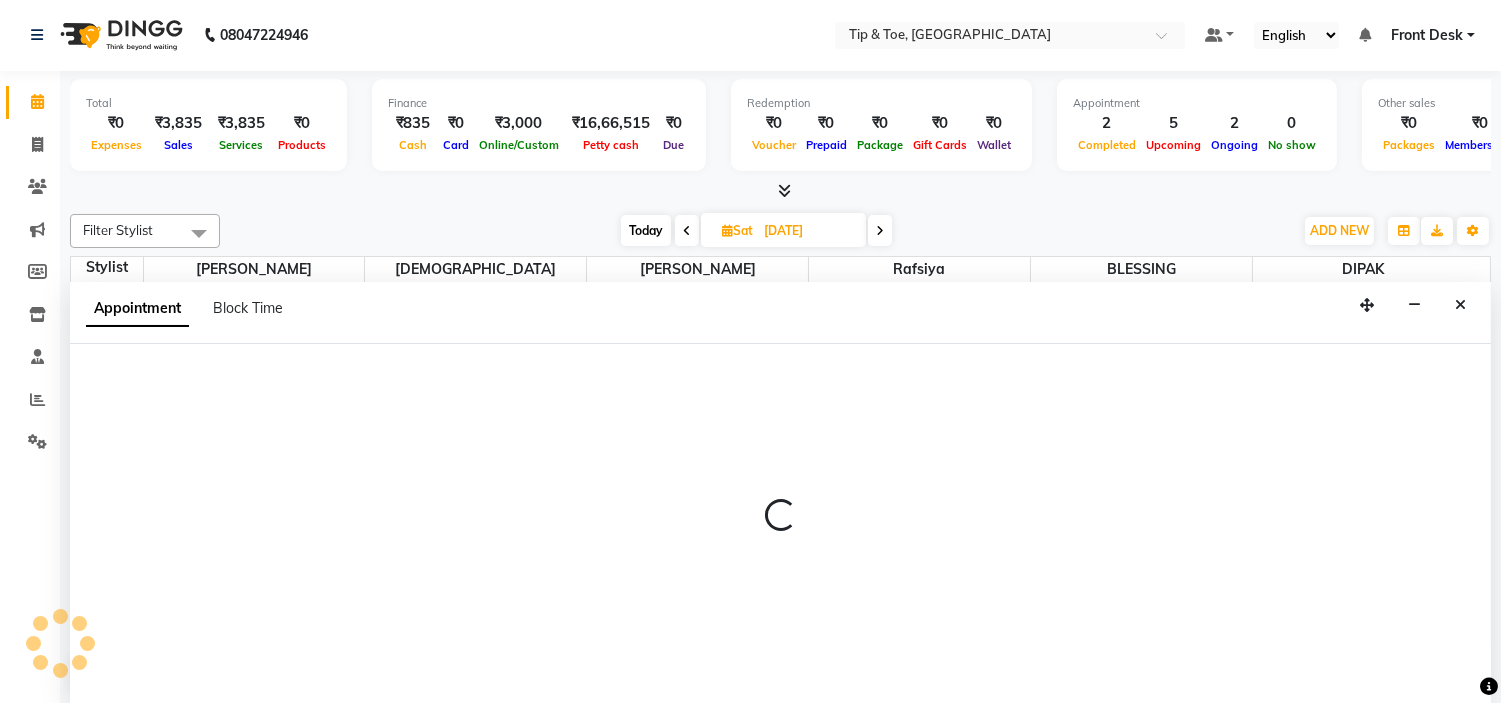 select on "46387" 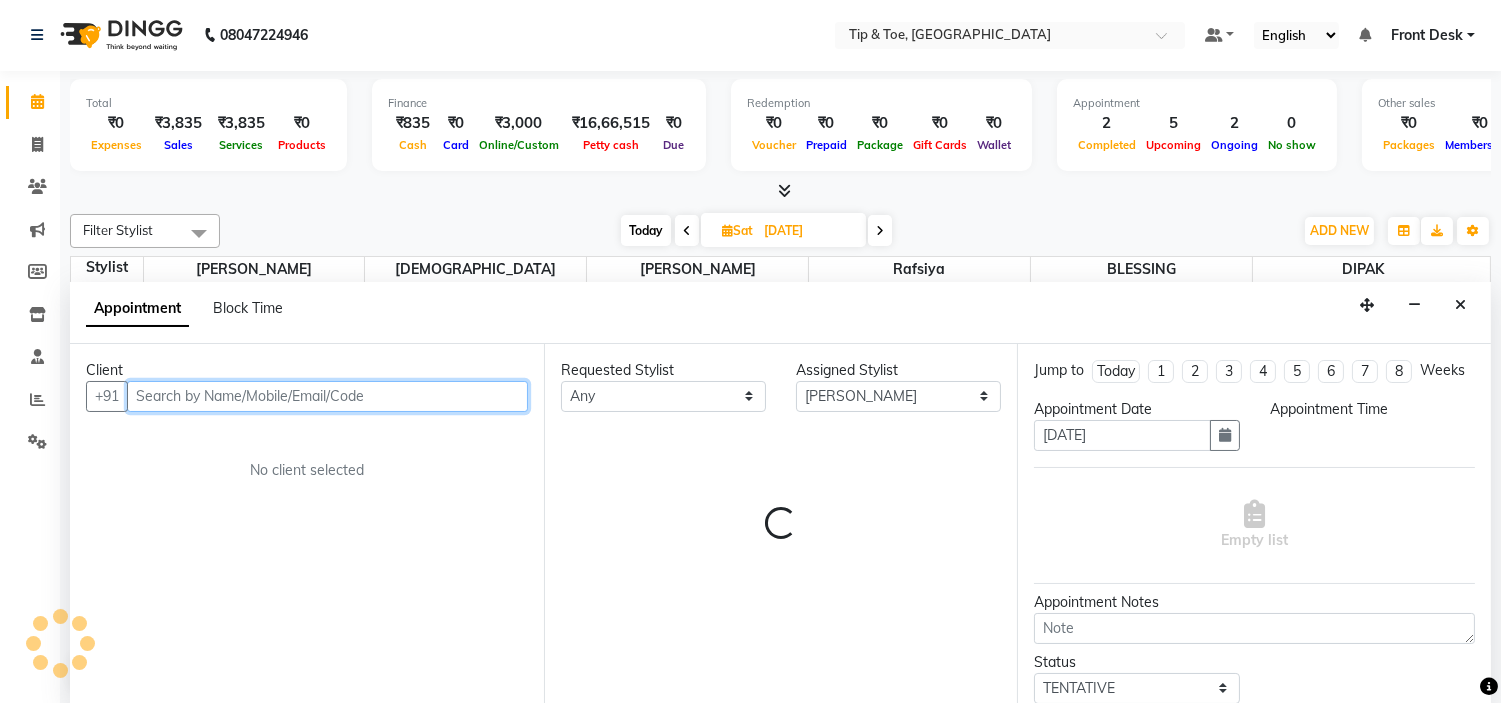 select on "900" 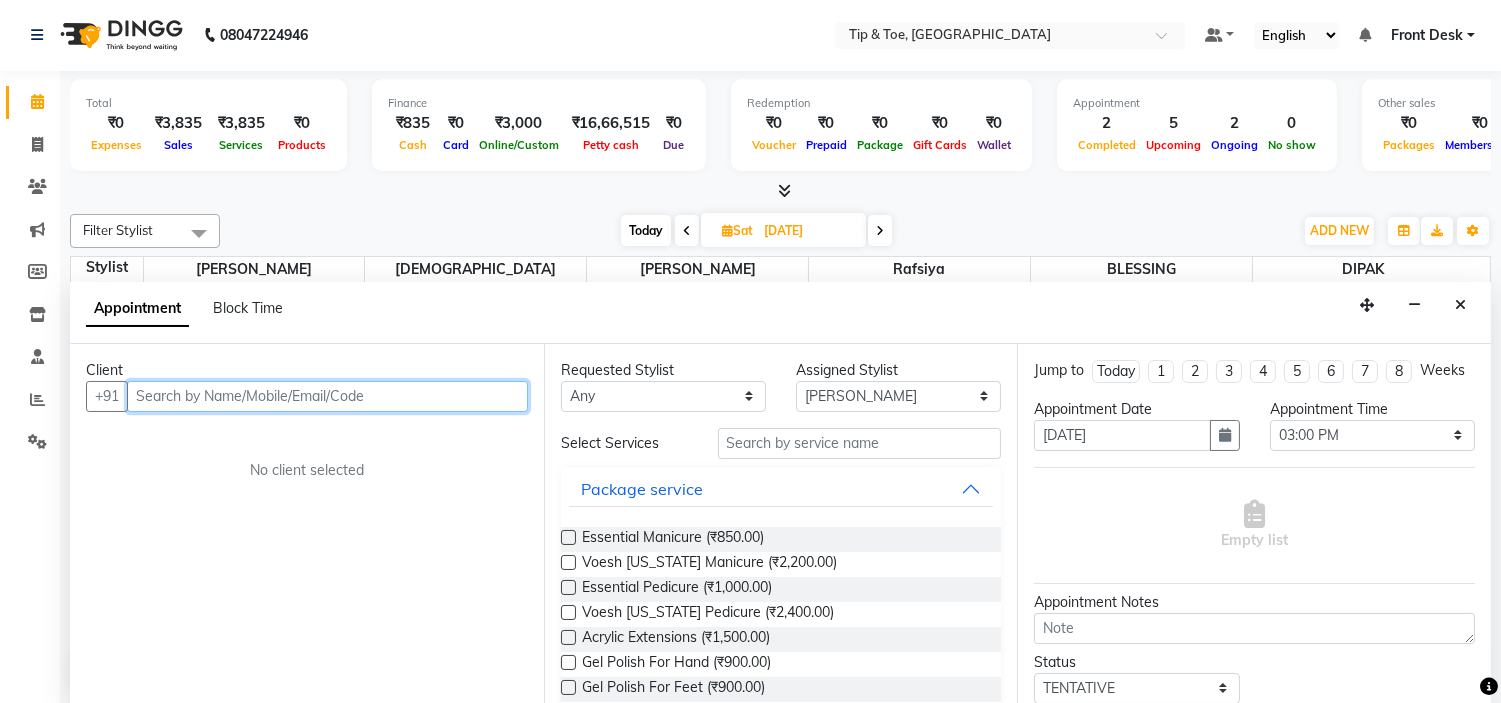 click at bounding box center (327, 396) 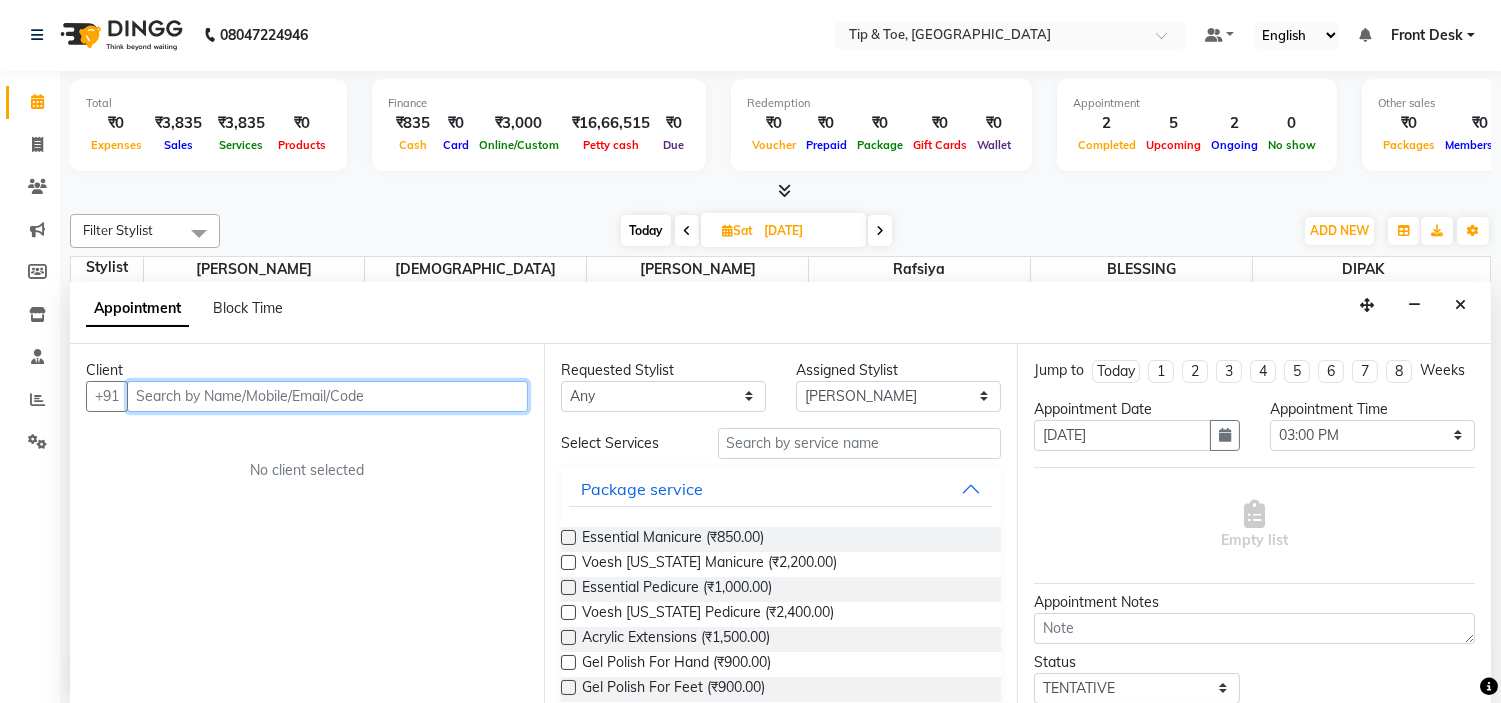 click at bounding box center [327, 396] 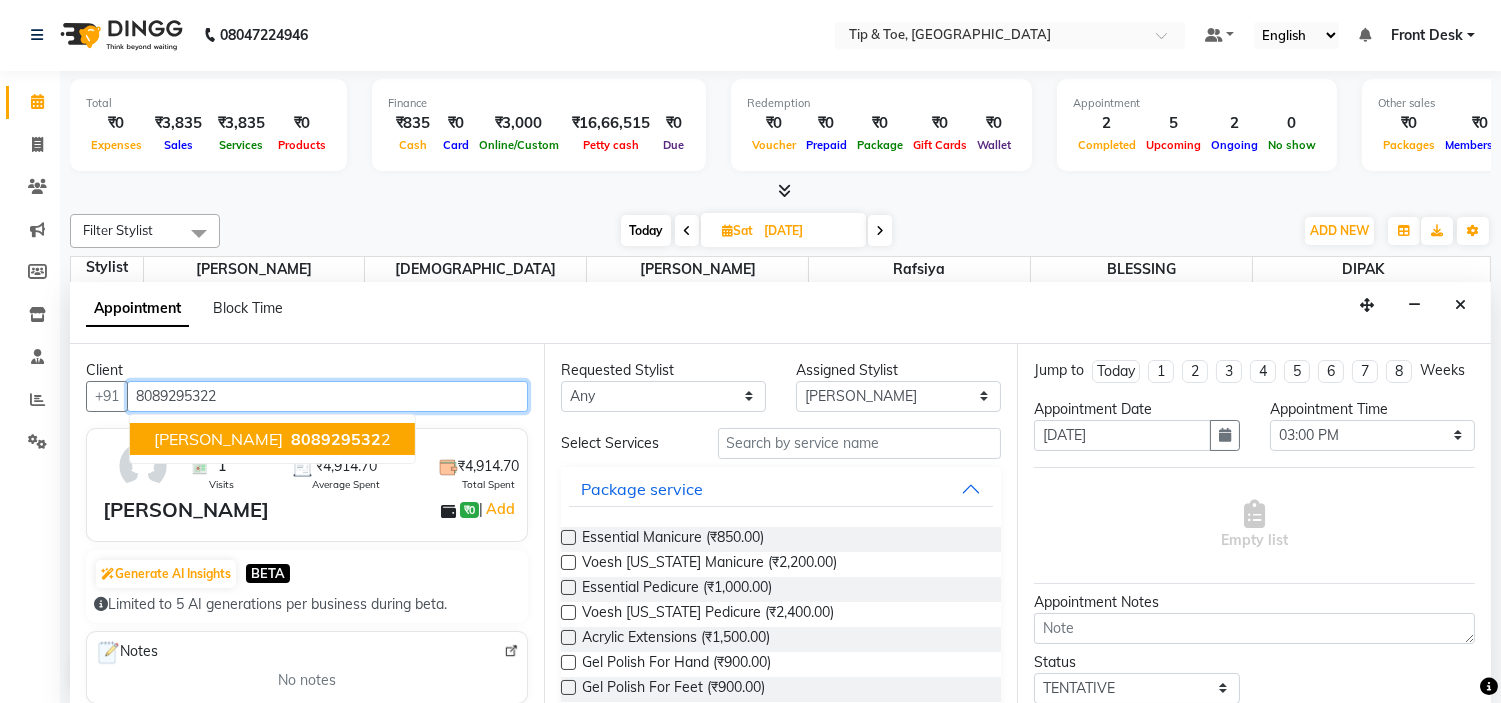click on "808929532" at bounding box center (336, 439) 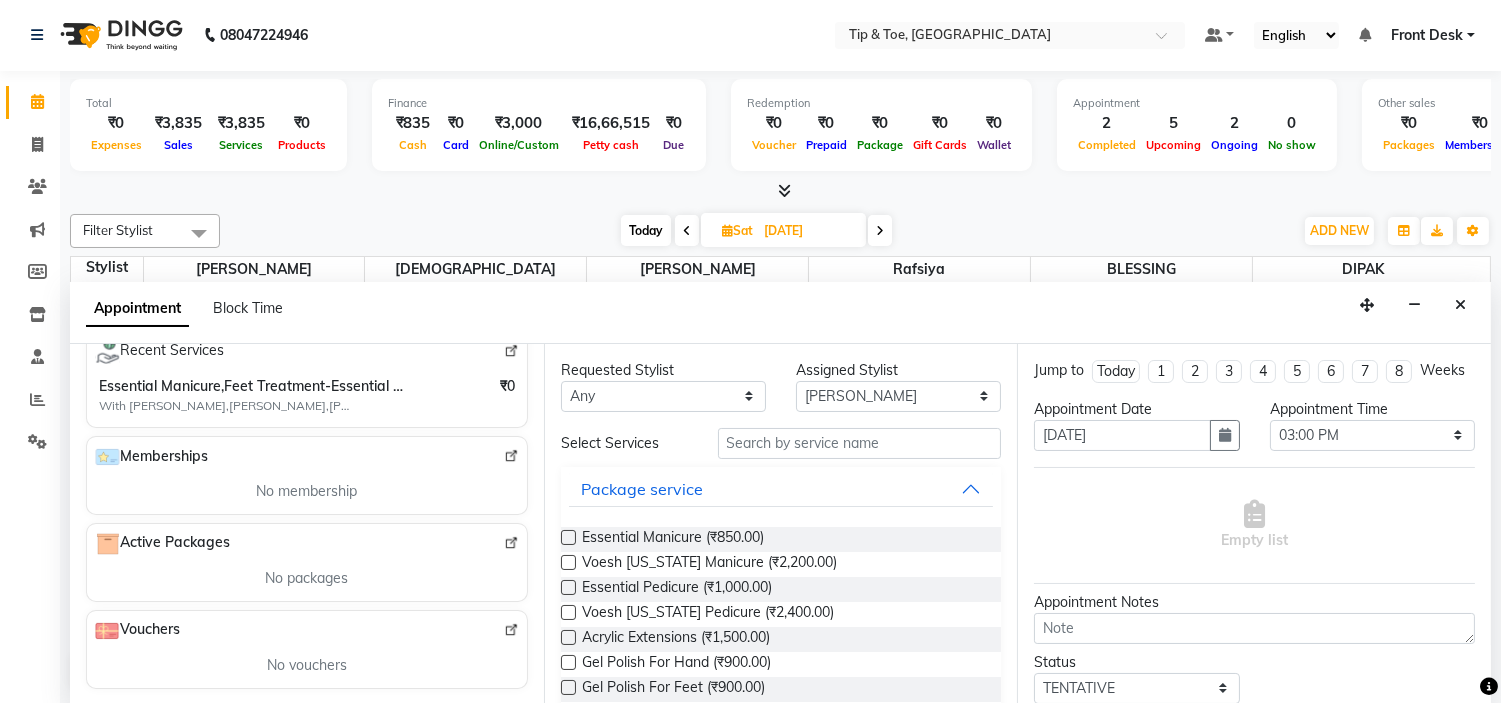 scroll, scrollTop: 382, scrollLeft: 0, axis: vertical 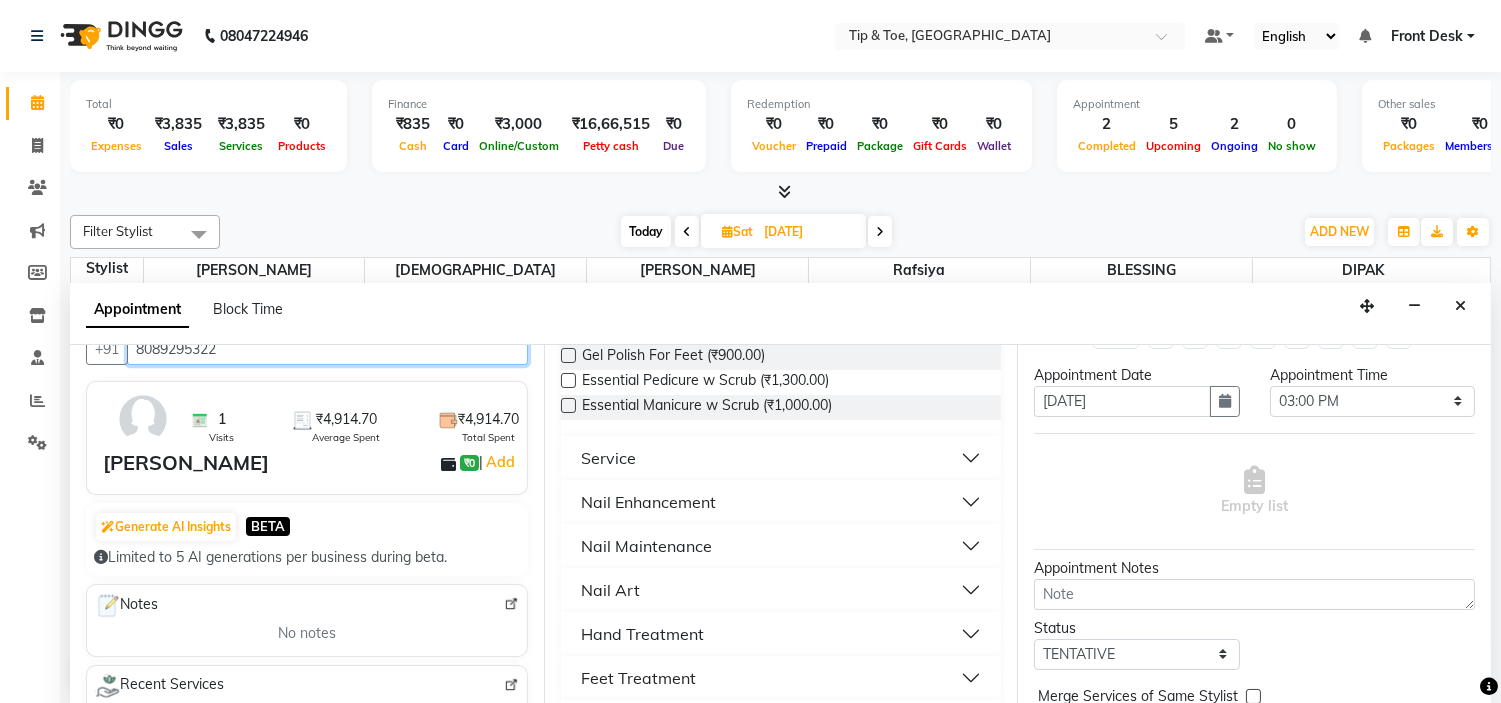 type on "8089295322" 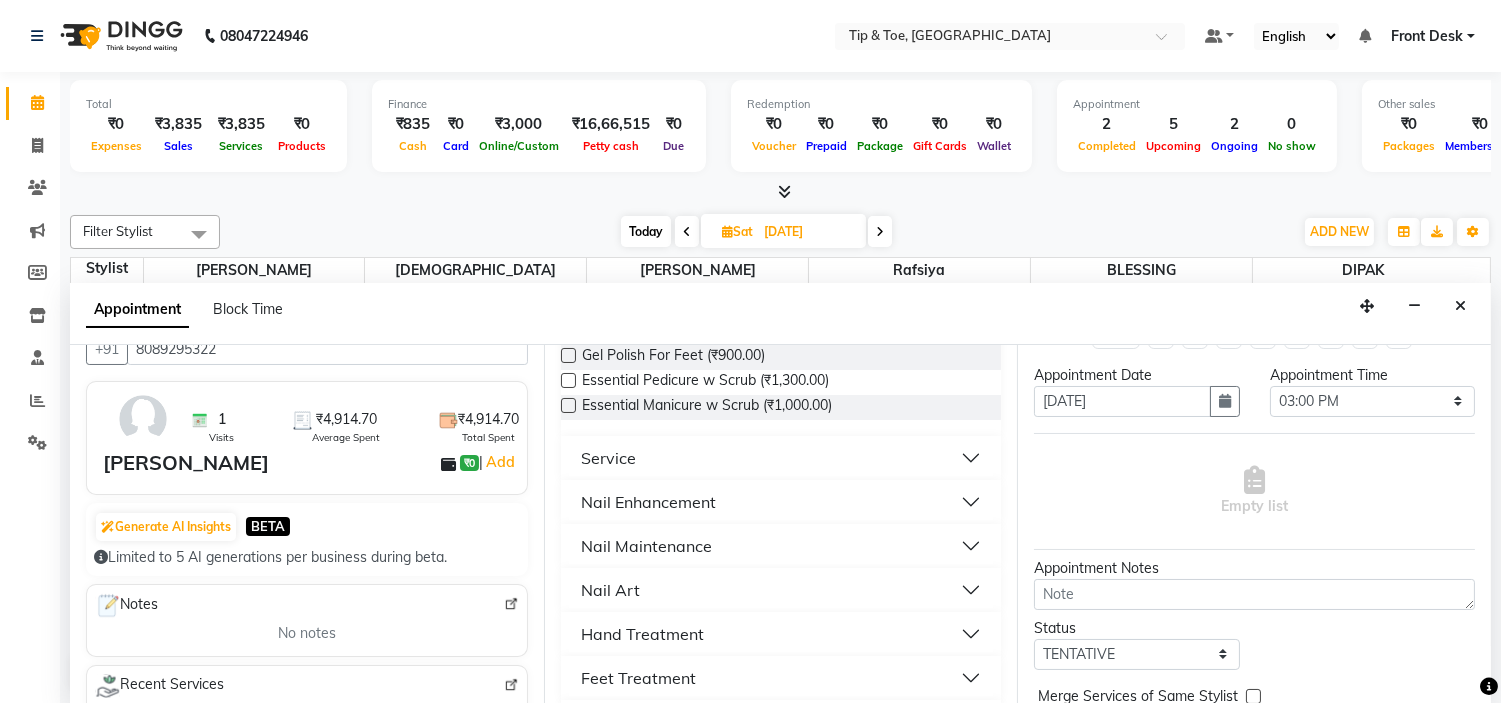 click on "Nail Enhancement" at bounding box center [781, 502] 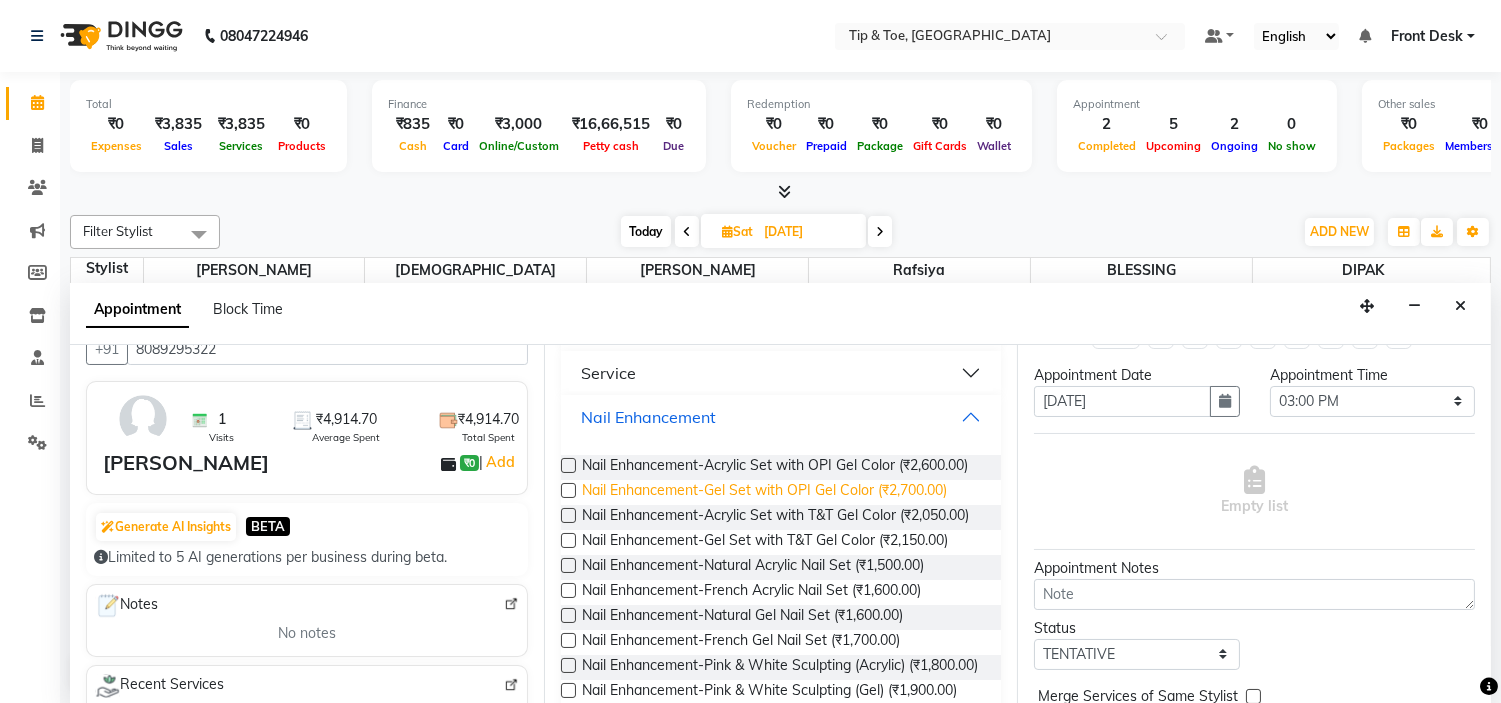 scroll, scrollTop: 444, scrollLeft: 0, axis: vertical 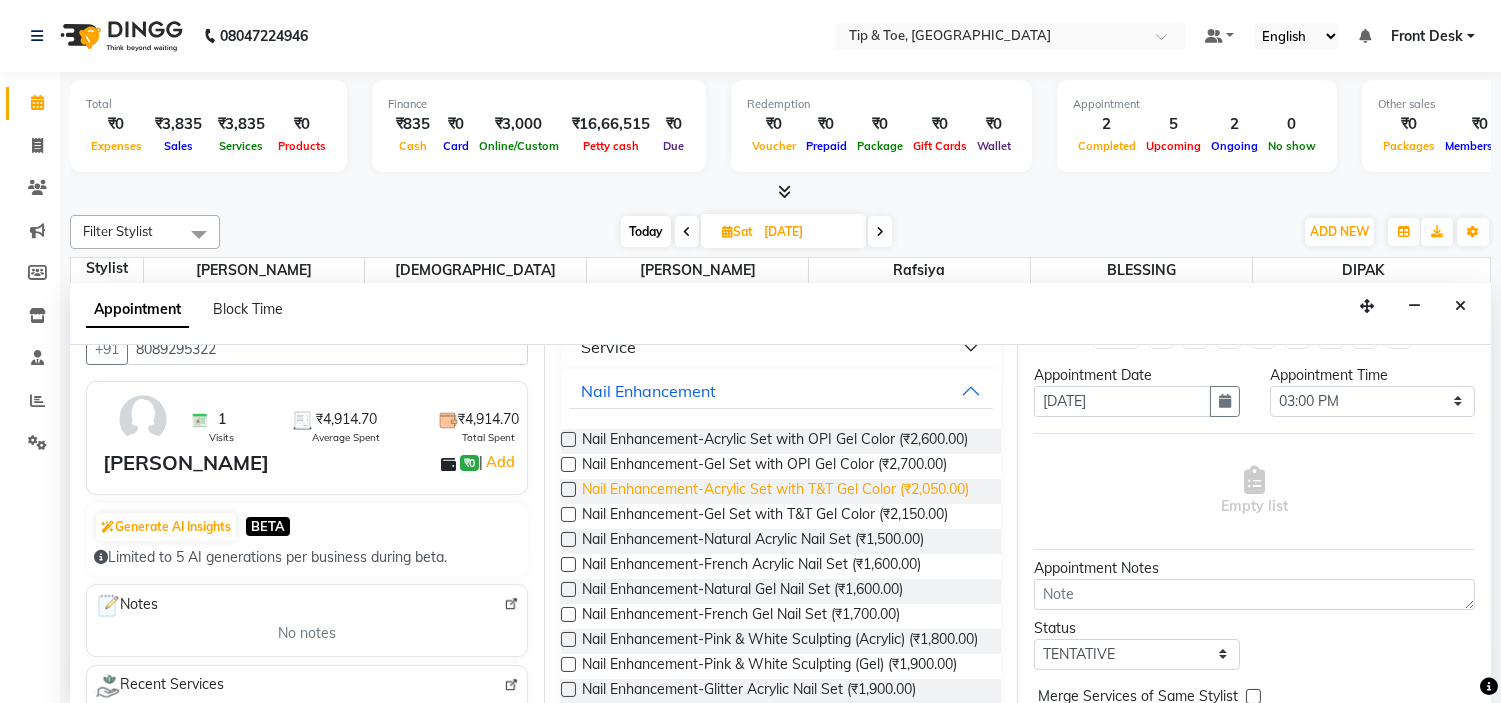 click on "Nail Enhancement-Acrylic Set with T&T Gel Color (₹2,050.00)" at bounding box center (775, 491) 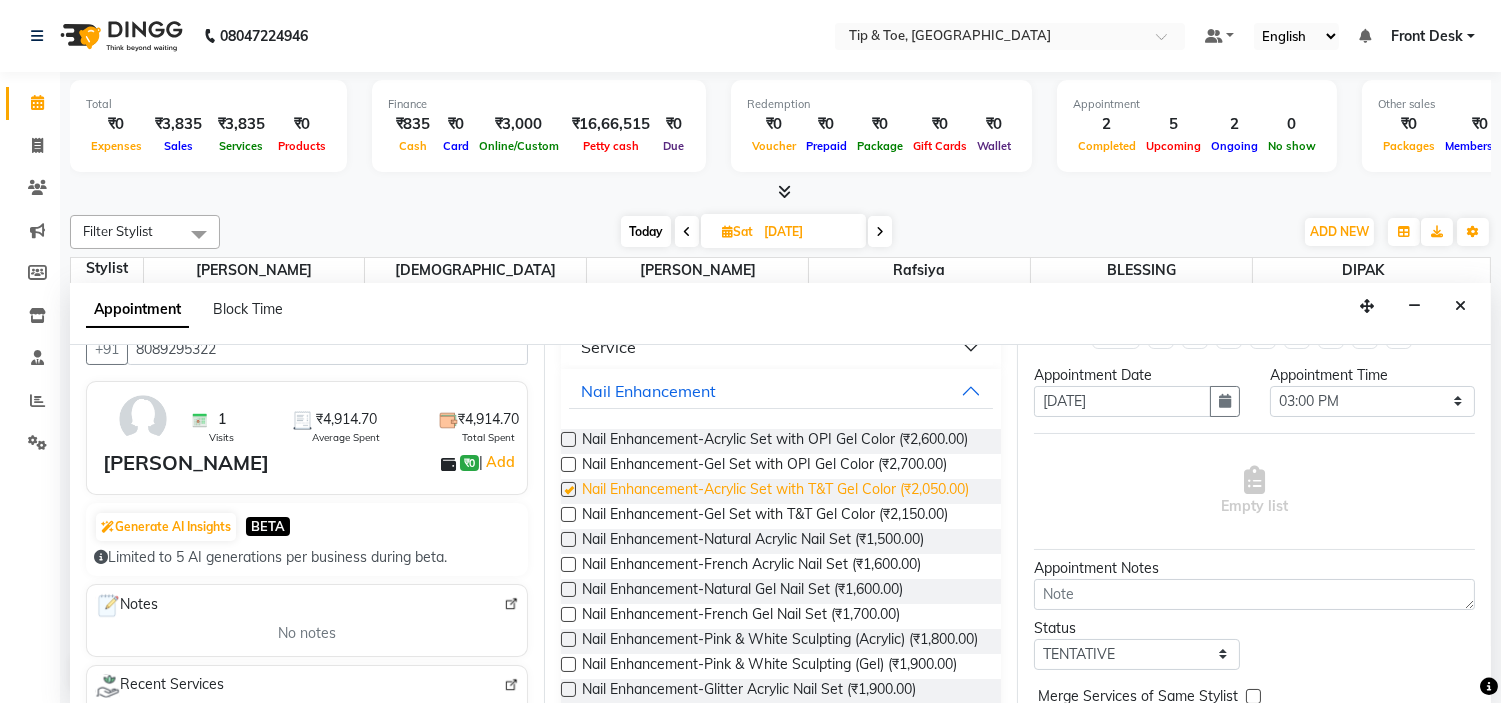checkbox on "false" 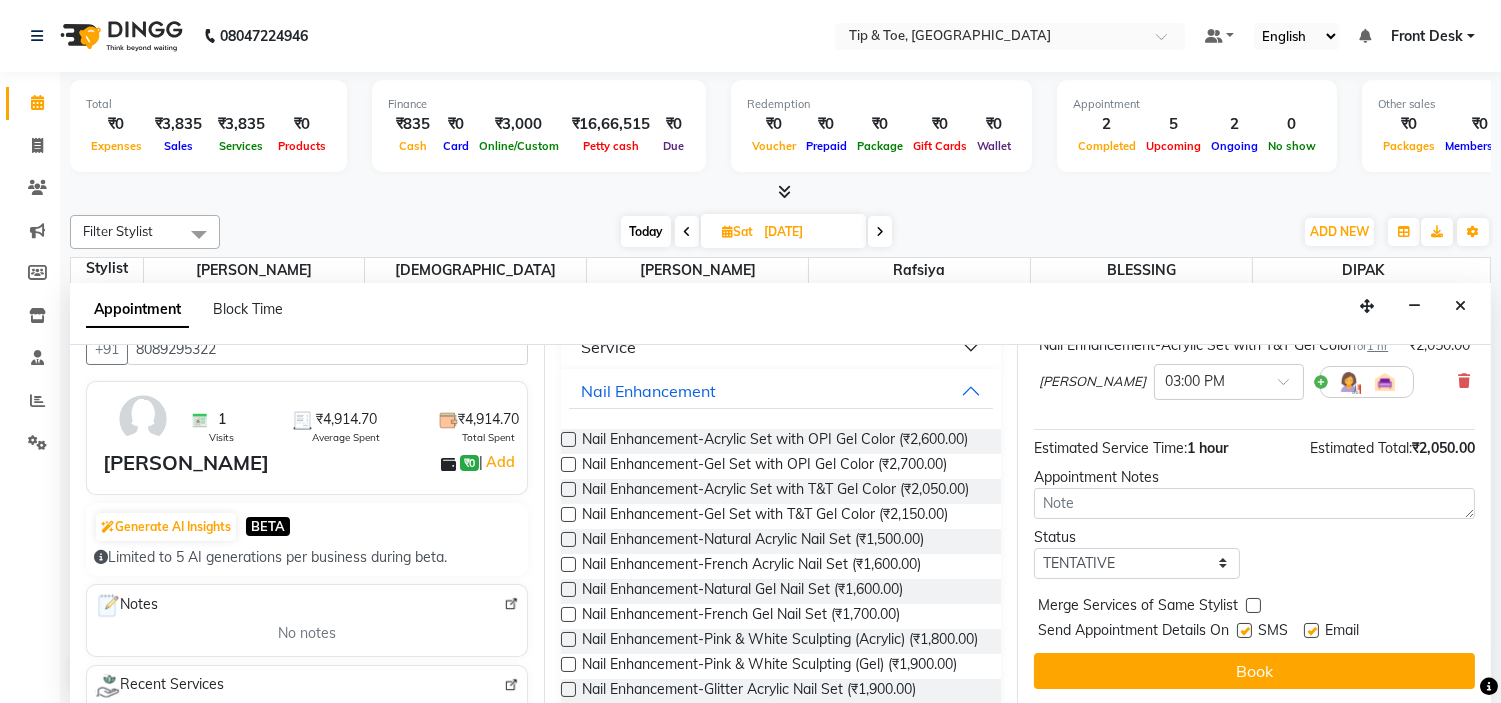scroll, scrollTop: 186, scrollLeft: 0, axis: vertical 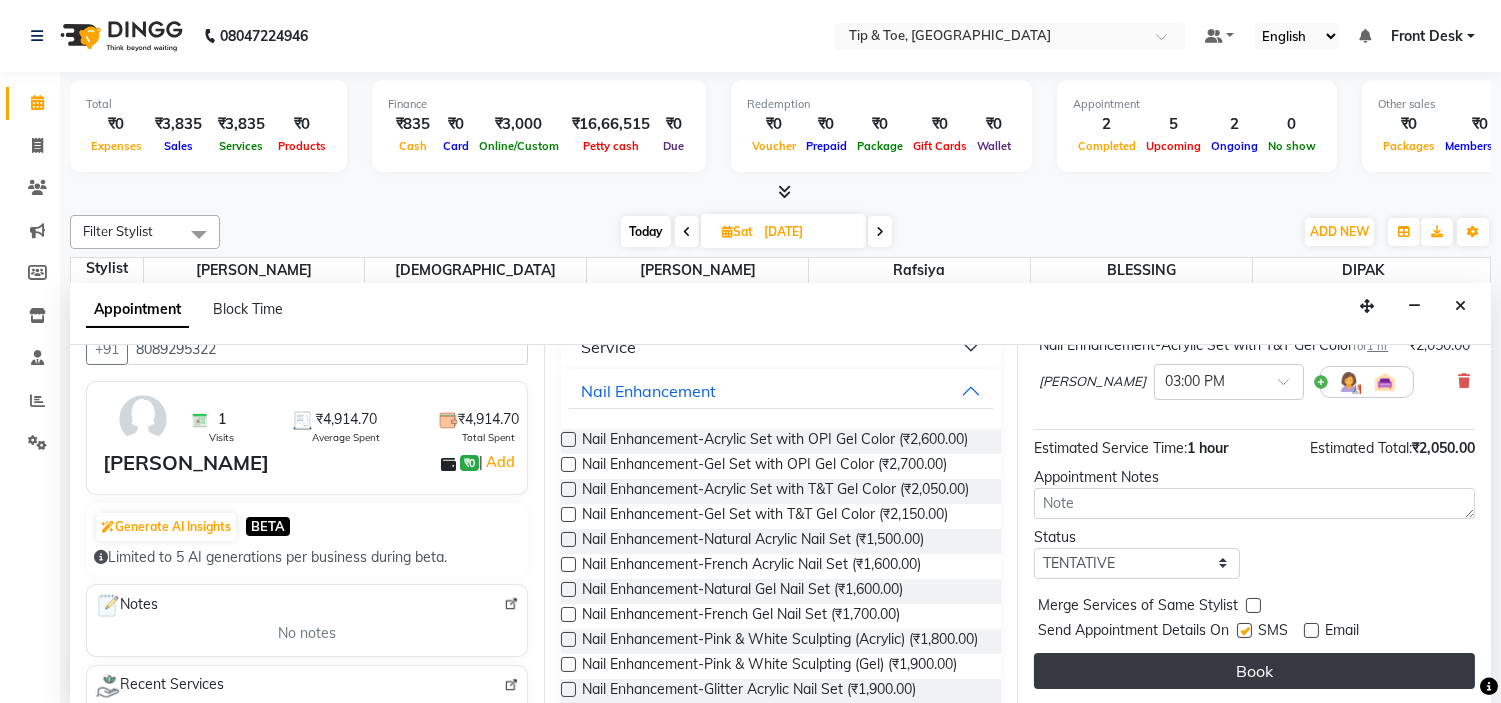 click on "Book" at bounding box center (1254, 671) 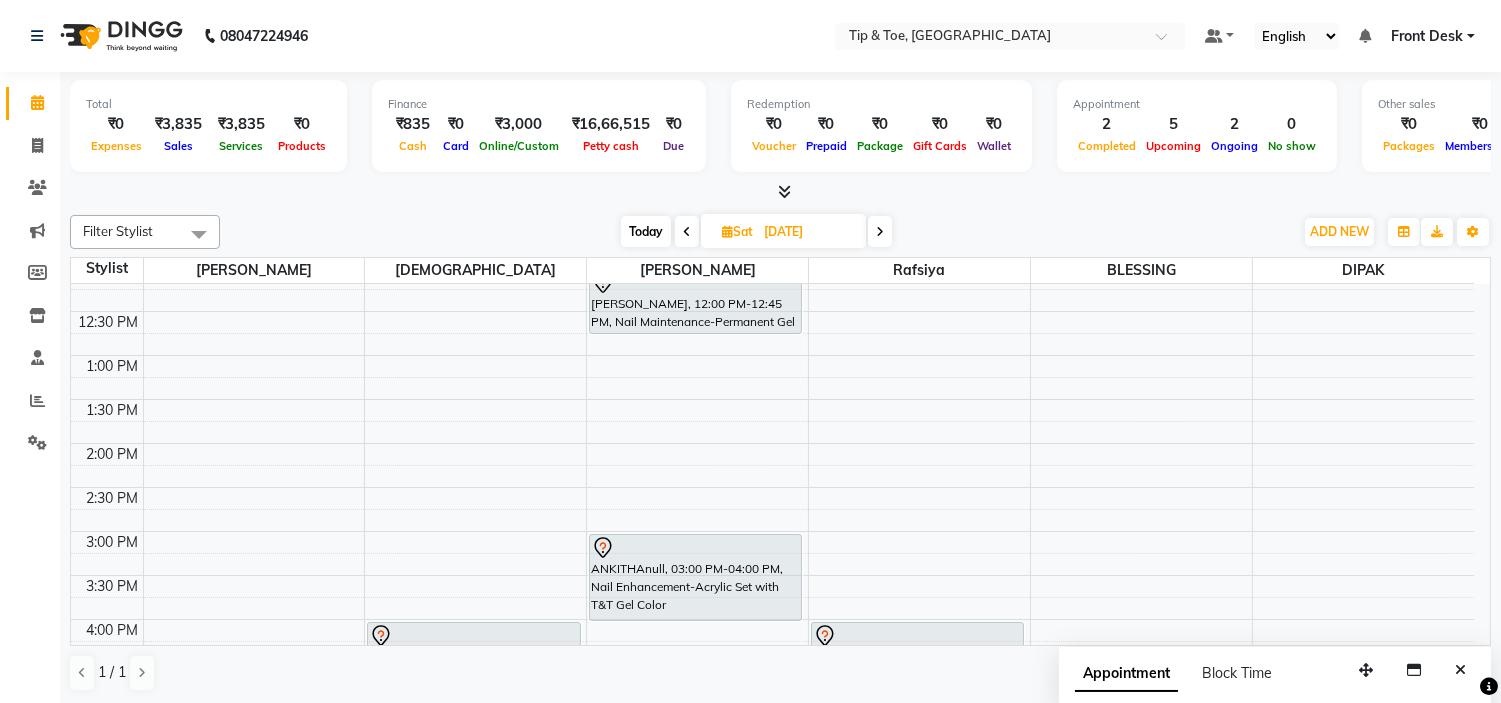 scroll, scrollTop: 333, scrollLeft: 0, axis: vertical 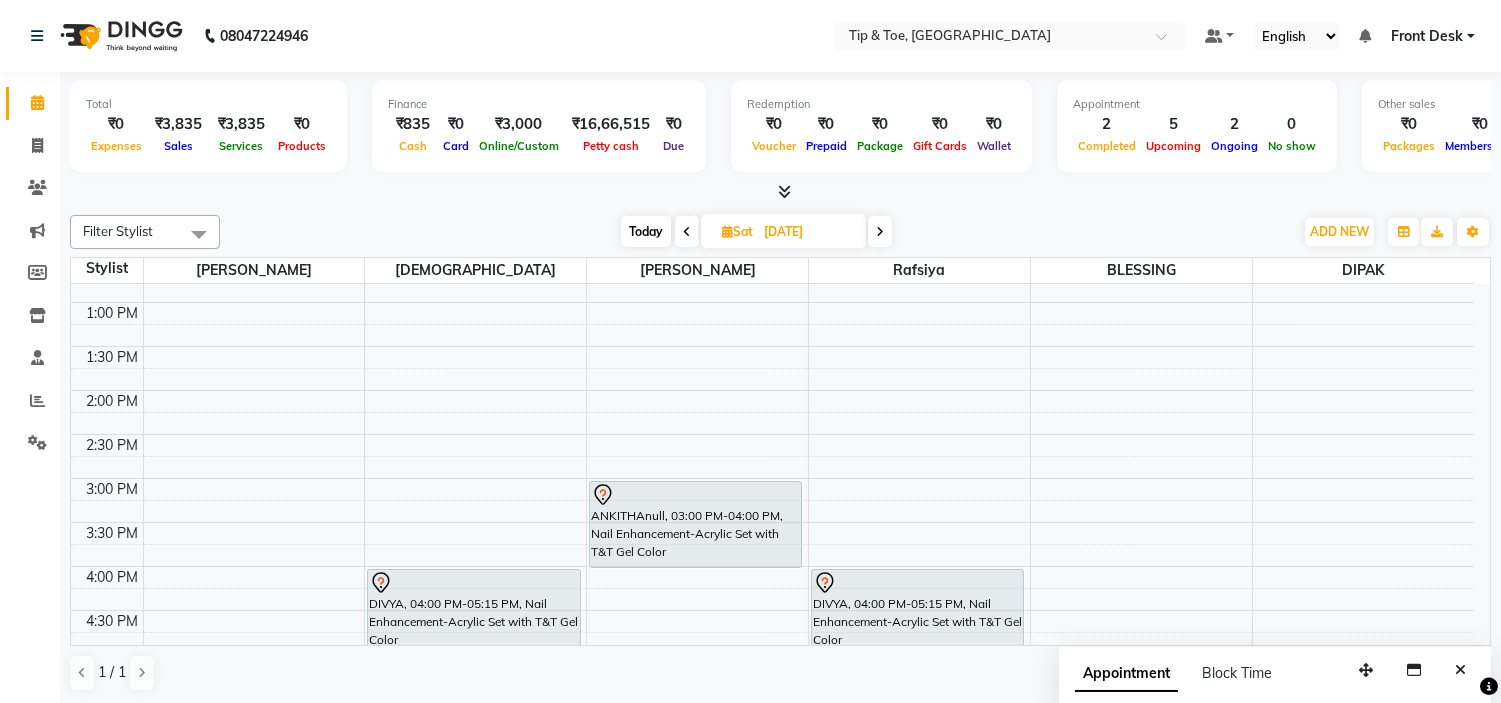 click at bounding box center [687, 231] 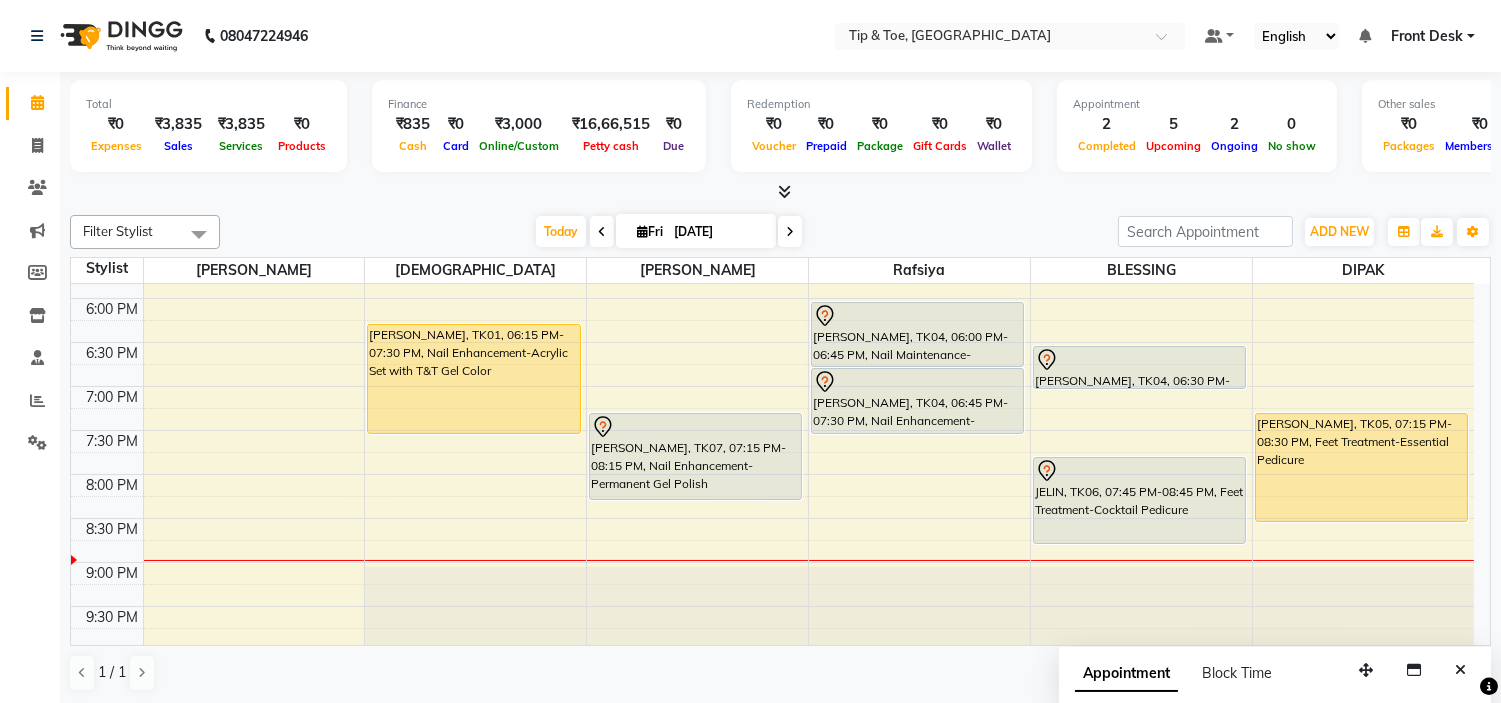 scroll, scrollTop: 787, scrollLeft: 0, axis: vertical 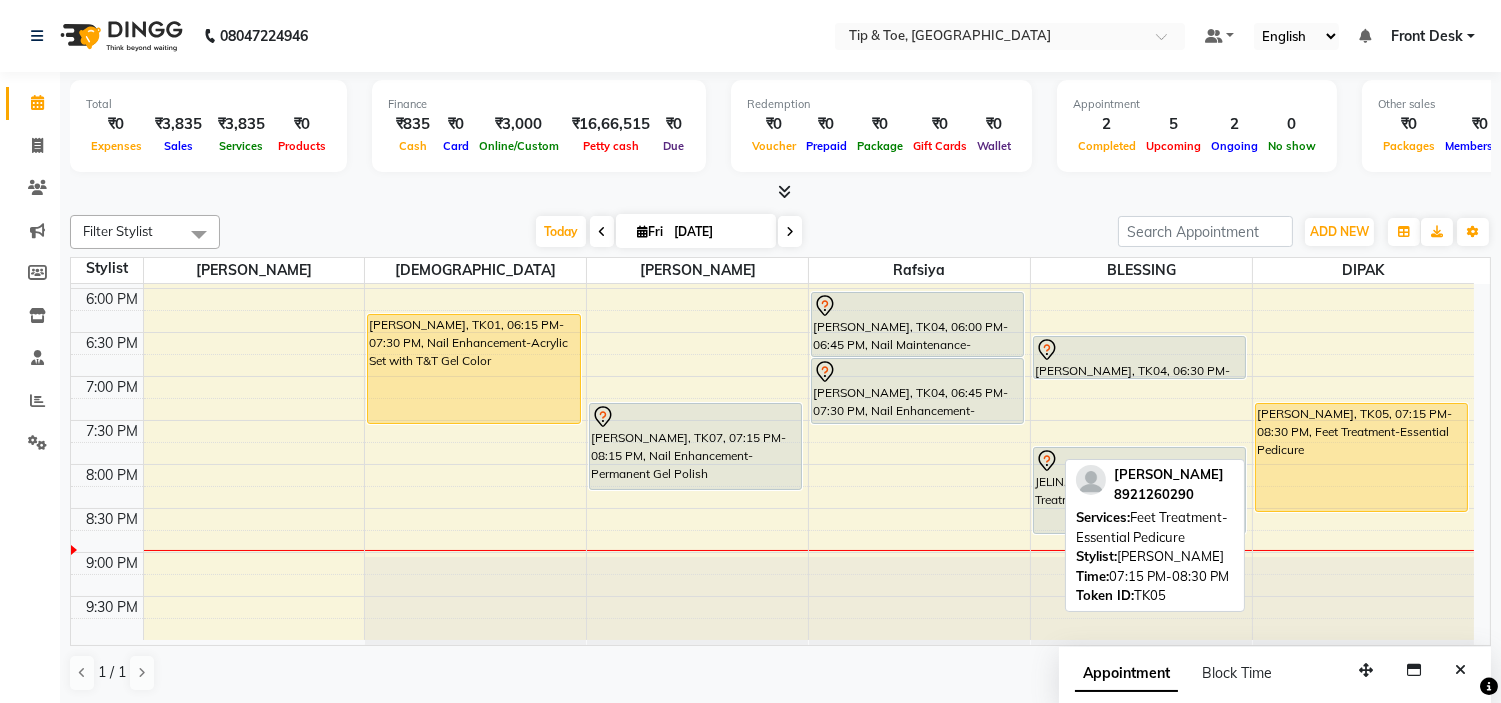 click on "[PERSON_NAME], TK05, 07:15 PM-08:30 PM, Feet Treatment-Essential Pedicure" at bounding box center (1362, 457) 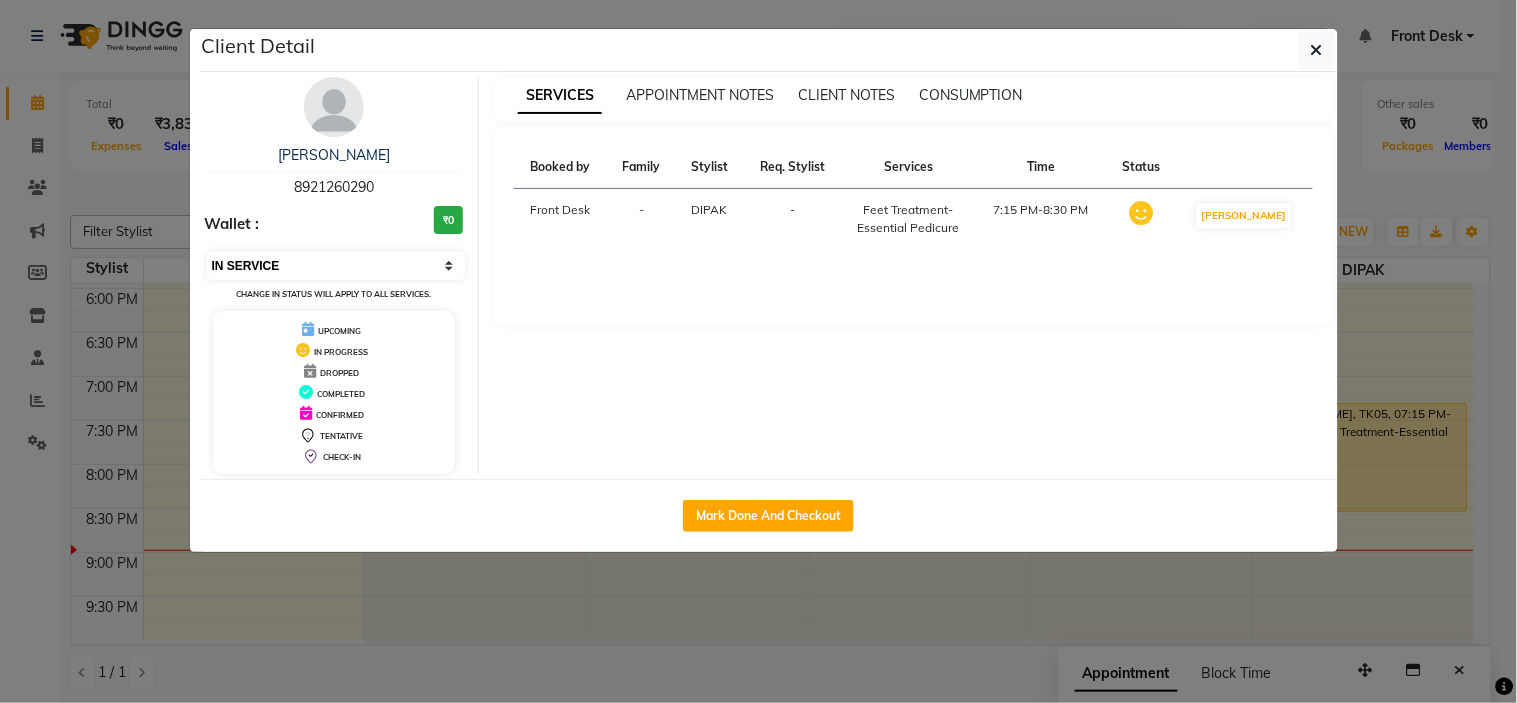 click on "Select IN SERVICE CONFIRMED TENTATIVE CHECK IN MARK DONE DROPPED UPCOMING" at bounding box center (336, 266) 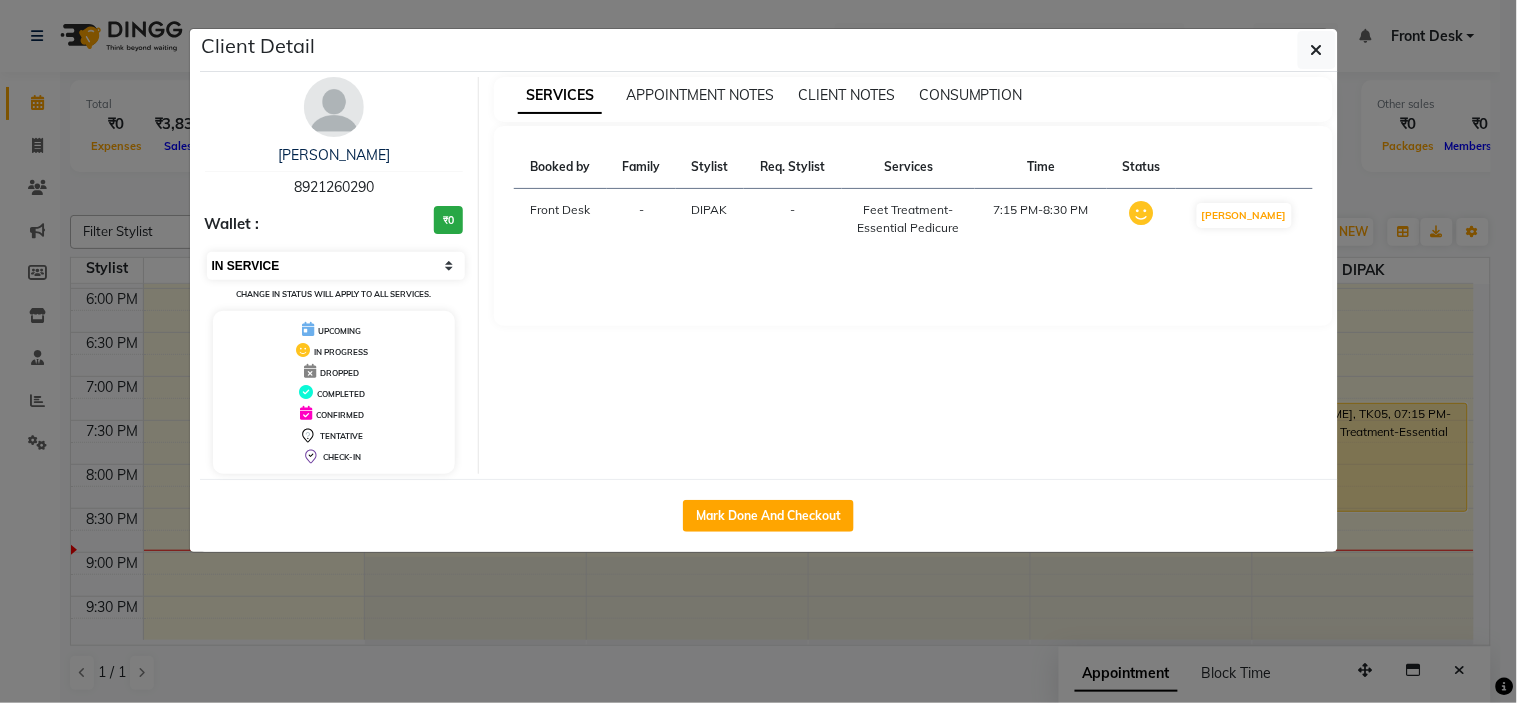 select on "7" 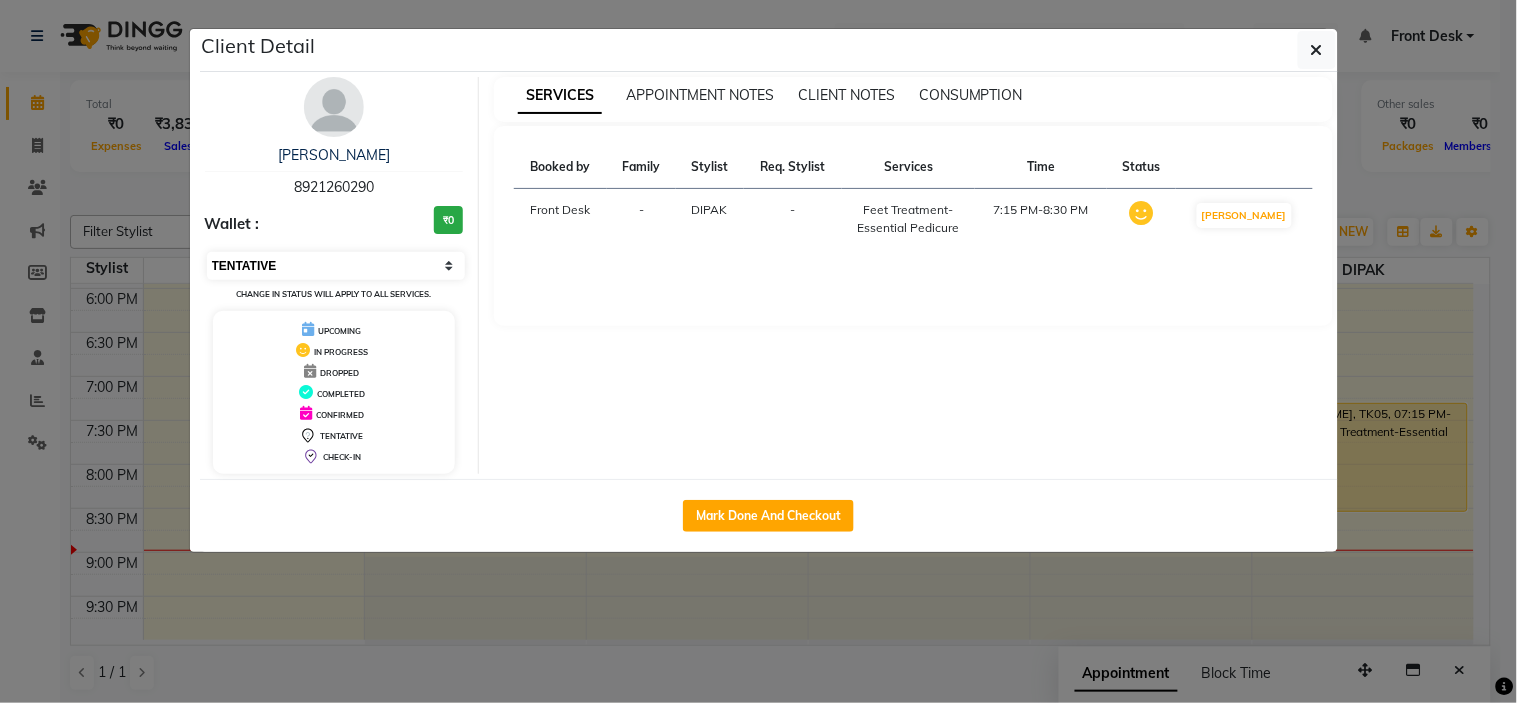 click on "Select IN SERVICE CONFIRMED TENTATIVE CHECK IN MARK DONE DROPPED UPCOMING" at bounding box center (336, 266) 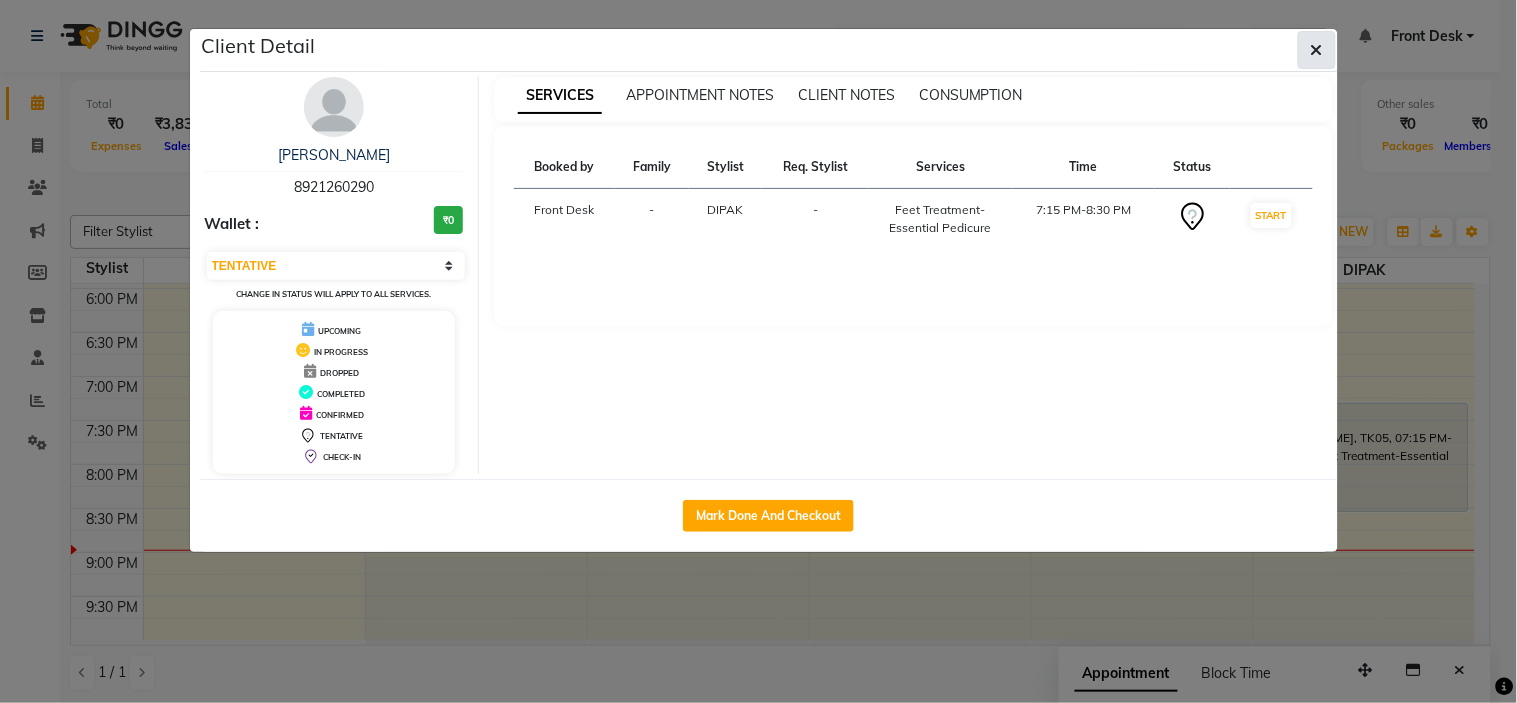 click 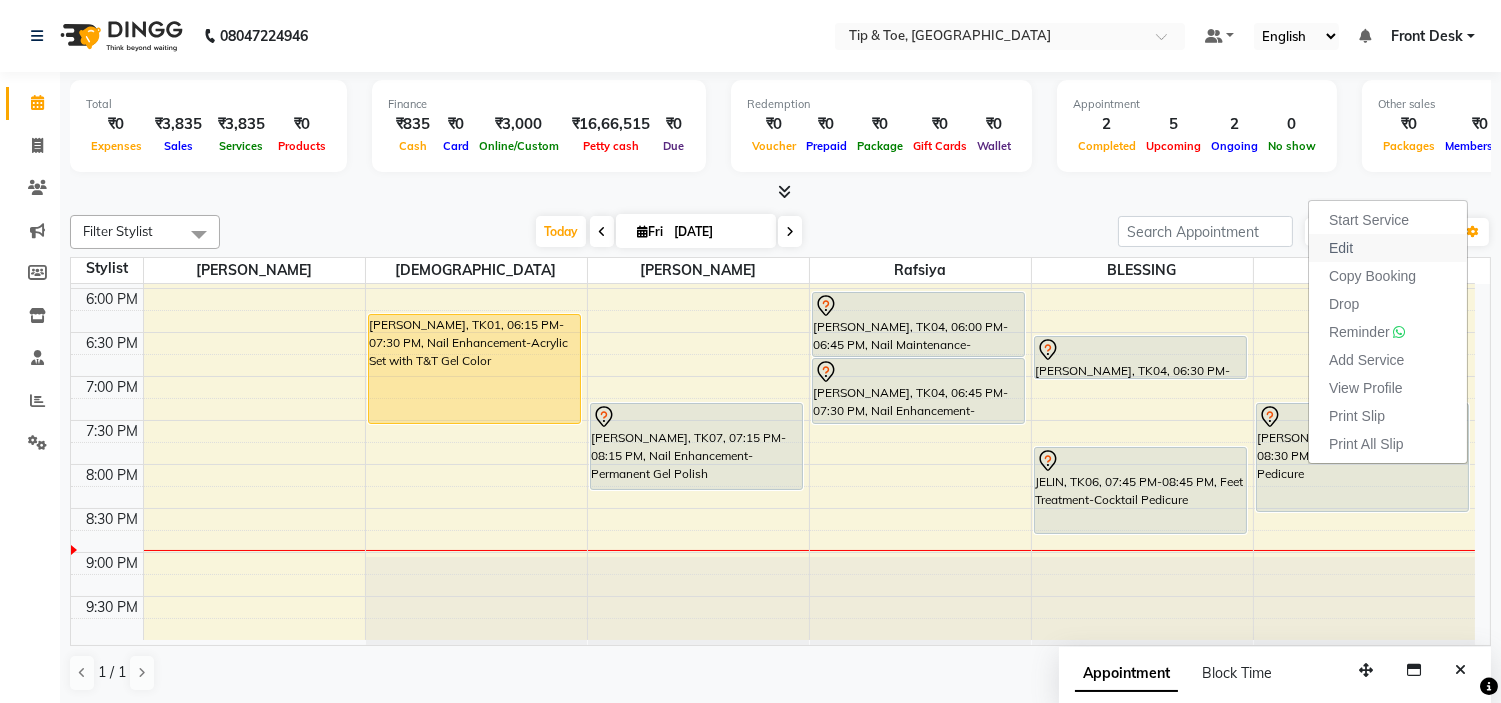 click on "Edit" at bounding box center (1341, 248) 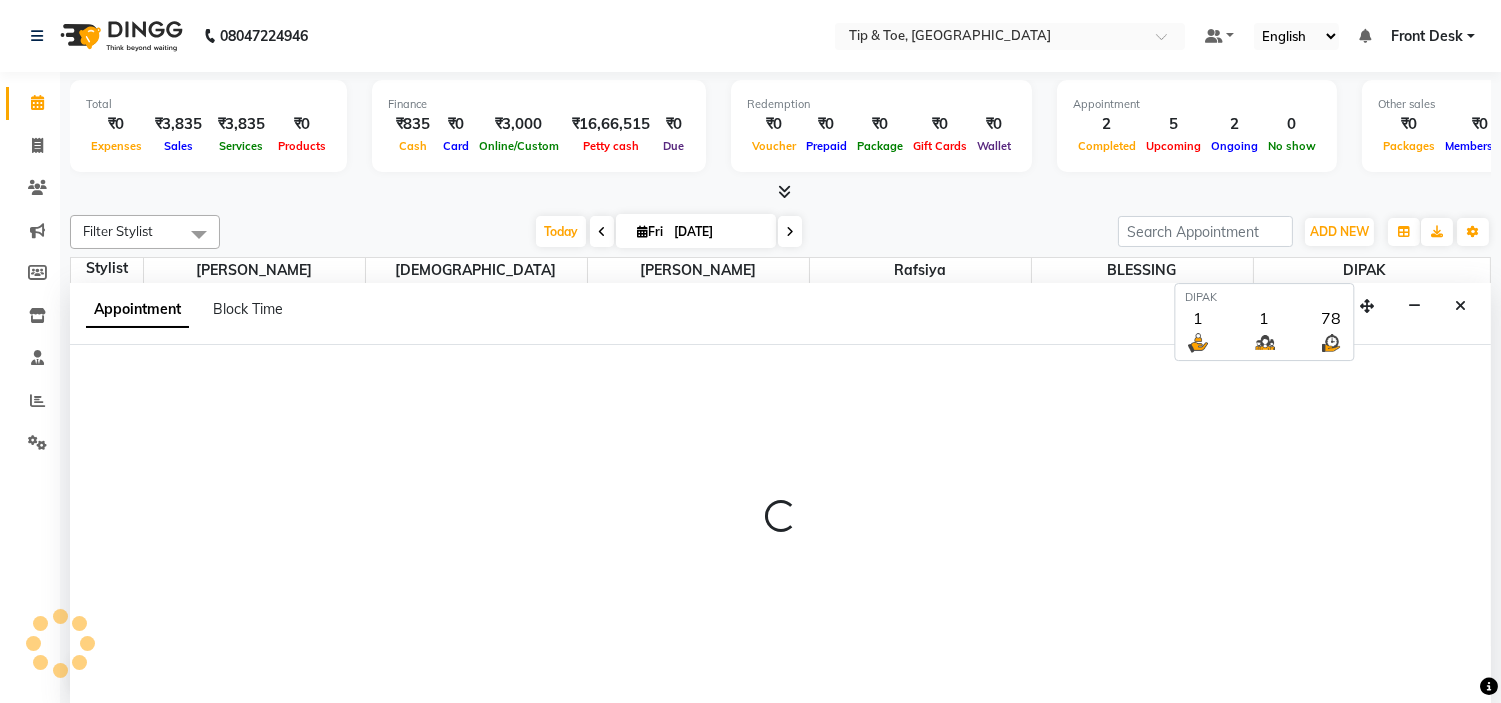 scroll, scrollTop: 1, scrollLeft: 0, axis: vertical 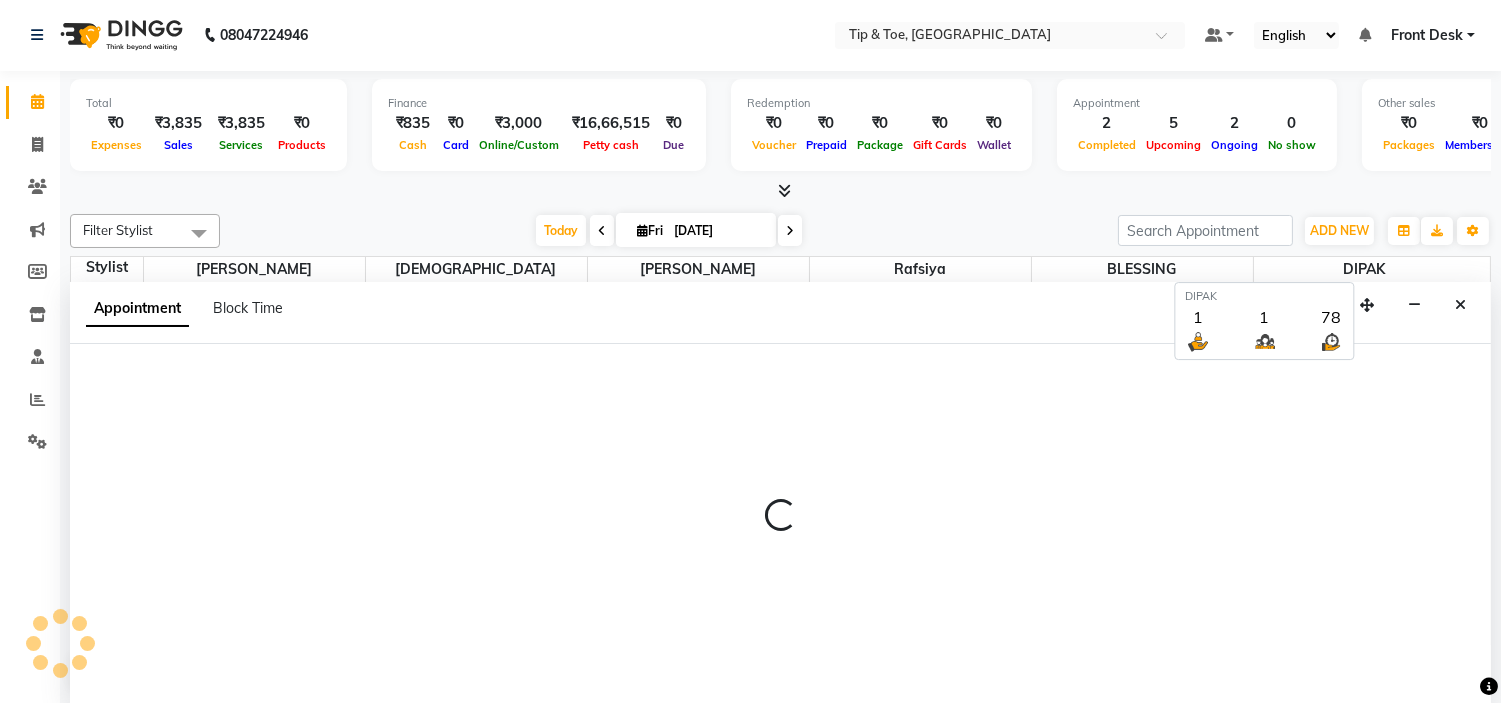 select on "tentative" 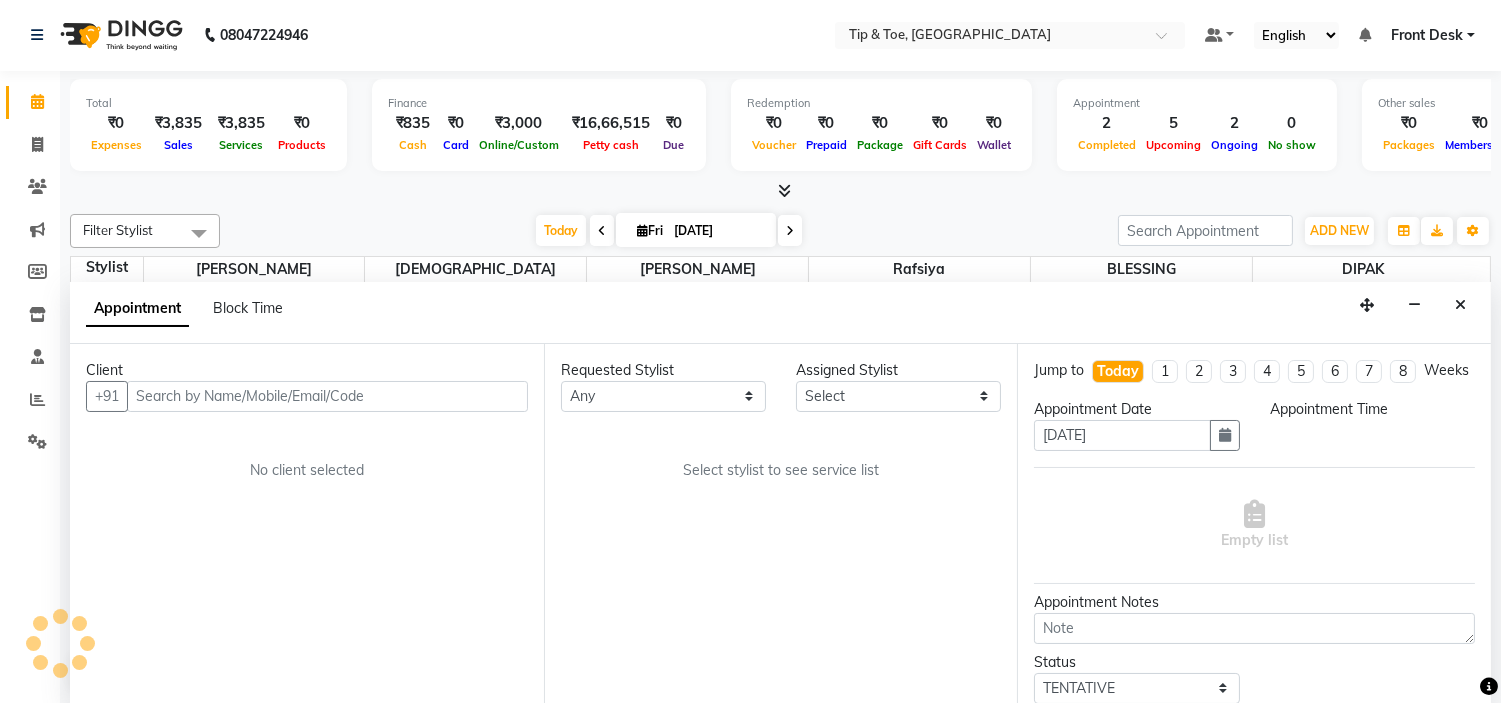 scroll, scrollTop: 787, scrollLeft: 0, axis: vertical 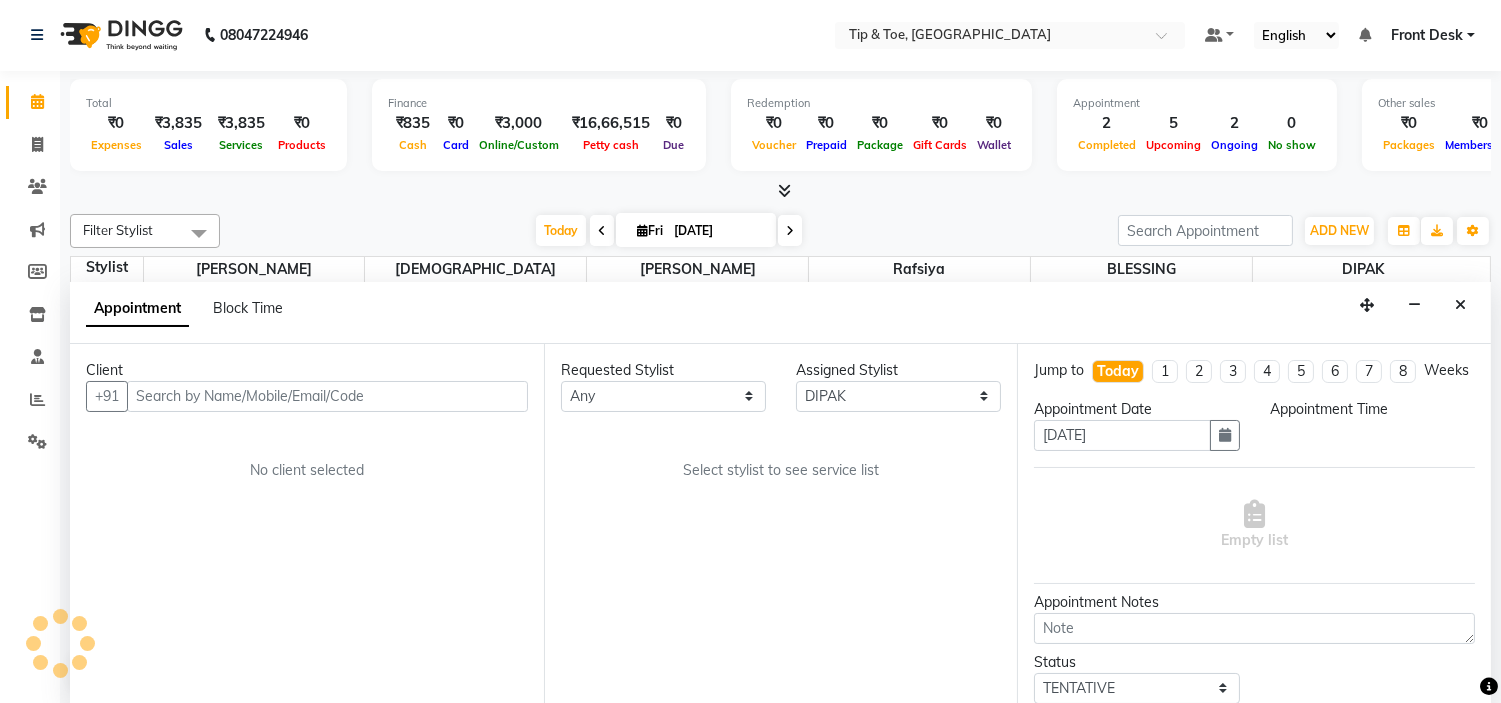 select on "1155" 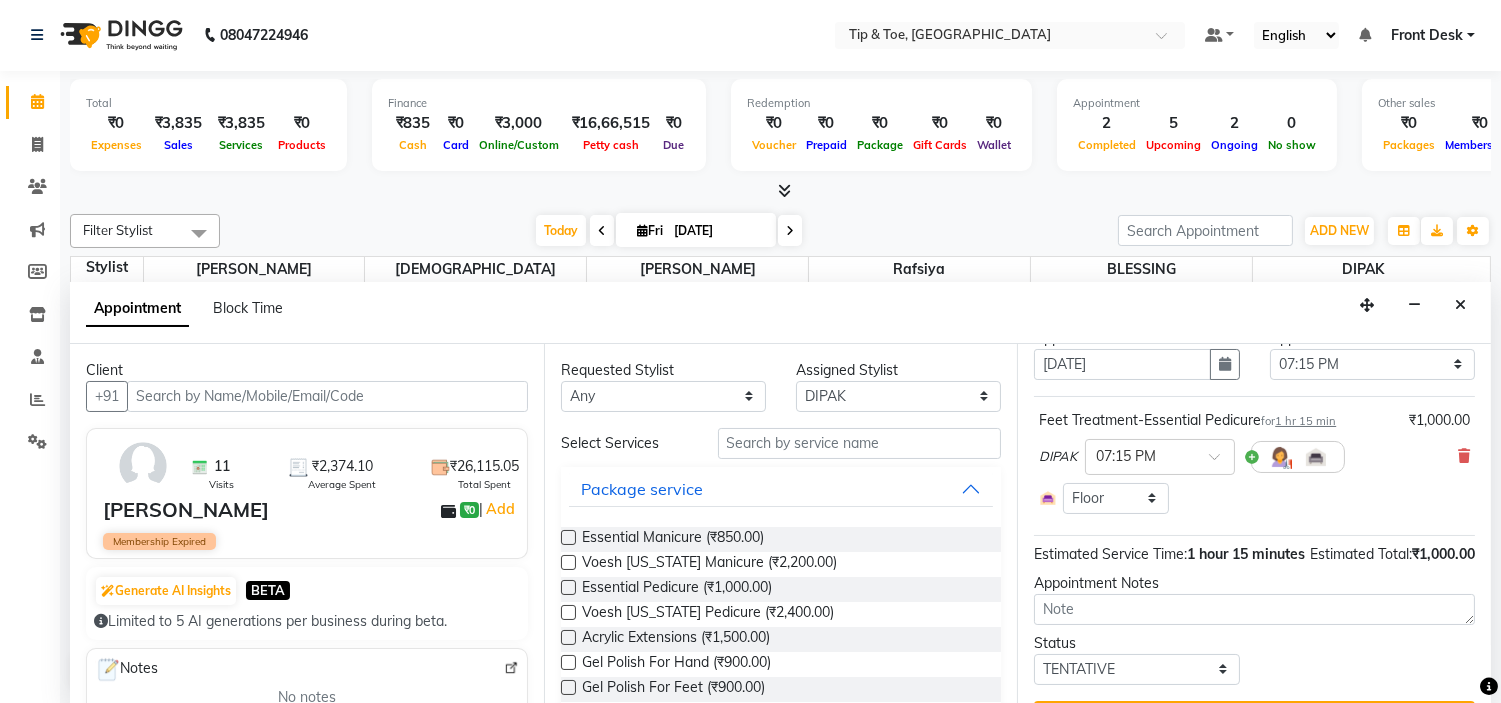 scroll, scrollTop: 111, scrollLeft: 0, axis: vertical 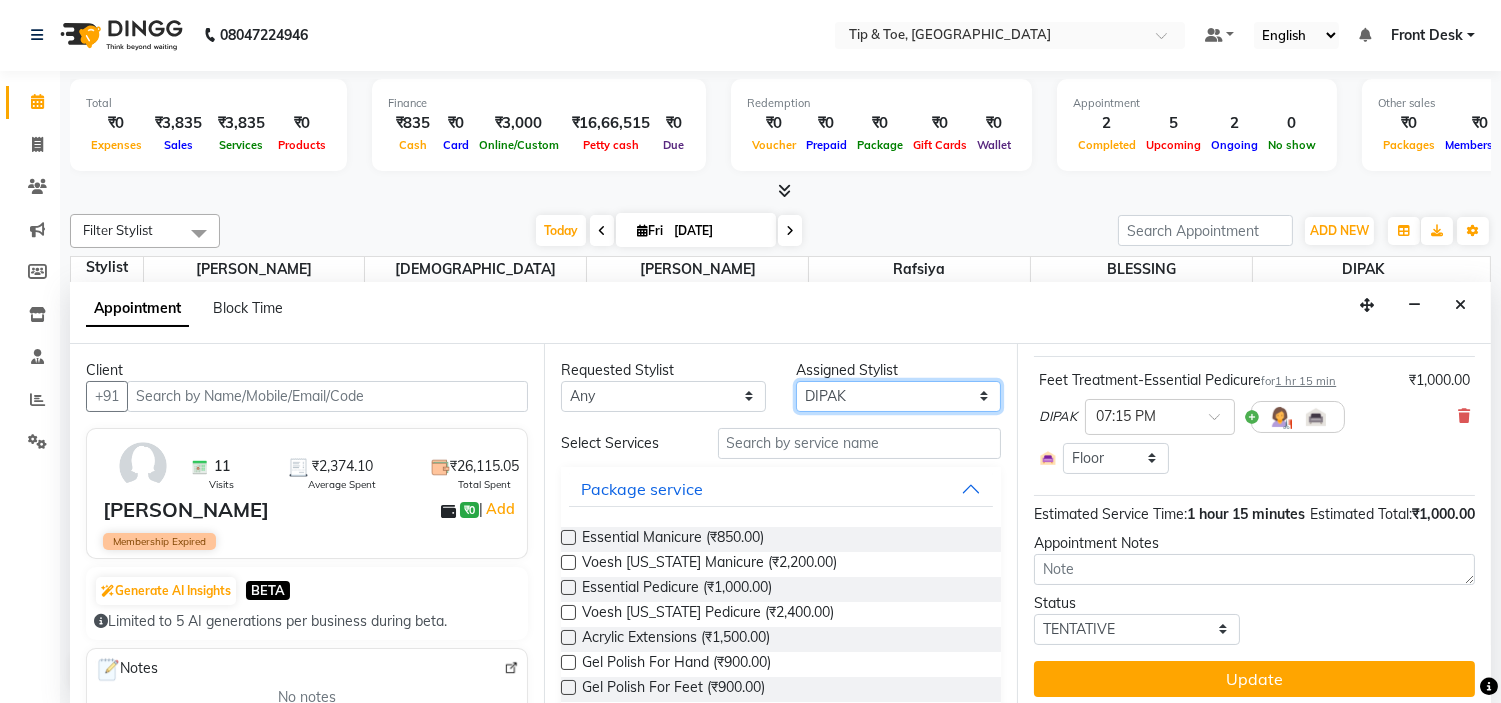 click on "Select [PERSON_NAME] [PERSON_NAME] Rafsiya [PERSON_NAME]" at bounding box center (898, 396) 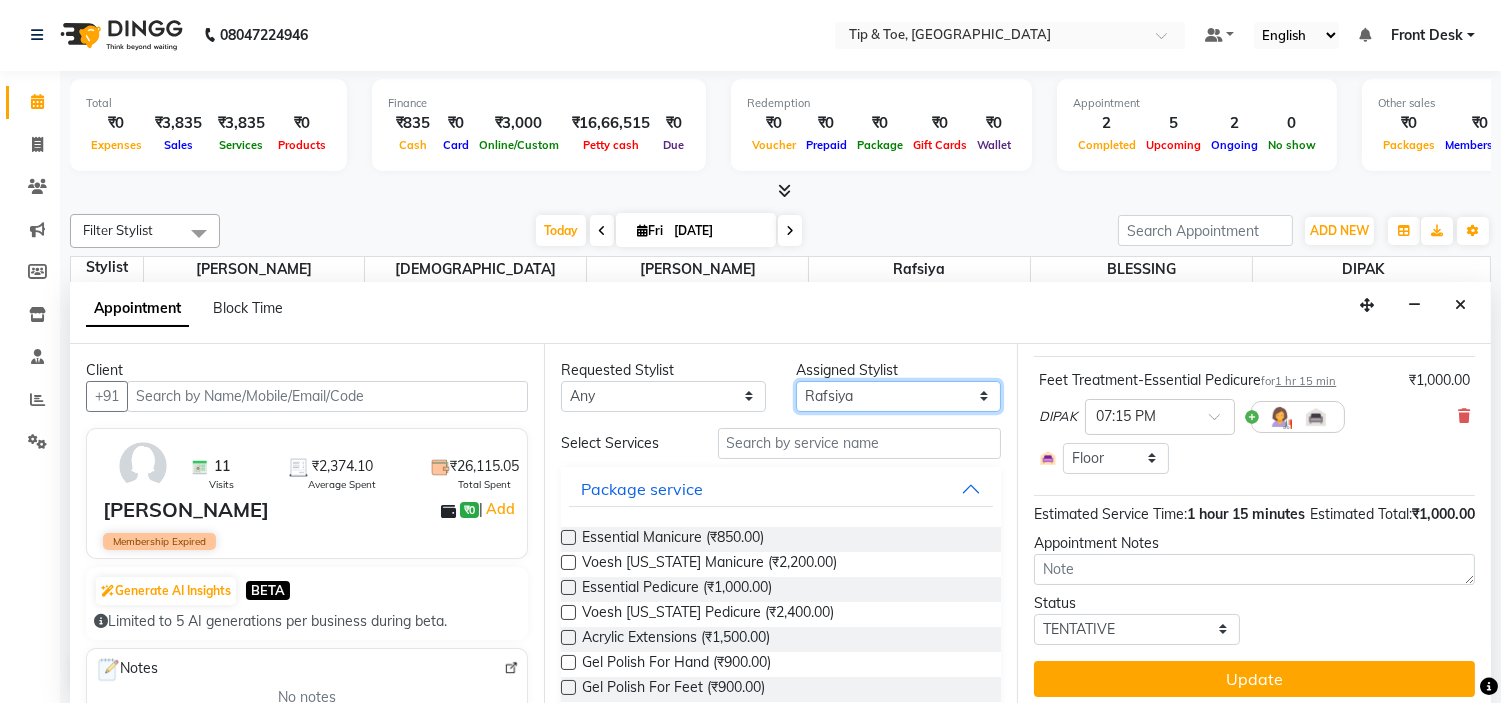 click on "Select [PERSON_NAME] [PERSON_NAME] Rafsiya [PERSON_NAME]" at bounding box center (898, 396) 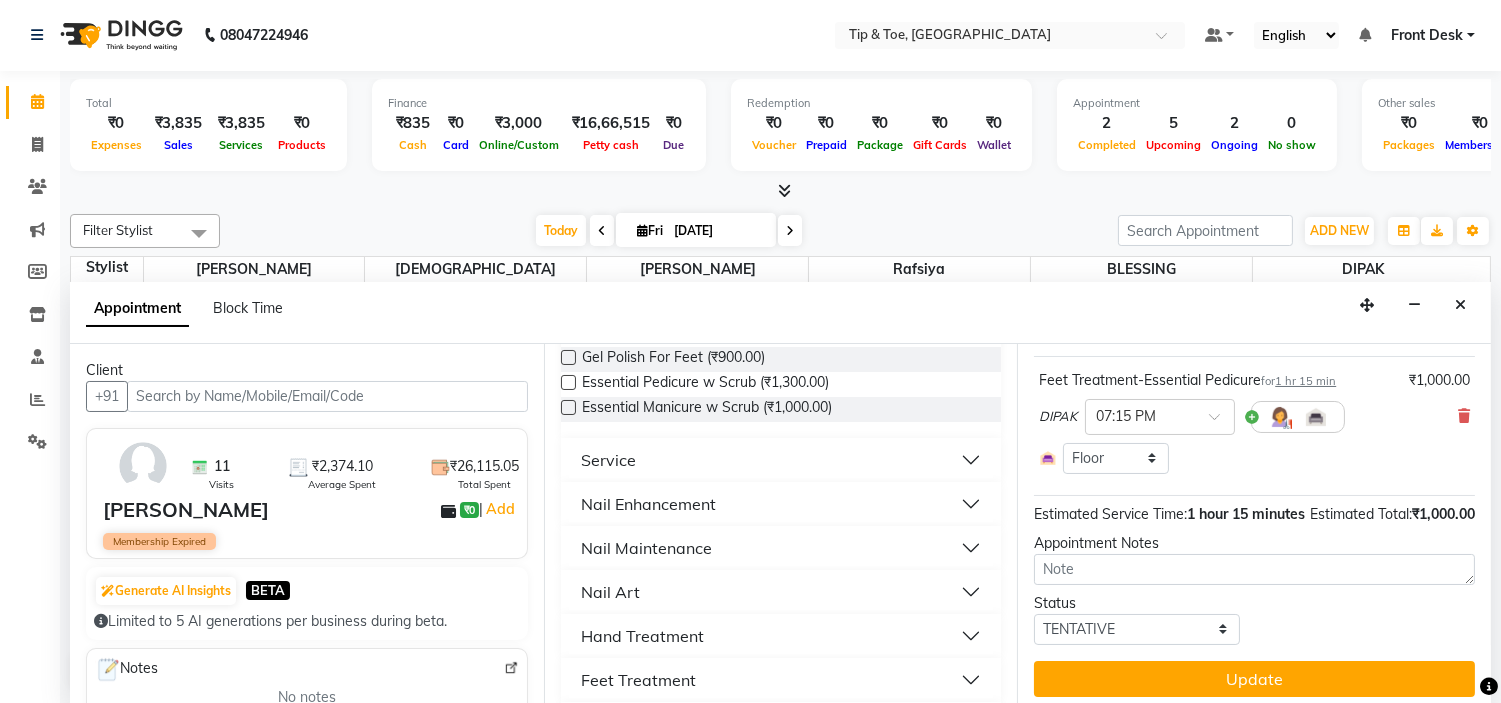 scroll, scrollTop: 333, scrollLeft: 0, axis: vertical 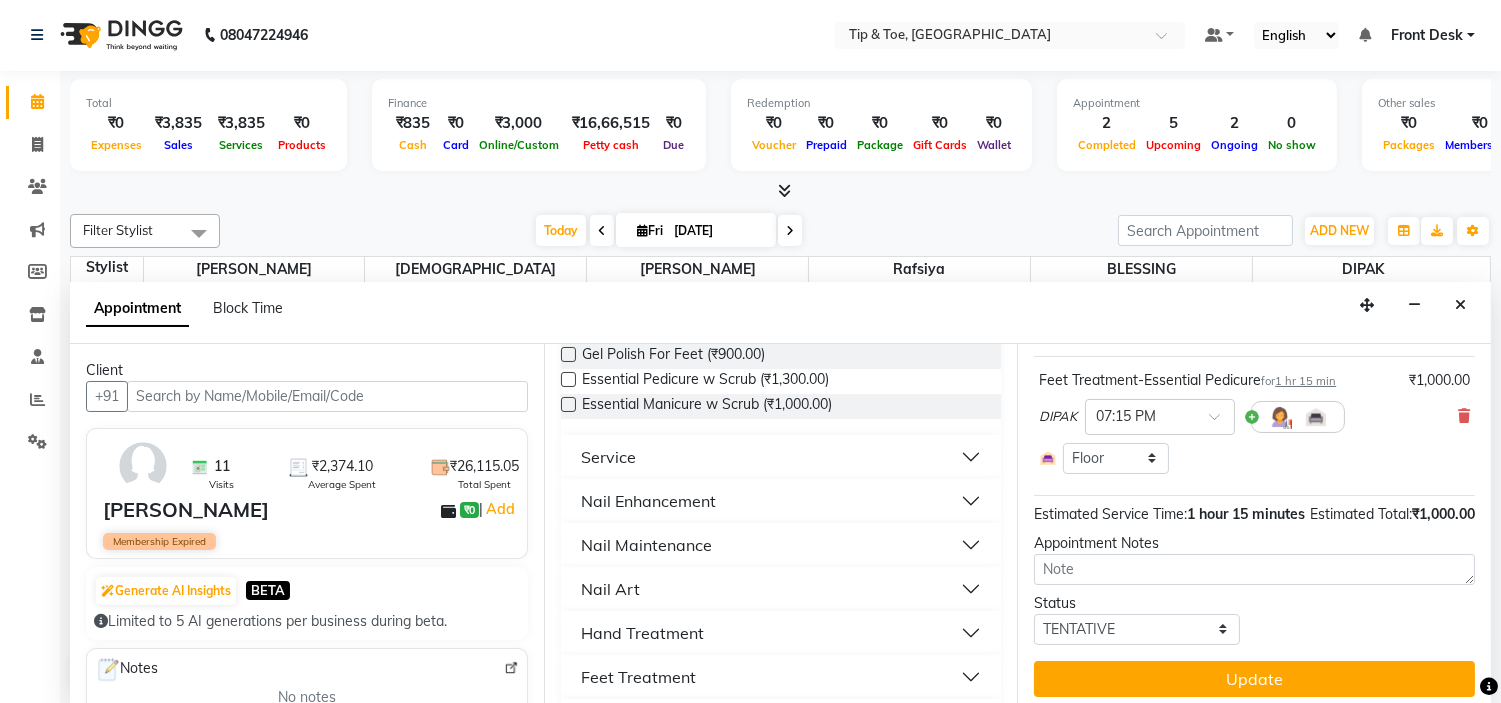 click on "Hand Treatment" at bounding box center (781, 633) 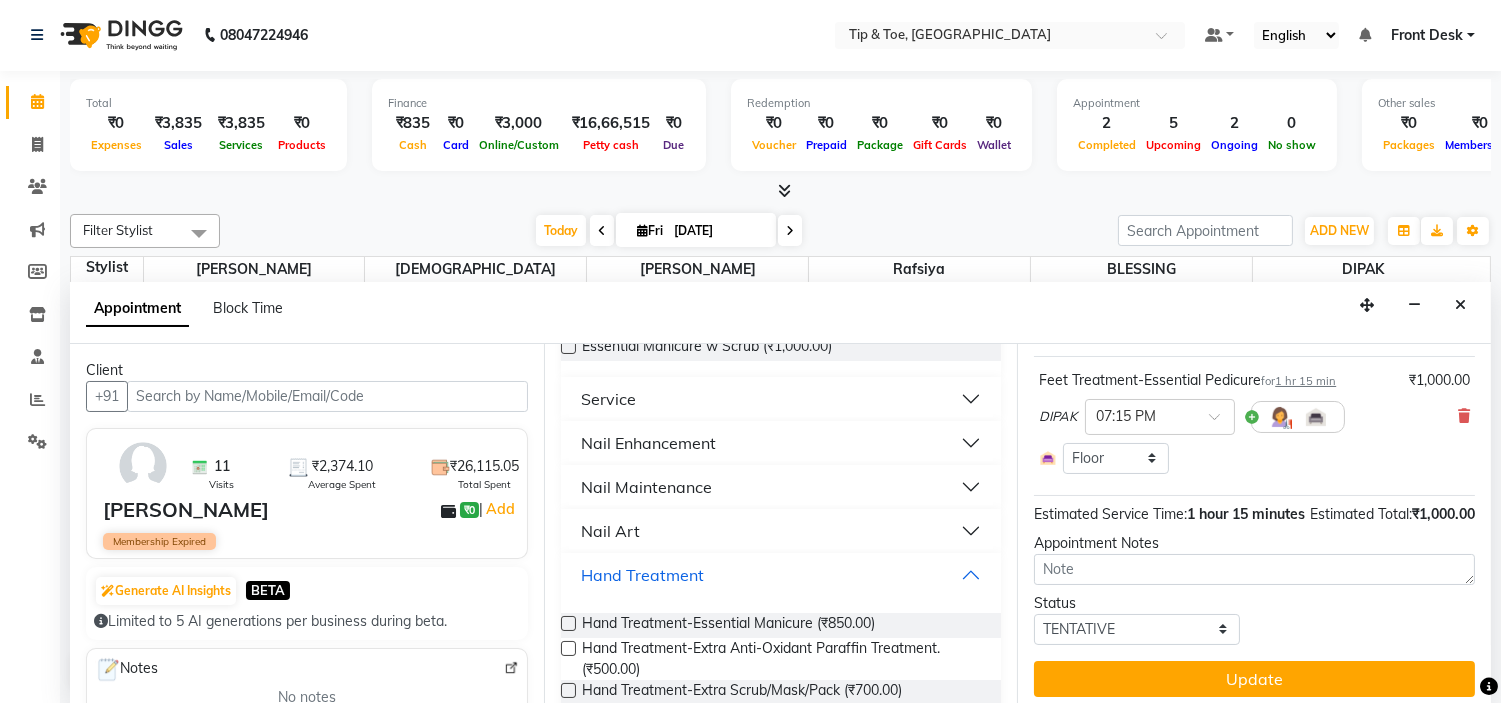 scroll, scrollTop: 444, scrollLeft: 0, axis: vertical 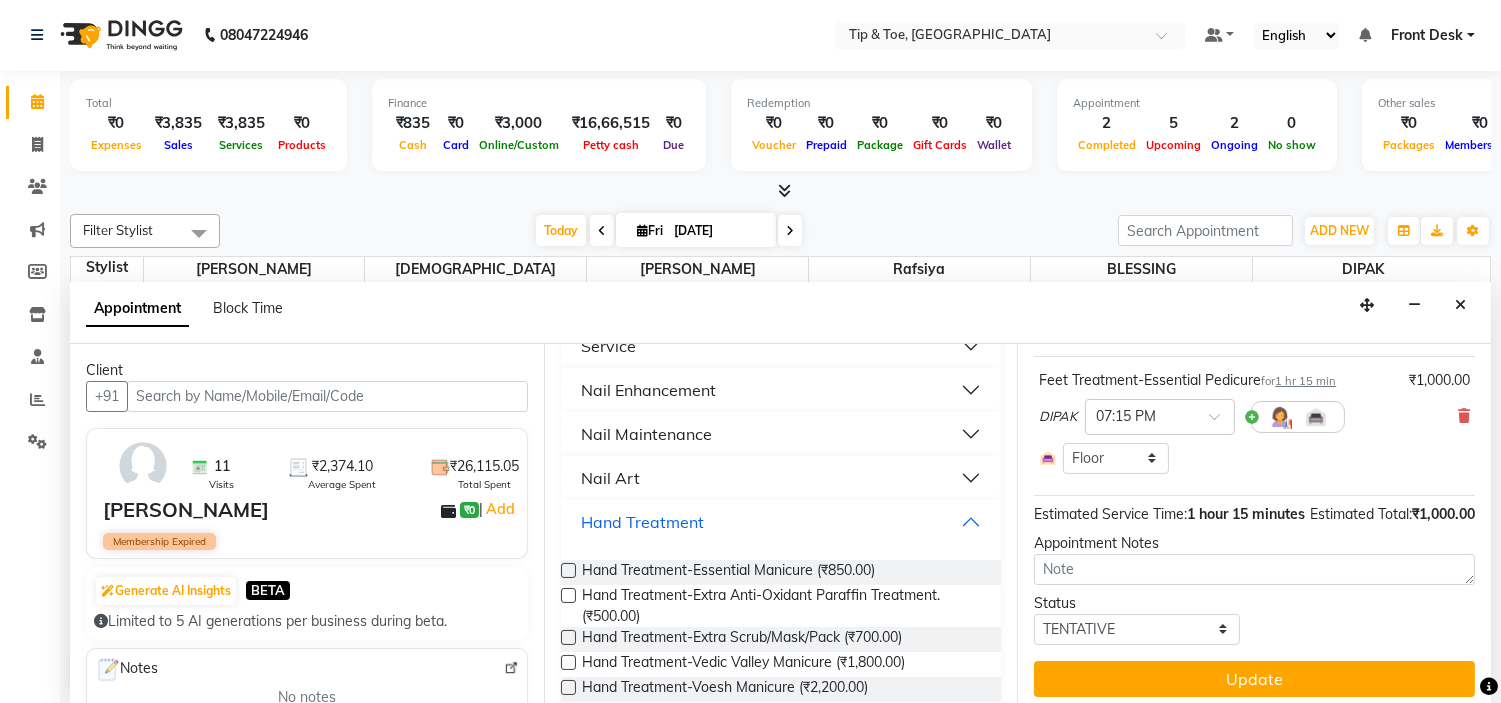 click on "Hand Treatment" at bounding box center [781, 522] 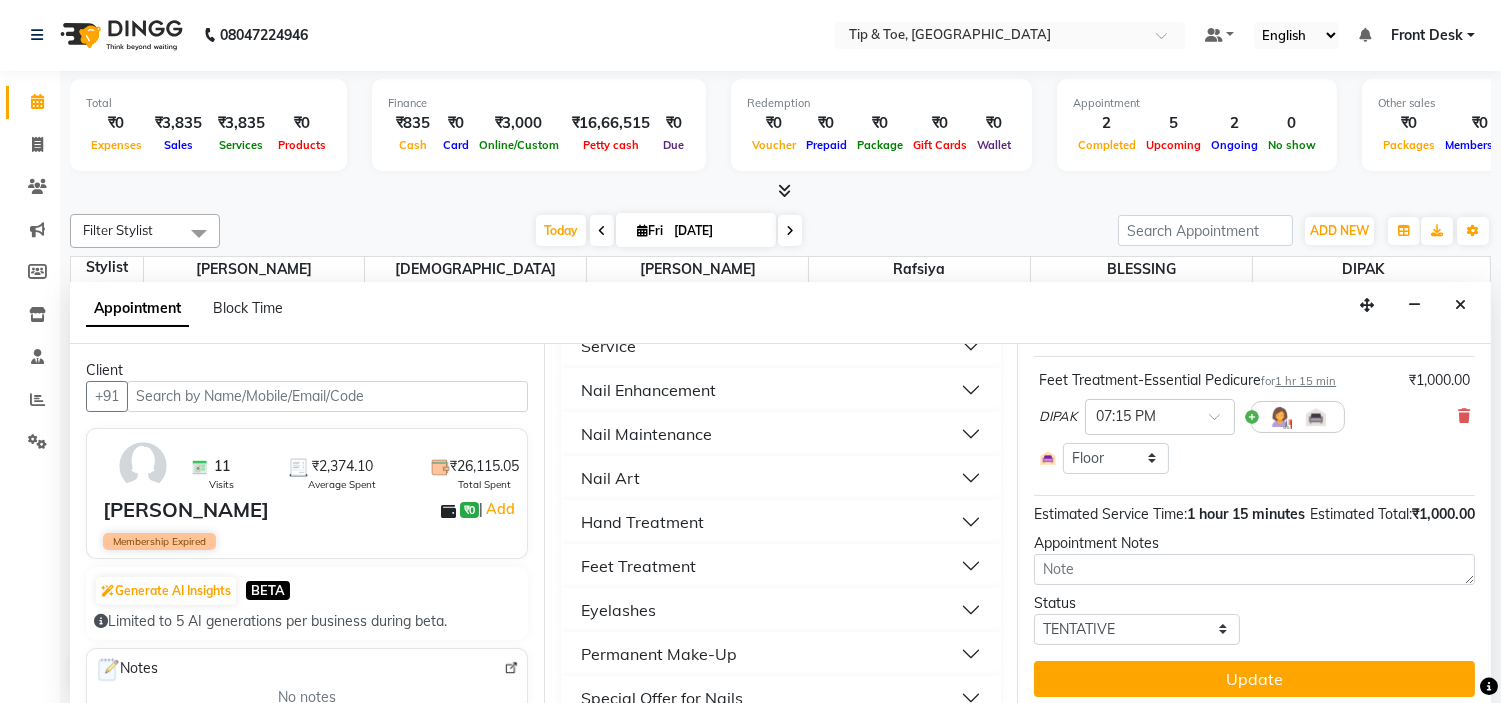 click on "Feet Treatment" at bounding box center [781, 566] 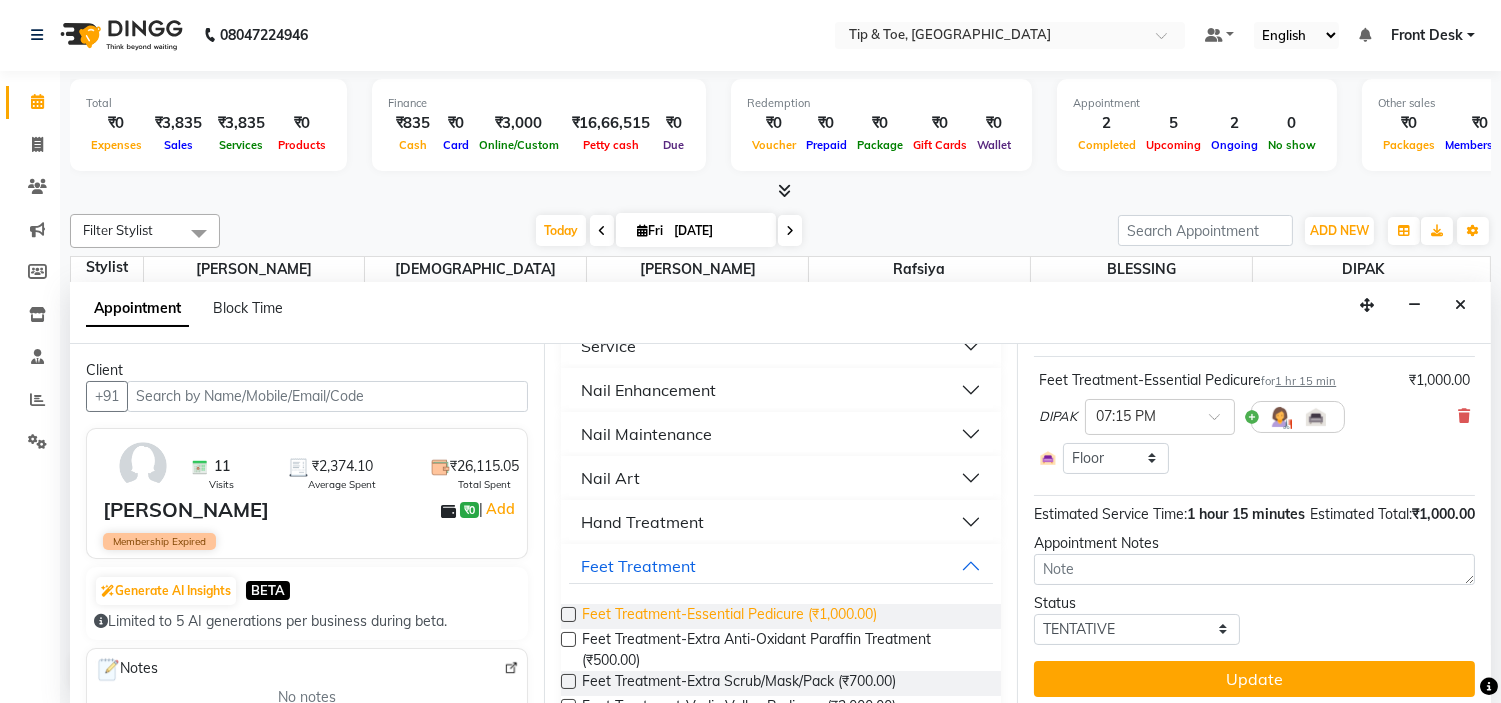 click on "Feet Treatment-Essential Pedicure (₹1,000.00)" at bounding box center [729, 616] 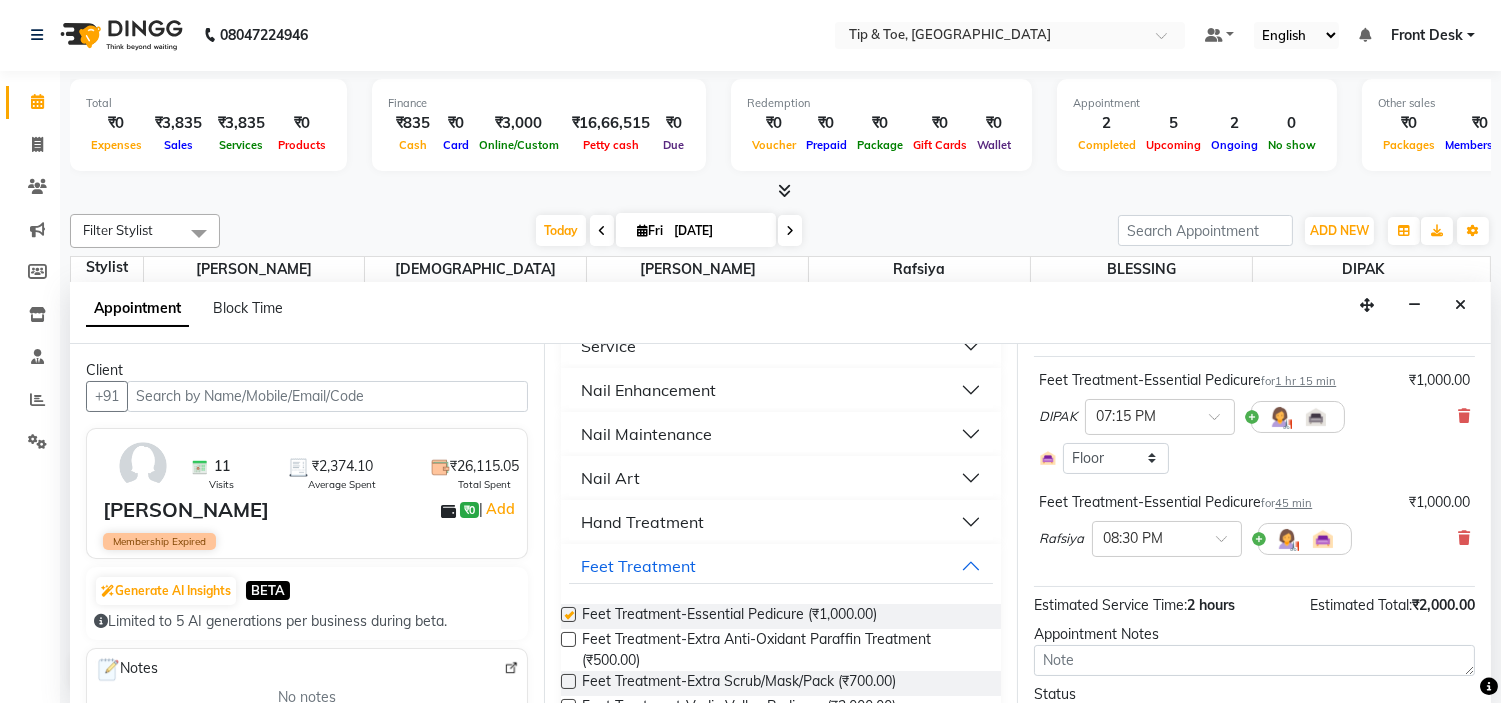 checkbox on "false" 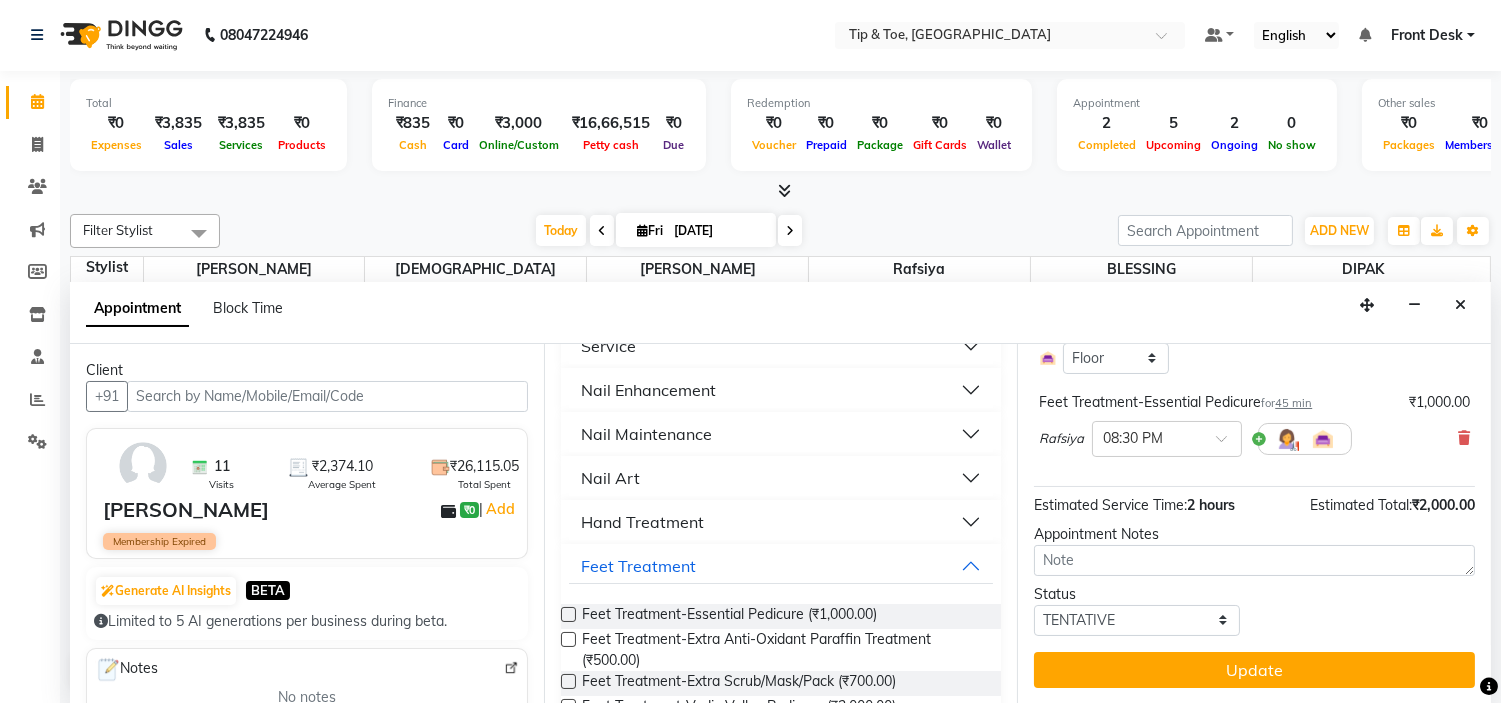 scroll, scrollTop: 230, scrollLeft: 0, axis: vertical 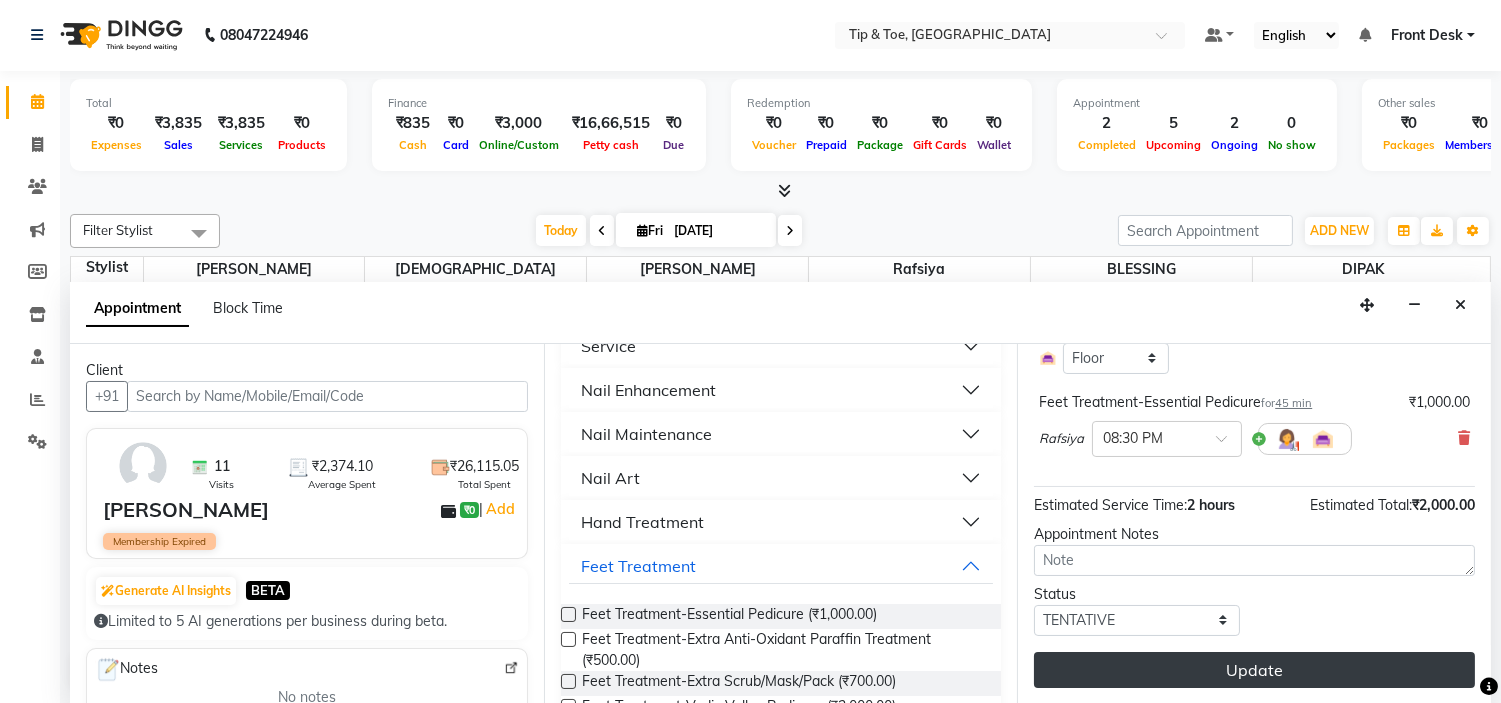 click on "Update" at bounding box center [1254, 670] 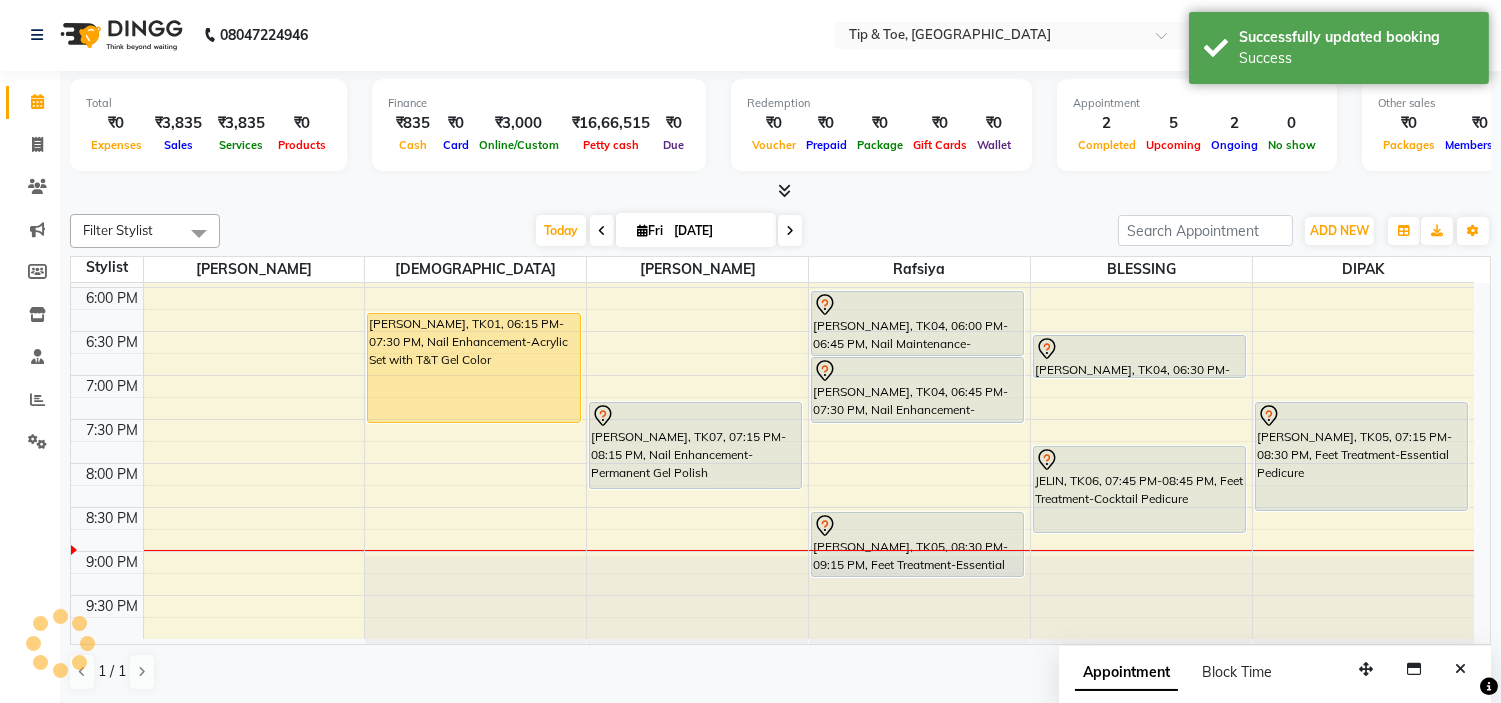 scroll, scrollTop: 0, scrollLeft: 0, axis: both 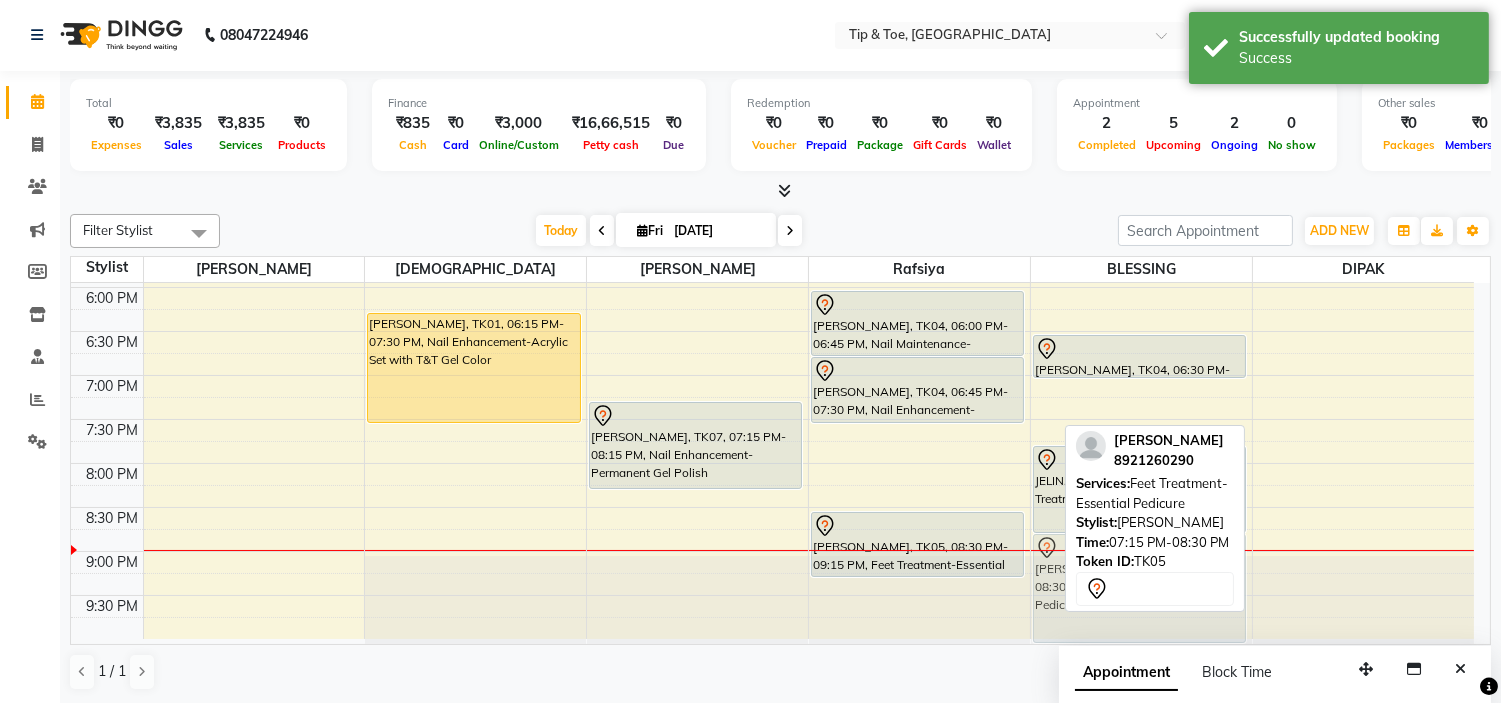 drag, startPoint x: 1376, startPoint y: 445, endPoint x: 1212, endPoint y: 576, distance: 209.8976 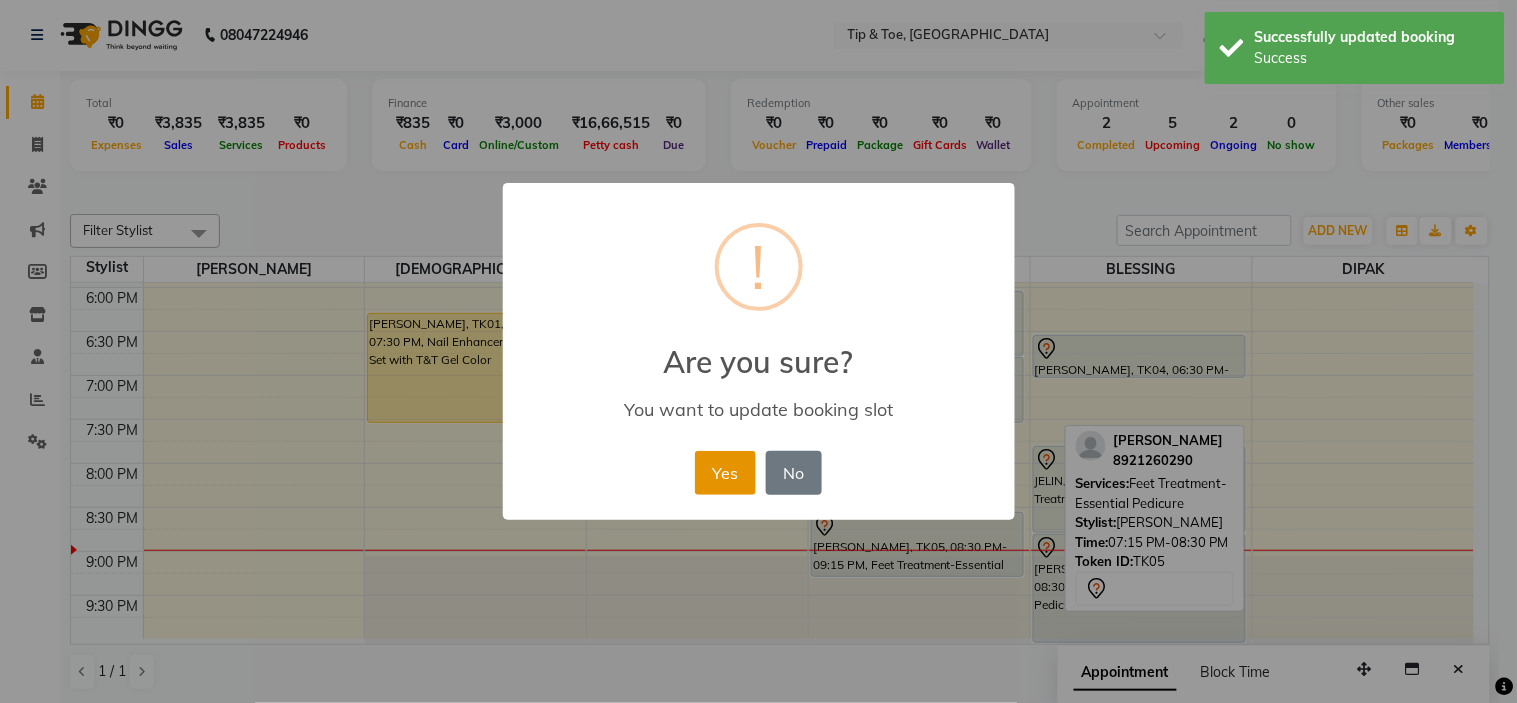 click on "Yes" at bounding box center (725, 473) 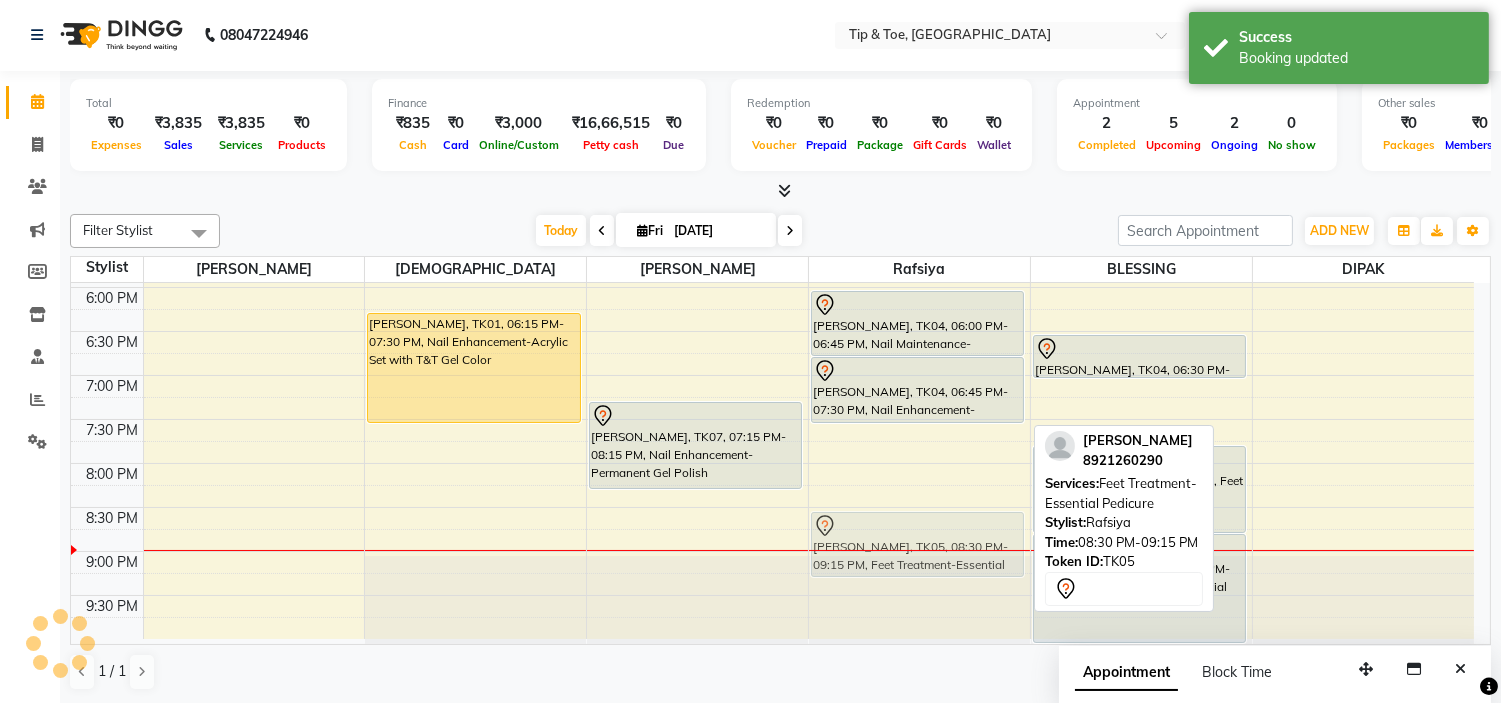 drag, startPoint x: 906, startPoint y: 530, endPoint x: 925, endPoint y: 534, distance: 19.416489 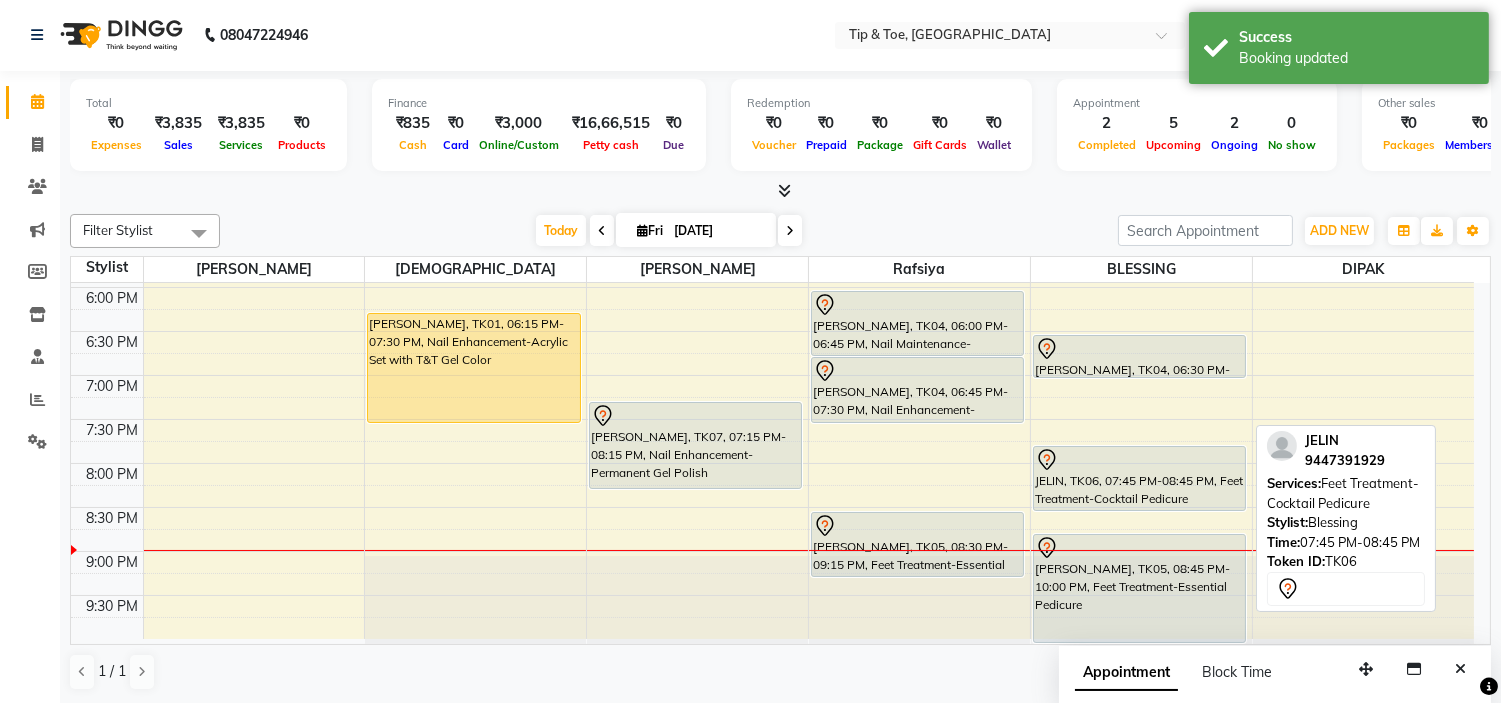 drag, startPoint x: 1106, startPoint y: 530, endPoint x: 1120, endPoint y: 506, distance: 27.784887 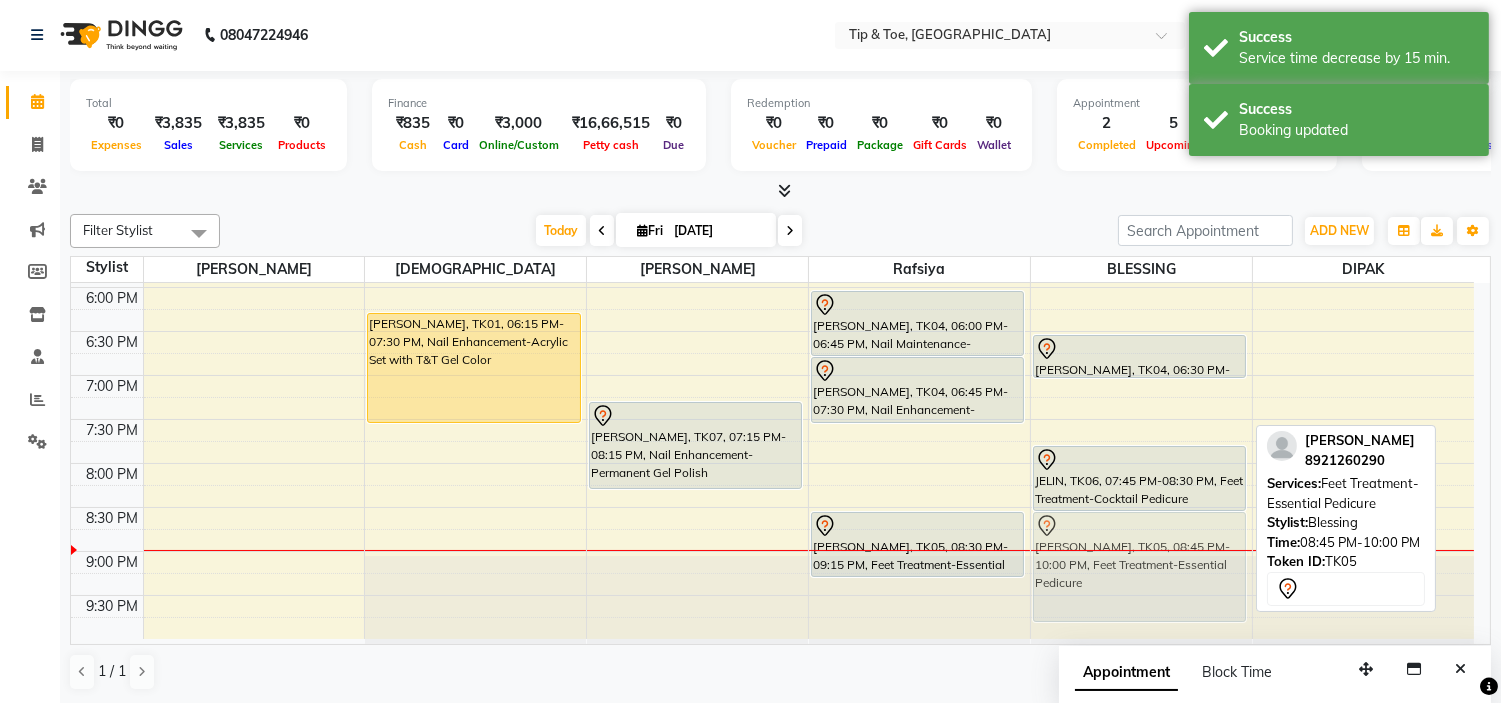 drag, startPoint x: 1153, startPoint y: 561, endPoint x: 1154, endPoint y: 546, distance: 15.033297 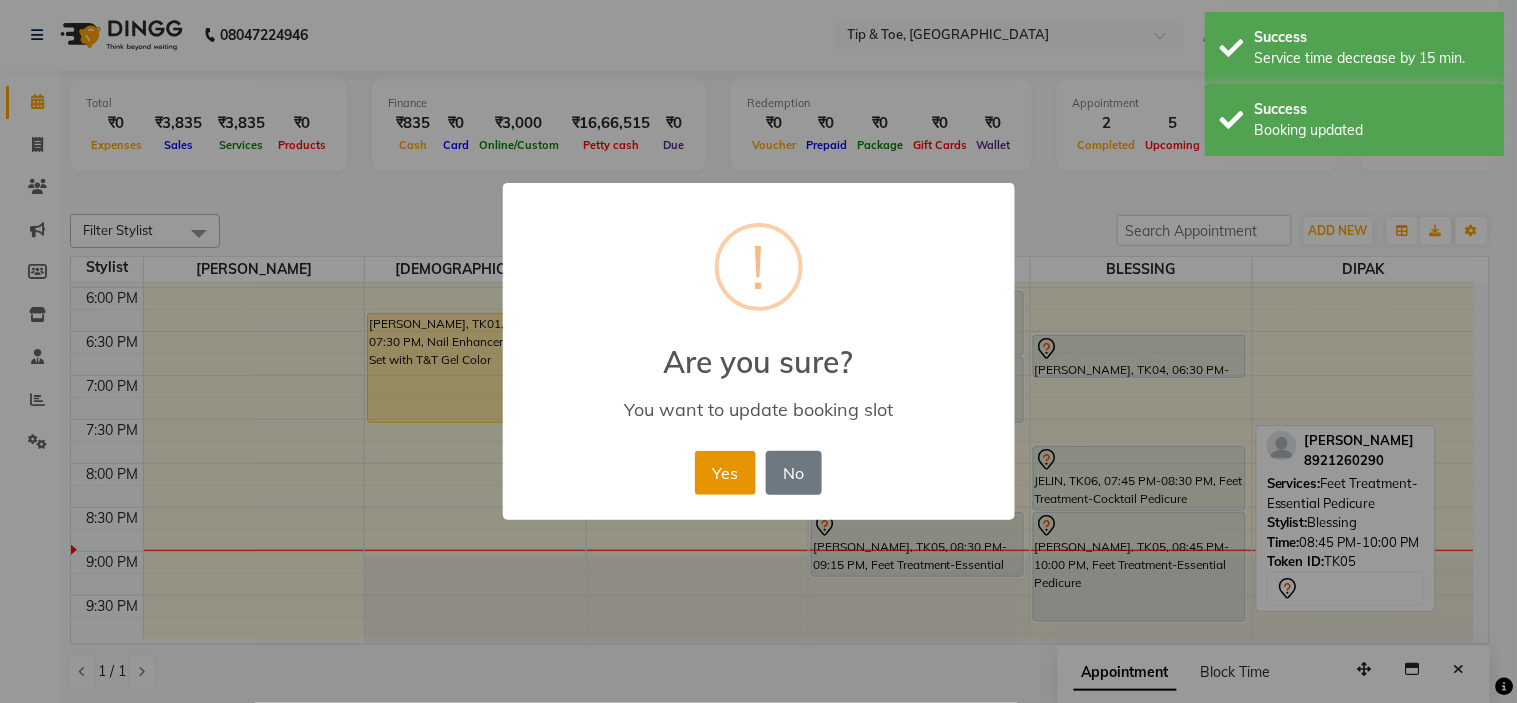 click on "Yes" at bounding box center [725, 473] 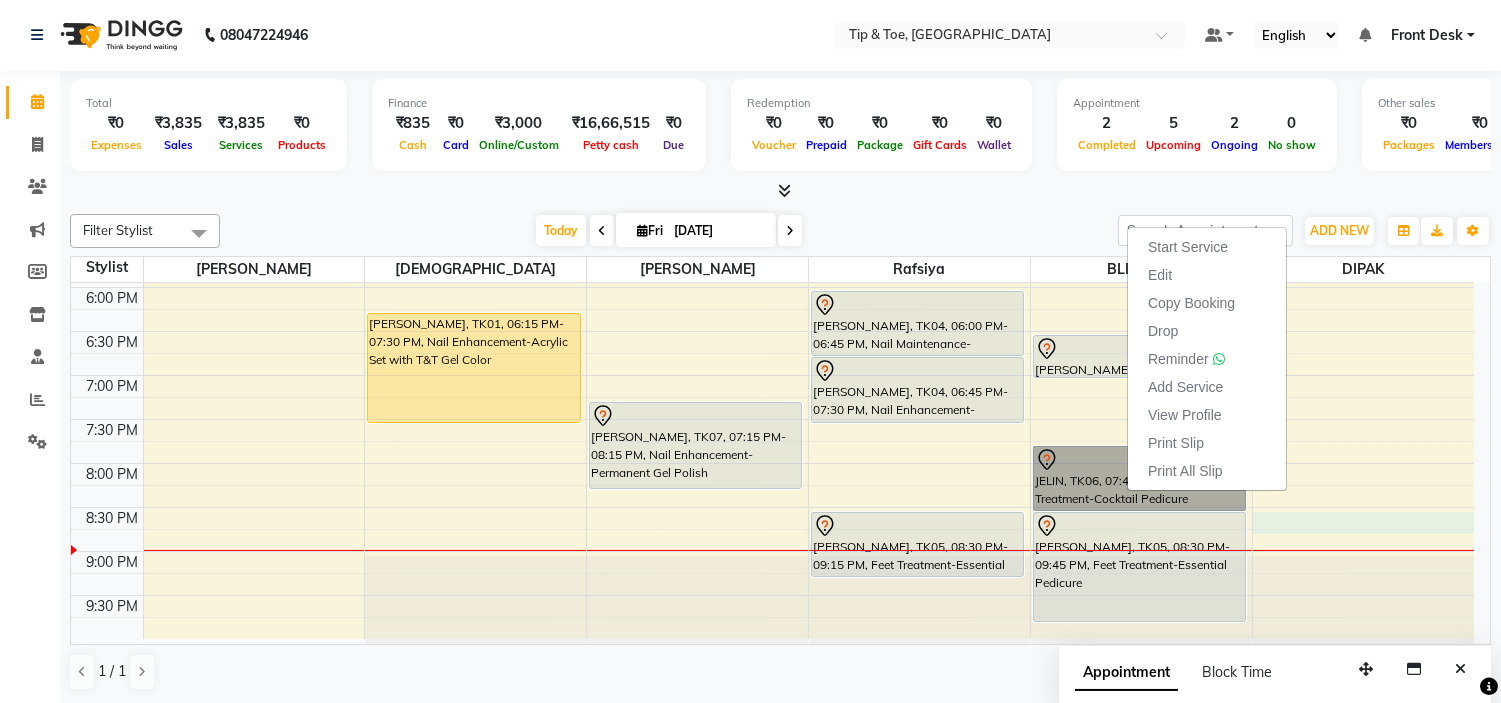 click on "9:00 AM 9:30 AM 10:00 AM 10:30 AM 11:00 AM 11:30 AM 12:00 PM 12:30 PM 1:00 PM 1:30 PM 2:00 PM 2:30 PM 3:00 PM 3:30 PM 4:00 PM 4:30 PM 5:00 PM 5:30 PM 6:00 PM 6:30 PM 7:00 PM 7:30 PM 8:00 PM 8:30 PM 9:00 PM 9:30 PM     TINI J, TK02, 02:00 PM-03:00 PM, Nail Enhancement-Acrylic Set with T&T Gel Color    [PERSON_NAME], TK01, 06:15 PM-07:30 PM, Nail Enhancement-Acrylic Set with T&T Gel Color             [PERSON_NAME], TK07, 07:15 PM-08:15 PM, Nail Enhancement-Permanent Gel Polish             [PERSON_NAME], TK04, 06:00 PM-06:45 PM, Nail Maintenance-Permanent Gel Polish Removal             [PERSON_NAME], TK04, 06:45 PM-07:30 PM, Nail Enhancement-Permanent Gel Polish             [PERSON_NAME], TK05, 08:30 PM-09:15 PM, Feet Treatment-Essential Pedicure             [PERSON_NAME], TK04, 06:30 PM-07:00 PM, Nail Art-Nail Cut File & Polish             [PERSON_NAME], TK06, 07:45 PM-08:30 PM, Feet Treatment-Cocktail Pedicure             [PERSON_NAME], TK05, 08:30 PM-09:45 PM, Feet Treatment-Essential Pedicure" at bounding box center [772, 67] 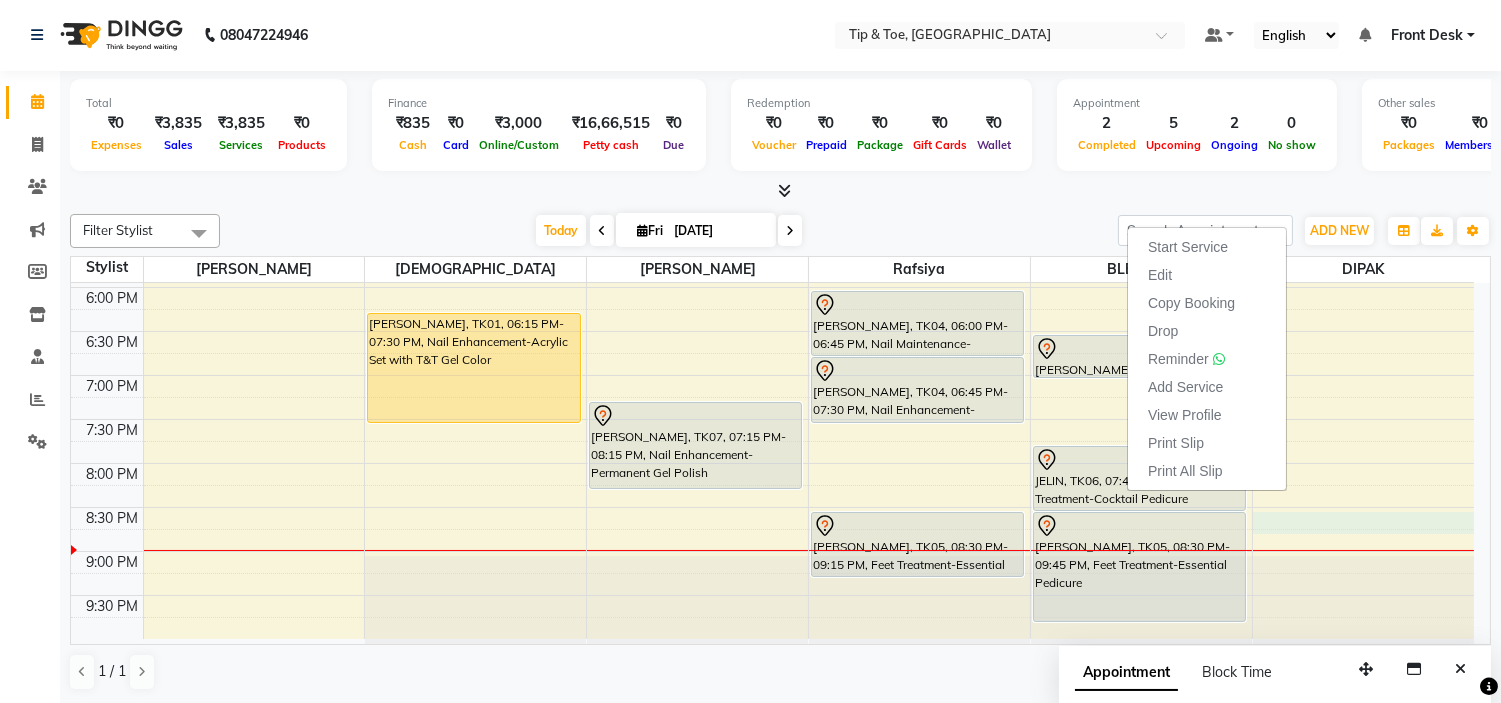 select on "59876" 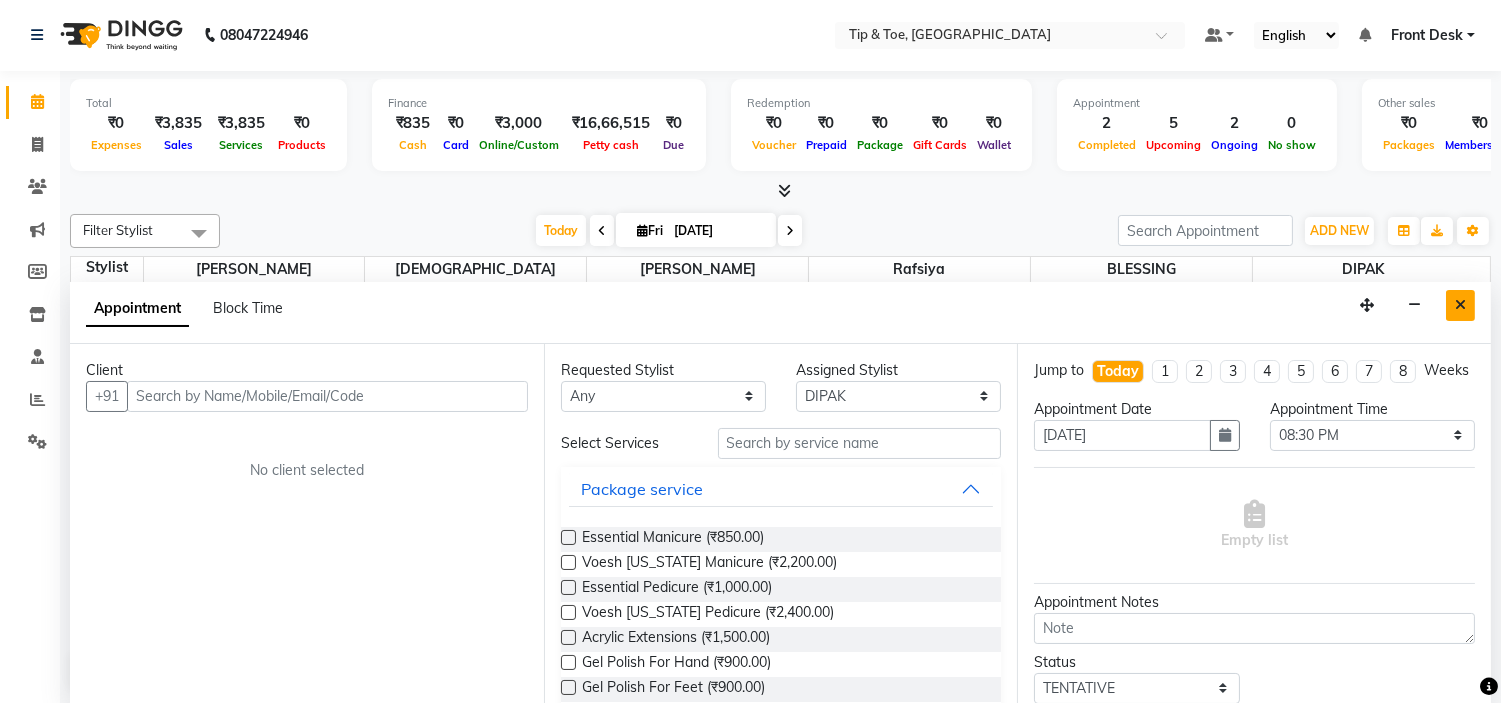 click at bounding box center (1460, 305) 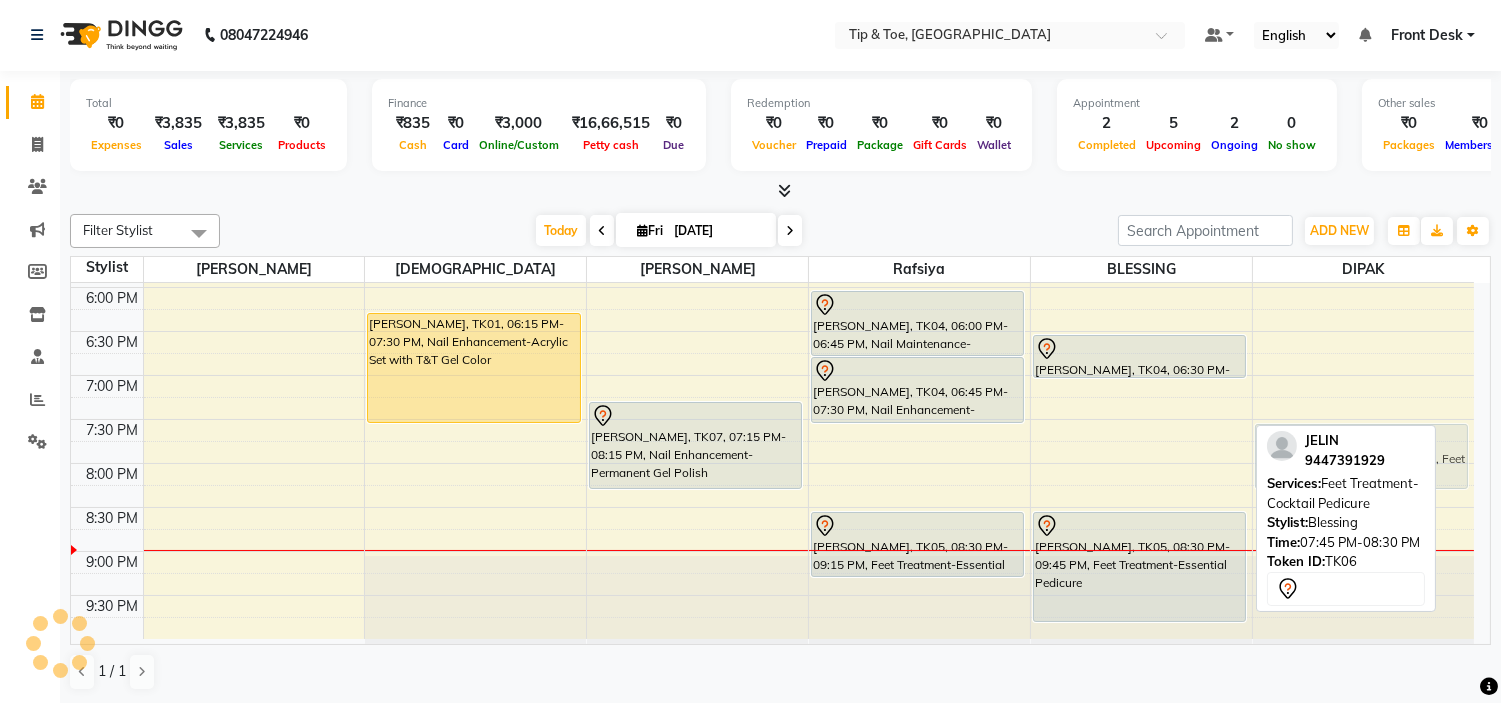 drag, startPoint x: 1220, startPoint y: 473, endPoint x: 1345, endPoint y: 454, distance: 126.43575 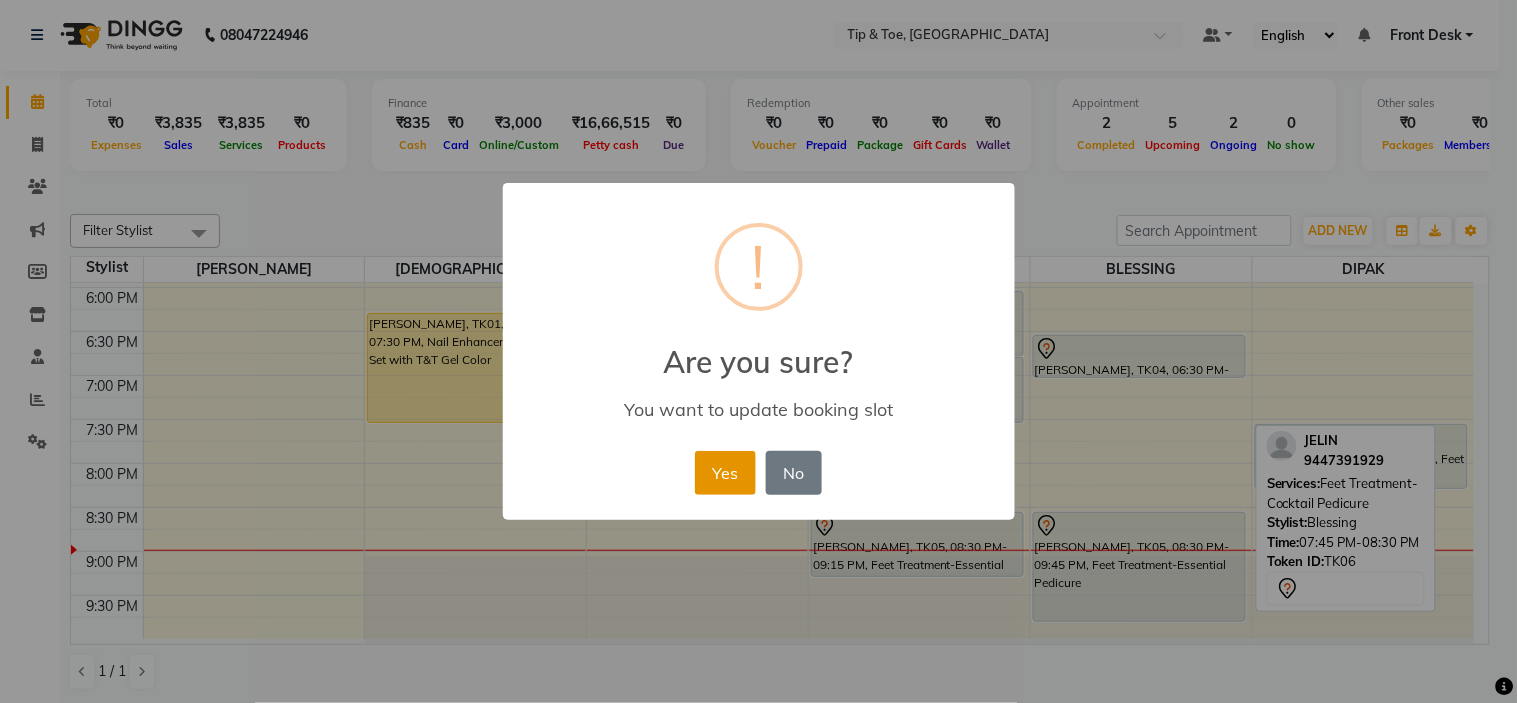 click on "Yes" at bounding box center (725, 473) 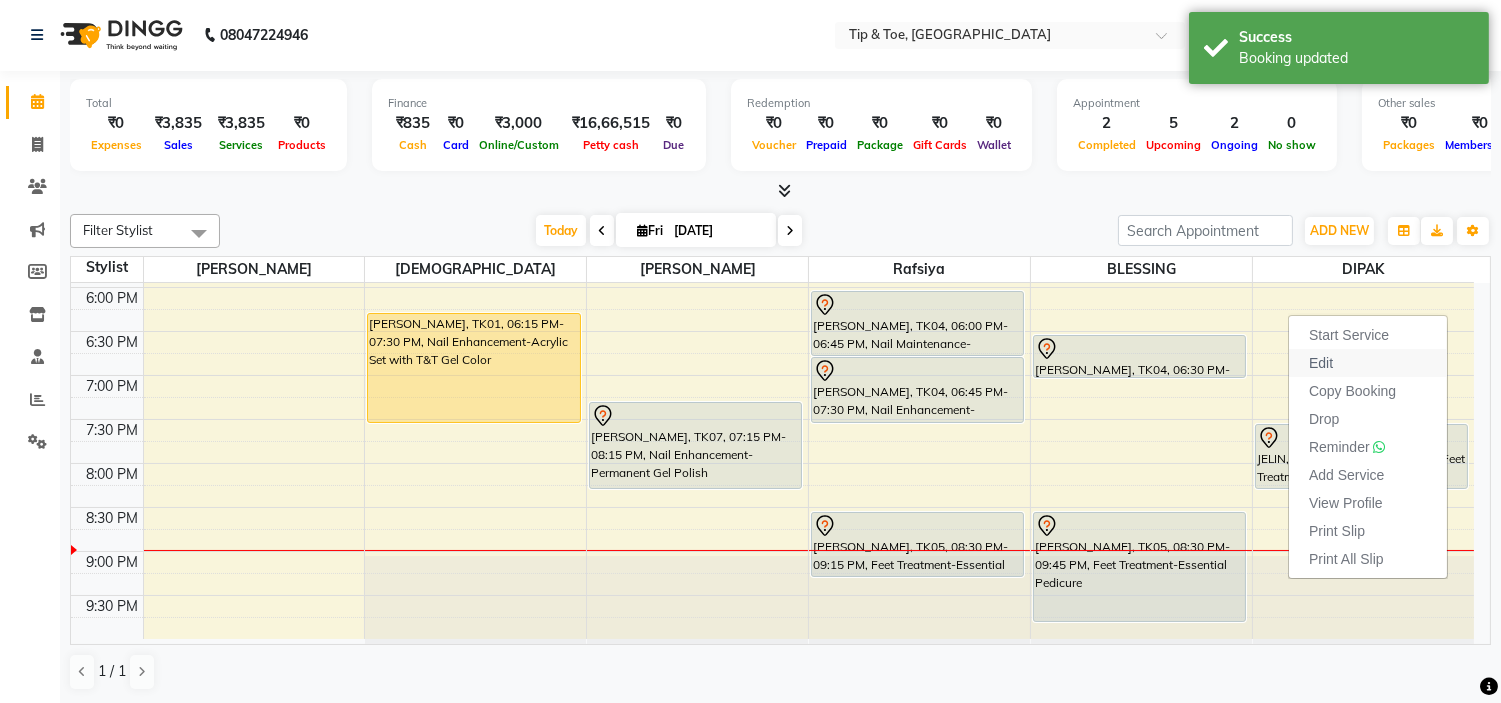 click on "Edit" at bounding box center [1321, 363] 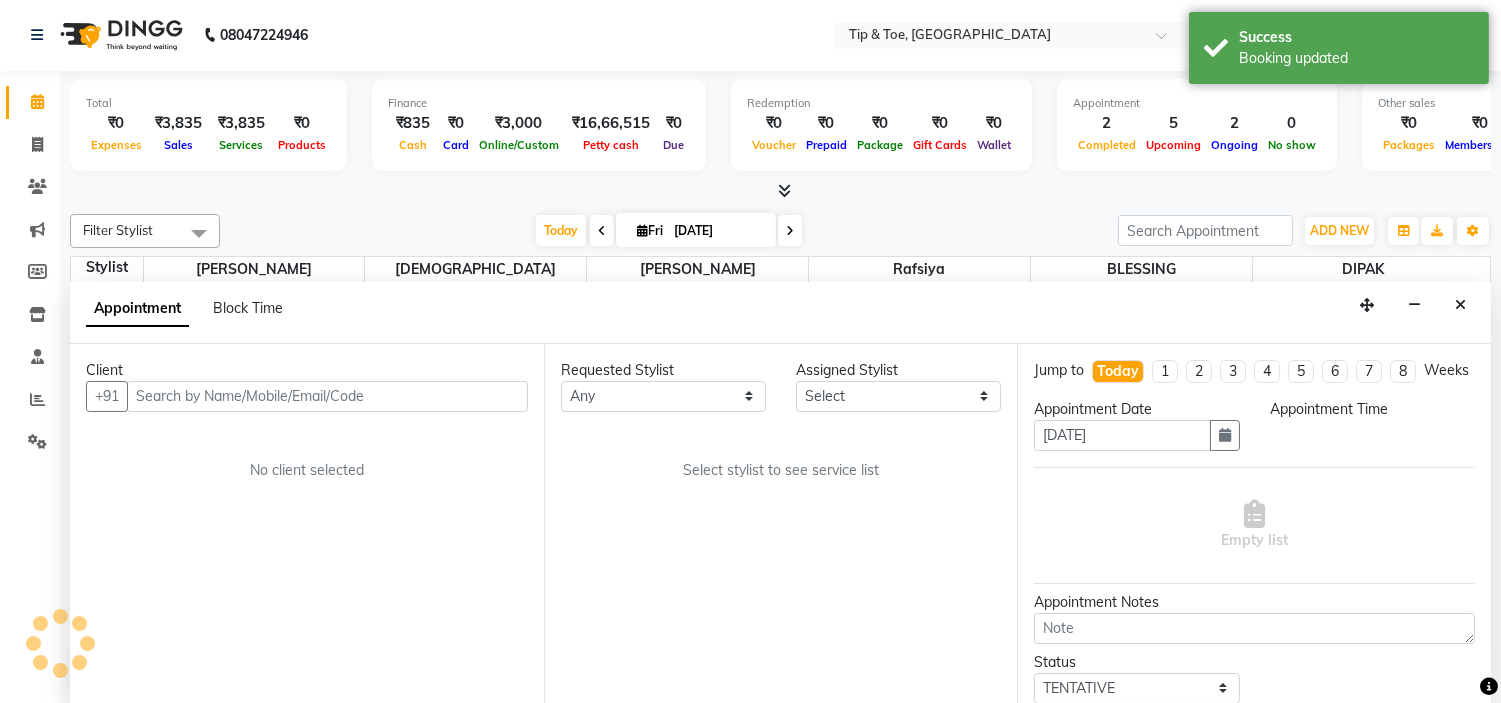 scroll, scrollTop: 787, scrollLeft: 0, axis: vertical 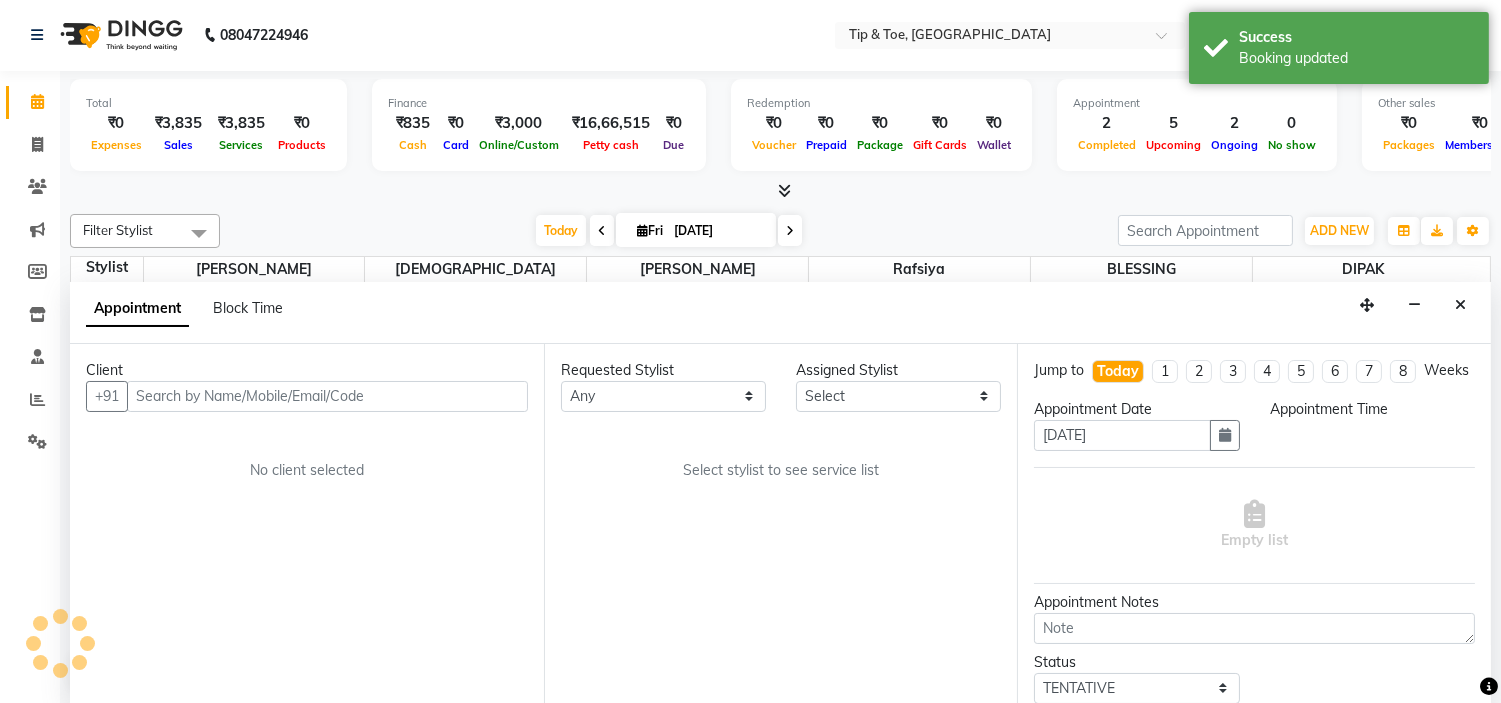 select on "59876" 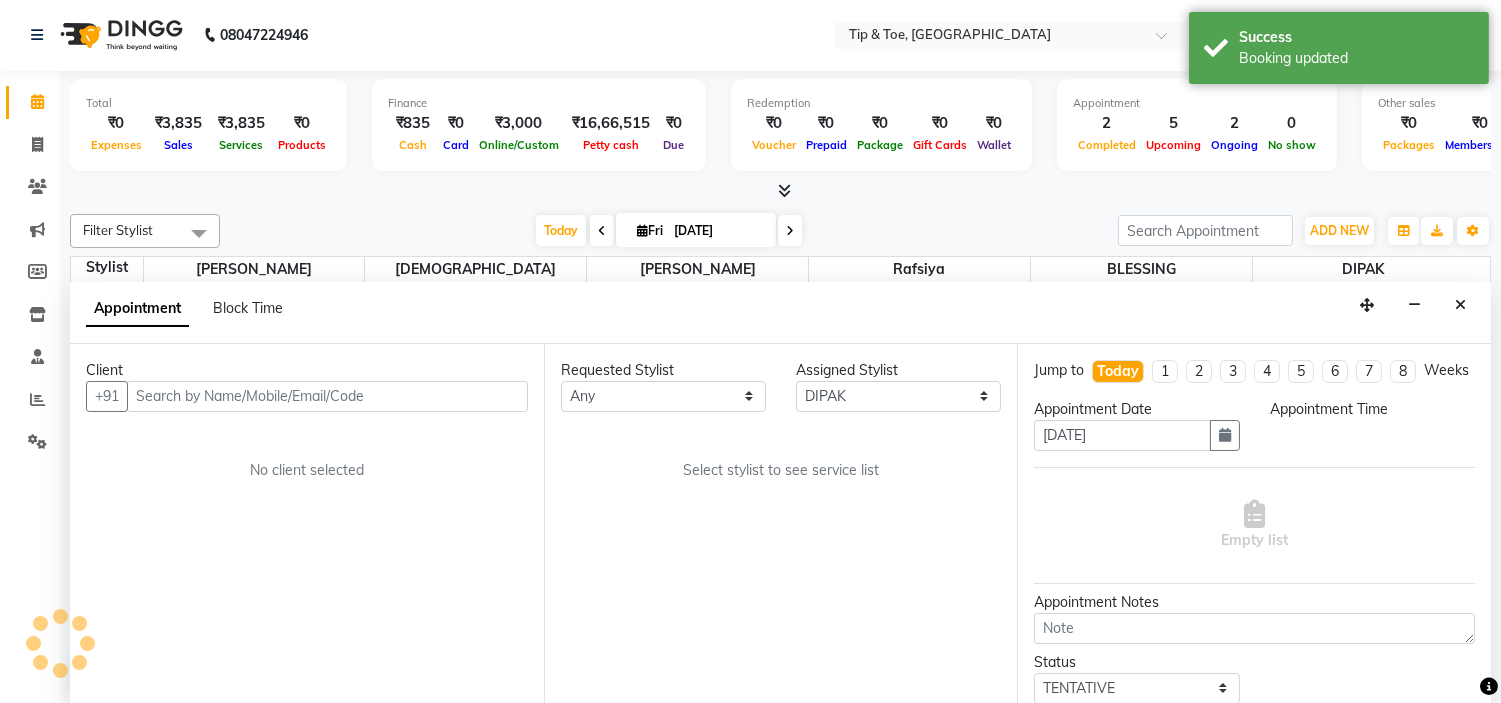 select on "1170" 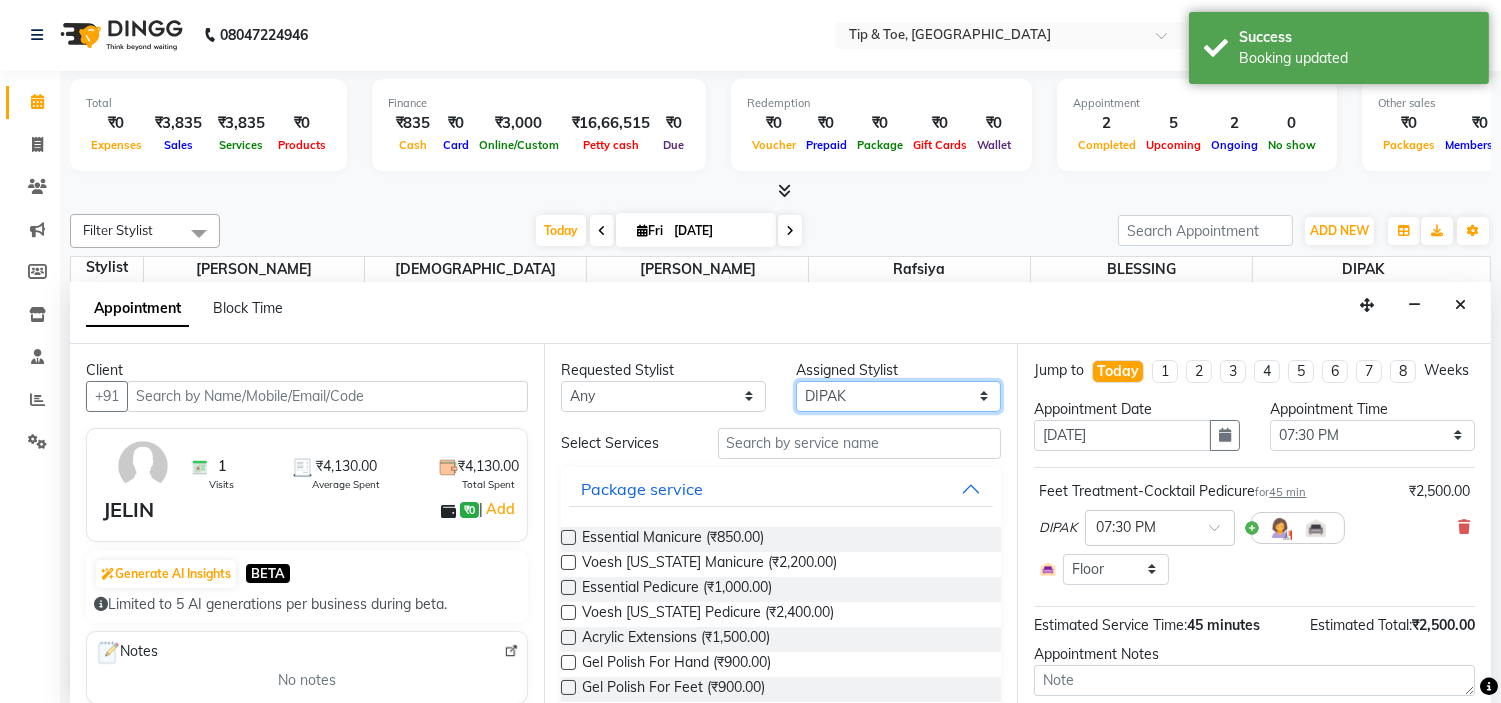 click on "Select [PERSON_NAME] [PERSON_NAME] Rafsiya [PERSON_NAME]" at bounding box center (898, 396) 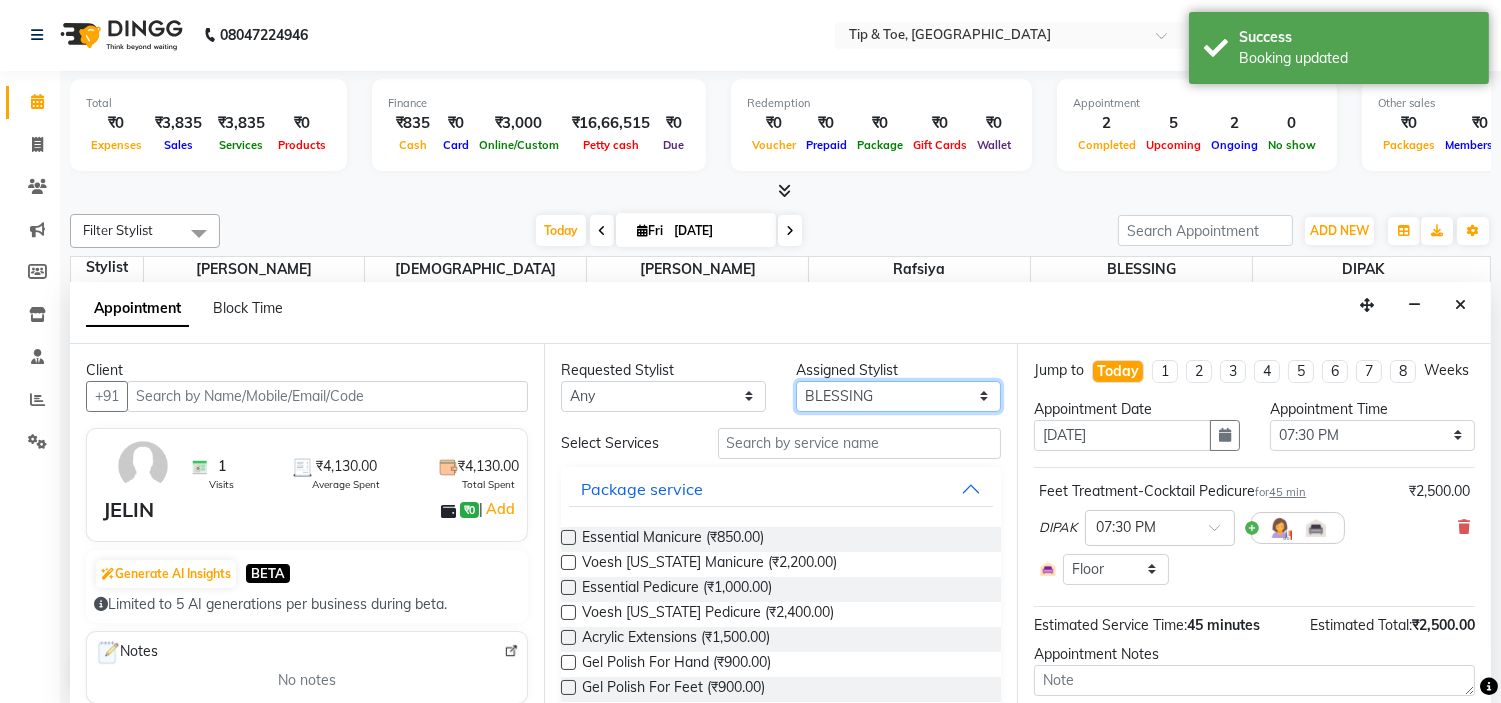 click on "Select [PERSON_NAME] [PERSON_NAME] Rafsiya [PERSON_NAME]" at bounding box center [898, 396] 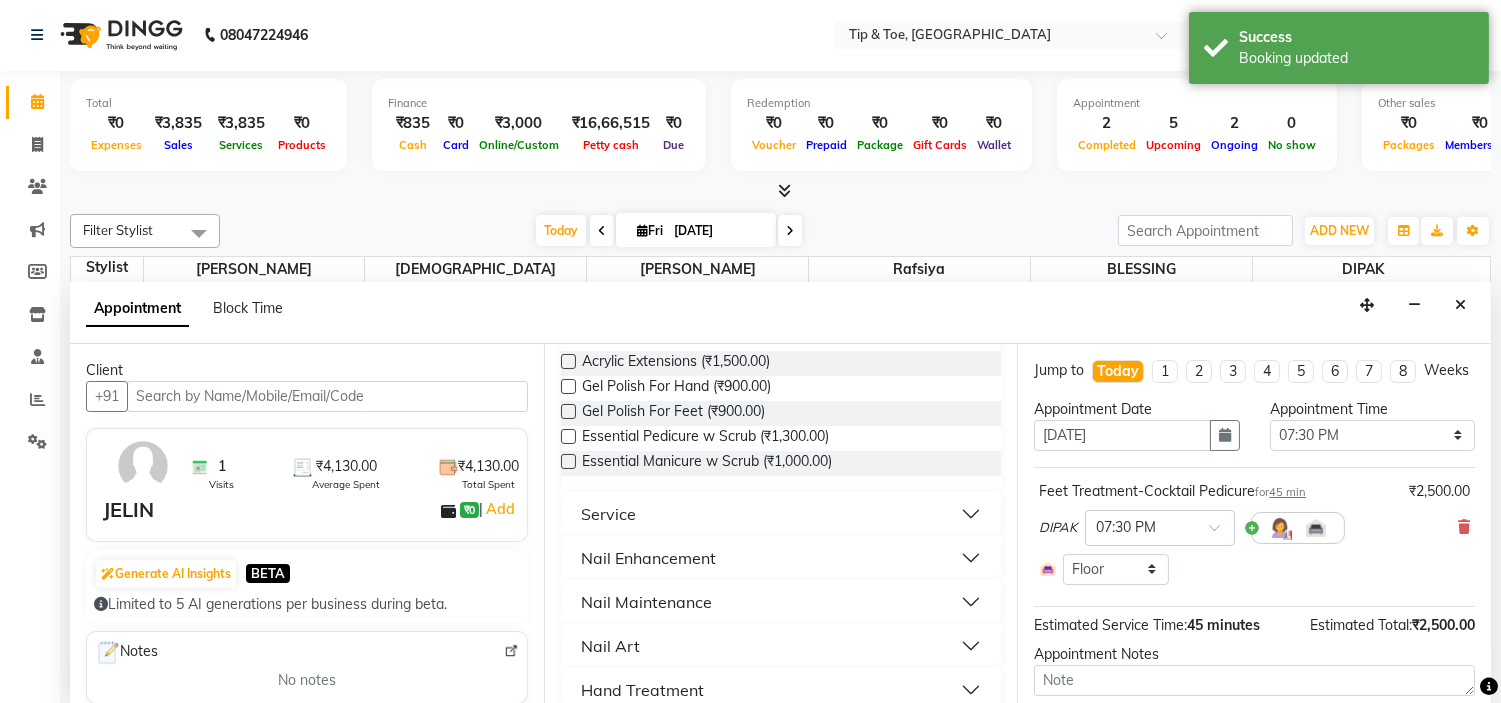 scroll, scrollTop: 333, scrollLeft: 0, axis: vertical 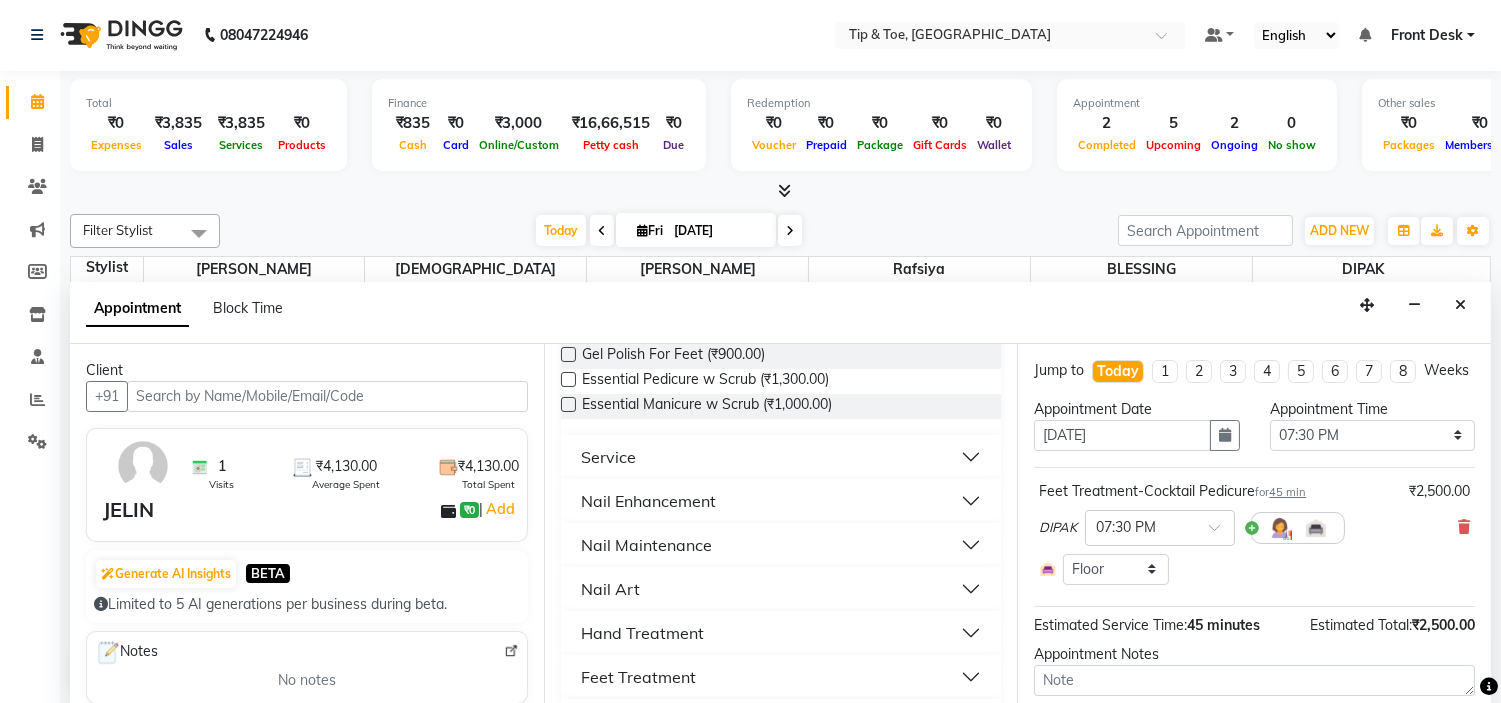 click on "Feet Treatment" at bounding box center [781, 677] 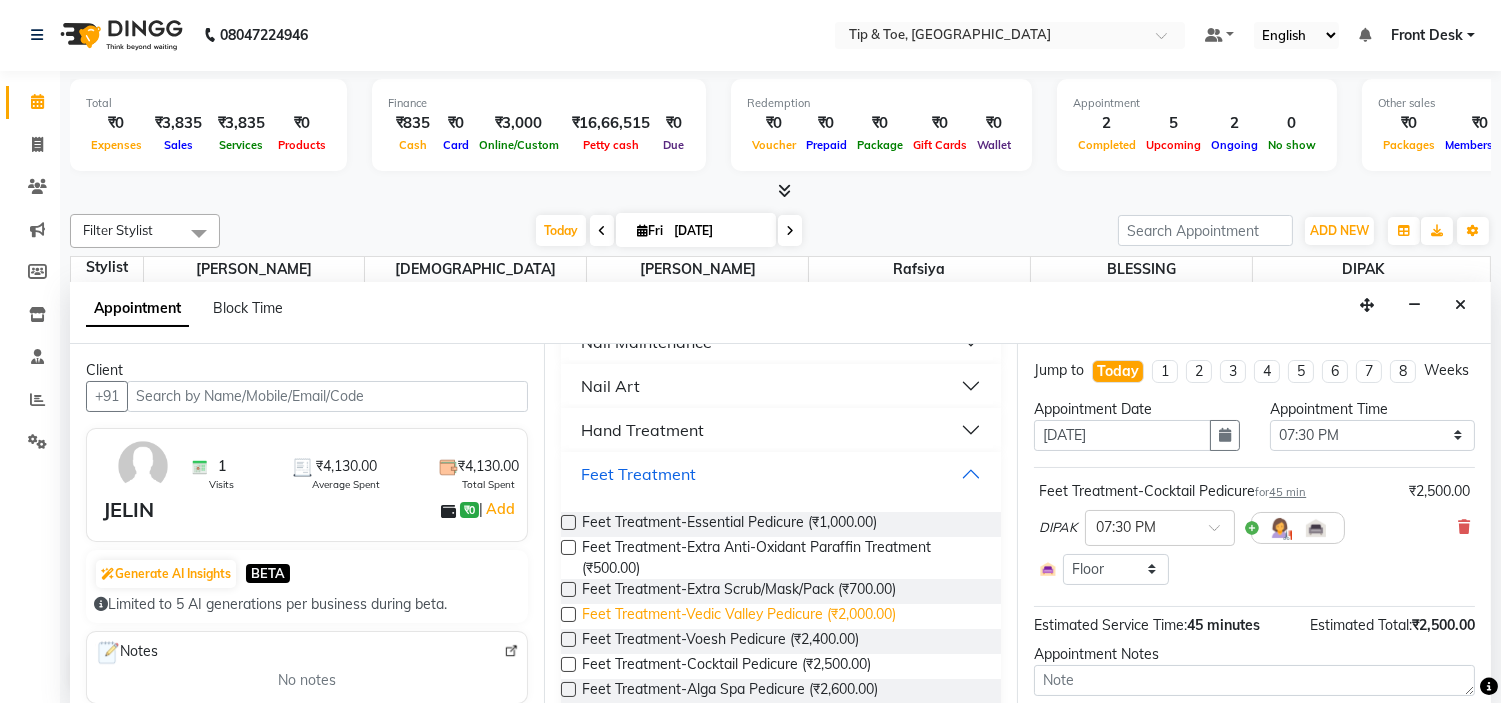 scroll, scrollTop: 555, scrollLeft: 0, axis: vertical 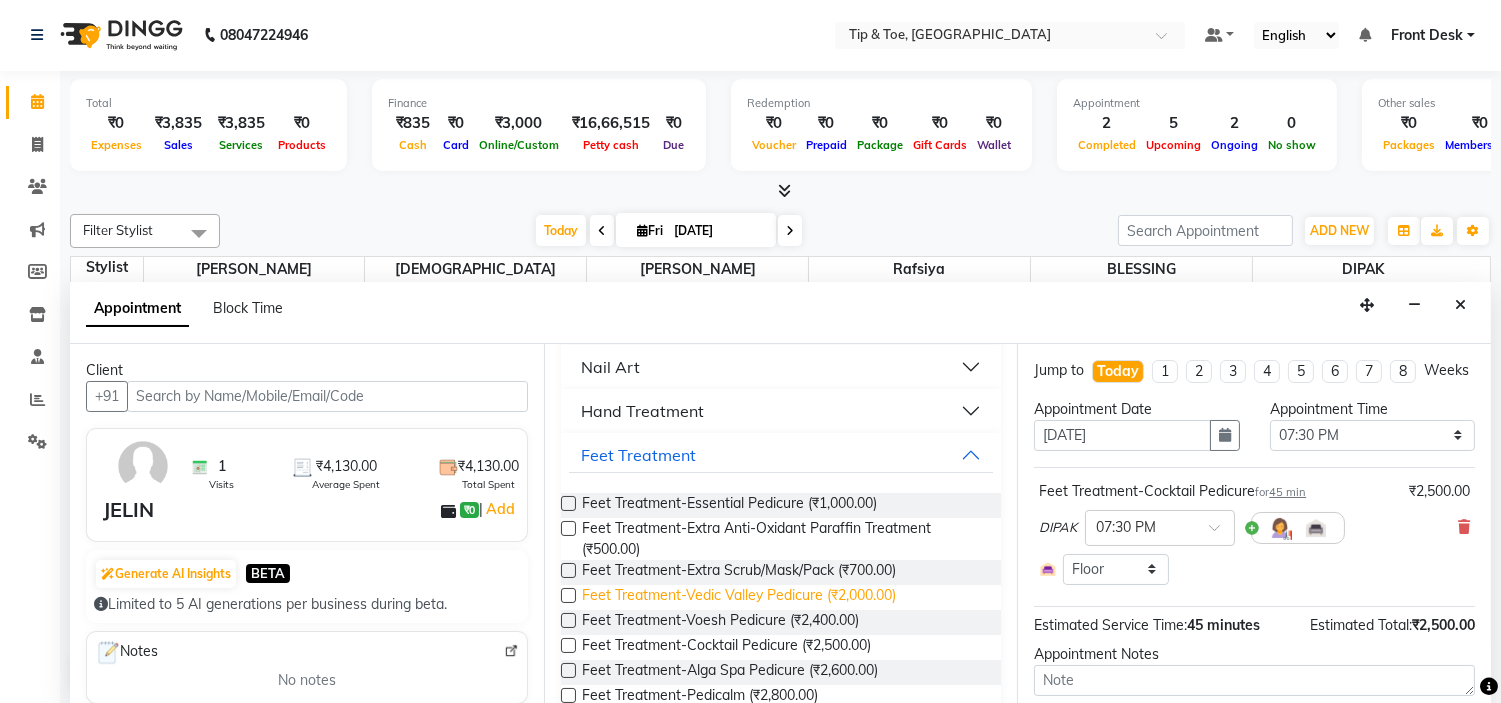 click on "Feet Treatment-Vedic Valley Pedicure (₹2,000.00)" at bounding box center (739, 597) 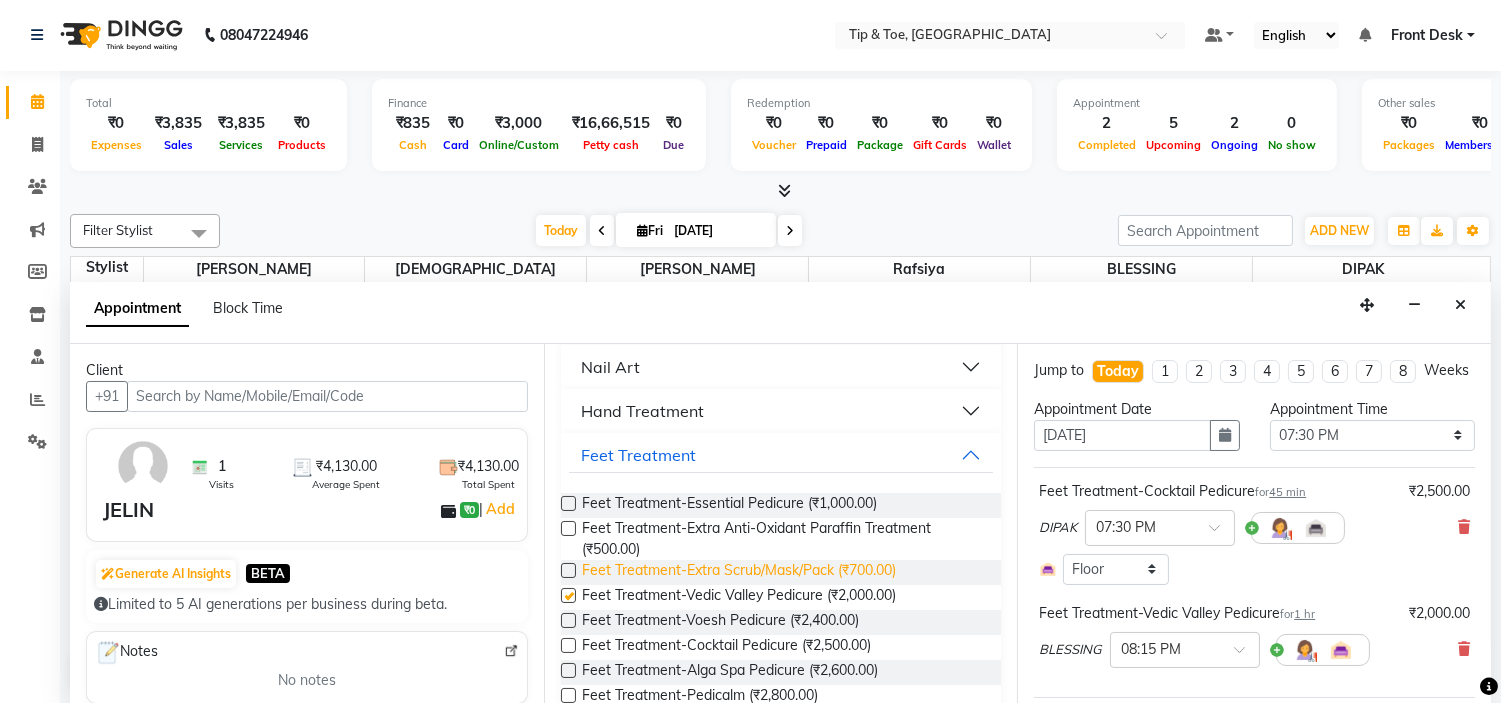 checkbox on "false" 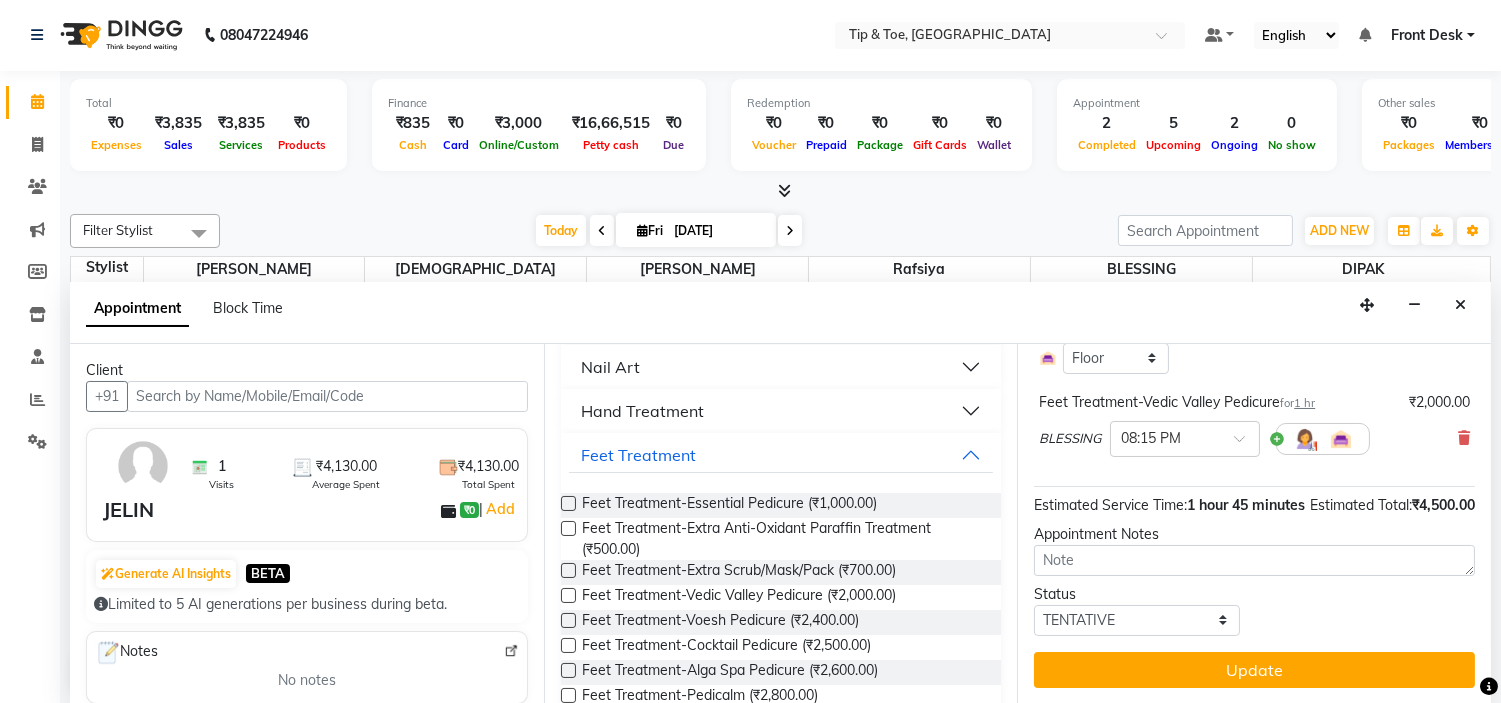 scroll, scrollTop: 251, scrollLeft: 0, axis: vertical 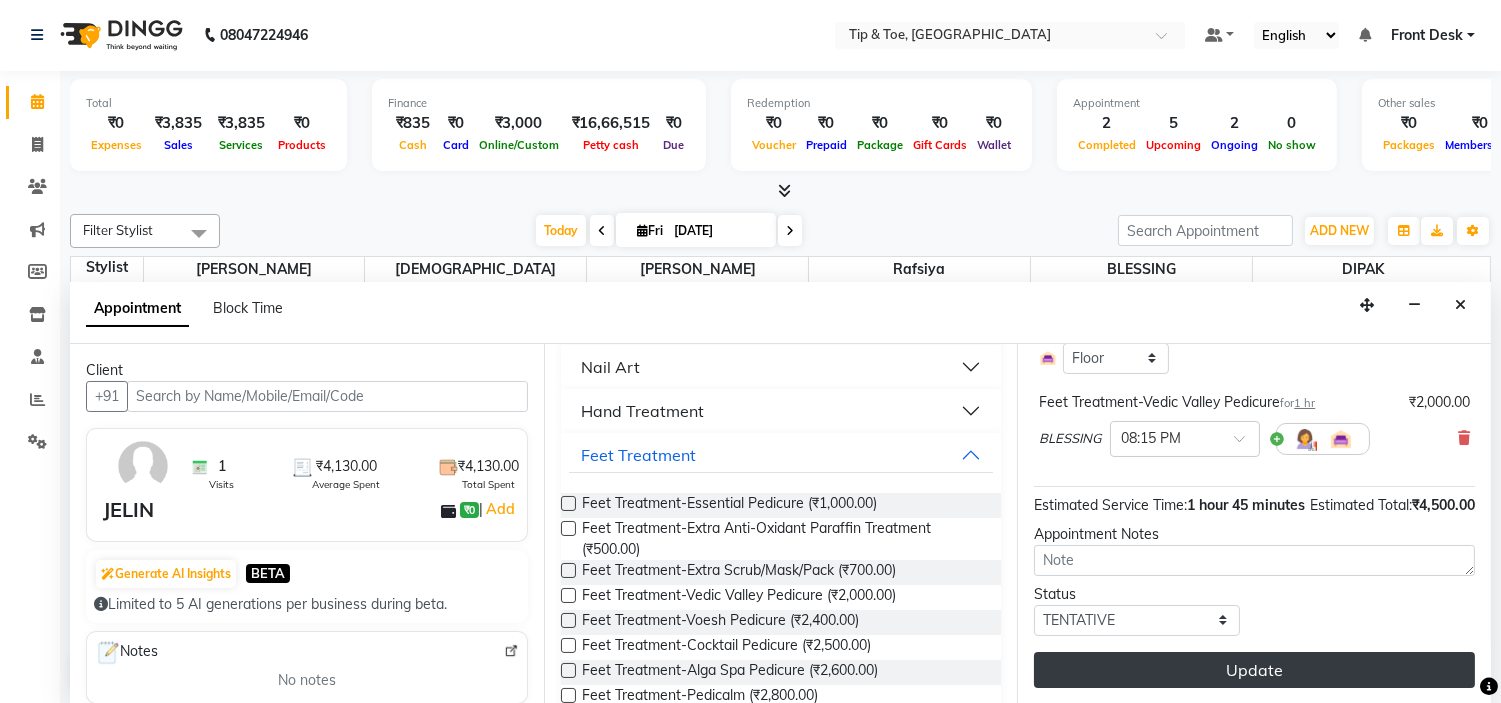 click on "Update" at bounding box center [1254, 670] 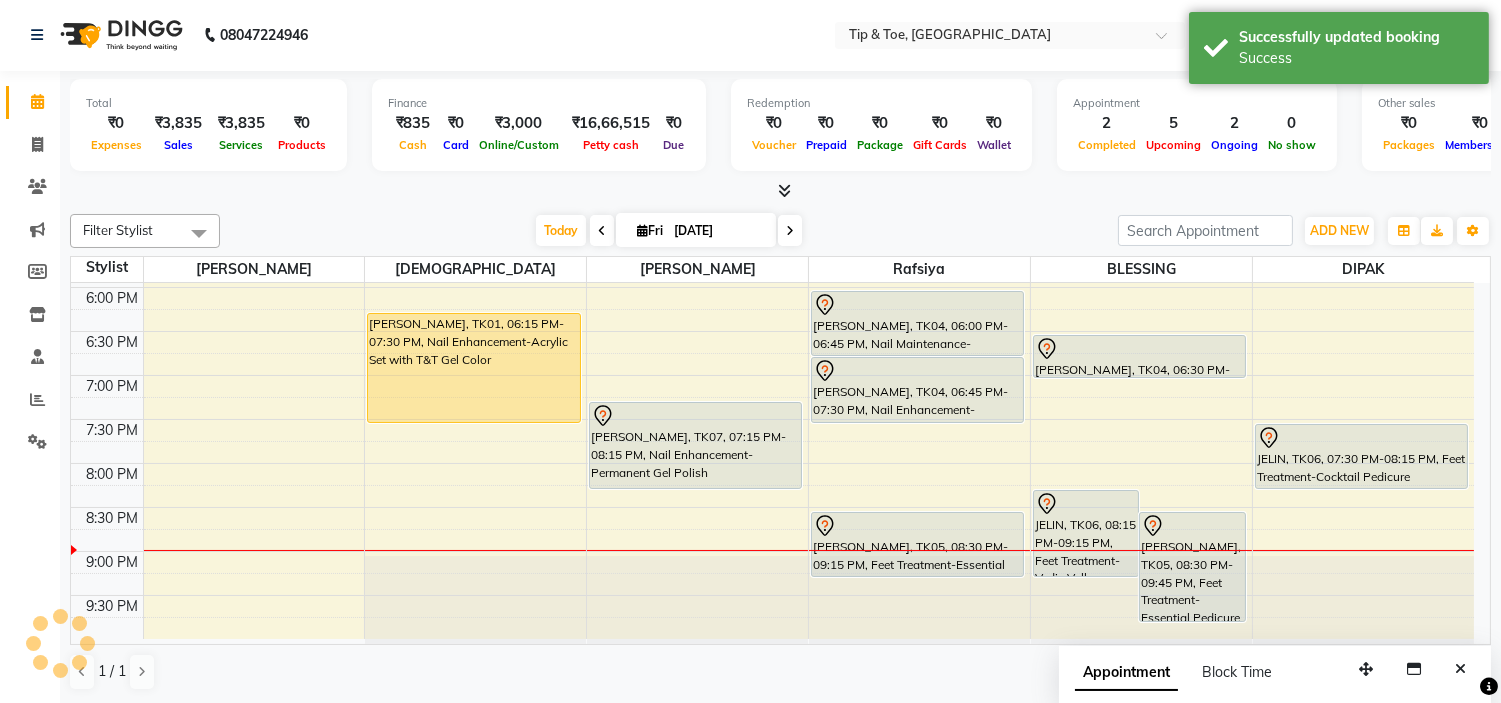 scroll, scrollTop: 0, scrollLeft: 0, axis: both 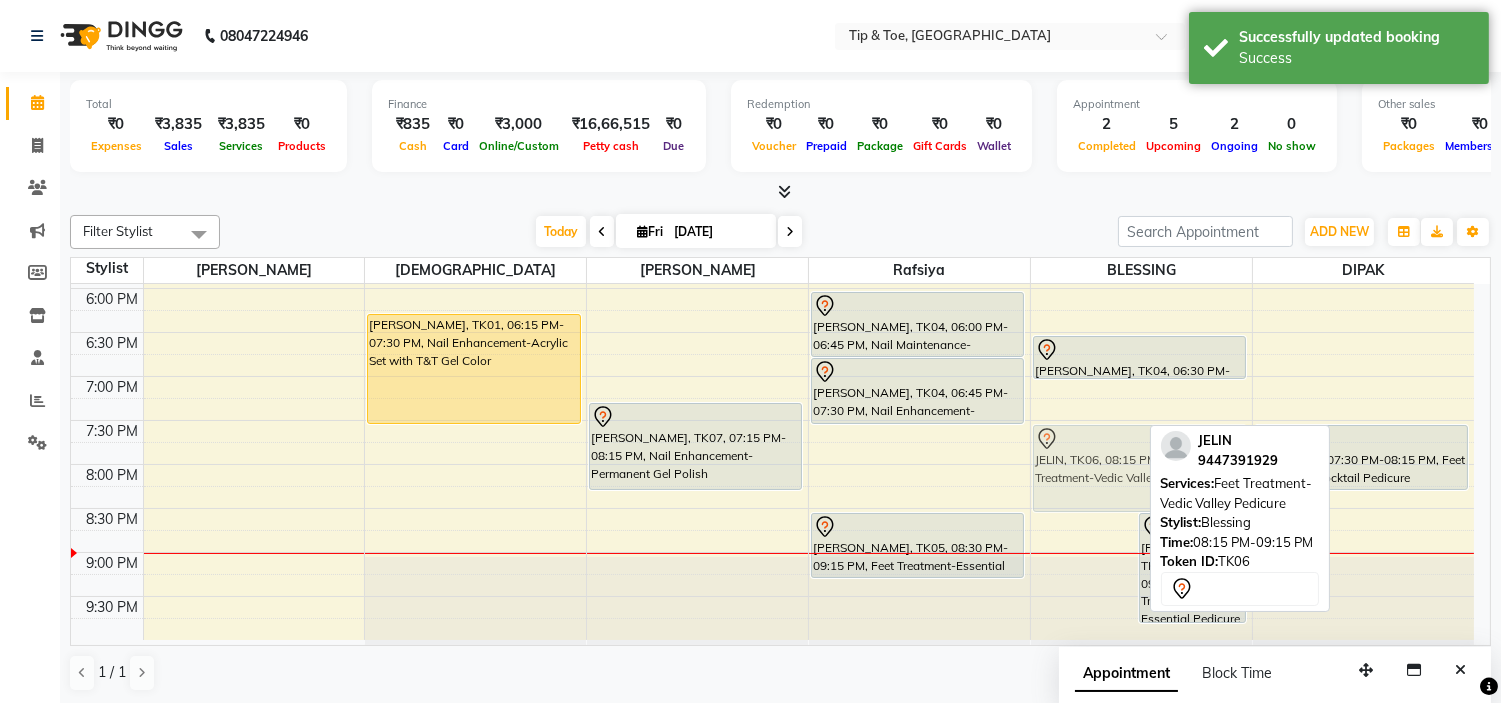 drag, startPoint x: 1088, startPoint y: 544, endPoint x: 1115, endPoint y: 486, distance: 63.97656 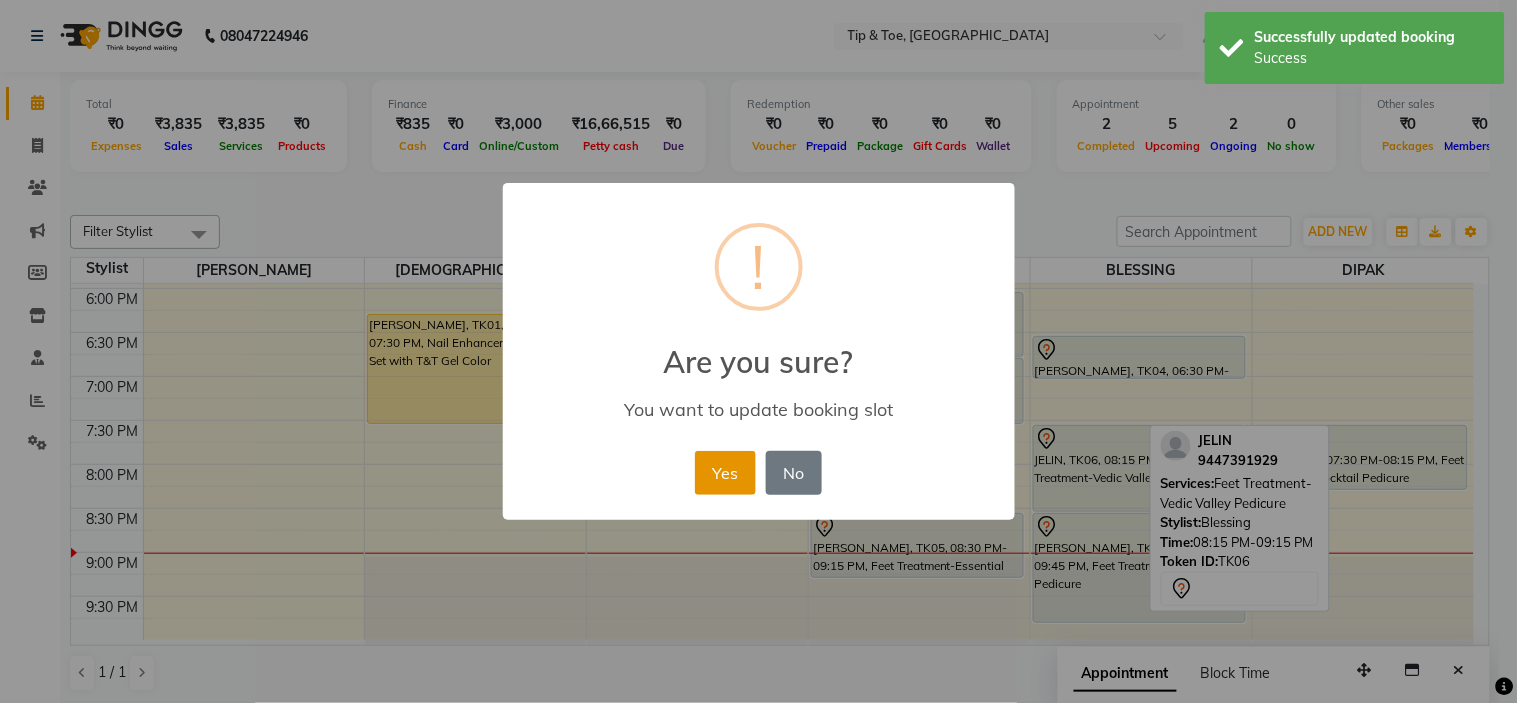 click on "Yes" at bounding box center (725, 473) 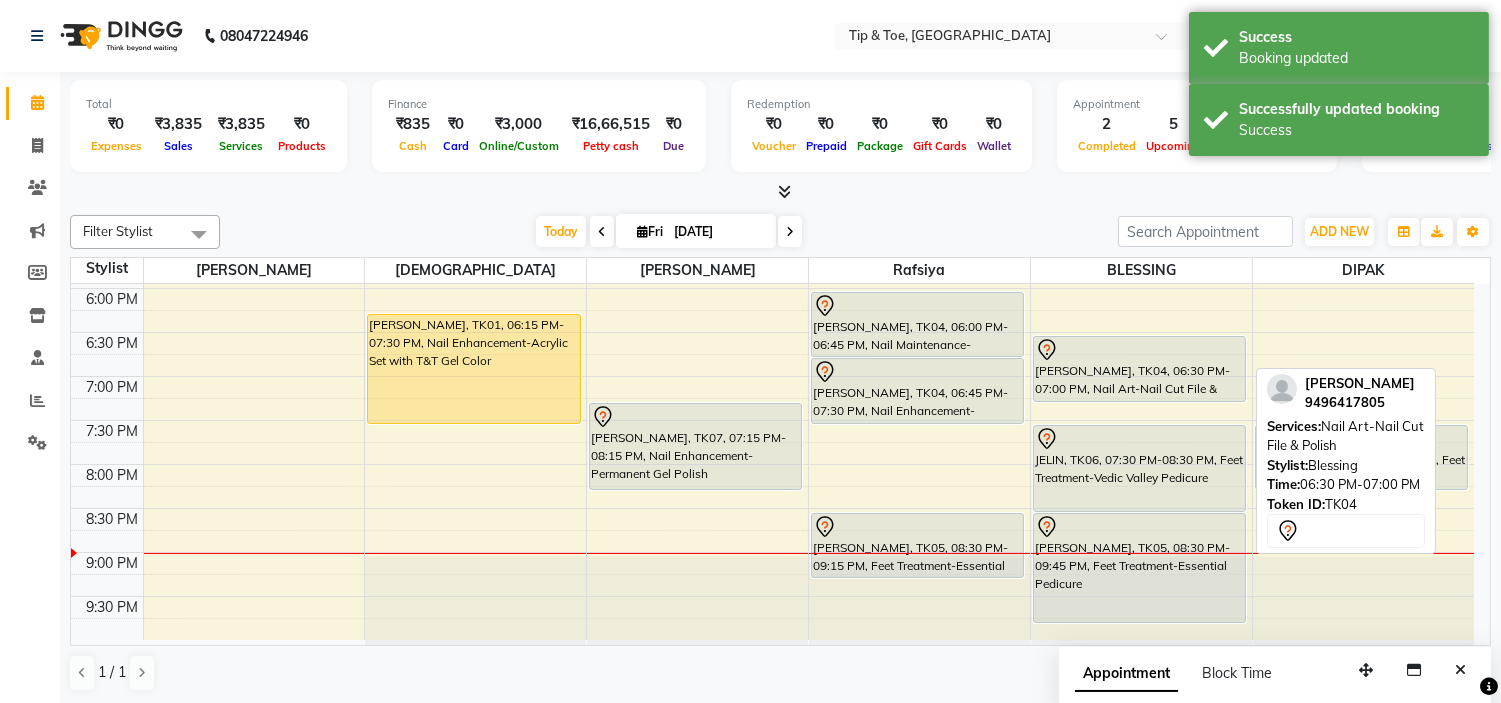 click on "[PERSON_NAME], TK04, 06:30 PM-07:00 PM, Nail Art-Nail Cut File & Polish             JELIN, TK06, 07:30 PM-08:30 PM, Feet Treatment-Vedic Valley Pedicure             [PERSON_NAME], TK05, 08:30 PM-09:45 PM, Feet Treatment-Essential Pedicure             [PERSON_NAME], TK04, 06:30 PM-07:00 PM, Nail Art-Nail Cut File & Polish" at bounding box center (1141, 68) 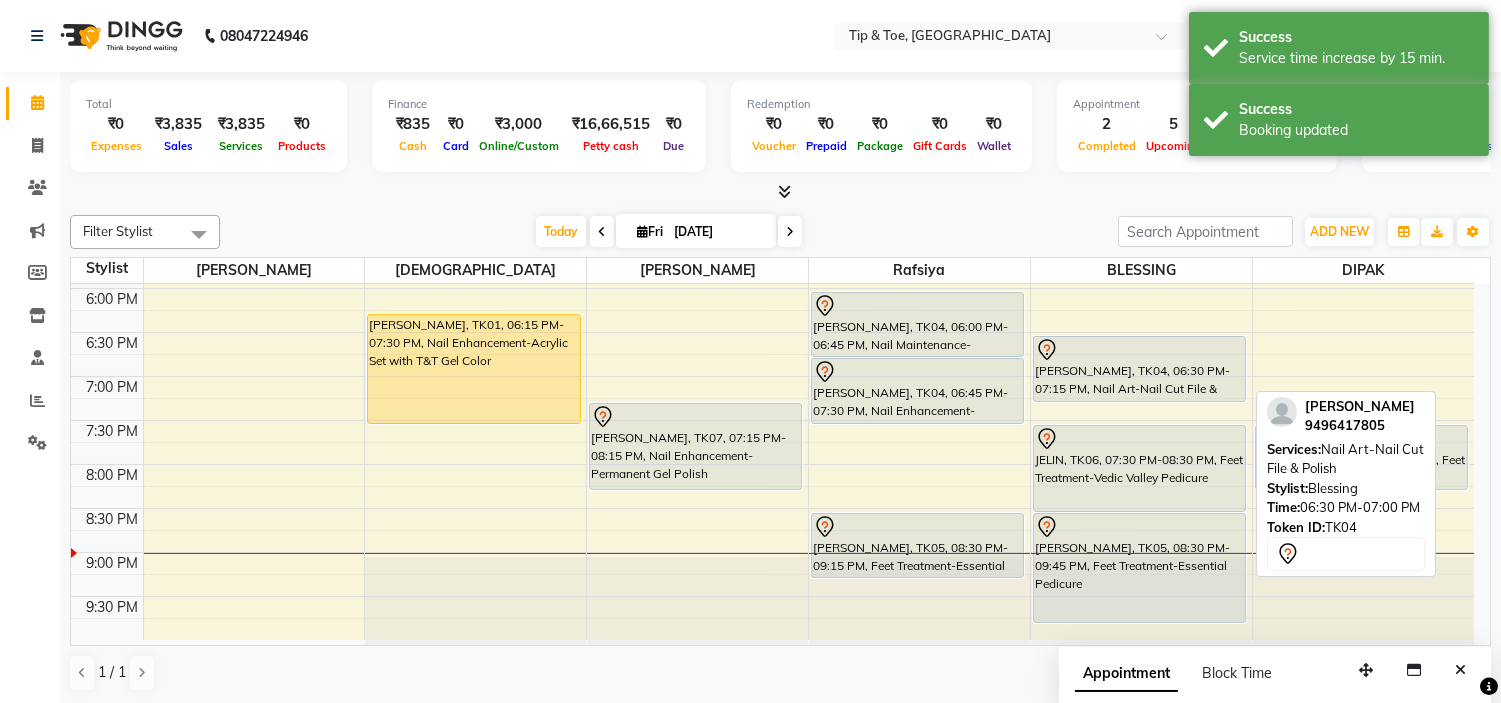 scroll, scrollTop: 1, scrollLeft: 0, axis: vertical 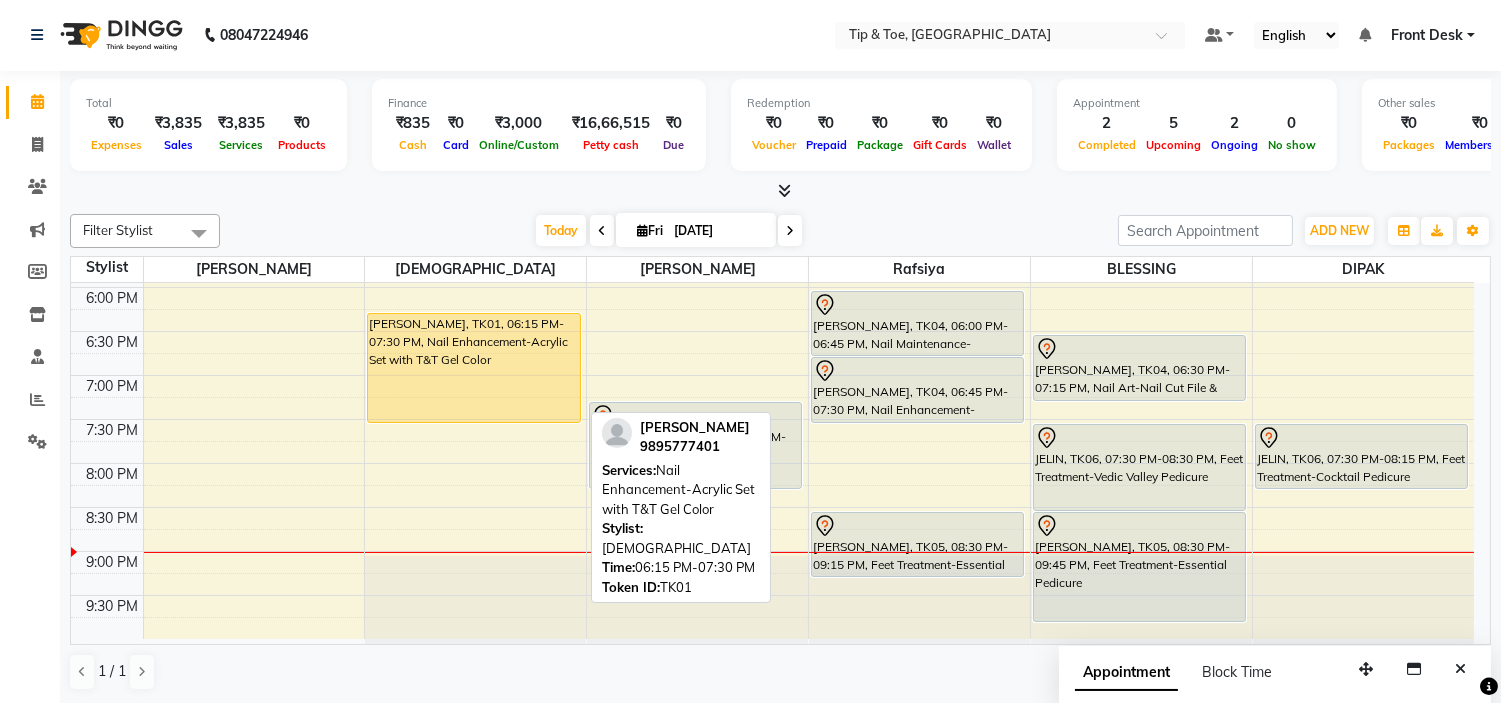 click on "[PERSON_NAME], TK01, 06:15 PM-07:30 PM, Nail Enhancement-Acrylic Set with T&T Gel Color" at bounding box center [473, 368] 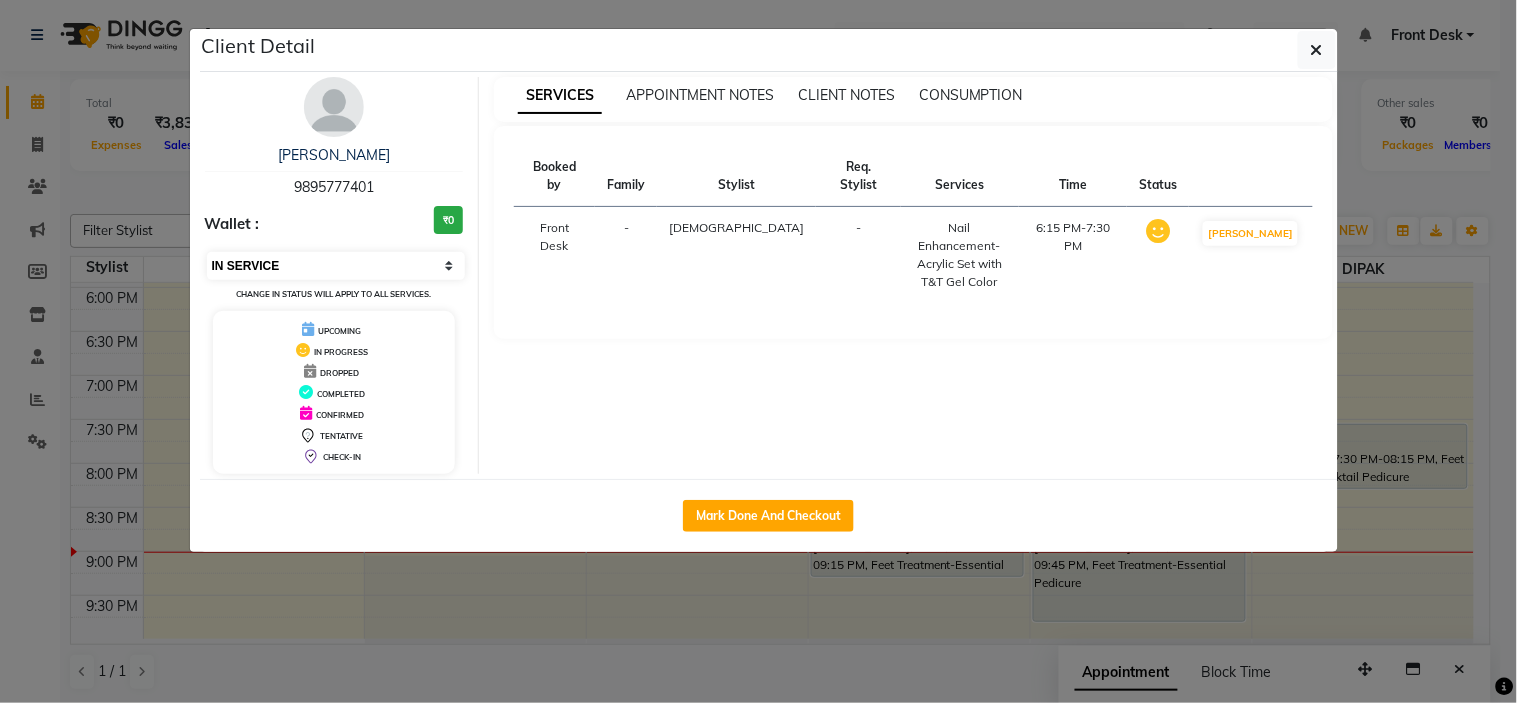 click on "Select IN SERVICE CONFIRMED TENTATIVE CHECK IN MARK DONE DROPPED UPCOMING" at bounding box center [336, 266] 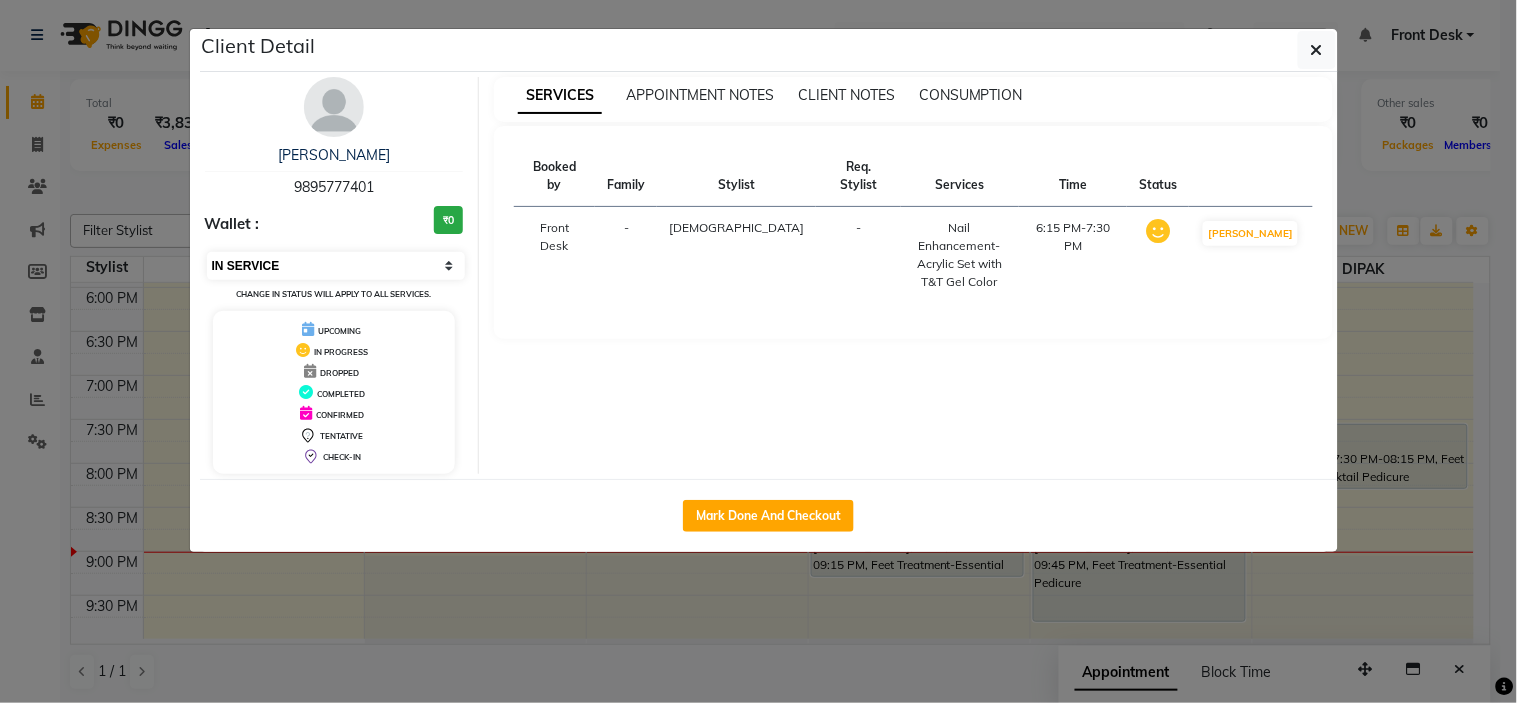 select on "7" 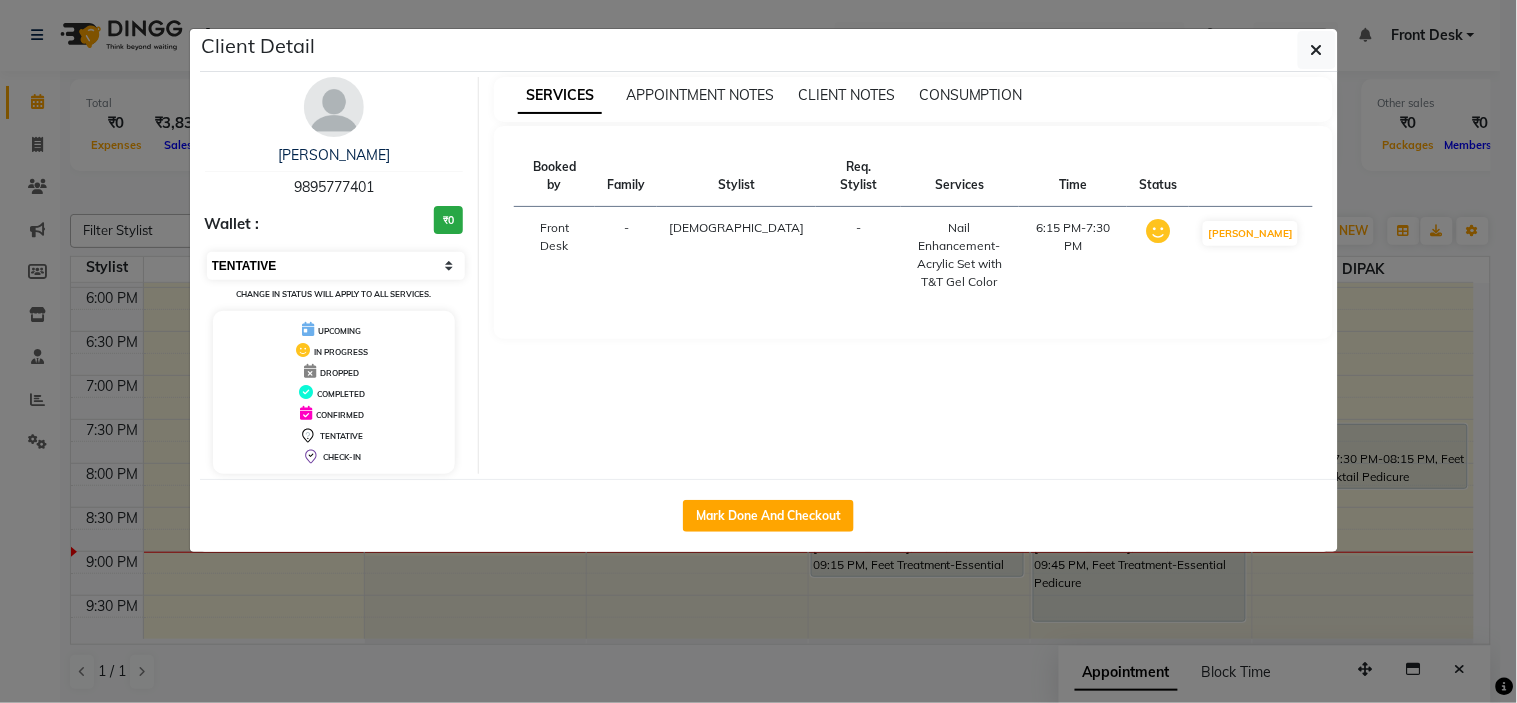 click on "Select IN SERVICE CONFIRMED TENTATIVE CHECK IN MARK DONE DROPPED UPCOMING" at bounding box center [336, 266] 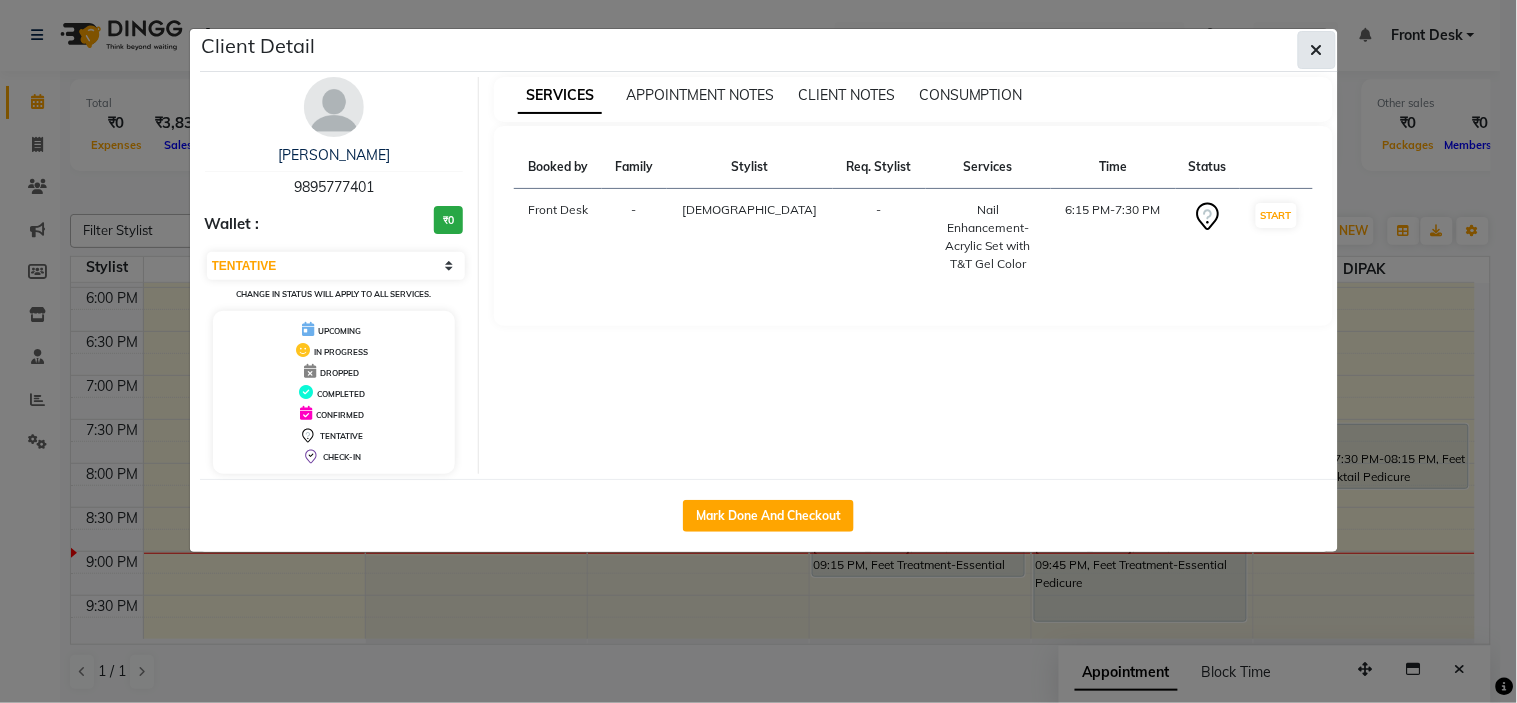click 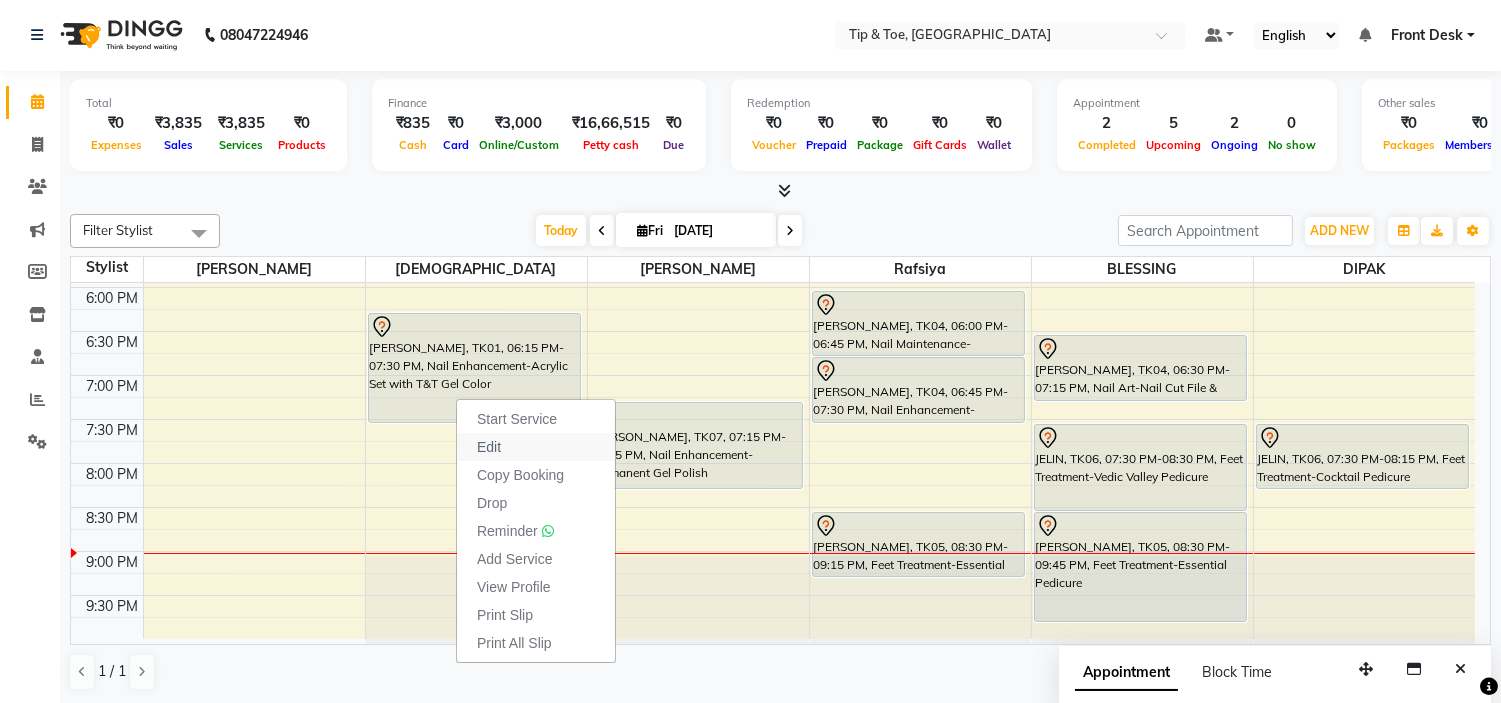 click on "Edit" at bounding box center (536, 447) 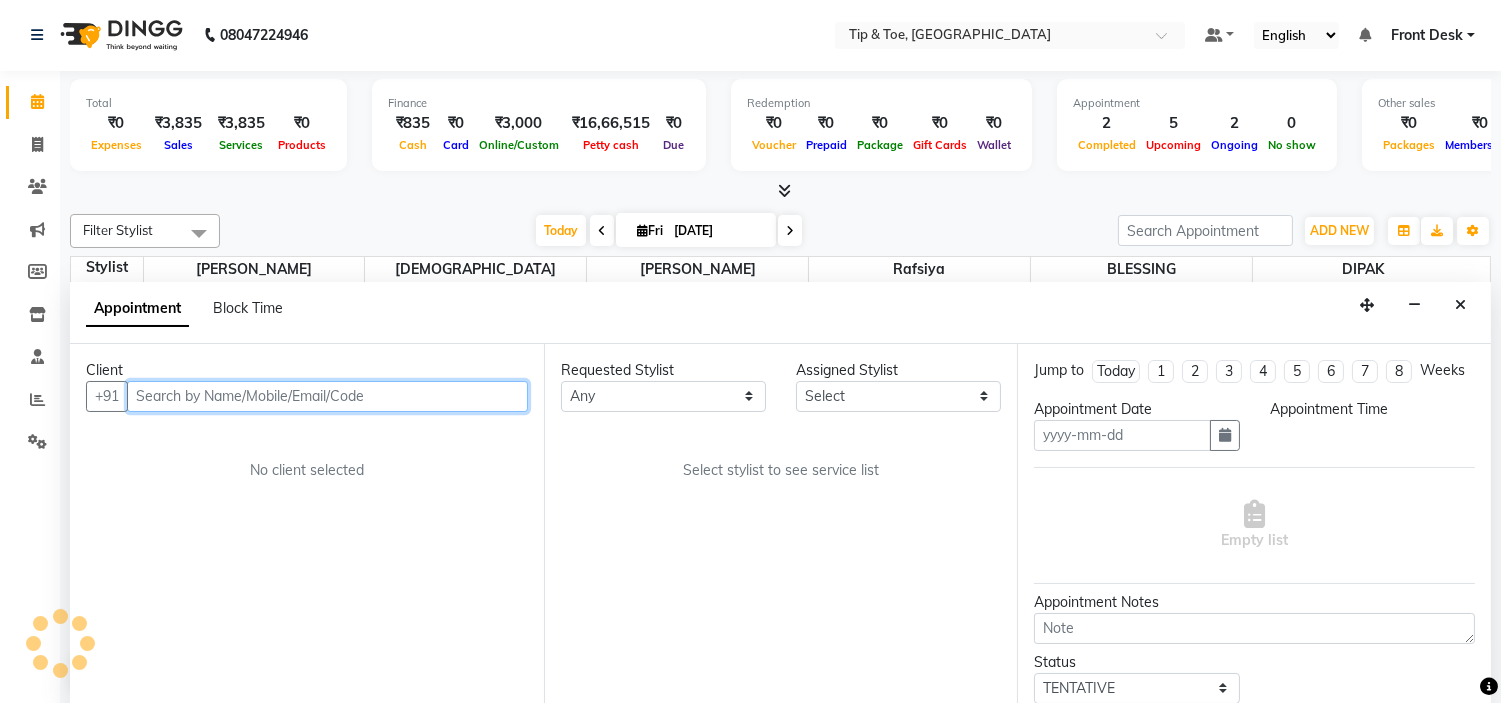 type on "[DATE]" 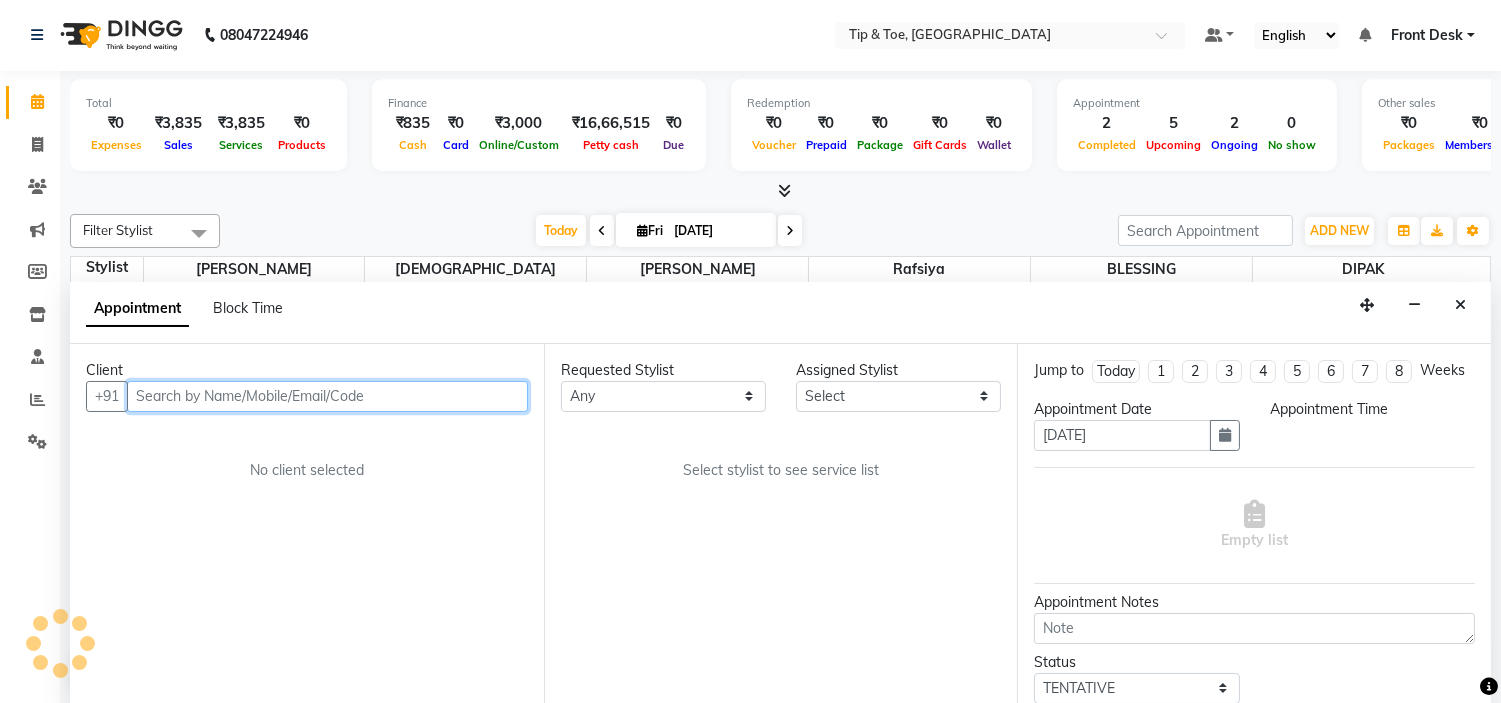 select on "1095" 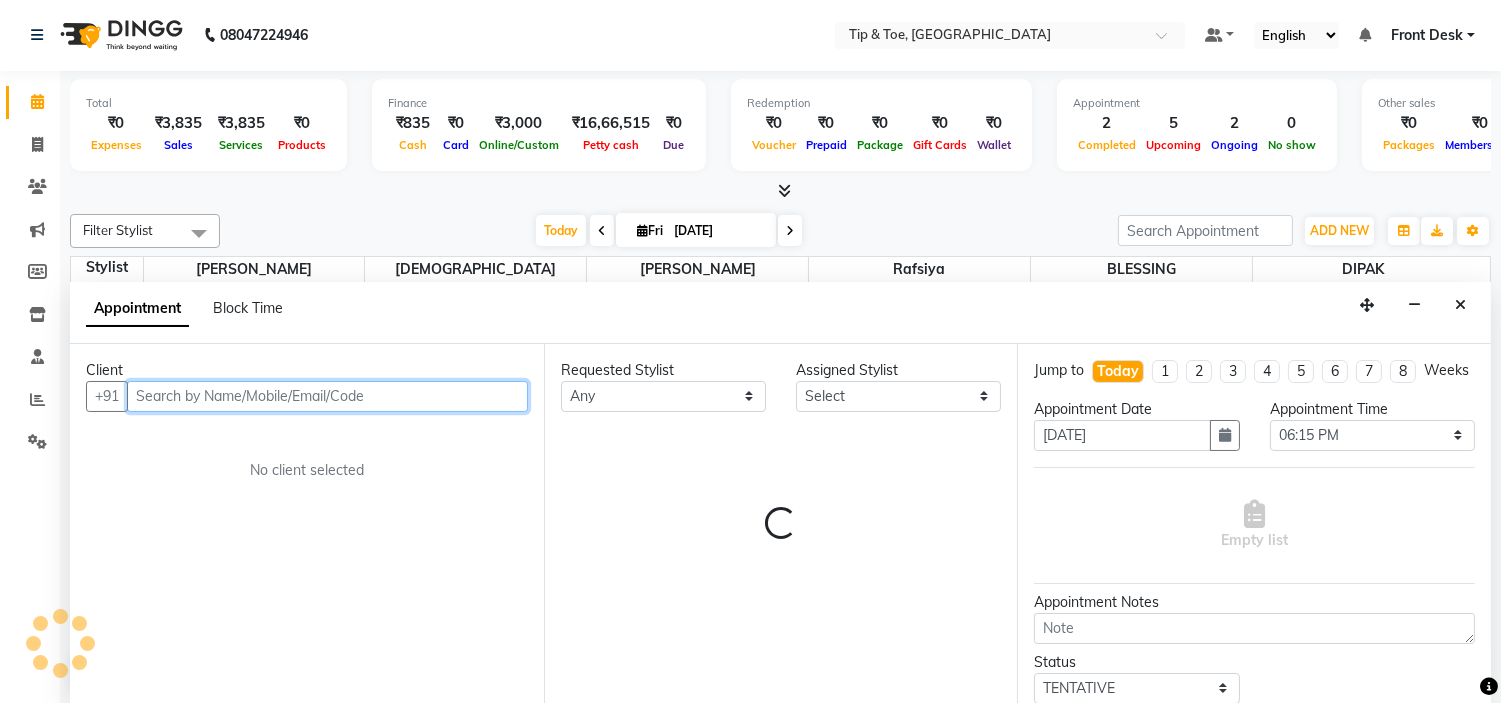 select on "37611" 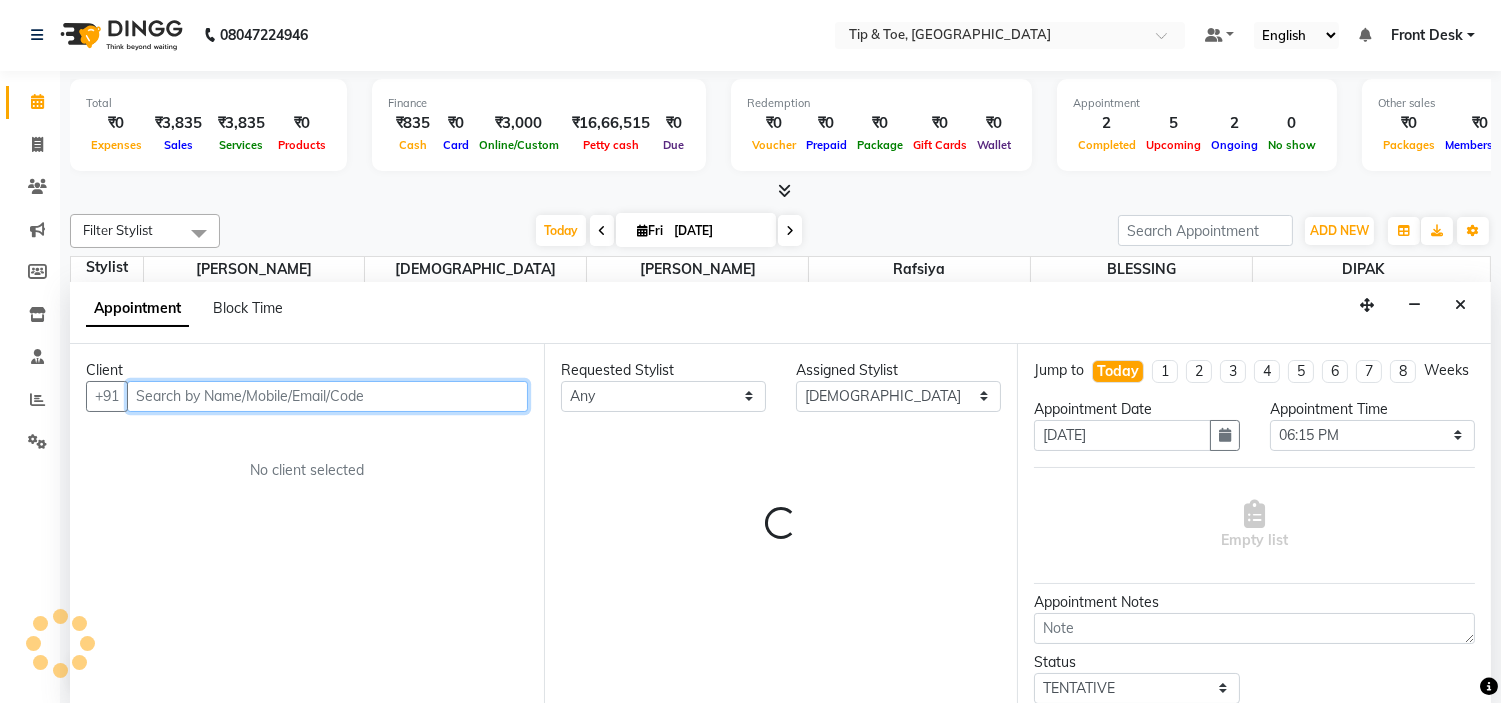 scroll, scrollTop: 787, scrollLeft: 0, axis: vertical 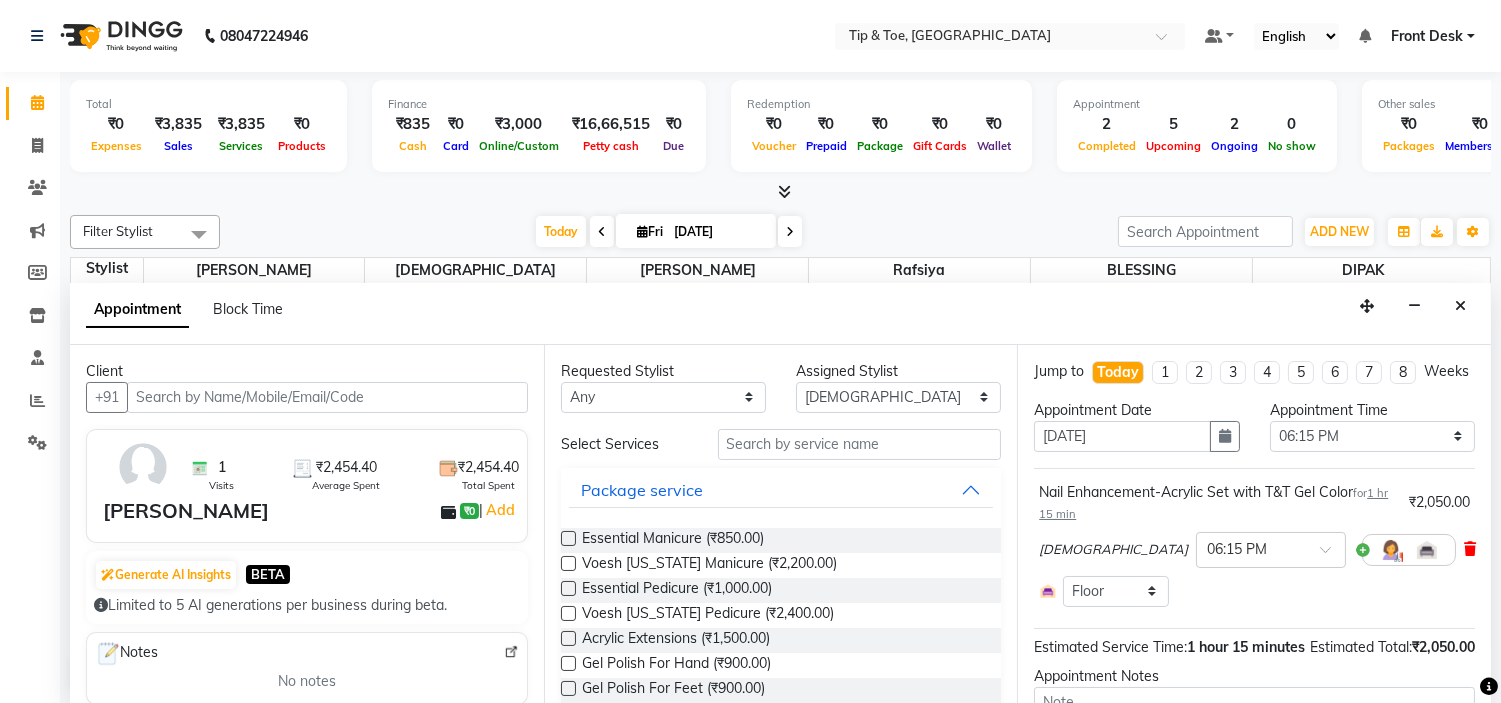 click at bounding box center [1470, 549] 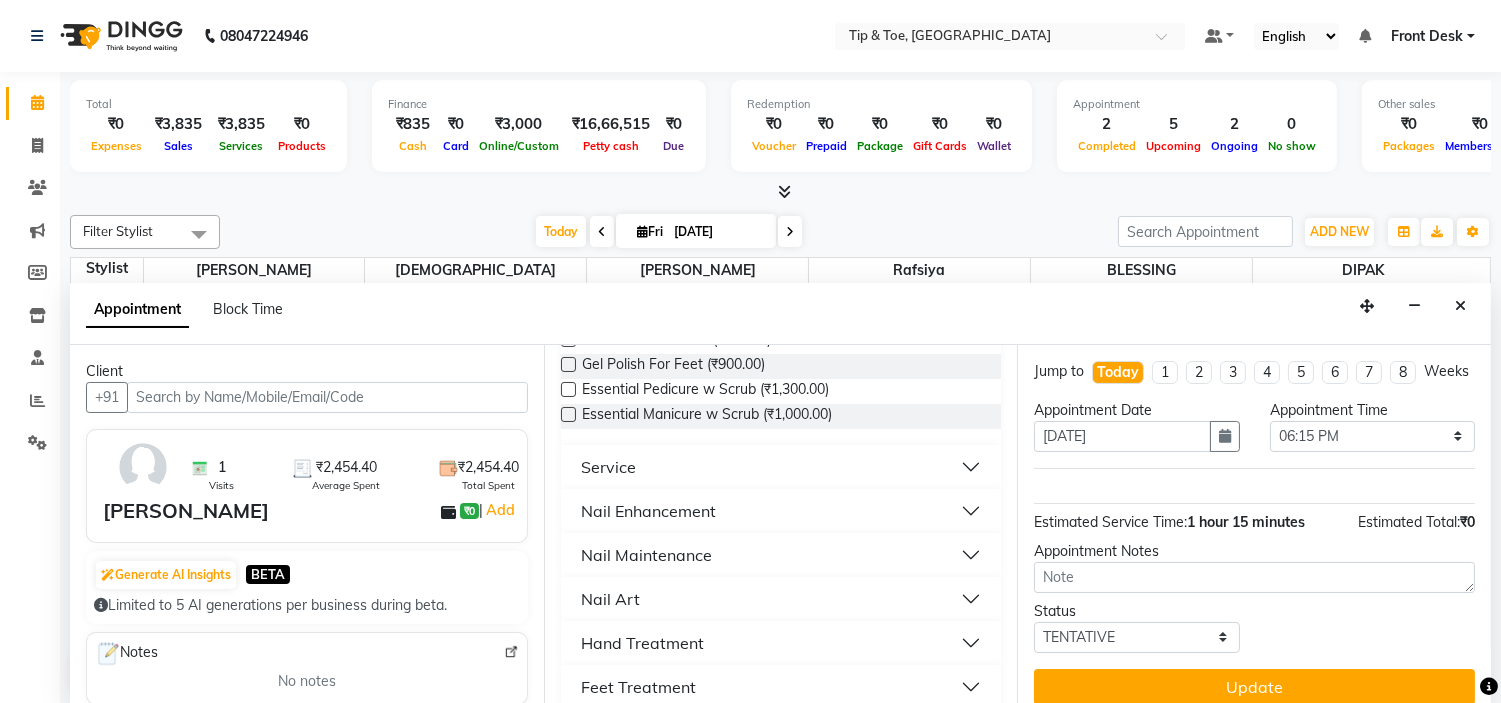 scroll, scrollTop: 333, scrollLeft: 0, axis: vertical 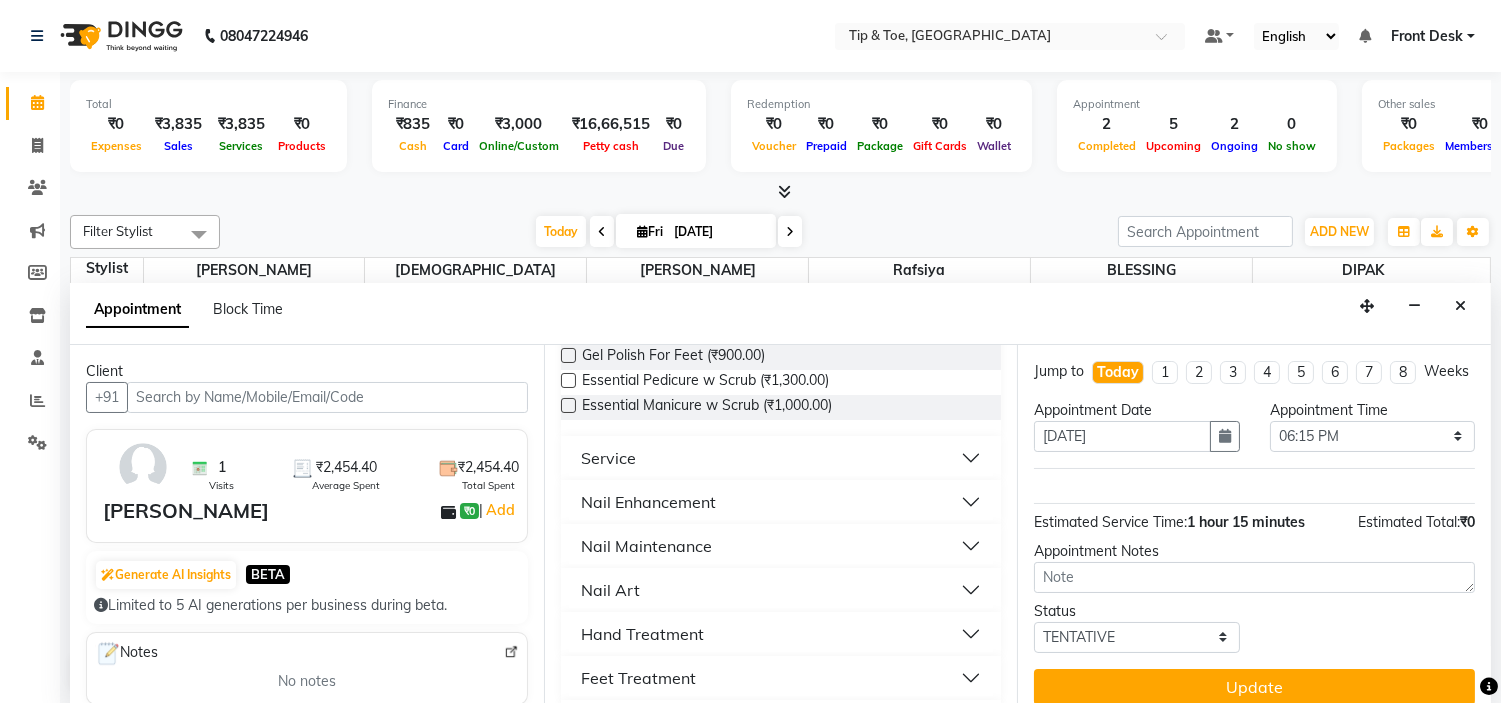 click on "Nail Enhancement" at bounding box center (781, 502) 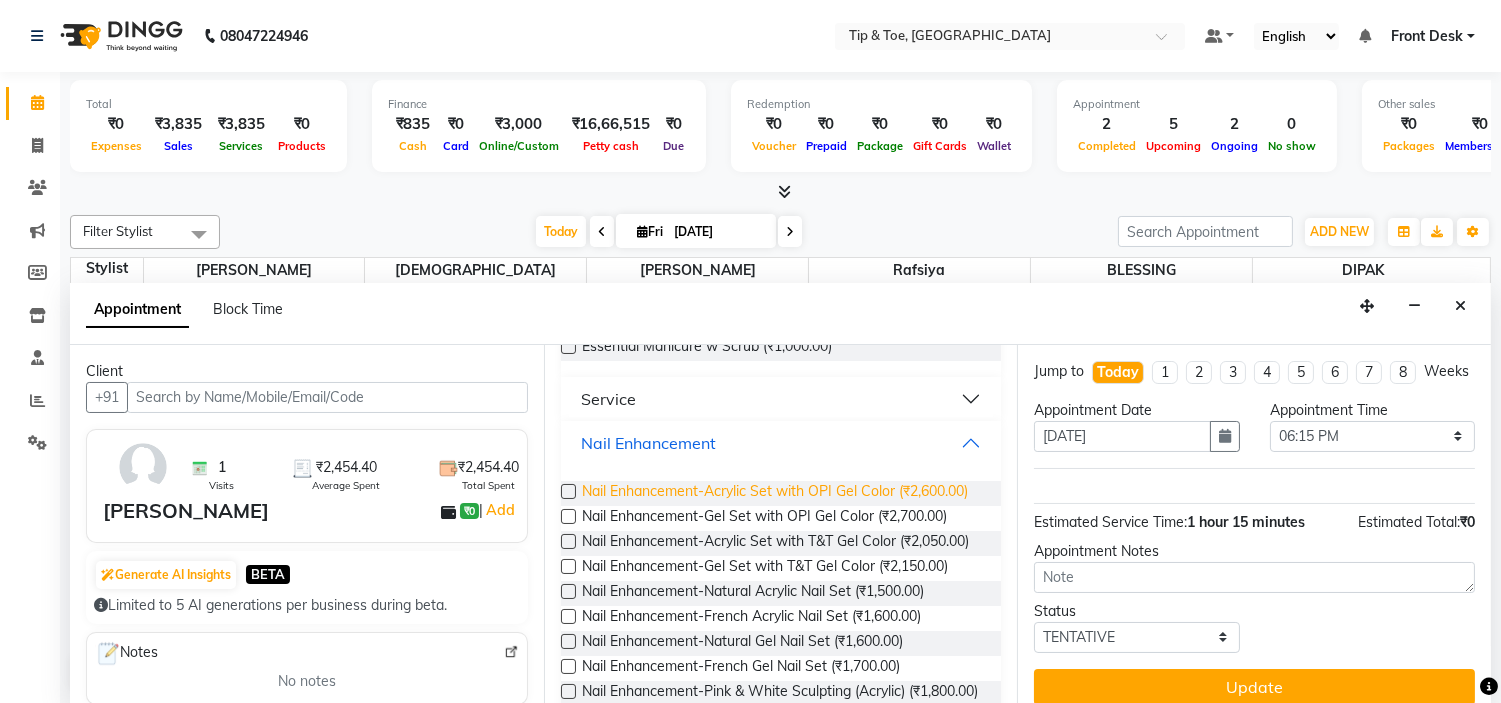scroll, scrollTop: 444, scrollLeft: 0, axis: vertical 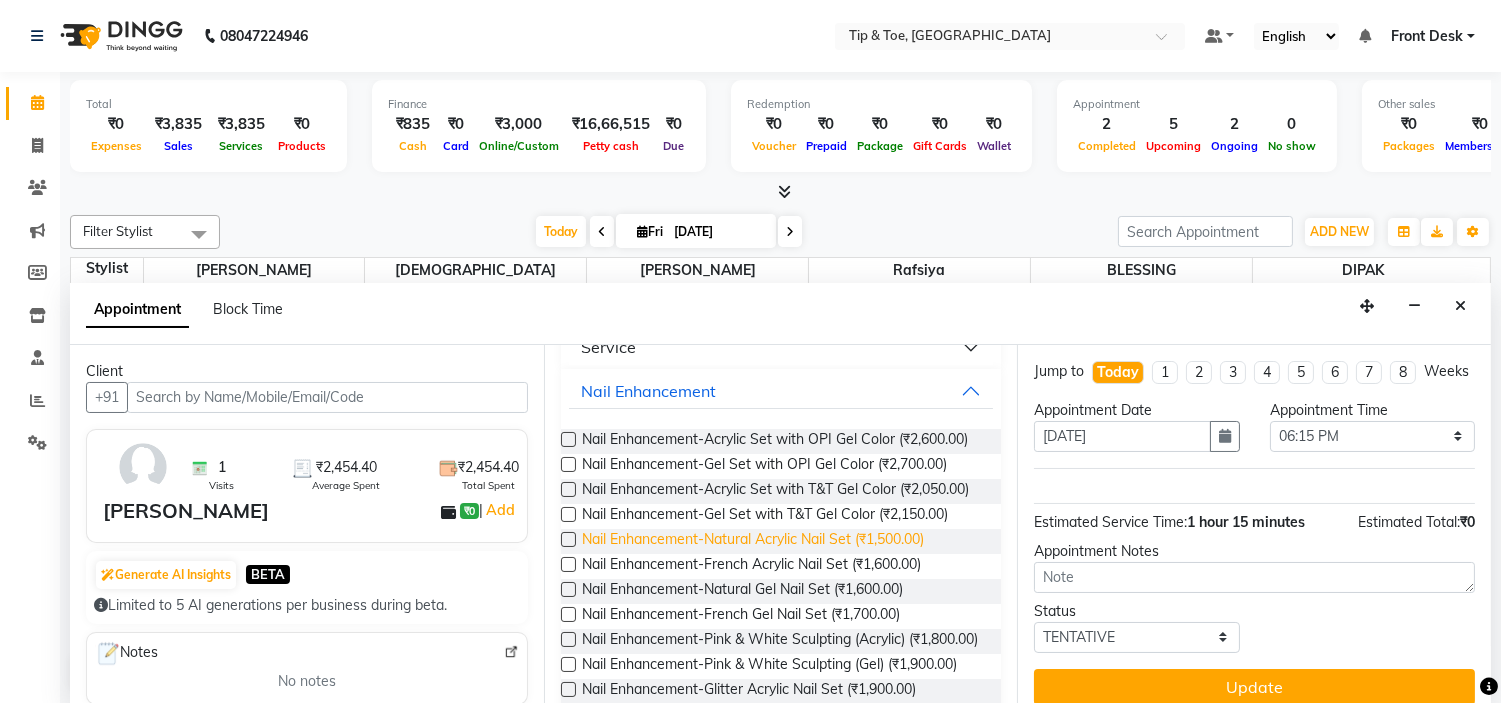click on "Nail Enhancement-Natural Acrylic Nail Set (₹1,500.00)" at bounding box center (753, 541) 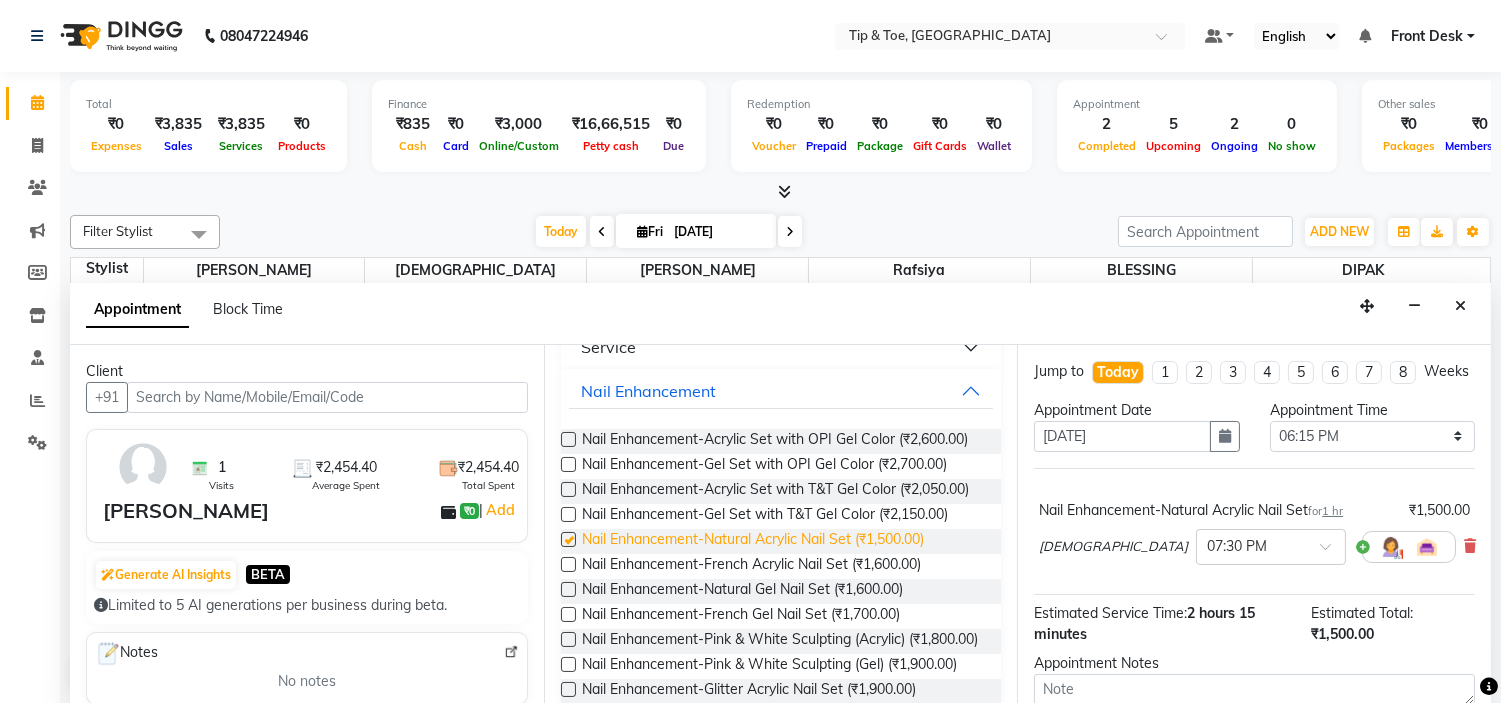 checkbox on "false" 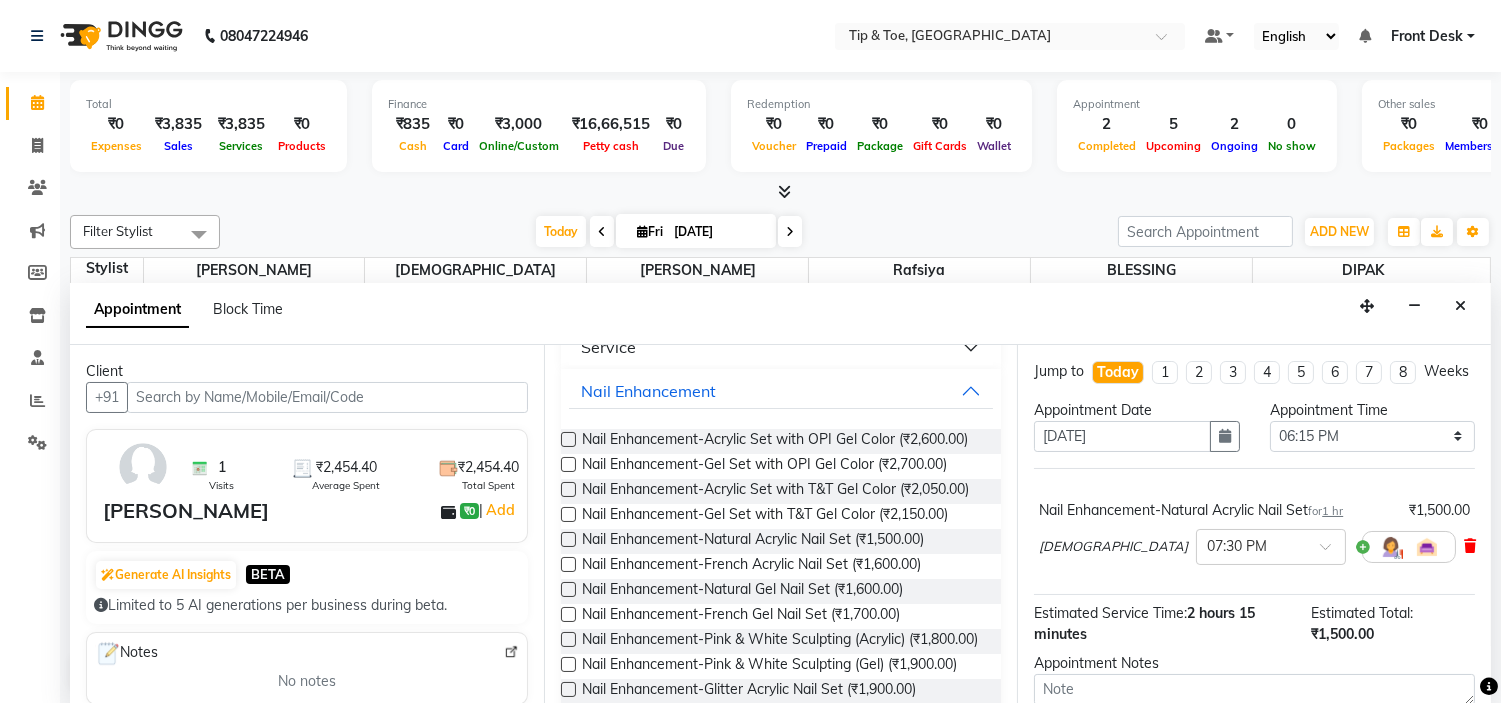 click at bounding box center (1470, 546) 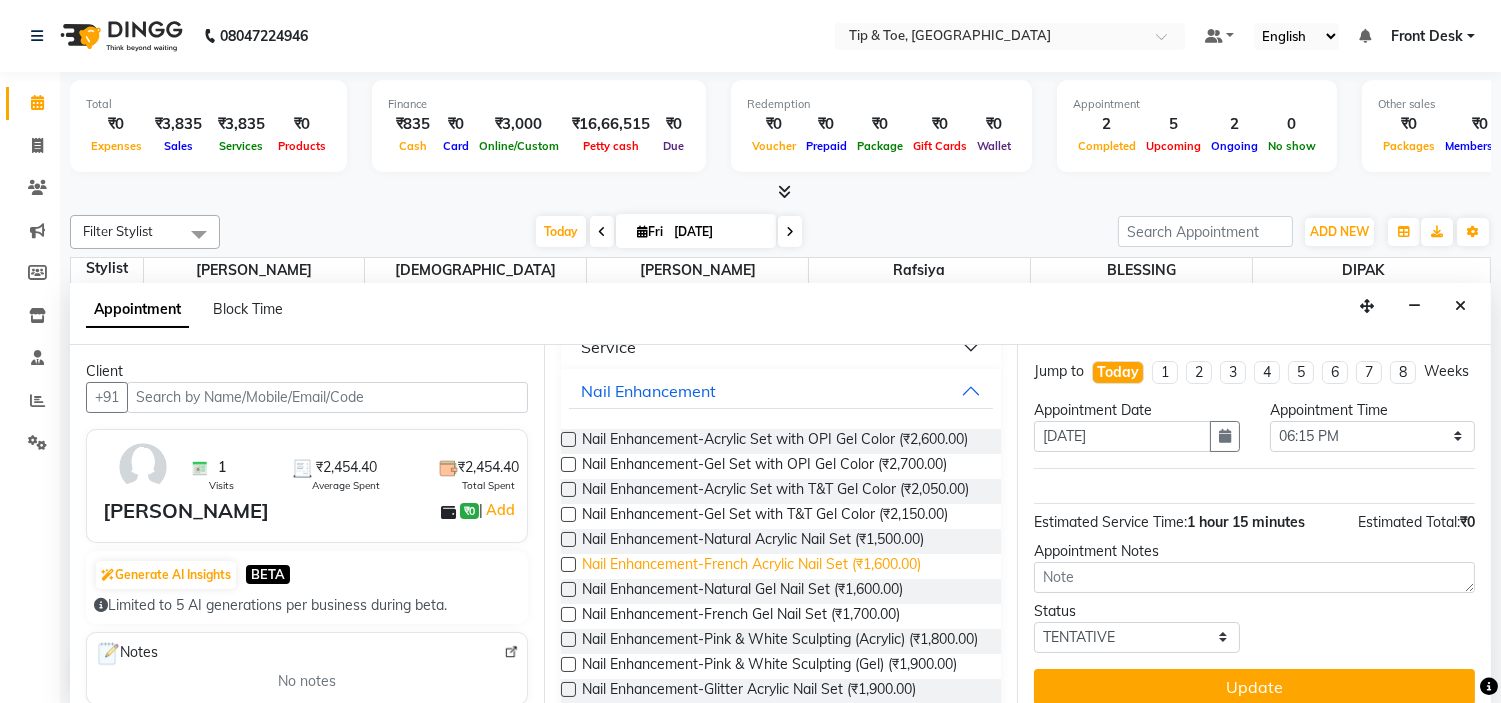 click on "Nail Enhancement-French Acrylic Nail Set (₹1,600.00)" at bounding box center (751, 566) 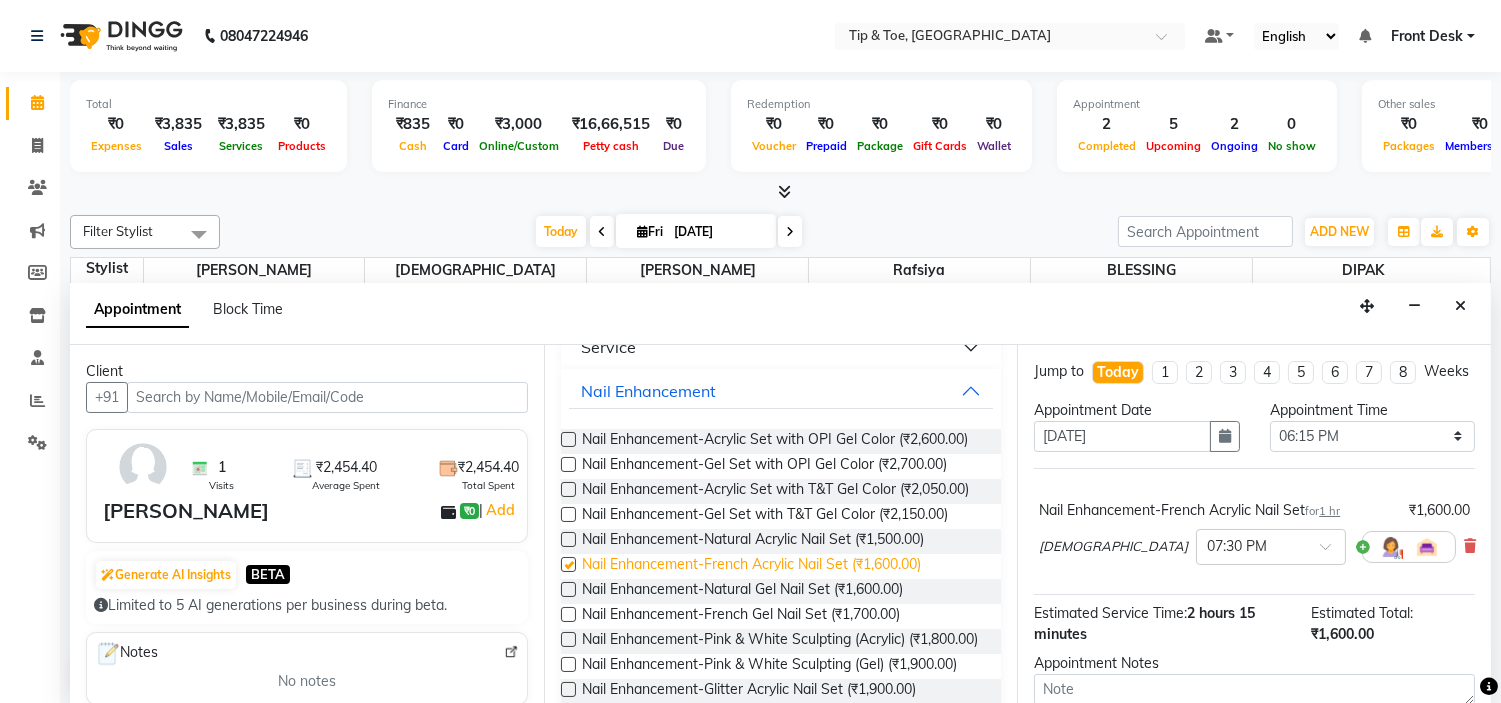 checkbox on "false" 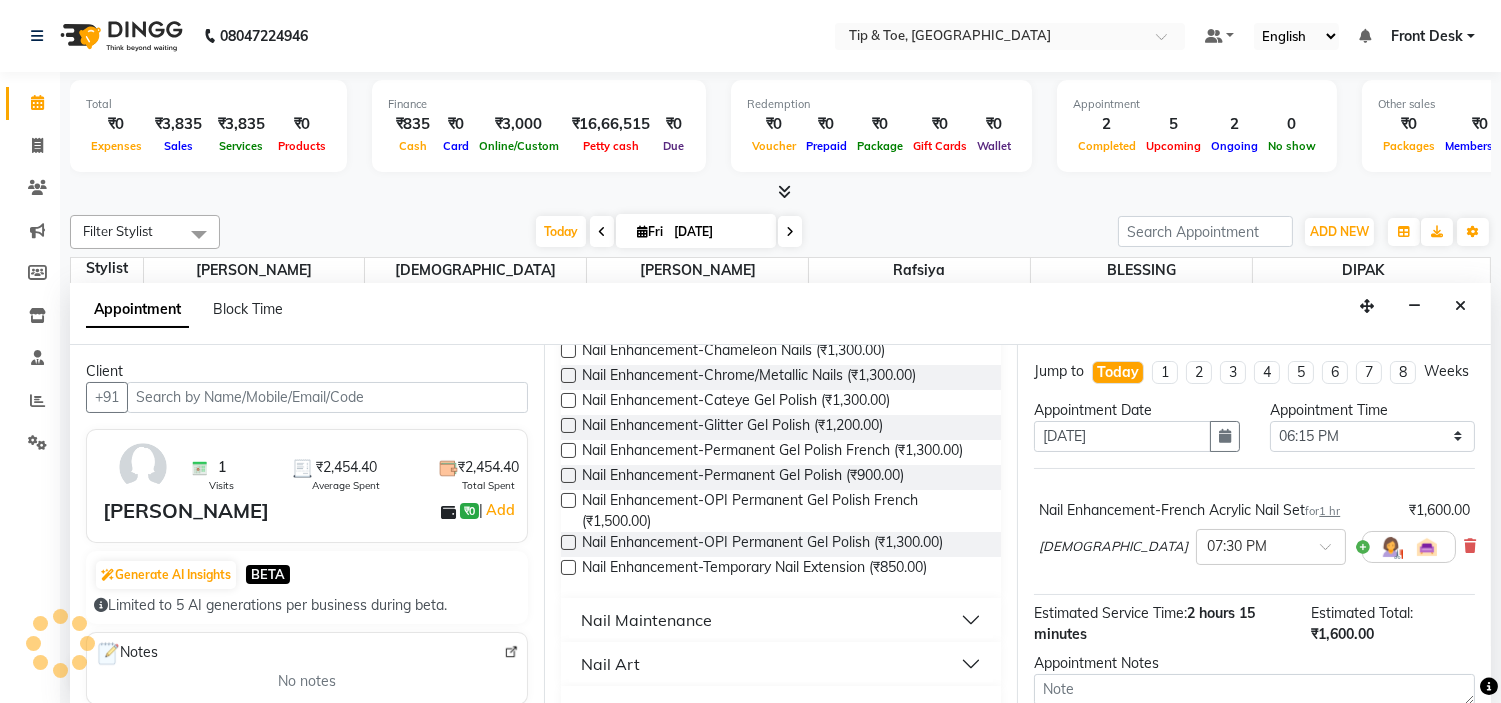scroll, scrollTop: 1111, scrollLeft: 0, axis: vertical 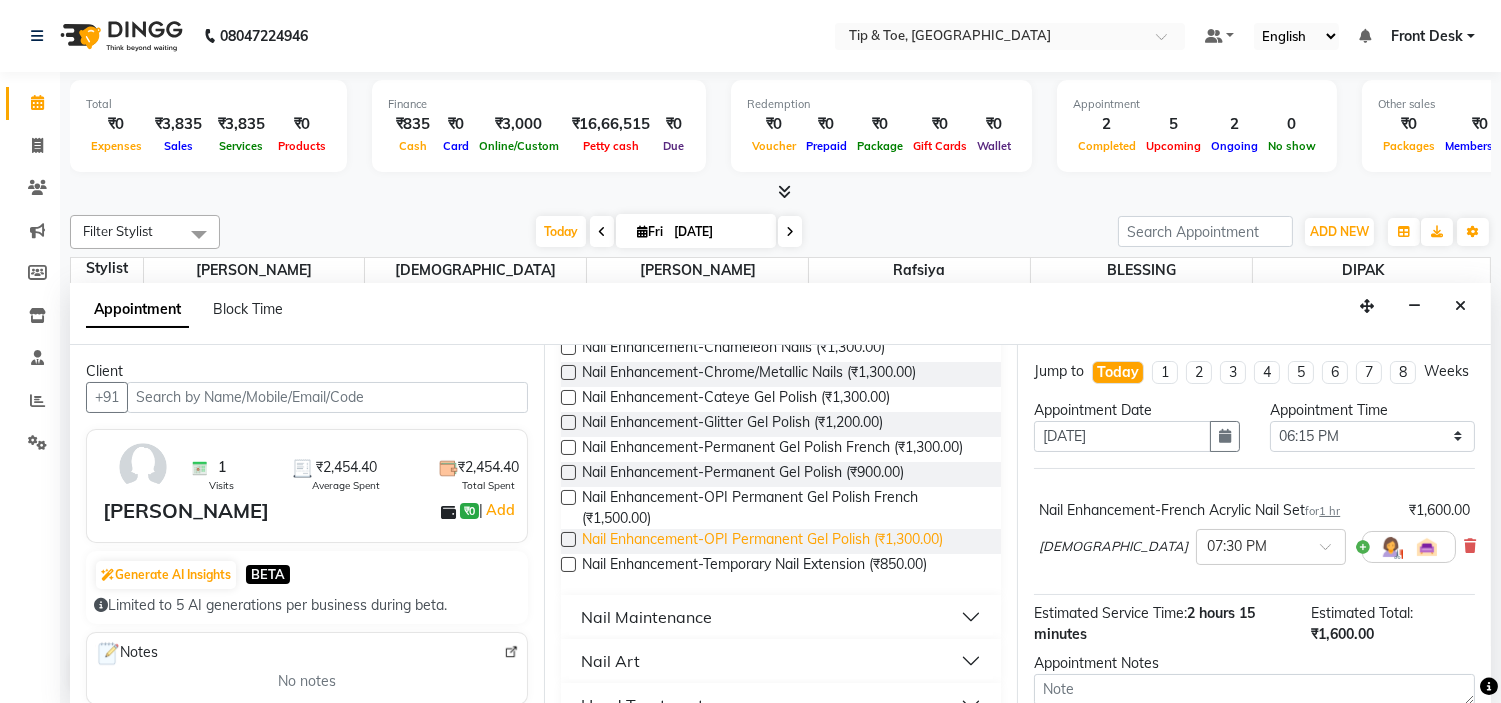 click on "Nail Enhancement-OPI Permanent Gel Polish (₹1,300.00)" at bounding box center (762, 541) 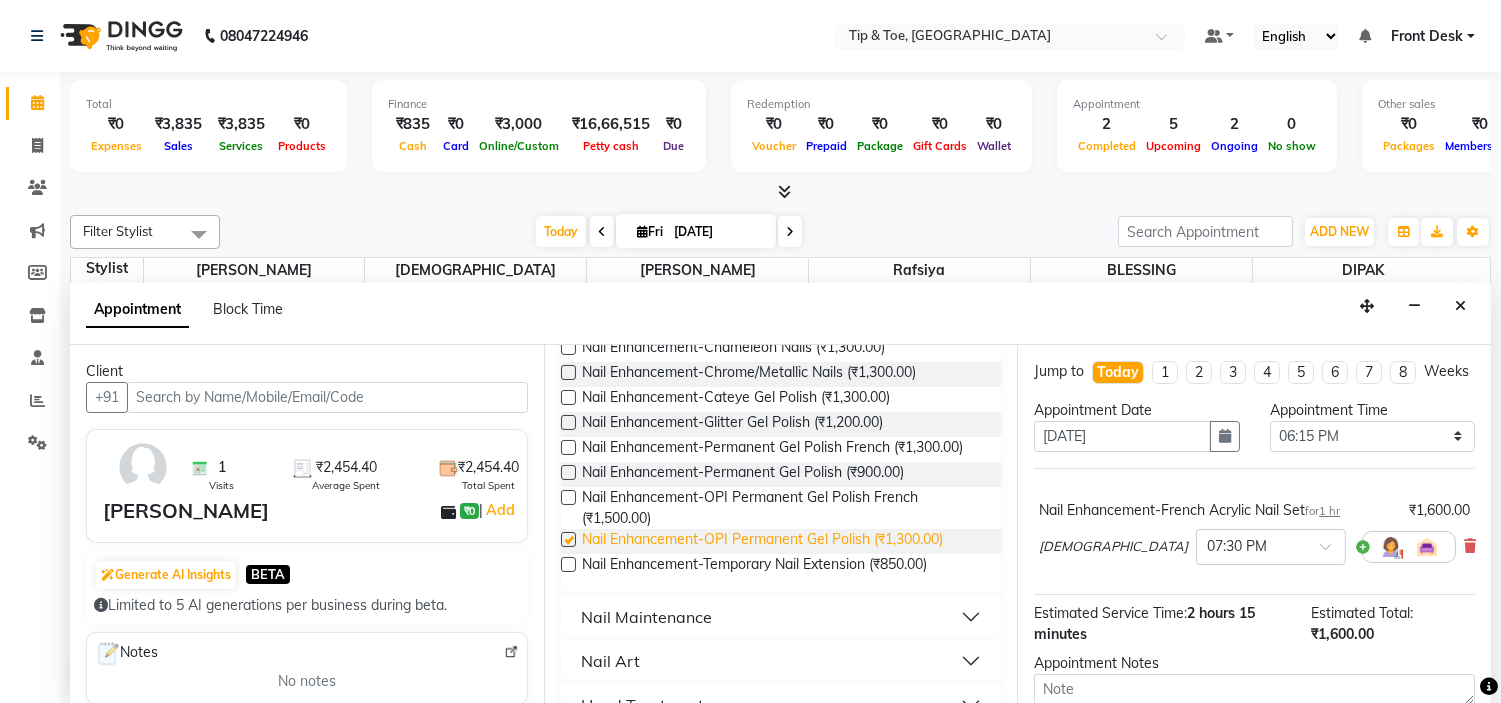 checkbox on "false" 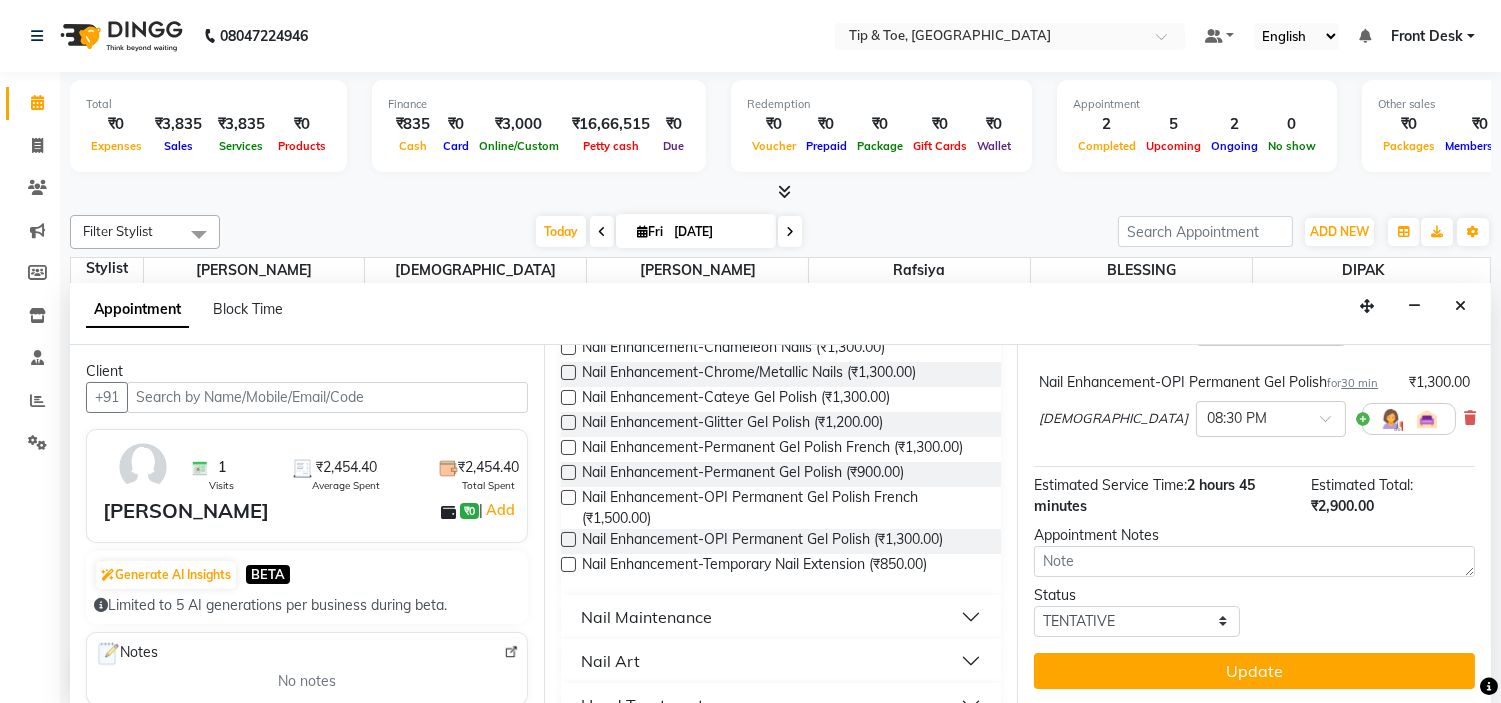 scroll, scrollTop: 258, scrollLeft: 0, axis: vertical 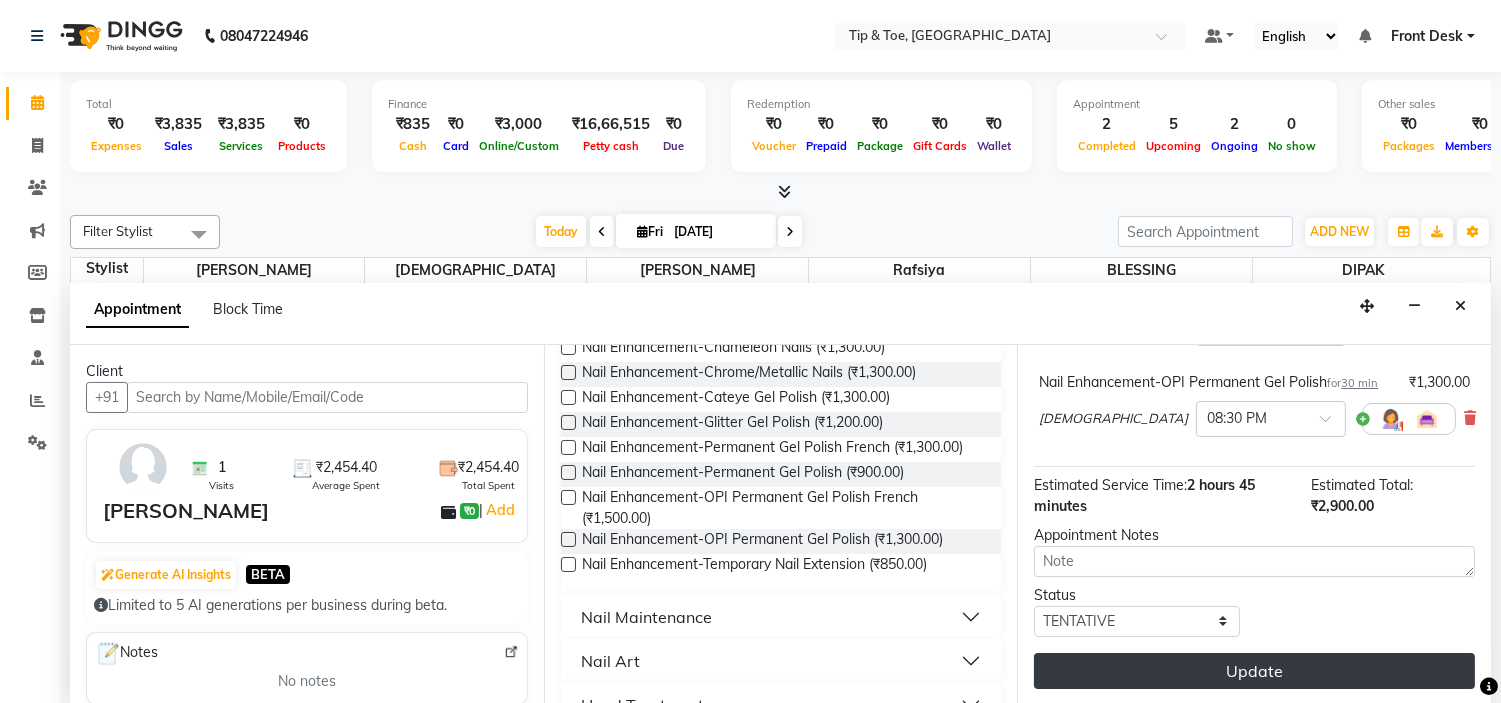 click on "Update" at bounding box center (1254, 671) 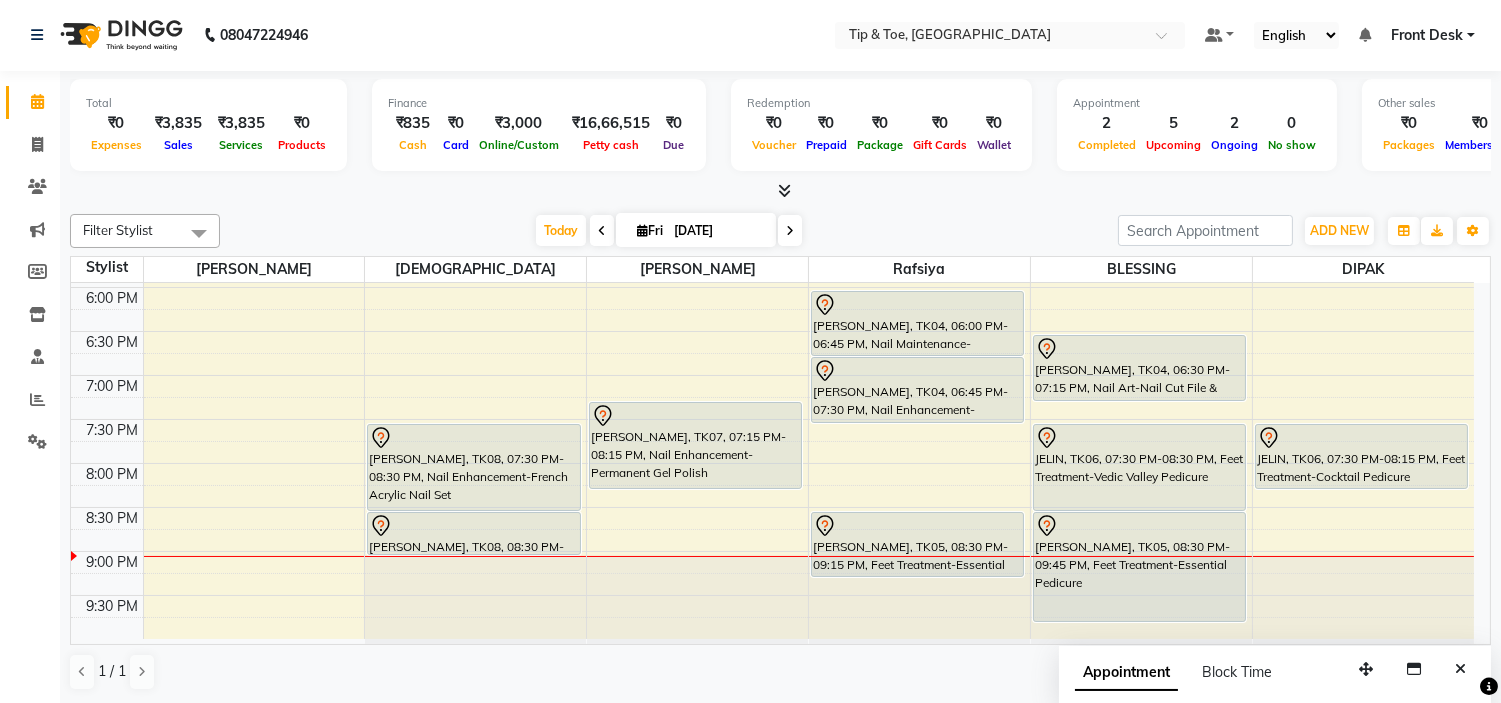 scroll, scrollTop: 0, scrollLeft: 0, axis: both 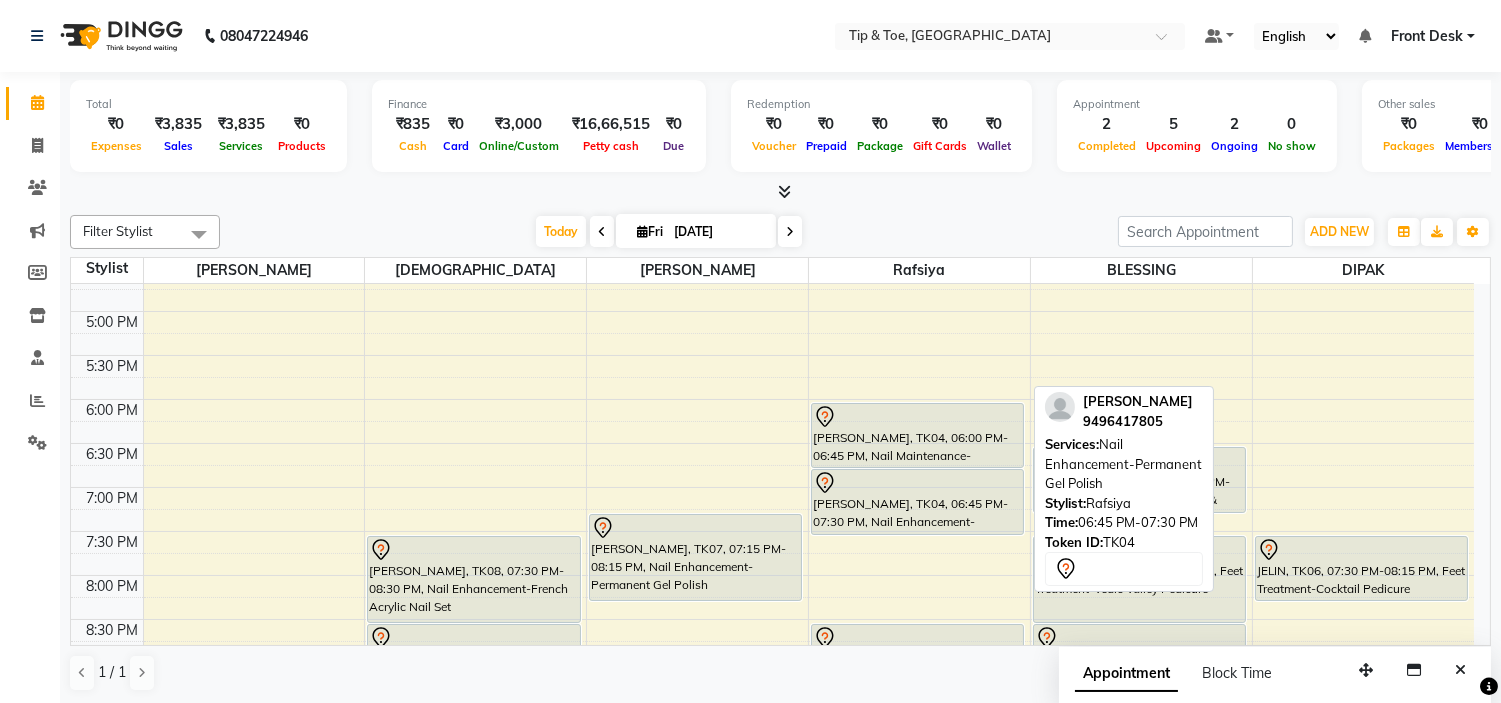 click at bounding box center [917, 483] 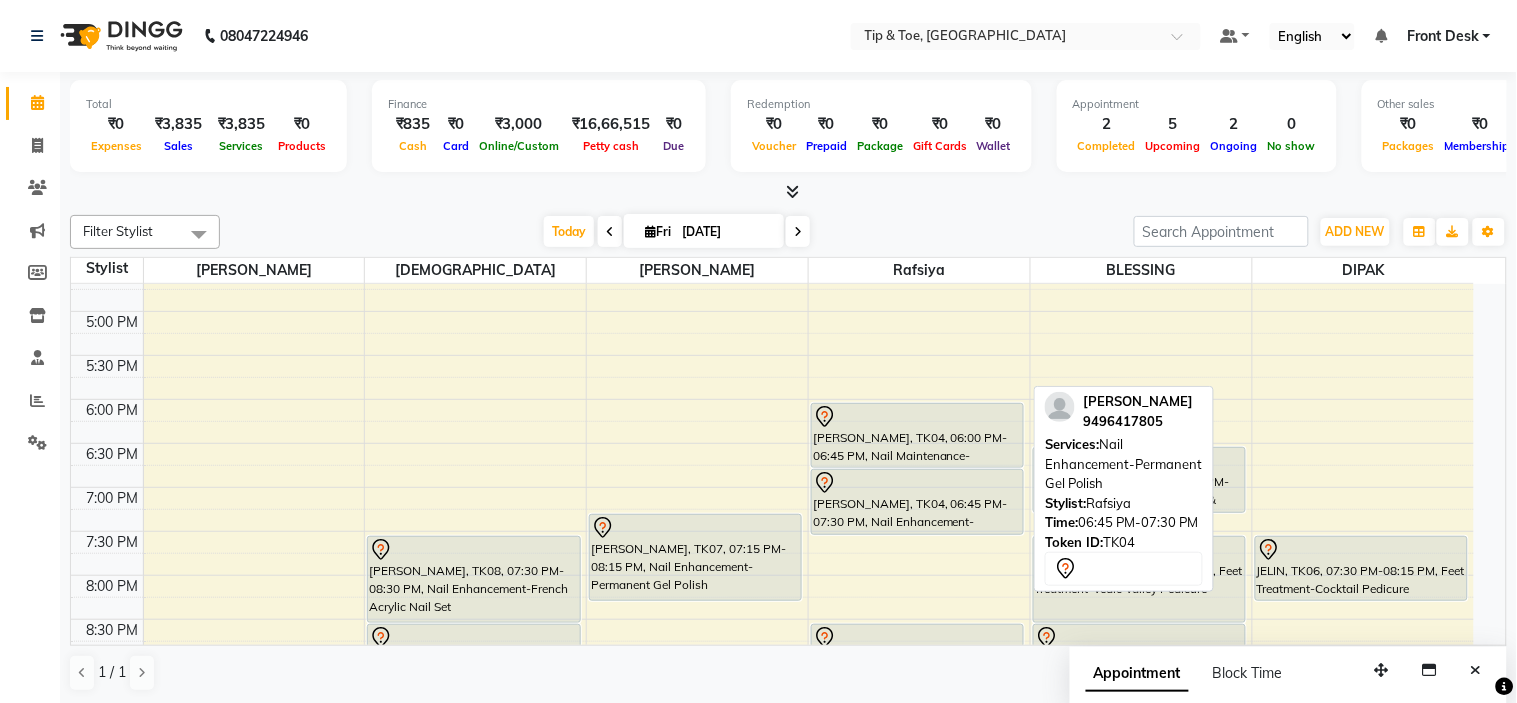 select on "7" 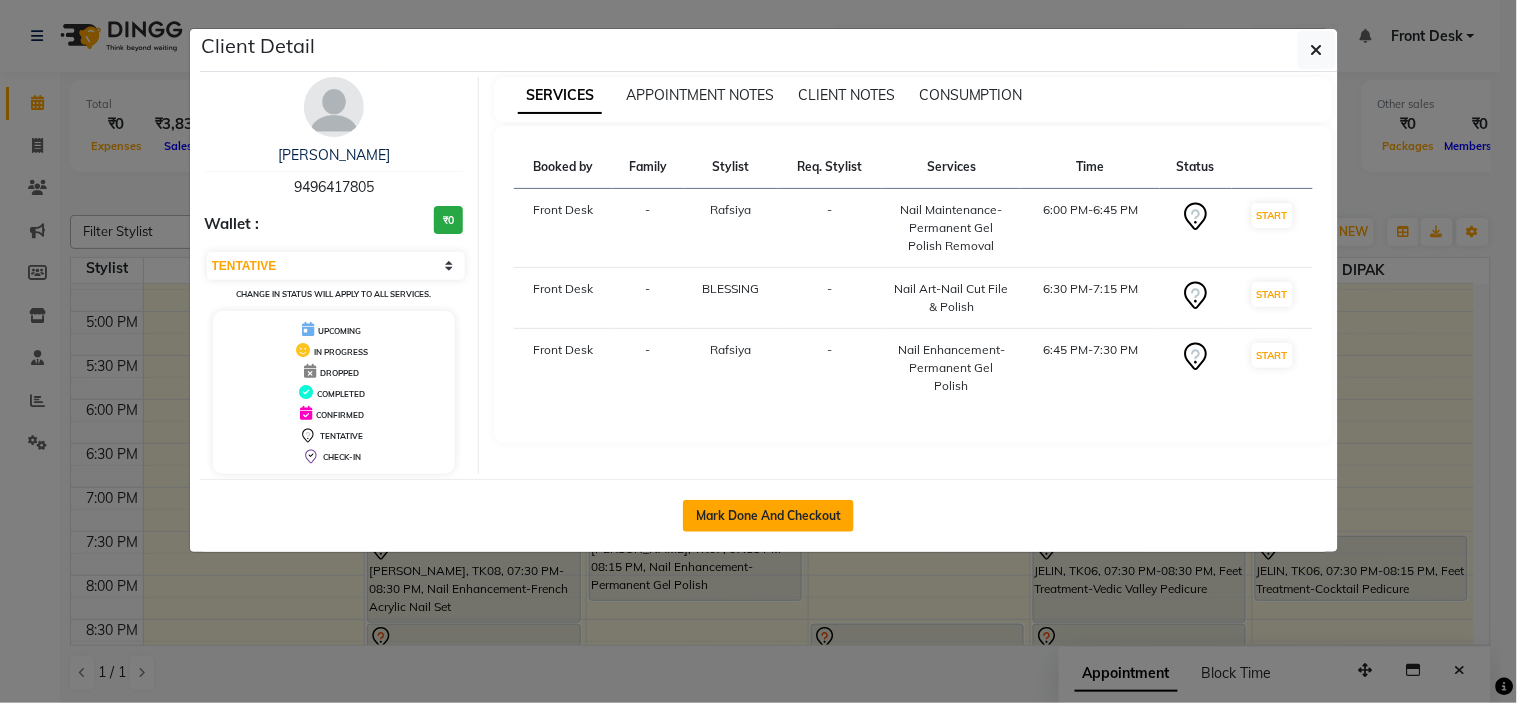 click on "Mark Done And Checkout" 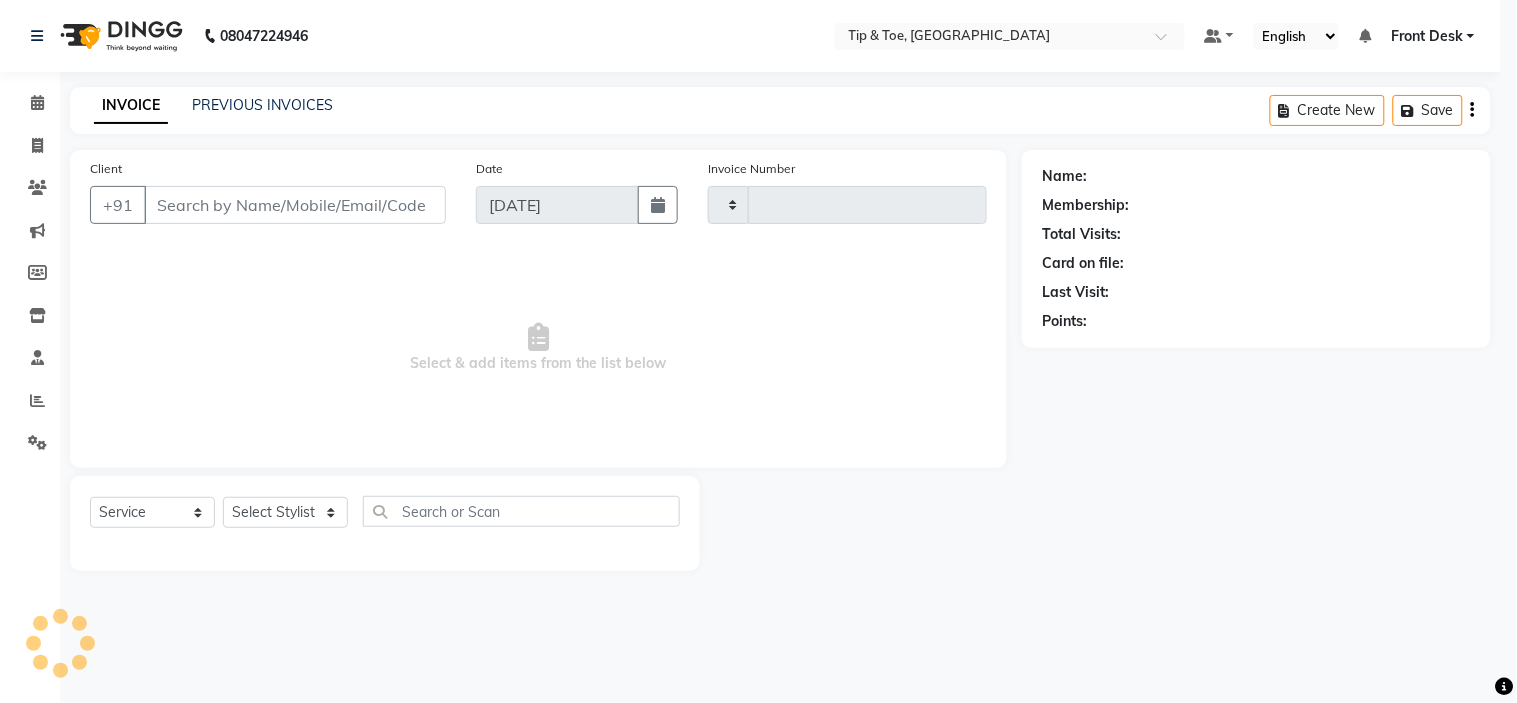 type on "0643" 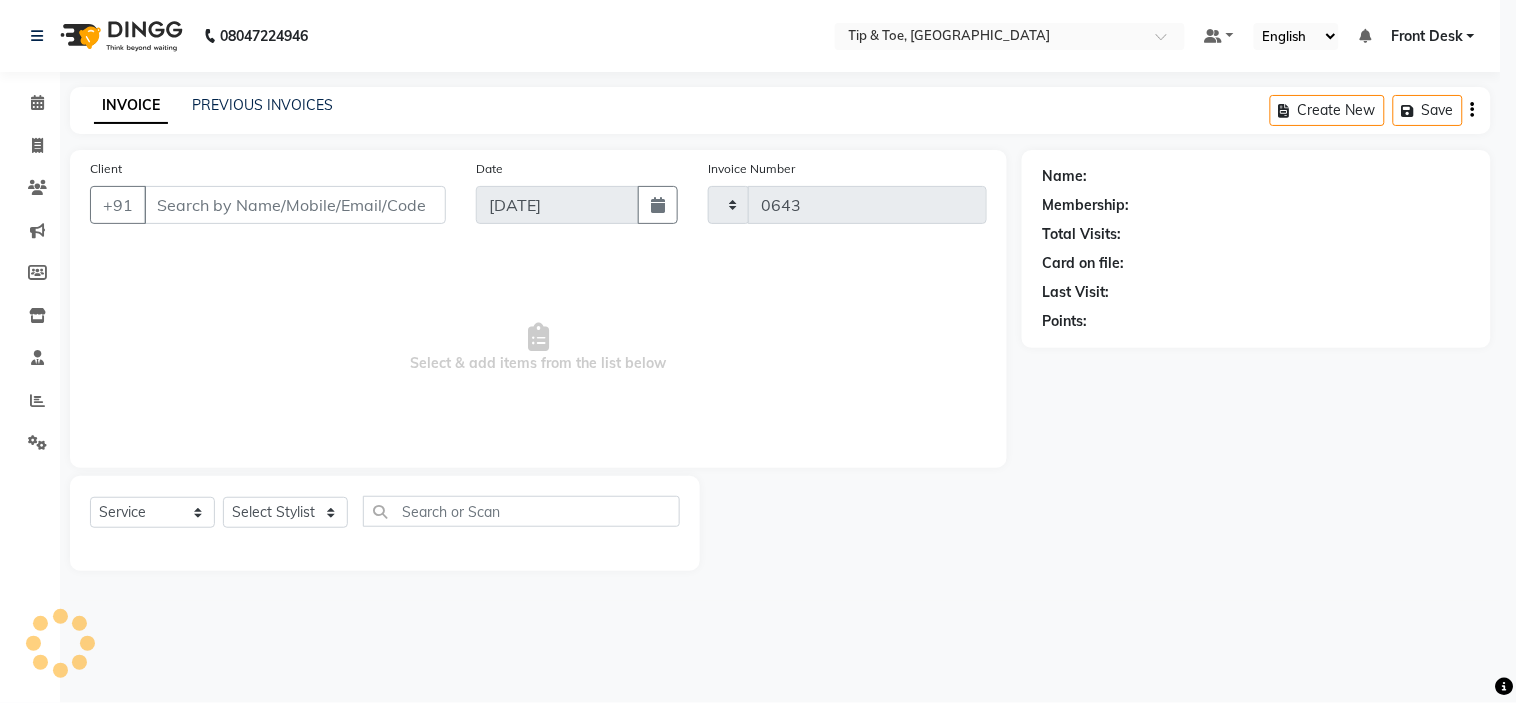 select on "5360" 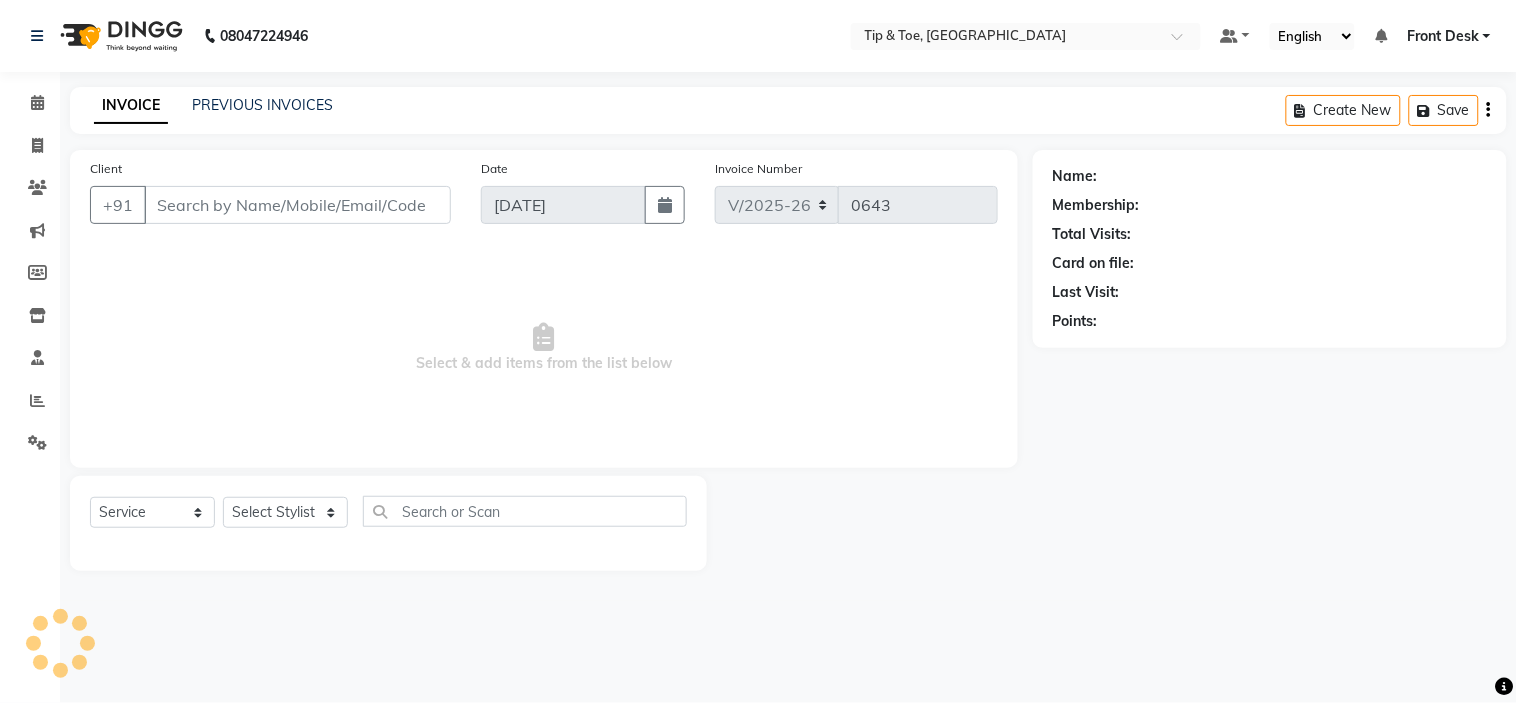 type on "9496417805" 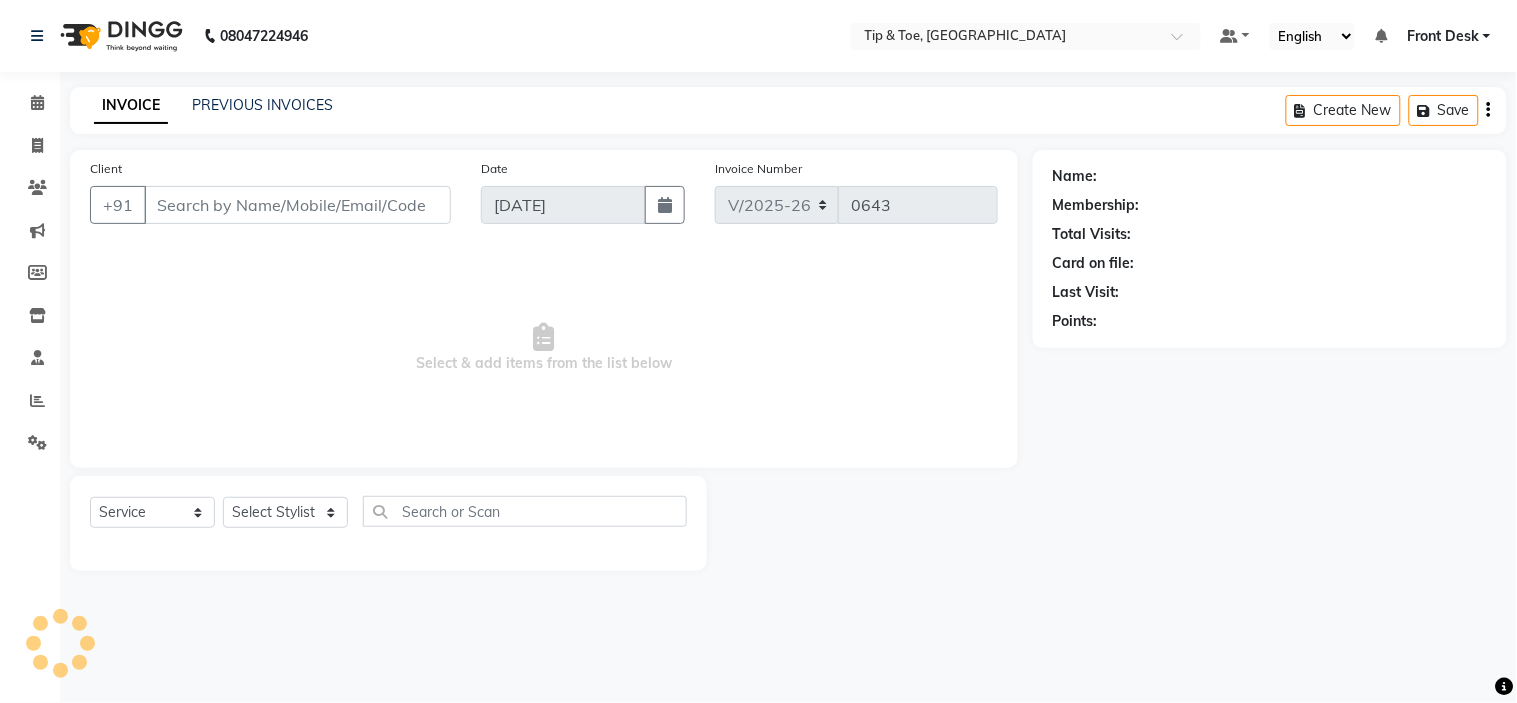 select on "50942" 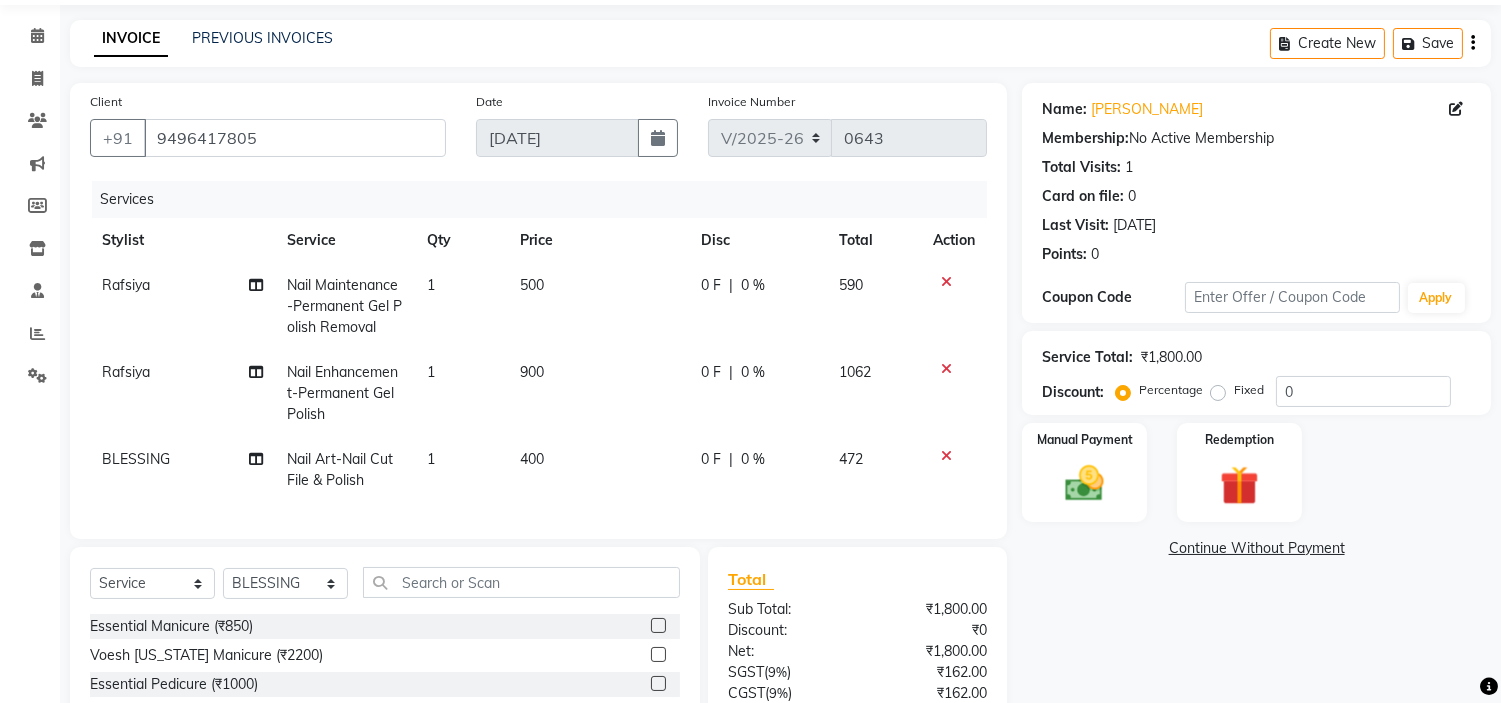 scroll, scrollTop: 0, scrollLeft: 0, axis: both 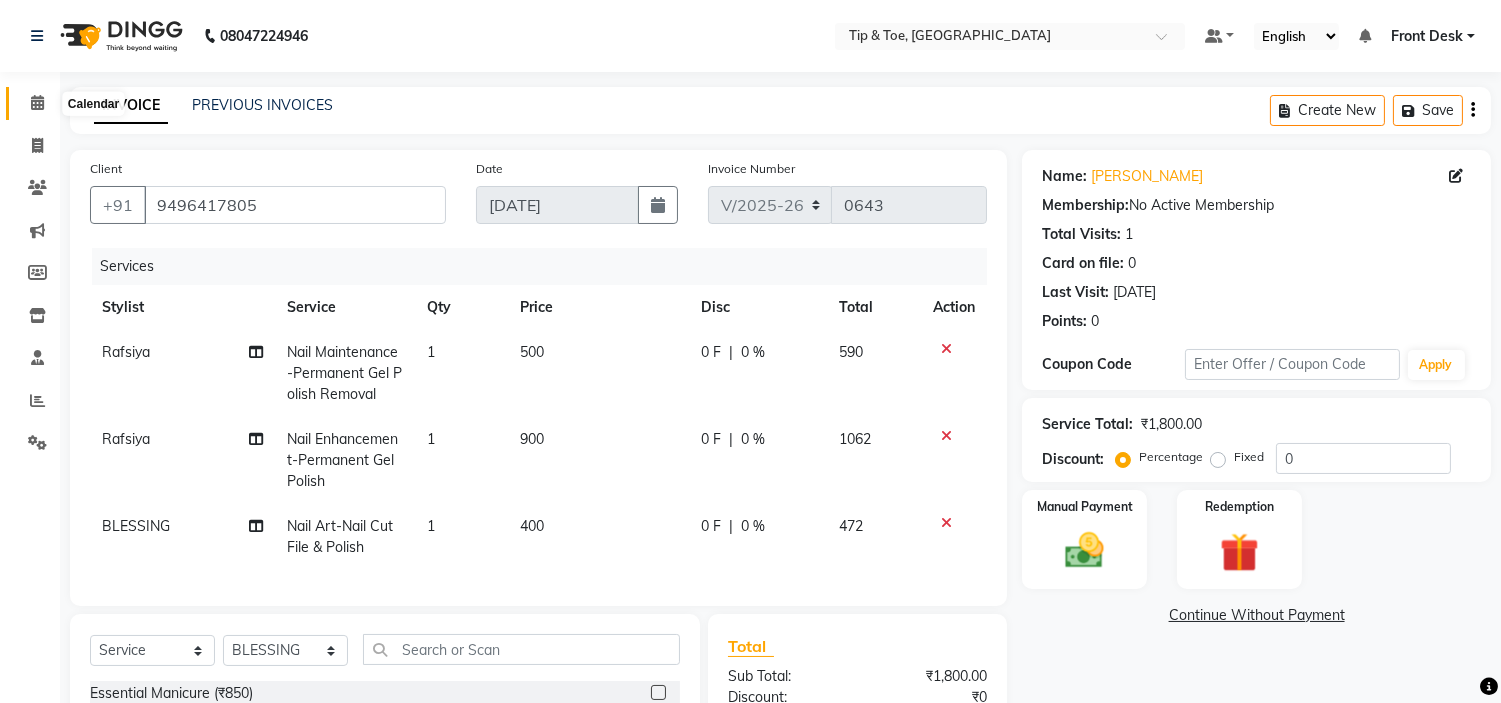 click 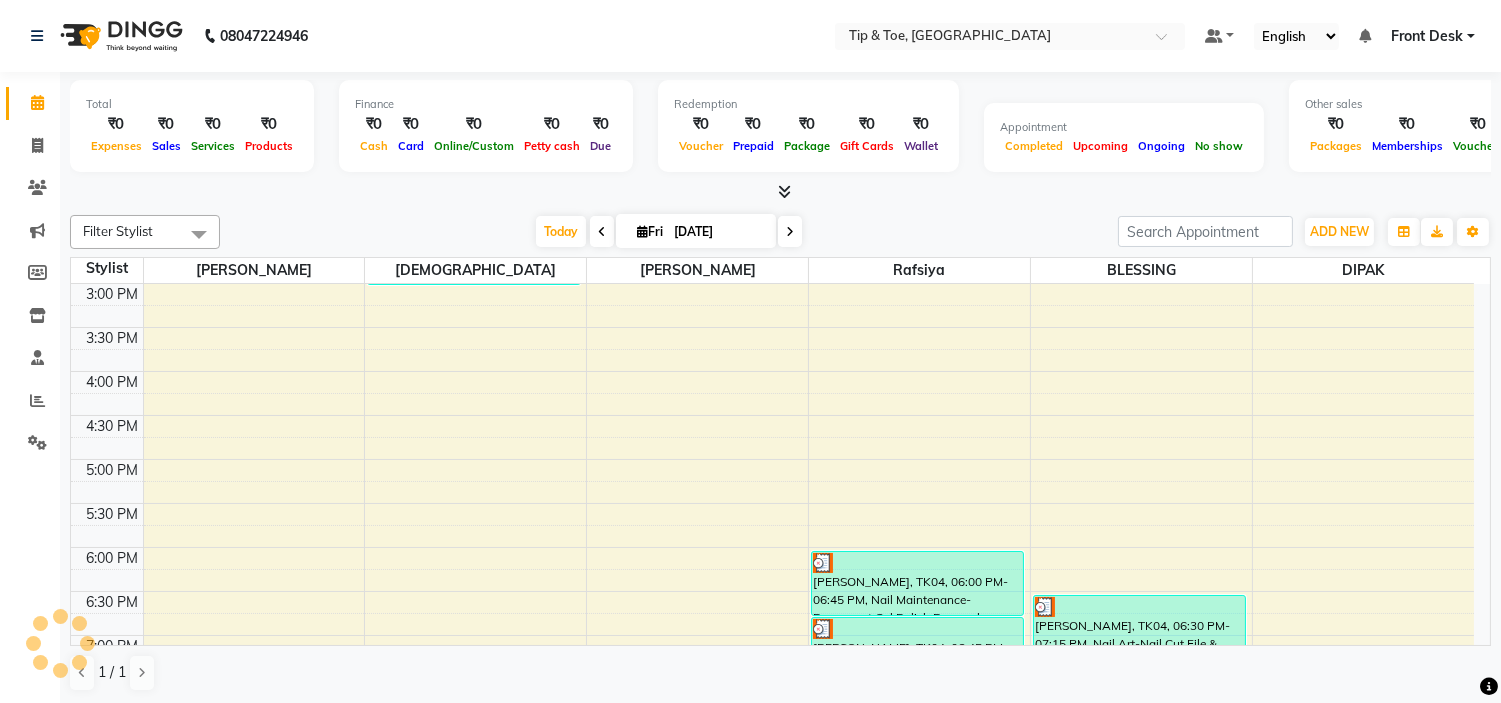 scroll, scrollTop: 777, scrollLeft: 0, axis: vertical 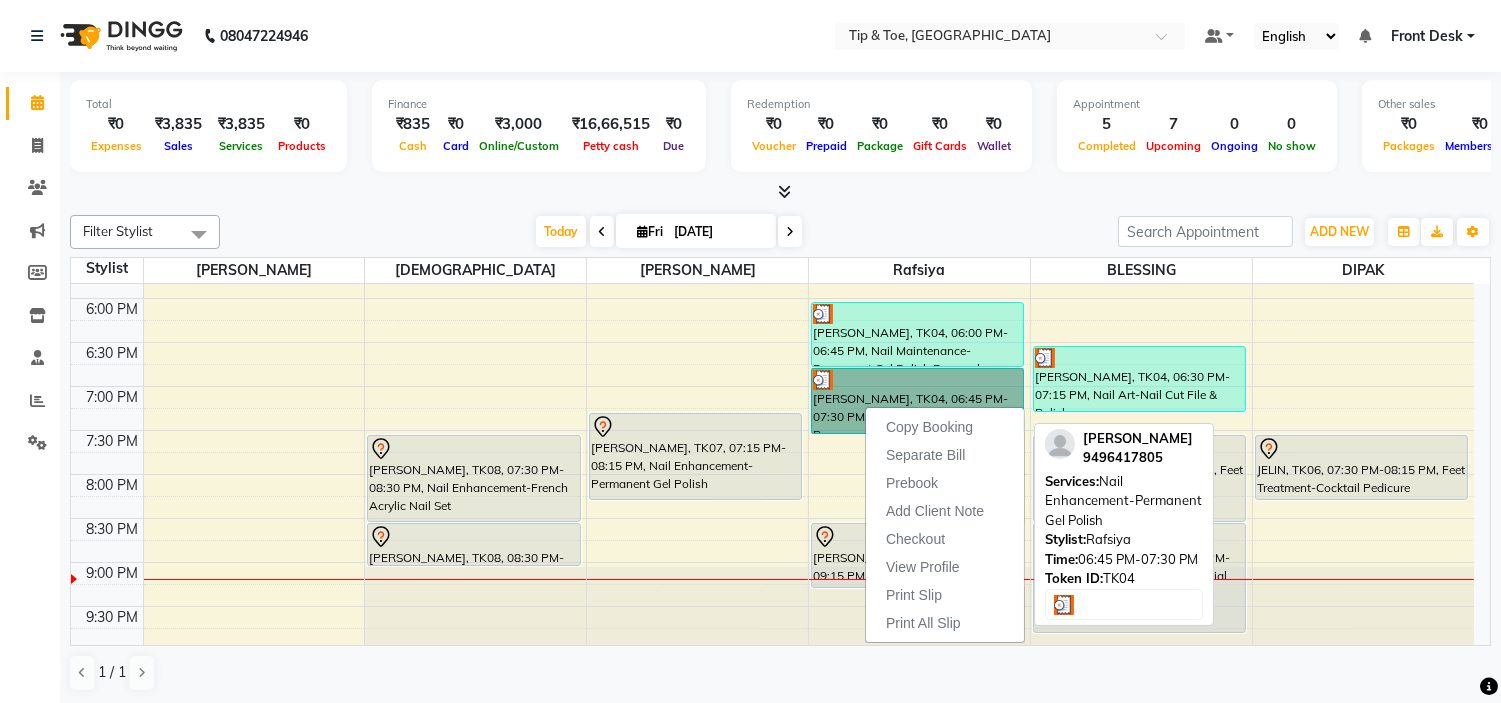 click on "[PERSON_NAME], TK04, 06:45 PM-07:30 PM, Nail Enhancement-Permanent Gel Polish" at bounding box center [917, 401] 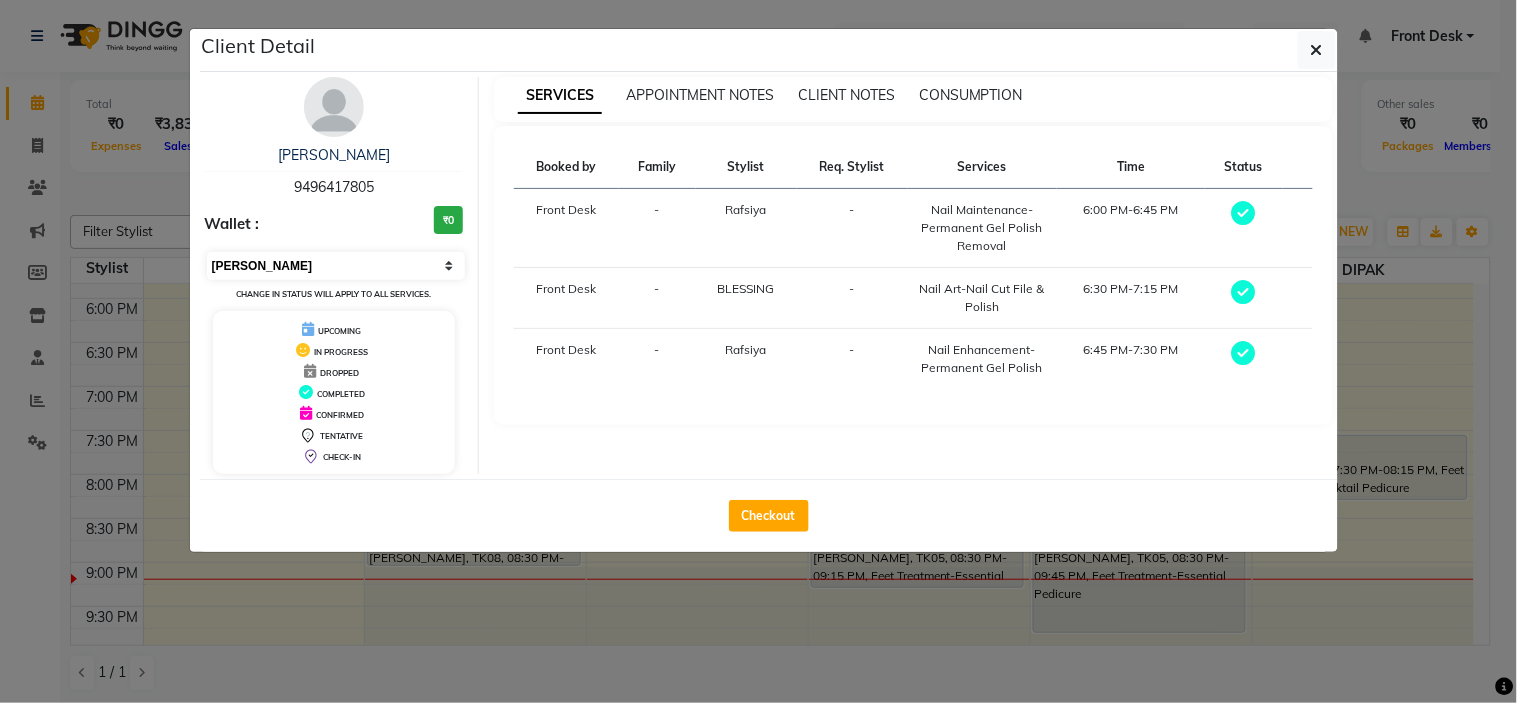 click on "Select MARK DONE UPCOMING" at bounding box center [336, 266] 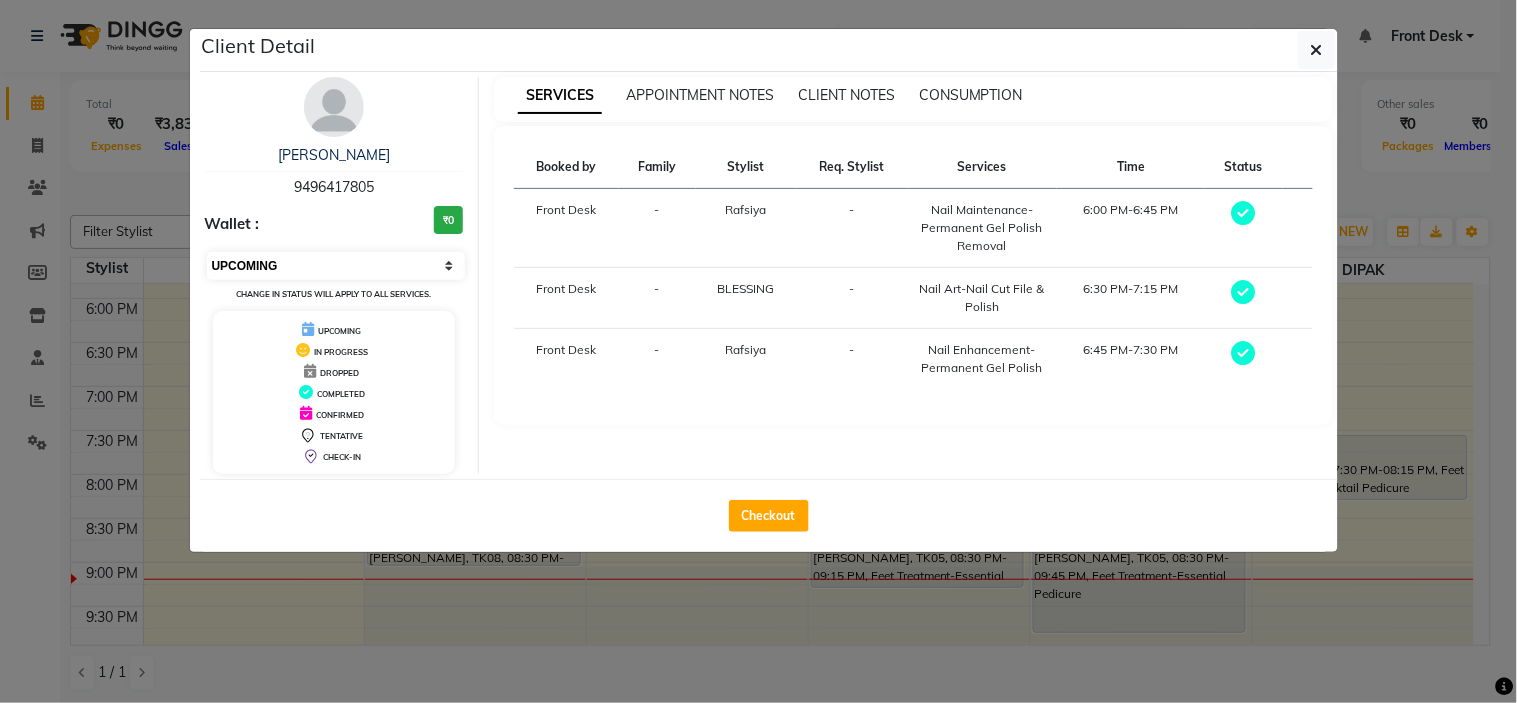 click on "Select MARK DONE UPCOMING" at bounding box center [336, 266] 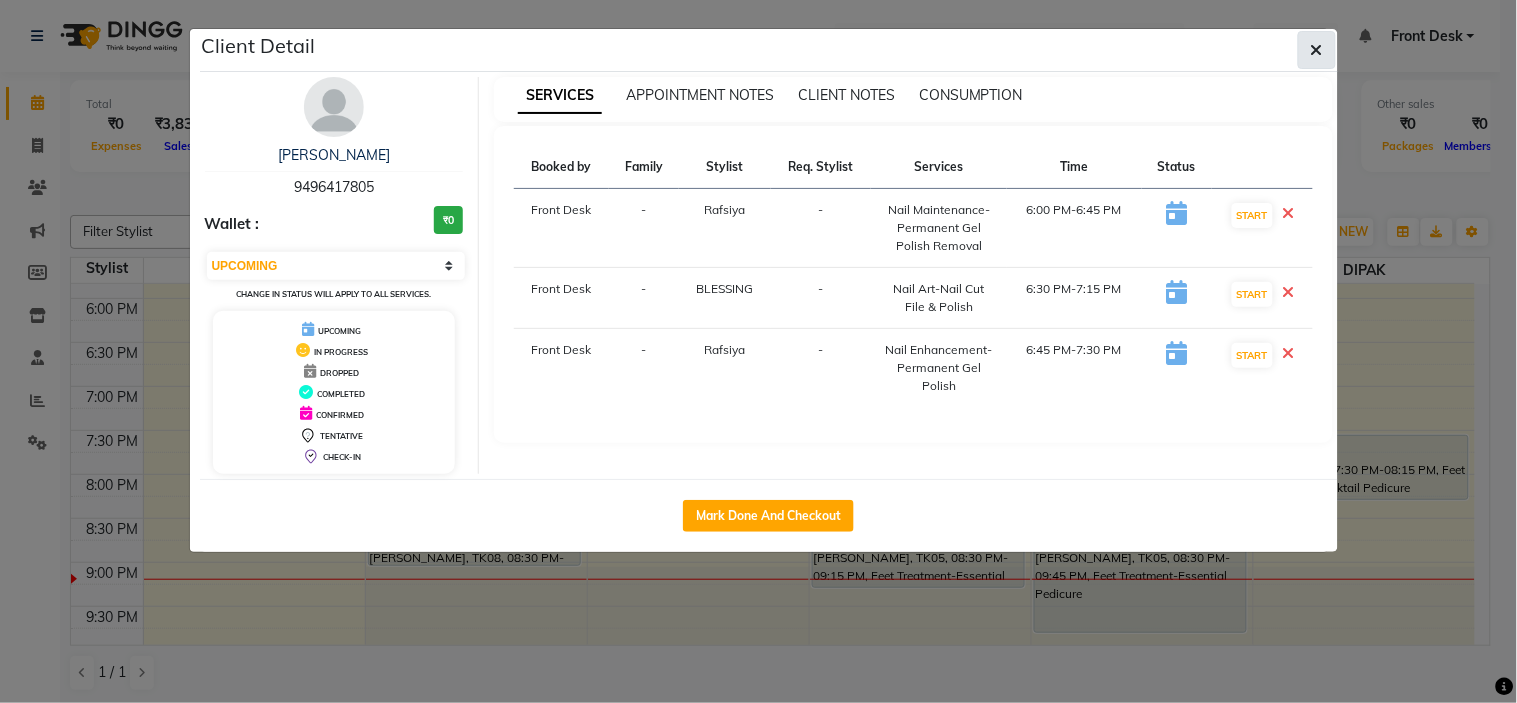 click 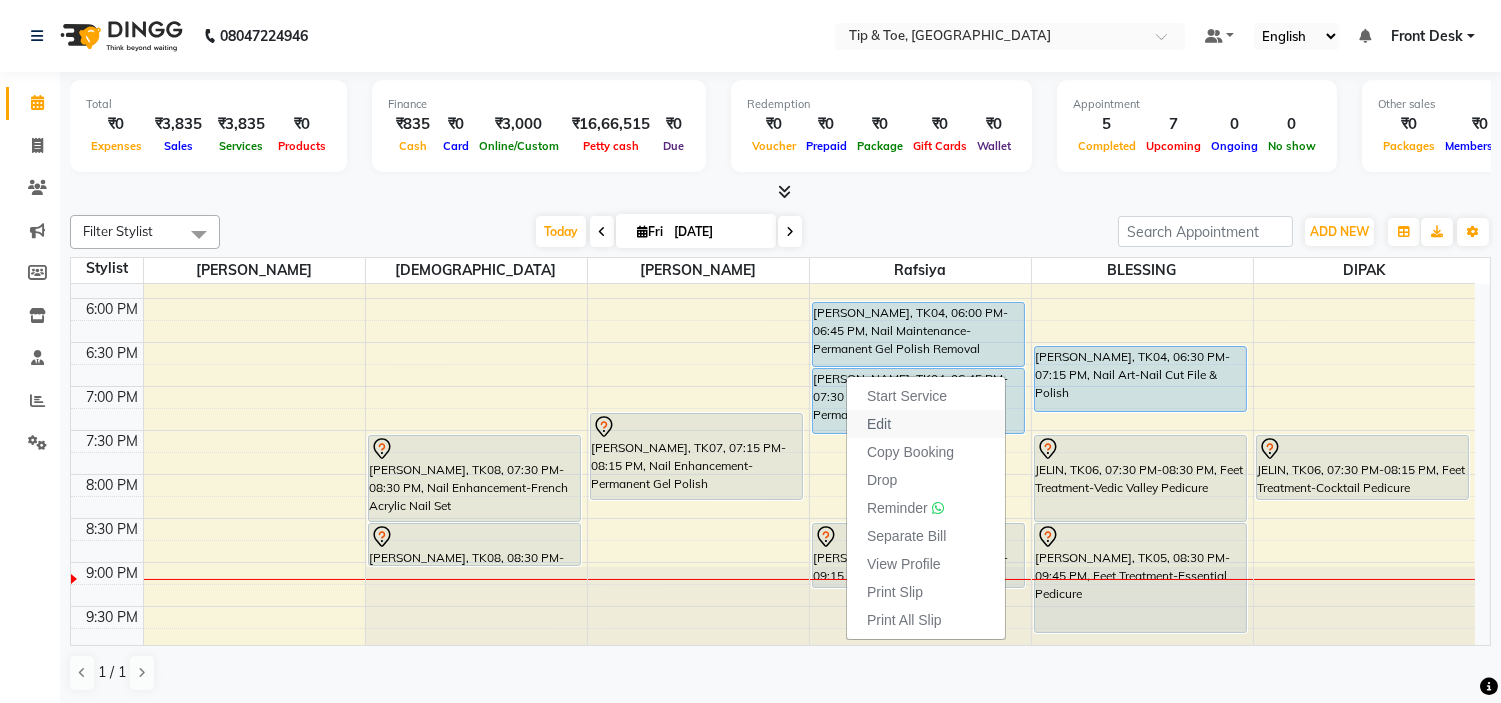 click on "Edit" at bounding box center [926, 424] 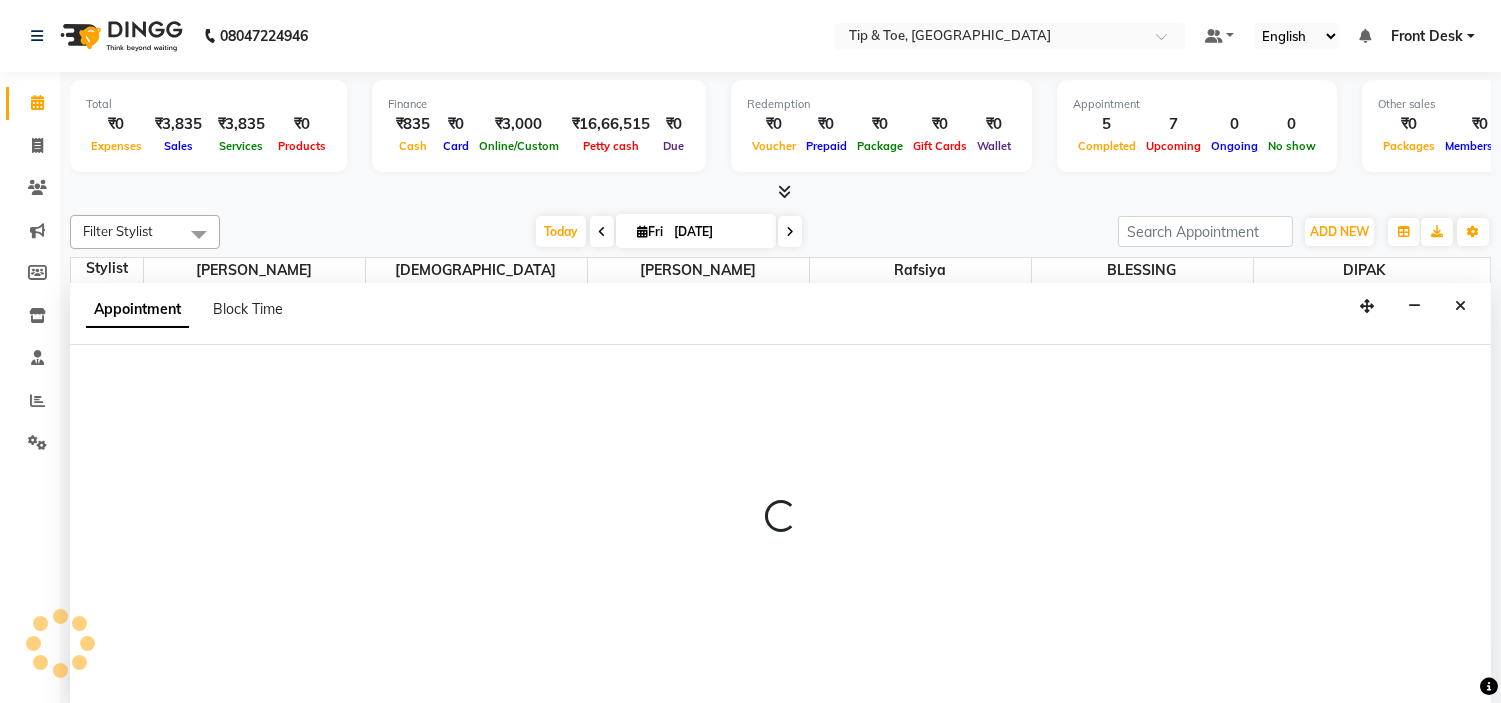 scroll, scrollTop: 1, scrollLeft: 0, axis: vertical 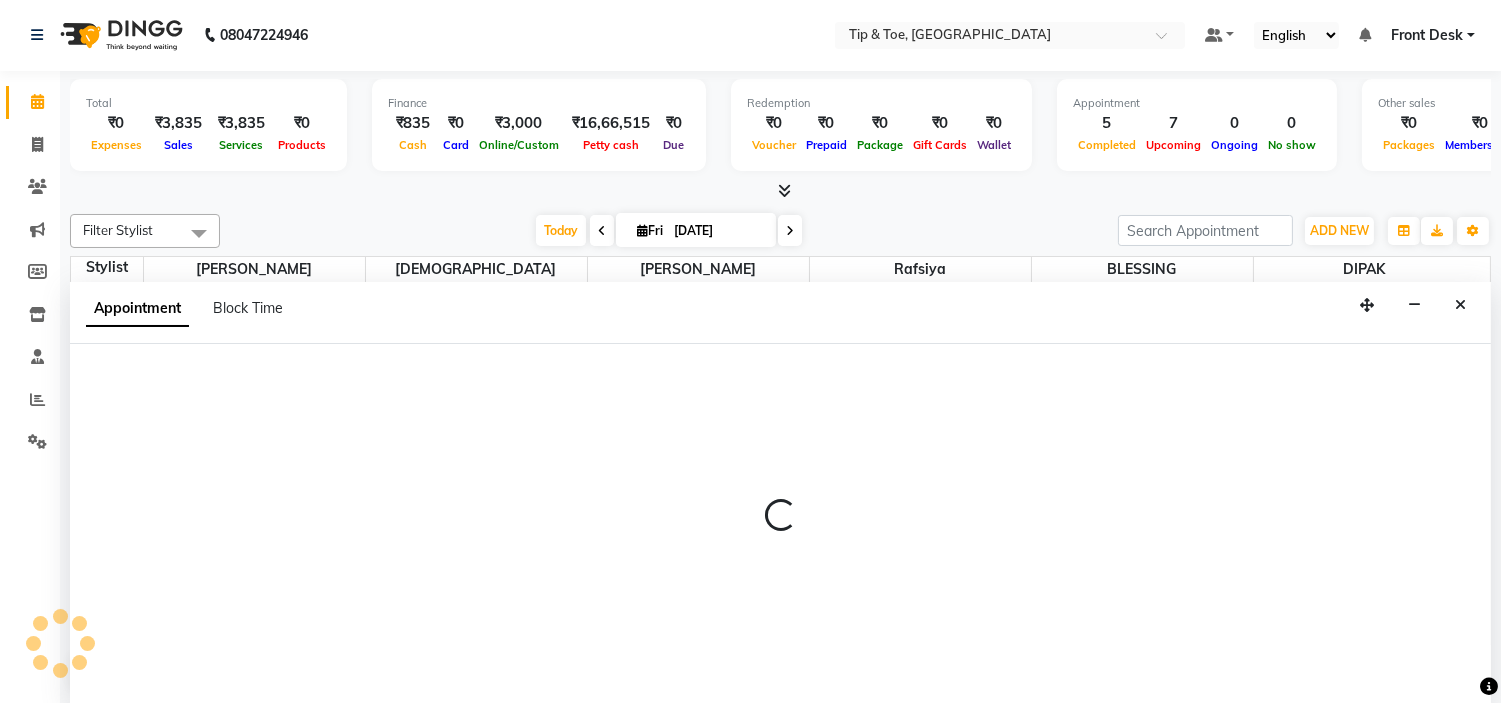 select on "tentative" 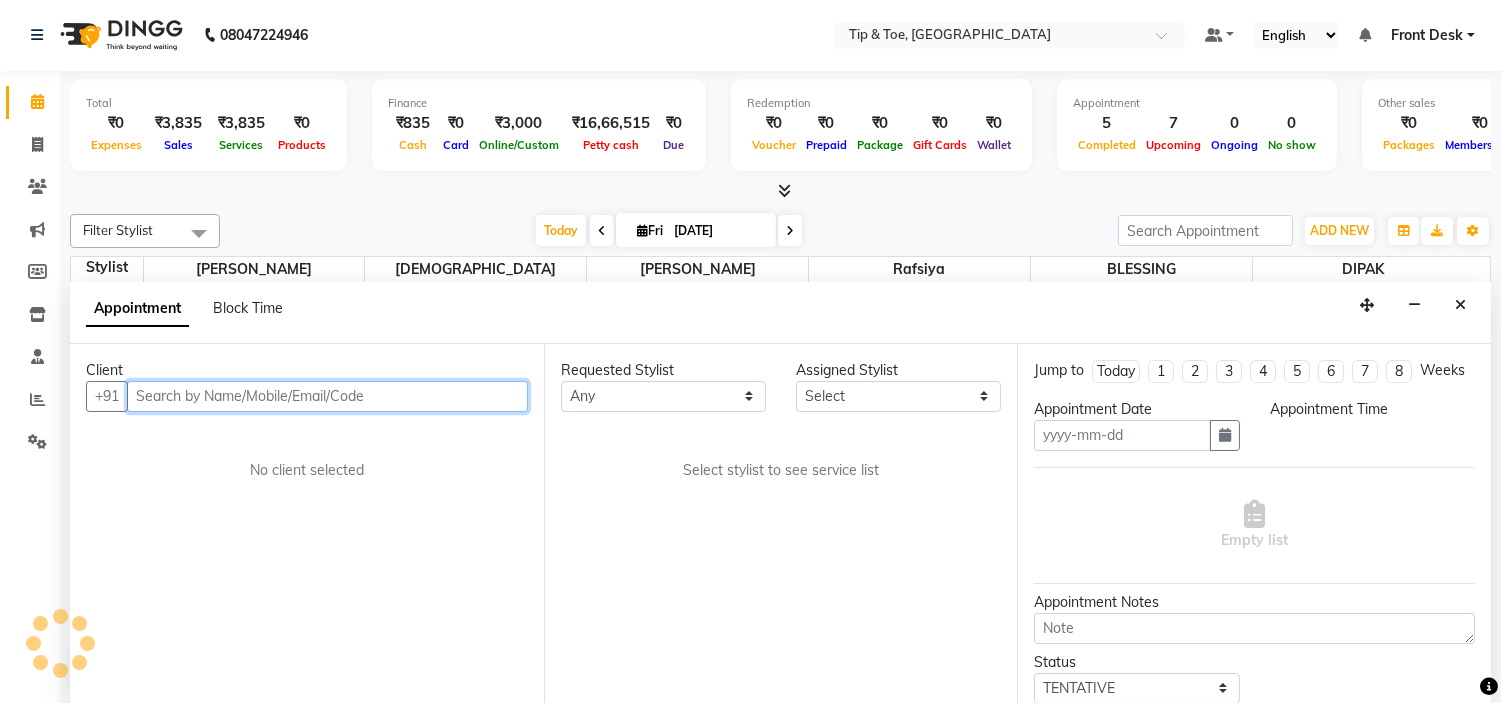 type on "[DATE]" 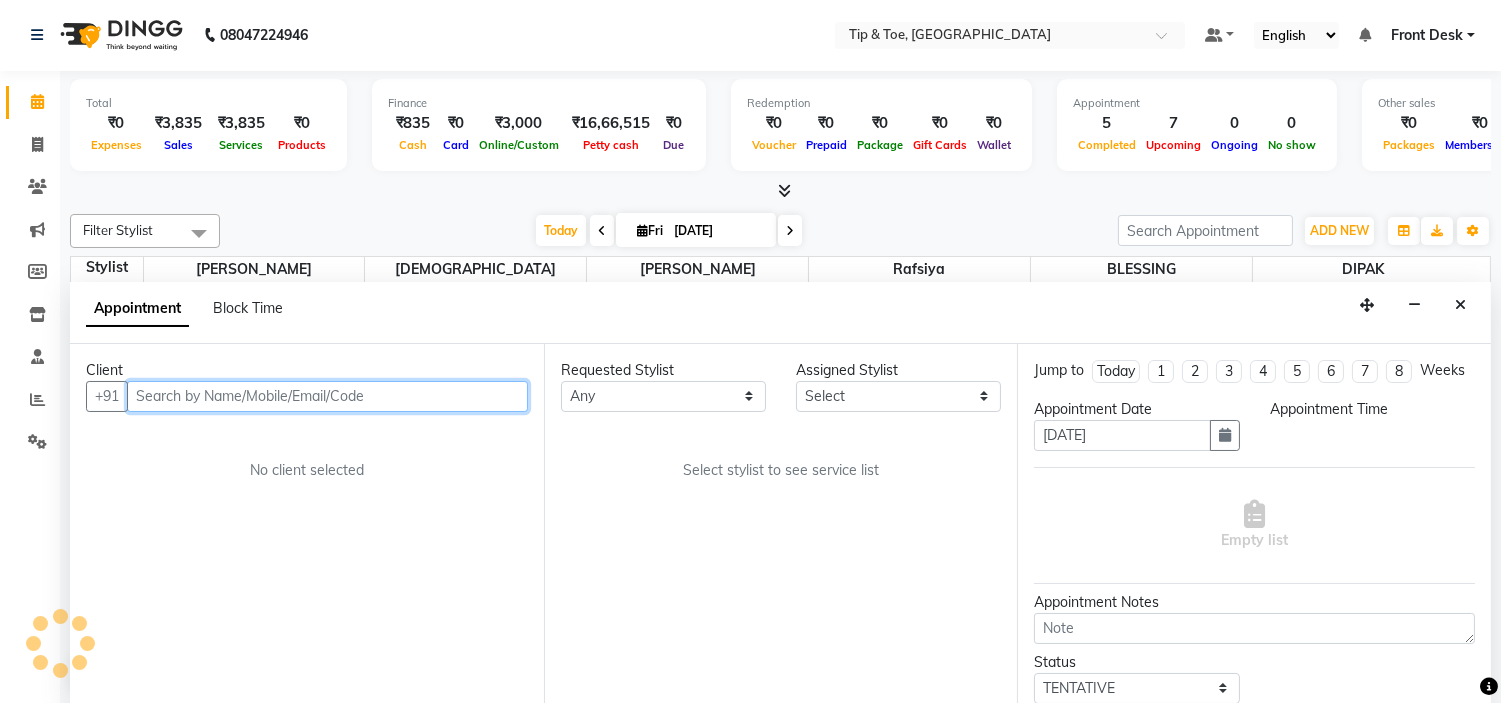 scroll, scrollTop: 787, scrollLeft: 0, axis: vertical 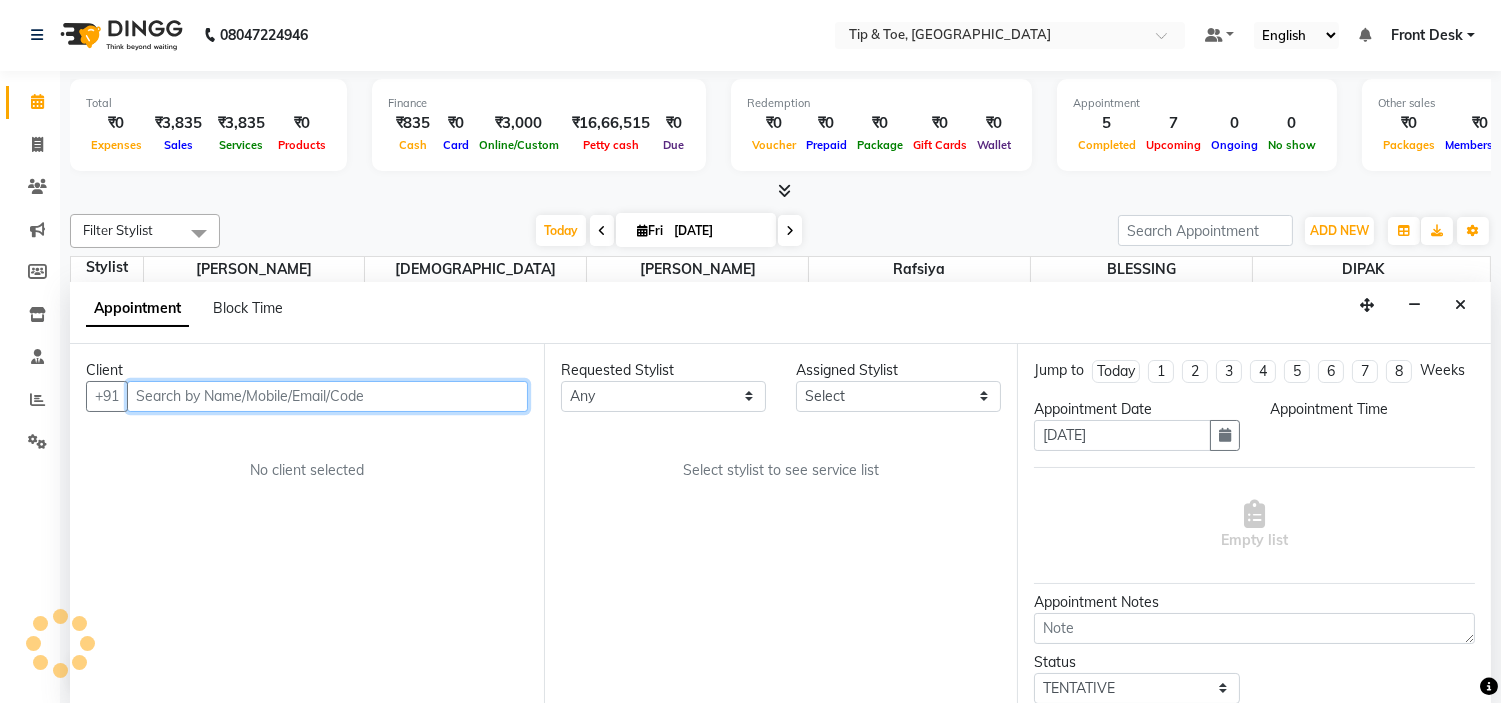 select on "48143" 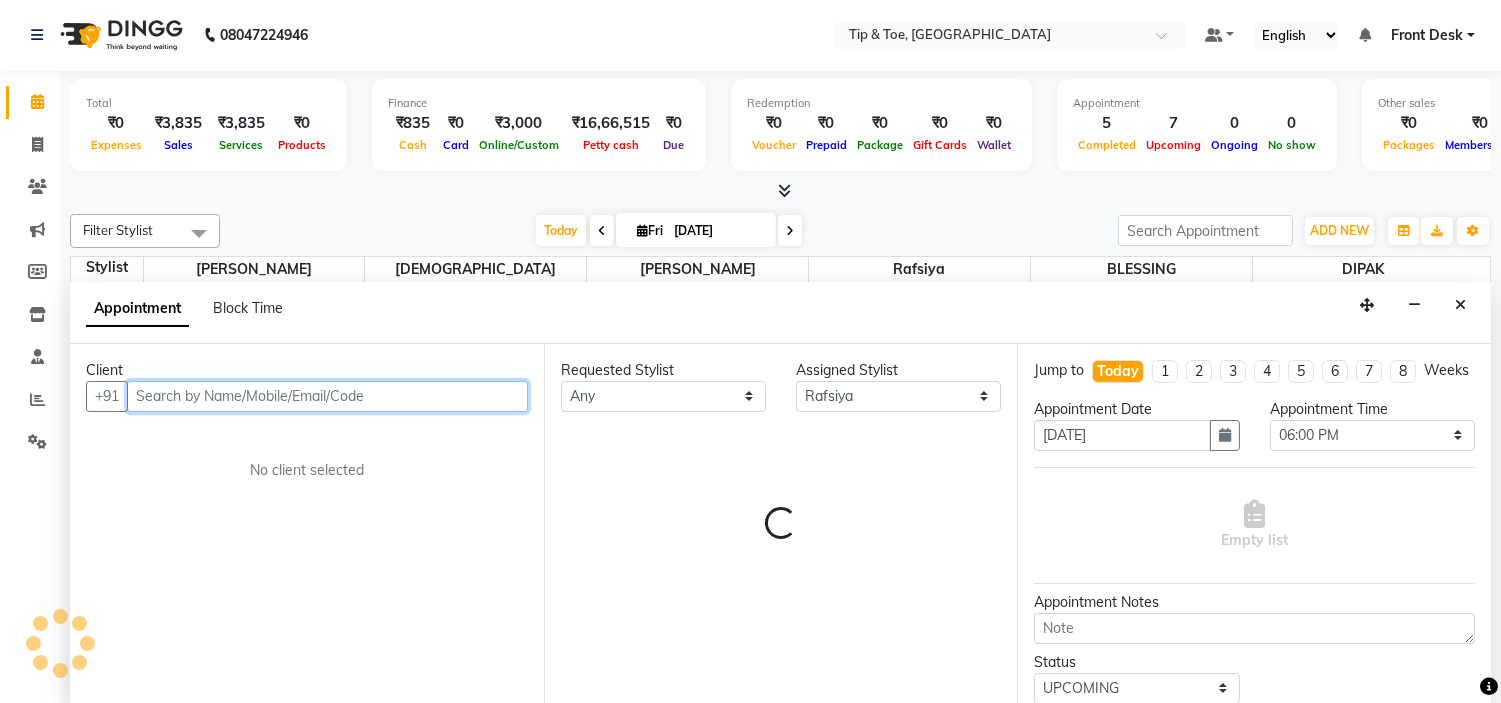 select on "2436" 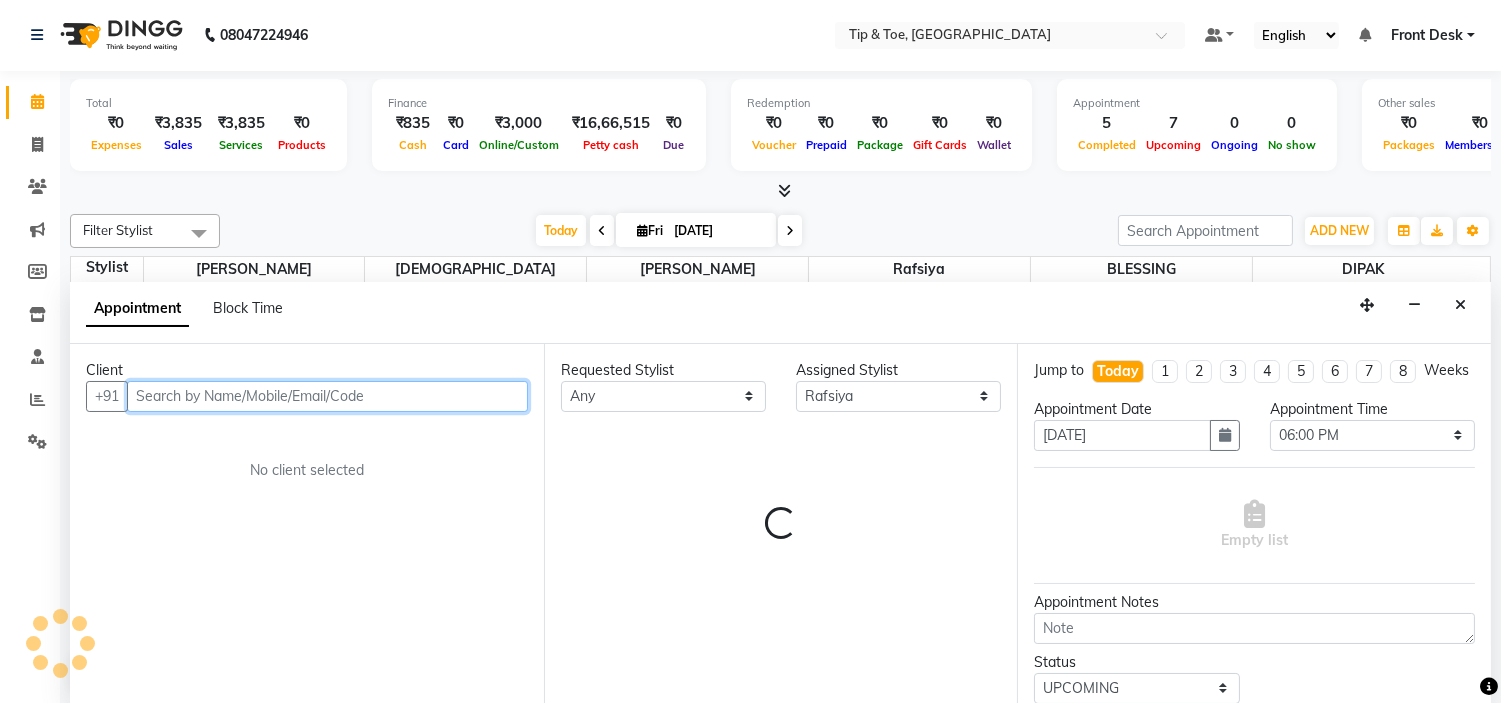 select on "2436" 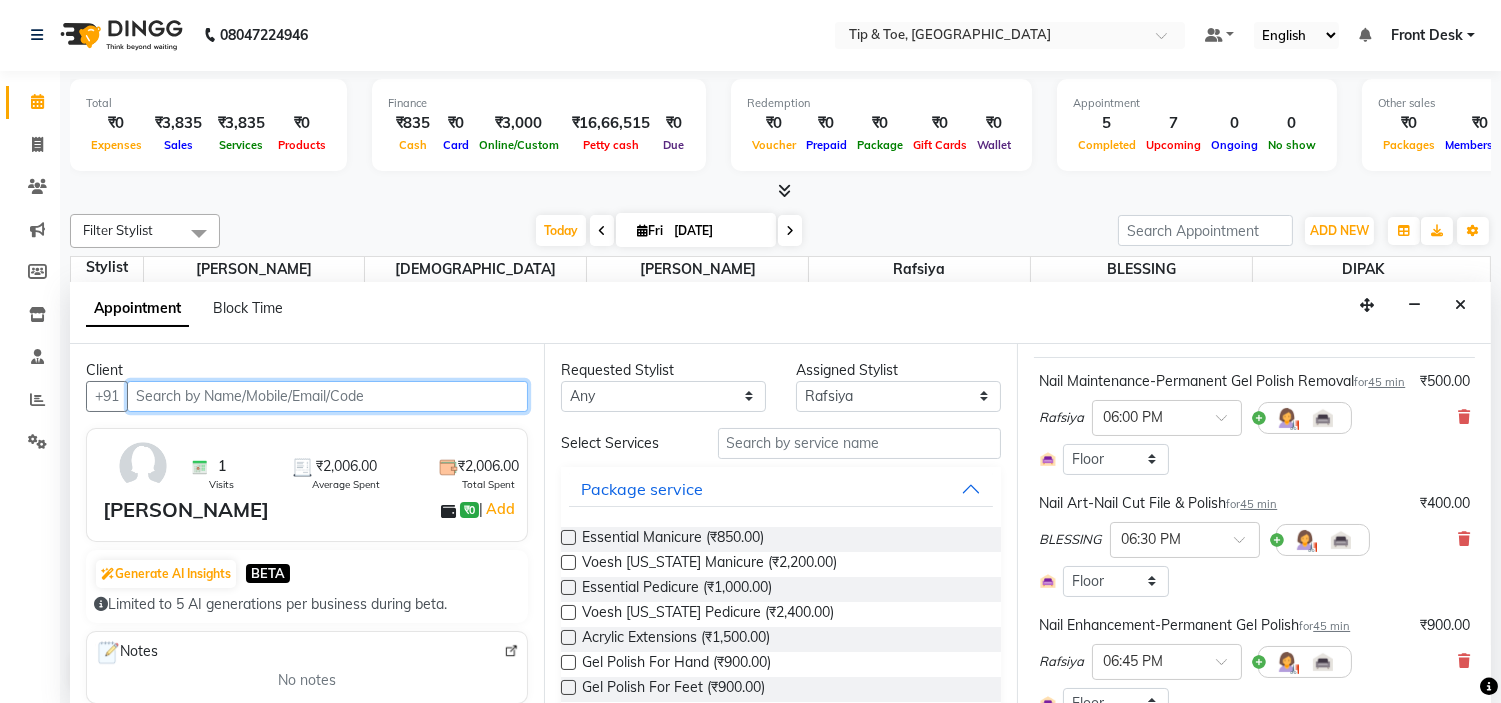 scroll, scrollTop: 111, scrollLeft: 0, axis: vertical 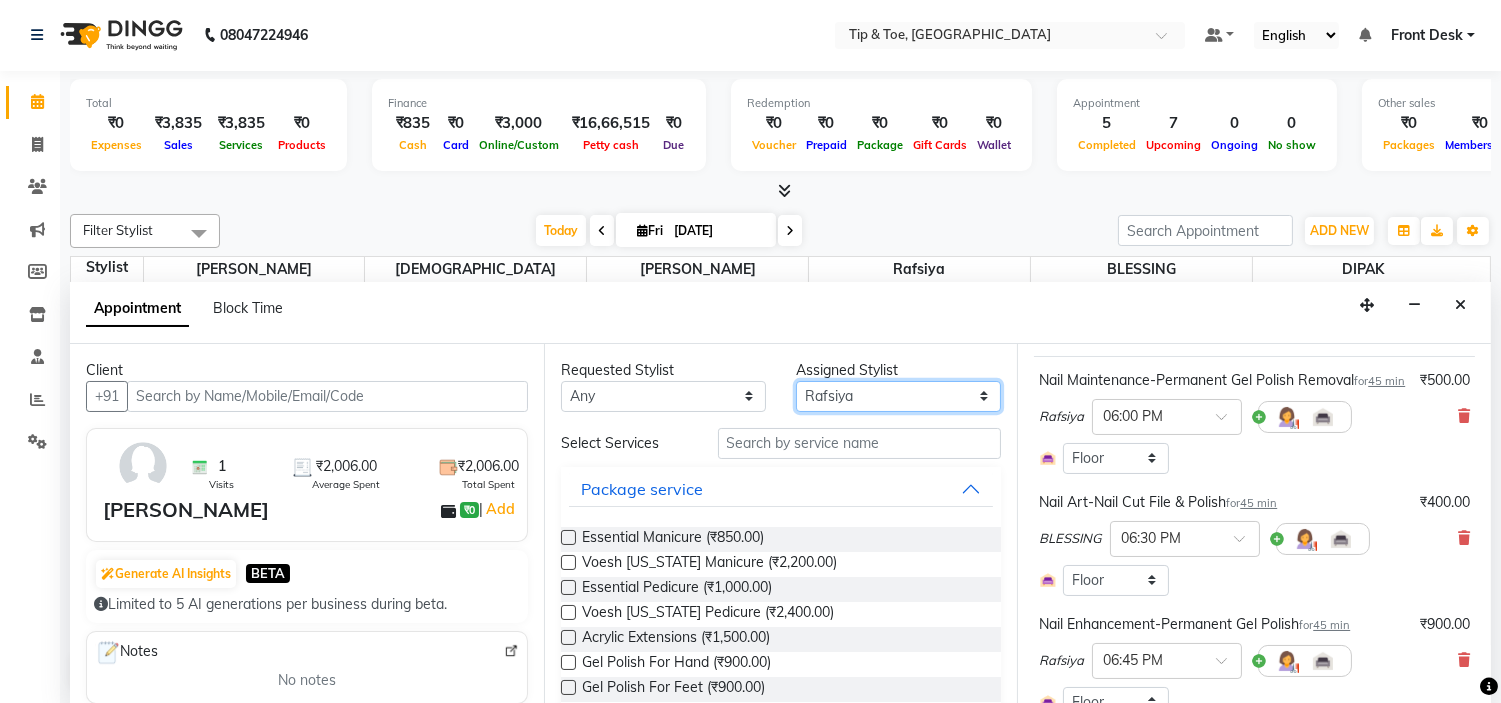 click on "Select [PERSON_NAME] [PERSON_NAME] Rafsiya [PERSON_NAME]" at bounding box center (898, 396) 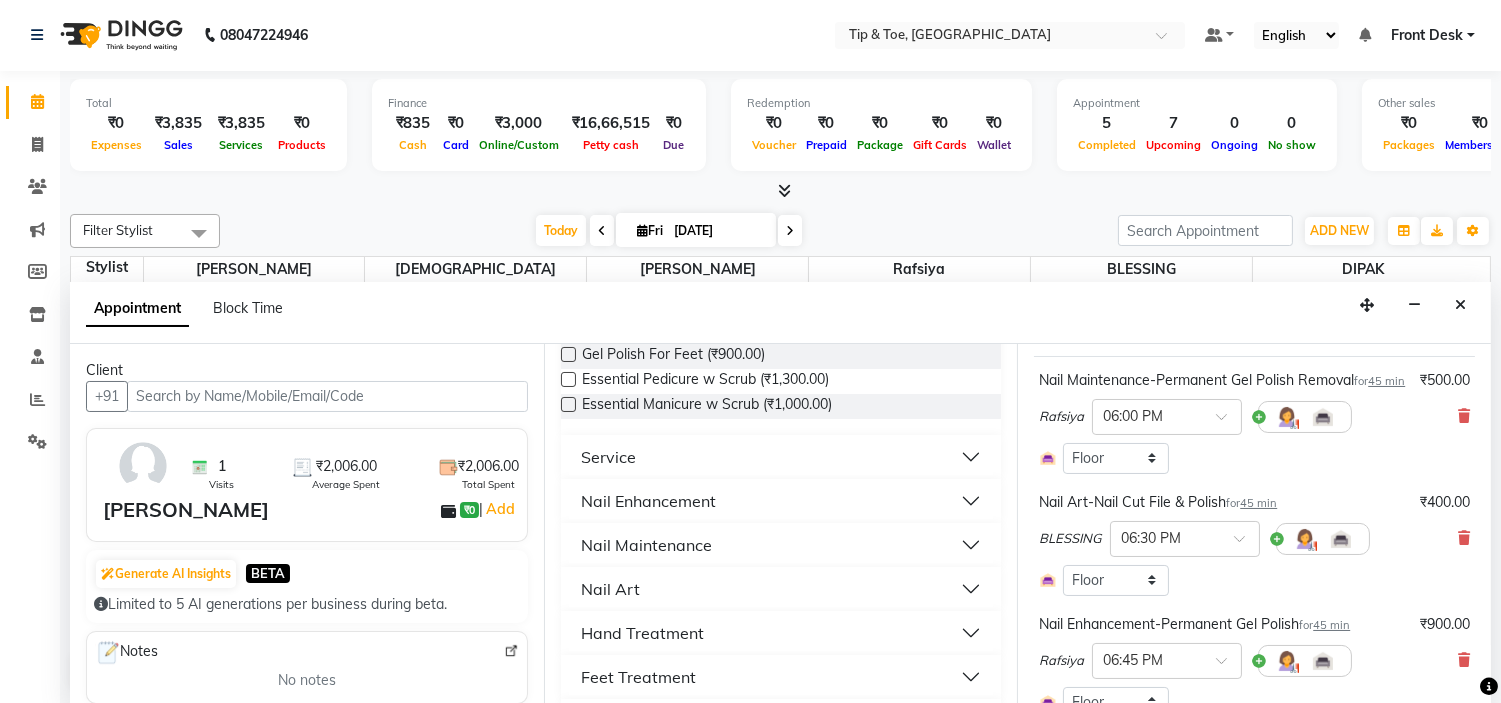 scroll, scrollTop: 444, scrollLeft: 0, axis: vertical 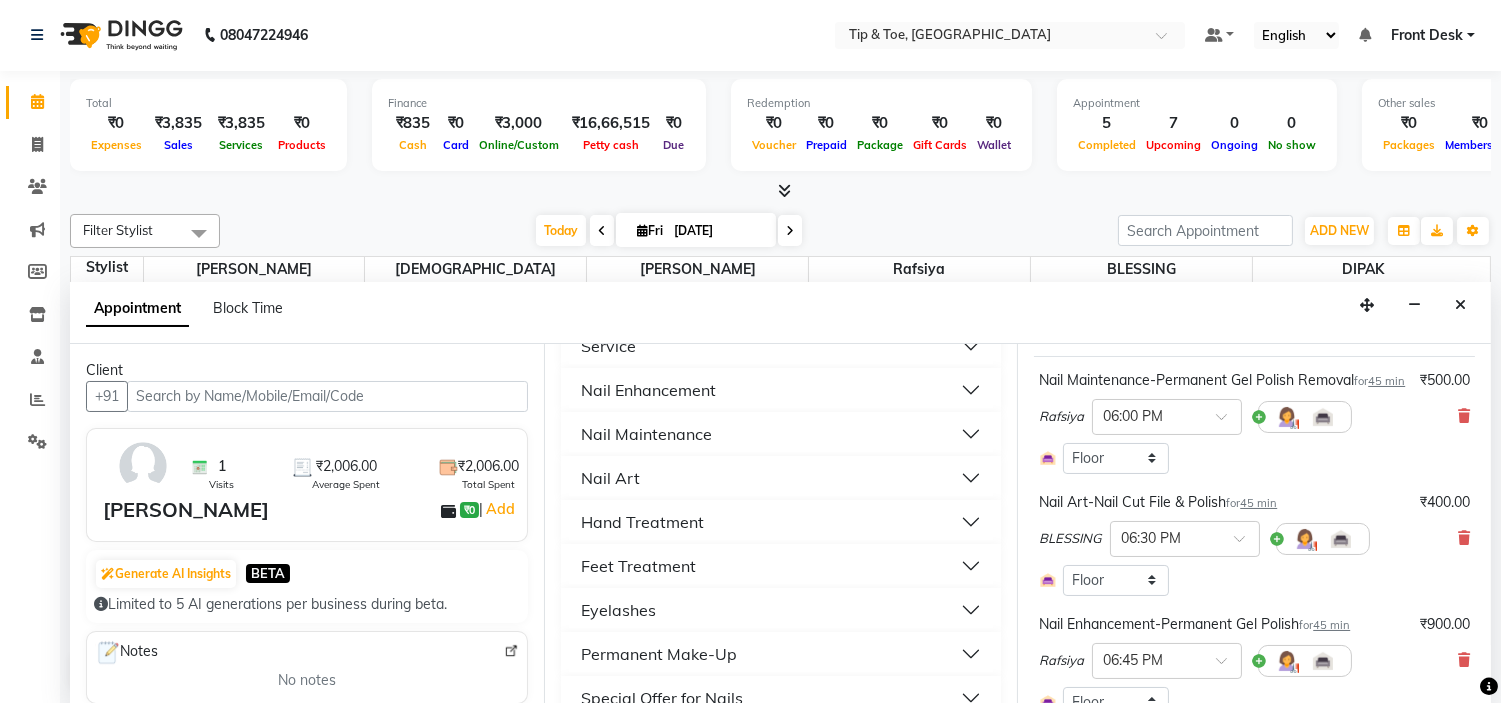 click on "Hand Treatment" at bounding box center (781, 522) 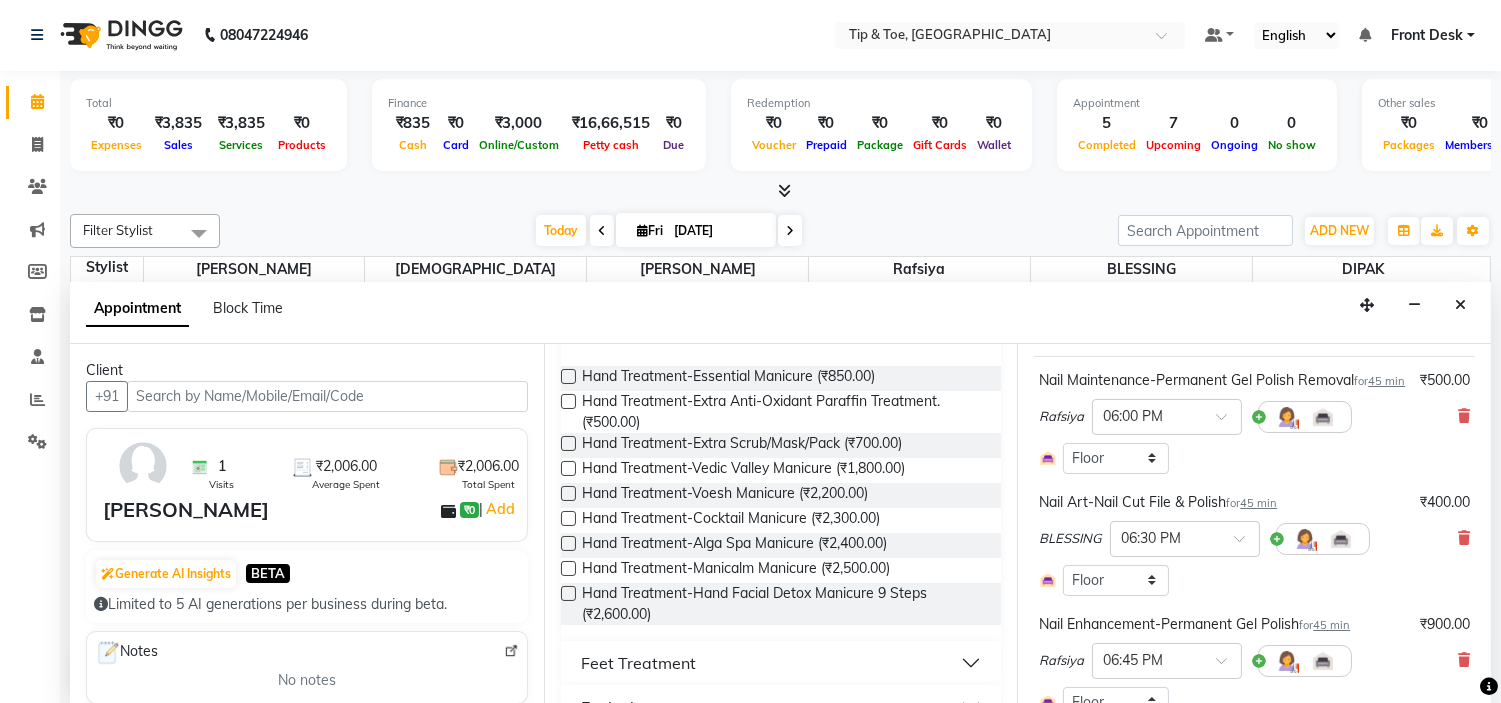 scroll, scrollTop: 365, scrollLeft: 0, axis: vertical 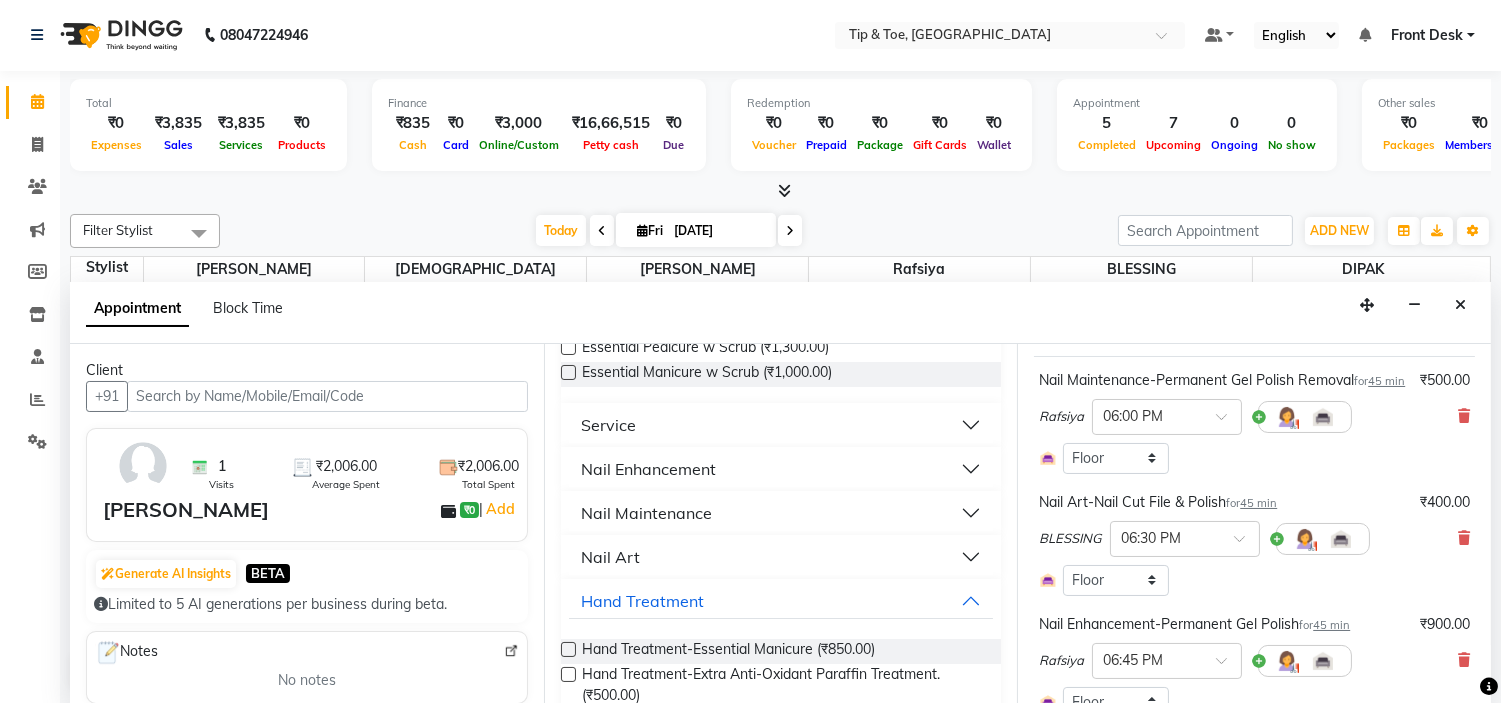 click on "Nail Art" at bounding box center (781, 557) 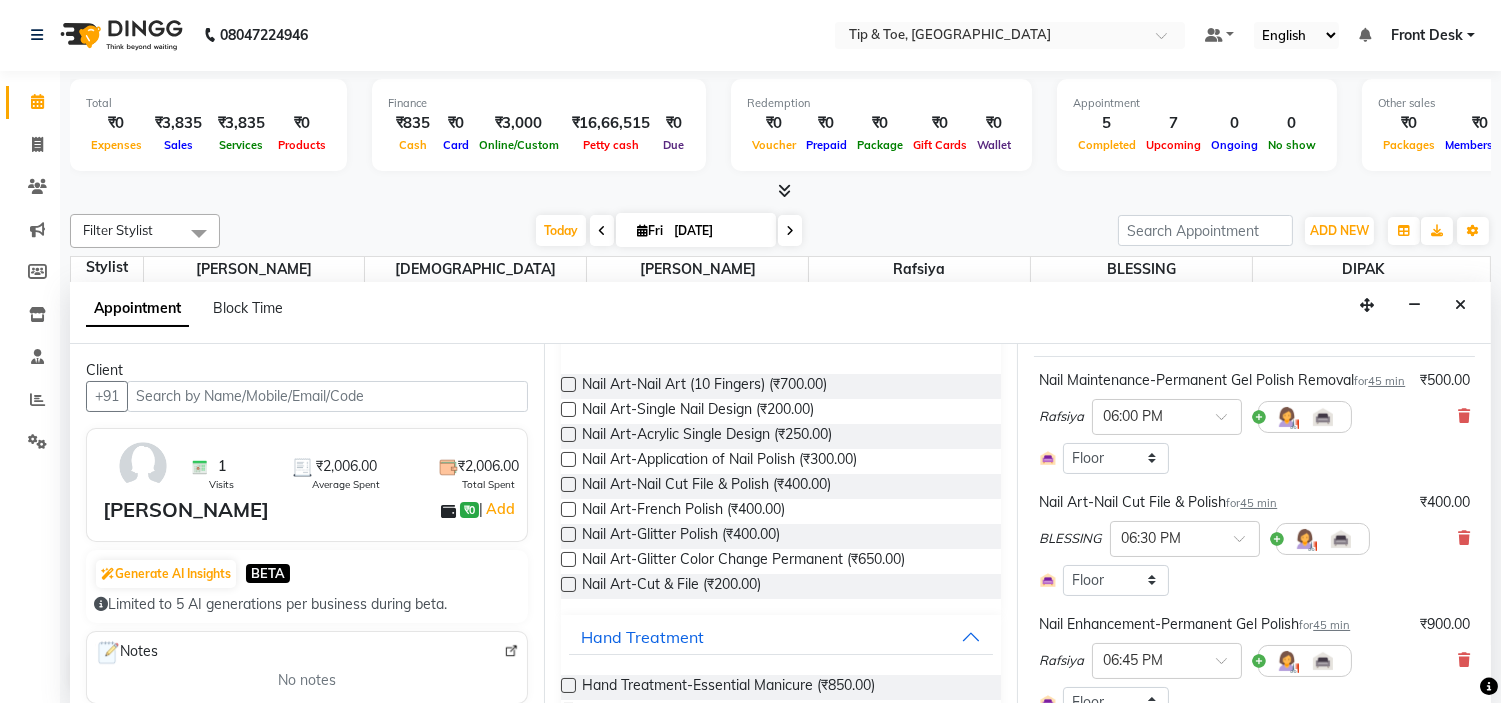 scroll, scrollTop: 587, scrollLeft: 0, axis: vertical 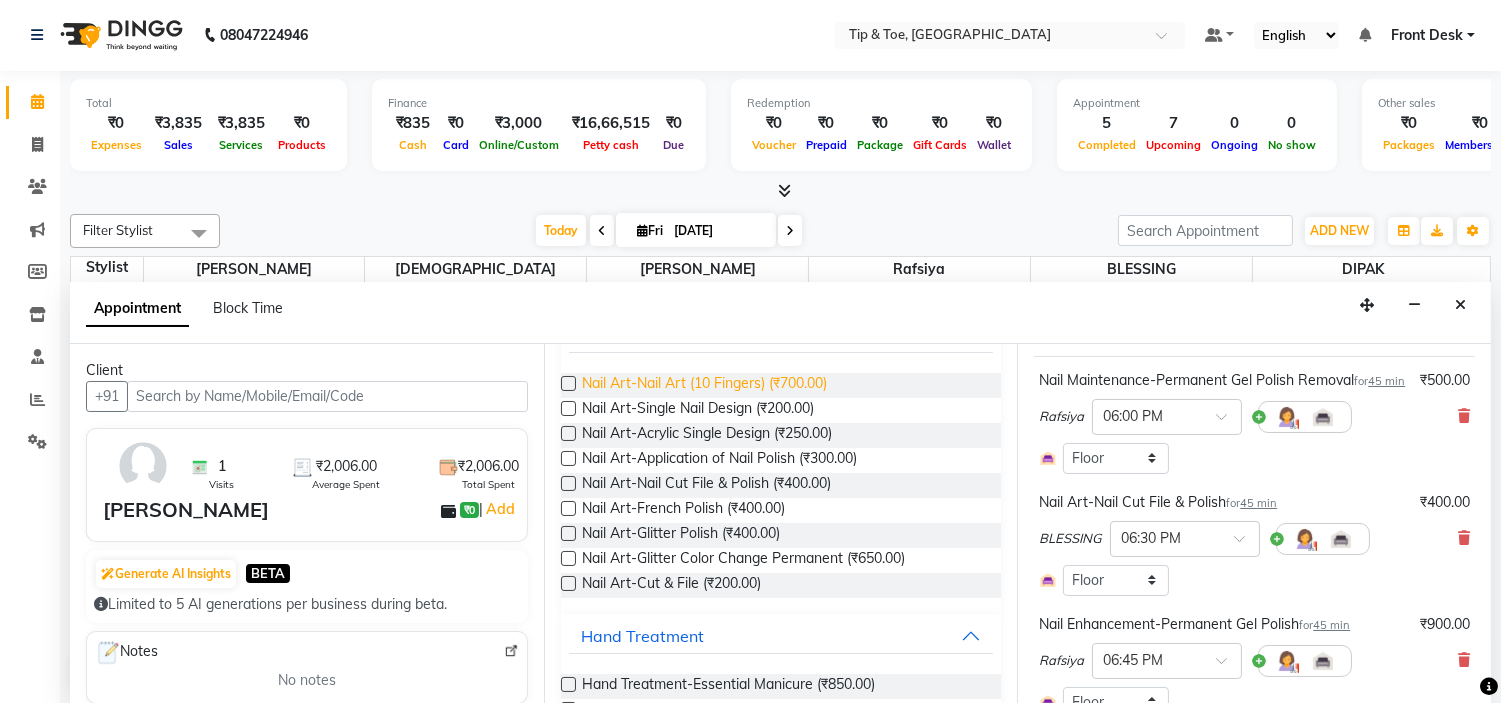 click on "Nail Art-Nail Art (10 Fingers) (₹700.00)" at bounding box center [704, 385] 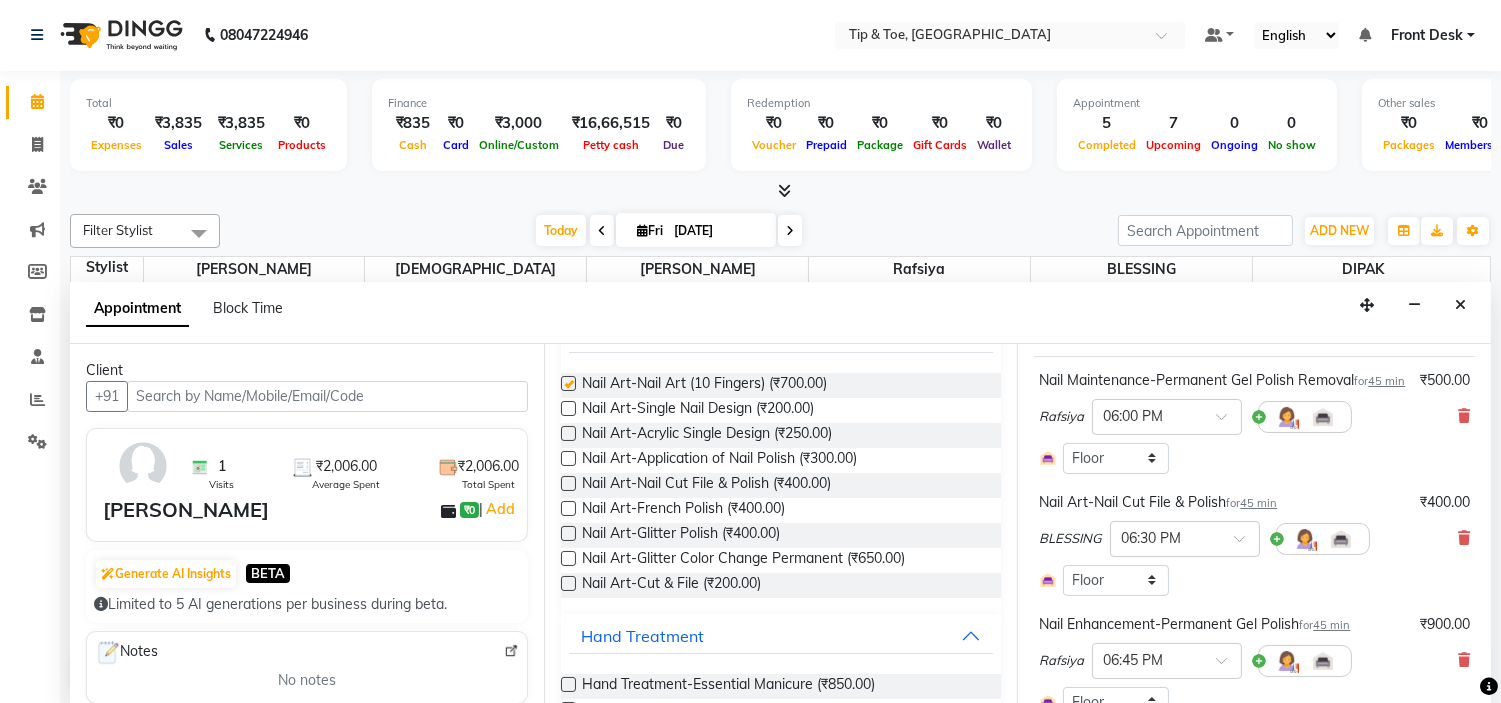 checkbox on "false" 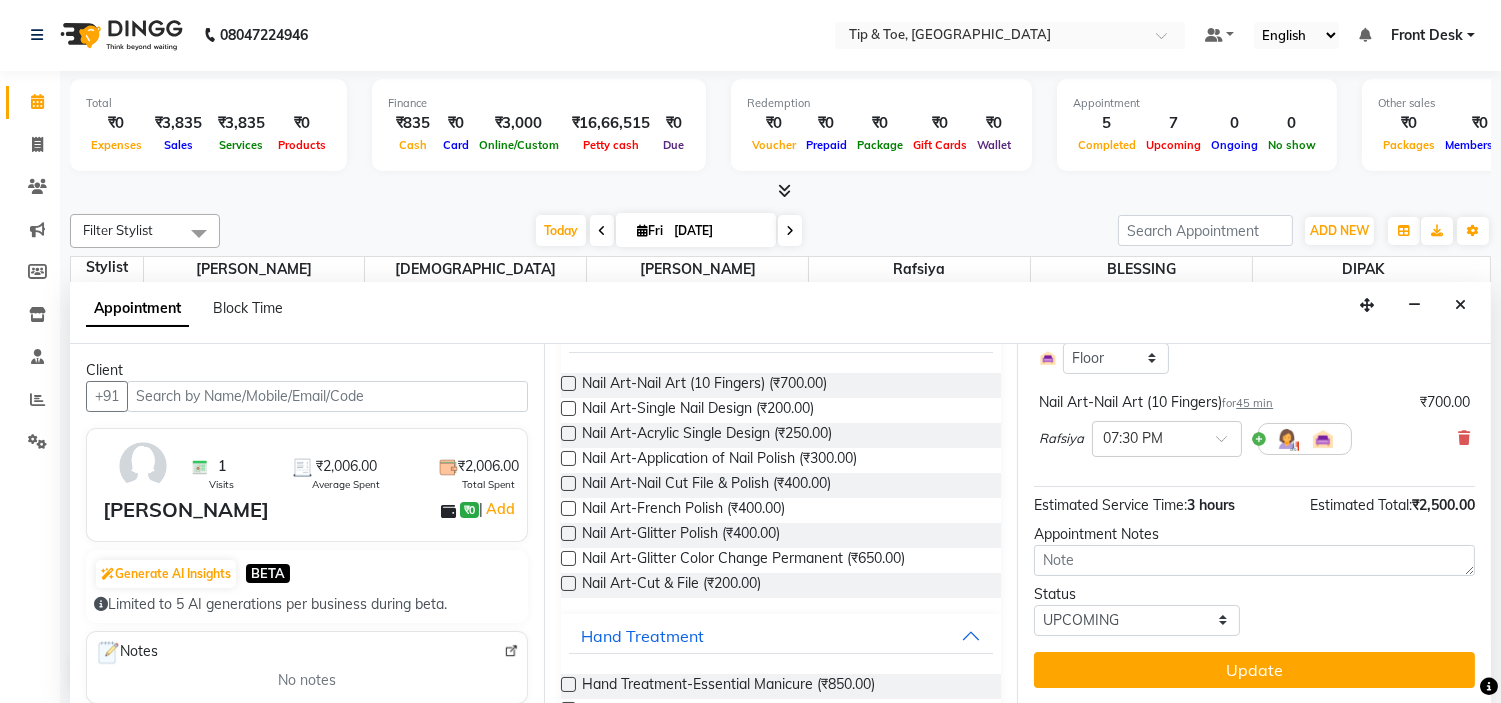 scroll, scrollTop: 494, scrollLeft: 0, axis: vertical 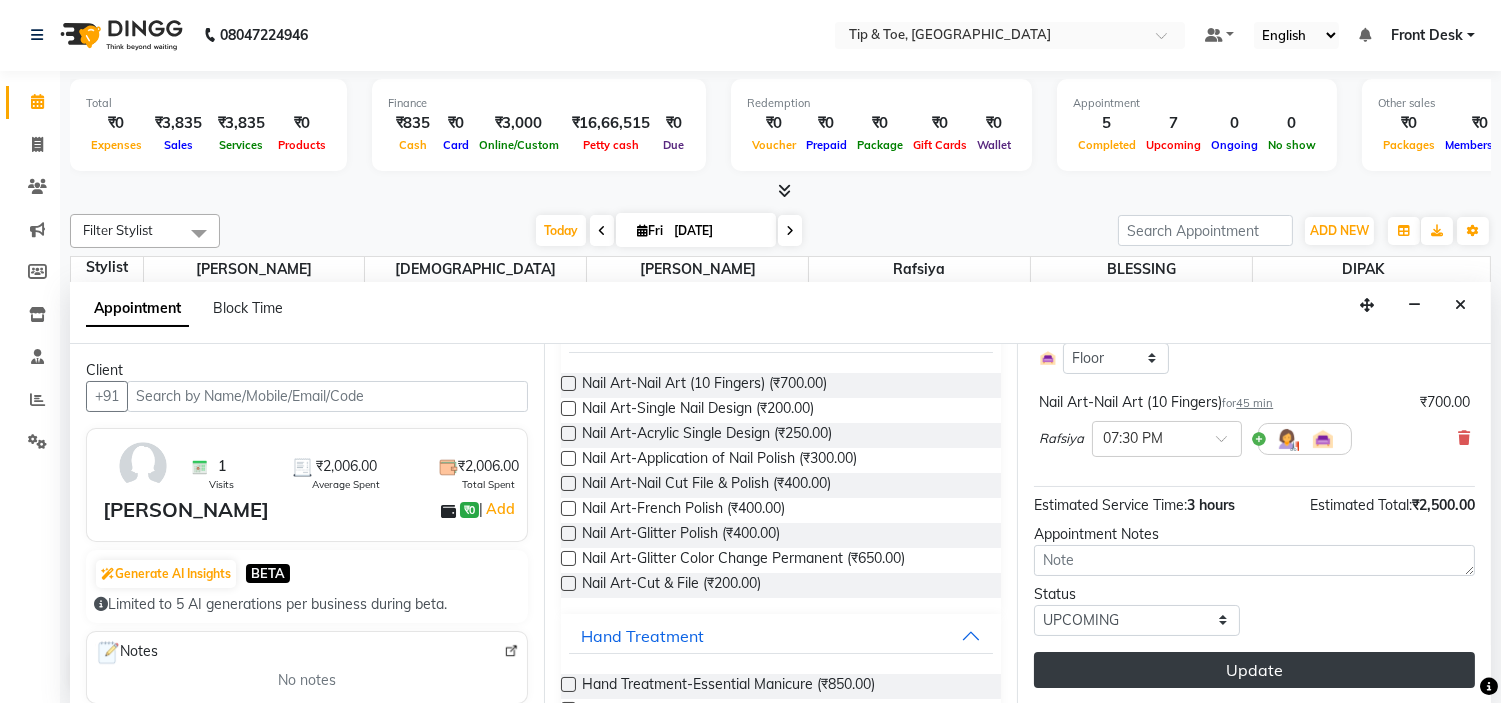 click on "Update" at bounding box center [1254, 670] 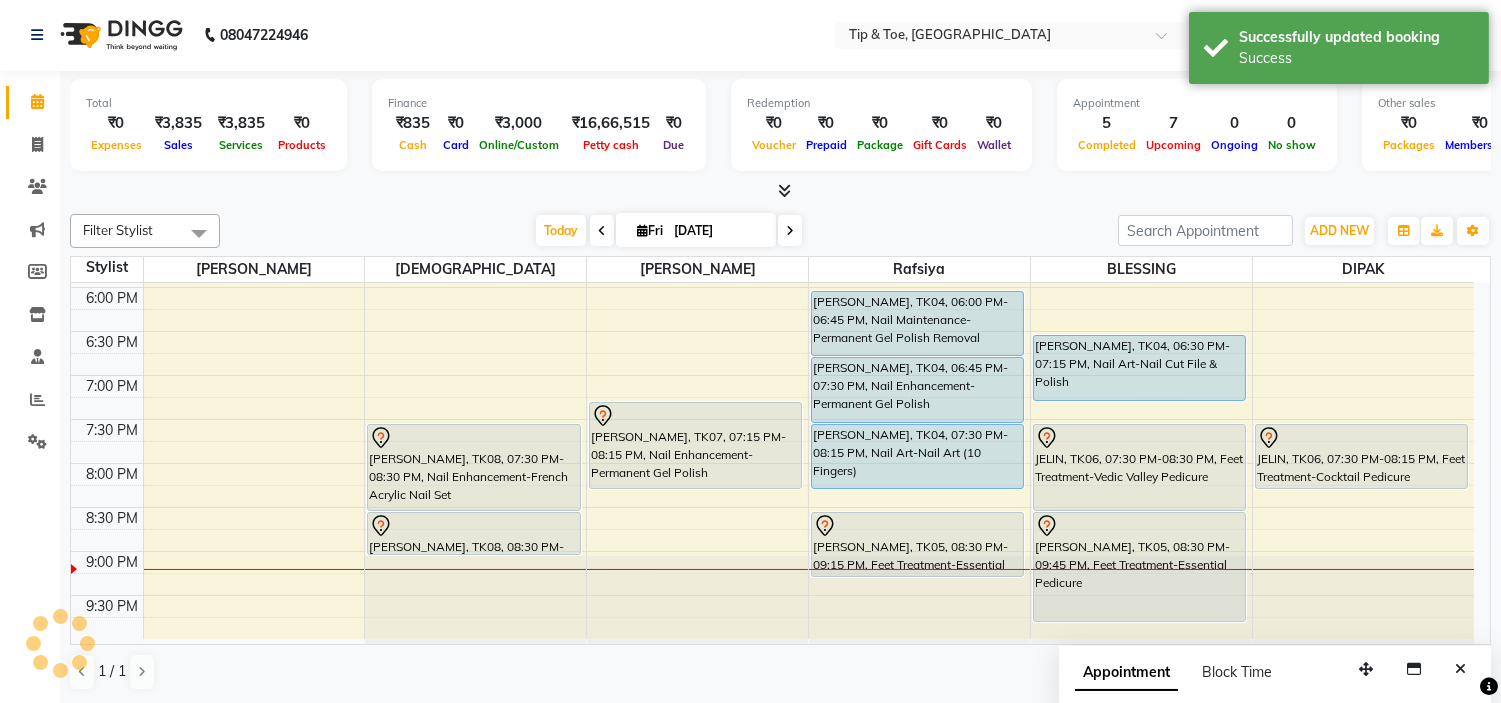 scroll, scrollTop: 0, scrollLeft: 0, axis: both 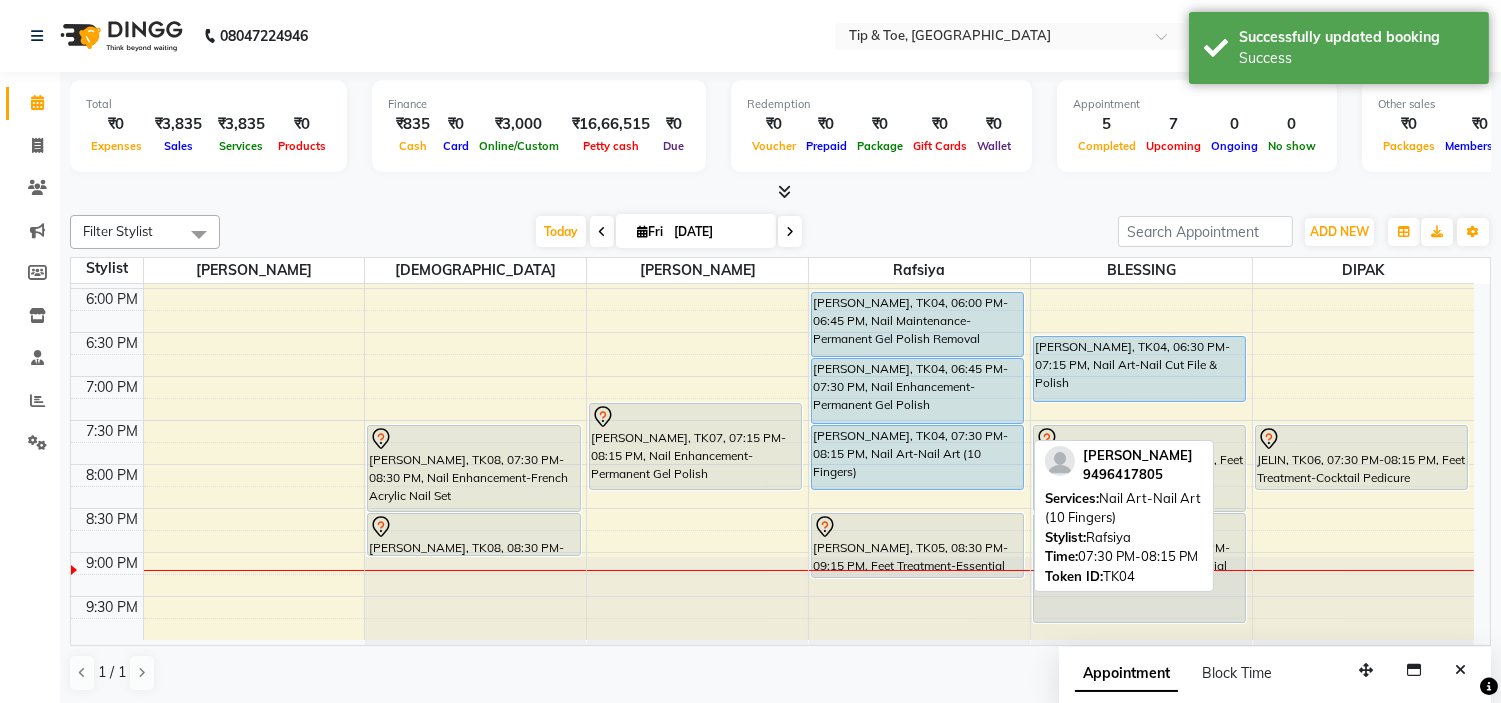 click on "[PERSON_NAME], TK04, 07:30 PM-08:15 PM, Nail Art-Nail Art (10 Fingers)" at bounding box center [917, 457] 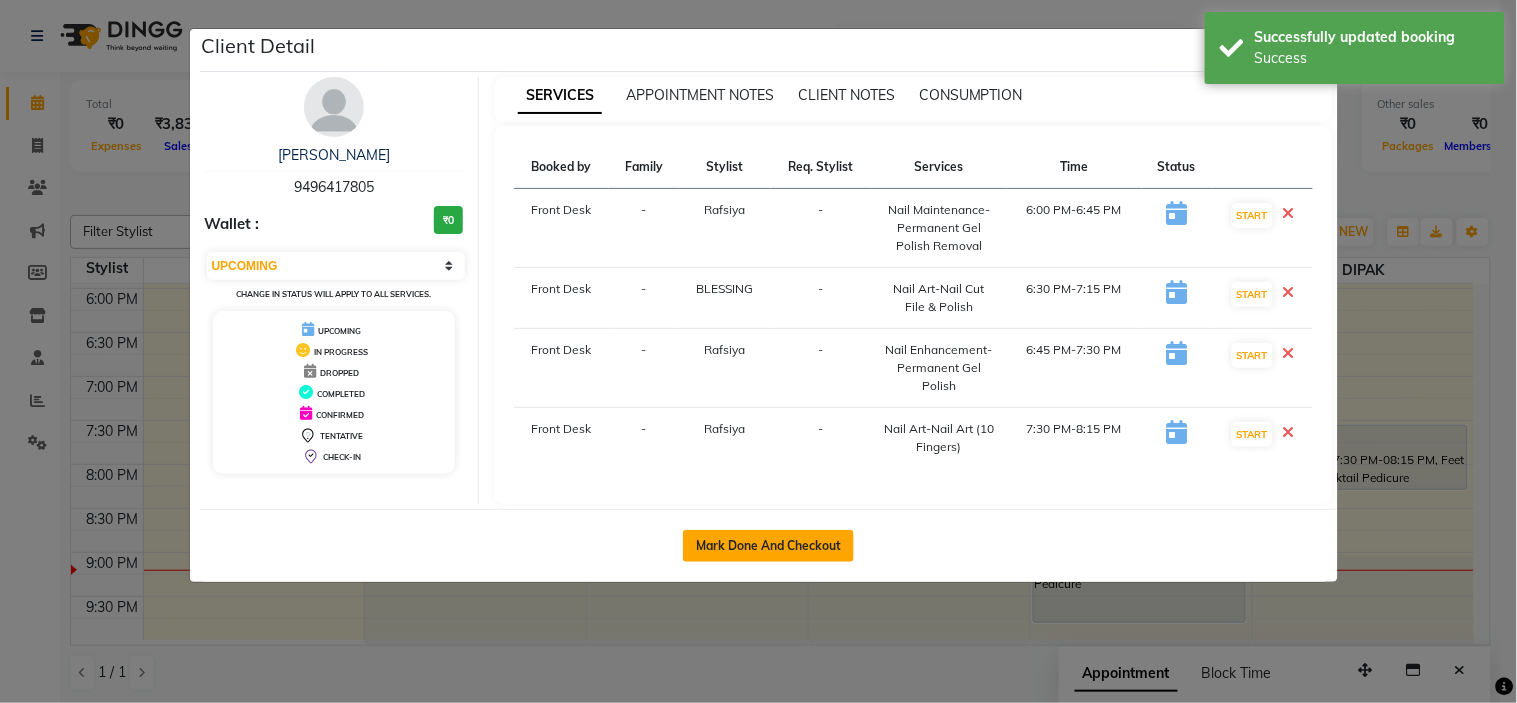 click on "Mark Done And Checkout" 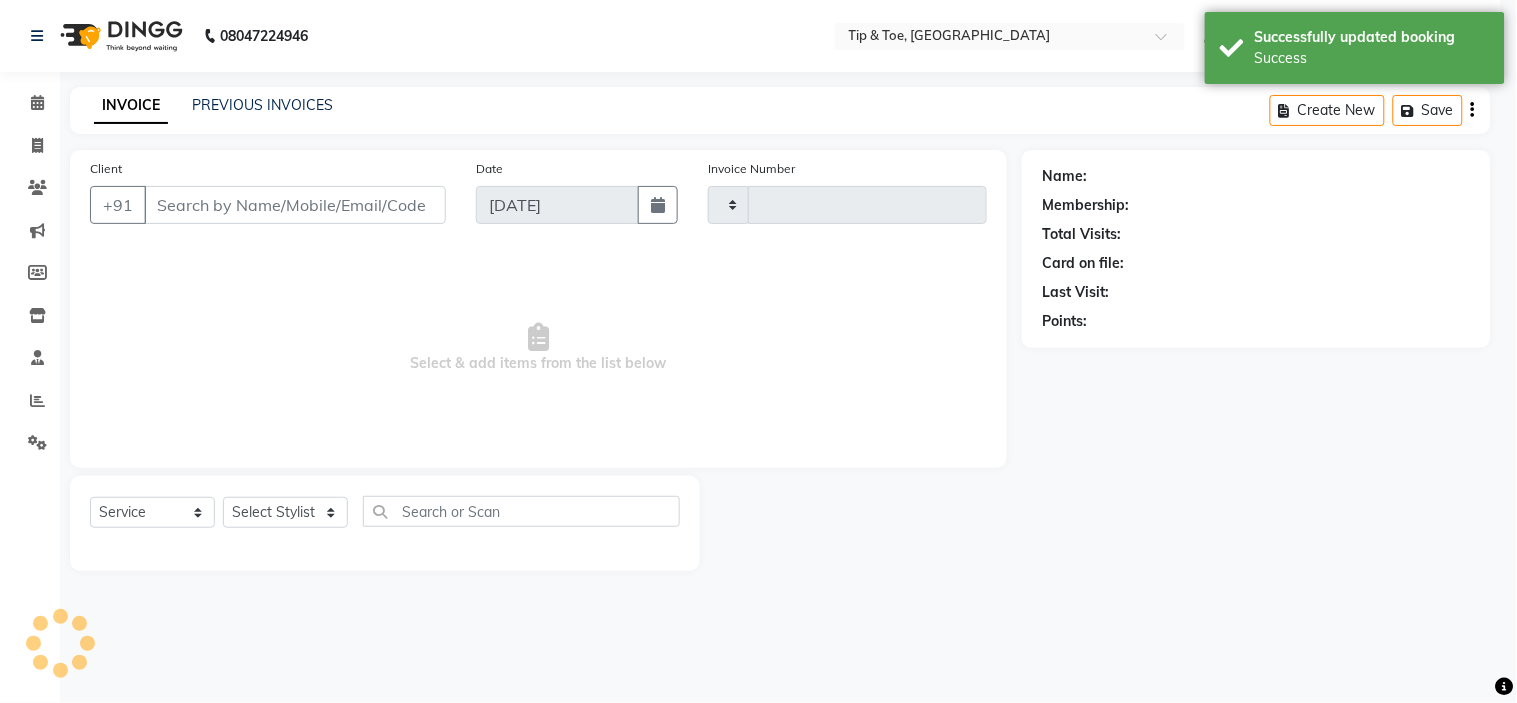 type on "0643" 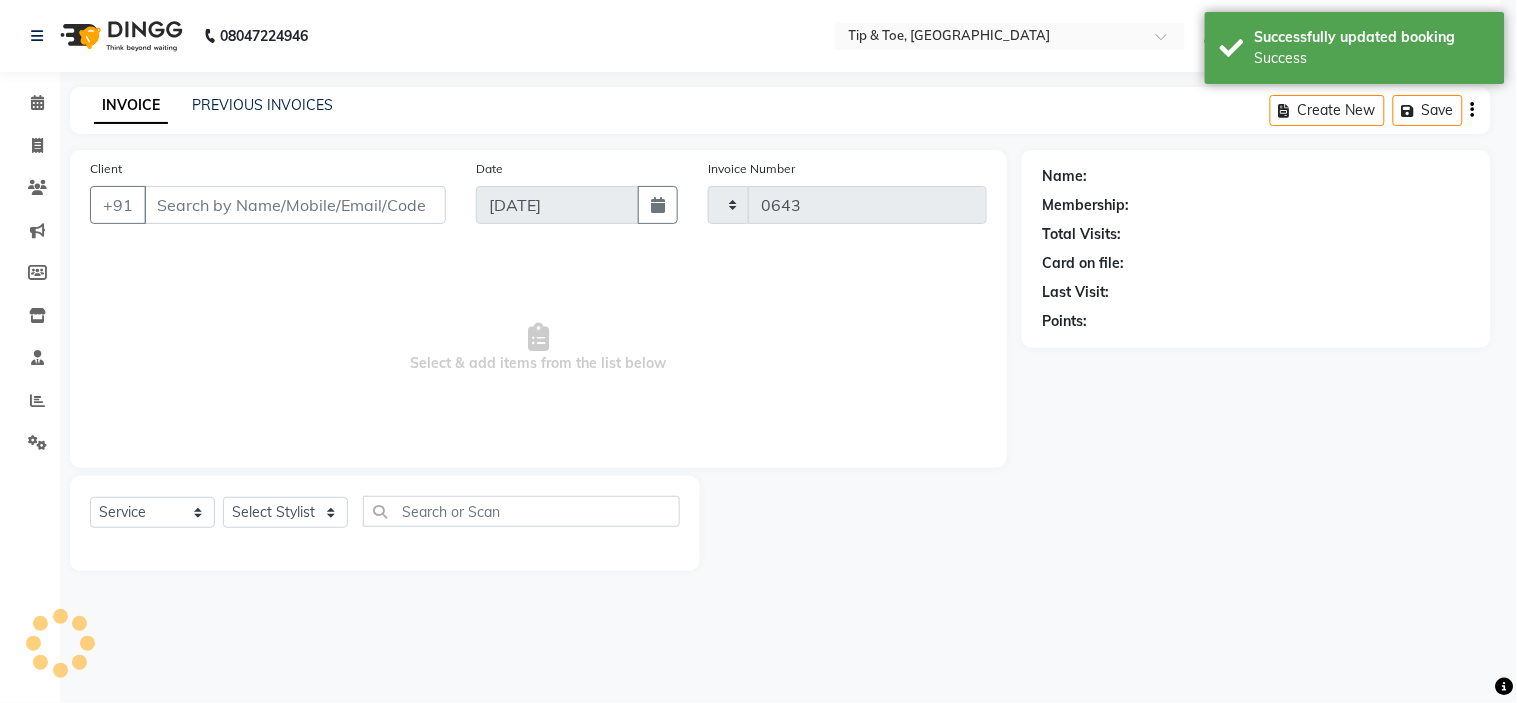 select on "5360" 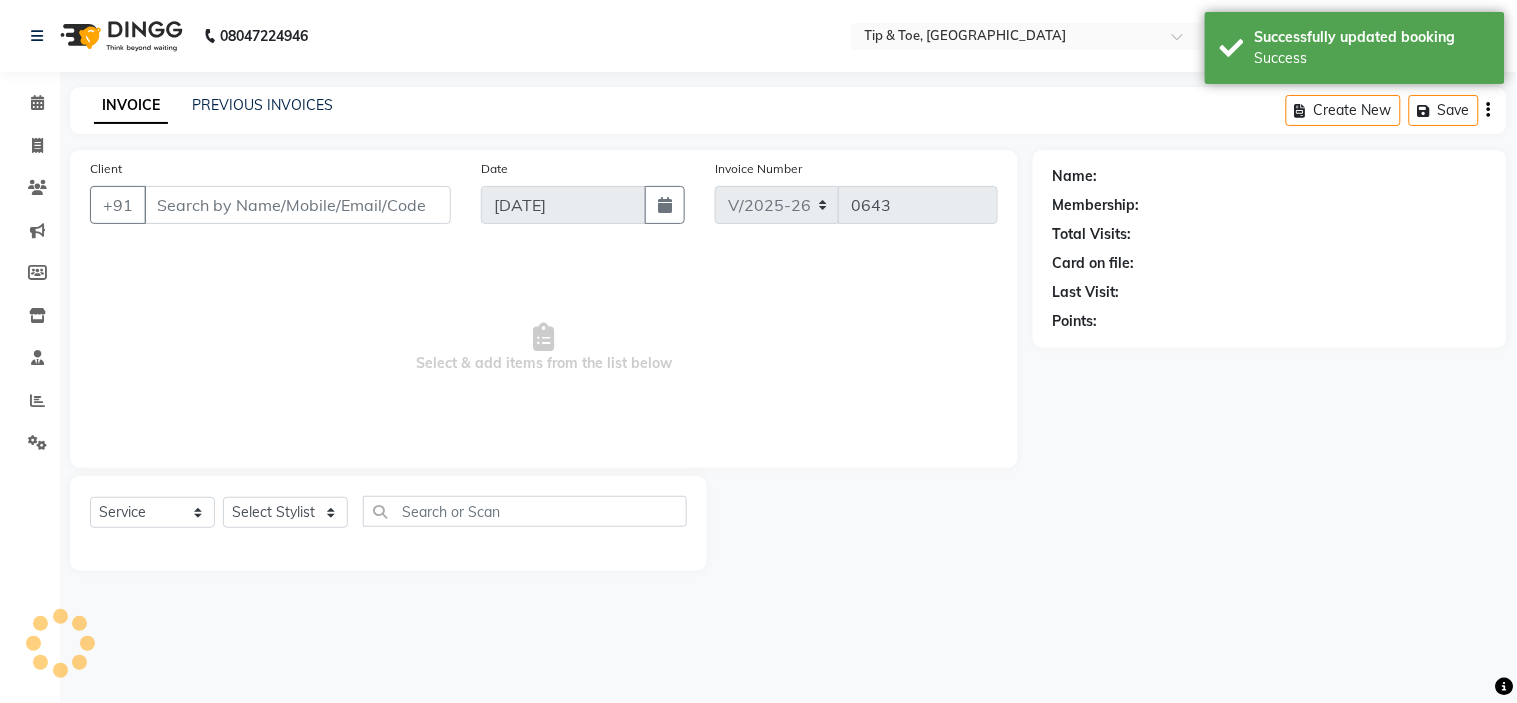 type on "9496417805" 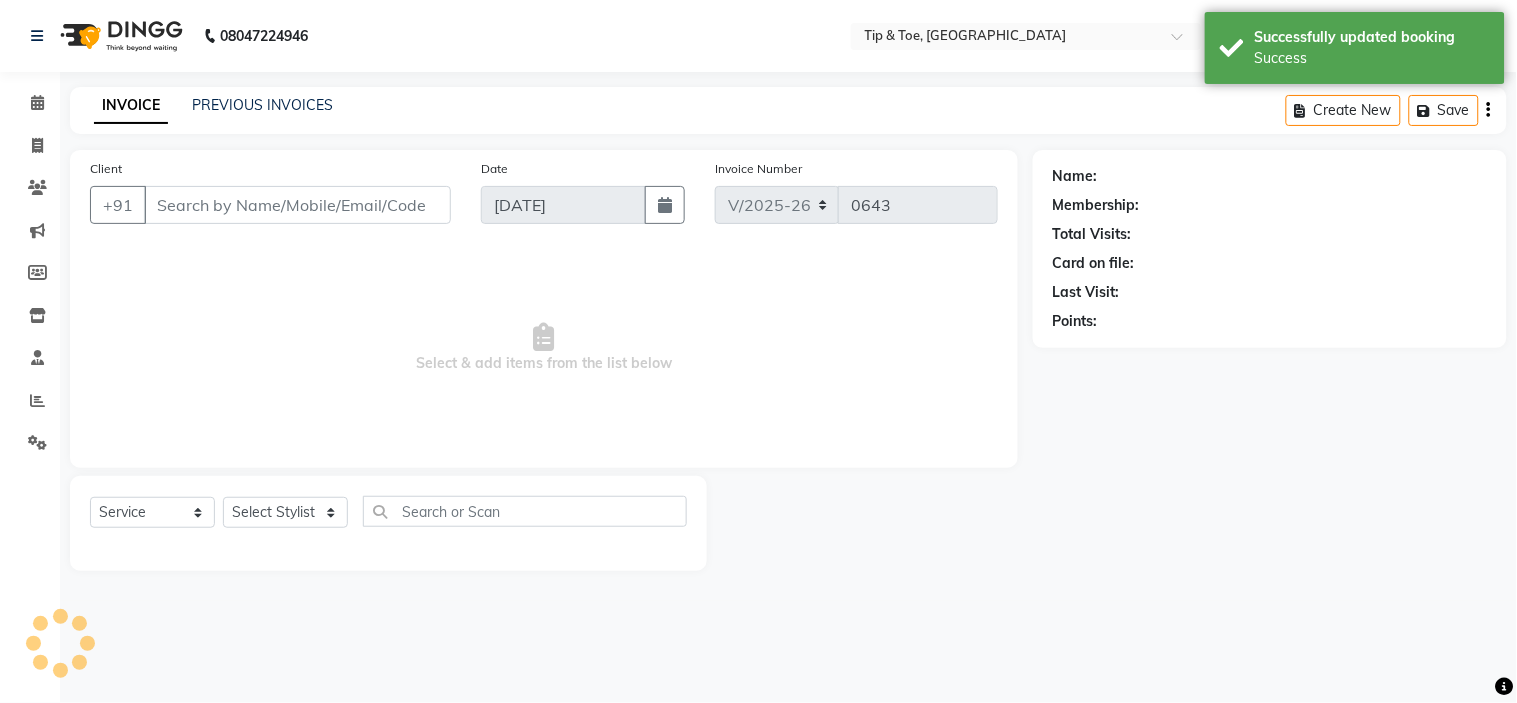 select on "48143" 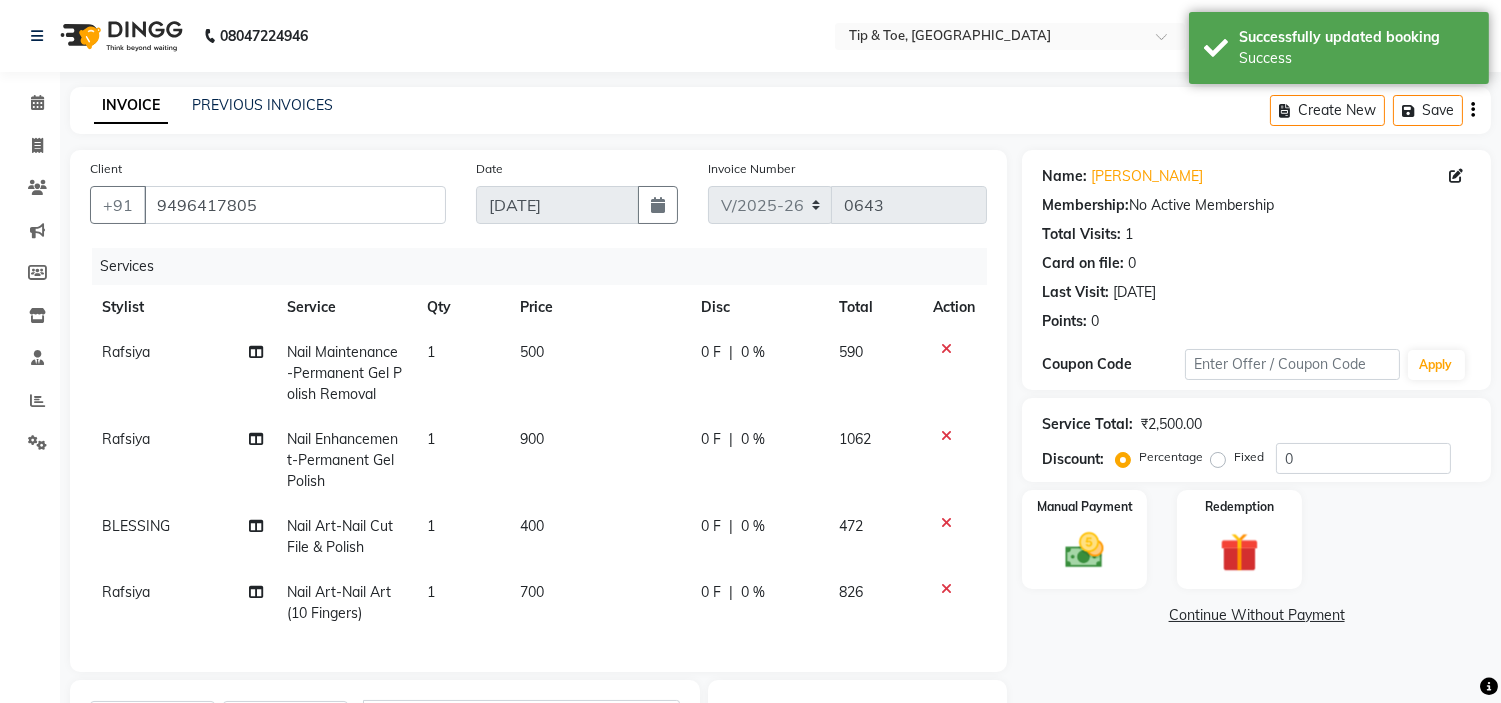 click on "700" 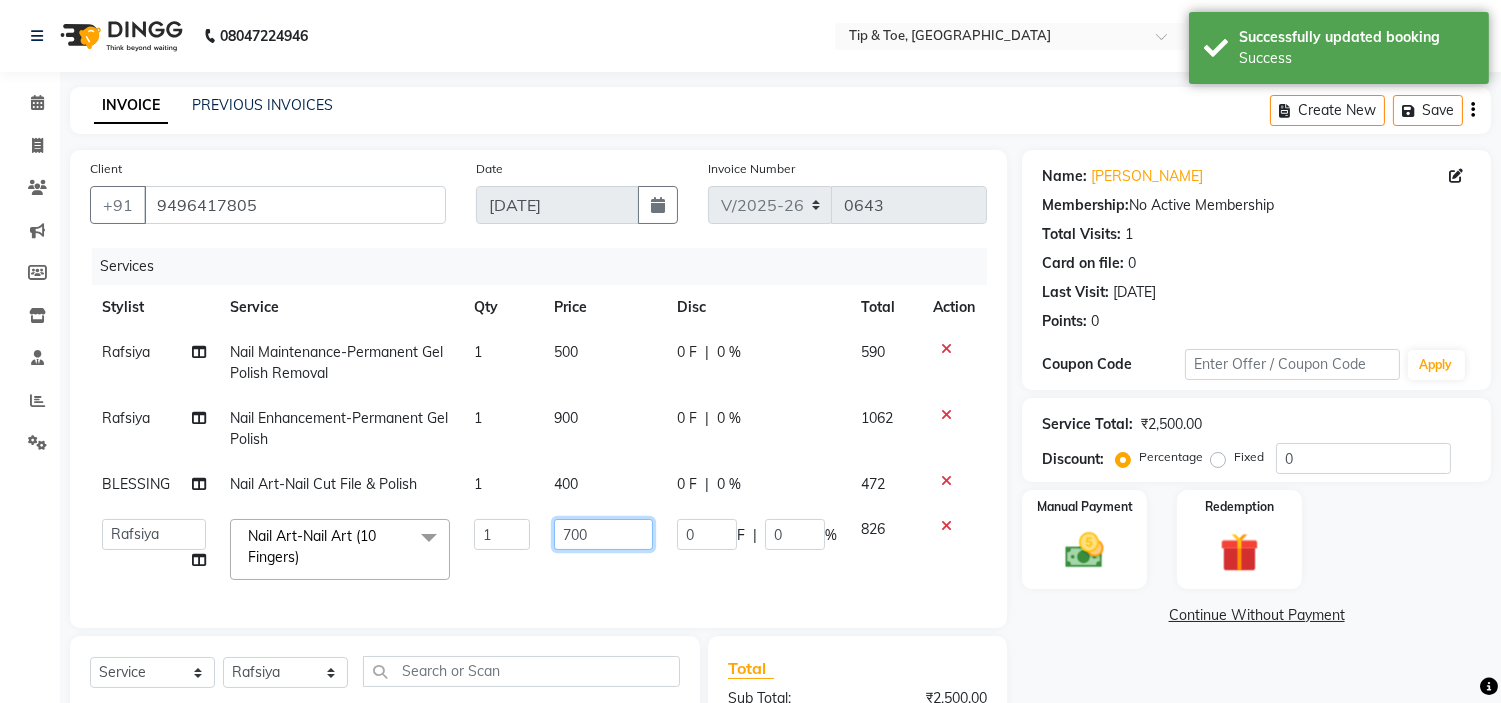 click on "700" 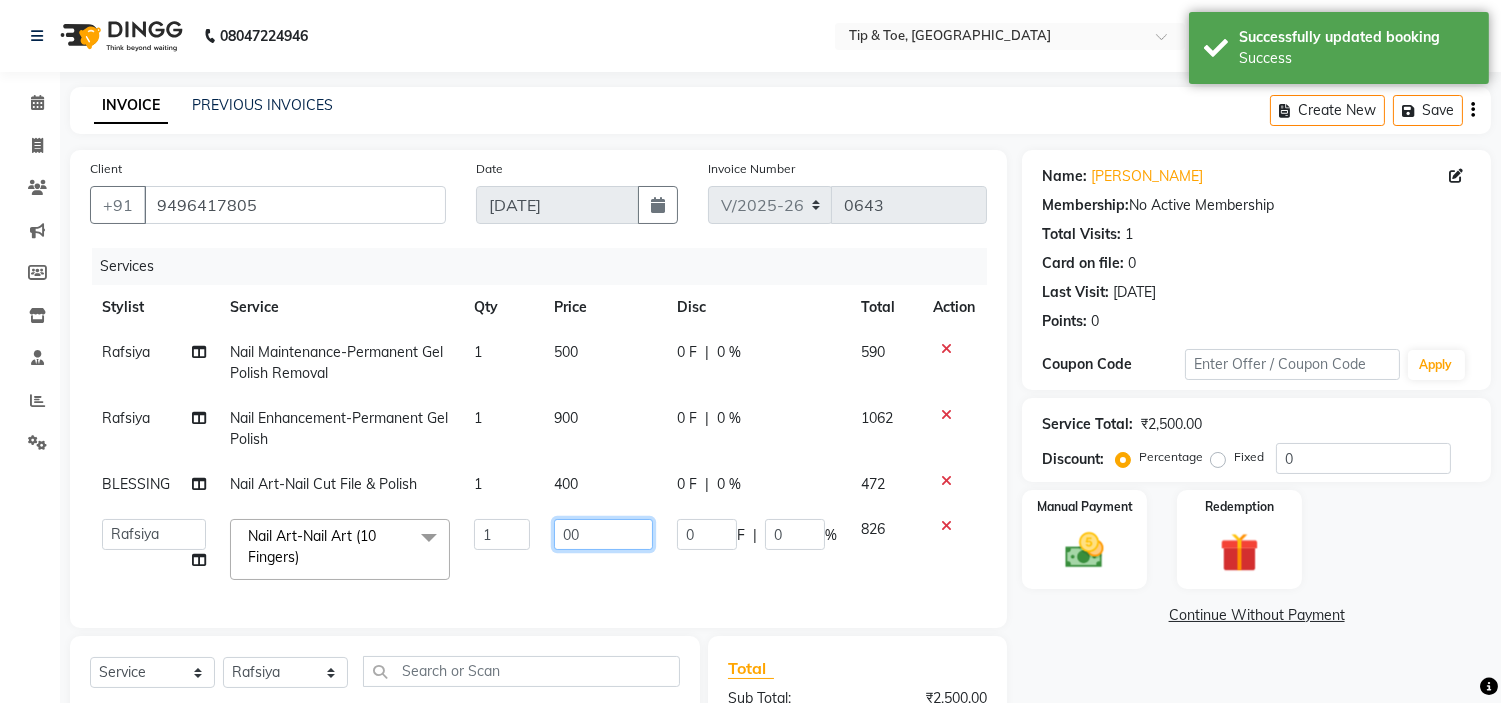 type on "600" 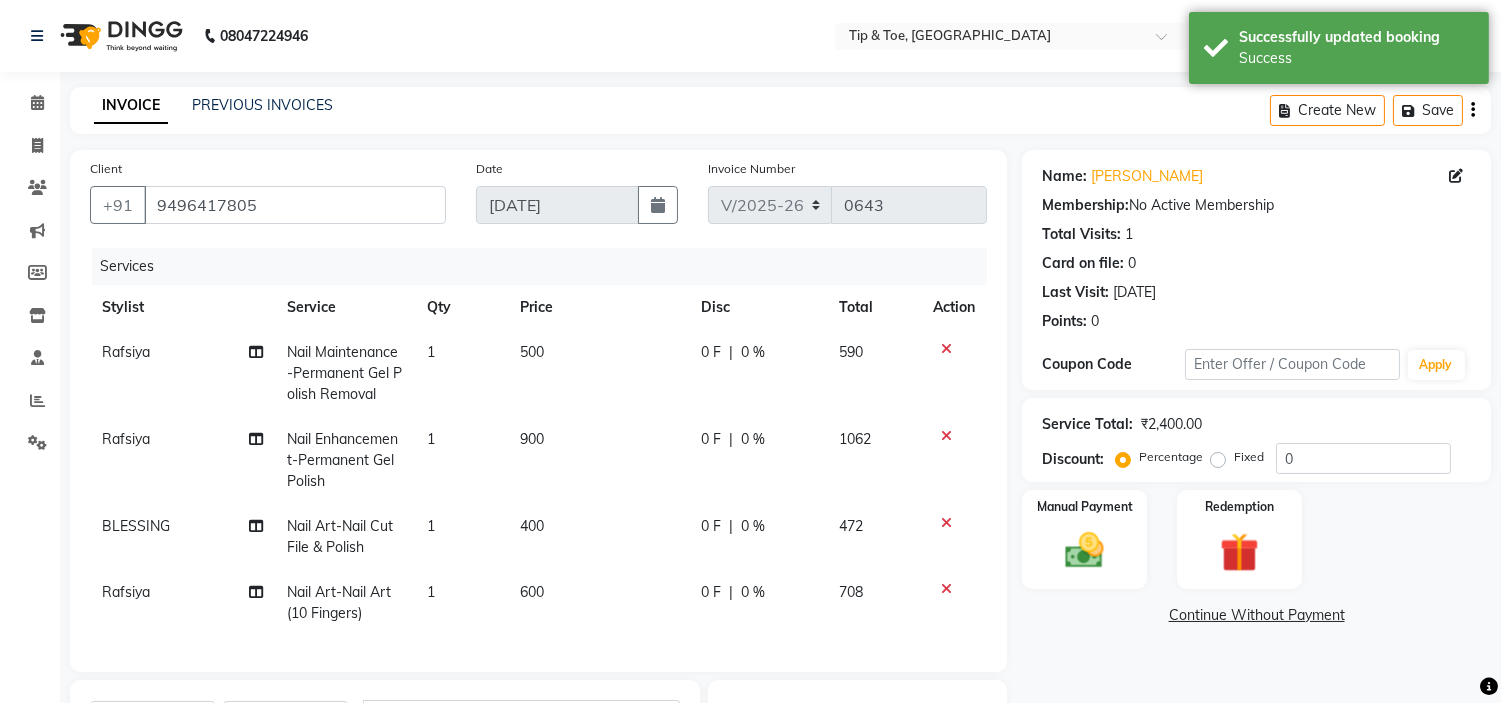 drag, startPoint x: 637, startPoint y: 563, endPoint x: 718, endPoint y: 555, distance: 81.394104 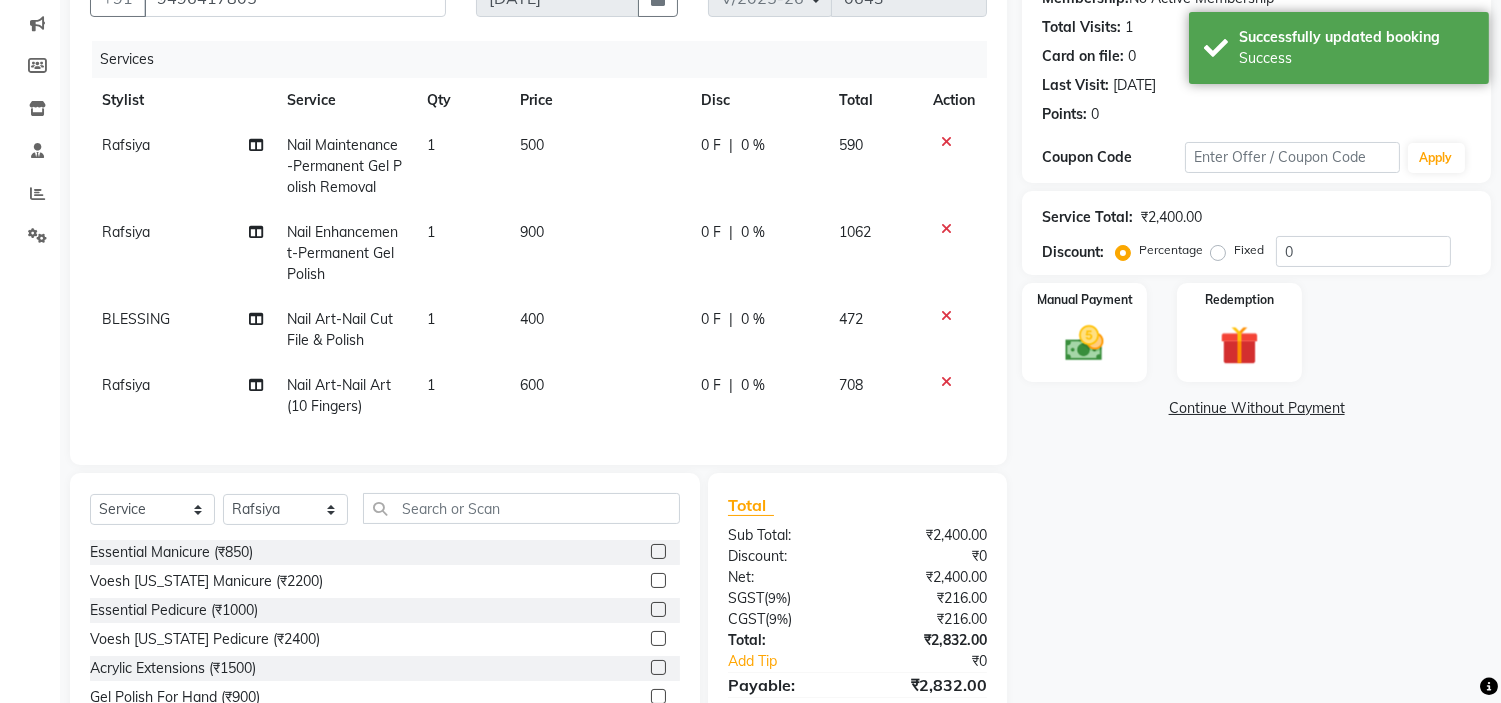 scroll, scrollTop: 318, scrollLeft: 0, axis: vertical 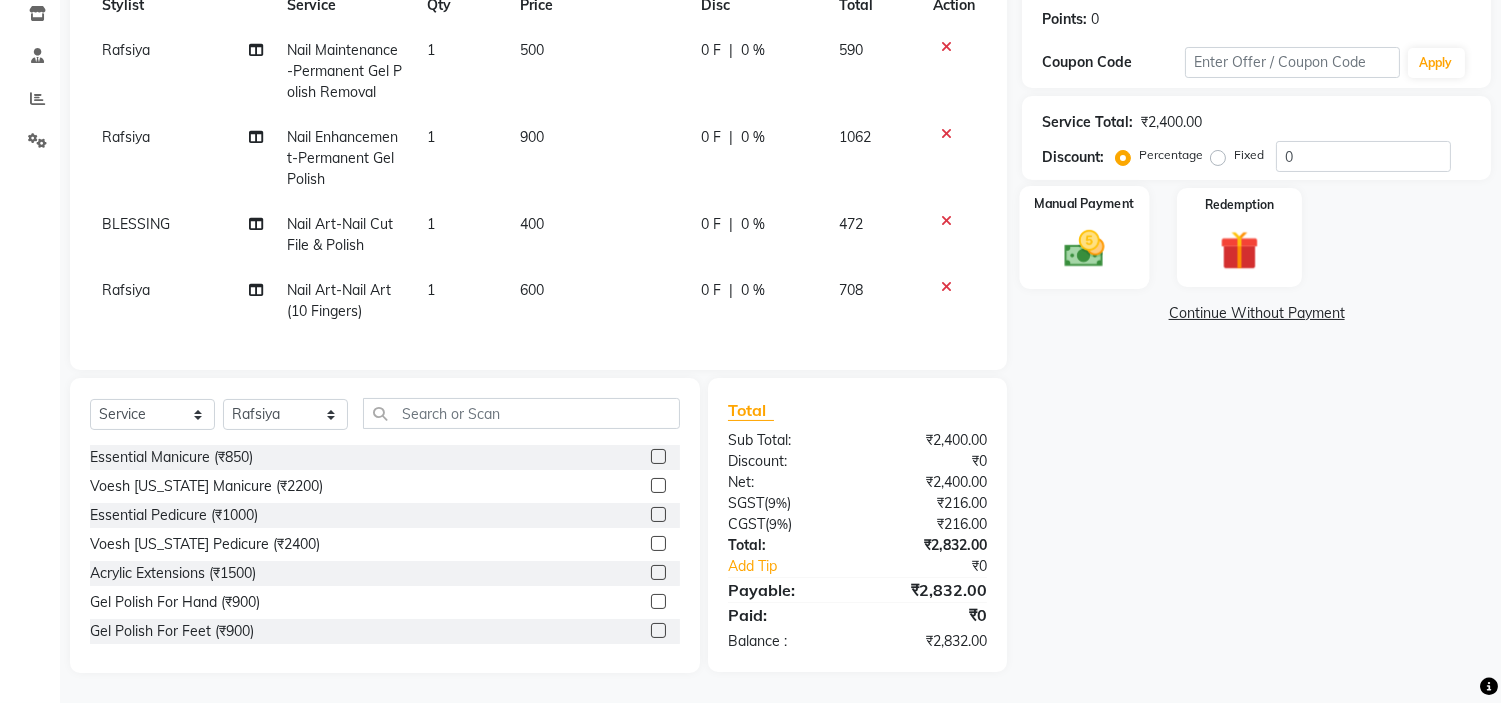 drag, startPoint x: 1068, startPoint y: 233, endPoint x: 1107, endPoint y: 237, distance: 39.20459 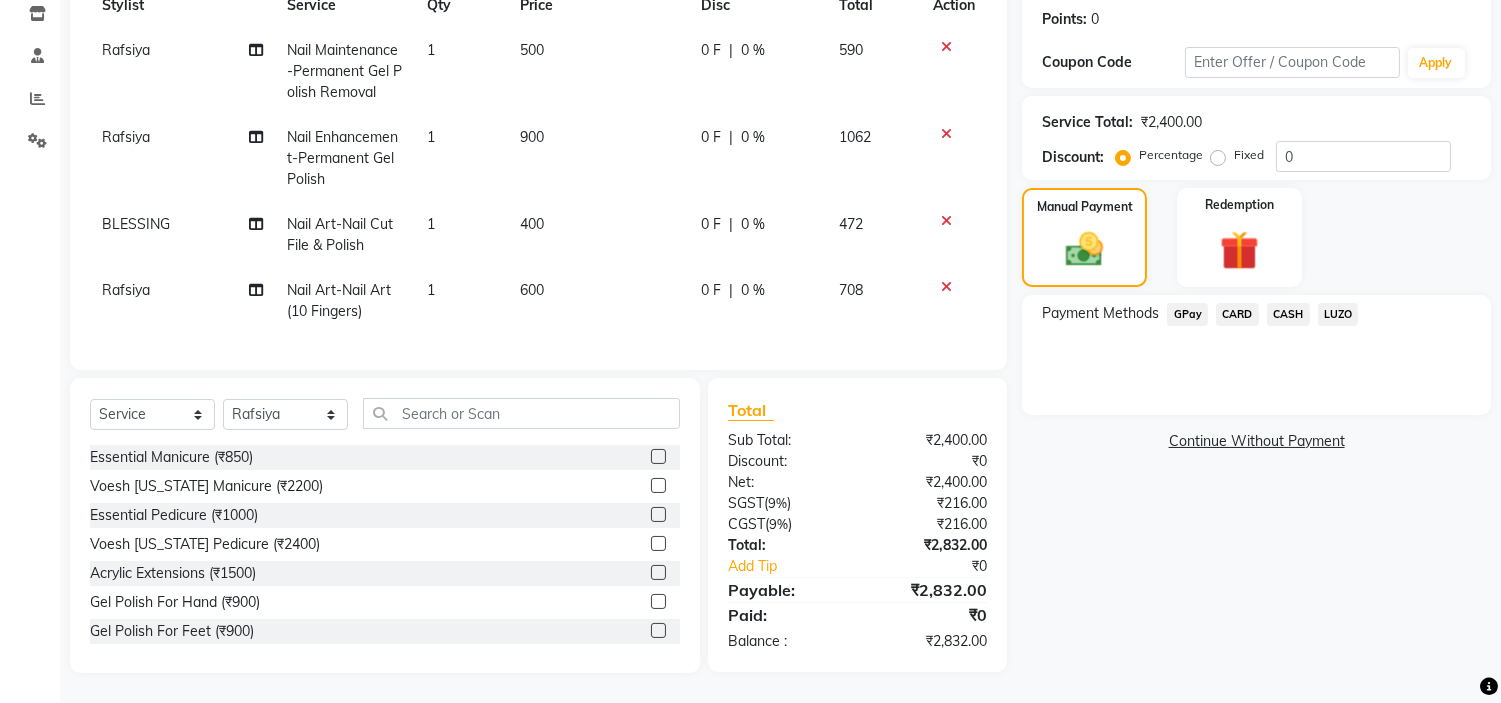 click on "GPay" 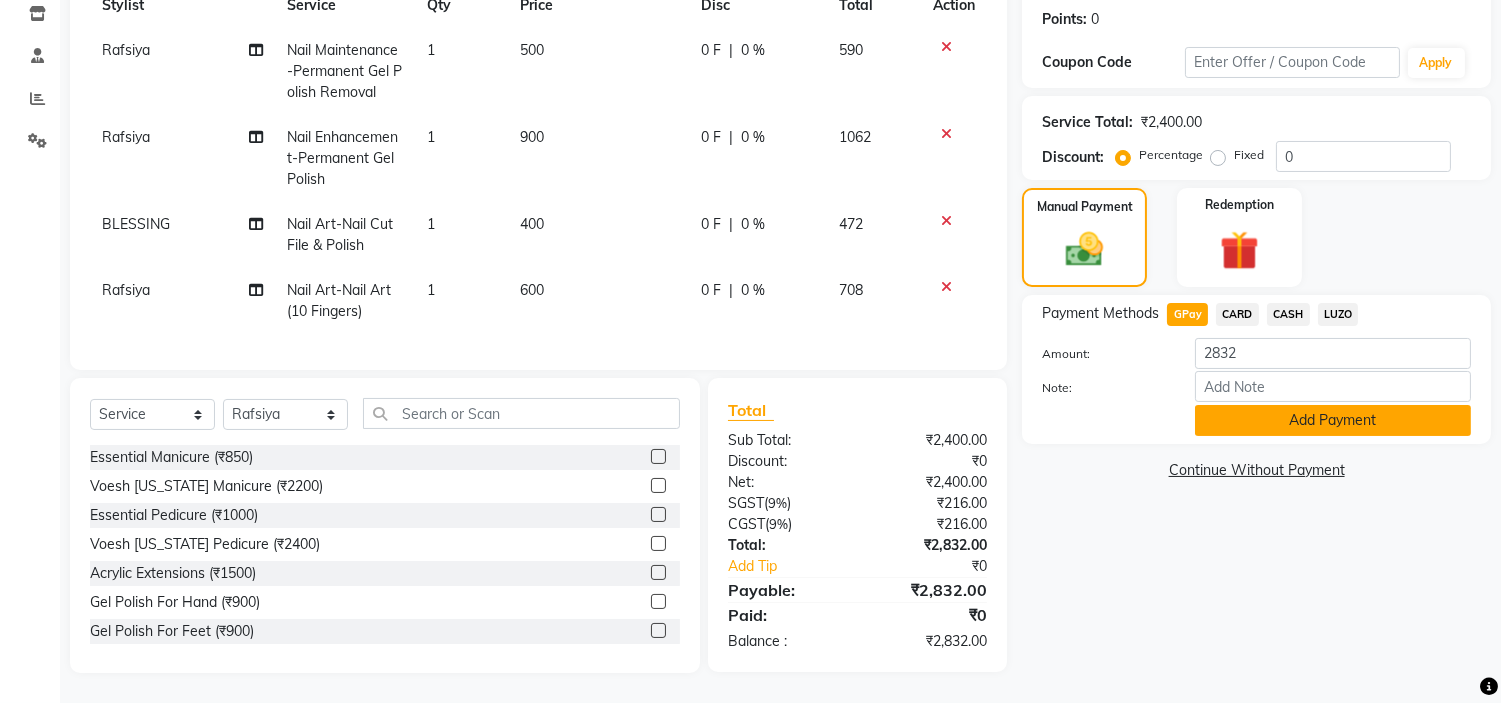 click on "Add Payment" 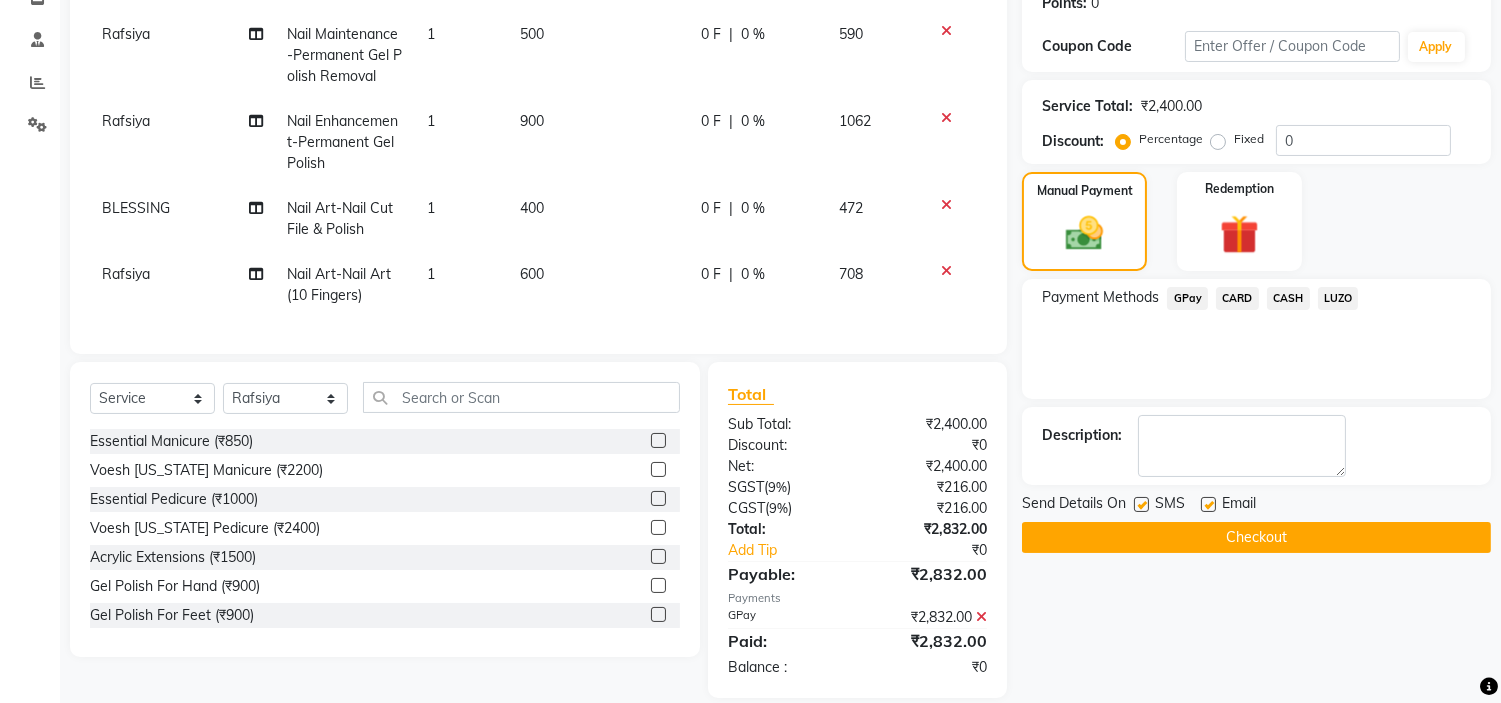 click 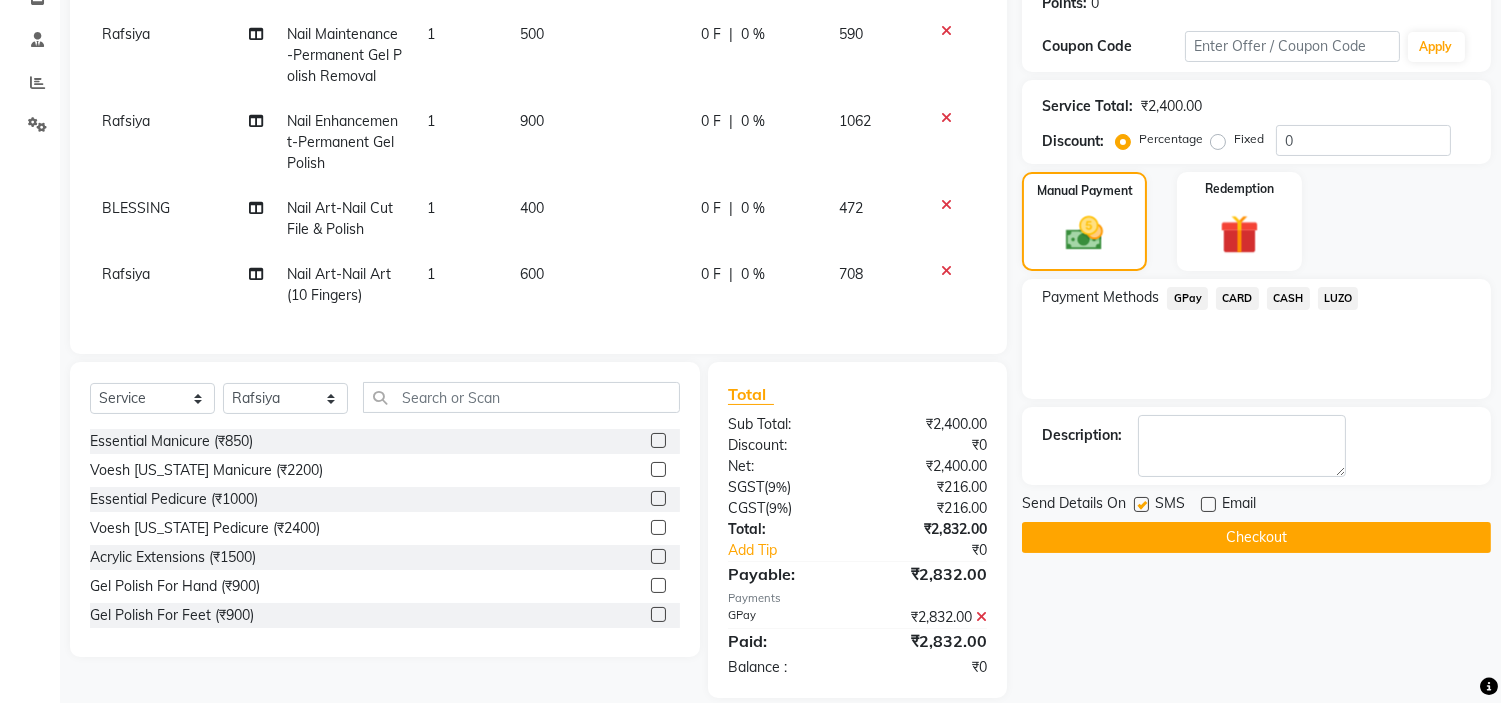 click on "Checkout" 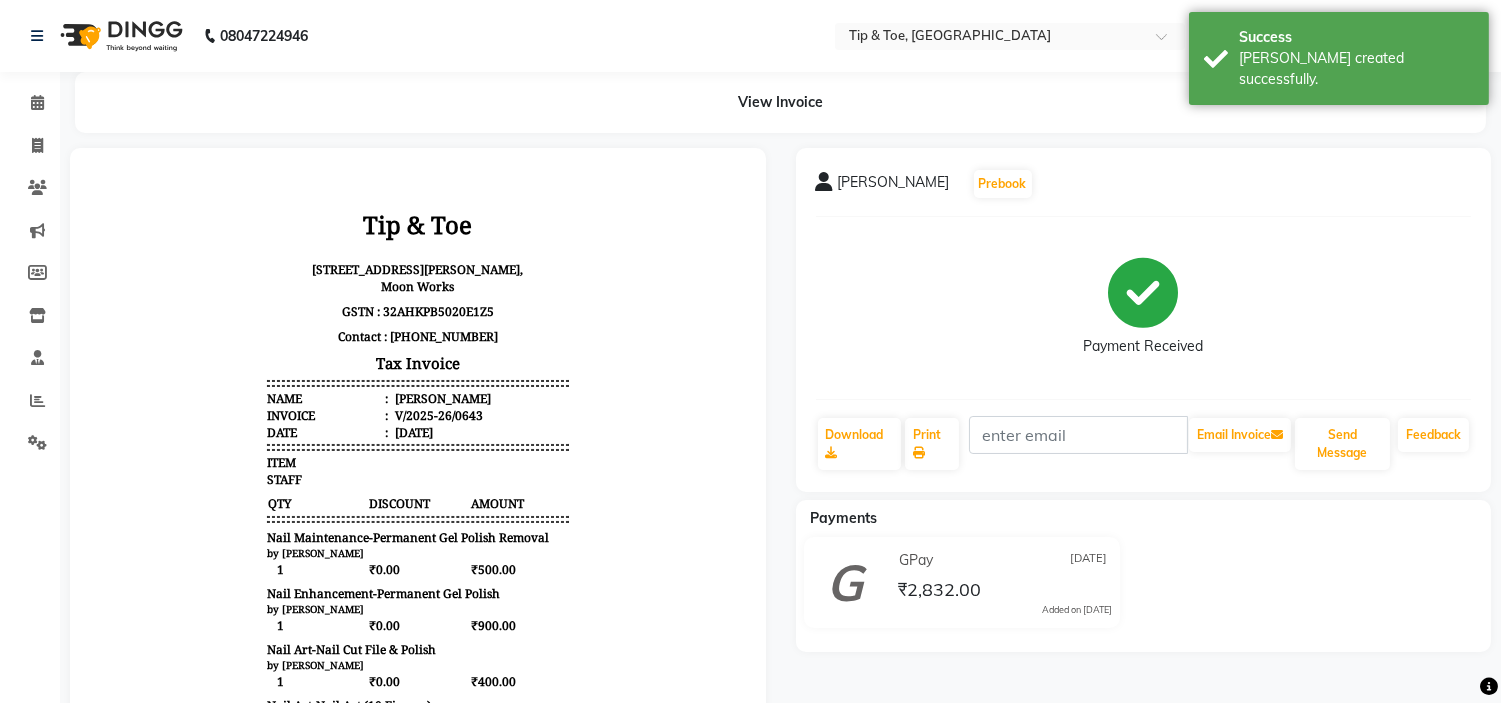scroll, scrollTop: 0, scrollLeft: 0, axis: both 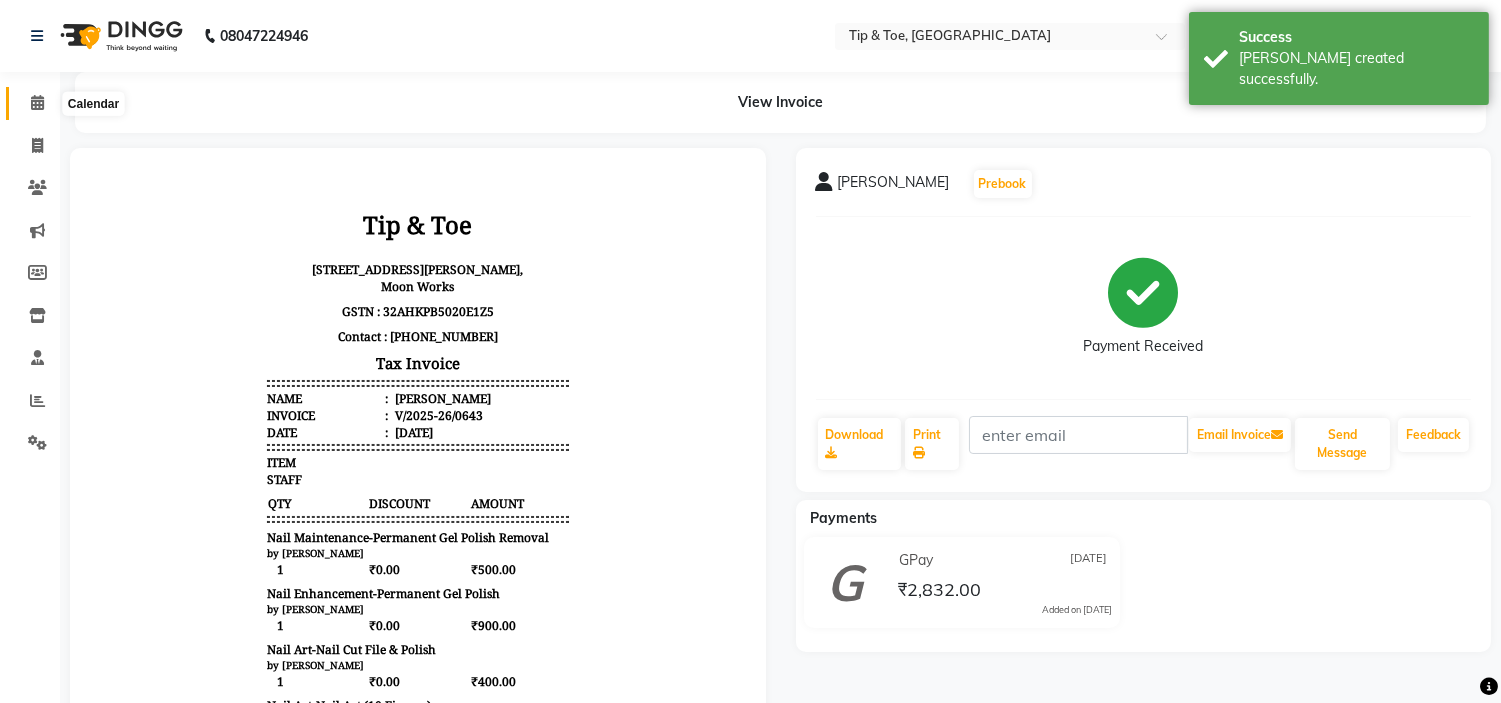 click 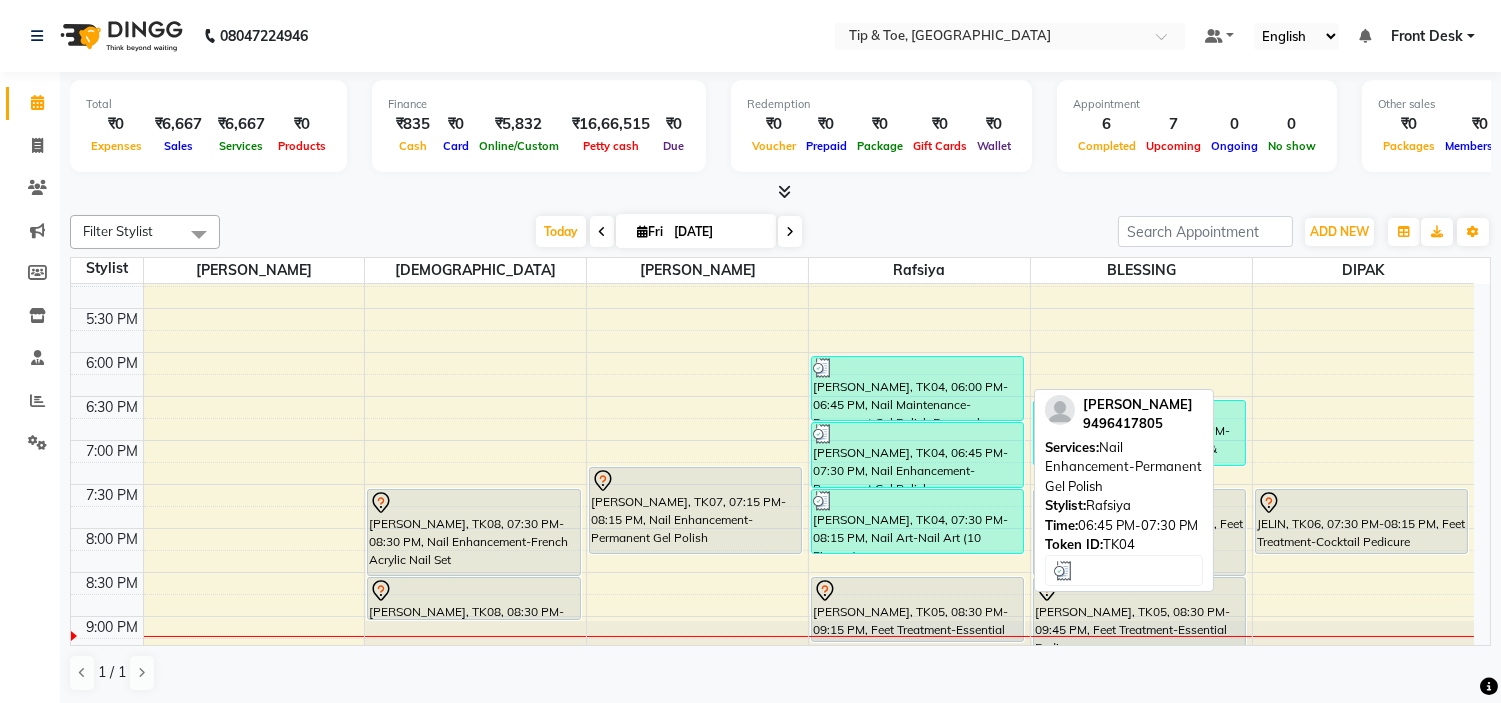 scroll, scrollTop: 777, scrollLeft: 0, axis: vertical 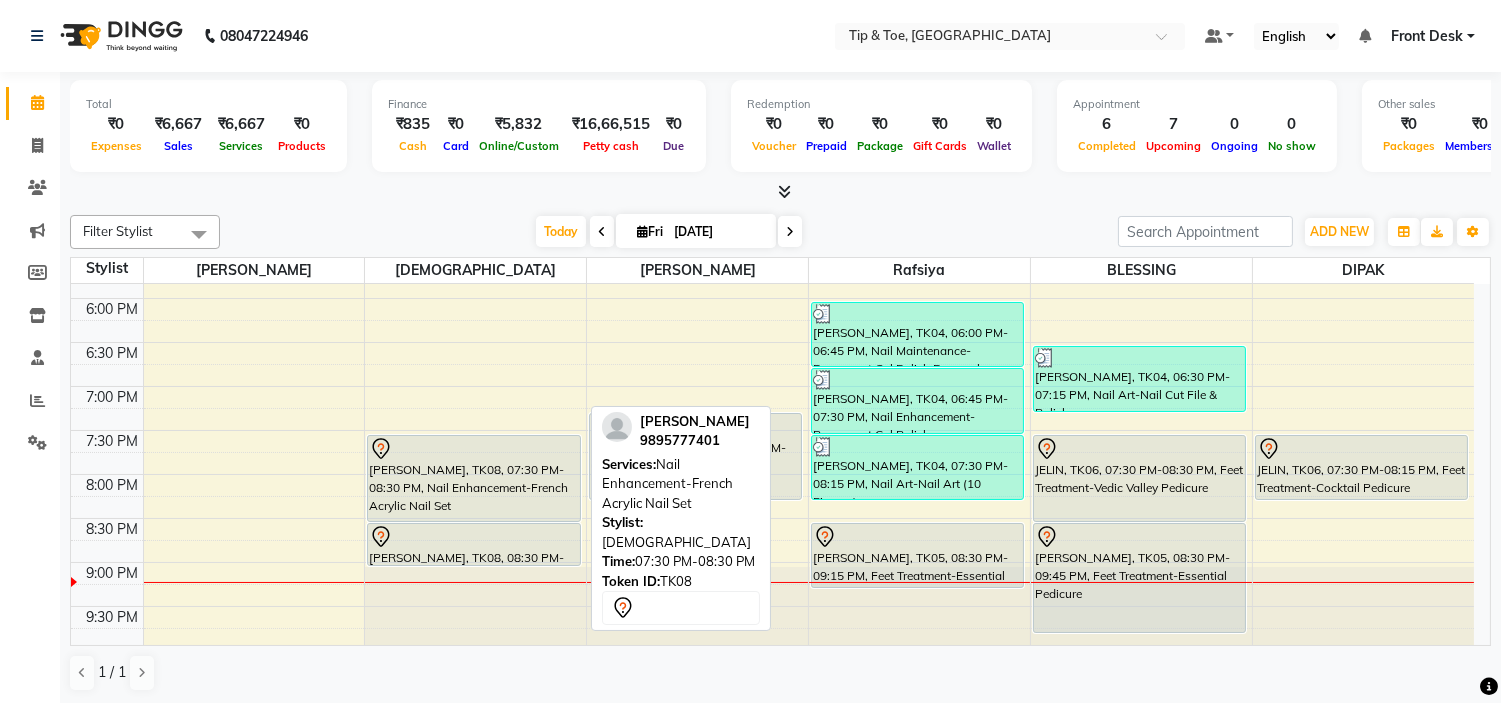 click on "[PERSON_NAME], TK08, 07:30 PM-08:30 PM, Nail Enhancement-French Acrylic Nail Set" at bounding box center (473, 478) 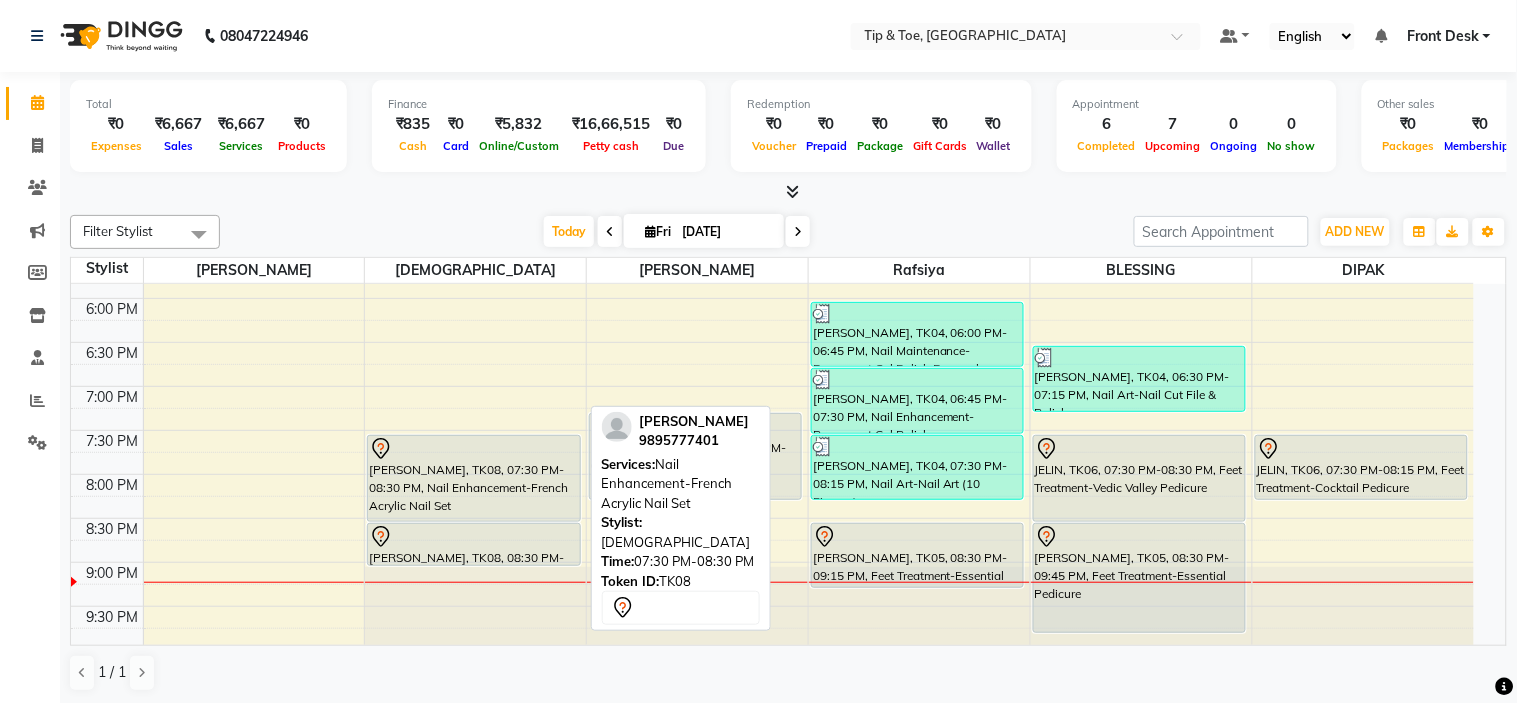 select on "7" 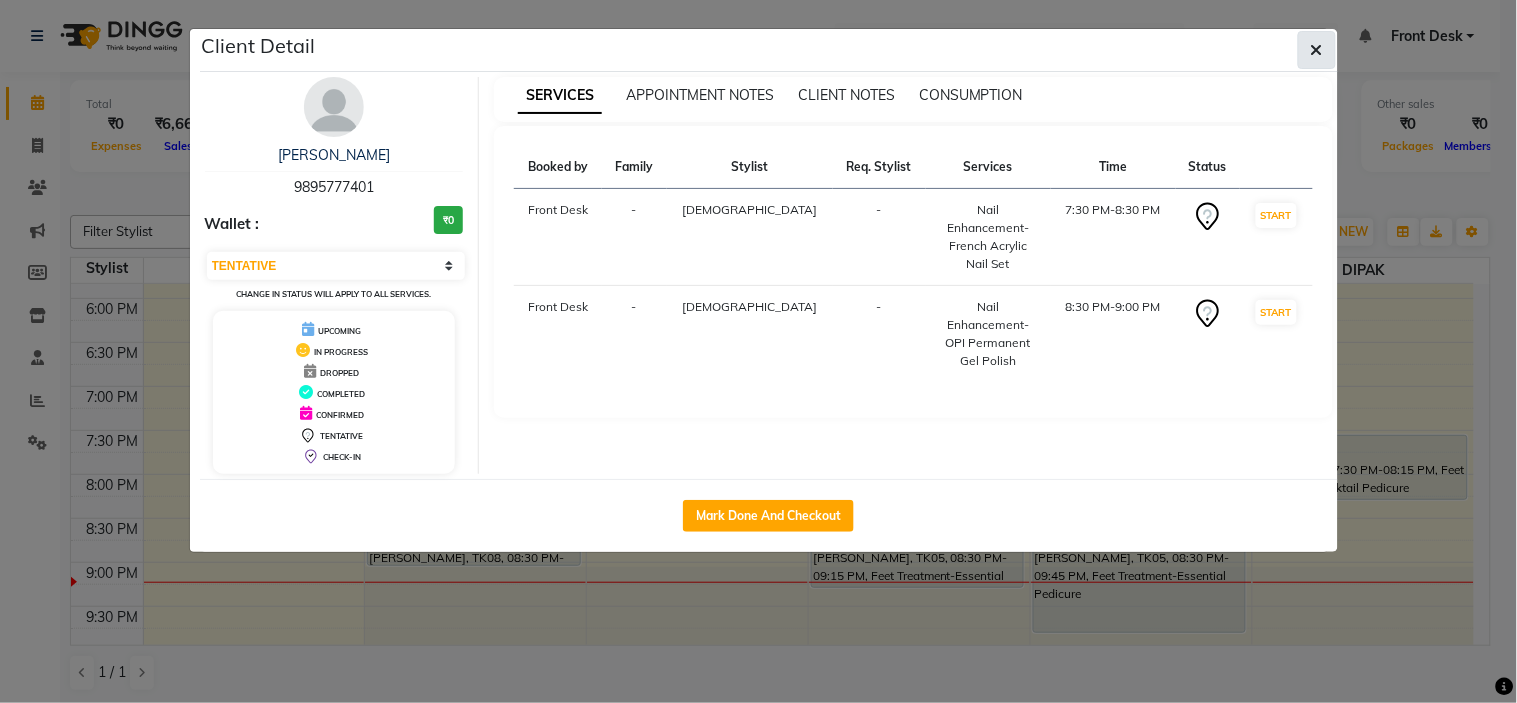 click 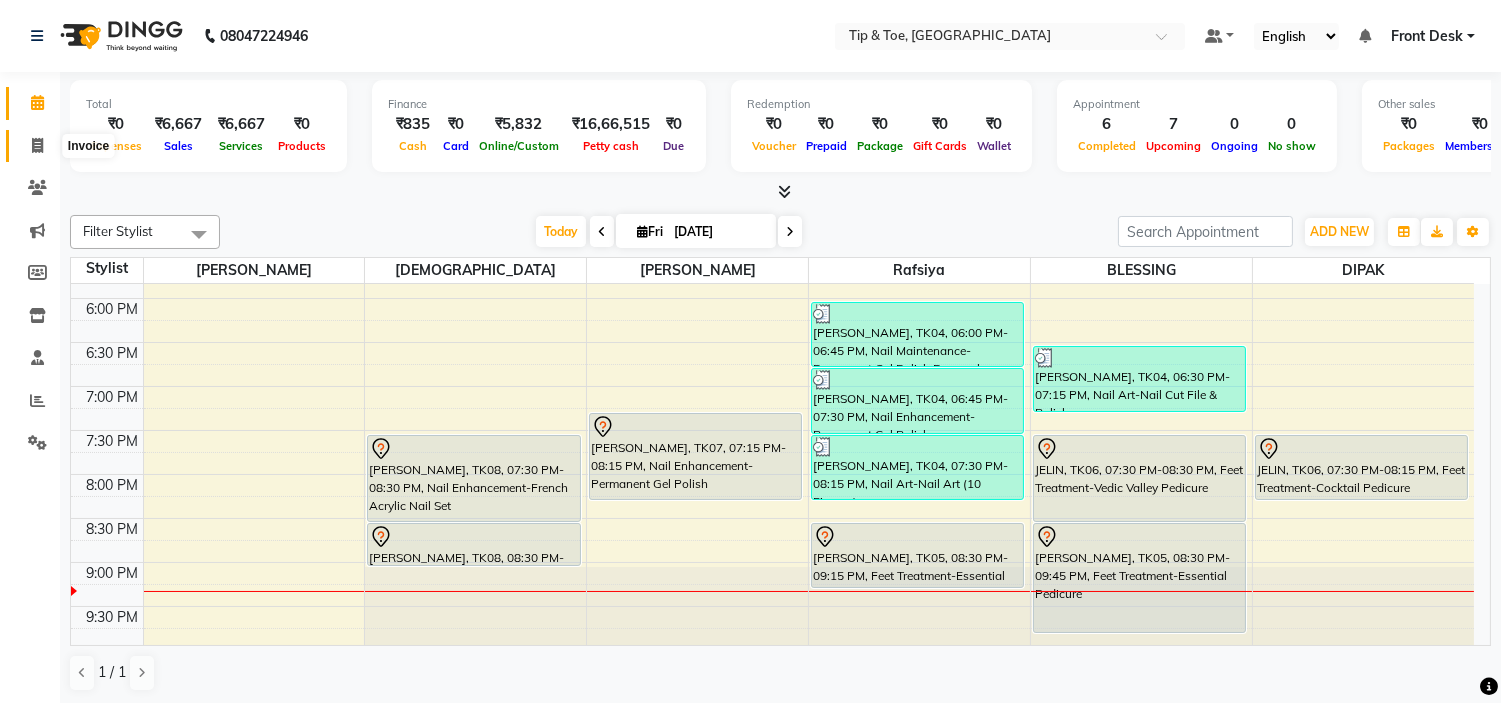 click 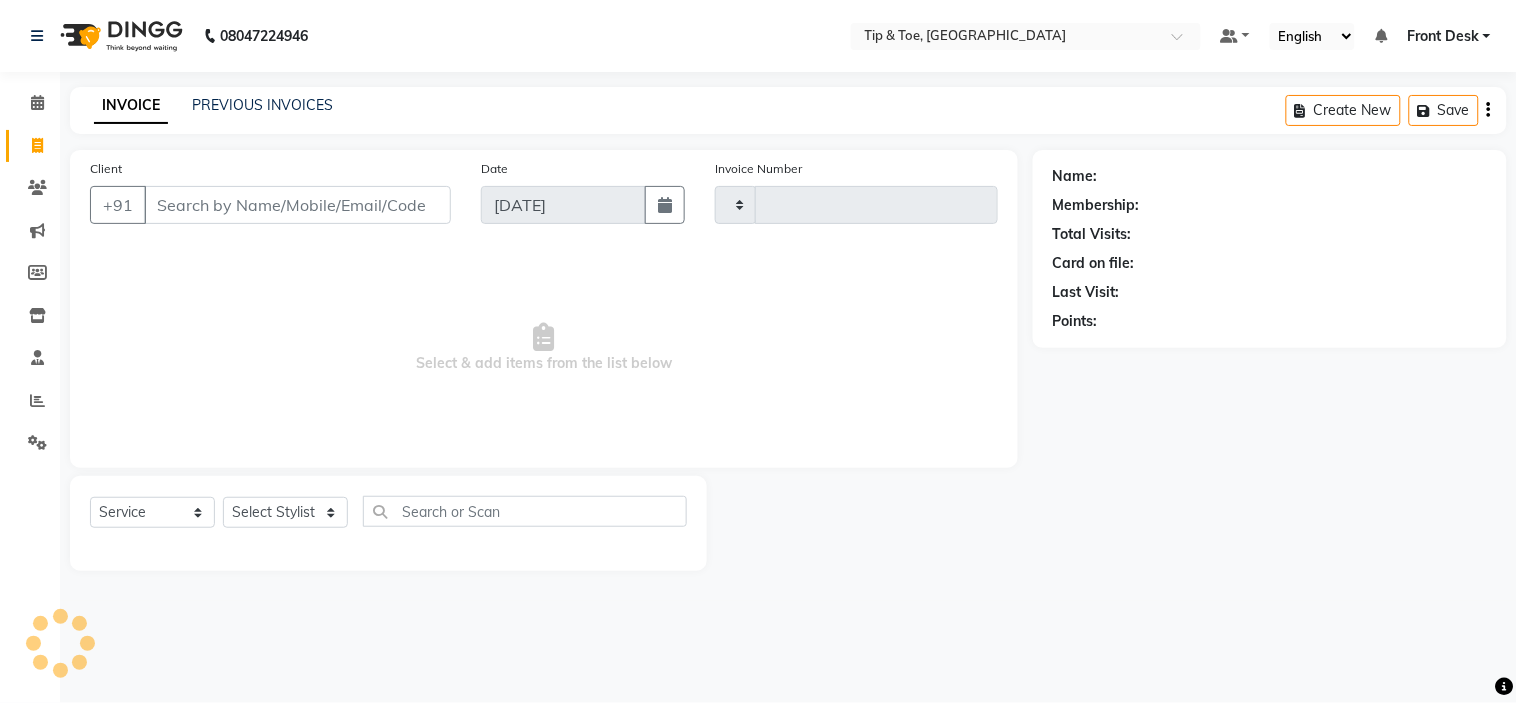 type on "0644" 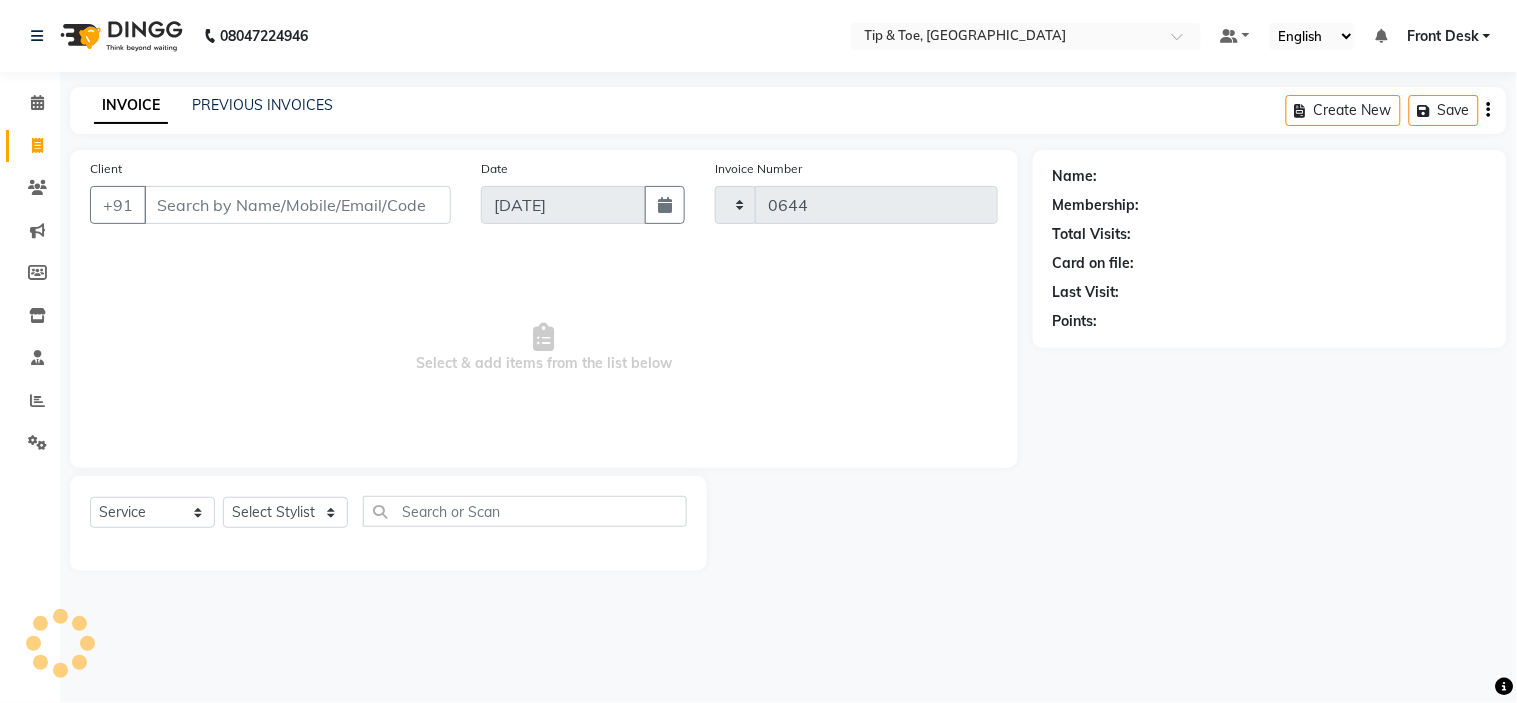 select on "5360" 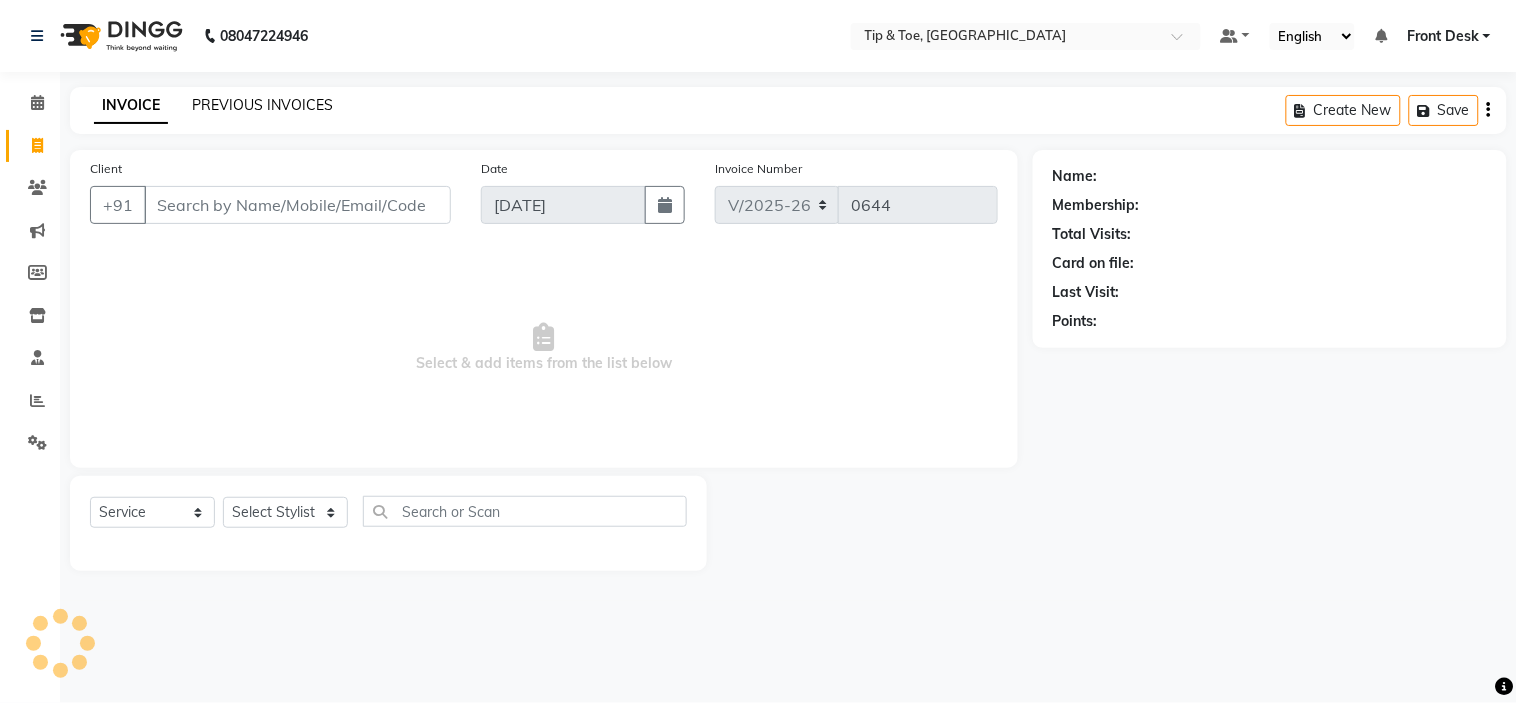 click on "PREVIOUS INVOICES" 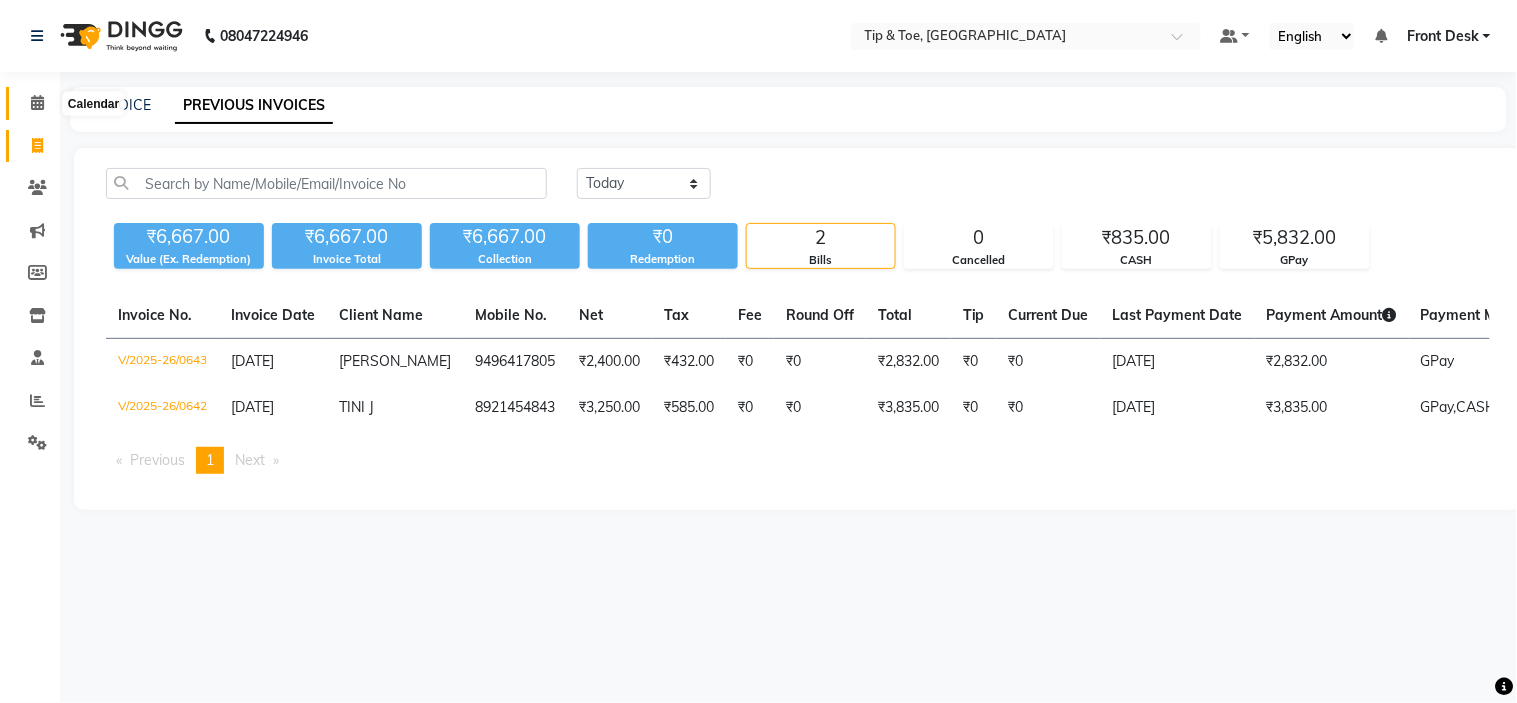 click 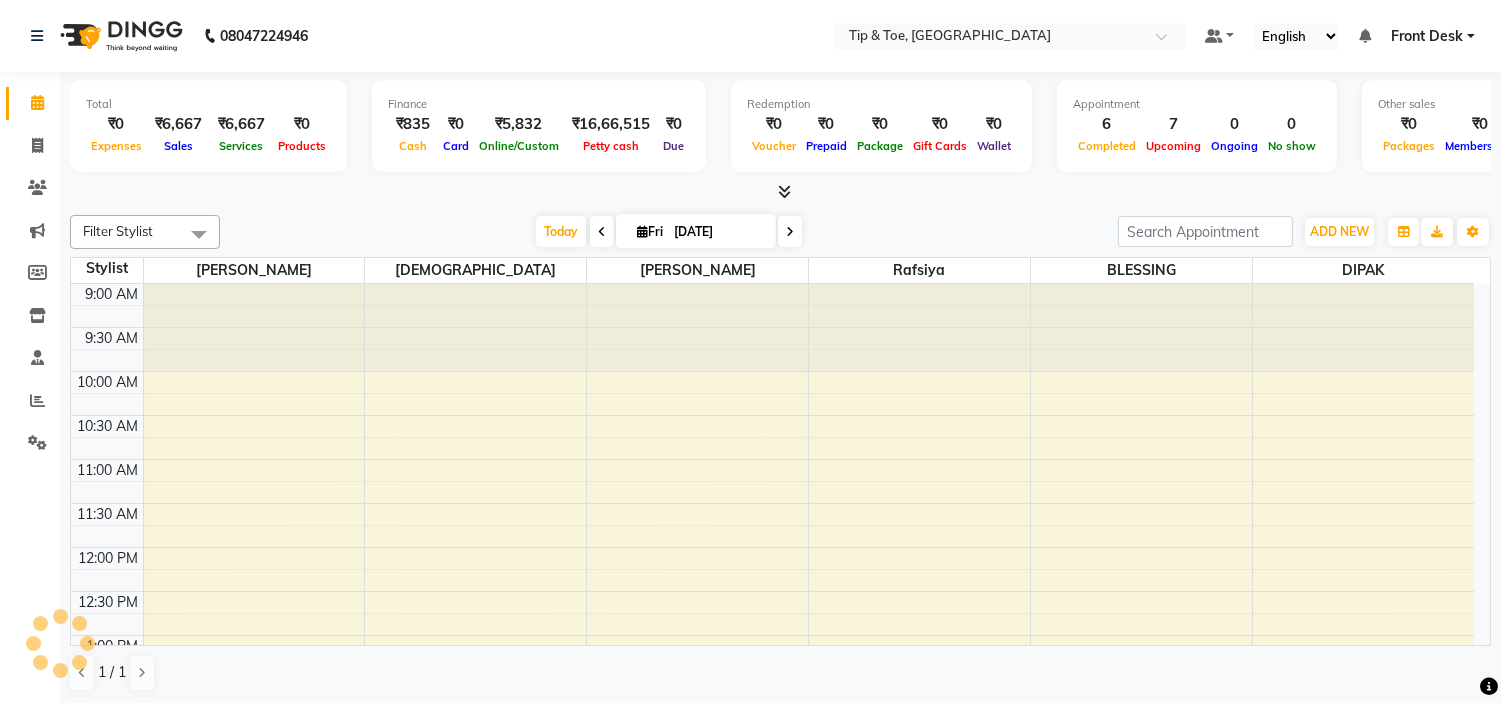 scroll, scrollTop: 0, scrollLeft: 0, axis: both 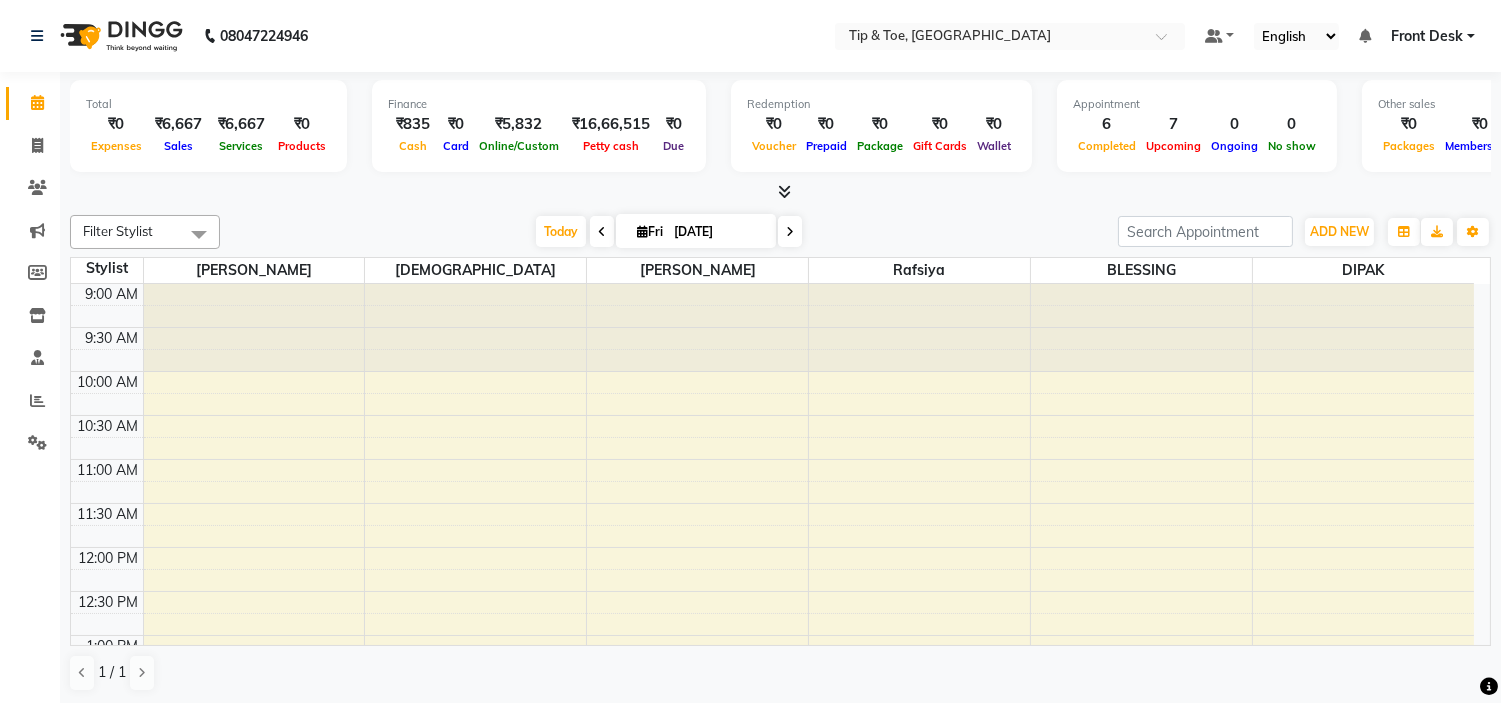 click at bounding box center [602, 231] 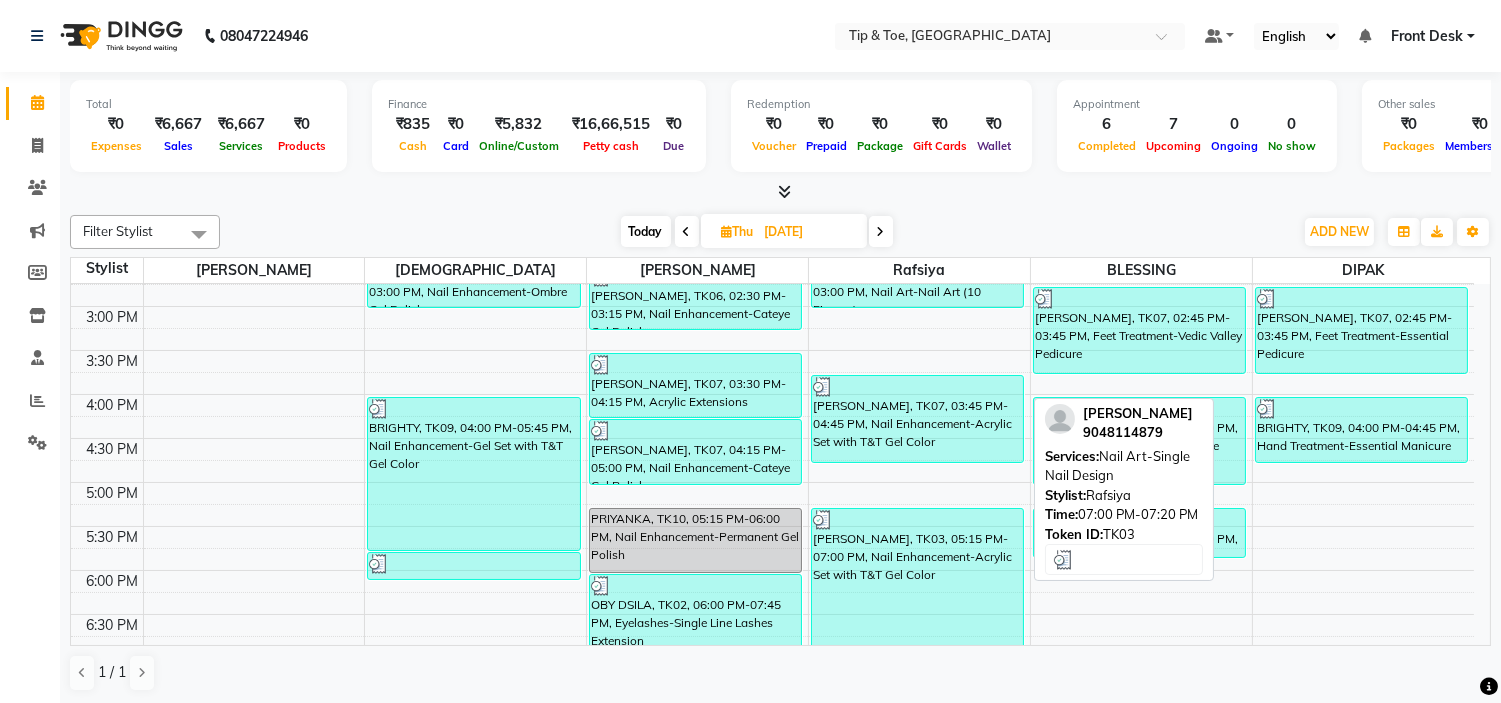 scroll, scrollTop: 454, scrollLeft: 0, axis: vertical 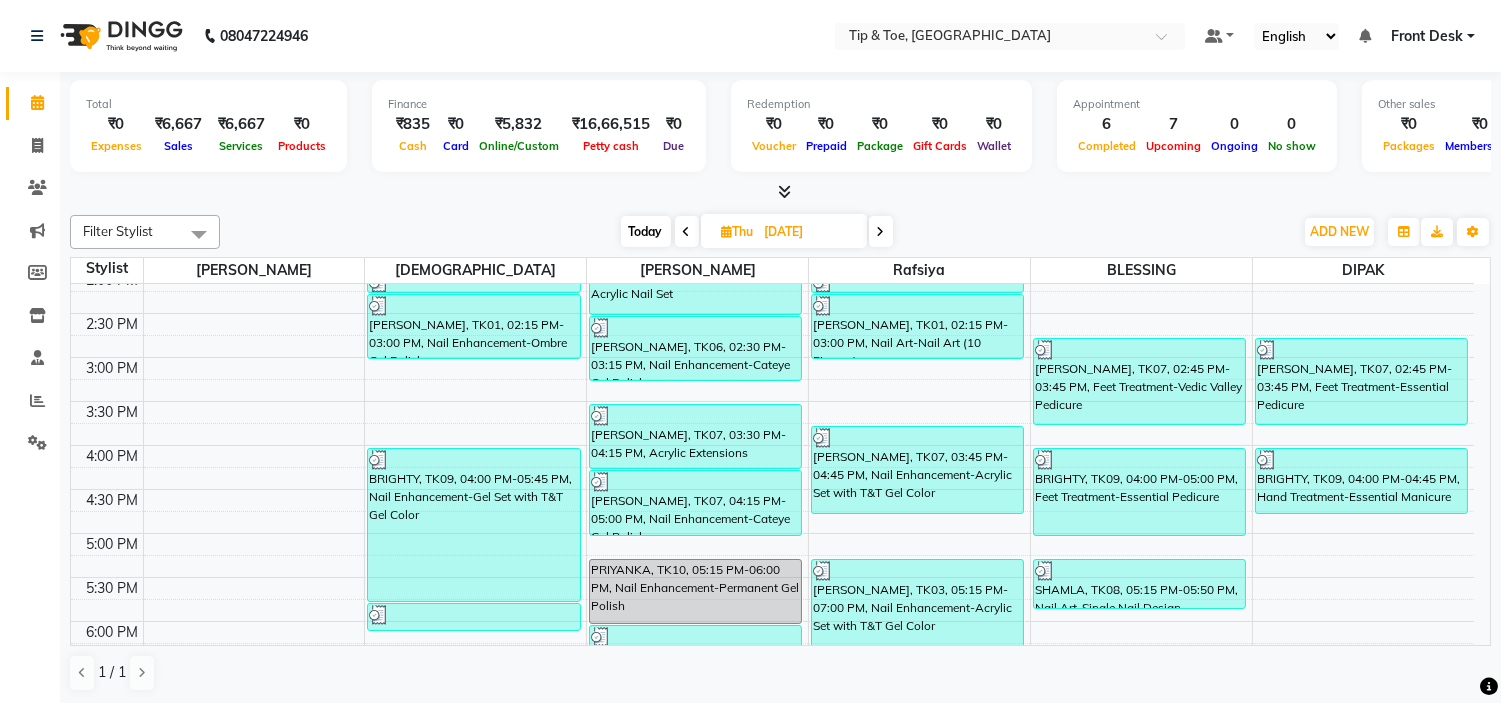 click at bounding box center (881, 231) 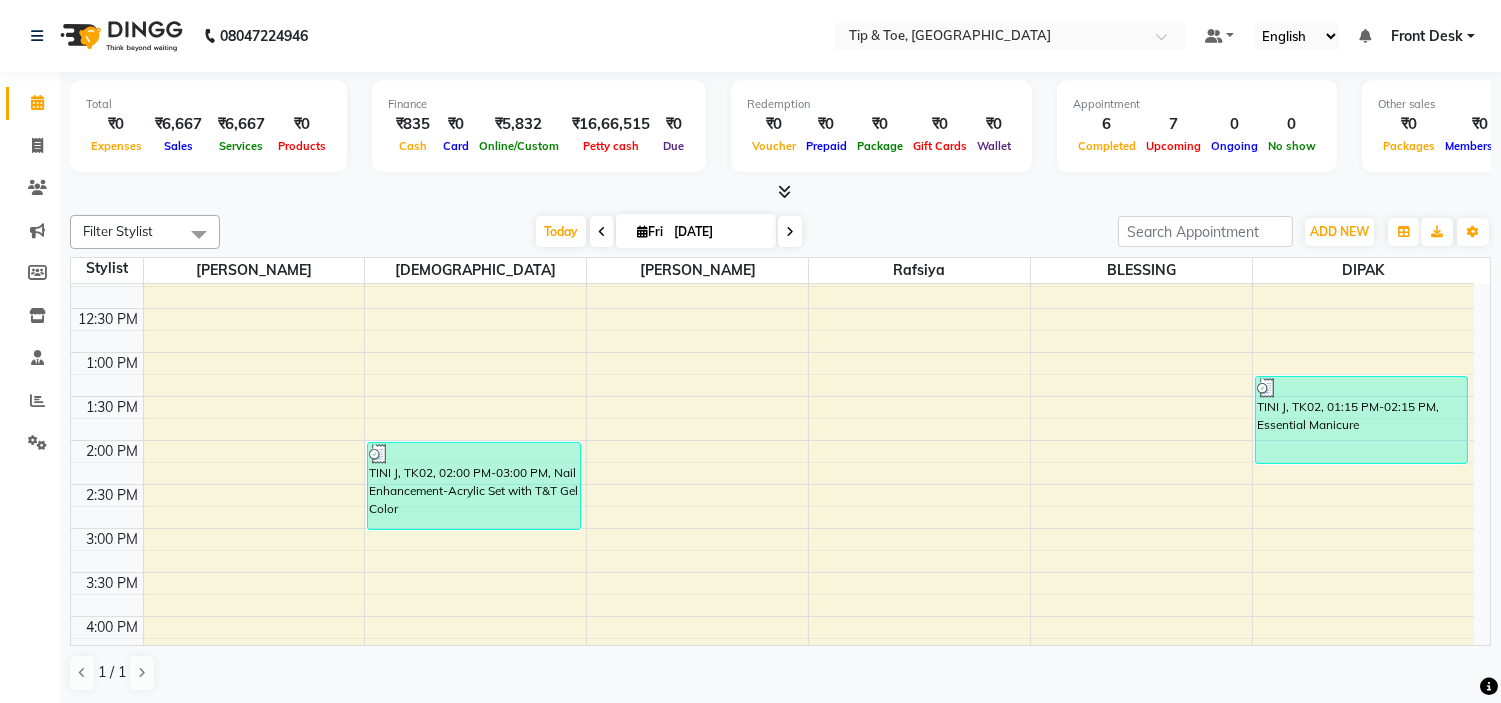 scroll, scrollTop: 232, scrollLeft: 0, axis: vertical 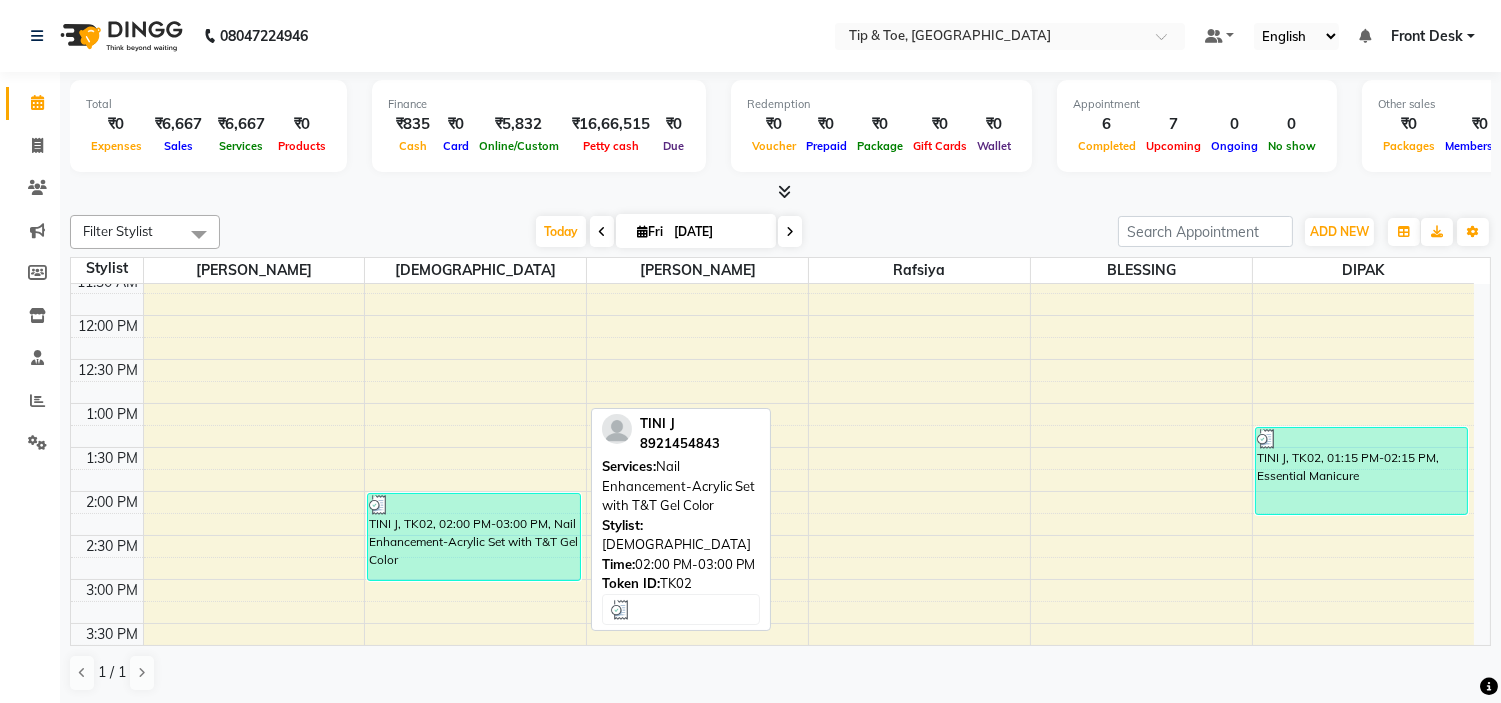click on "TINI J, TK02, 02:00 PM-03:00 PM, Nail Enhancement-Acrylic Set with T&T Gel Color" at bounding box center (473, 537) 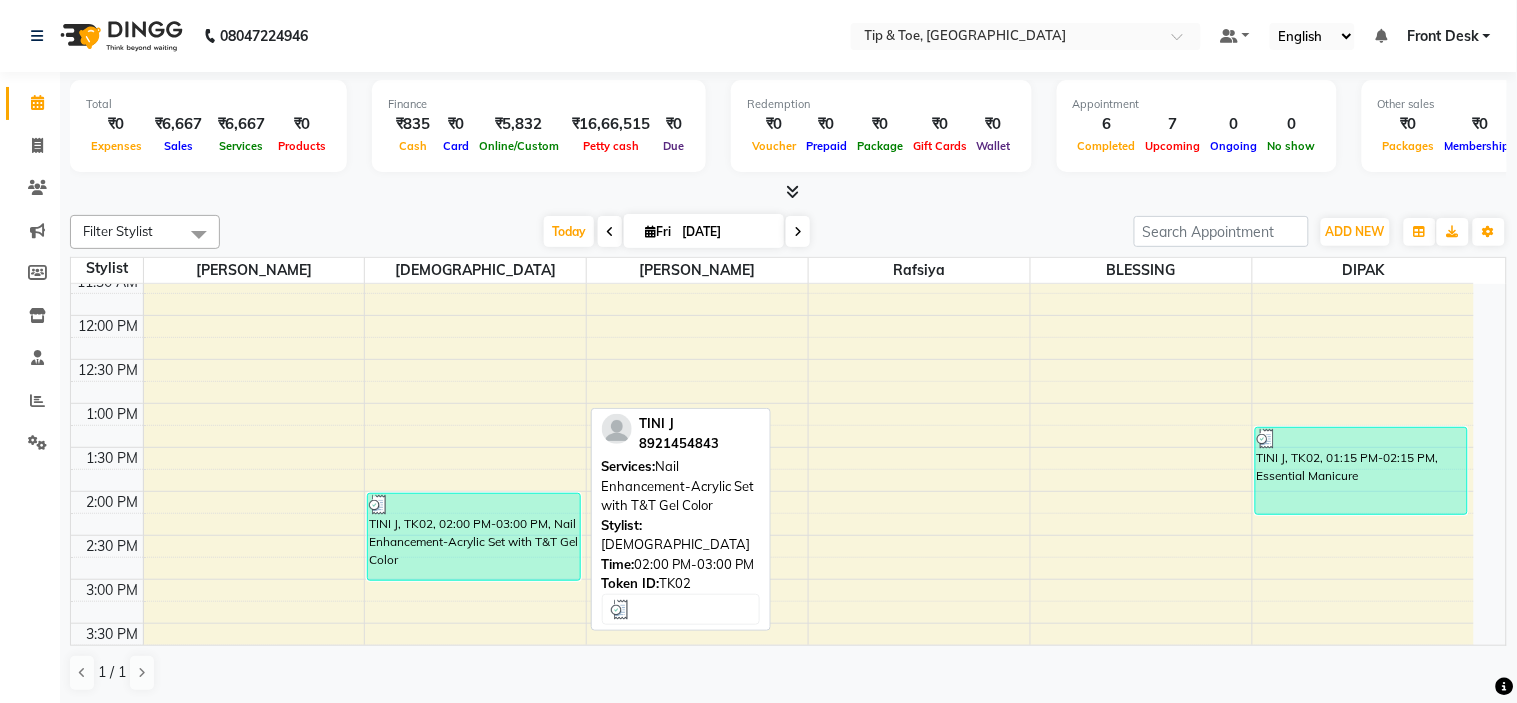 select on "3" 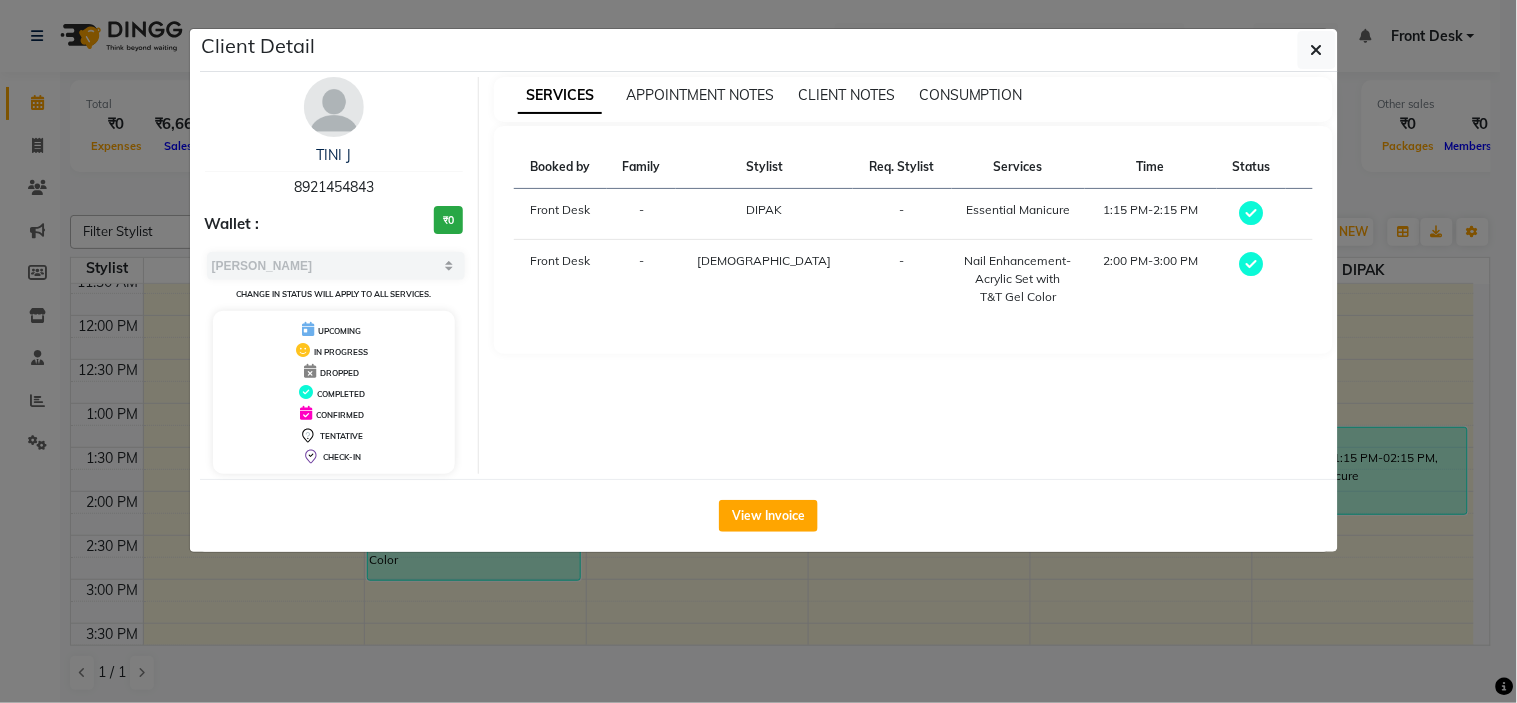 drag, startPoint x: 750, startPoint y: 507, endPoint x: 771, endPoint y: 511, distance: 21.377558 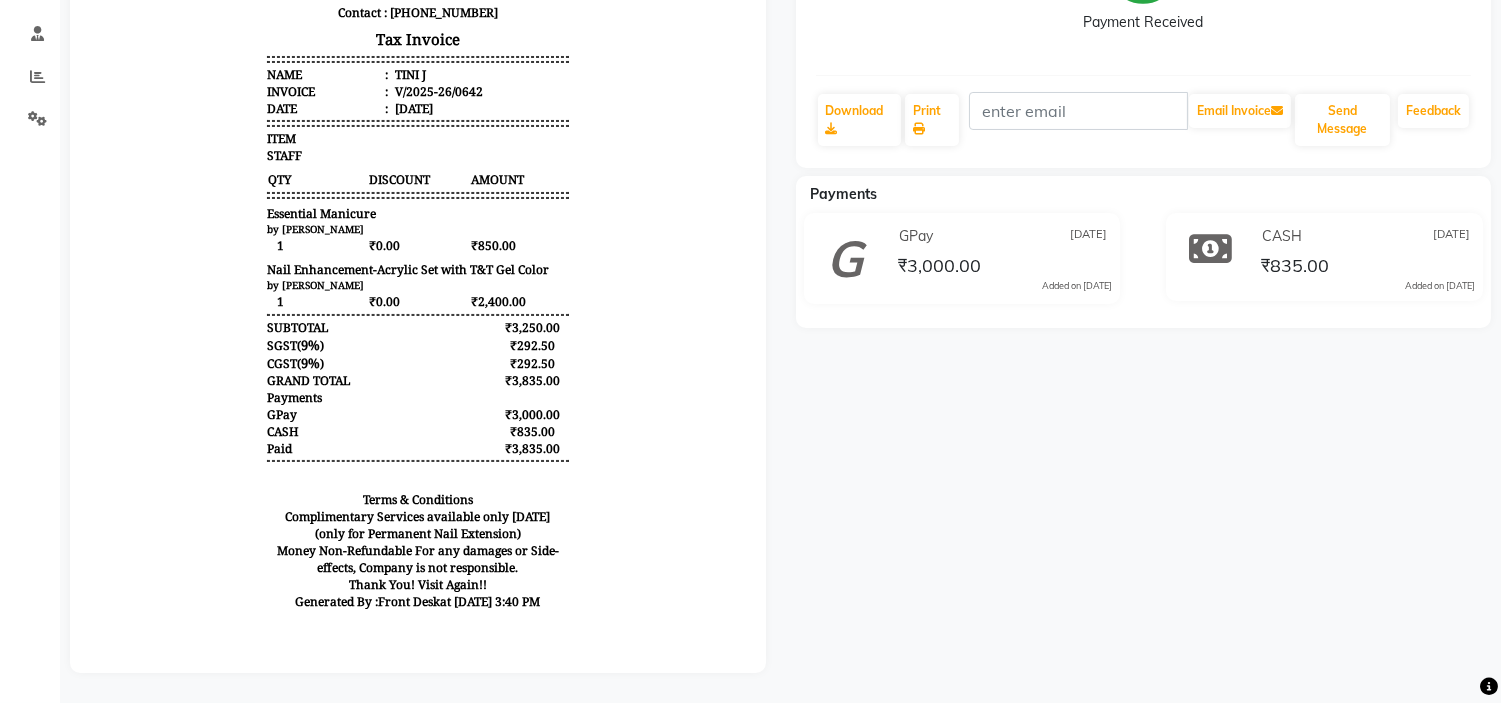 scroll, scrollTop: 0, scrollLeft: 0, axis: both 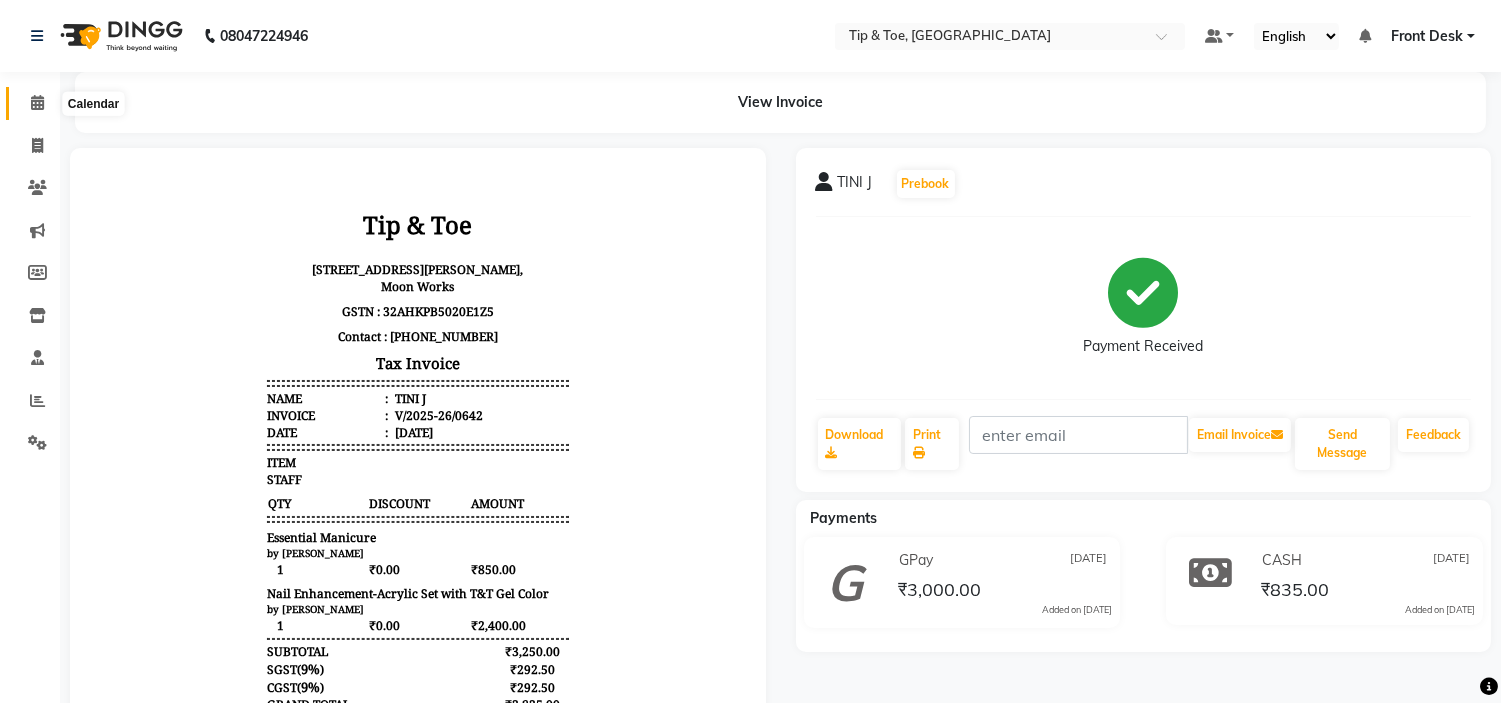 click 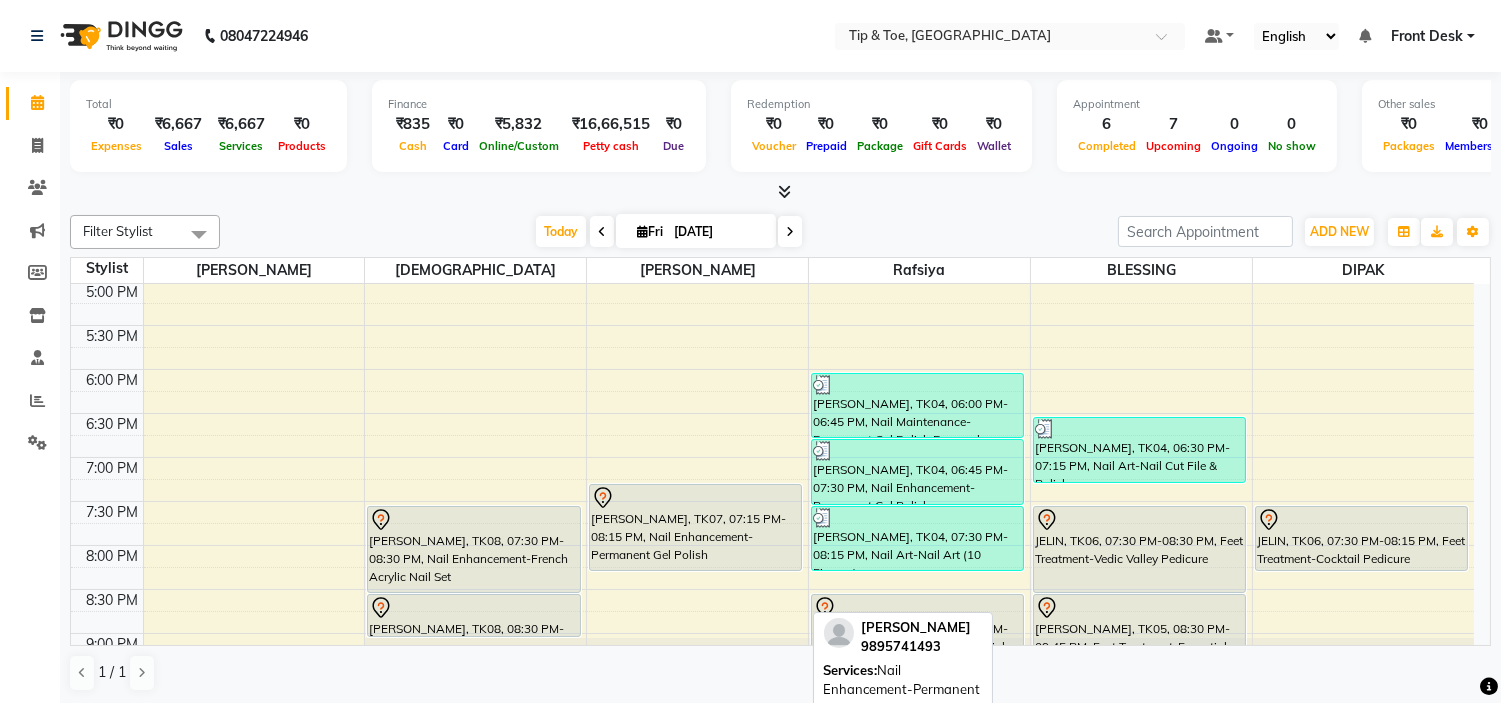 scroll, scrollTop: 777, scrollLeft: 0, axis: vertical 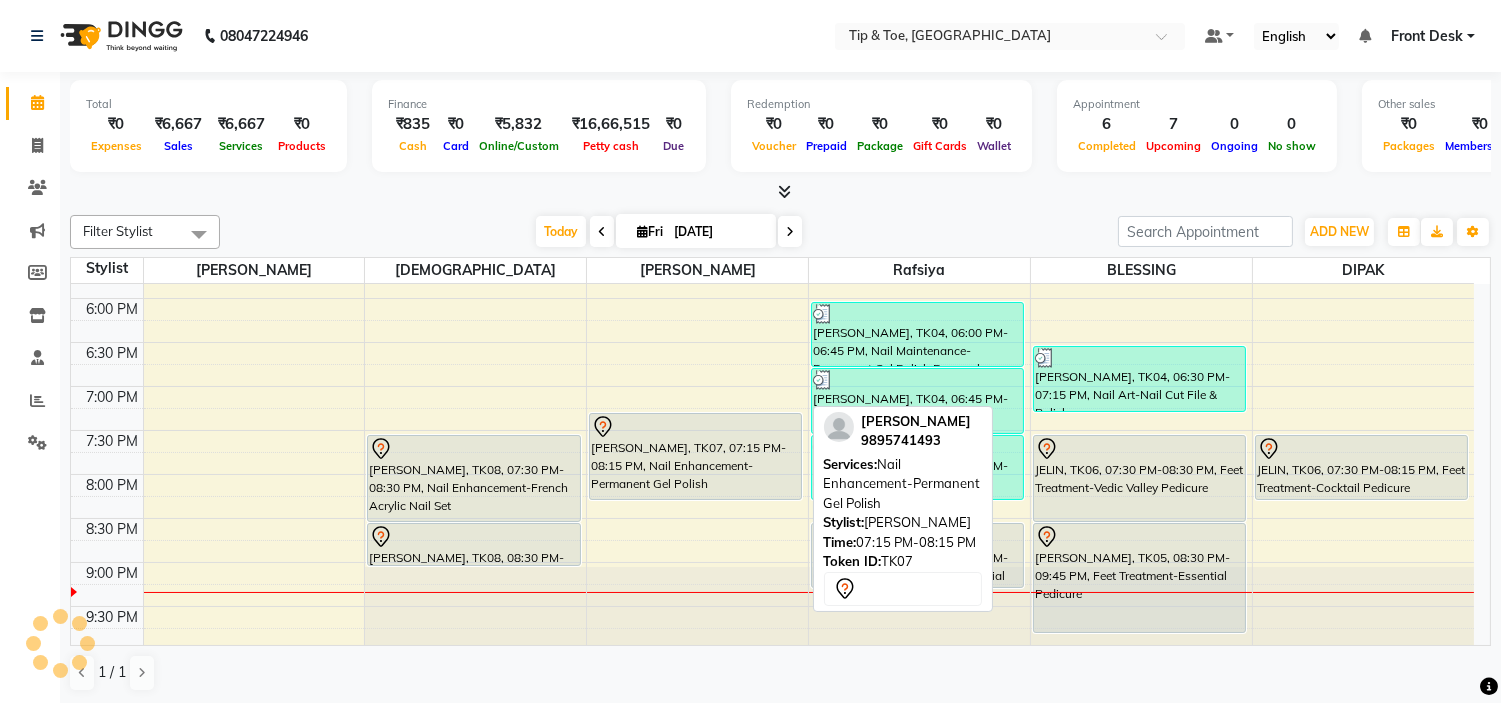 click on "[PERSON_NAME], TK07, 07:15 PM-08:15 PM, Nail Enhancement-Permanent Gel Polish" at bounding box center (695, 456) 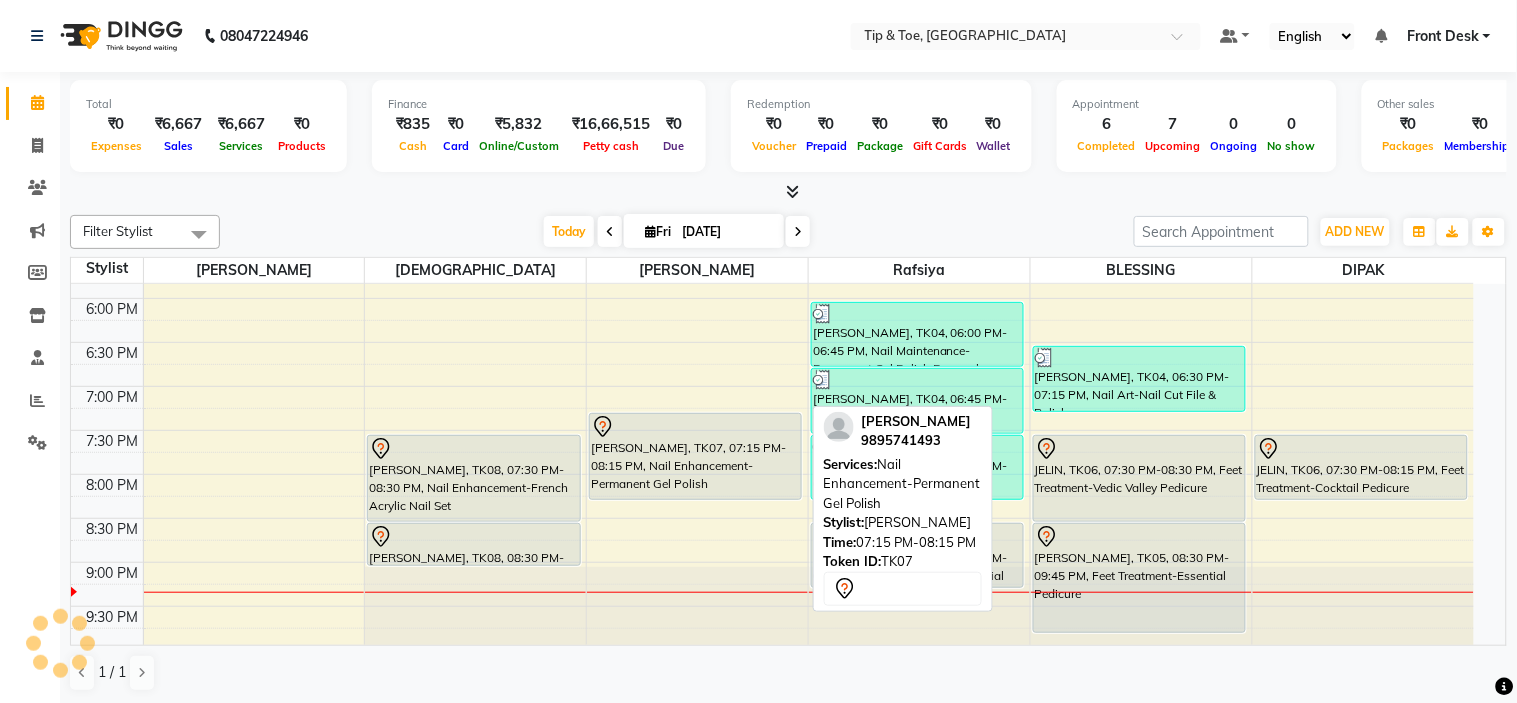 select on "7" 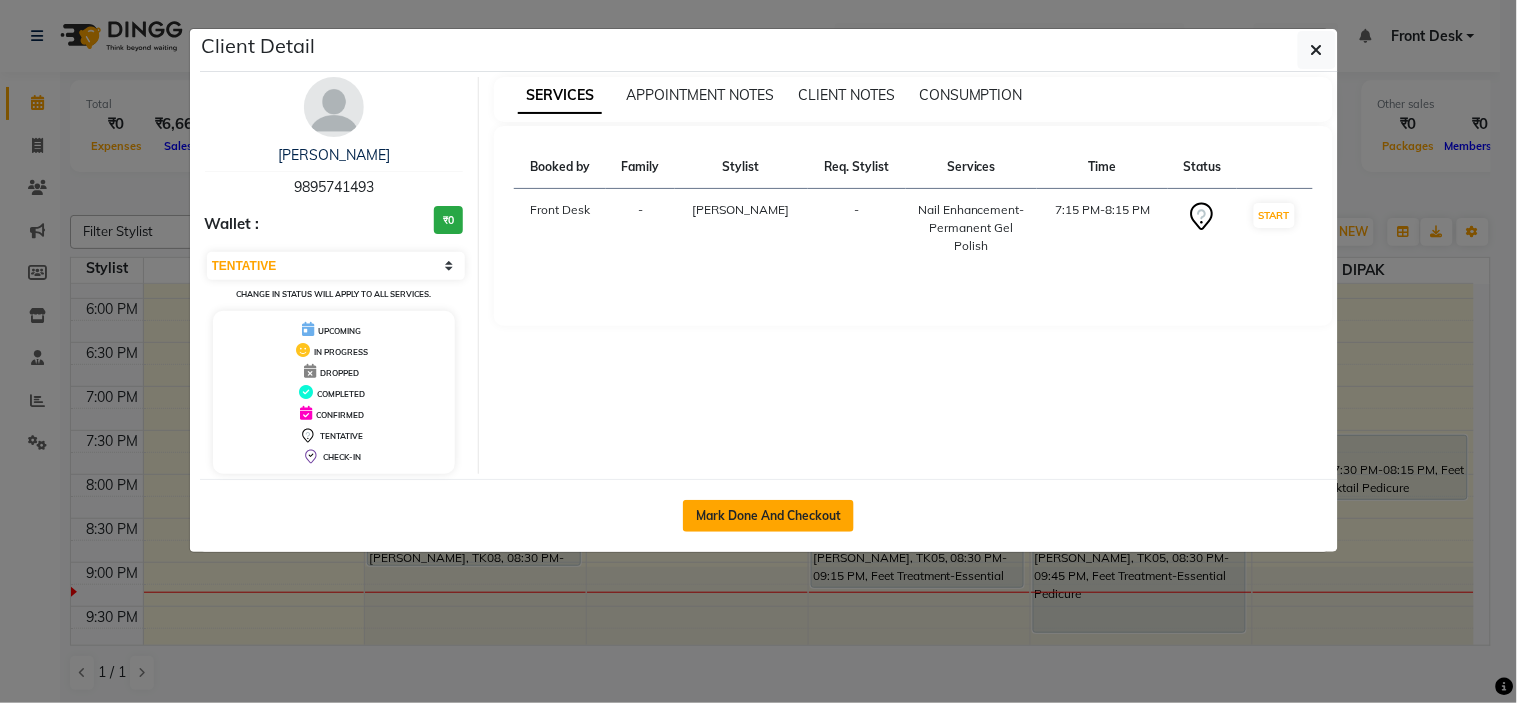 click on "Mark Done And Checkout" 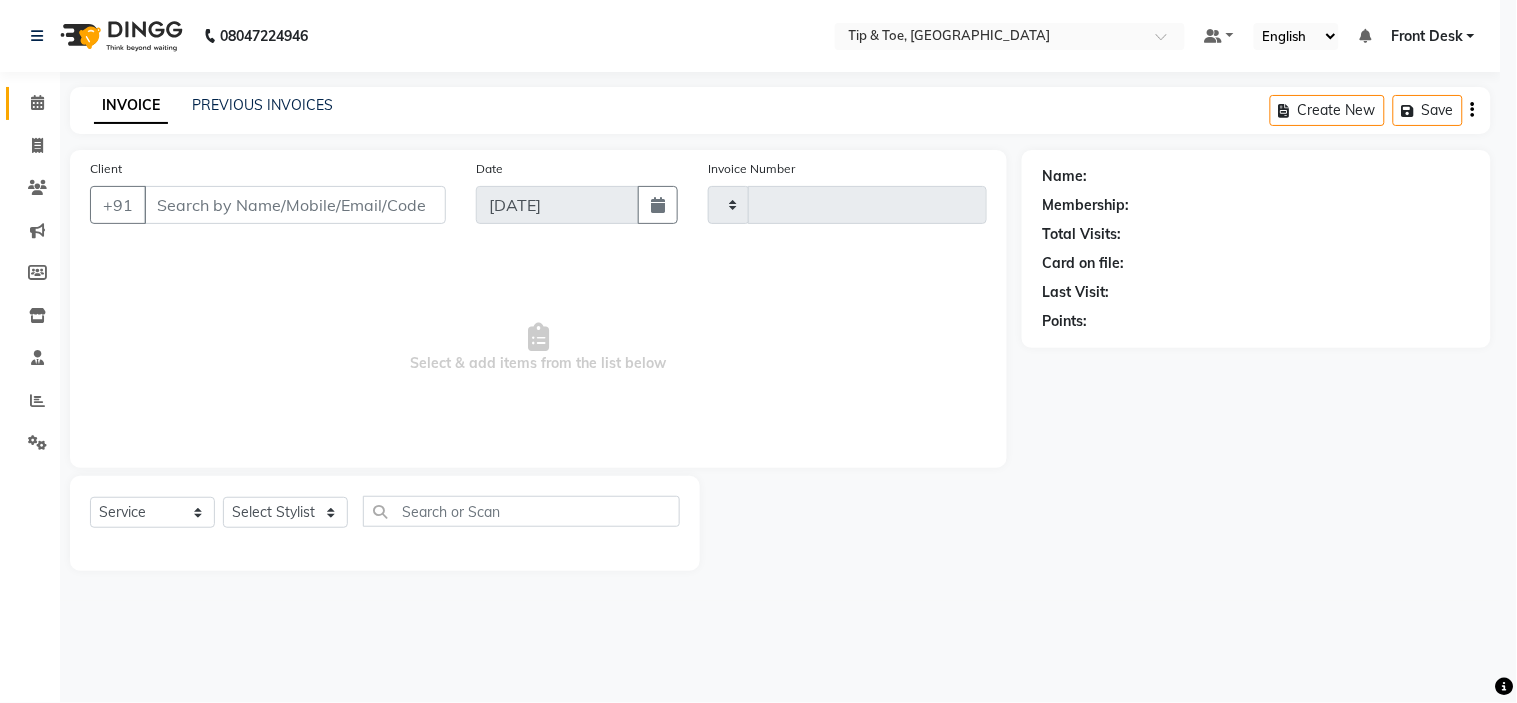 type on "0644" 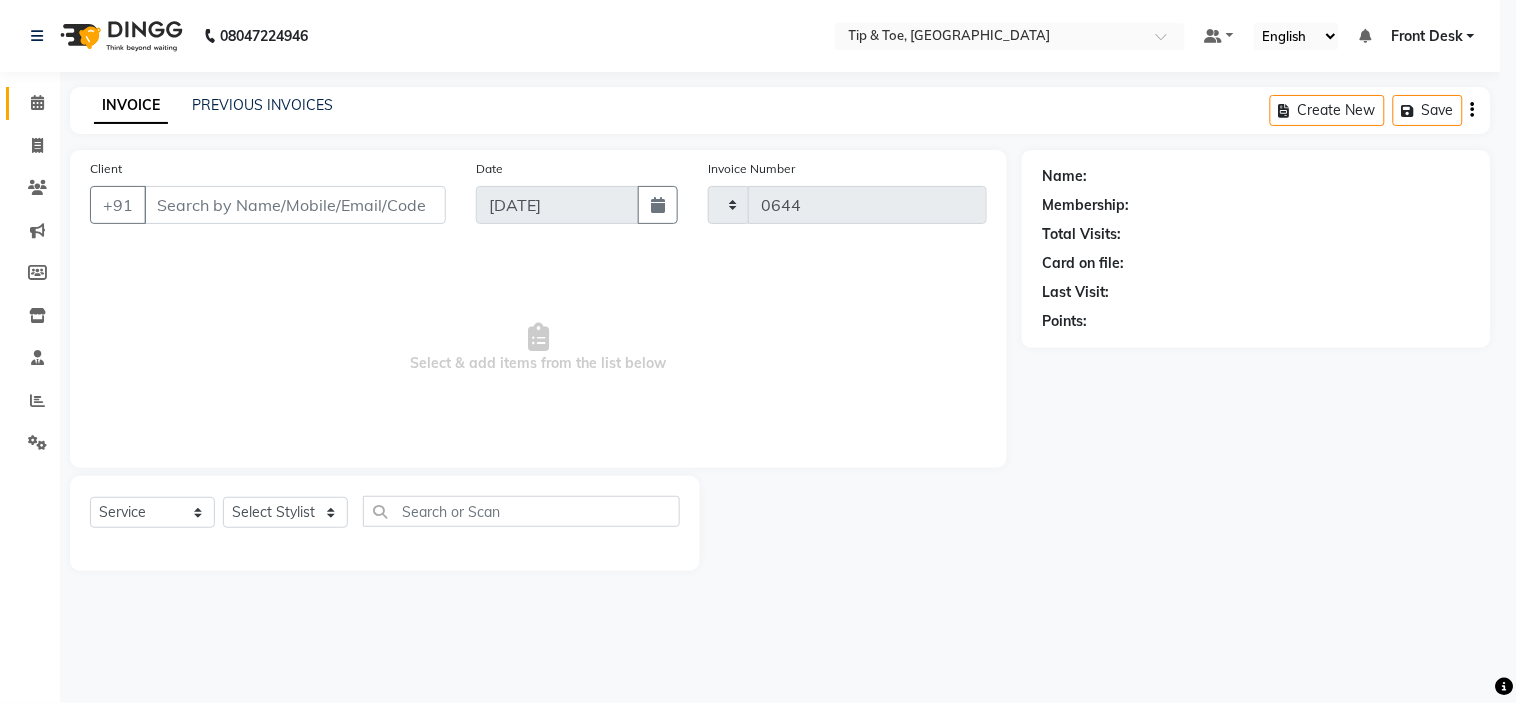 select on "3" 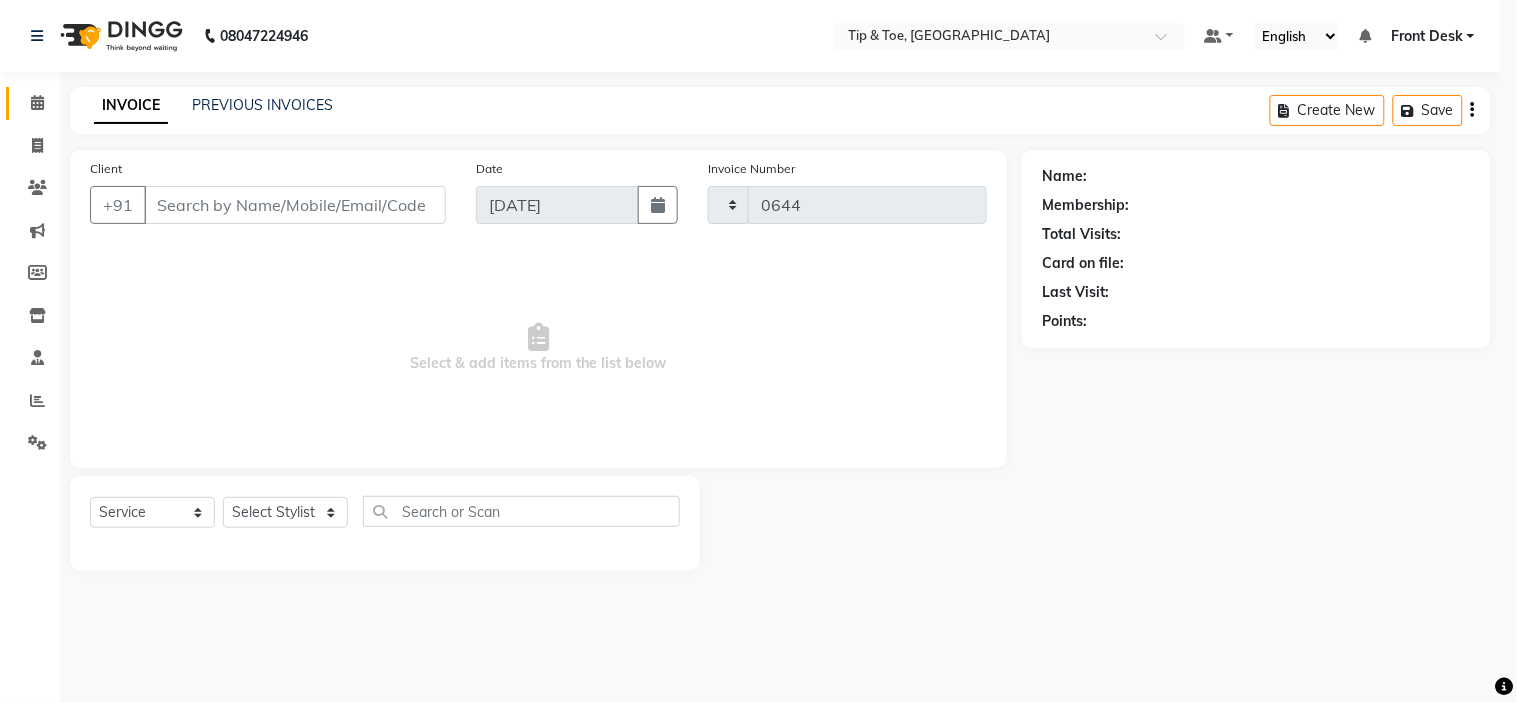 select on "5360" 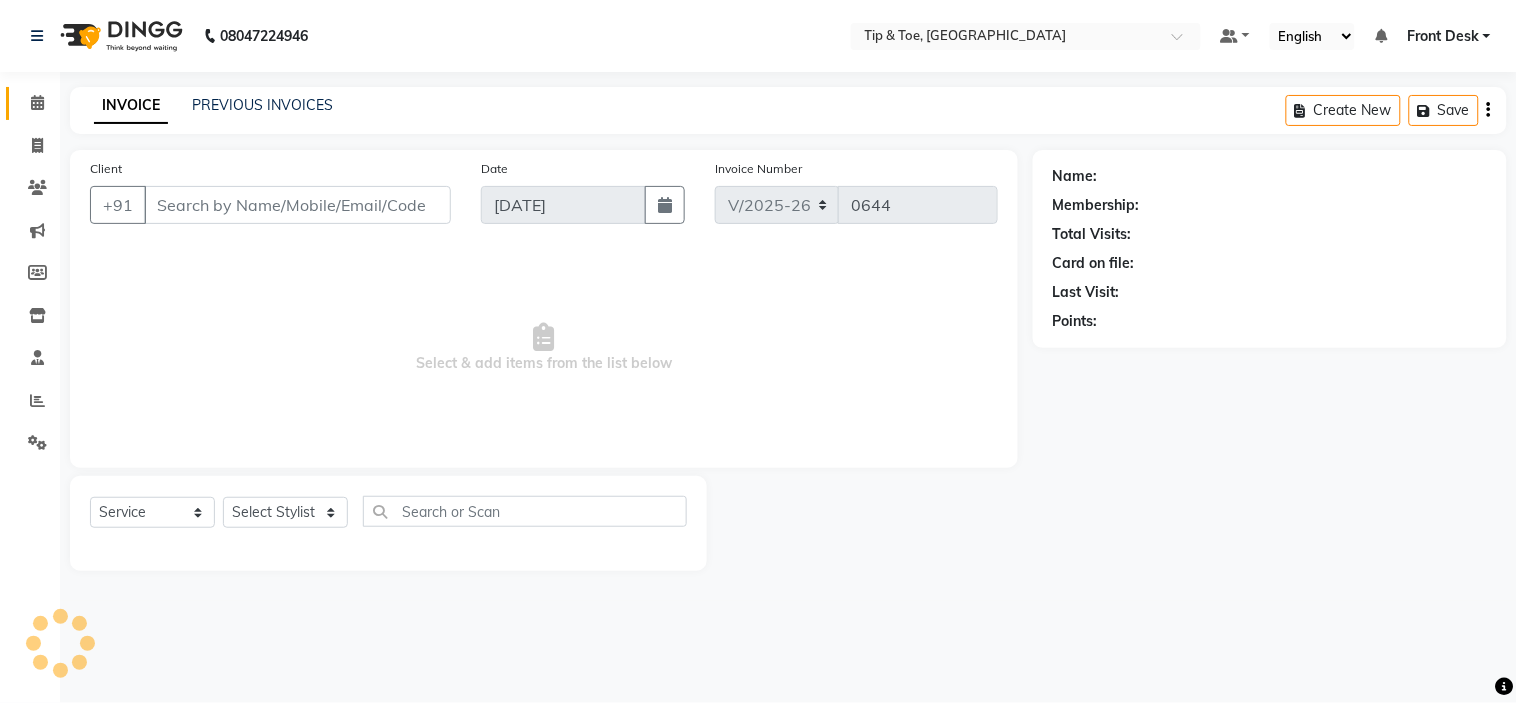type on "9895741493" 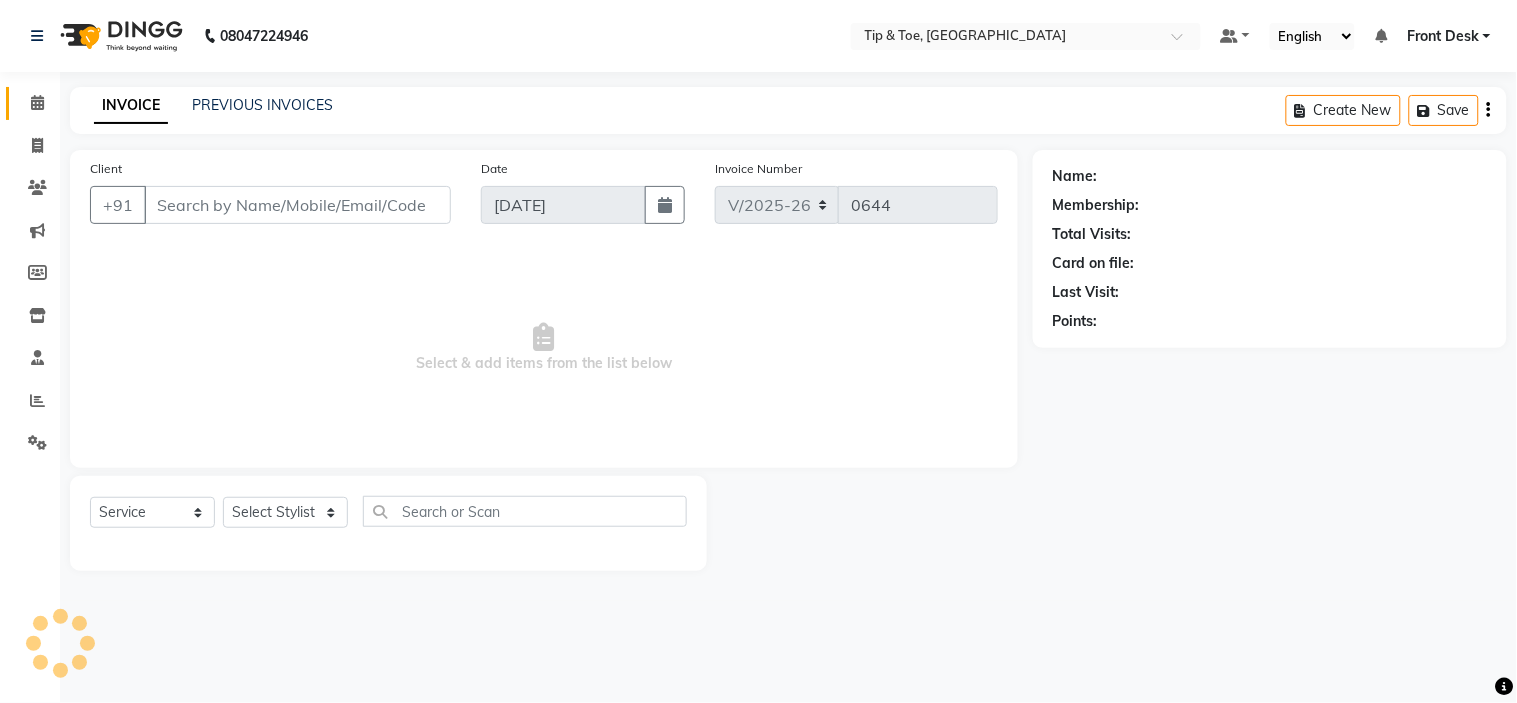 select on "46387" 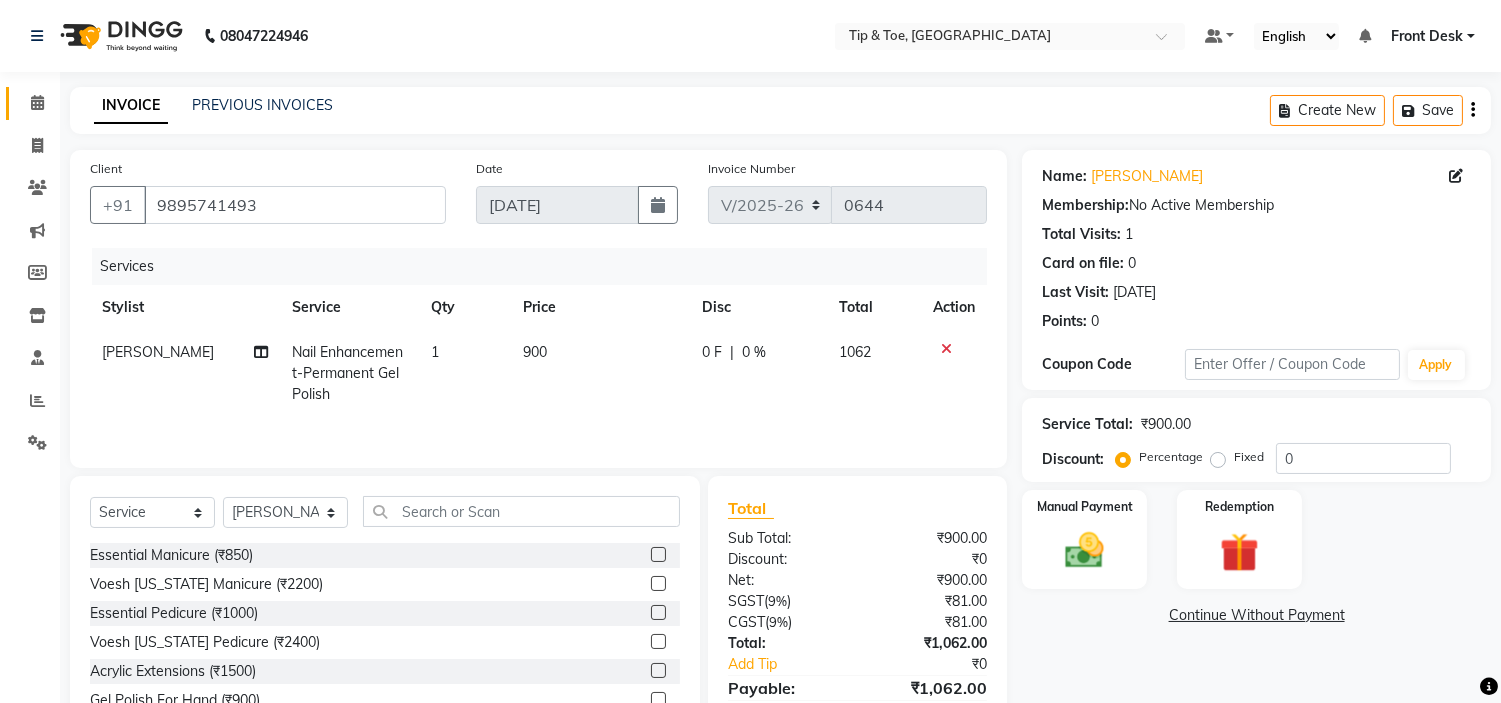 scroll, scrollTop: 100, scrollLeft: 0, axis: vertical 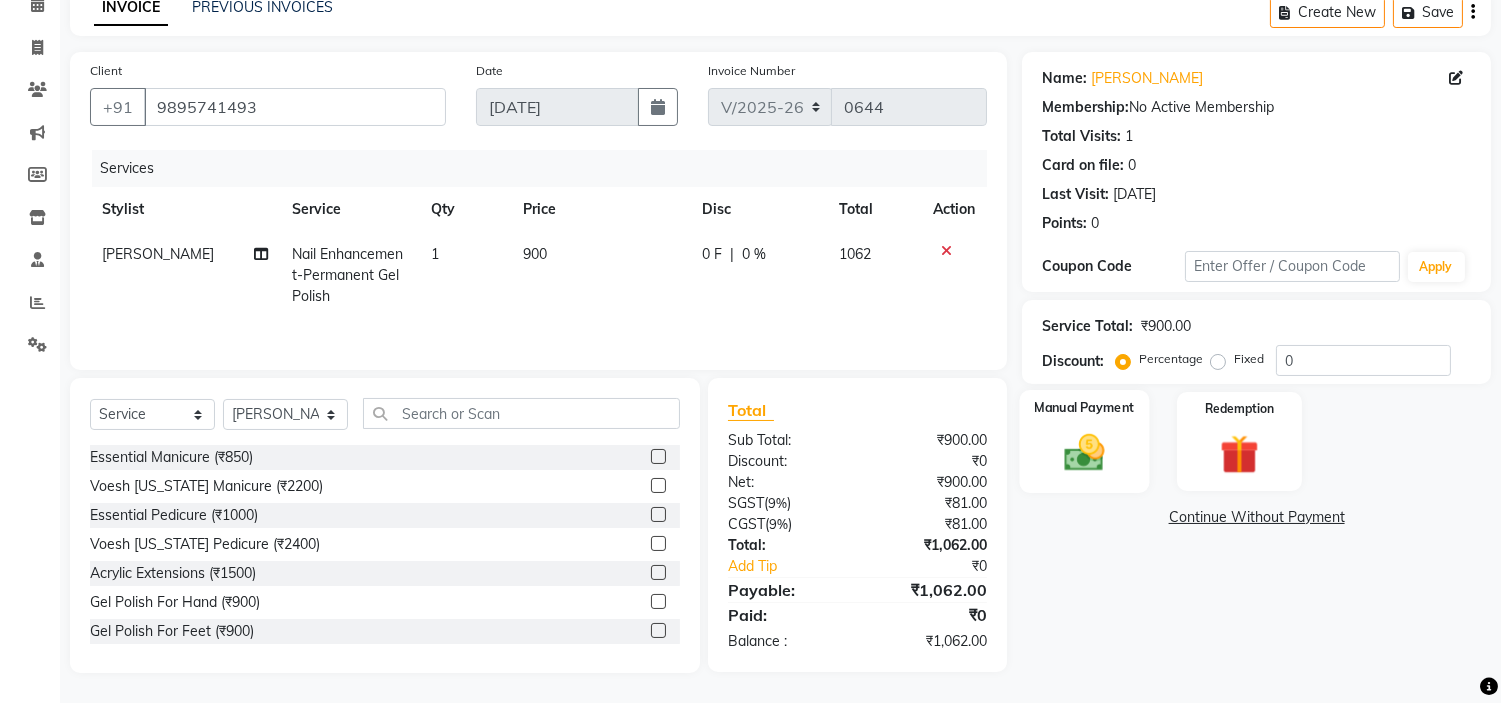 click 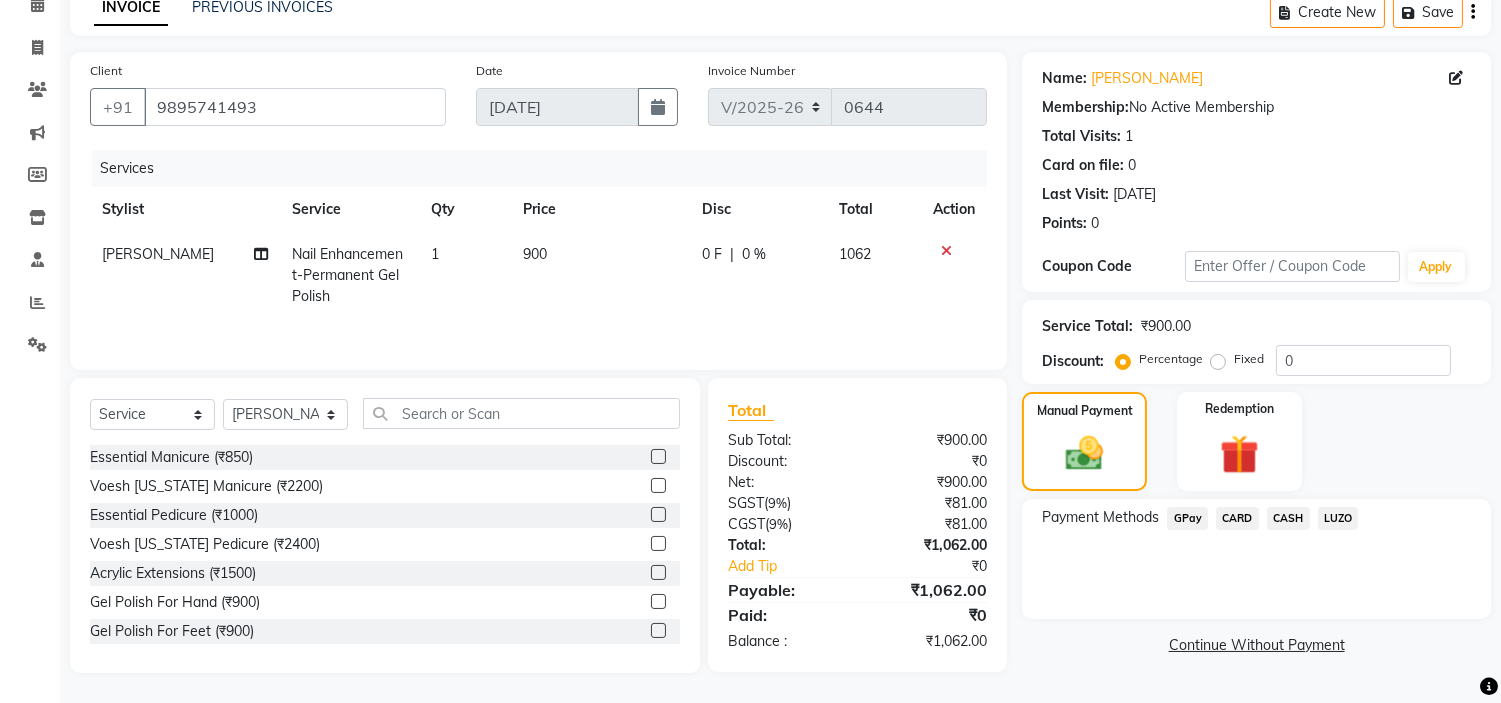 click on "GPay" 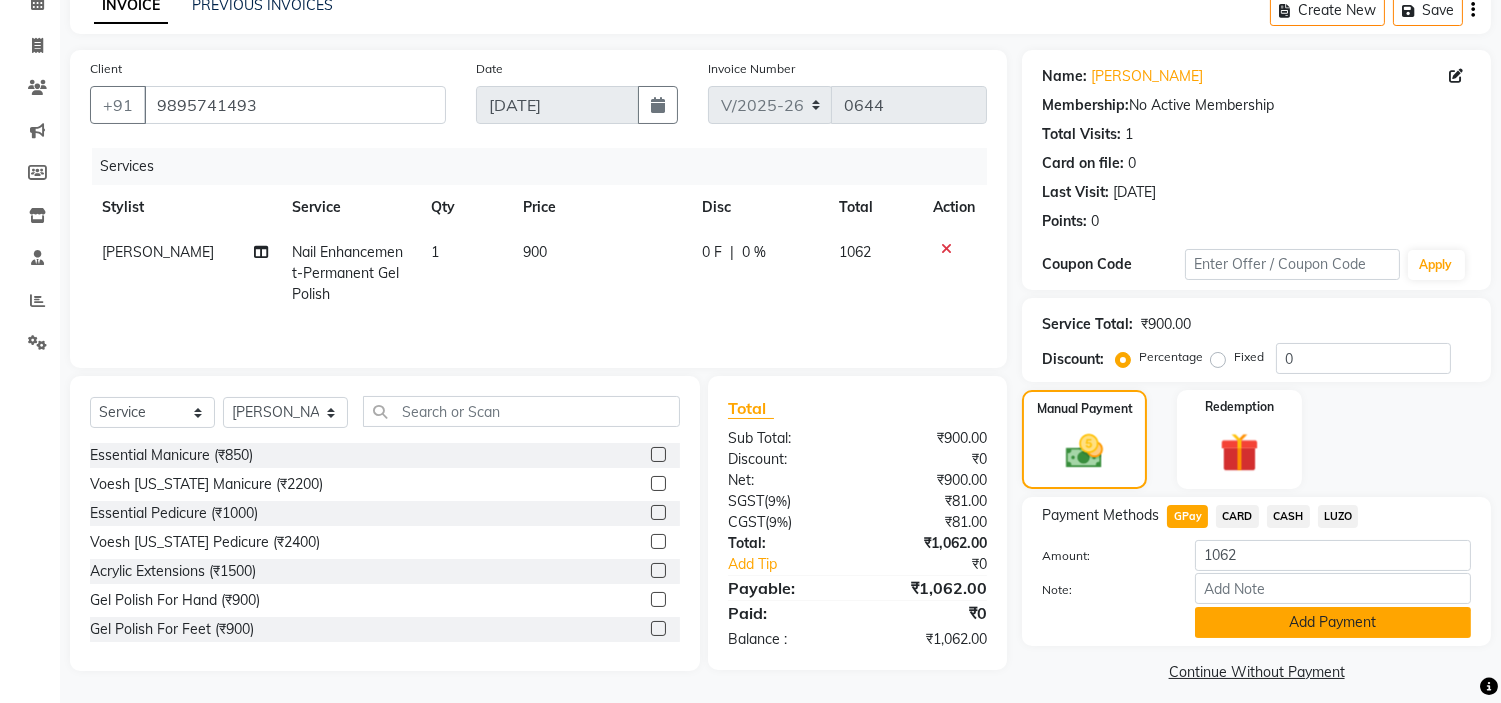 click on "Add Payment" 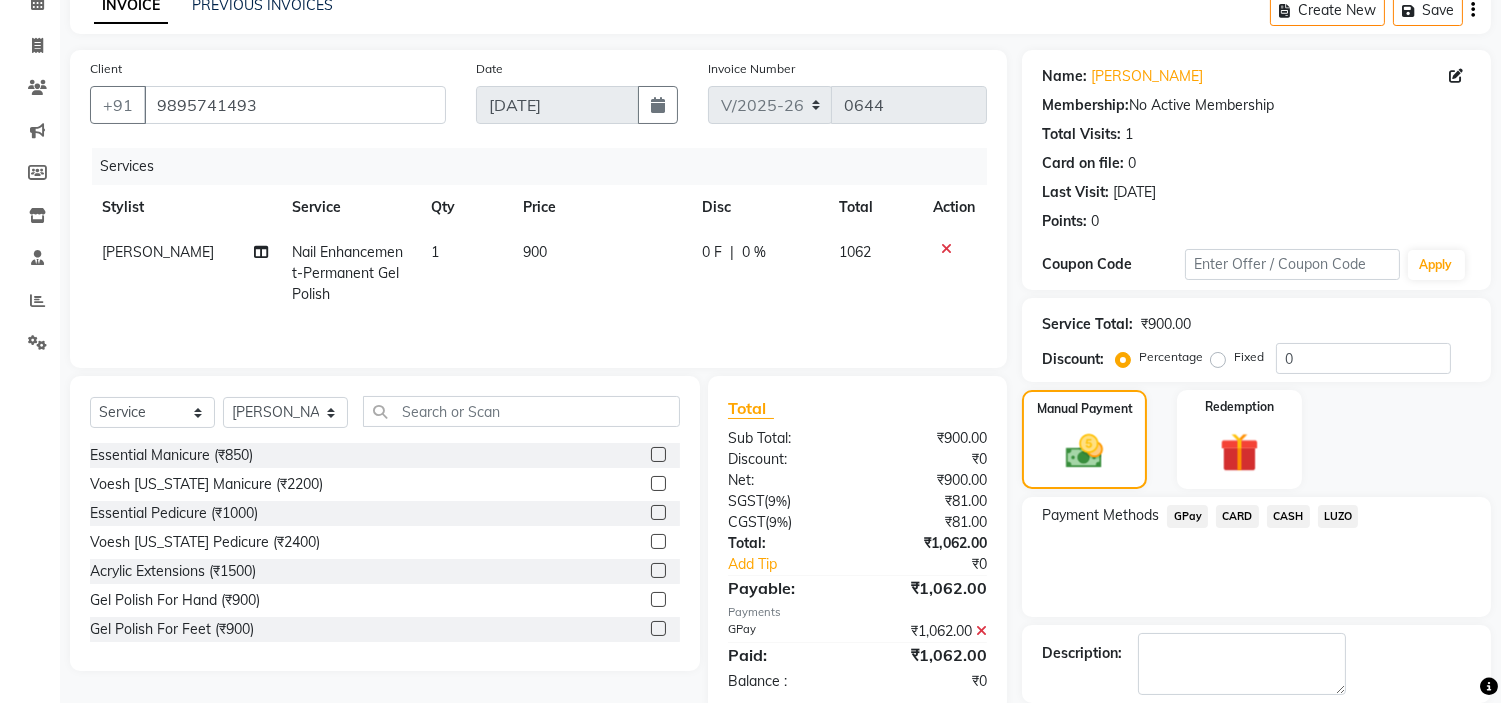 scroll, scrollTop: 196, scrollLeft: 0, axis: vertical 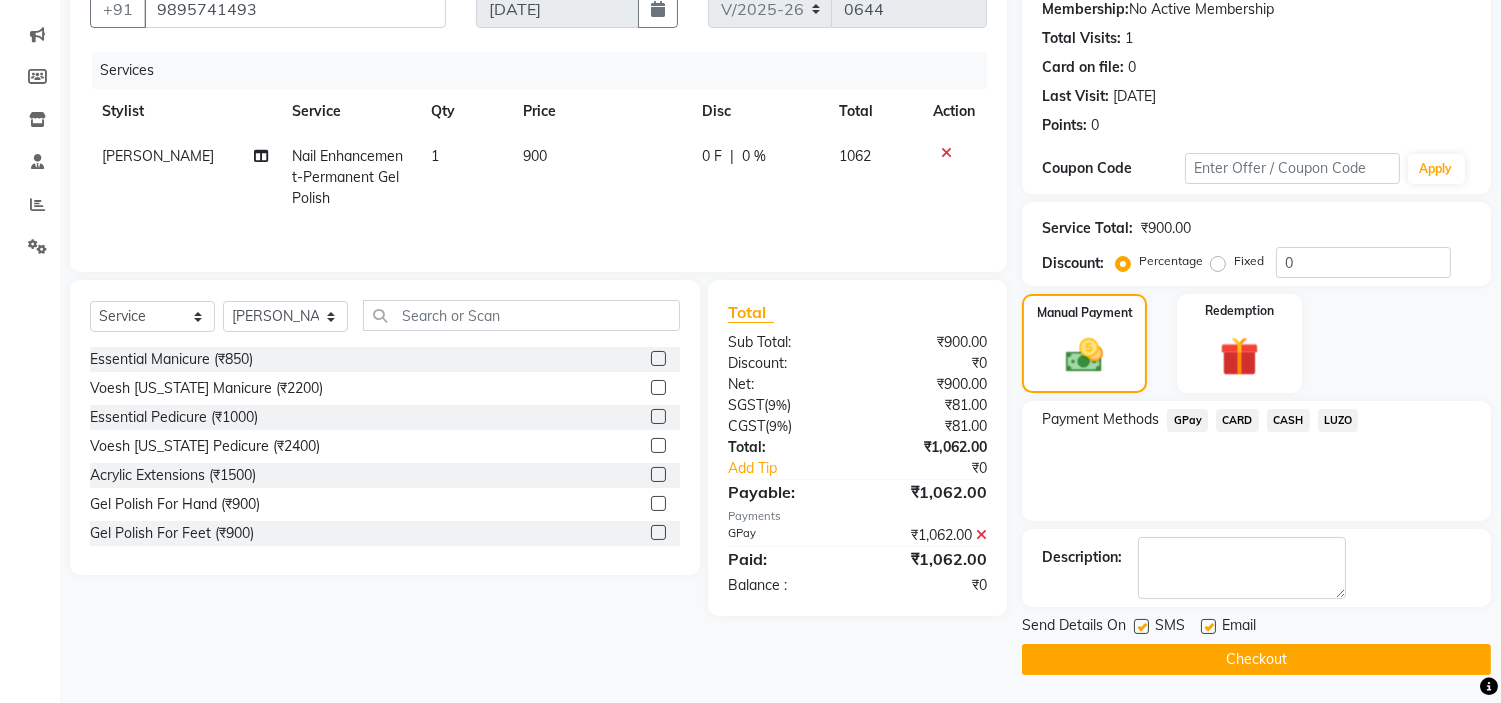 click 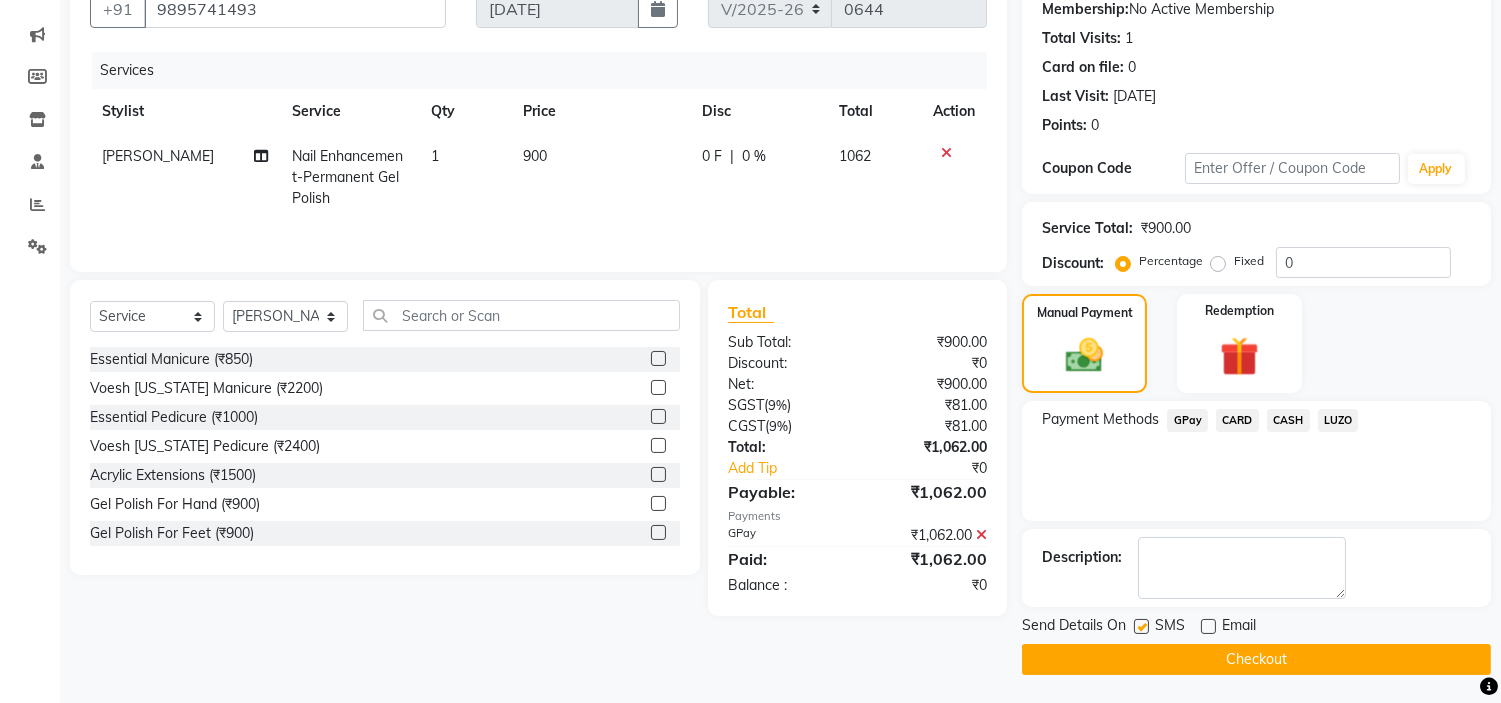 click on "Checkout" 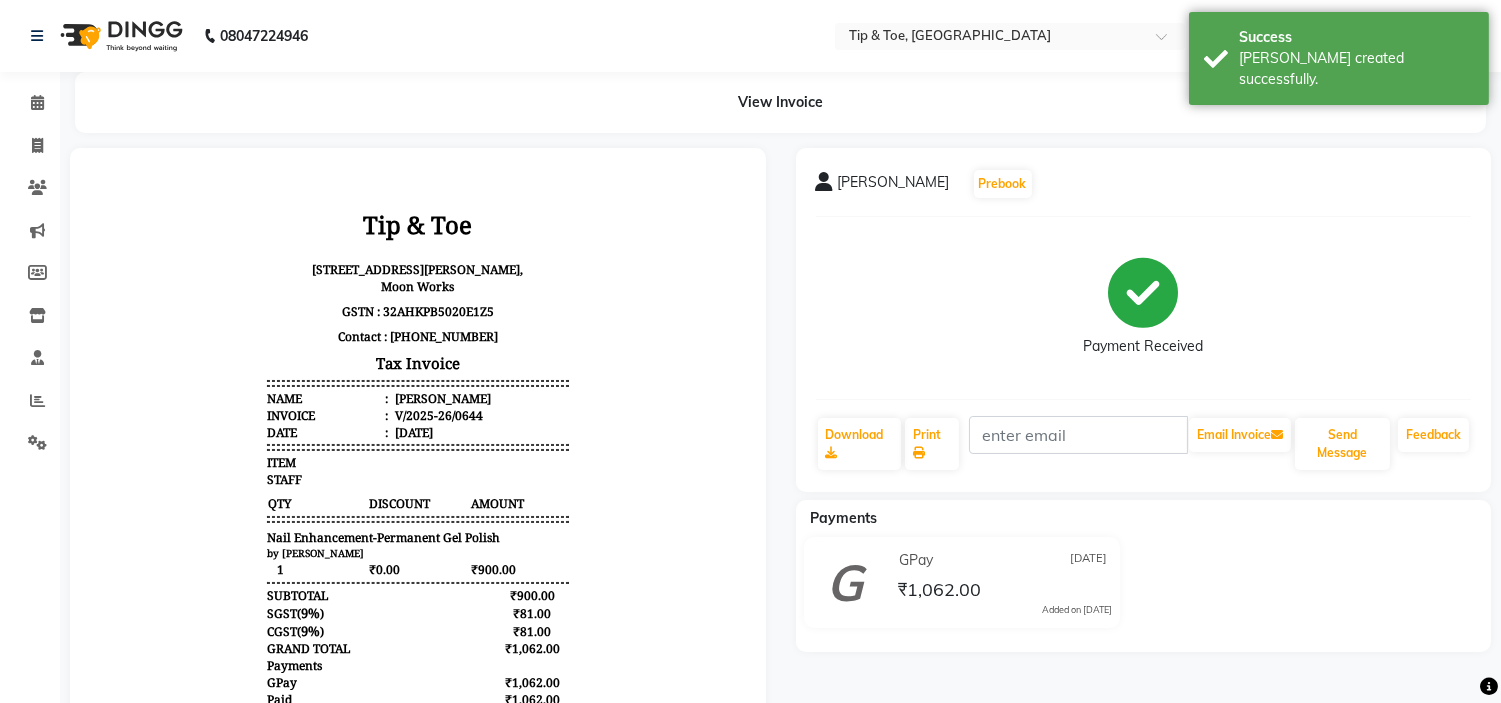 scroll, scrollTop: 0, scrollLeft: 0, axis: both 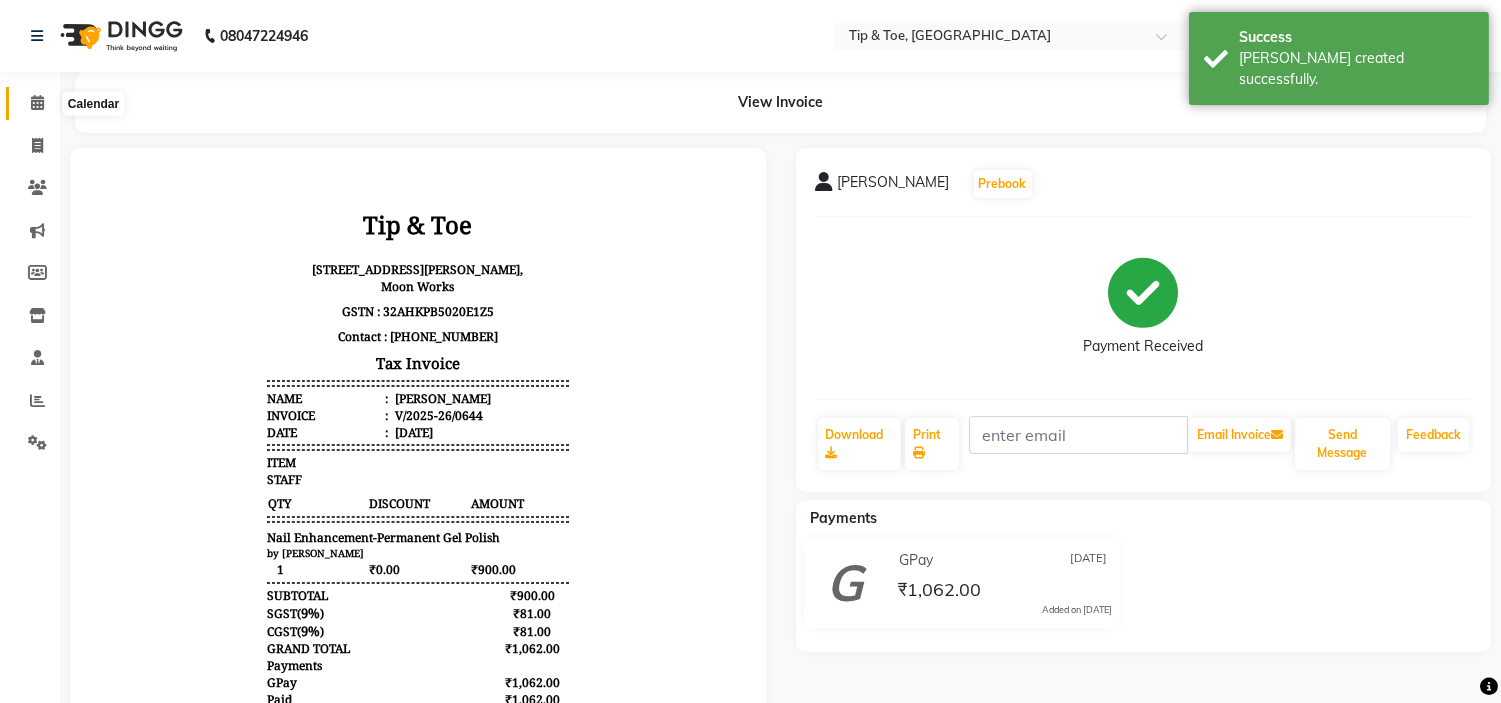 click 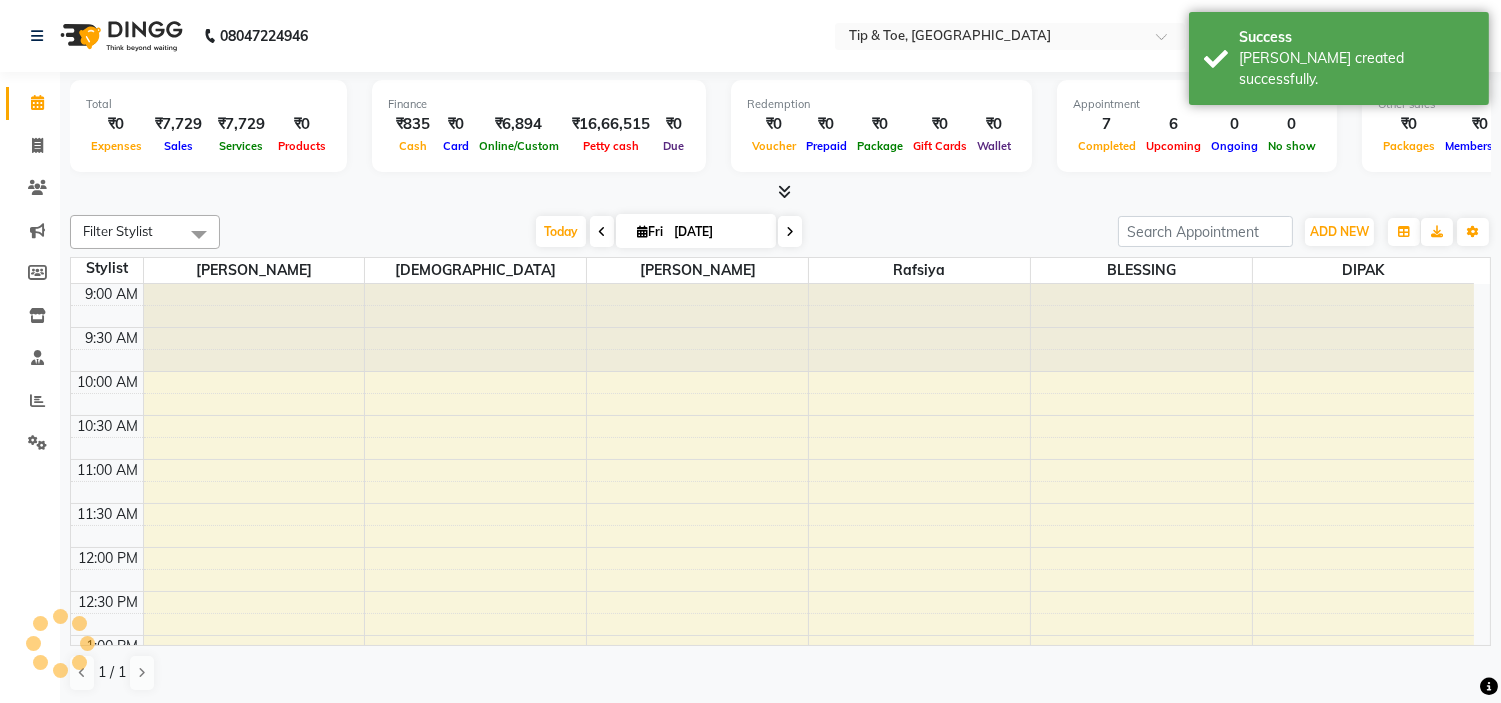 scroll, scrollTop: 1, scrollLeft: 0, axis: vertical 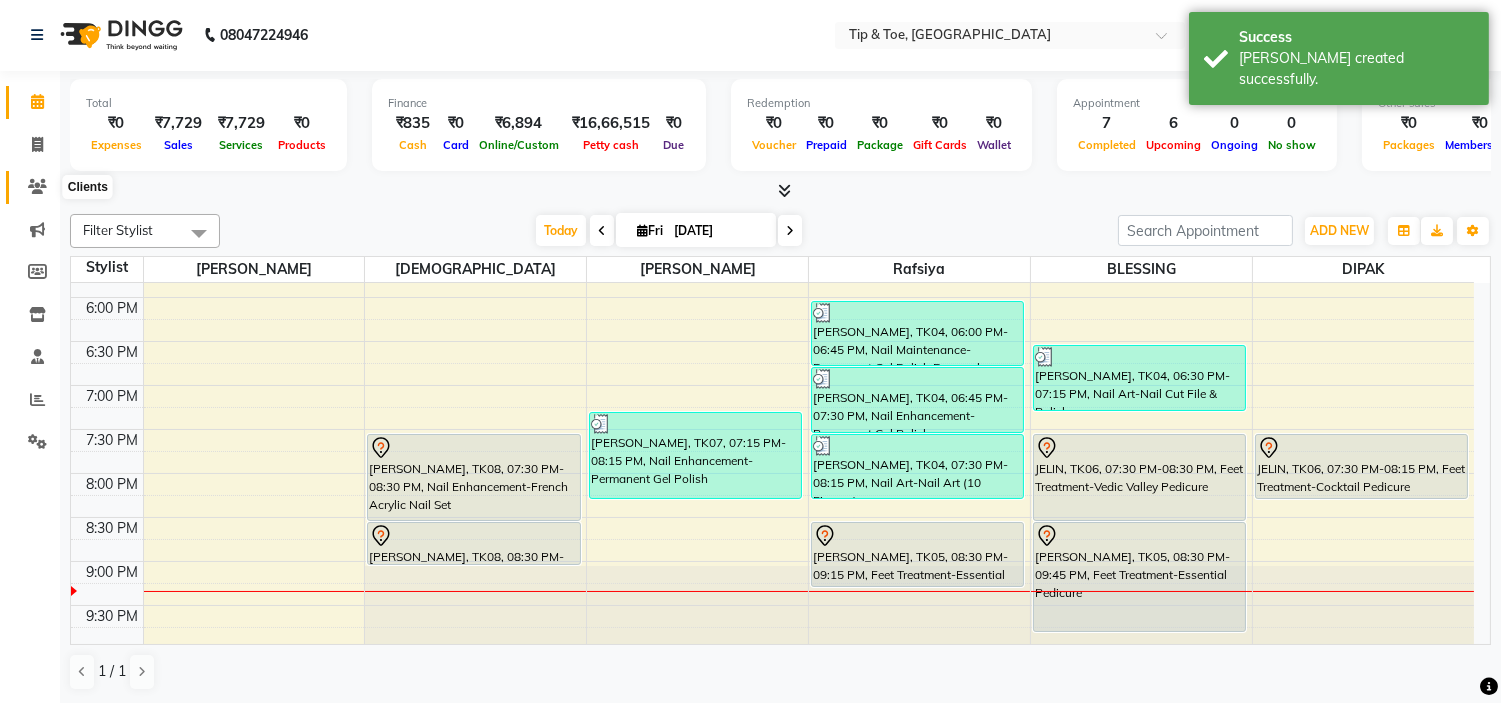click 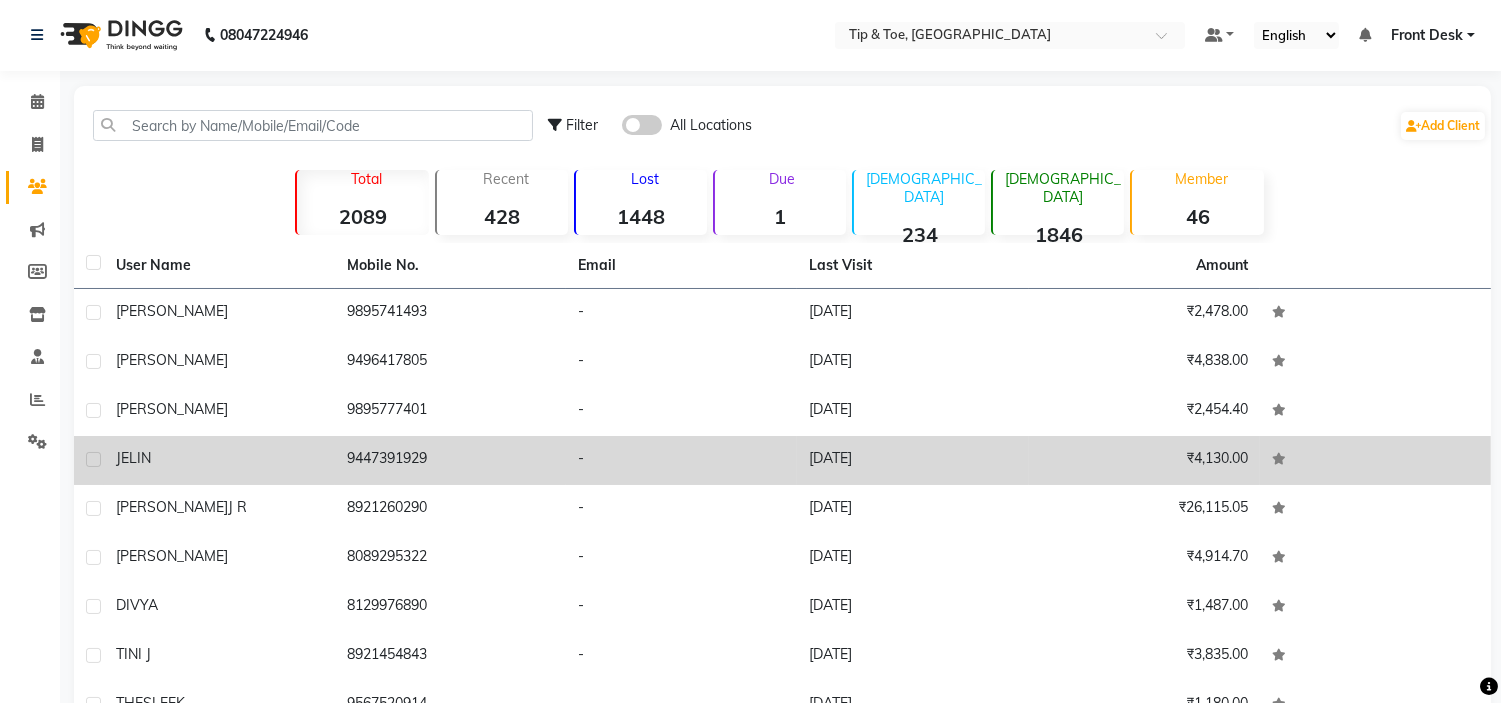 click on "JELIN" 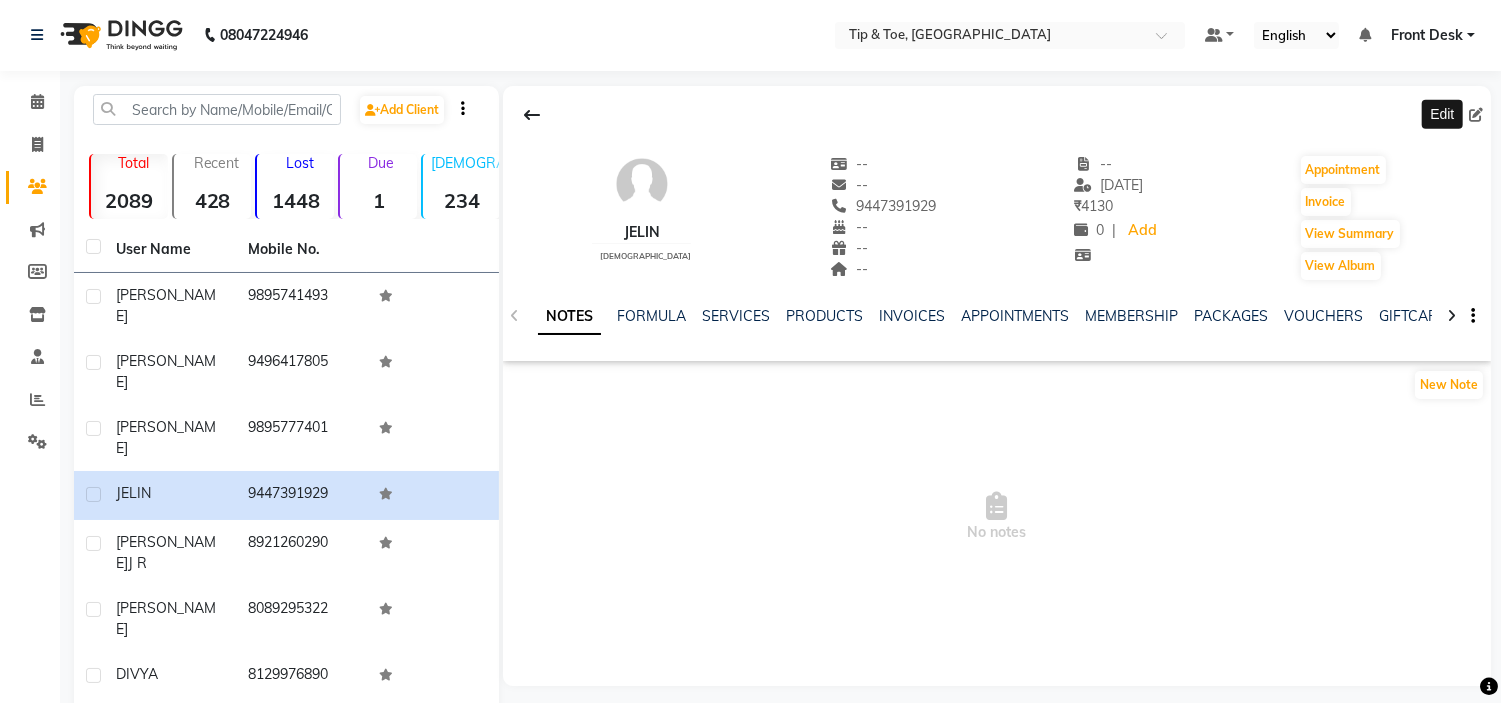 click 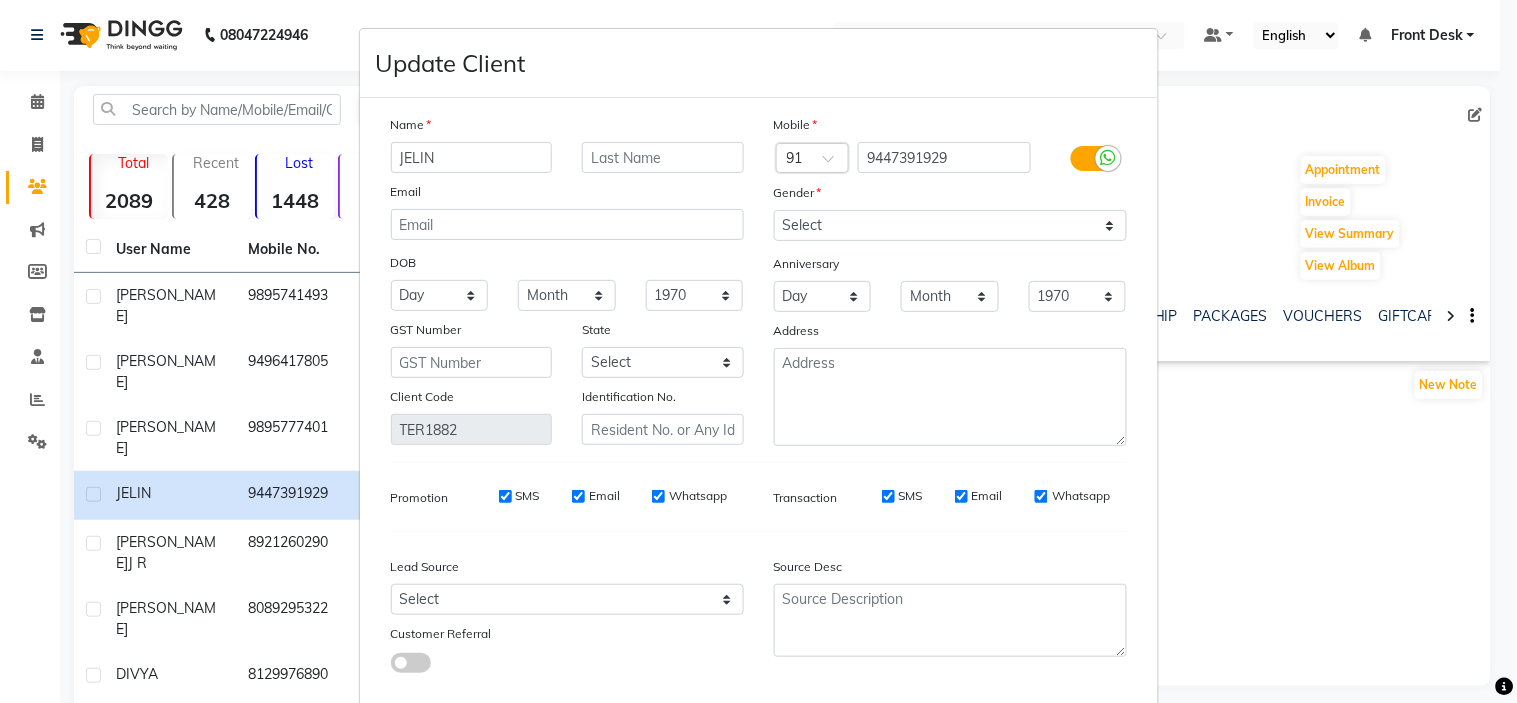 click on "JELIN" at bounding box center [472, 157] 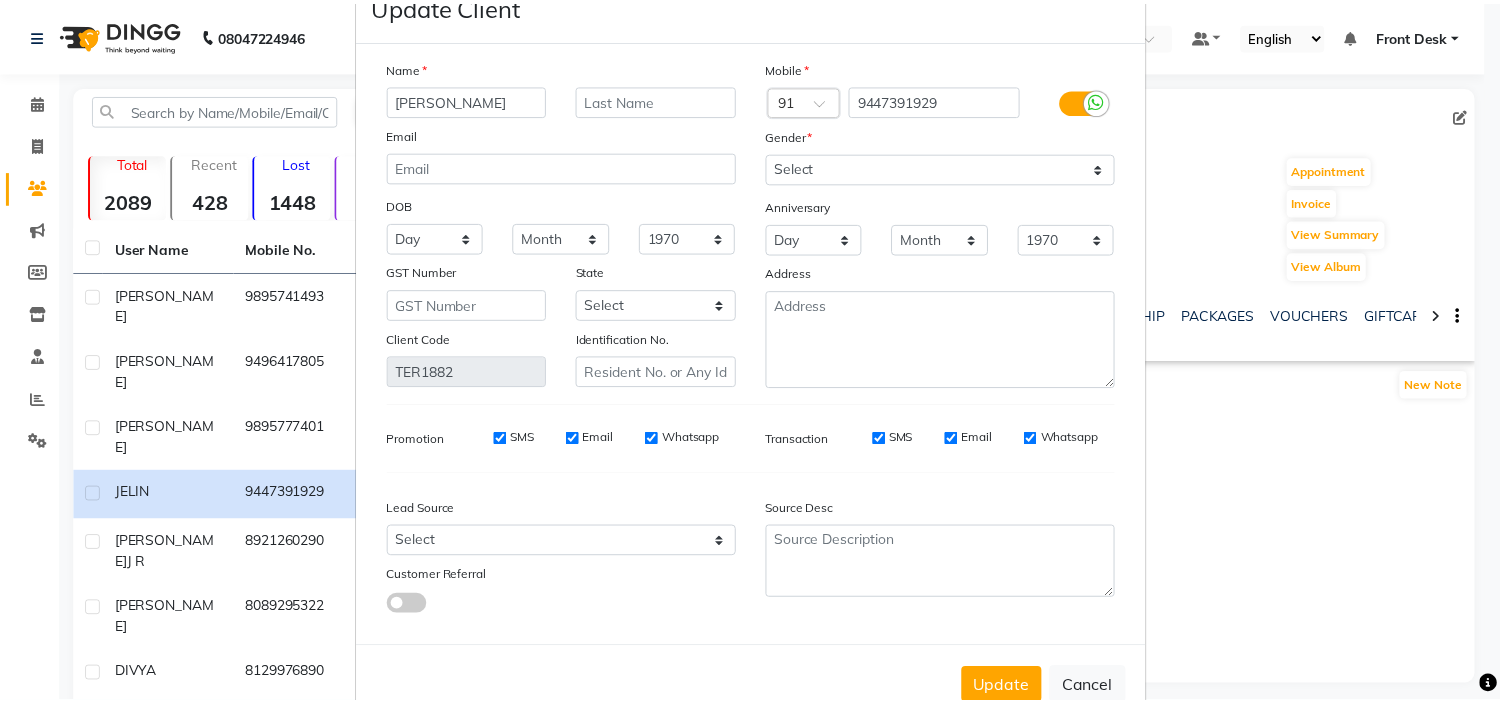scroll, scrollTop: 112, scrollLeft: 0, axis: vertical 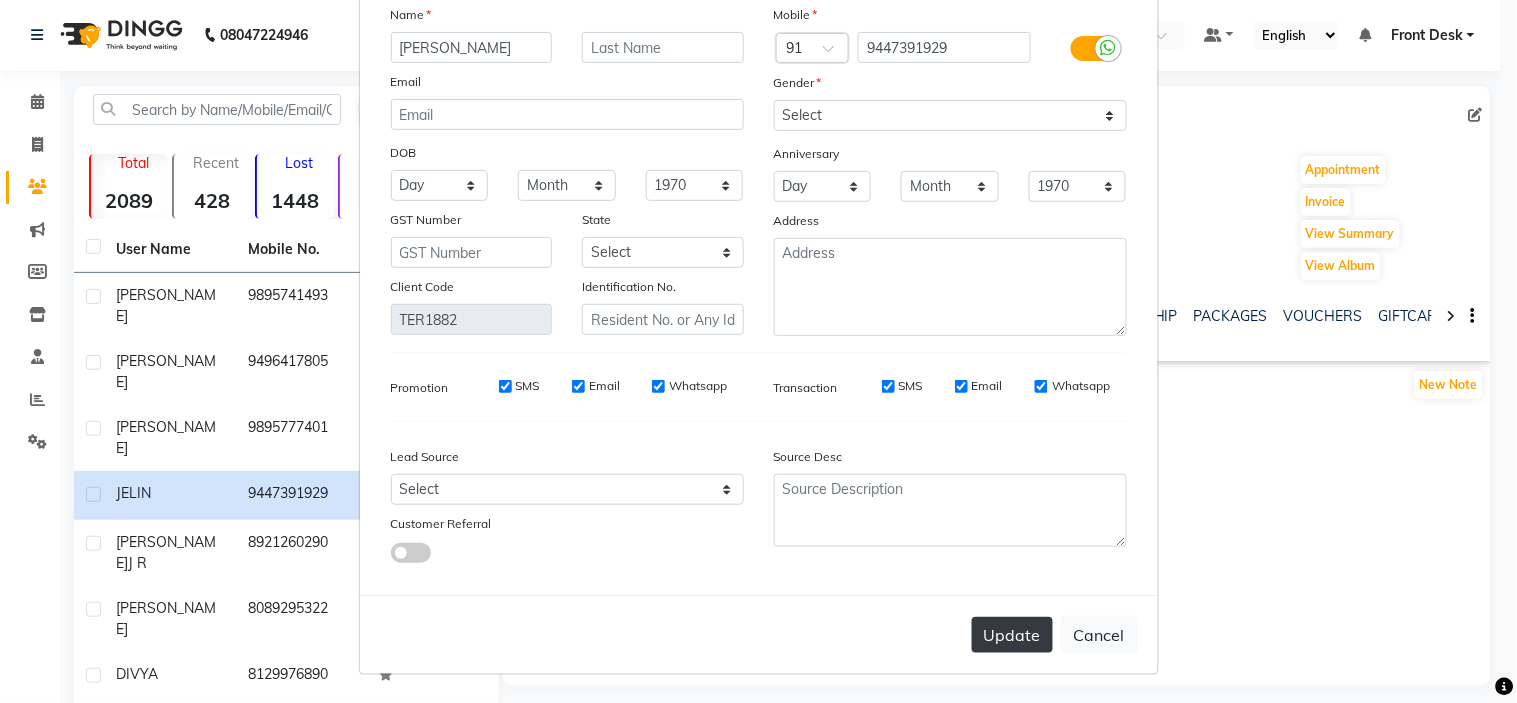 type on "[PERSON_NAME]" 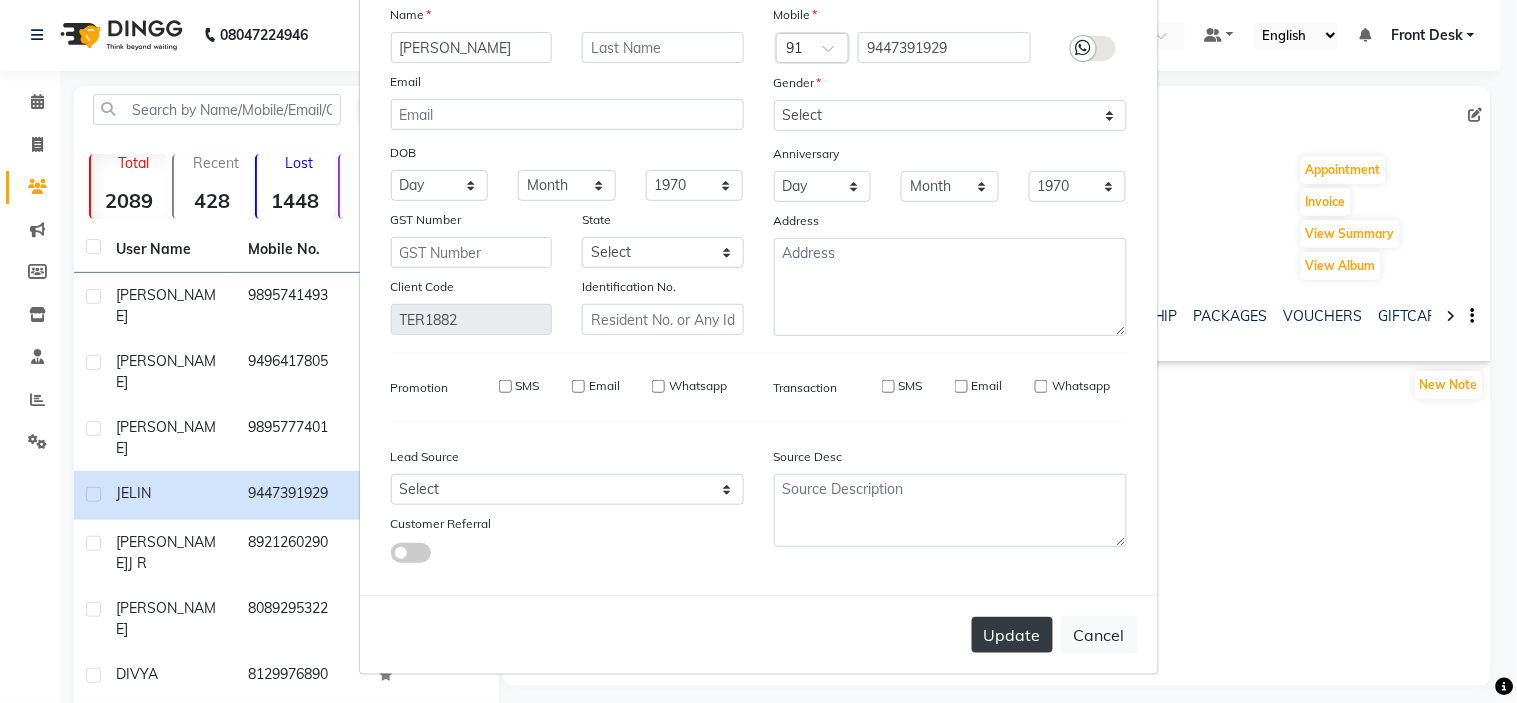type 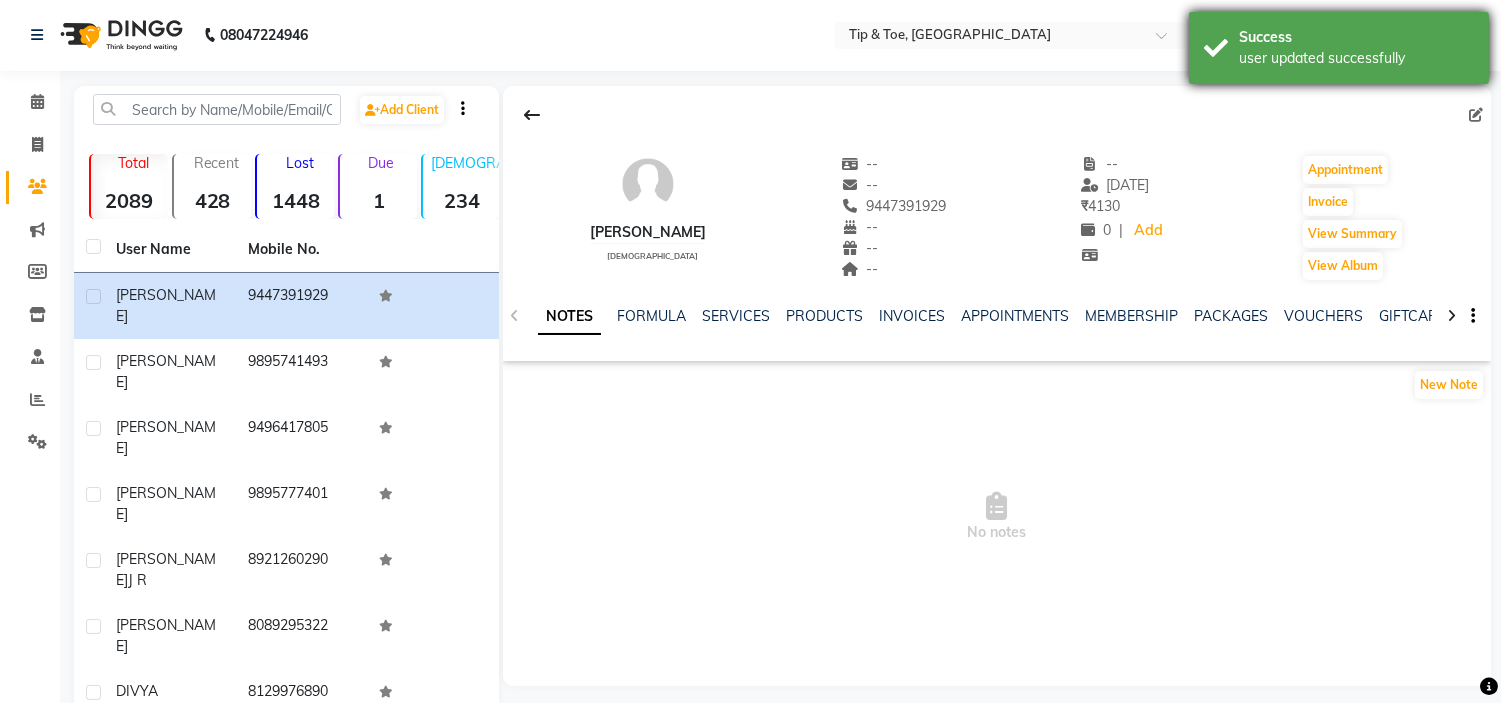 click on "Success" at bounding box center (1356, 37) 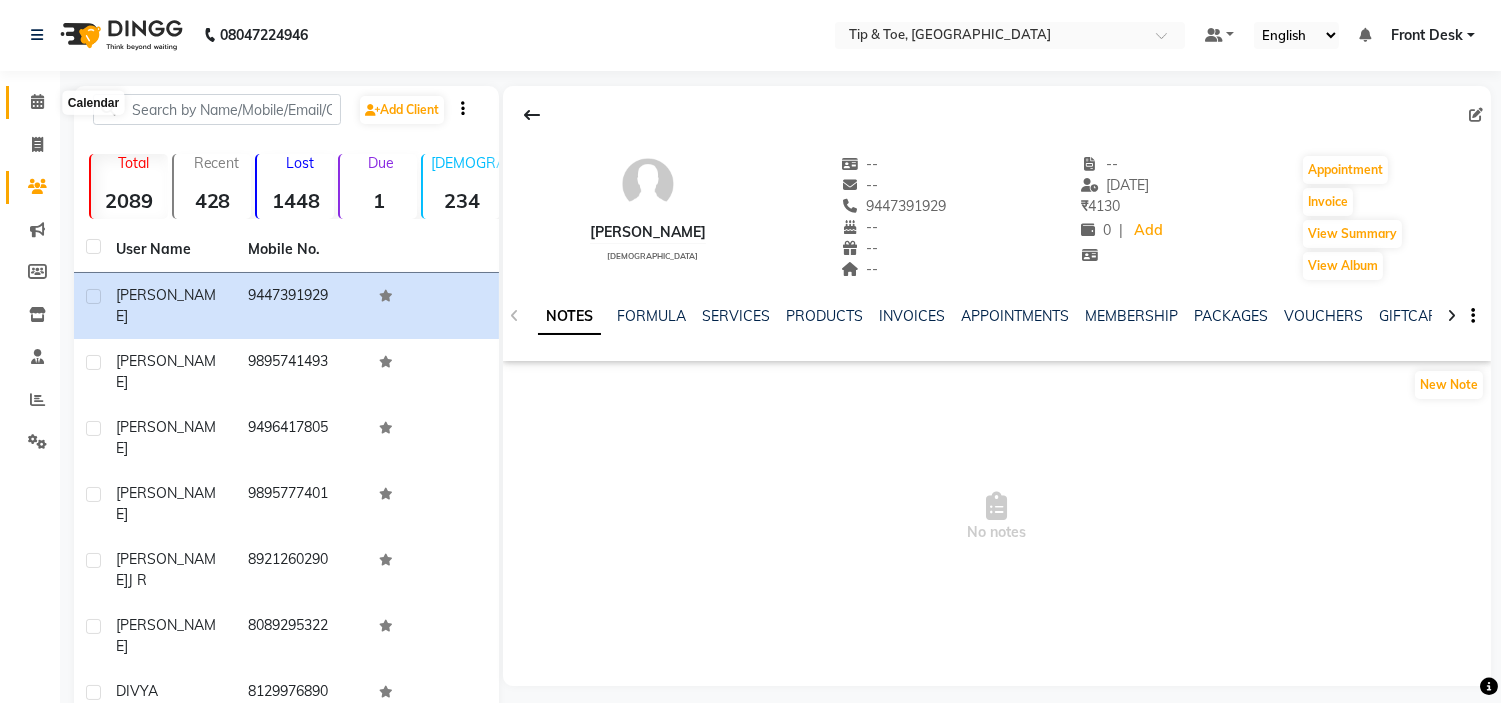 click 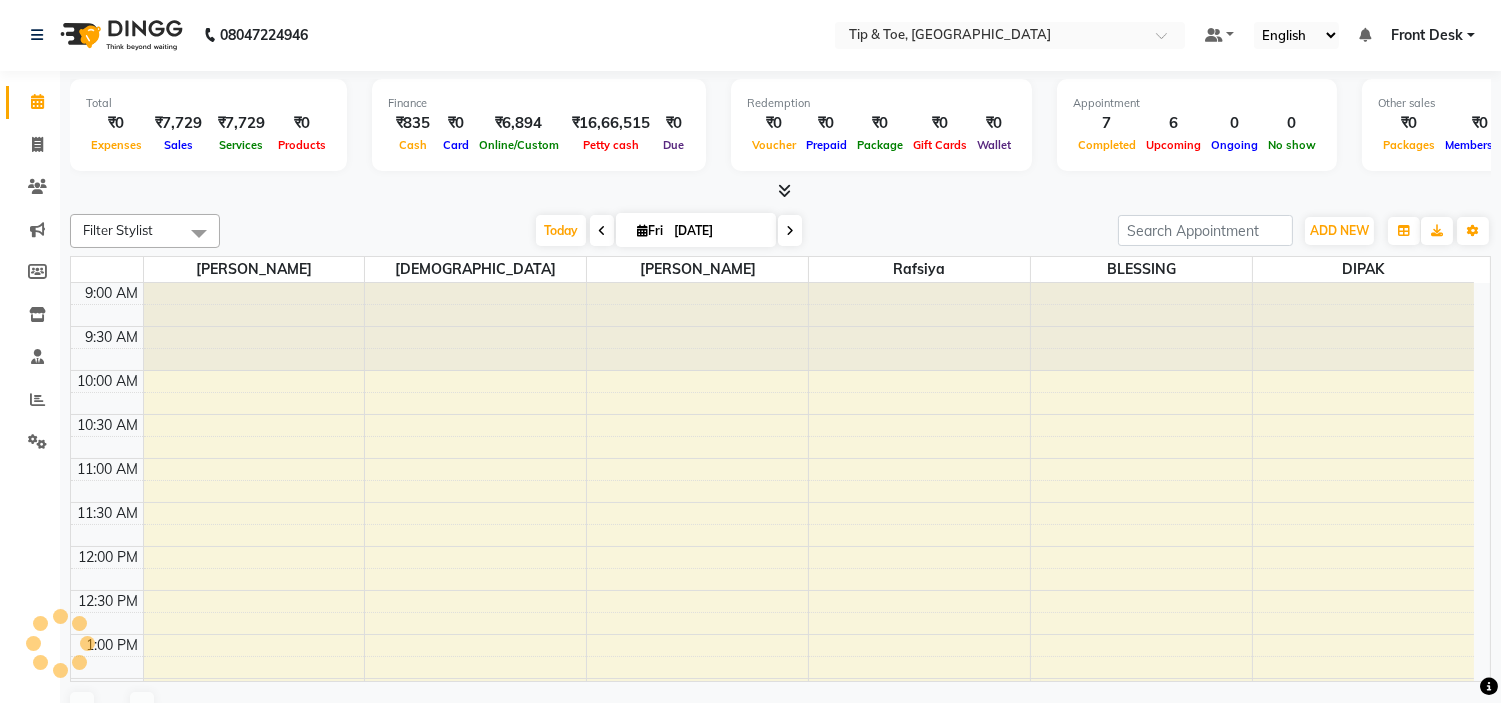scroll, scrollTop: 0, scrollLeft: 0, axis: both 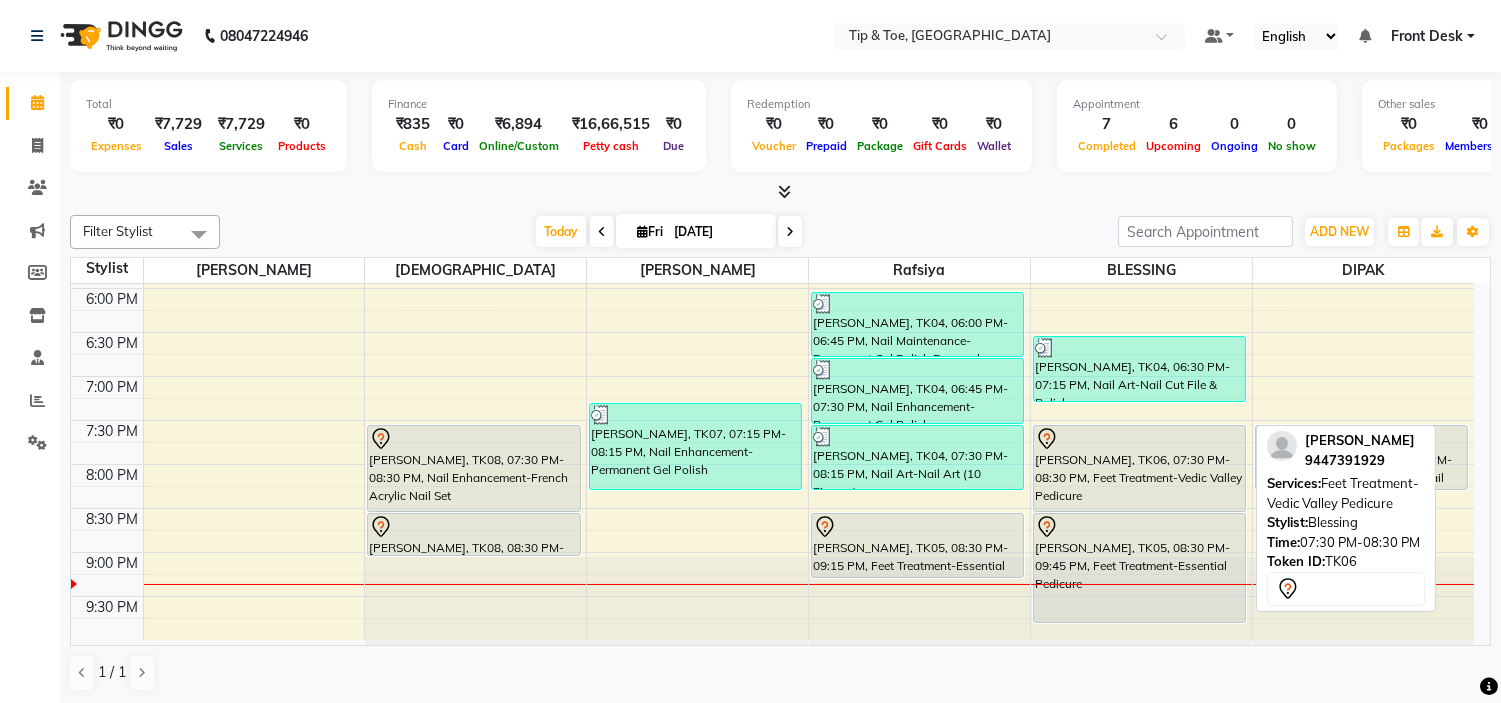 click on "[PERSON_NAME], TK06, 07:30 PM-08:30 PM, Feet Treatment-Vedic Valley Pedicure" at bounding box center (1139, 468) 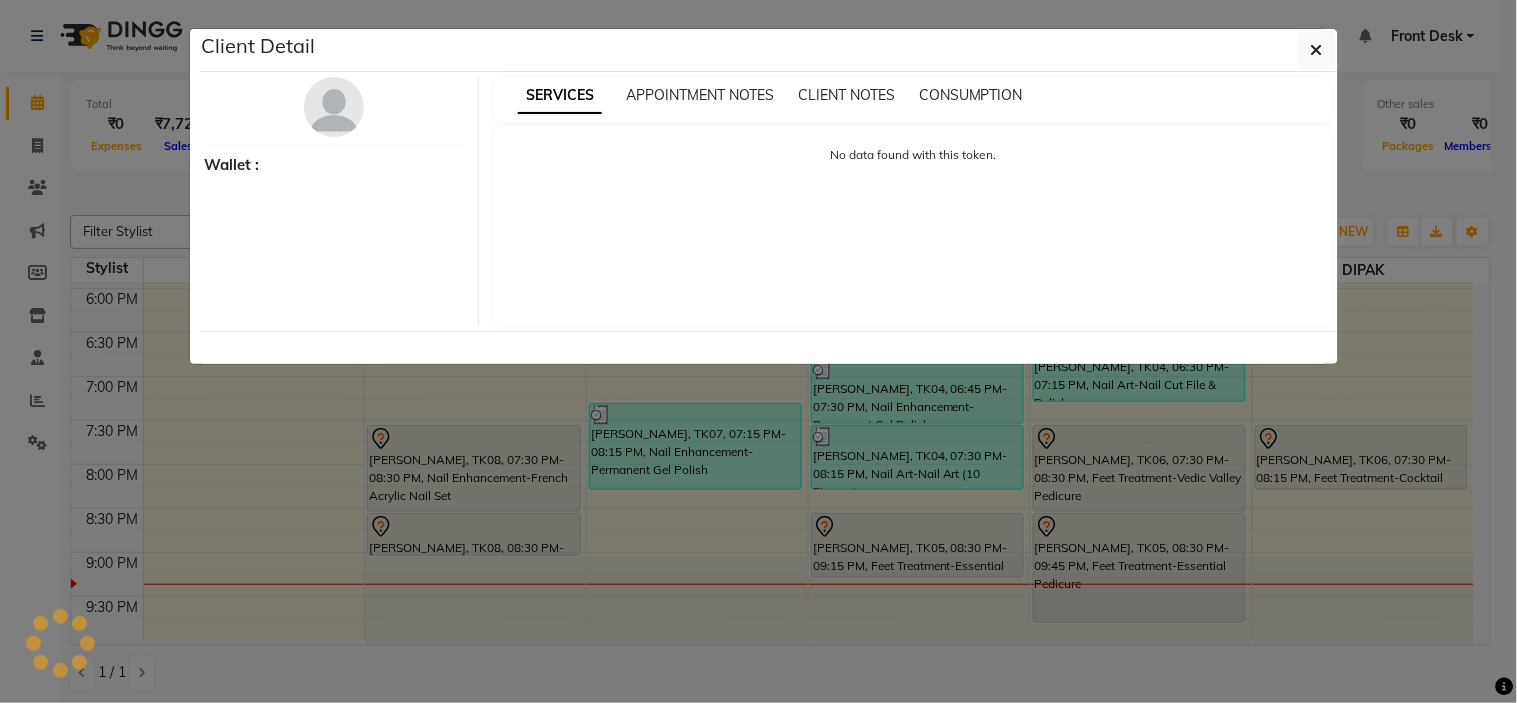 select on "7" 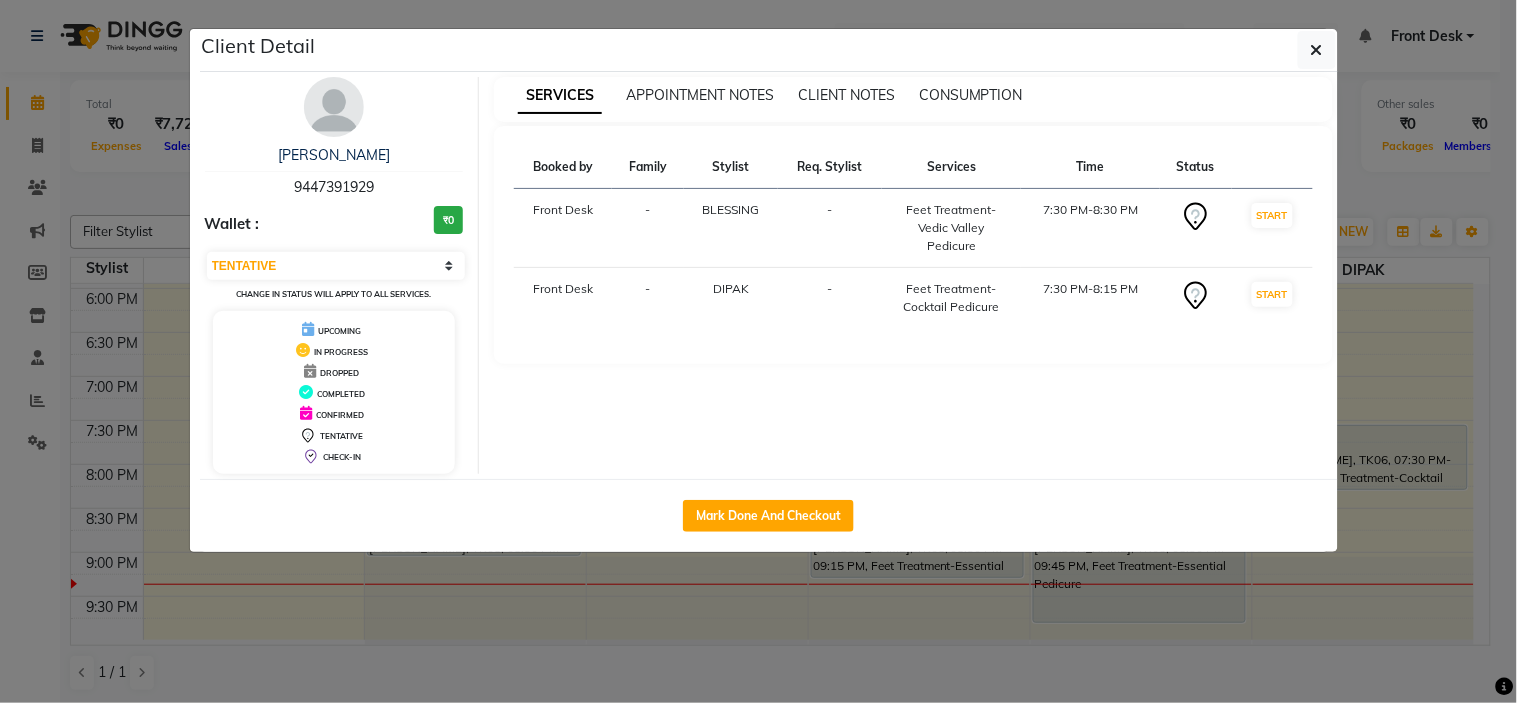 click on "Mark Done And Checkout" 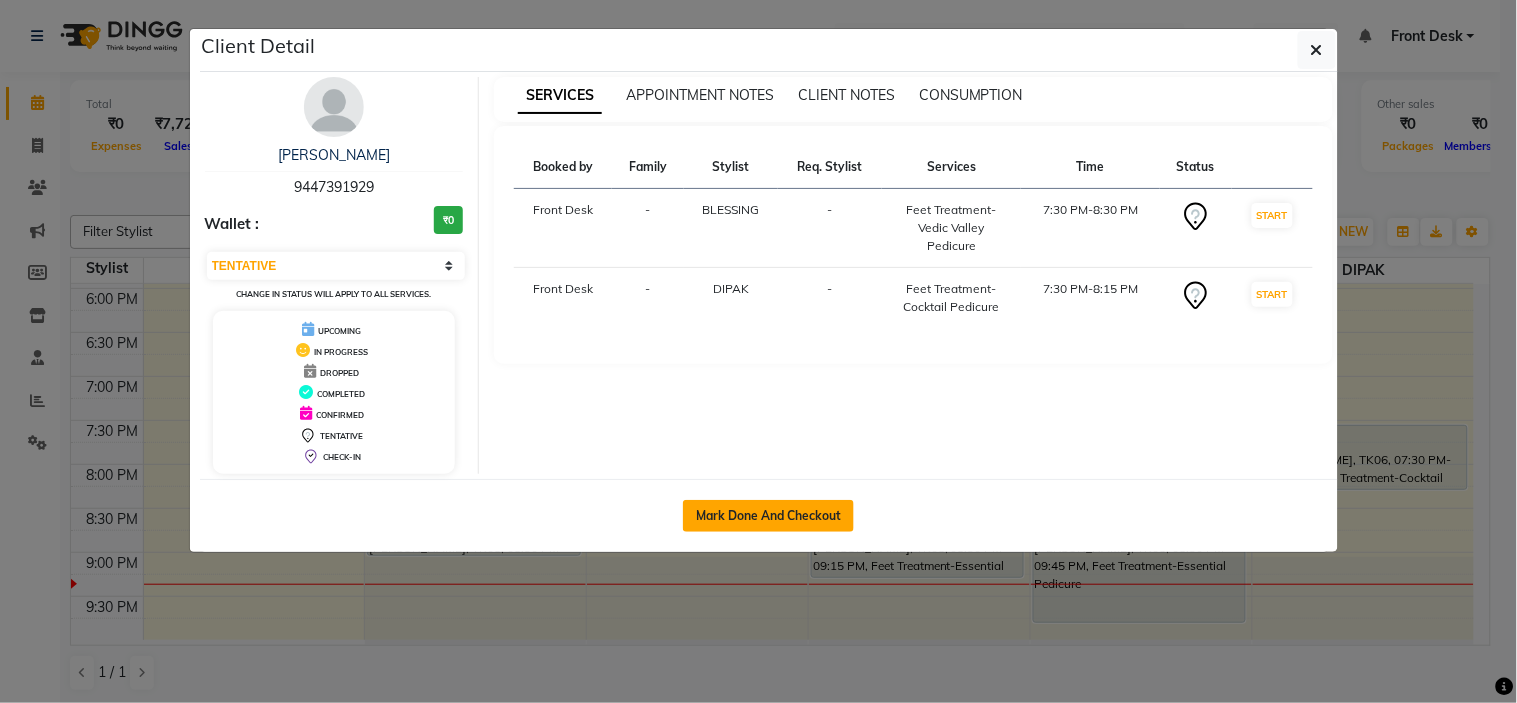 click on "Mark Done And Checkout" 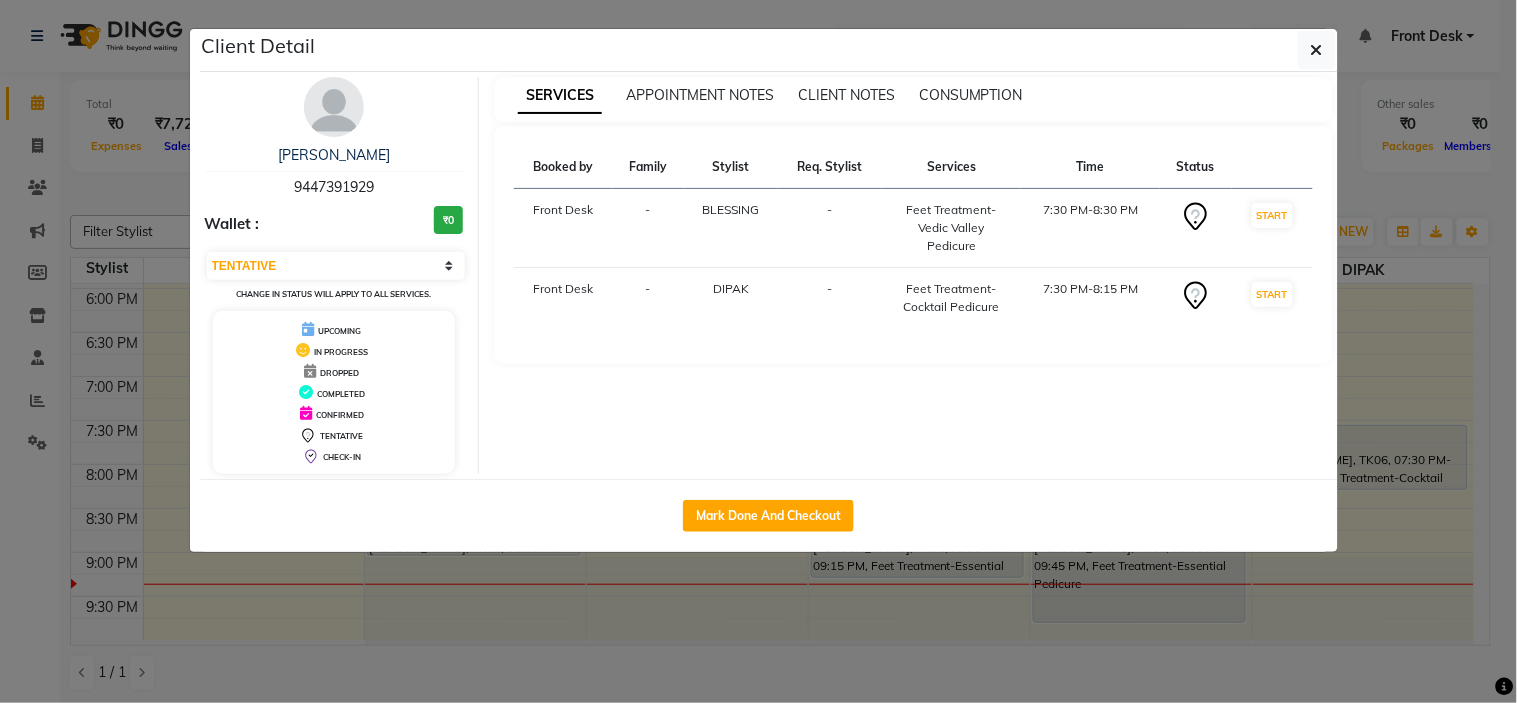 select on "5360" 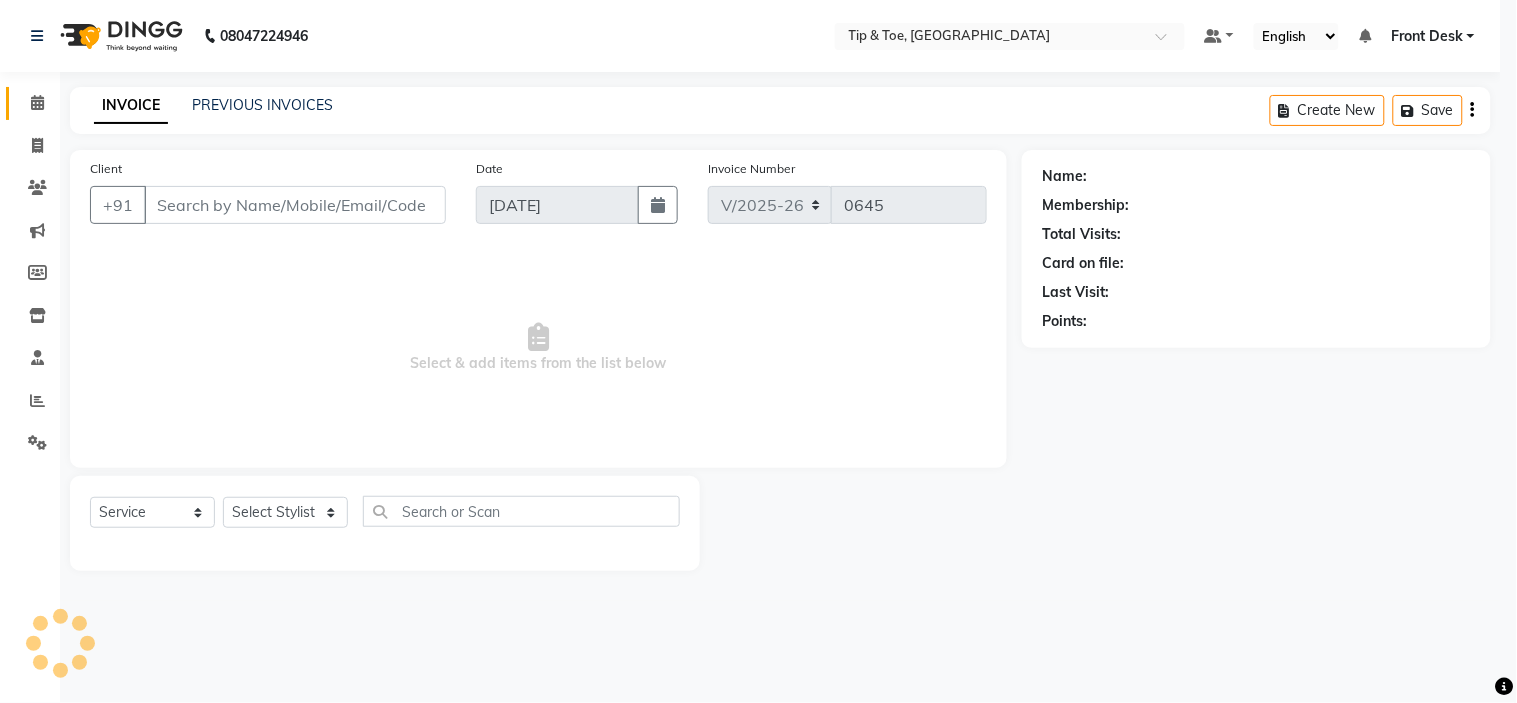 select on "3" 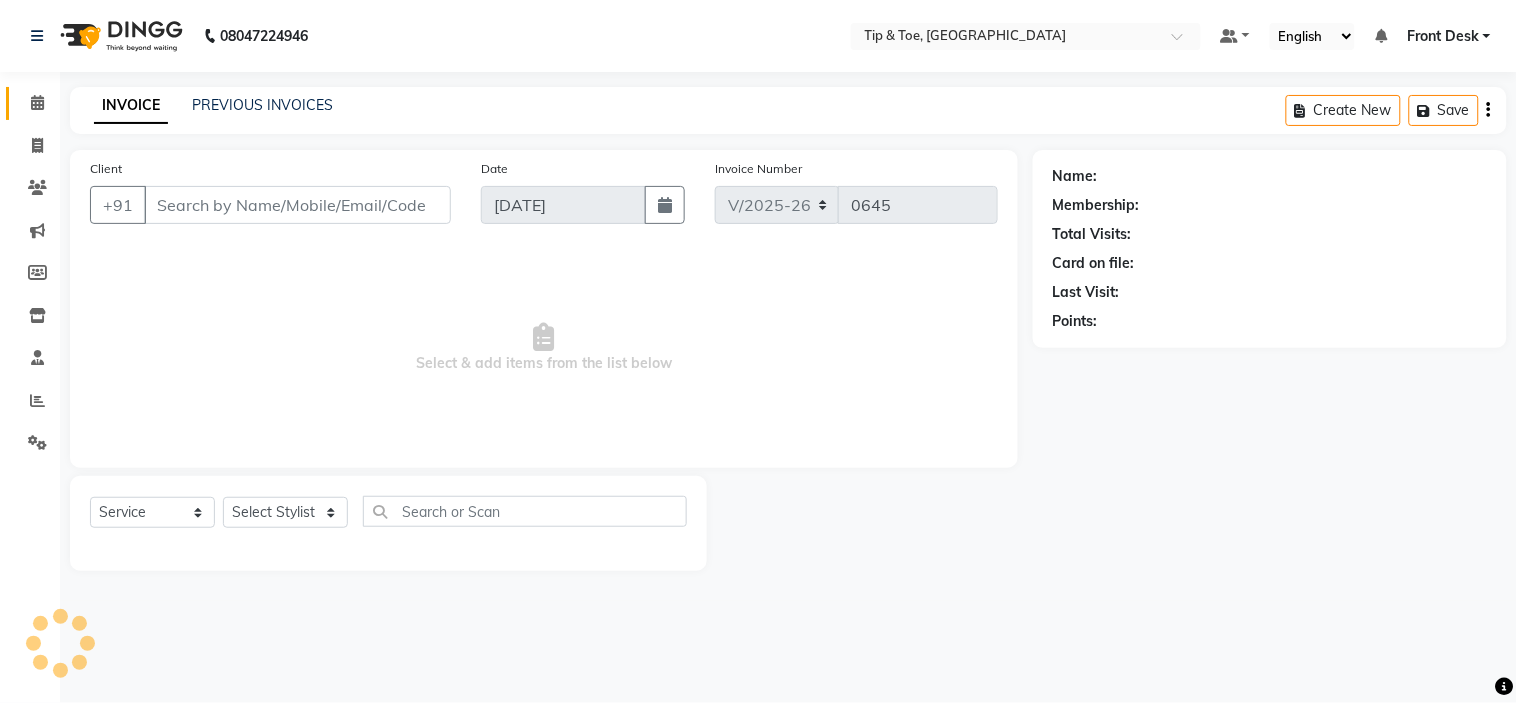 type on "9447391929" 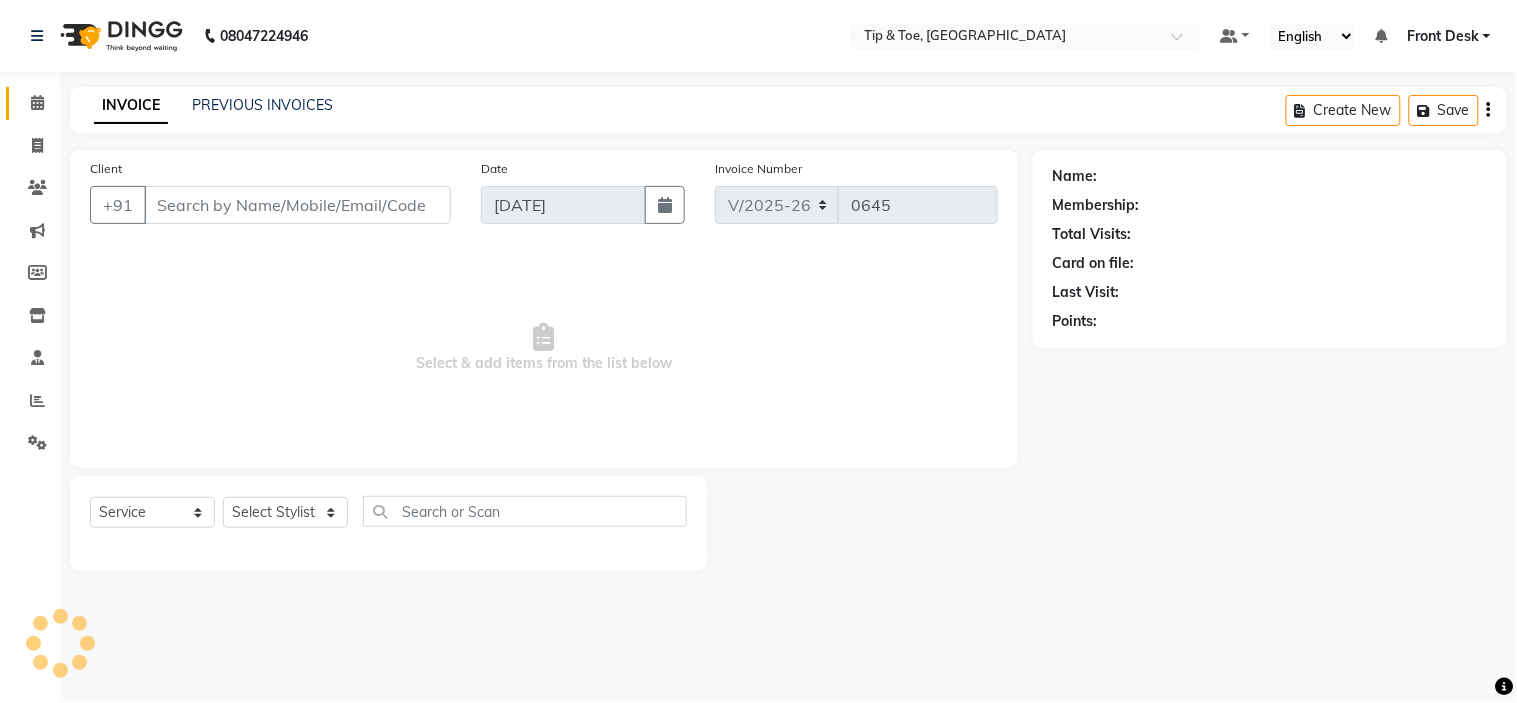 select on "50942" 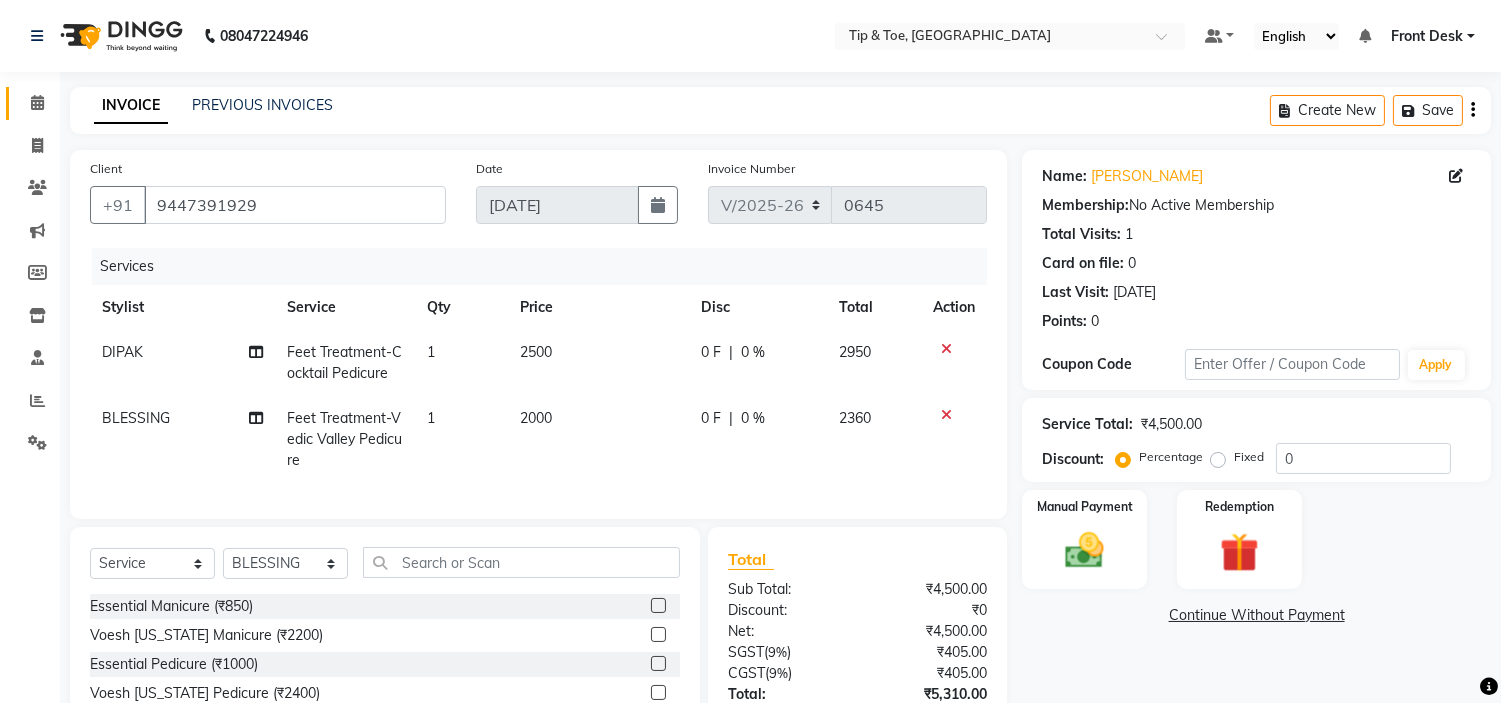 scroll, scrollTop: 111, scrollLeft: 0, axis: vertical 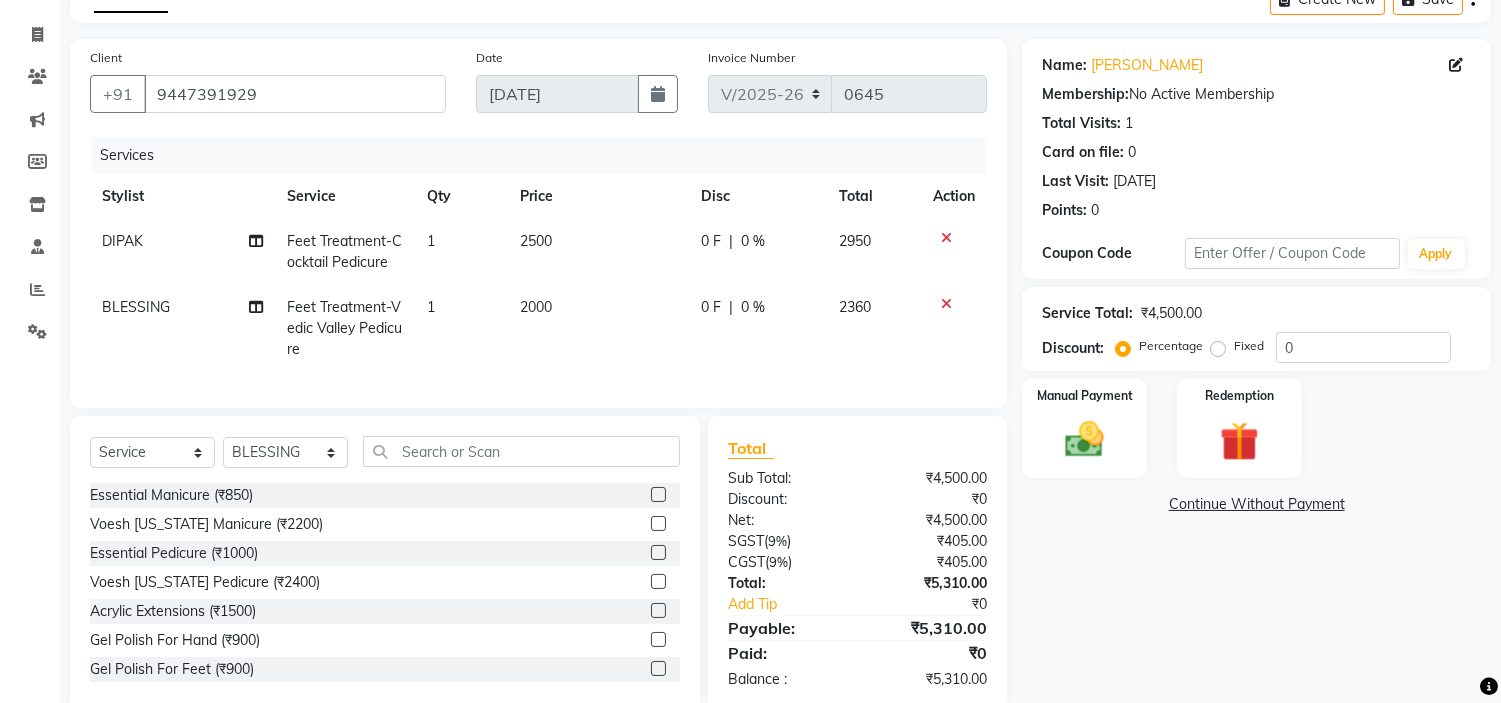 drag, startPoint x: 534, startPoint y: 295, endPoint x: 596, endPoint y: 313, distance: 64.56005 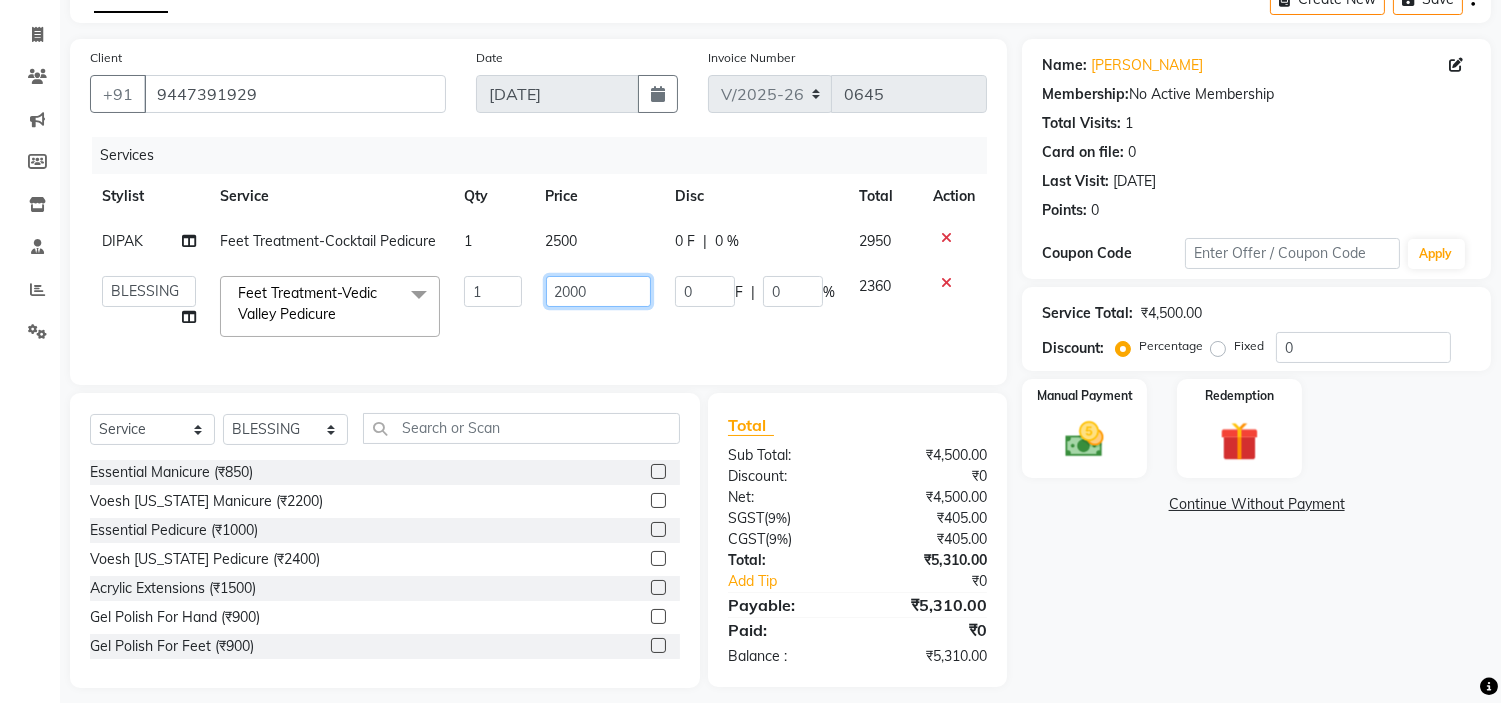 click on "2000" 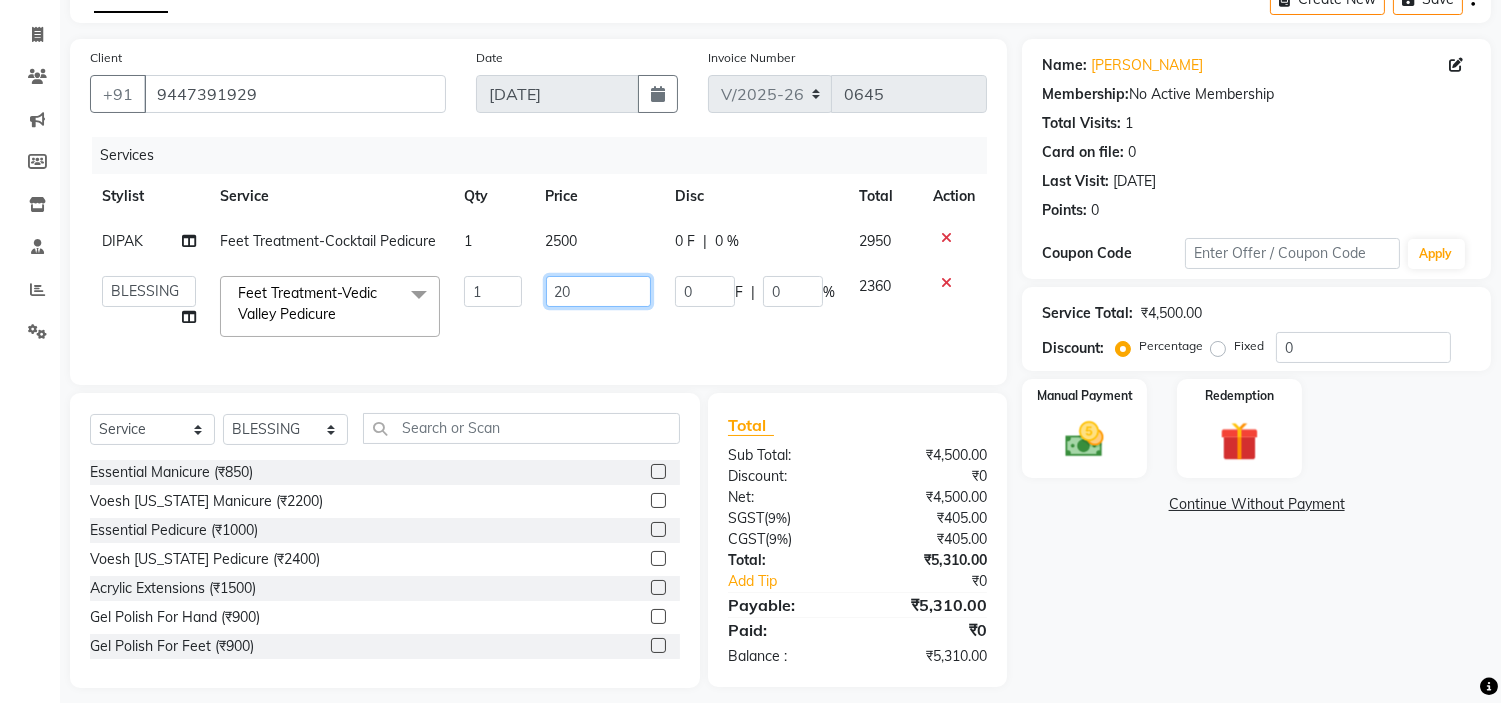 type on "2" 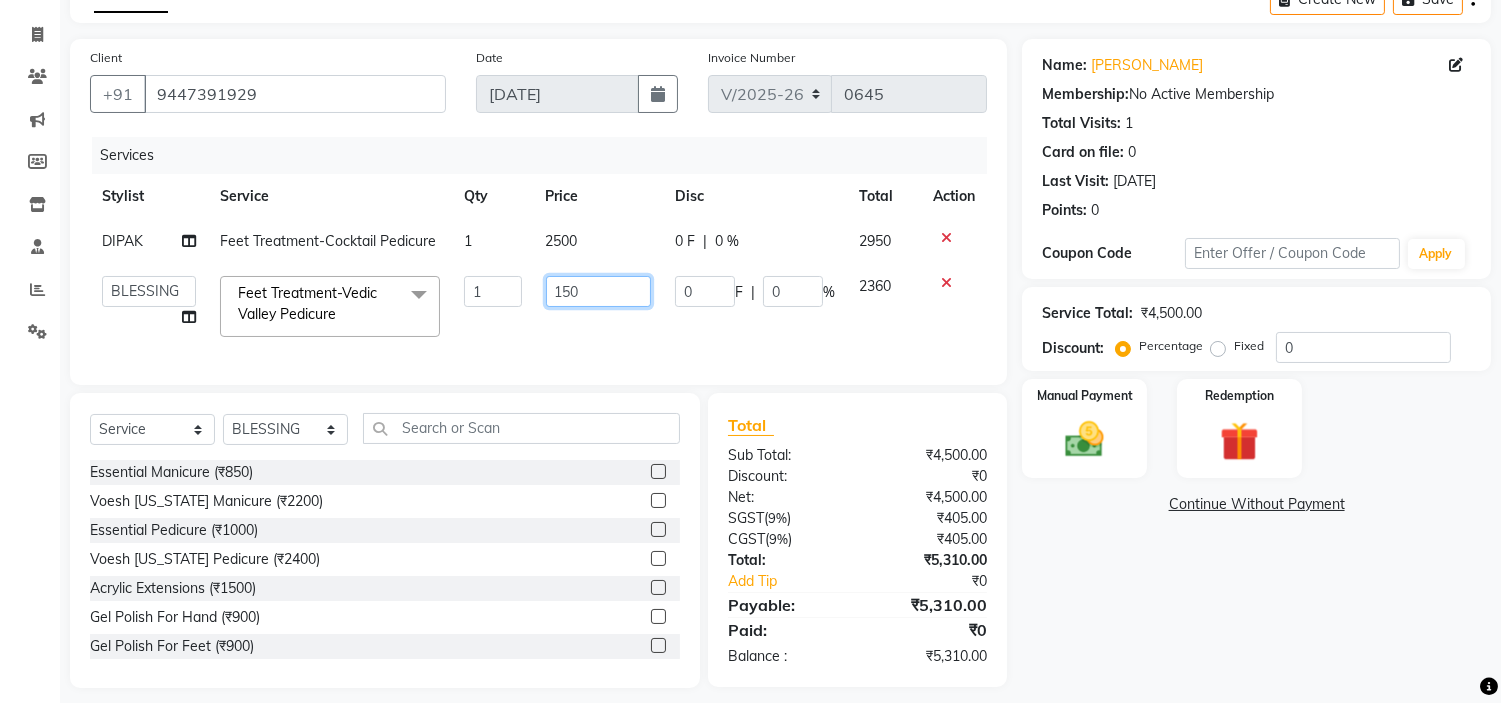 type on "1500" 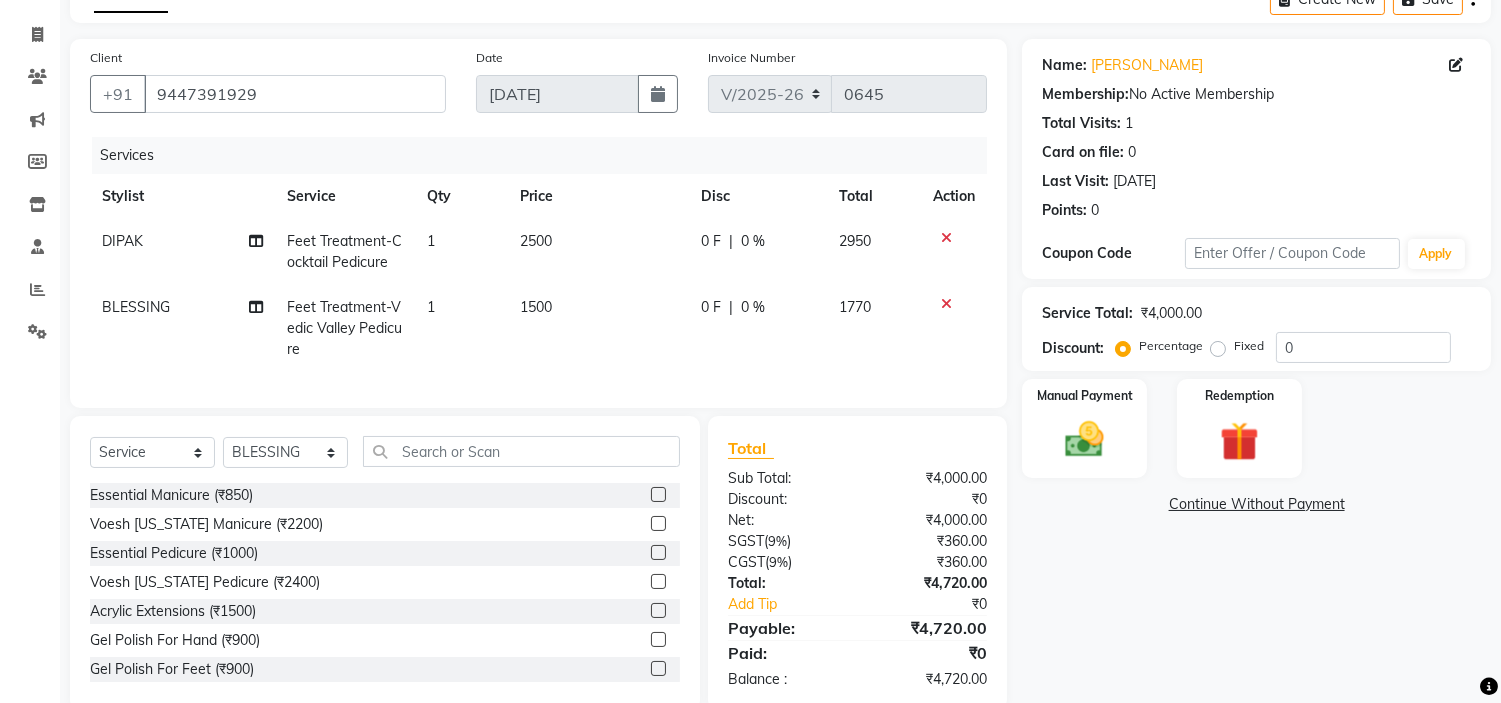 click on "BLESSING Feet Treatment-Vedic Valley Pedicure 1 1500 0 F | 0 % 1770" 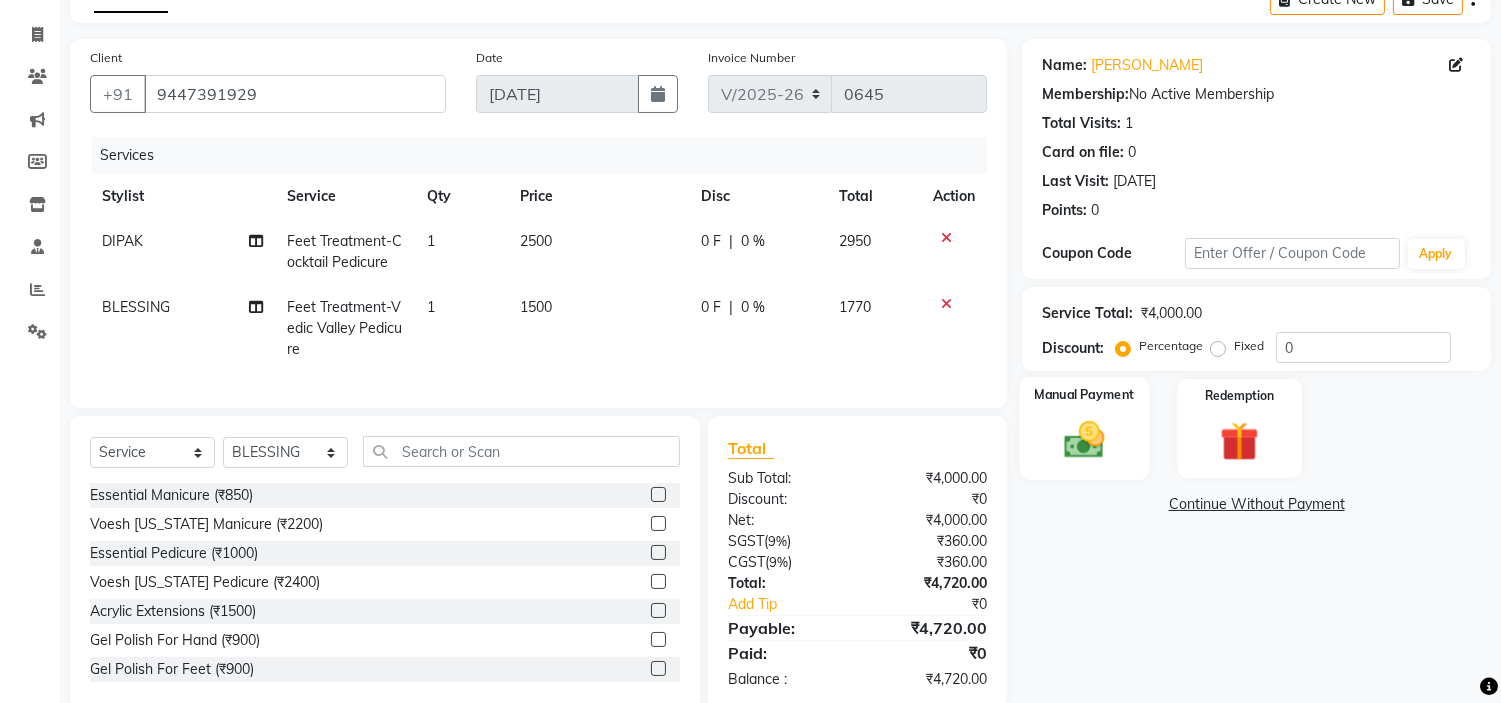 scroll, scrollTop: 165, scrollLeft: 0, axis: vertical 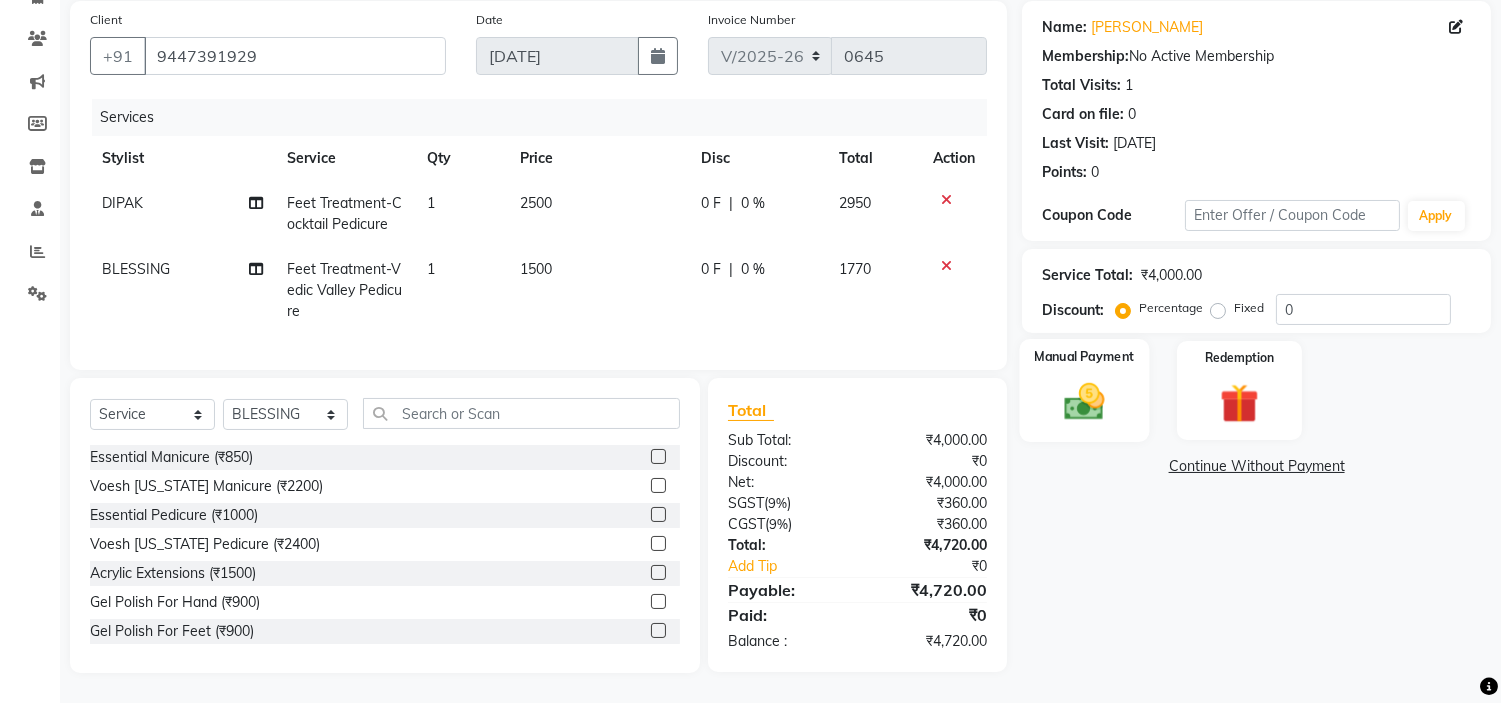click 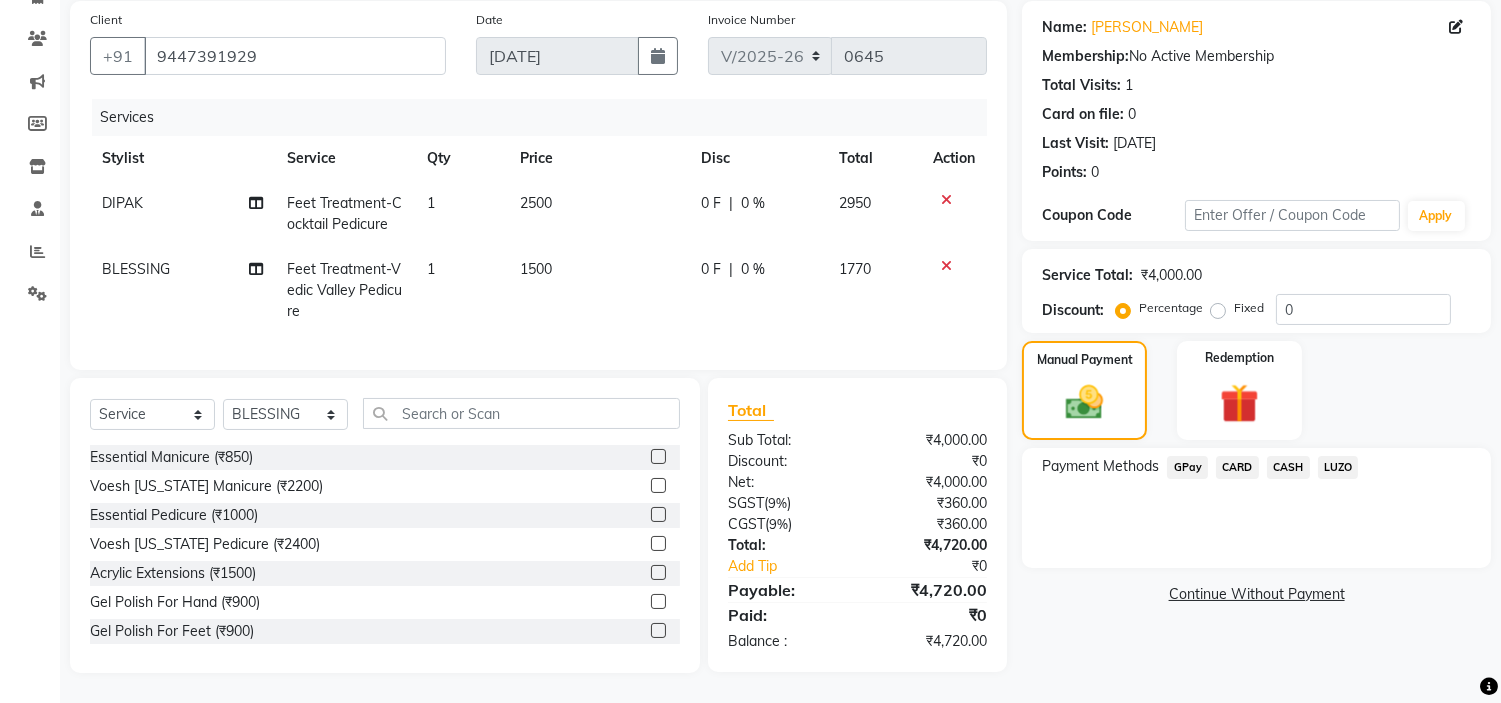 click on "CARD" 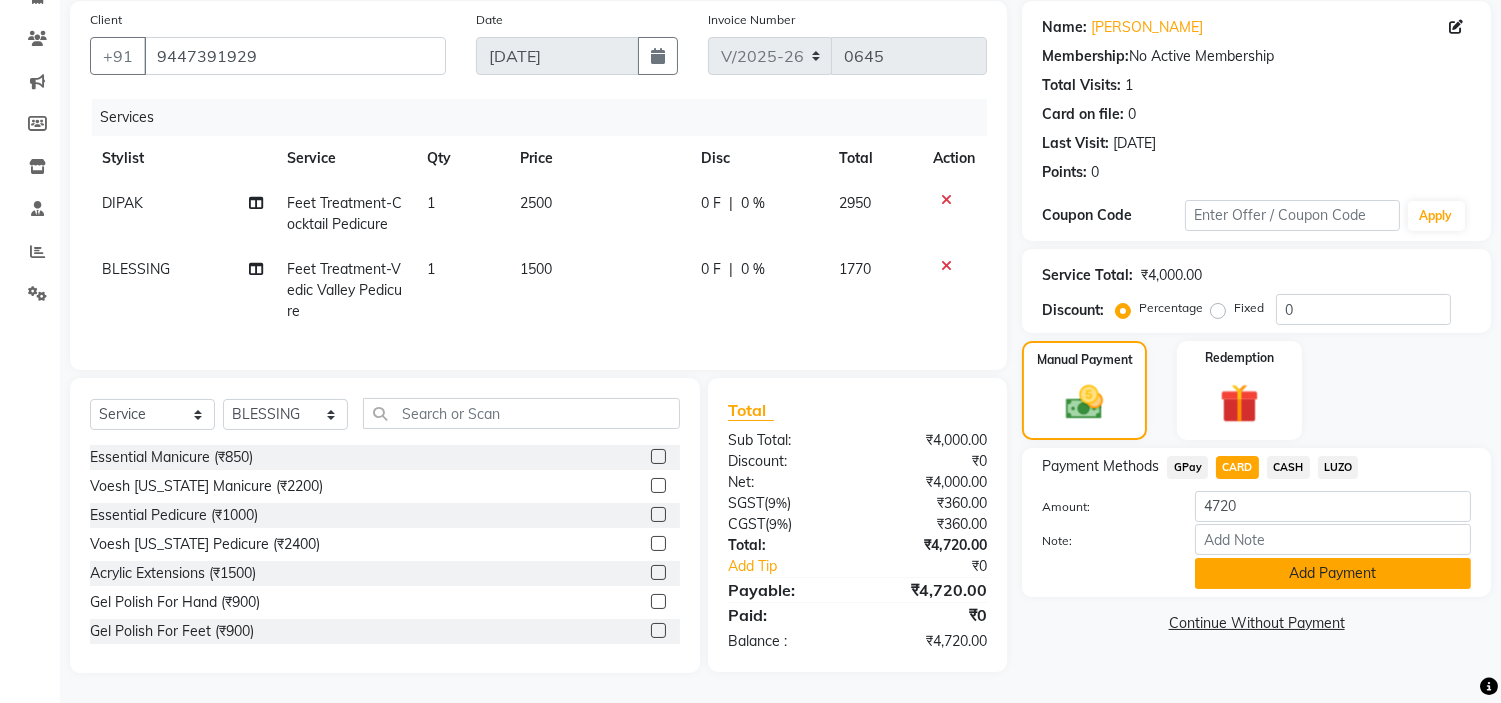click on "Add Payment" 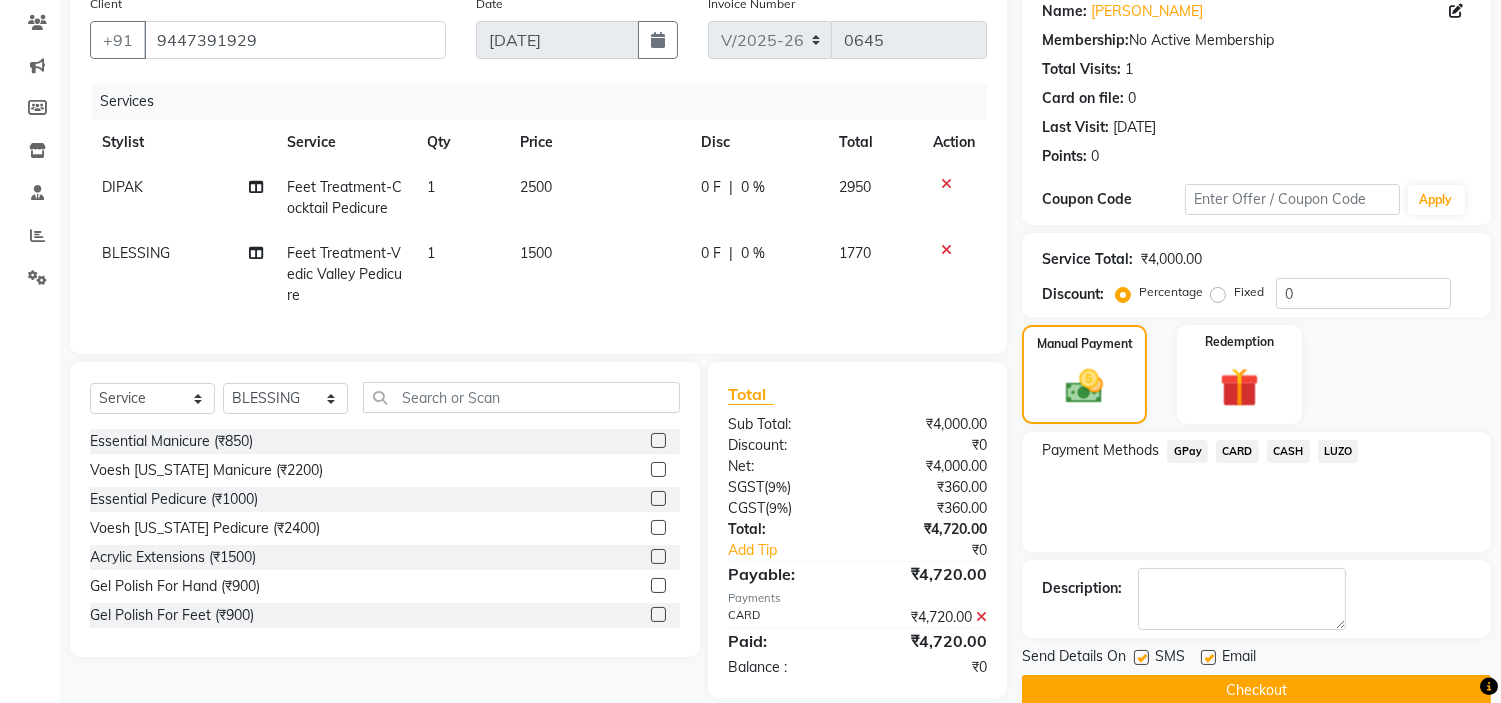scroll, scrollTop: 206, scrollLeft: 0, axis: vertical 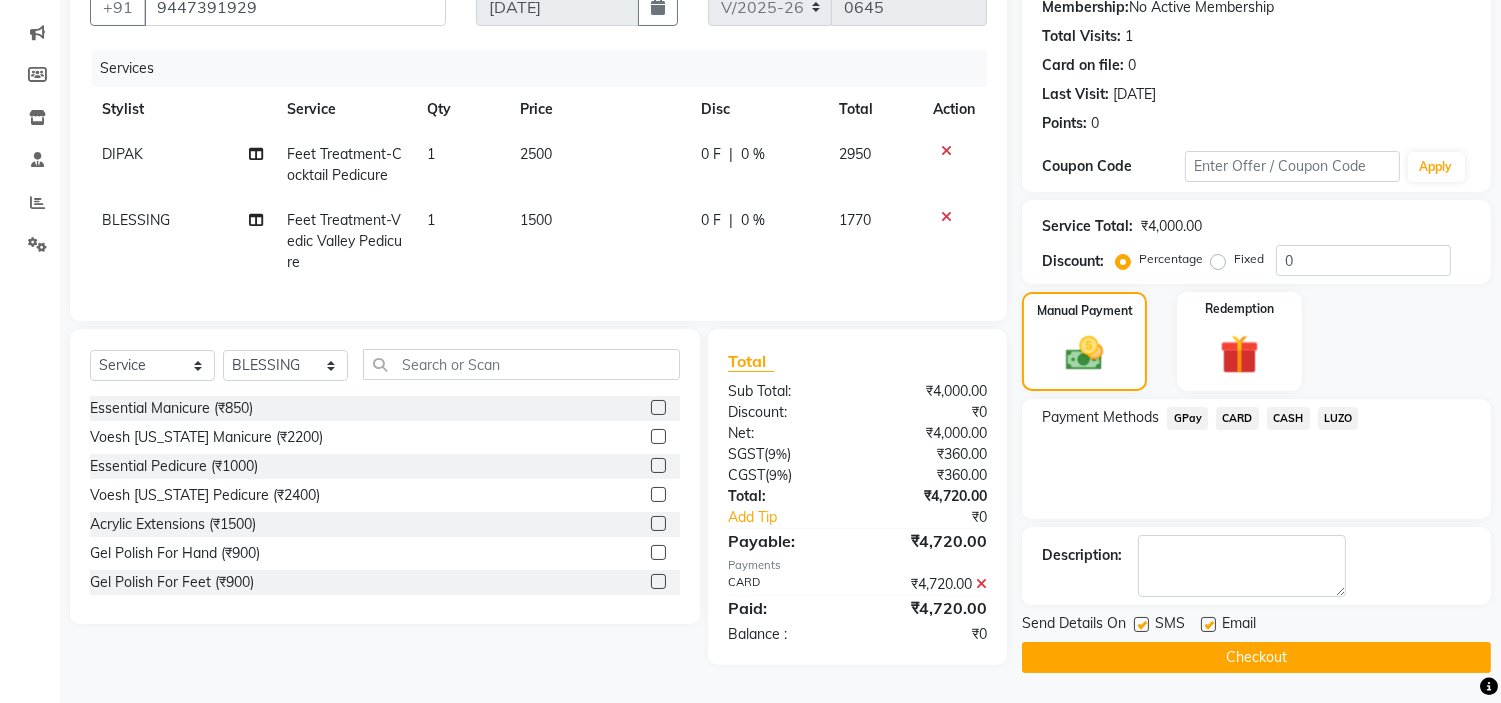click 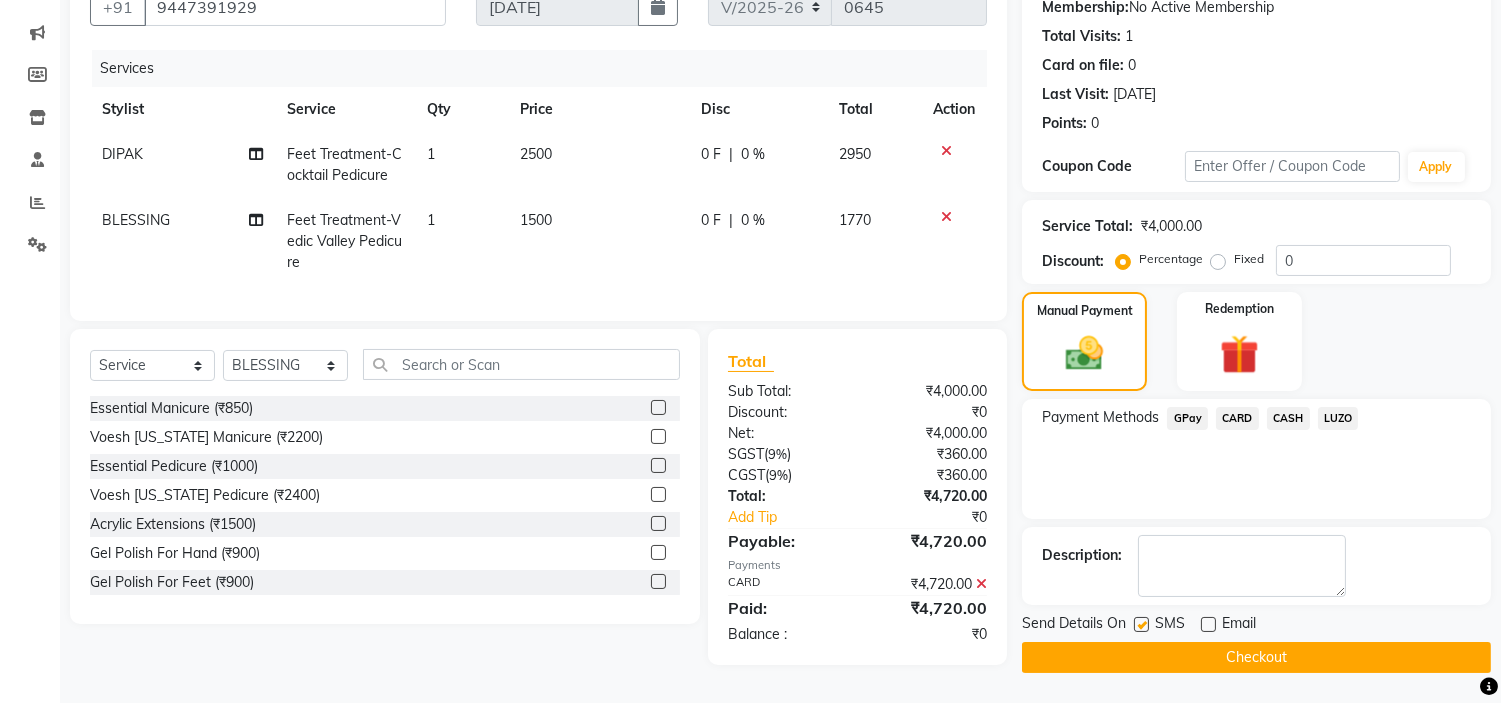 click on "Checkout" 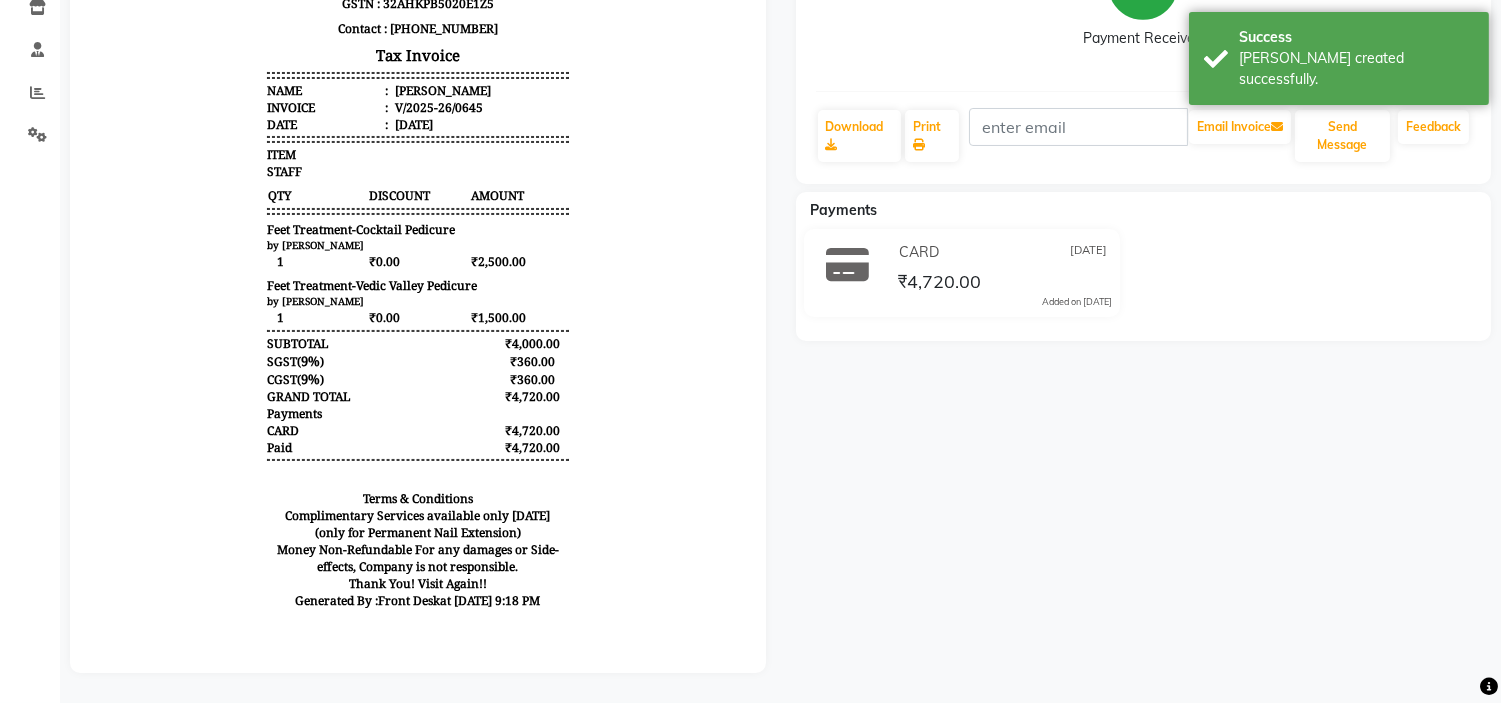 scroll, scrollTop: 0, scrollLeft: 0, axis: both 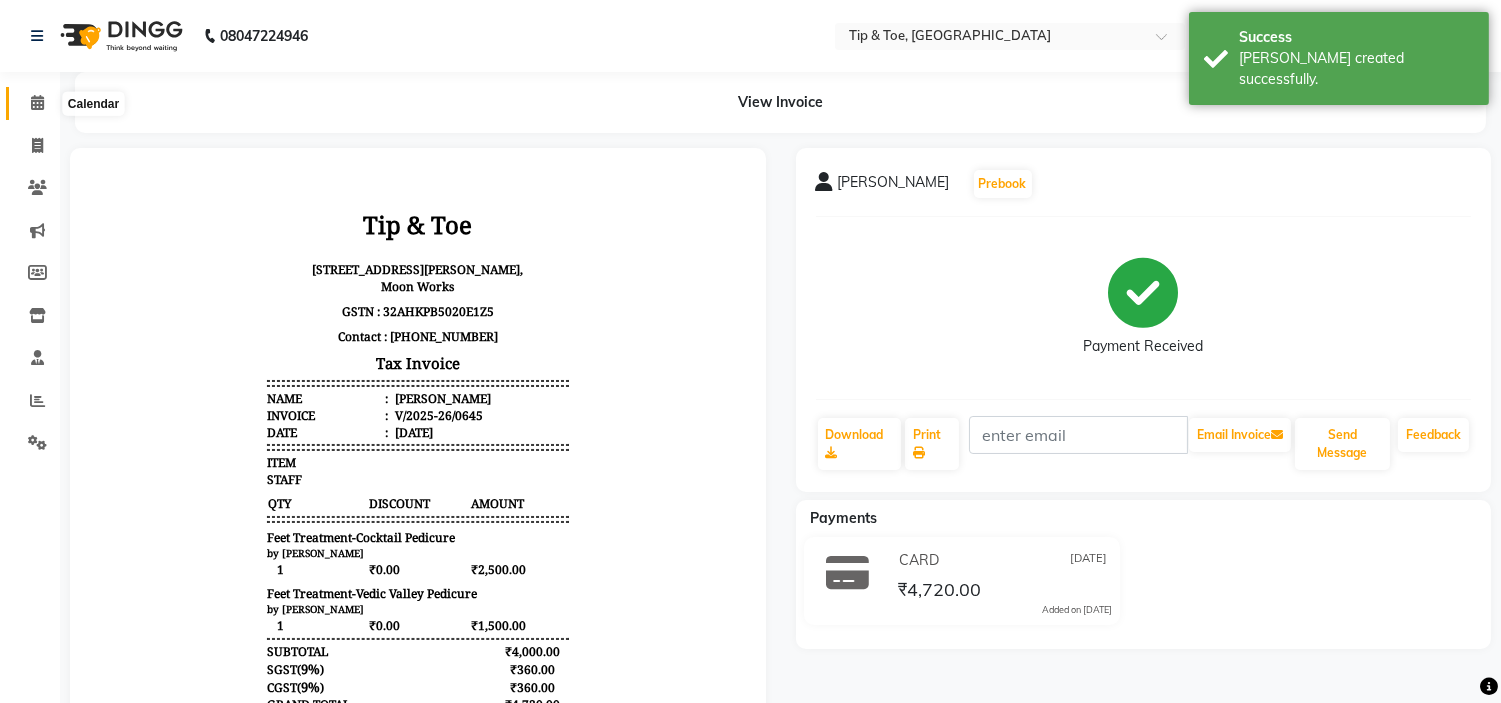 click 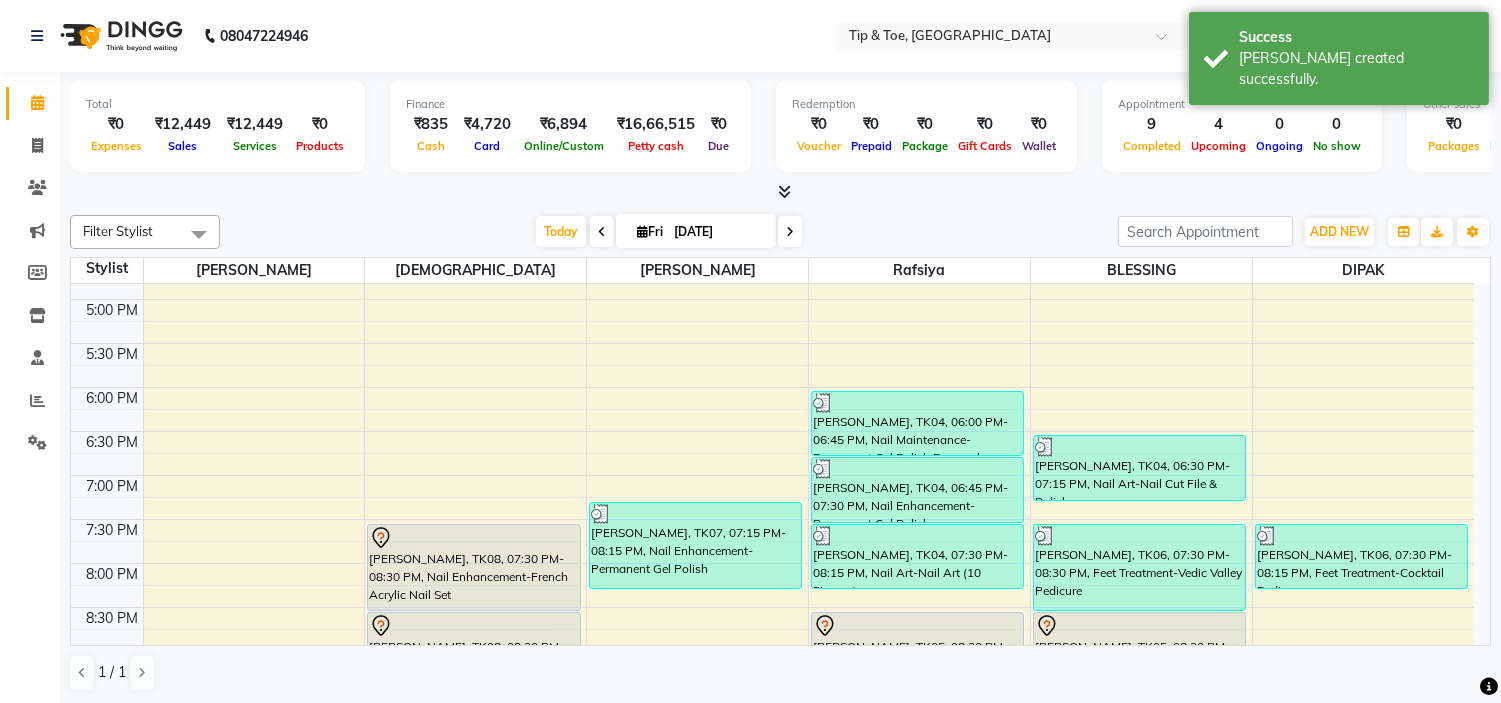 scroll, scrollTop: 777, scrollLeft: 0, axis: vertical 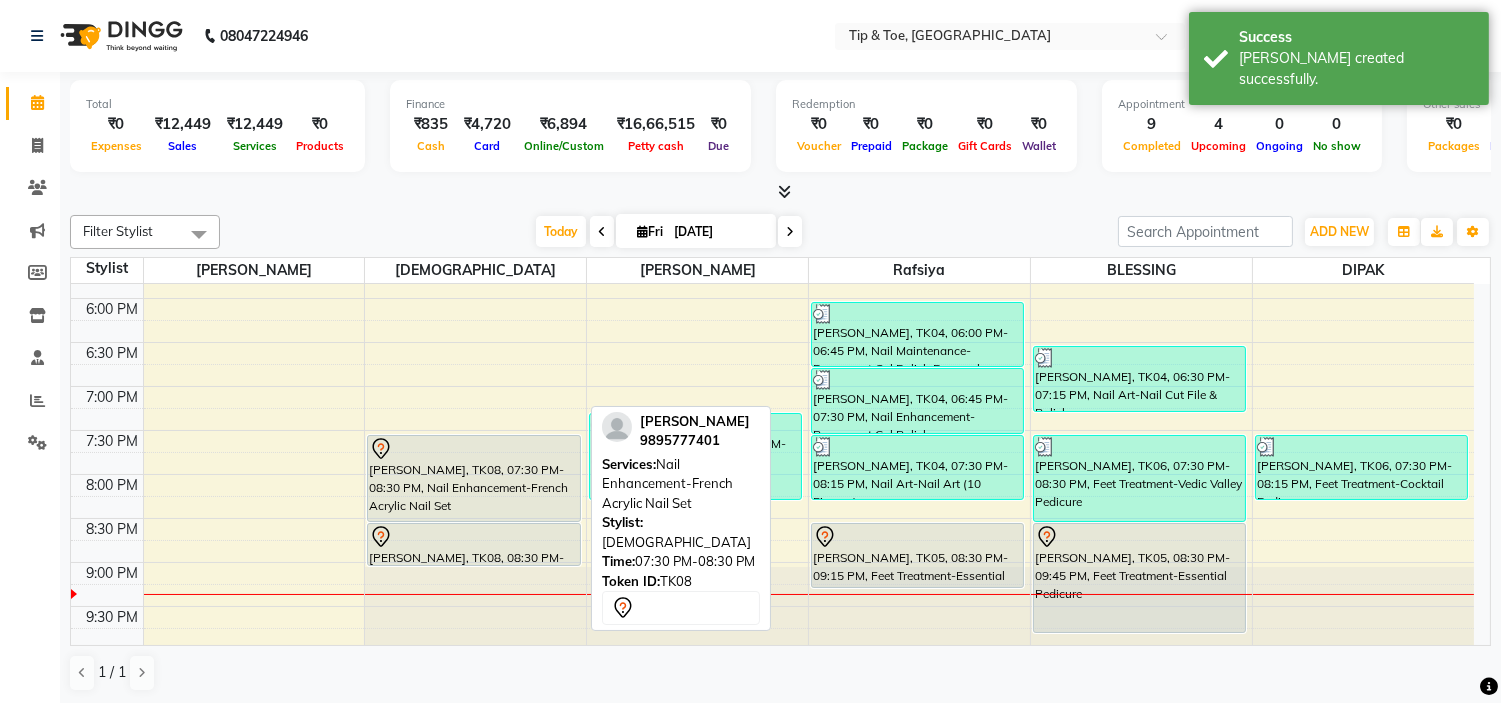 click on "[PERSON_NAME], TK08, 07:30 PM-08:30 PM, Nail Enhancement-French Acrylic Nail Set" at bounding box center (473, 478) 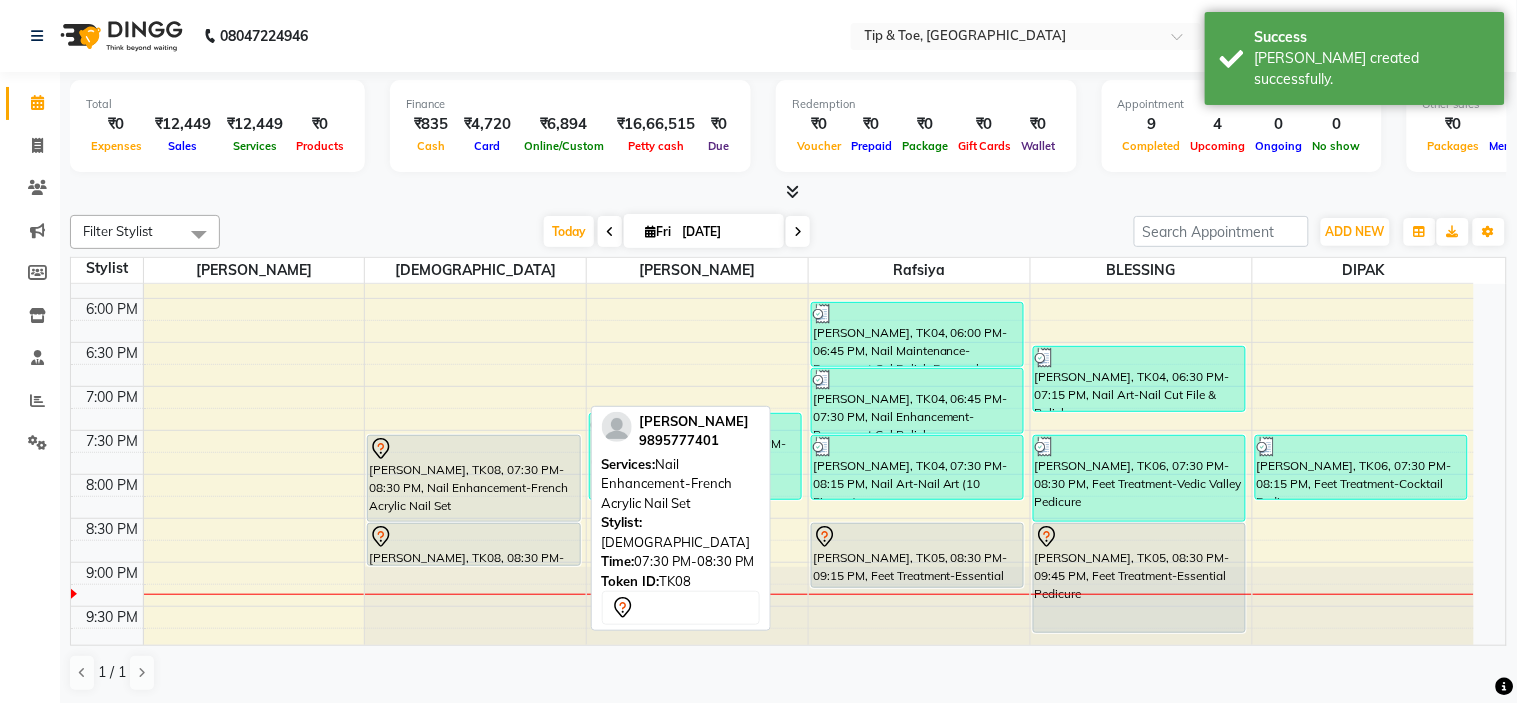 select on "7" 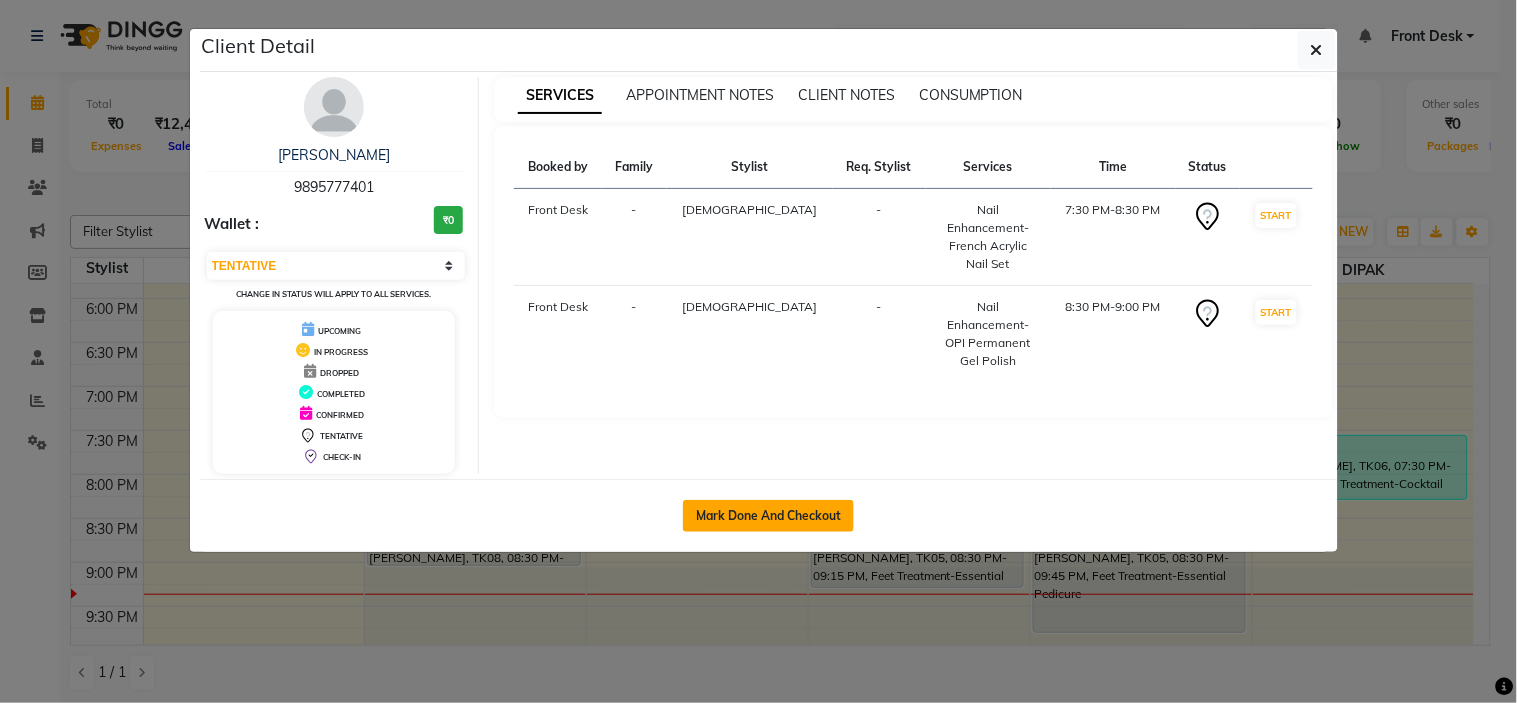 click on "Mark Done And Checkout" 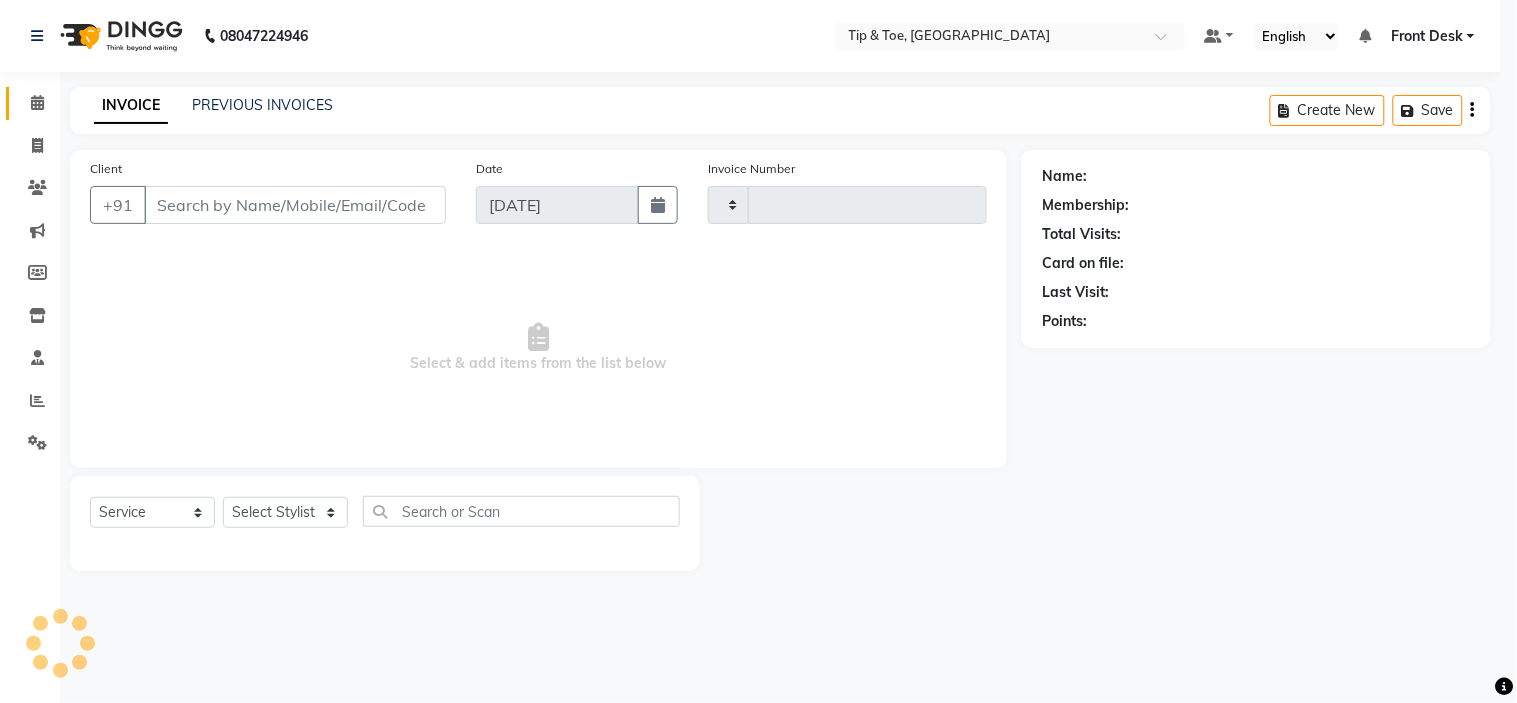 type on "0646" 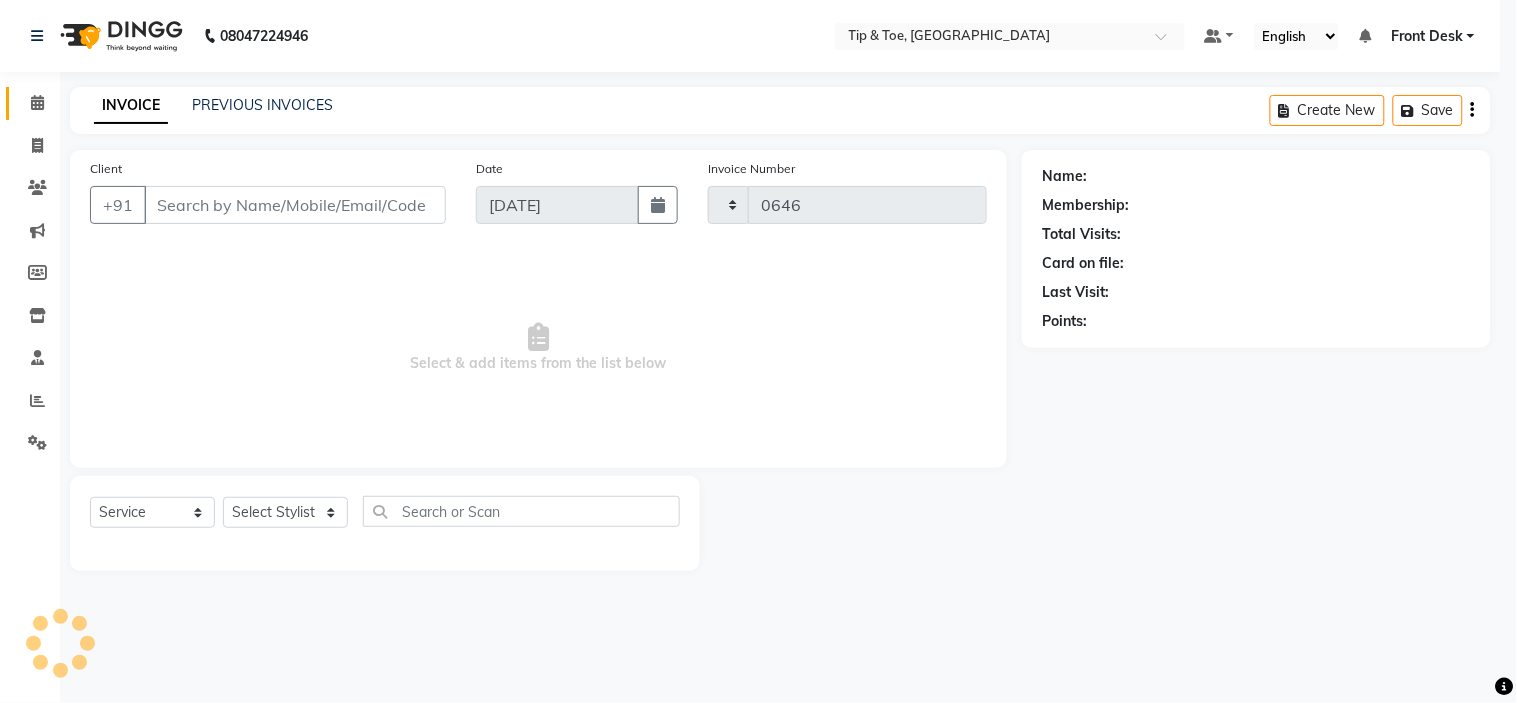 select on "5360" 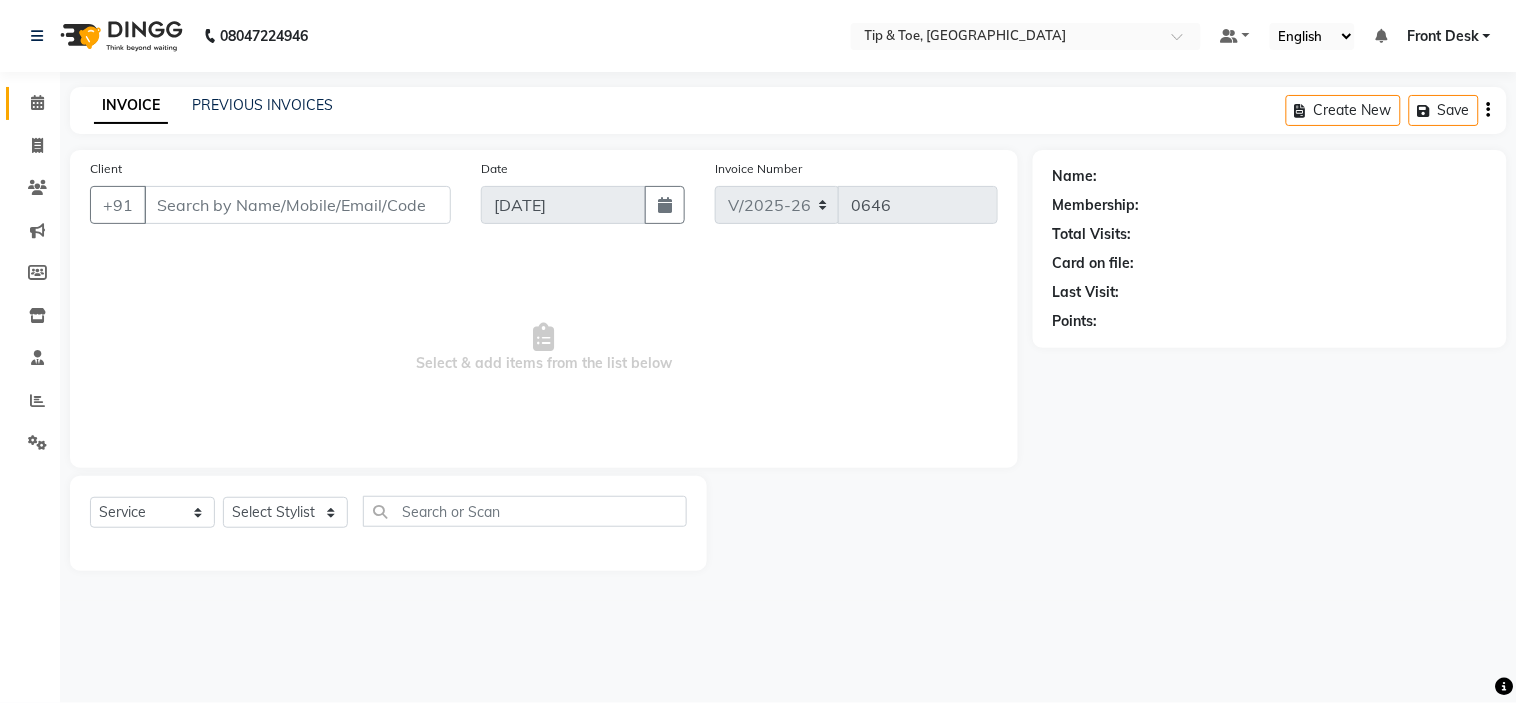 type on "9895777401" 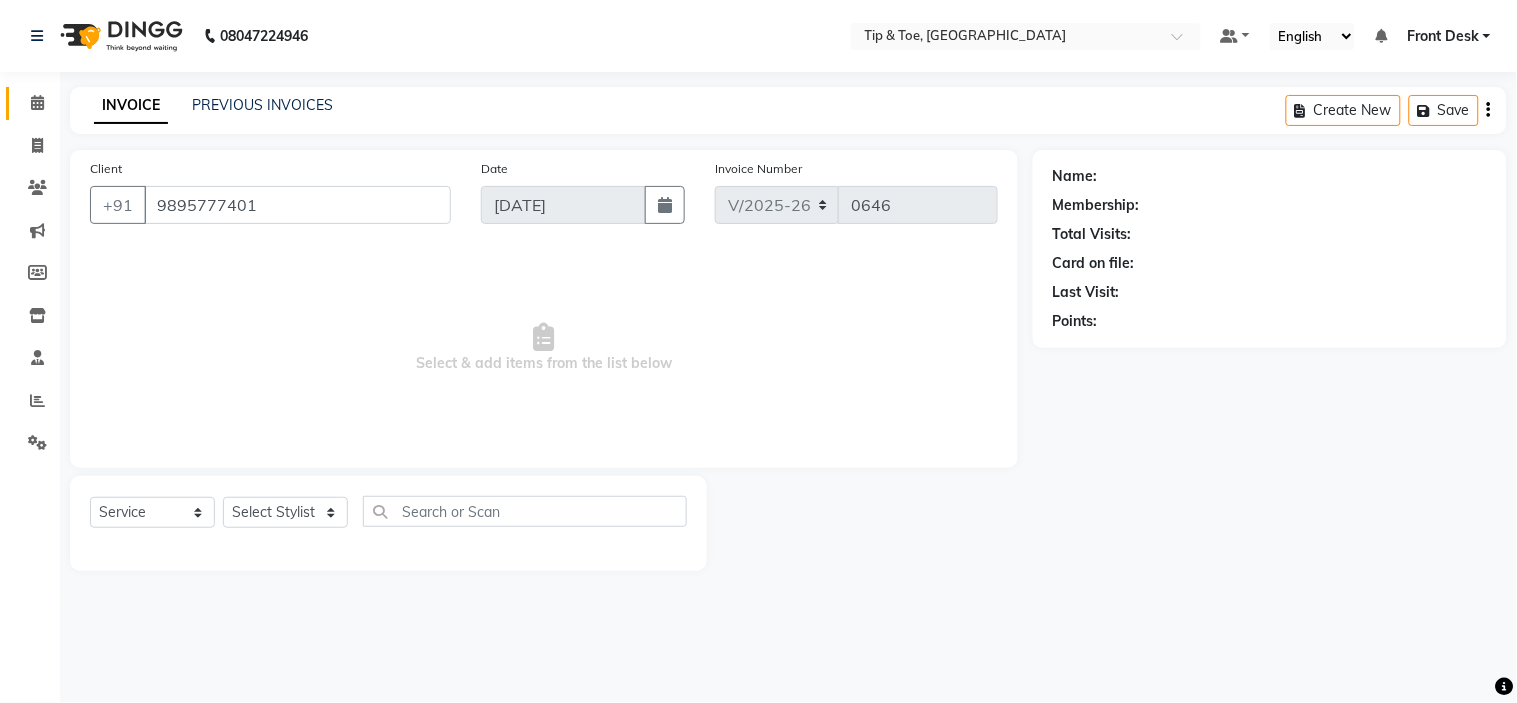select on "37611" 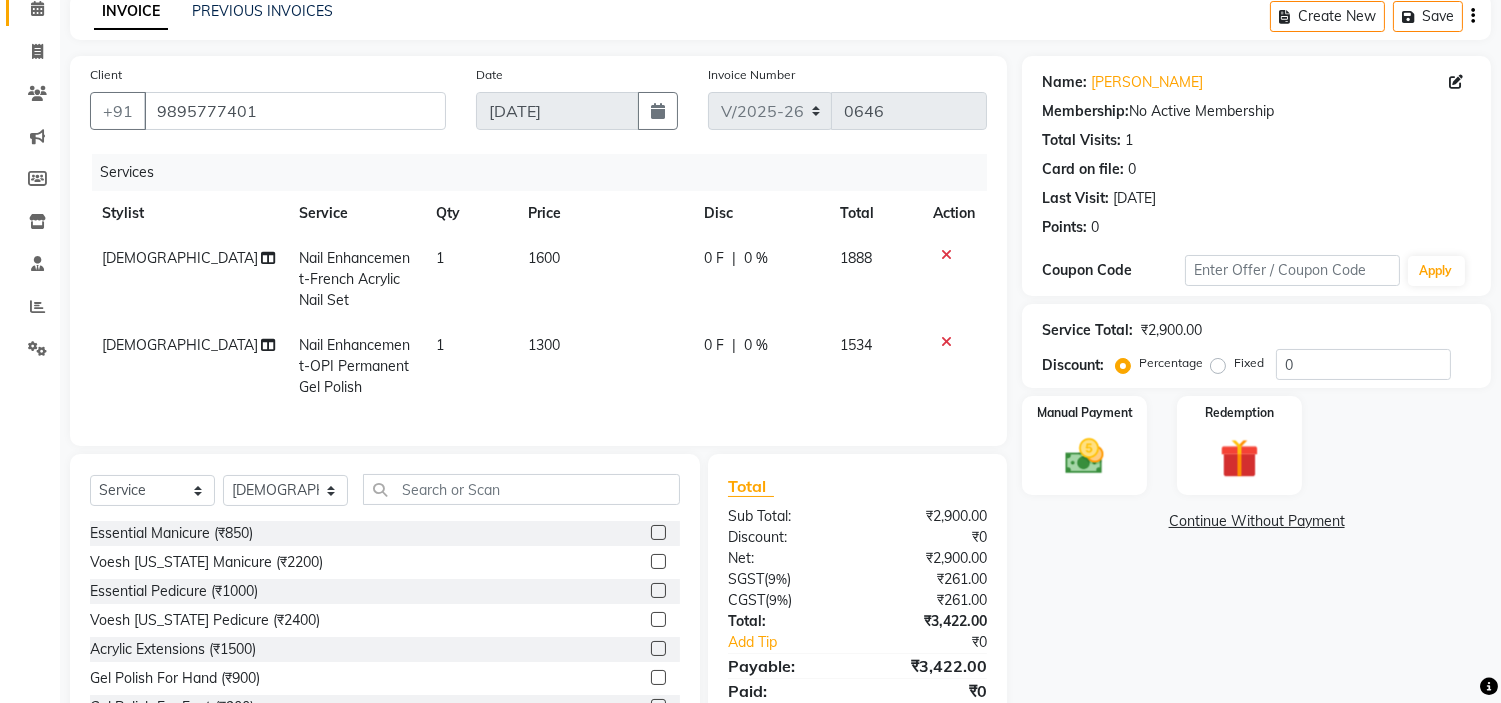 scroll, scrollTop: 186, scrollLeft: 0, axis: vertical 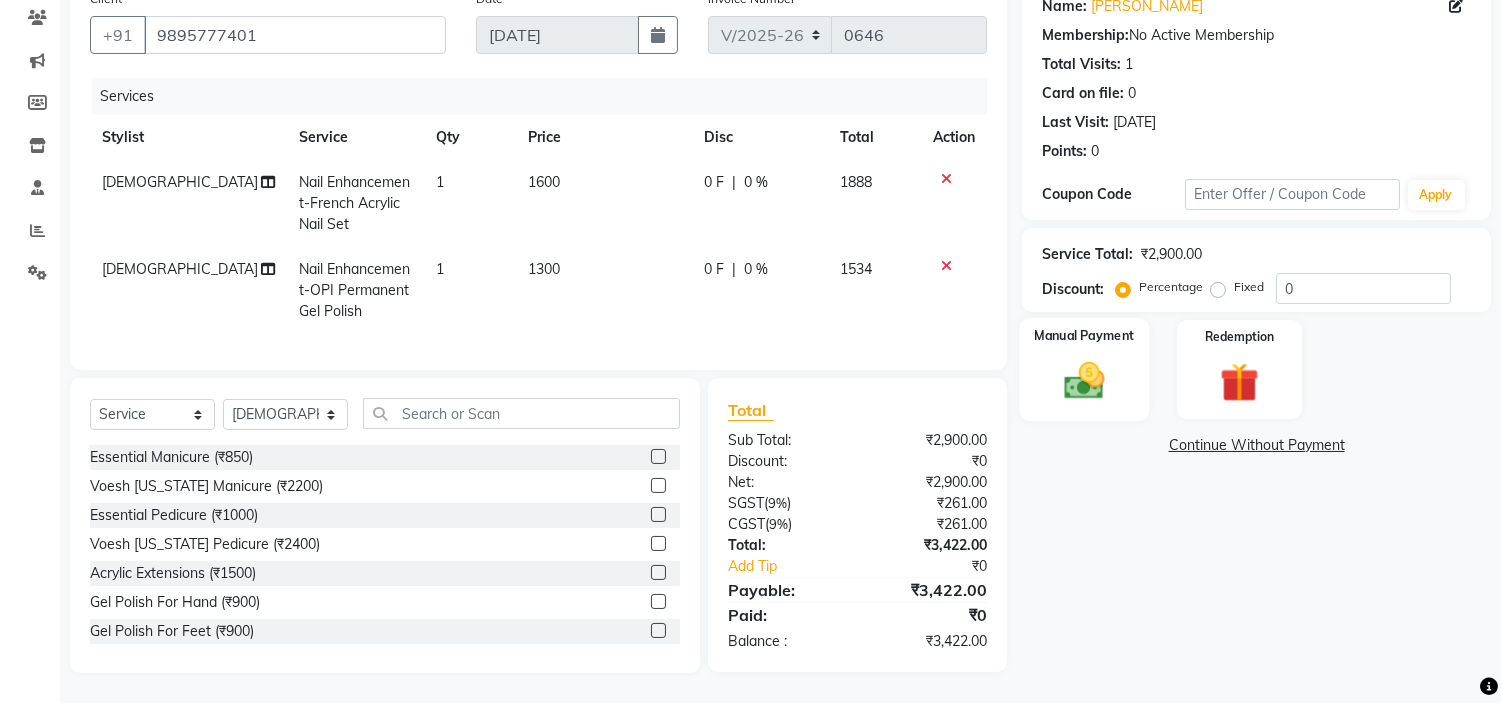 click 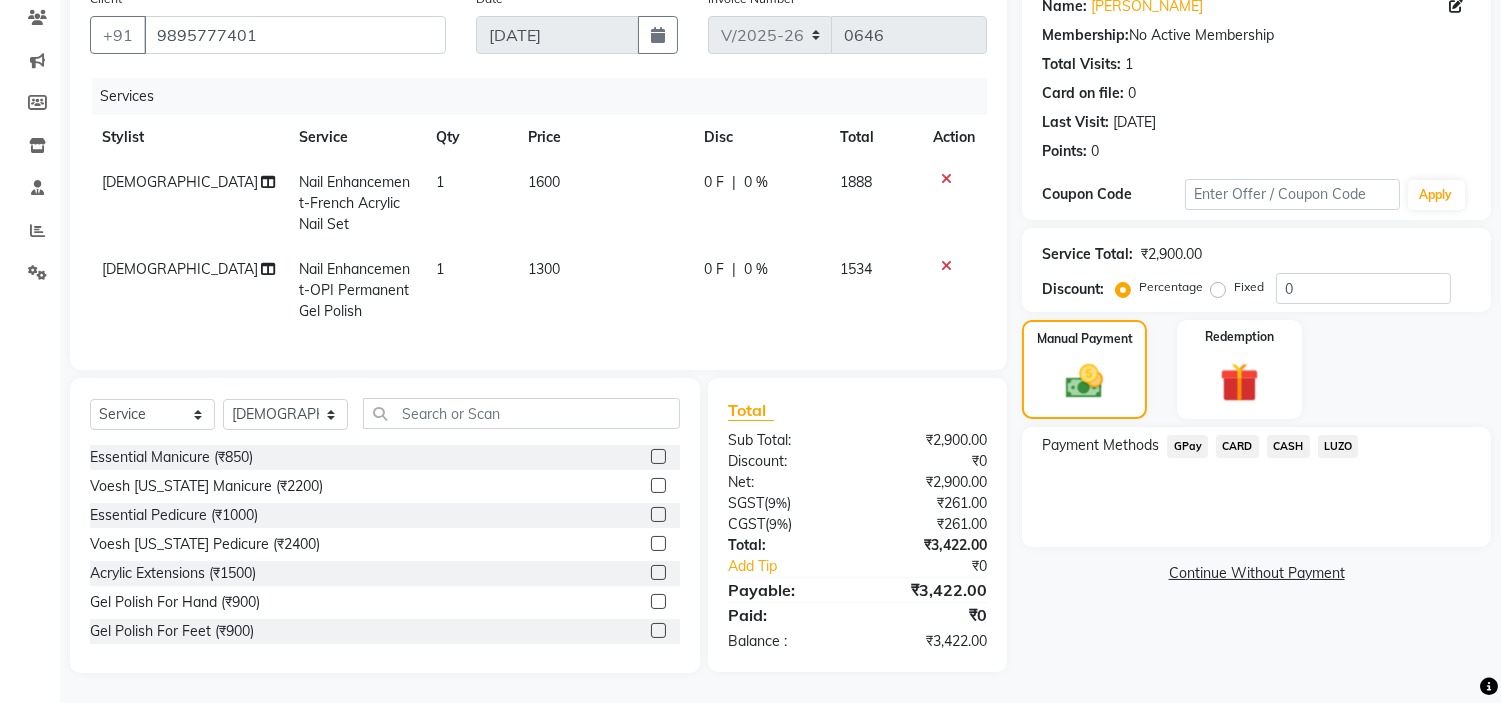 click on "CASH" 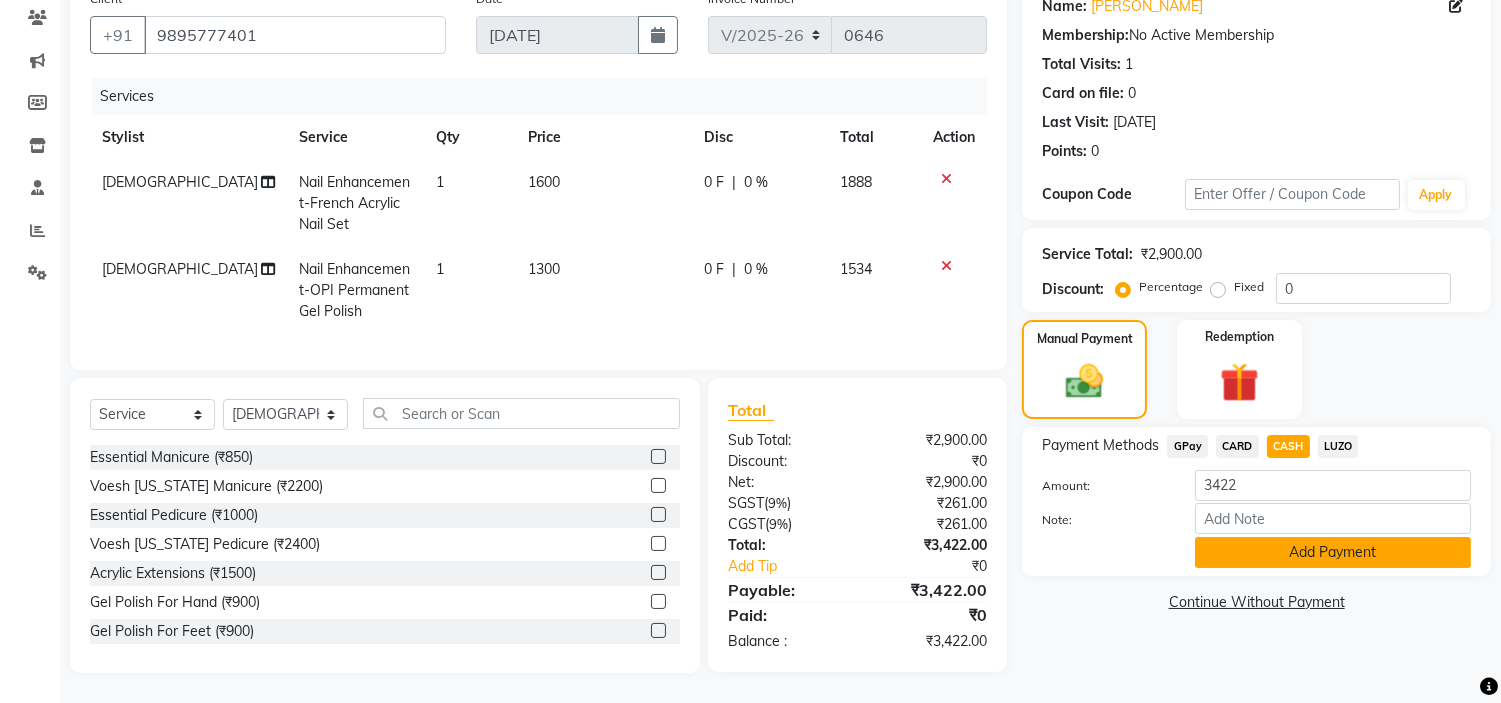 click on "Add Payment" 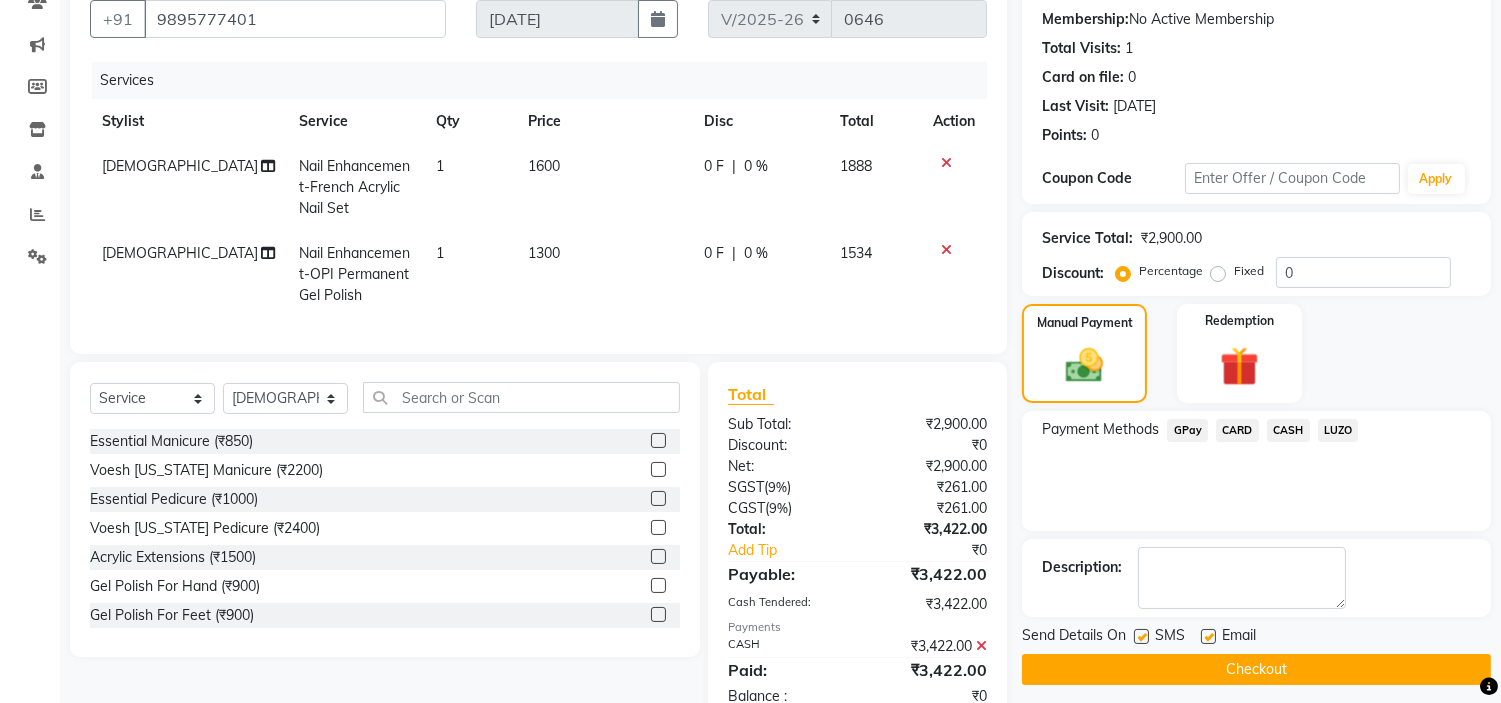 click 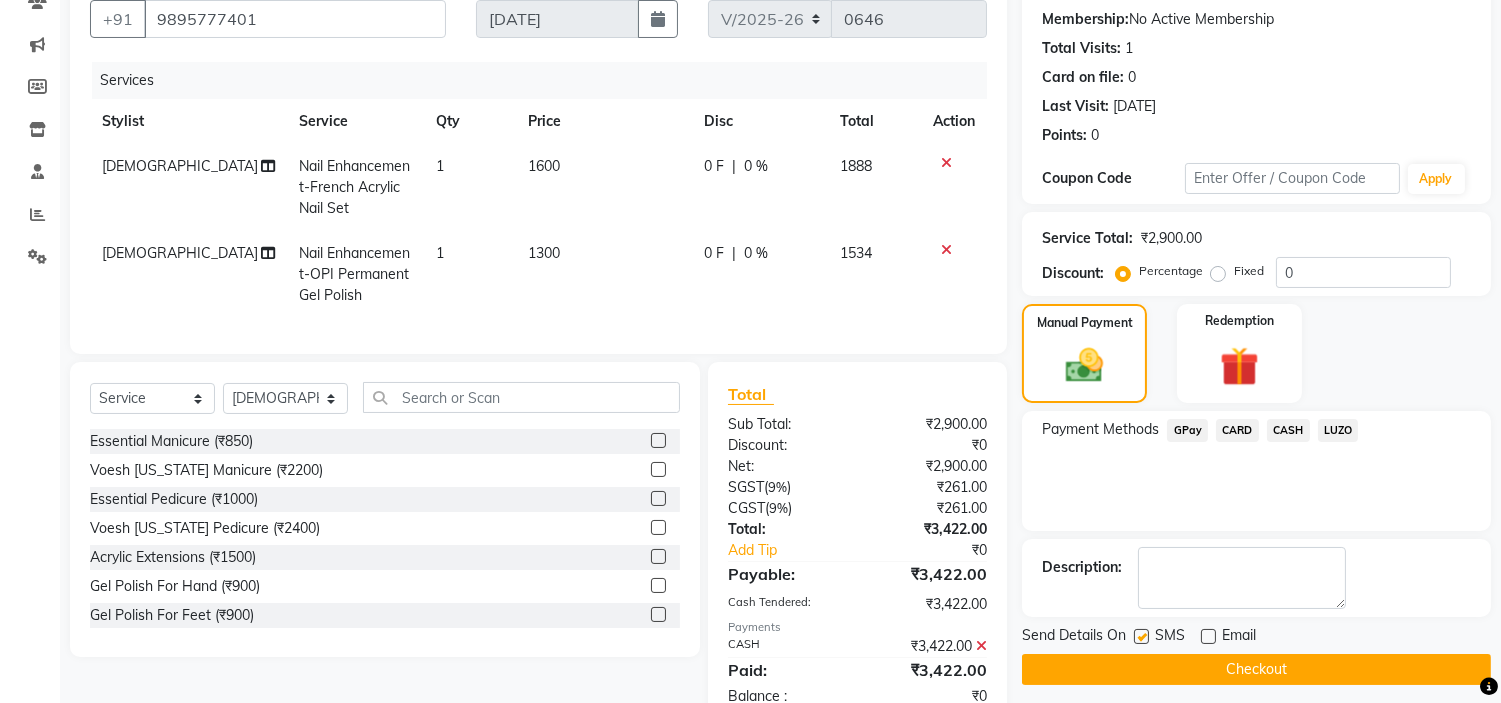 click on "Checkout" 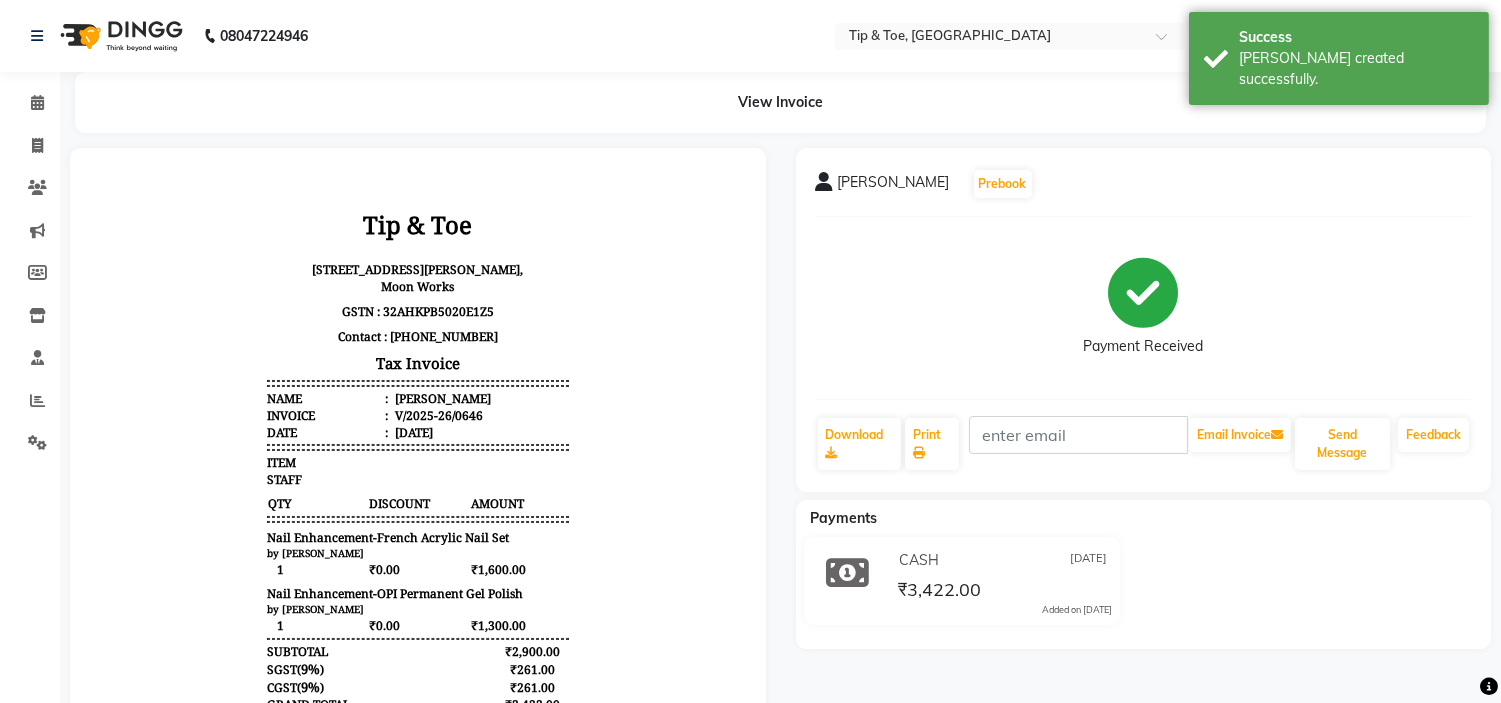 scroll, scrollTop: 0, scrollLeft: 0, axis: both 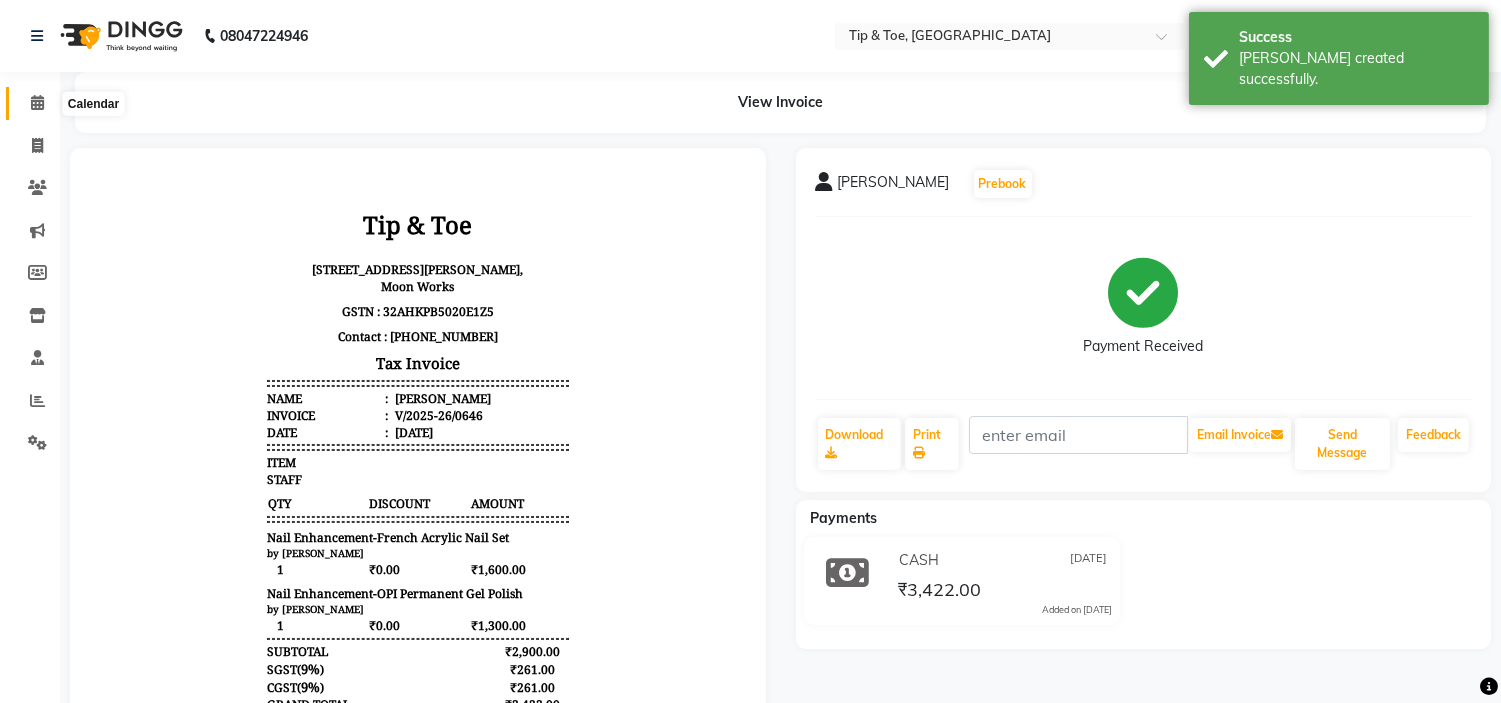 click 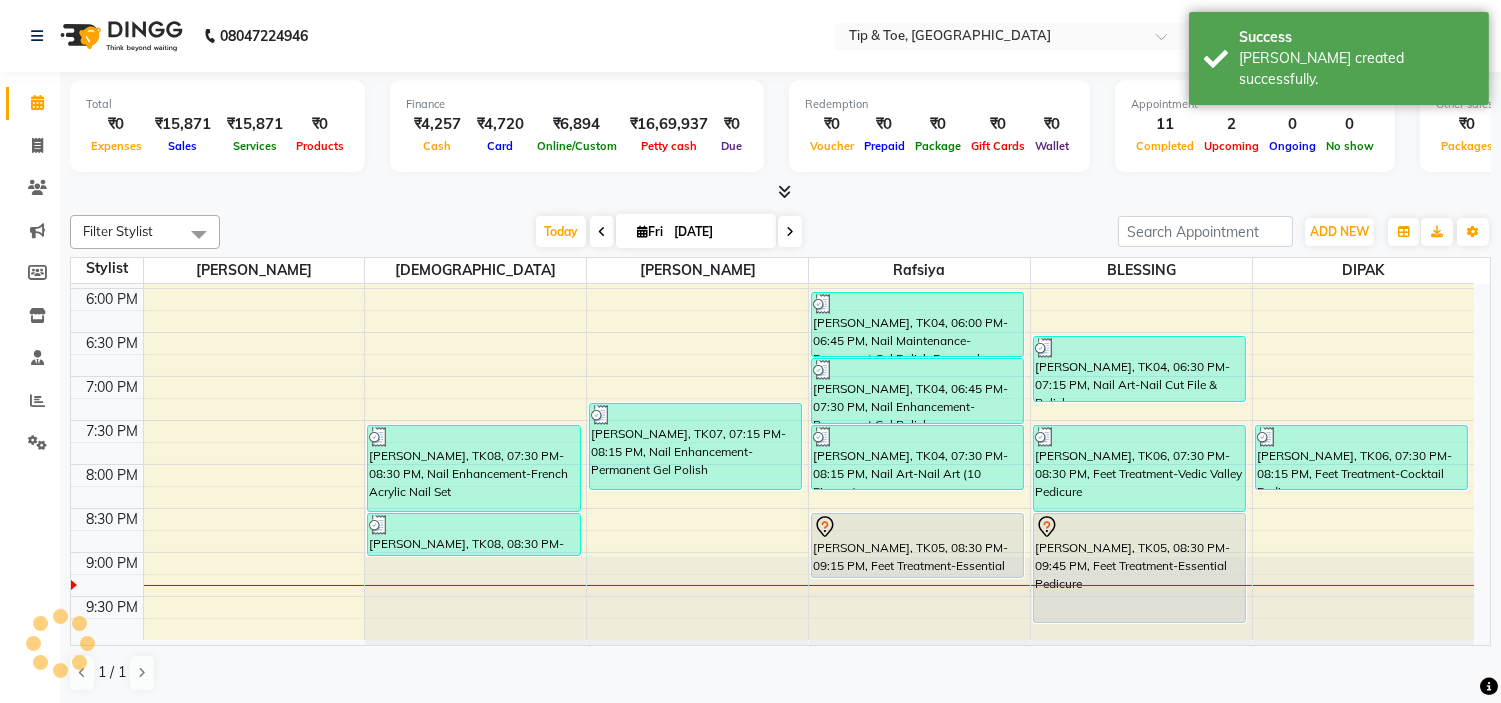 scroll, scrollTop: 787, scrollLeft: 0, axis: vertical 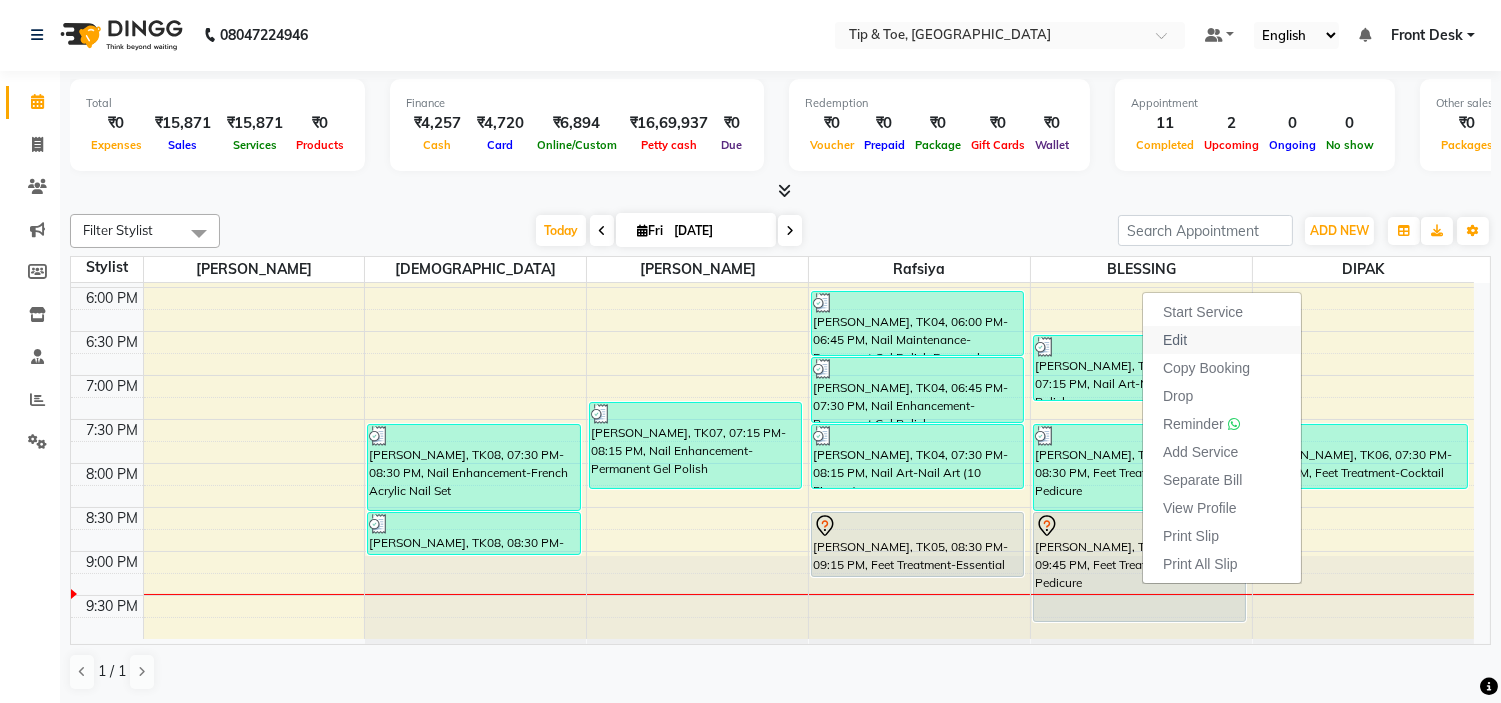 click on "Edit" at bounding box center [1175, 340] 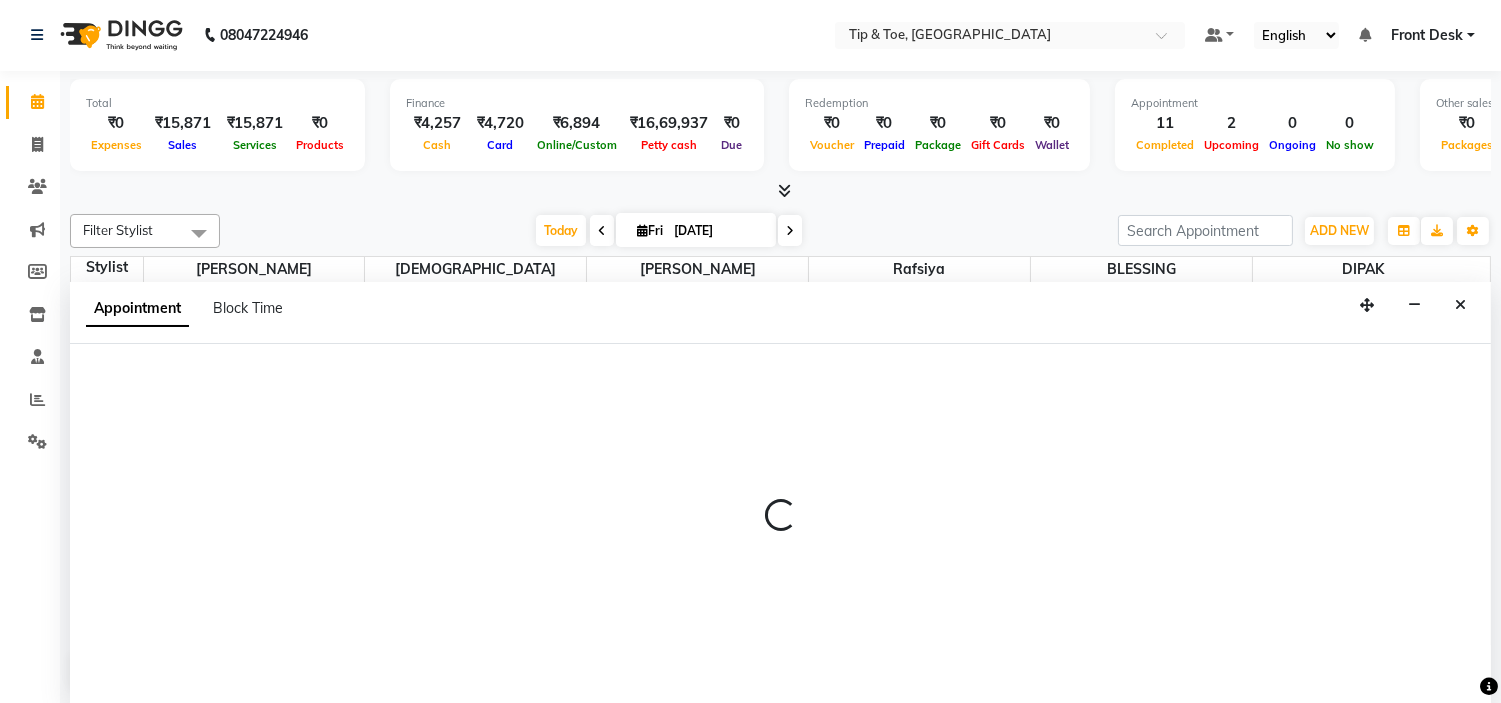select on "1230" 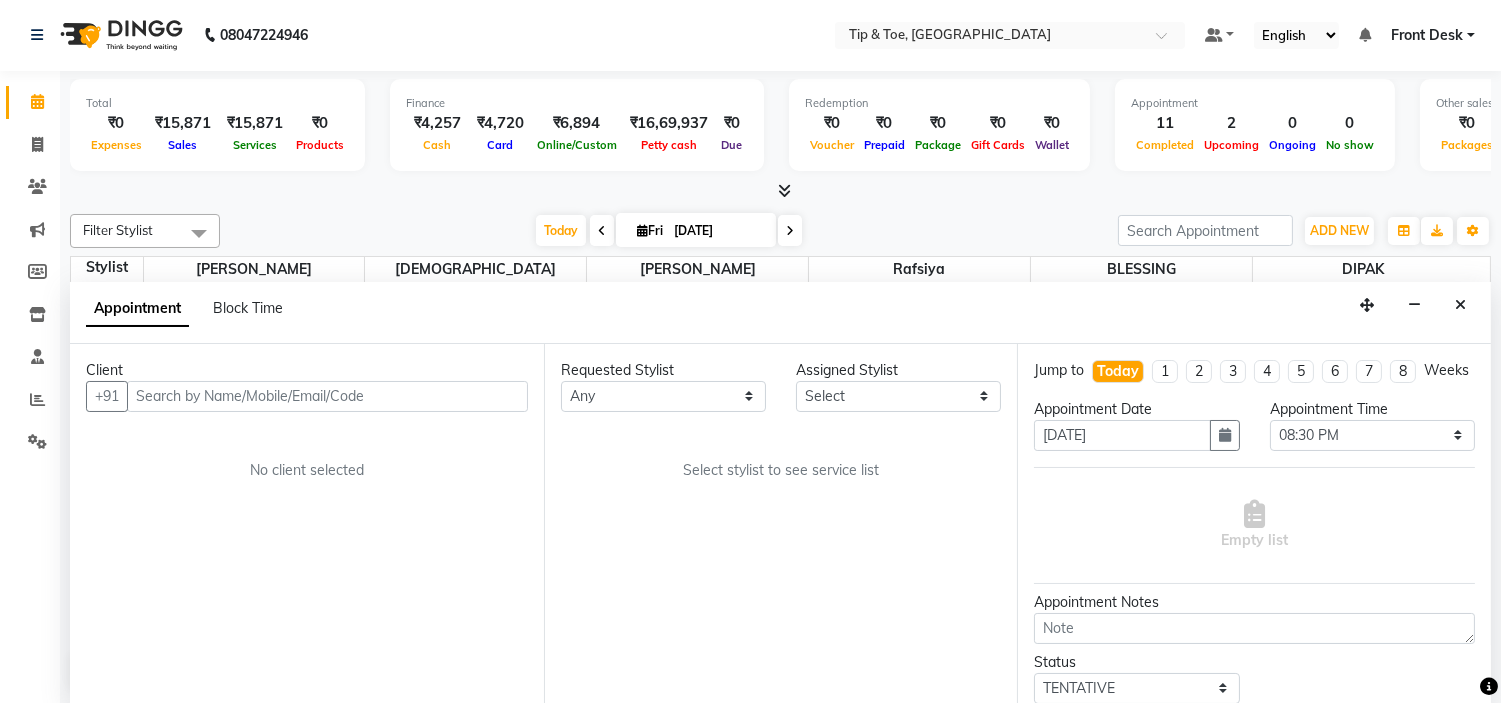 scroll, scrollTop: 0, scrollLeft: 0, axis: both 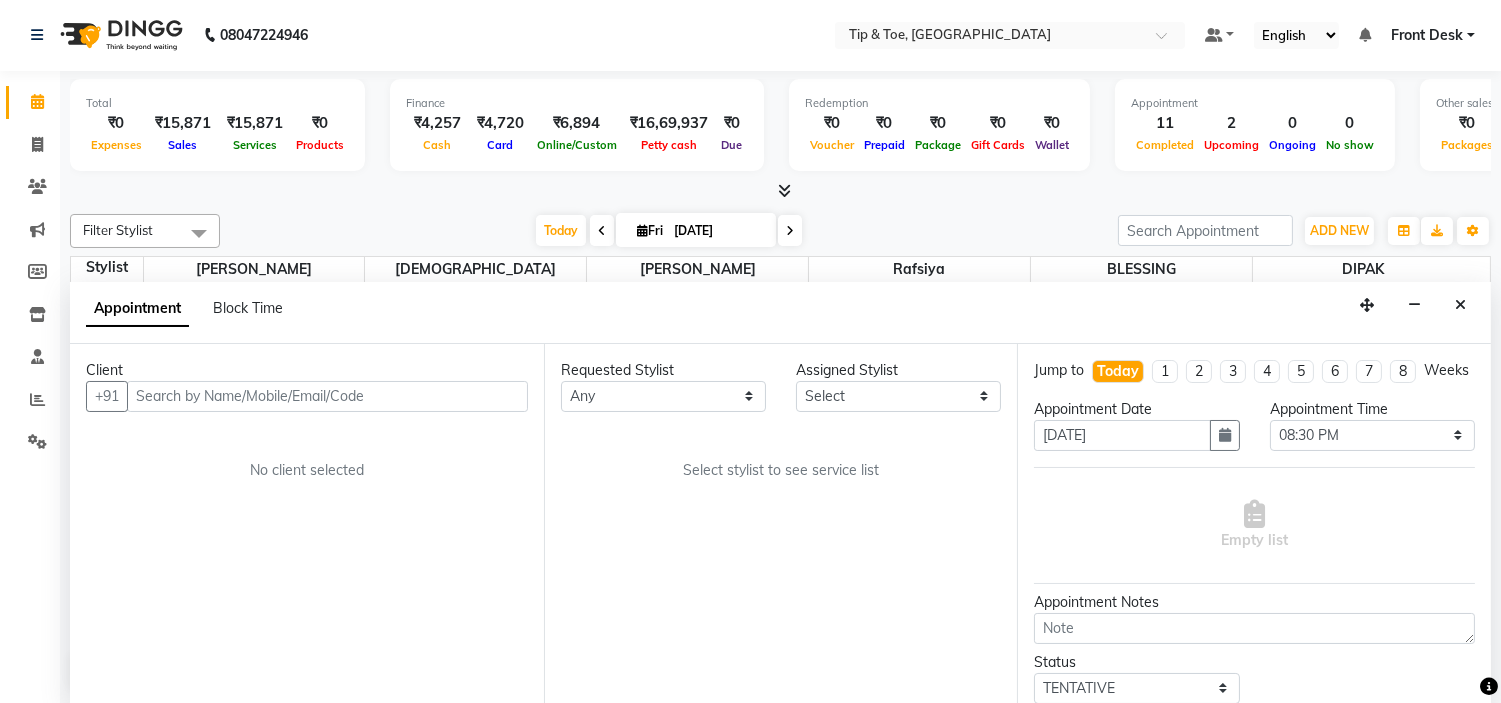 select on "50942" 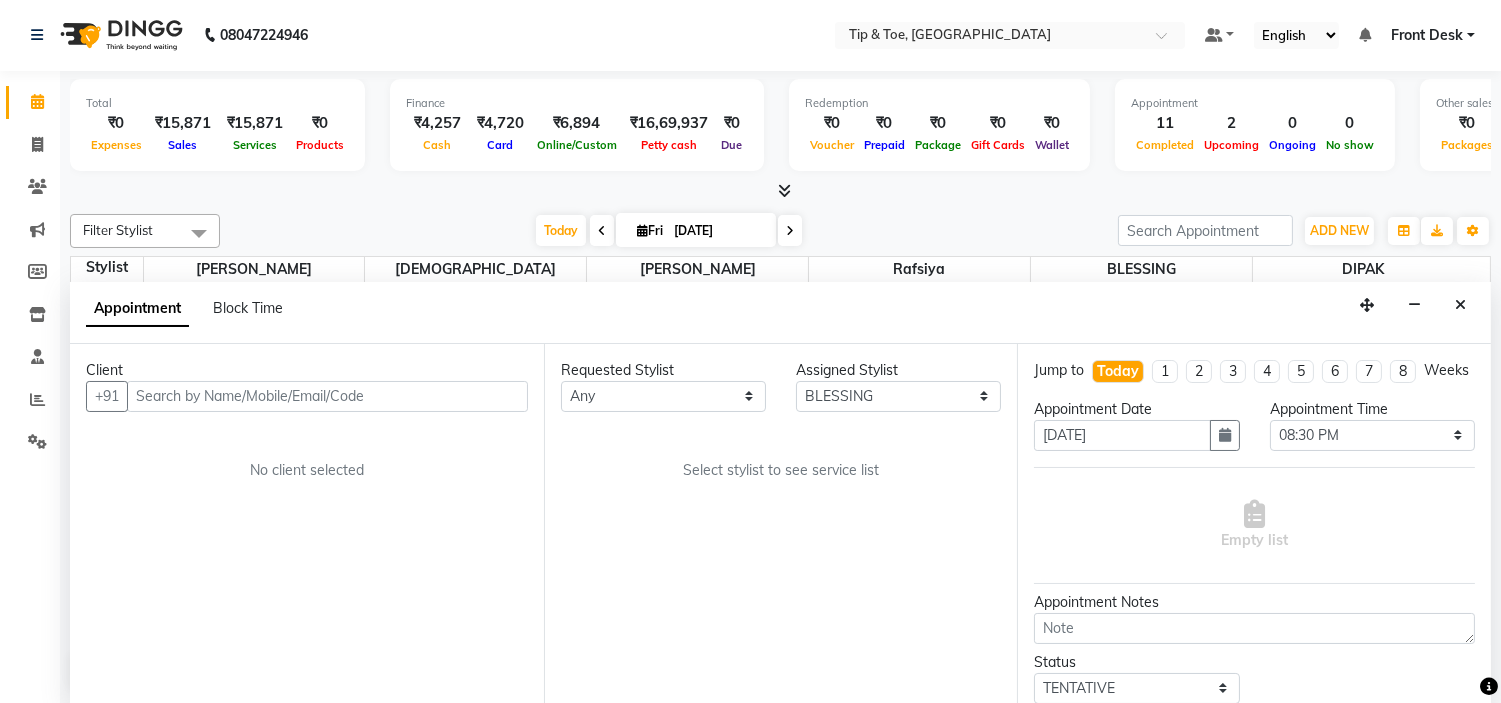 select on "2436" 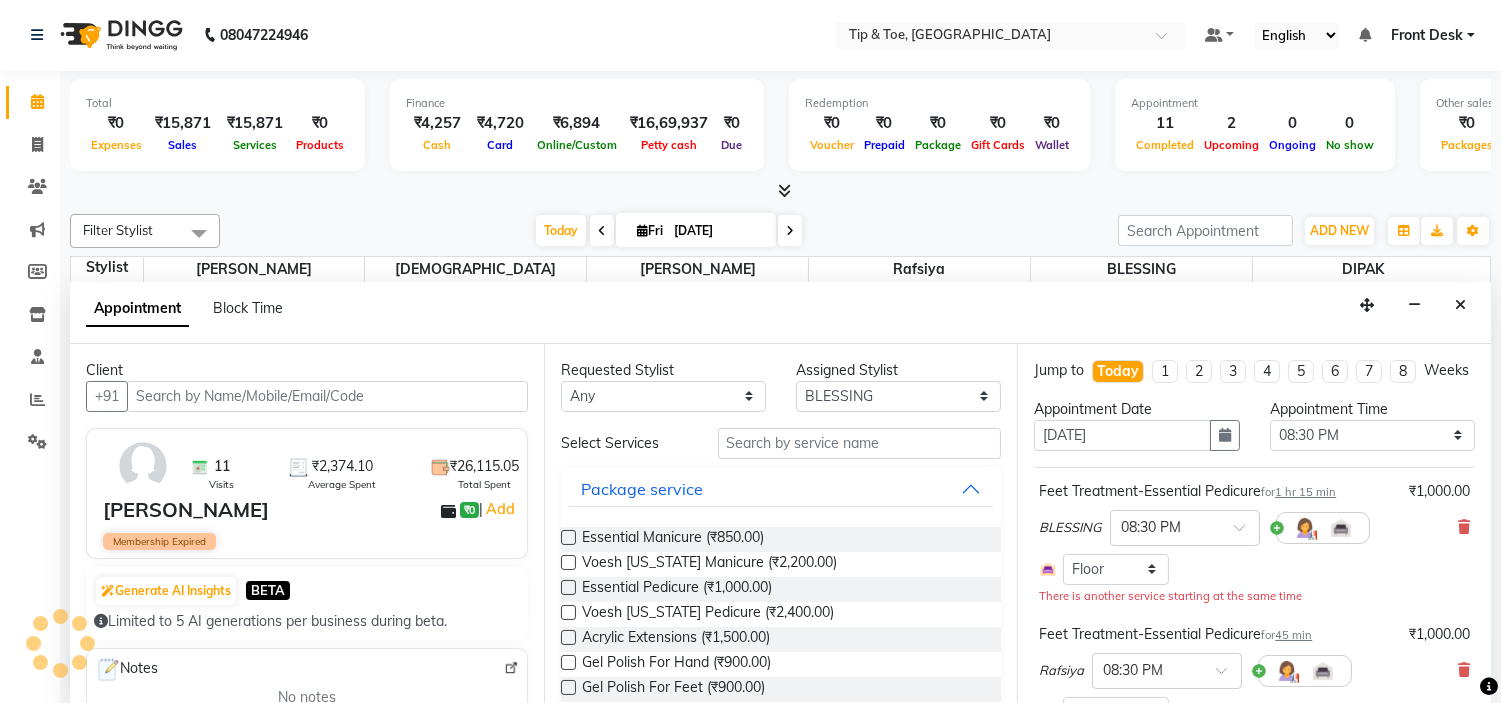 scroll, scrollTop: 787, scrollLeft: 0, axis: vertical 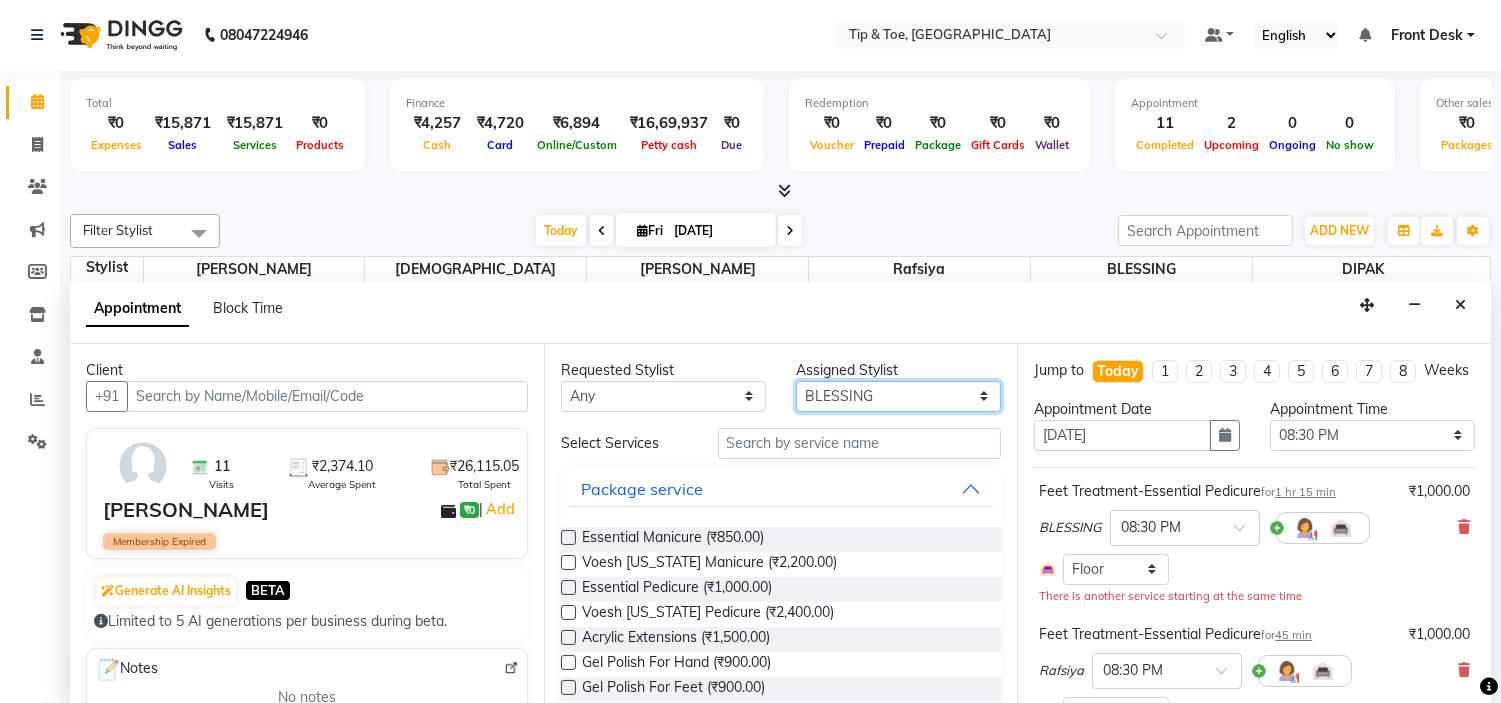 click on "Select [PERSON_NAME] [PERSON_NAME] Rafsiya [PERSON_NAME]" at bounding box center [898, 396] 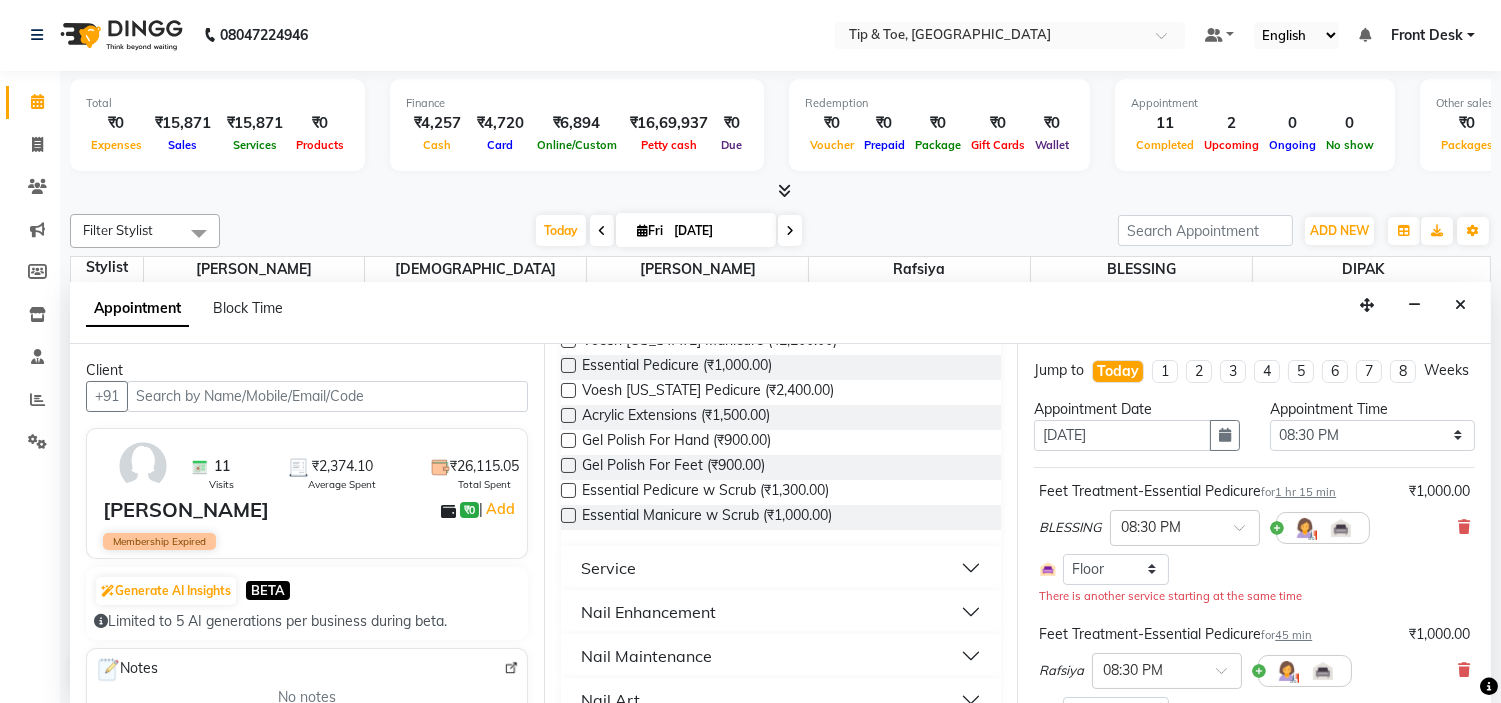 scroll, scrollTop: 333, scrollLeft: 0, axis: vertical 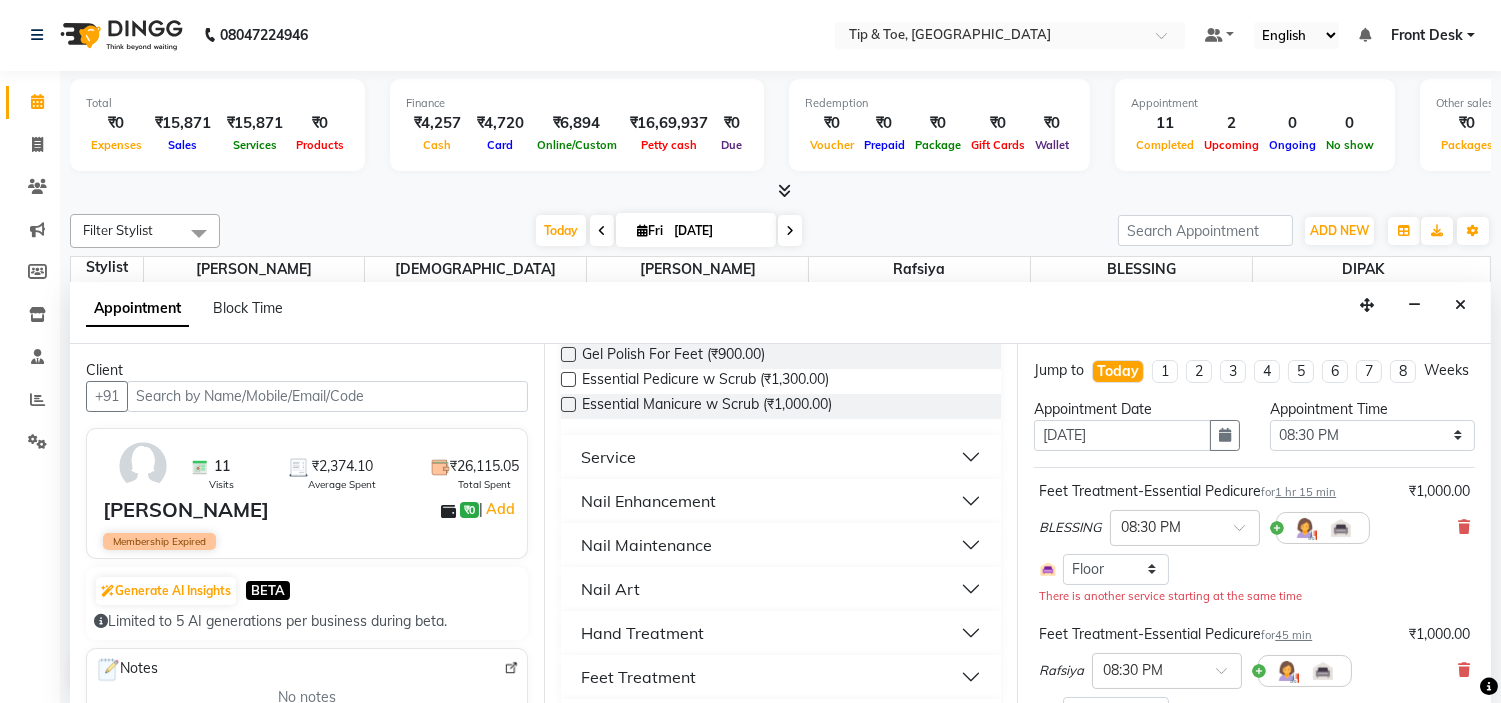 click on "Nail Enhancement" at bounding box center [781, 501] 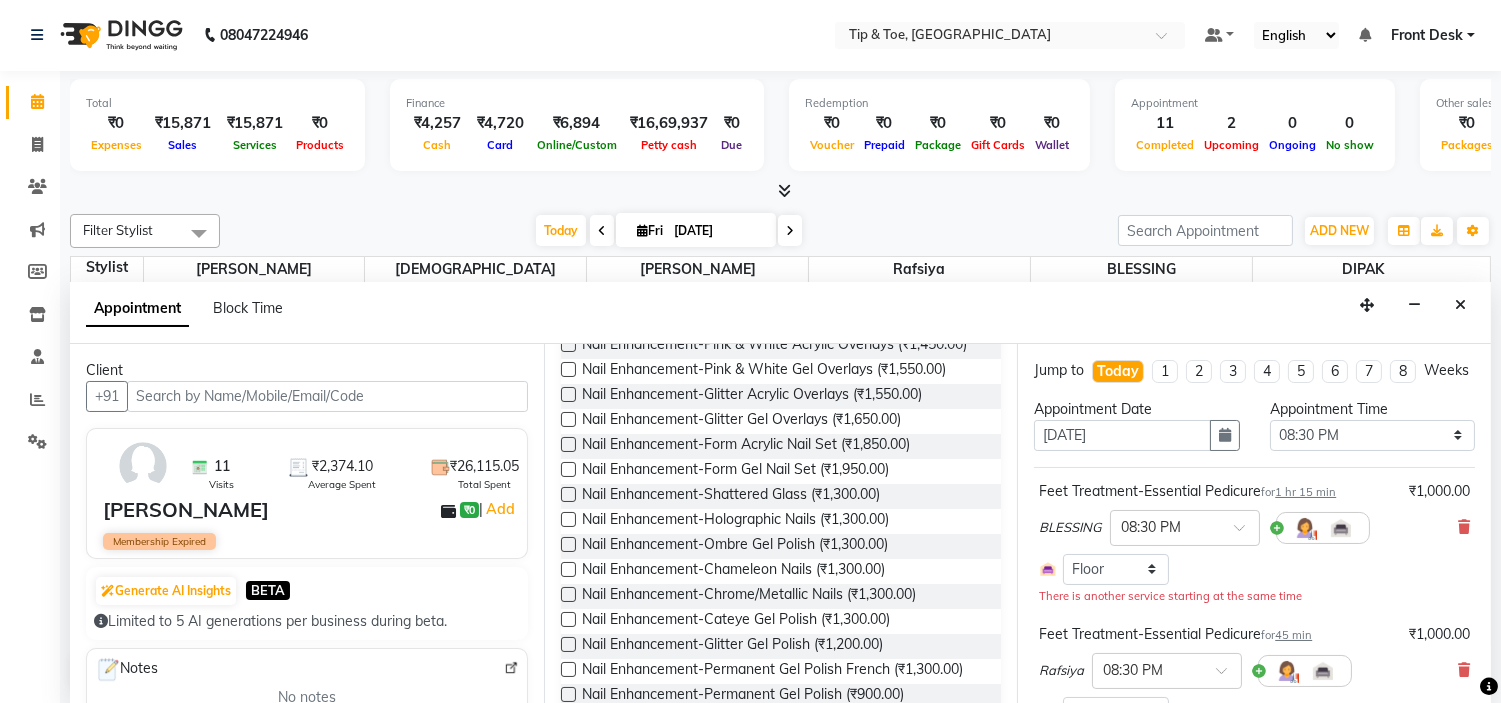 scroll, scrollTop: 1000, scrollLeft: 0, axis: vertical 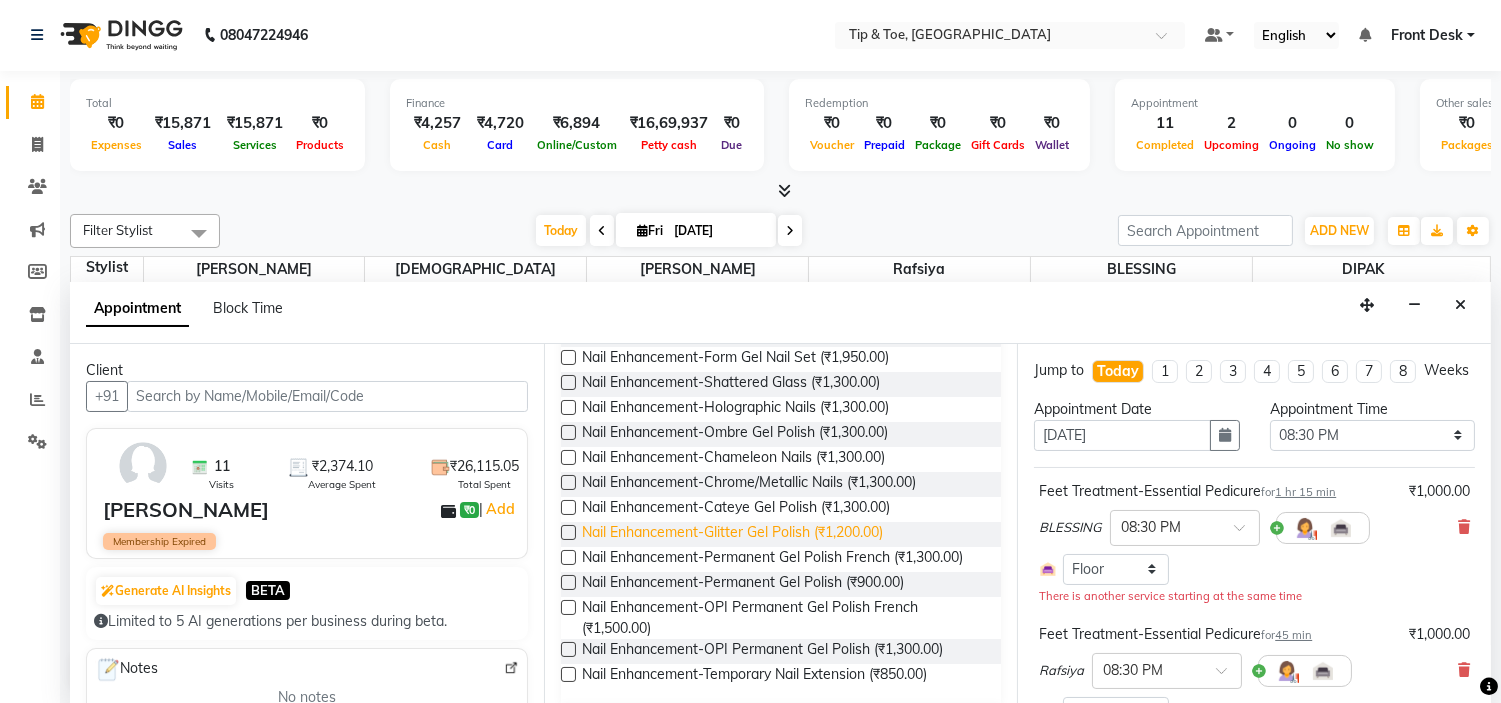 click on "Nail Enhancement-Glitter Gel Polish (₹1,200.00)" at bounding box center [732, 534] 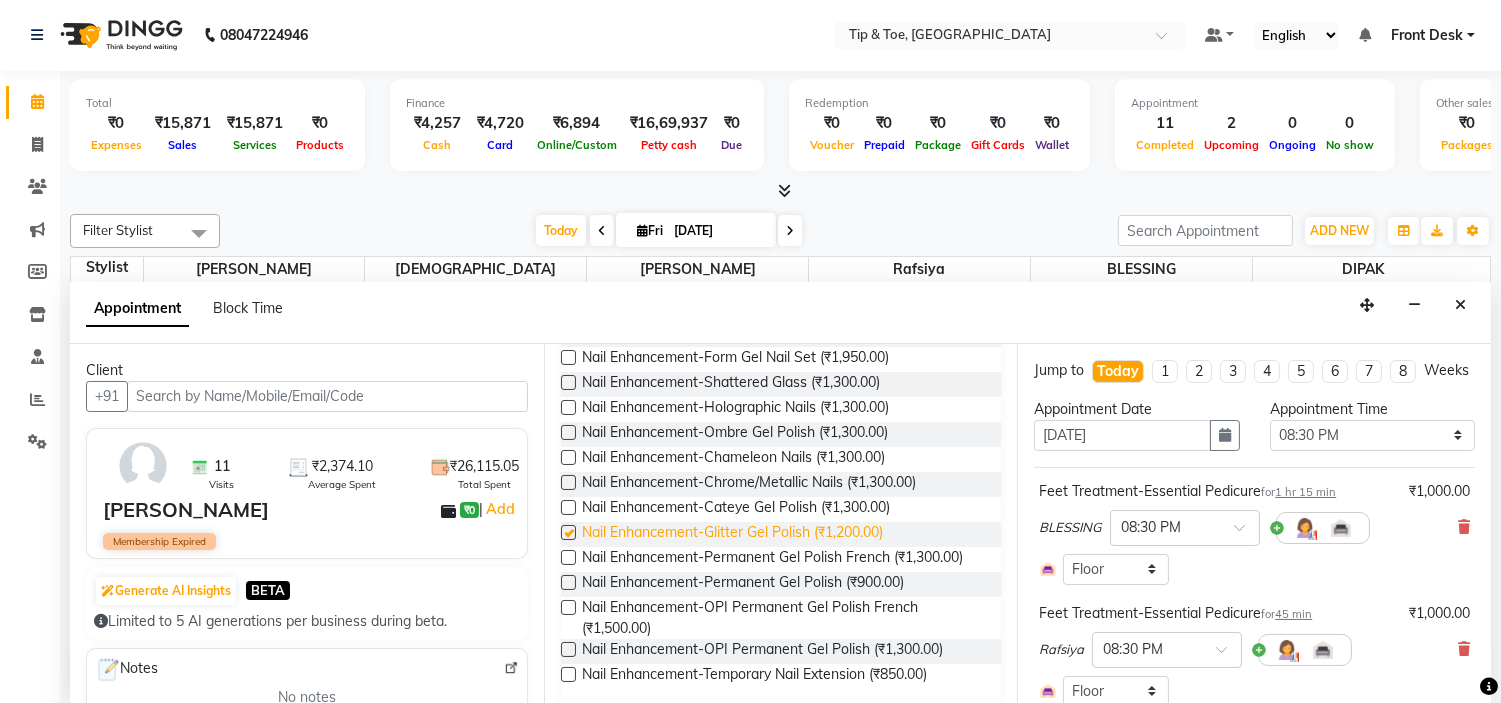 checkbox on "false" 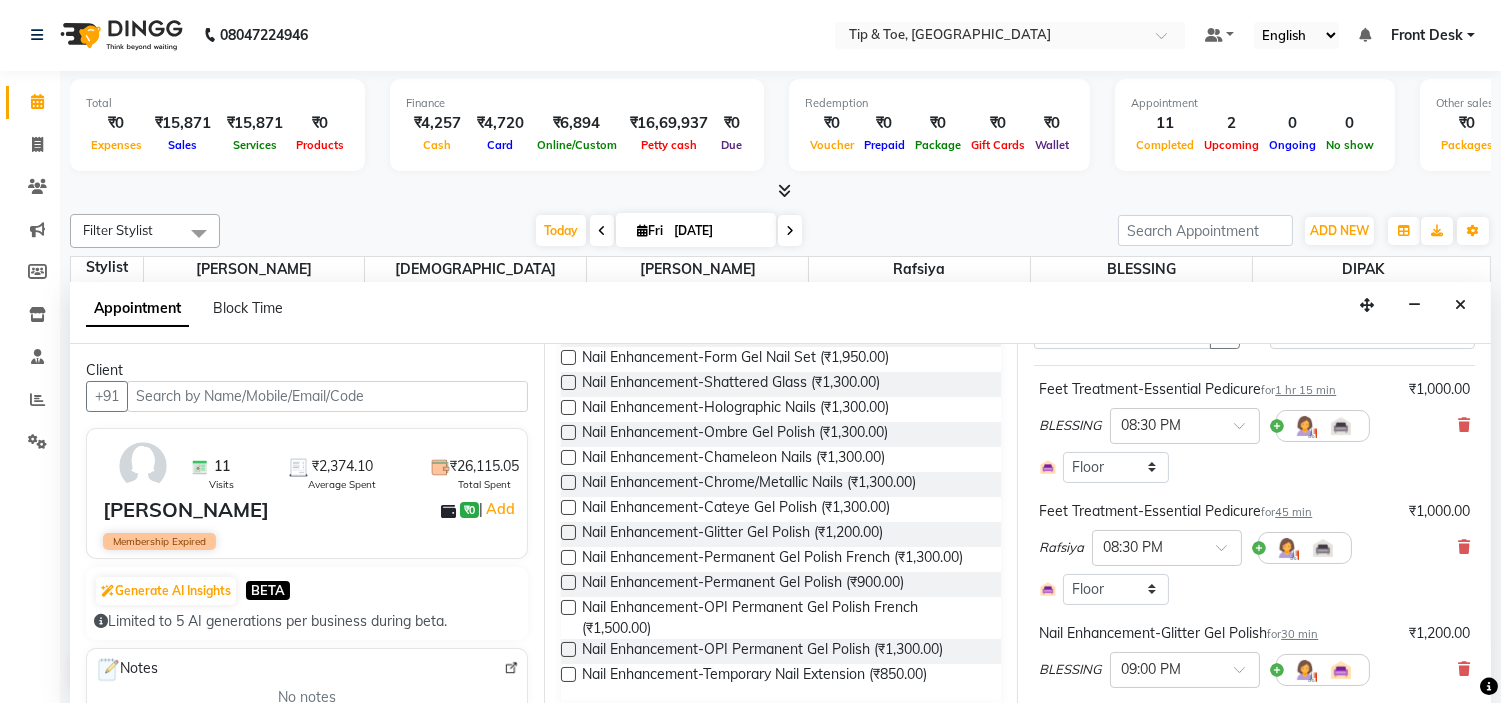 scroll, scrollTop: 372, scrollLeft: 0, axis: vertical 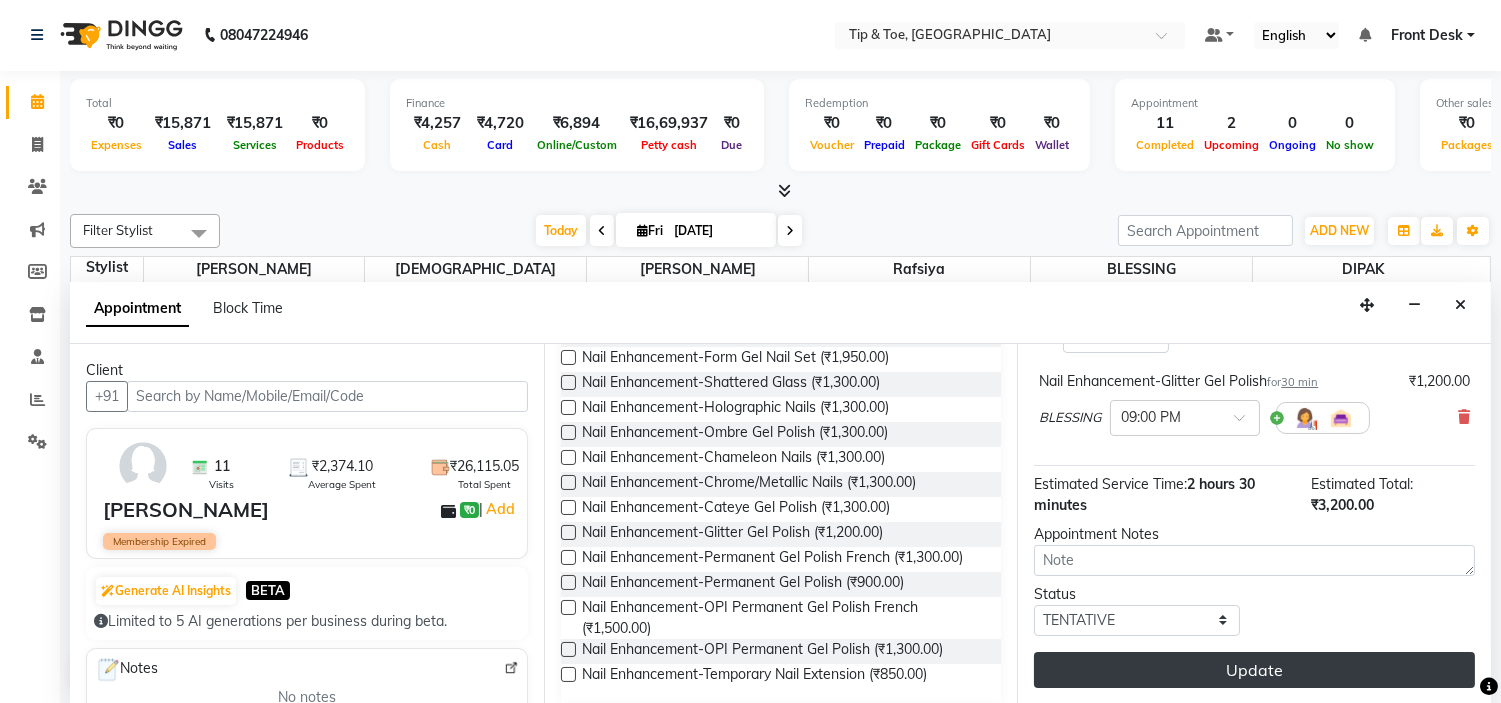 click on "Update" at bounding box center (1254, 670) 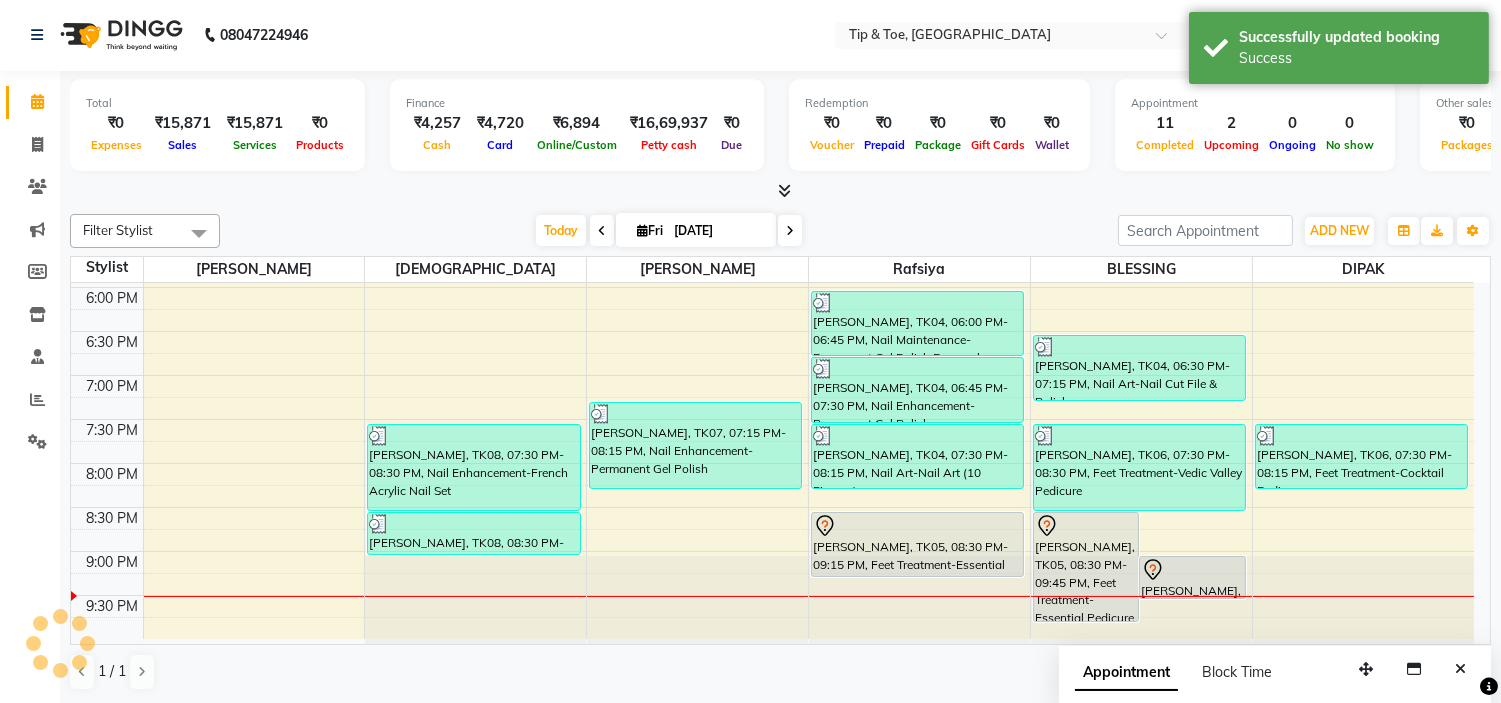 scroll, scrollTop: 0, scrollLeft: 0, axis: both 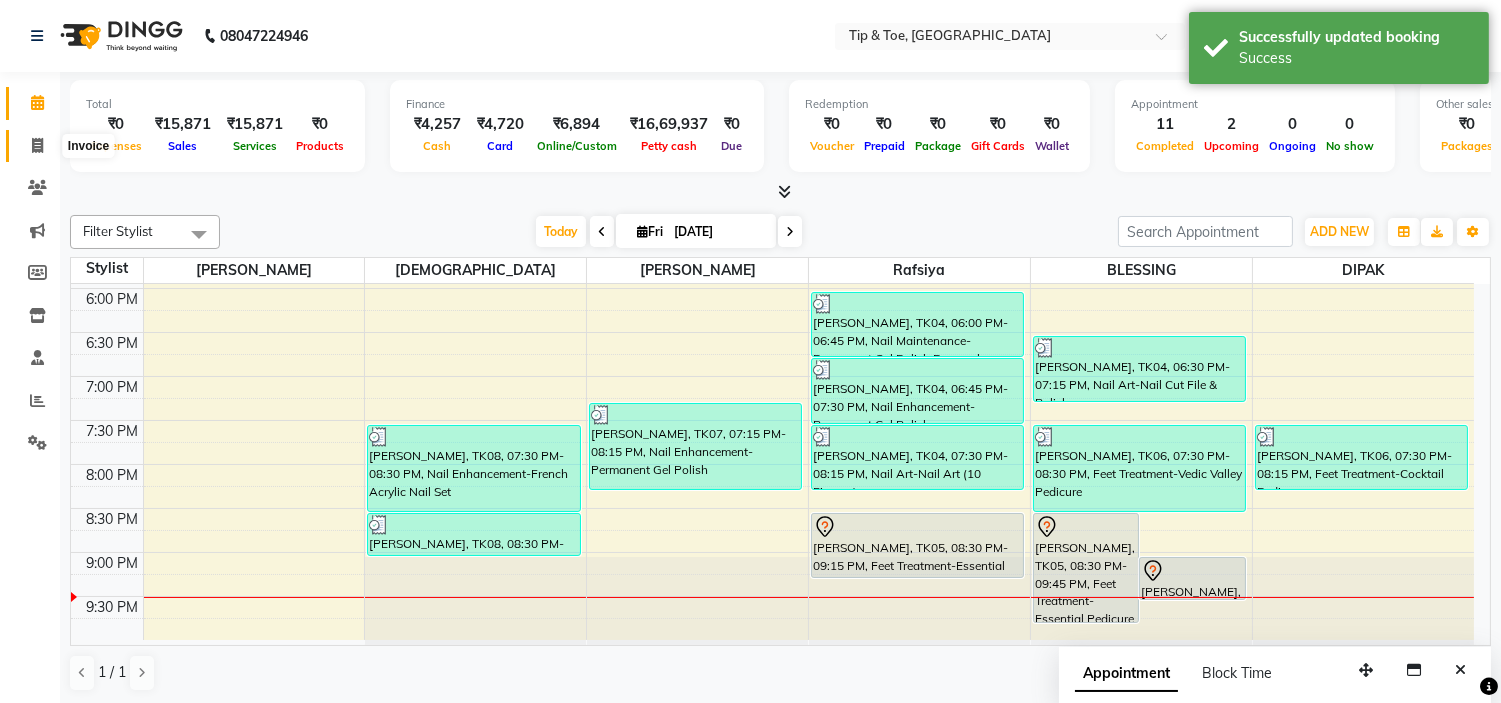 click 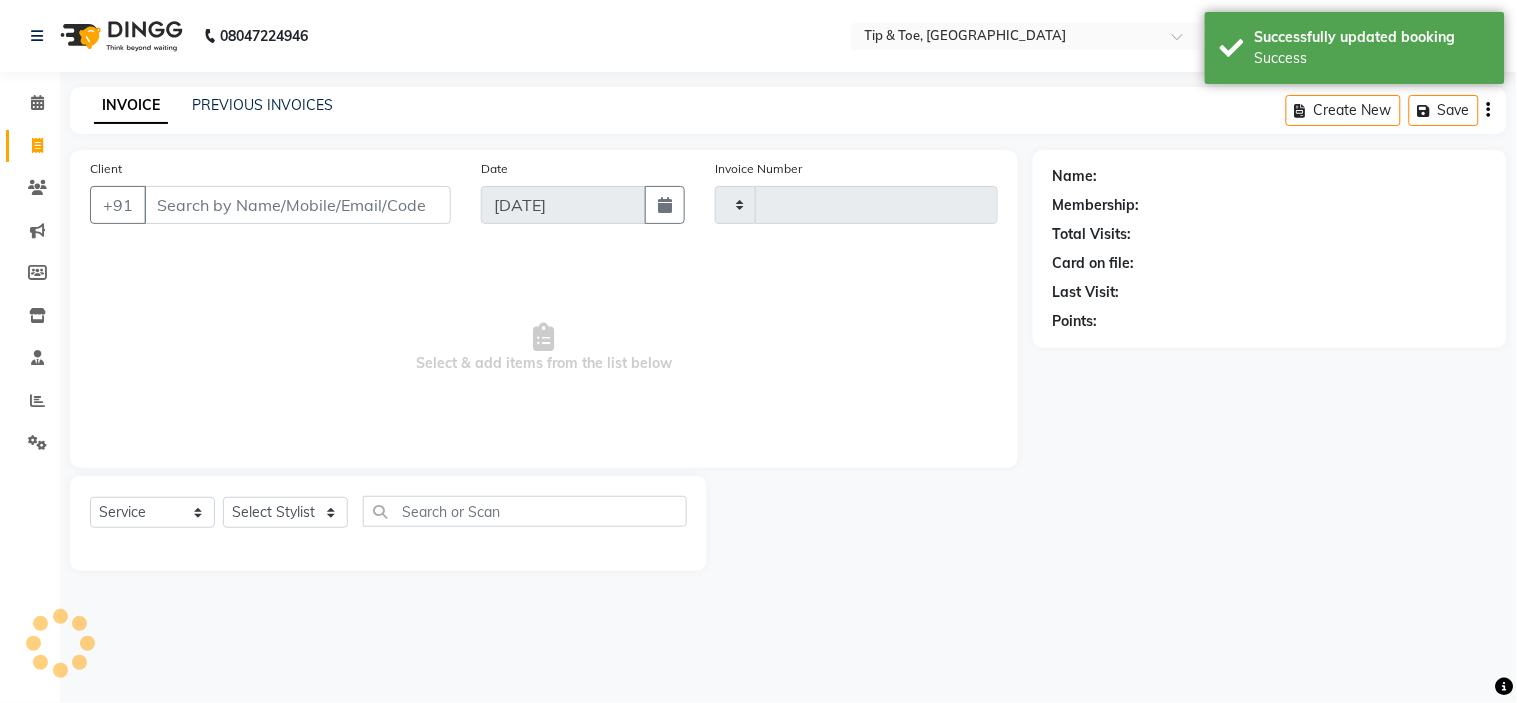 type on "0647" 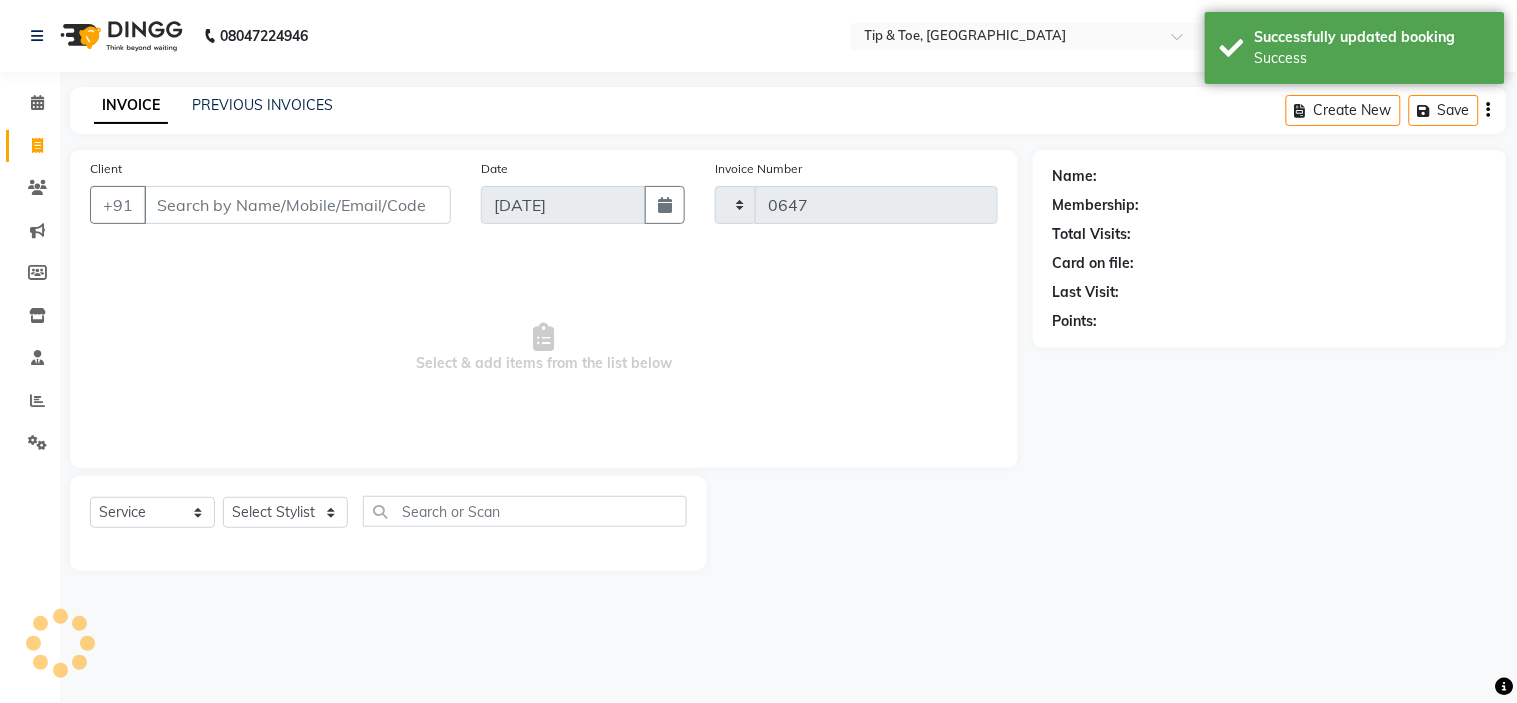 select on "5360" 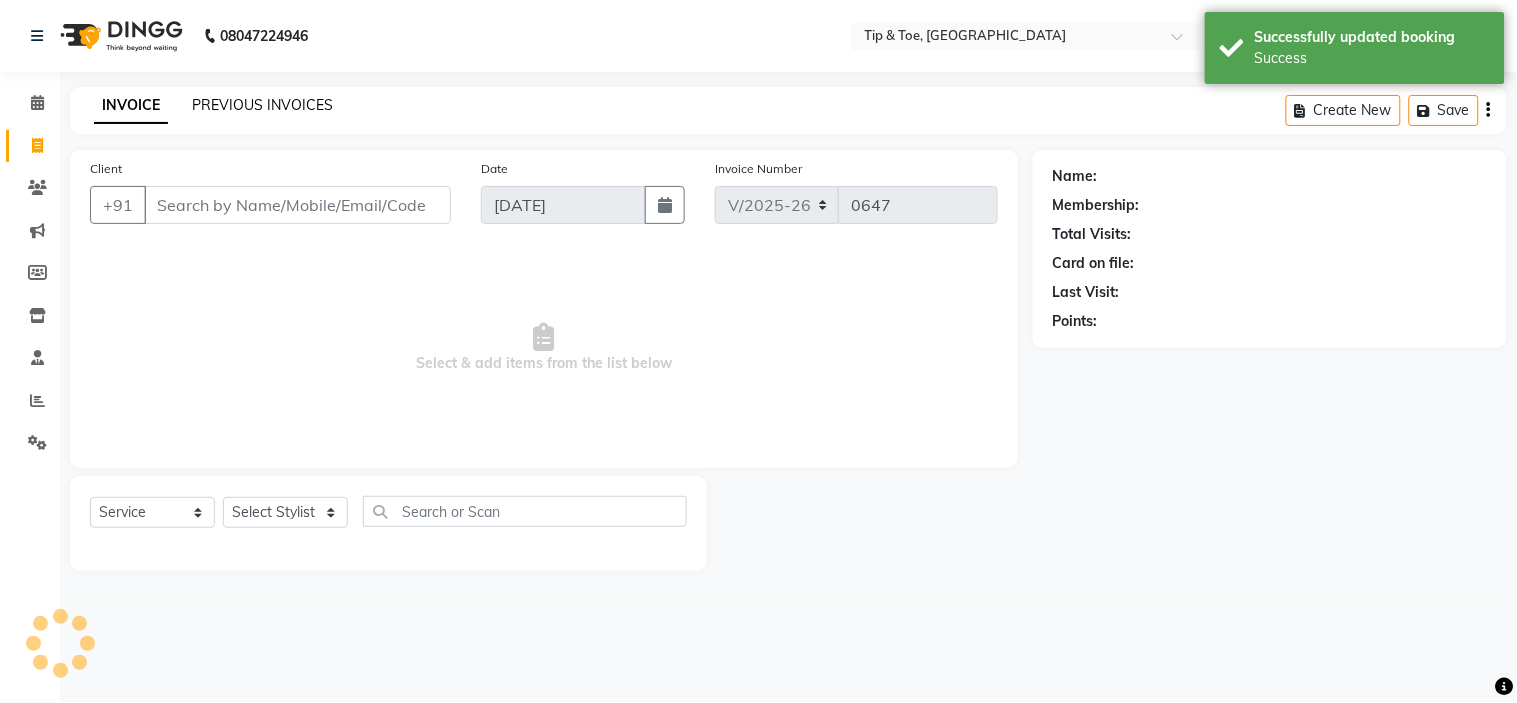 click on "PREVIOUS INVOICES" 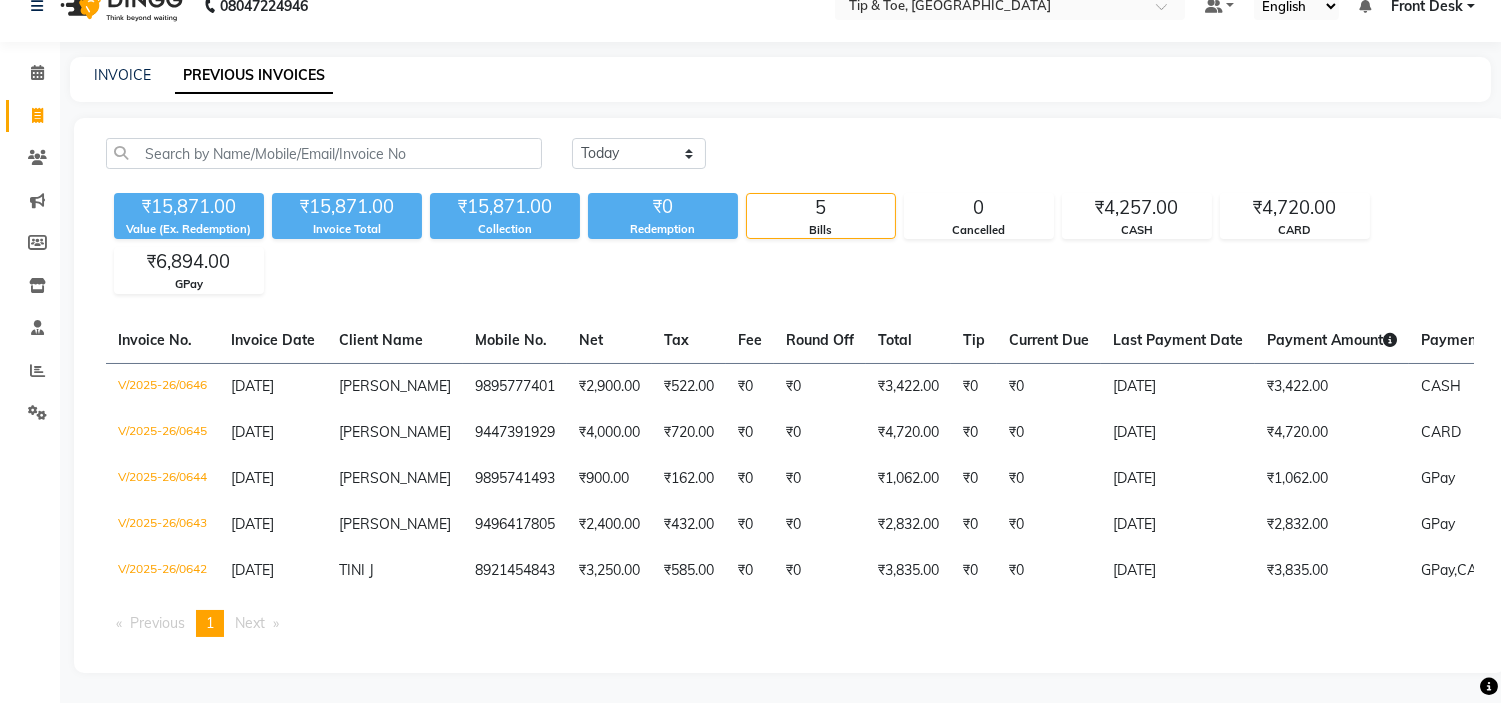 scroll, scrollTop: 0, scrollLeft: 0, axis: both 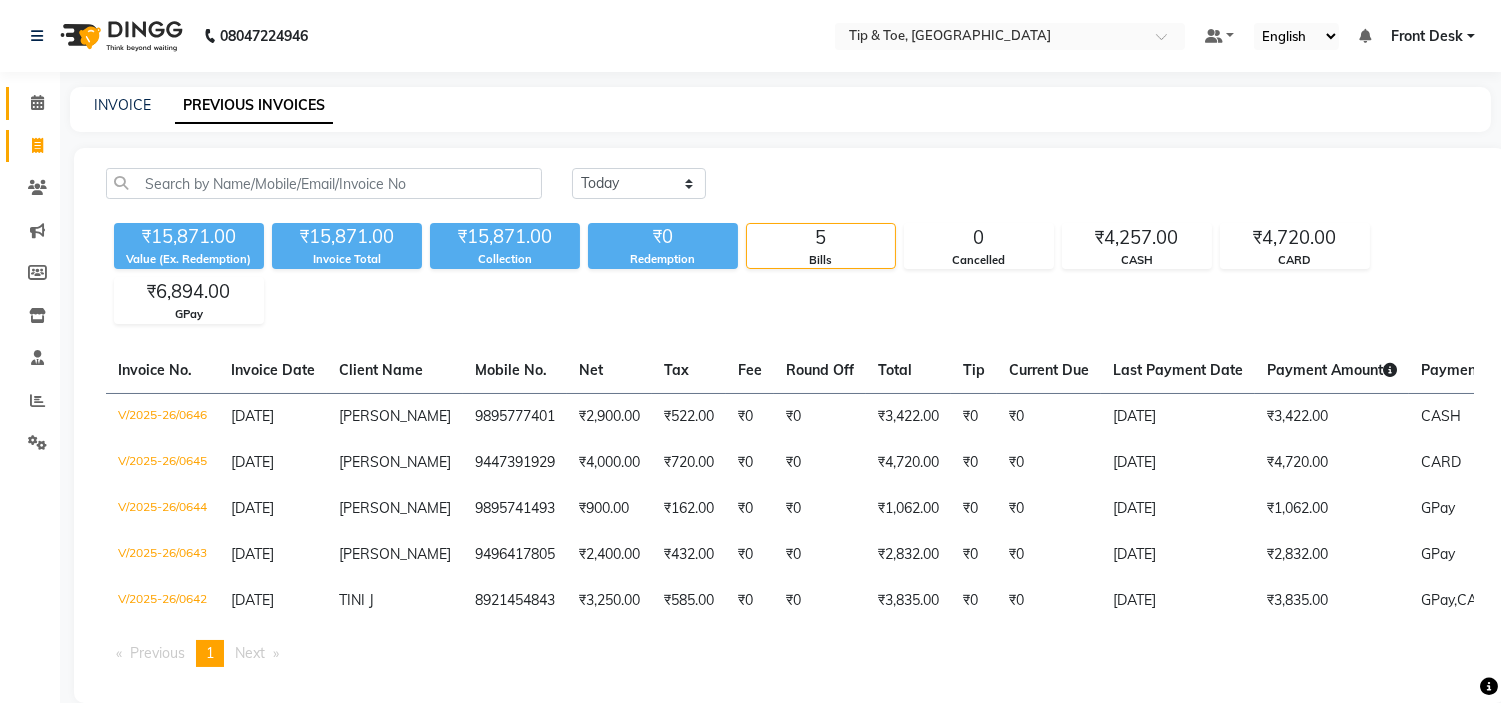 drag, startPoint x: 26, startPoint y: 115, endPoint x: 42, endPoint y: 114, distance: 16.03122 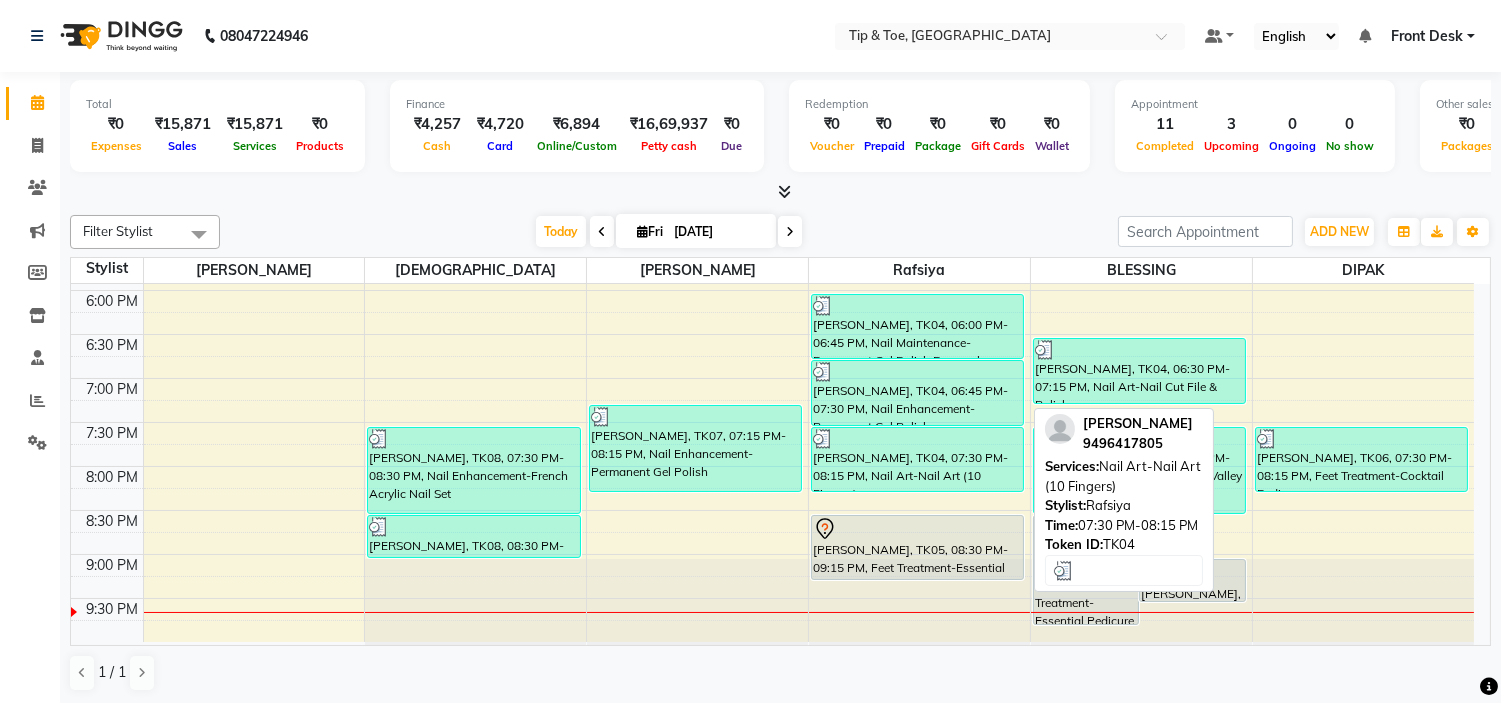 scroll, scrollTop: 787, scrollLeft: 0, axis: vertical 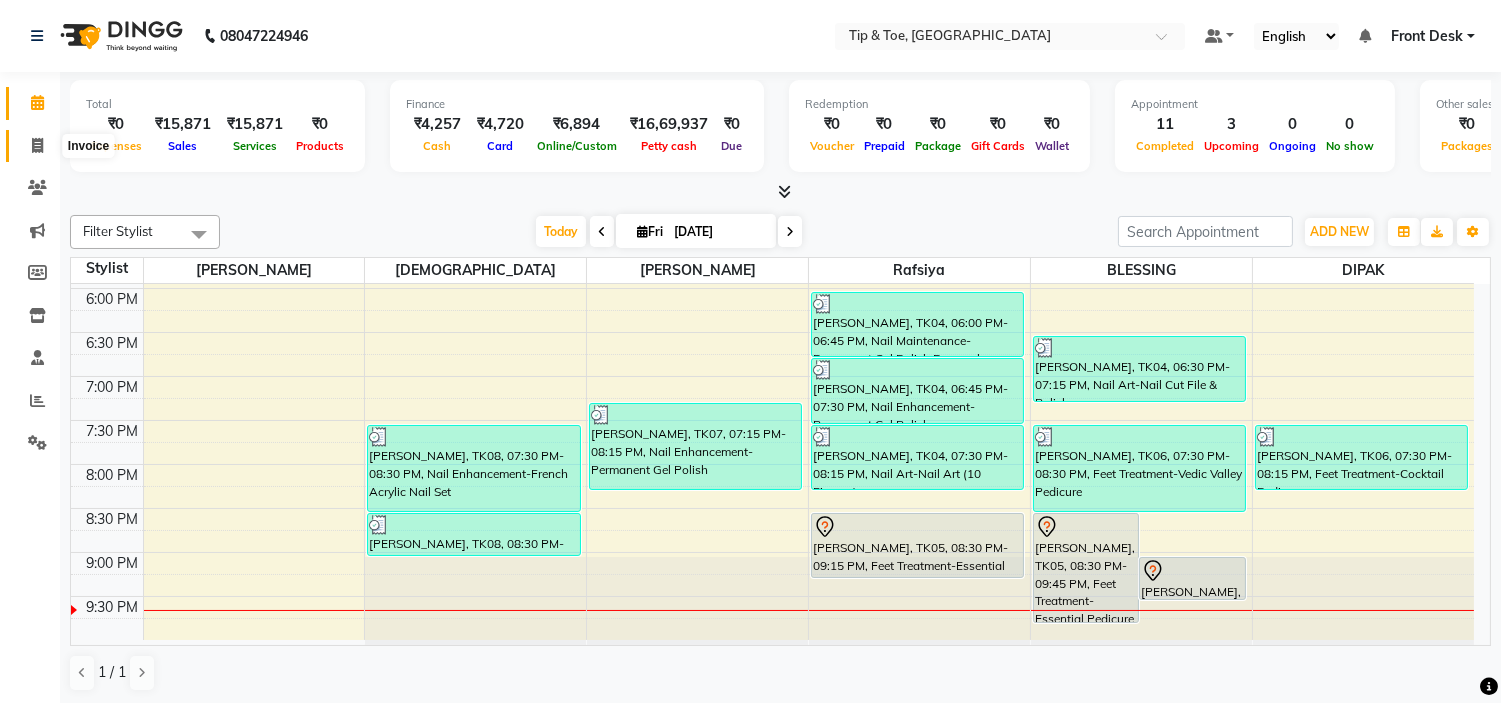 click 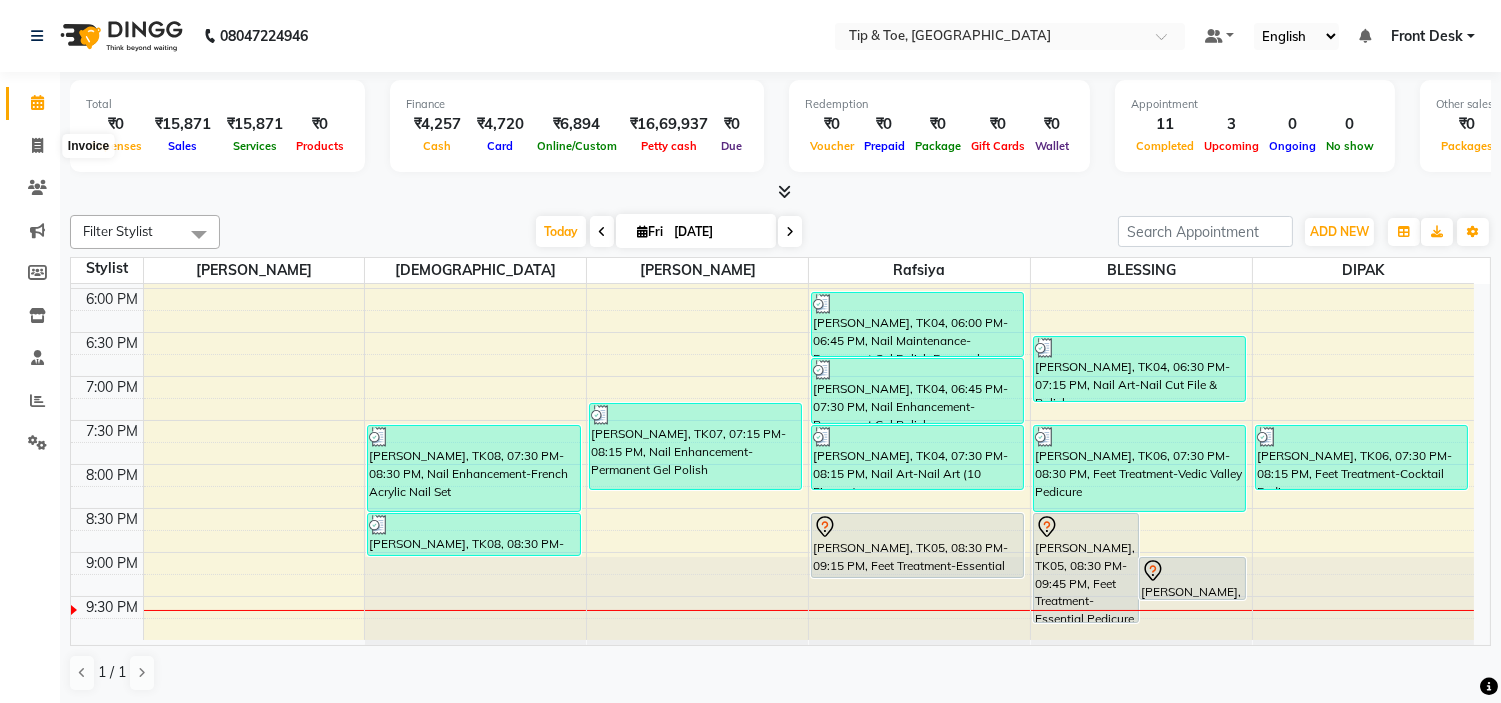 select on "5360" 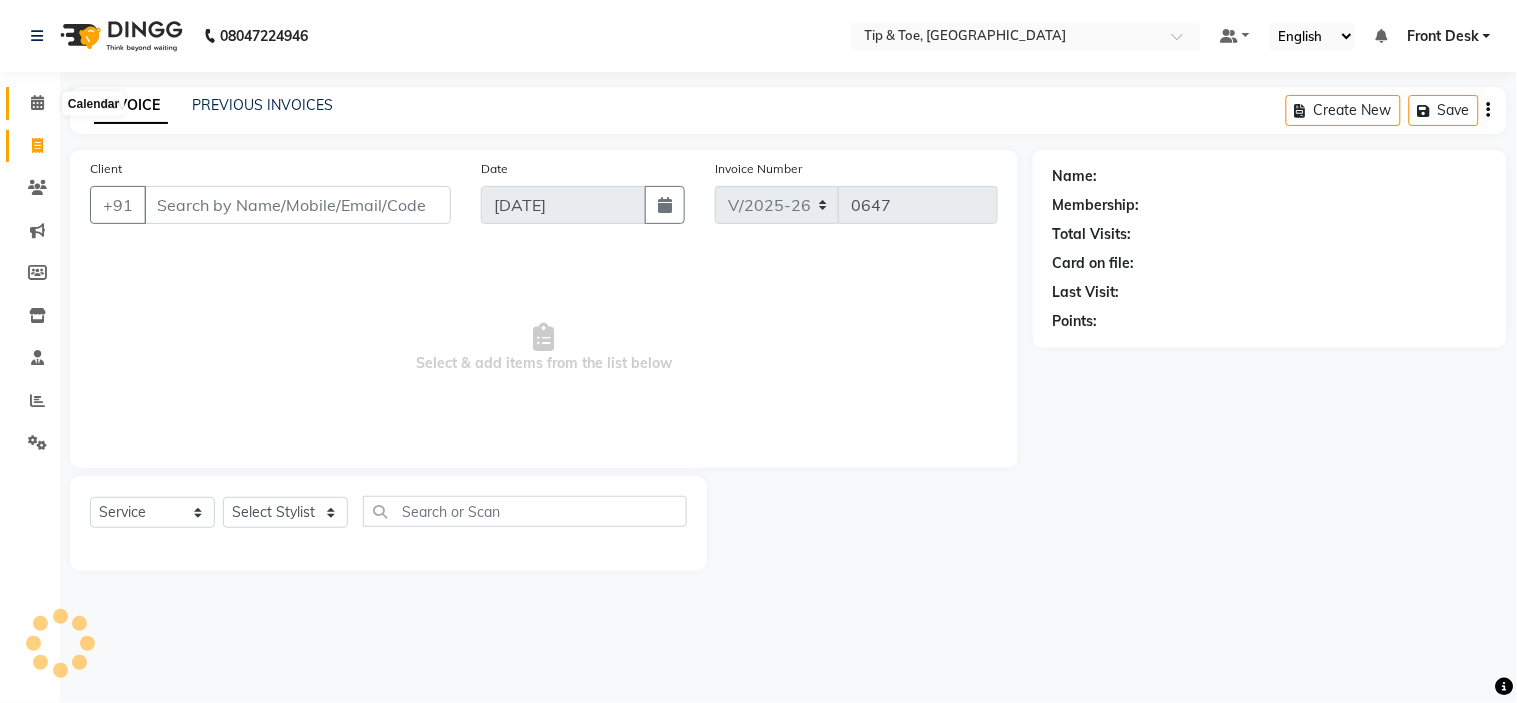 click 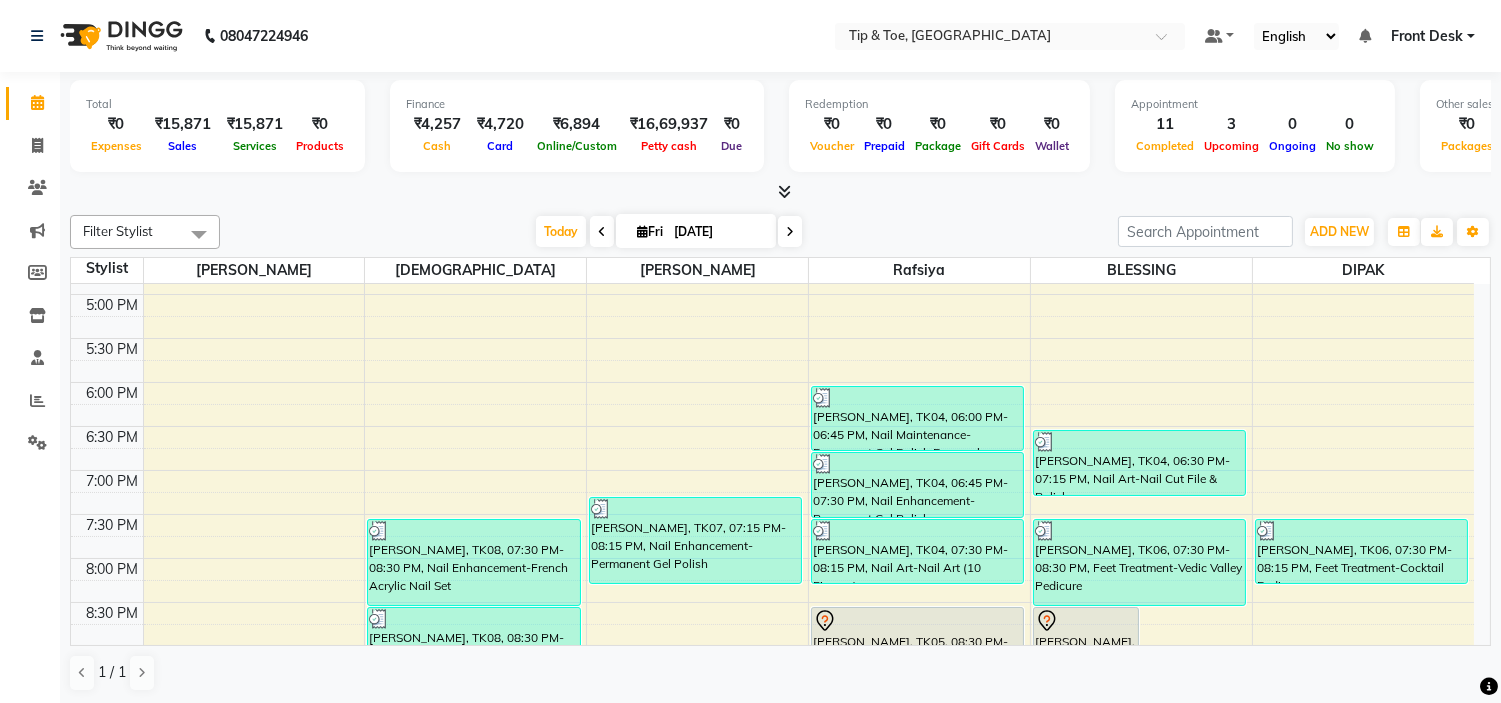 scroll, scrollTop: 777, scrollLeft: 0, axis: vertical 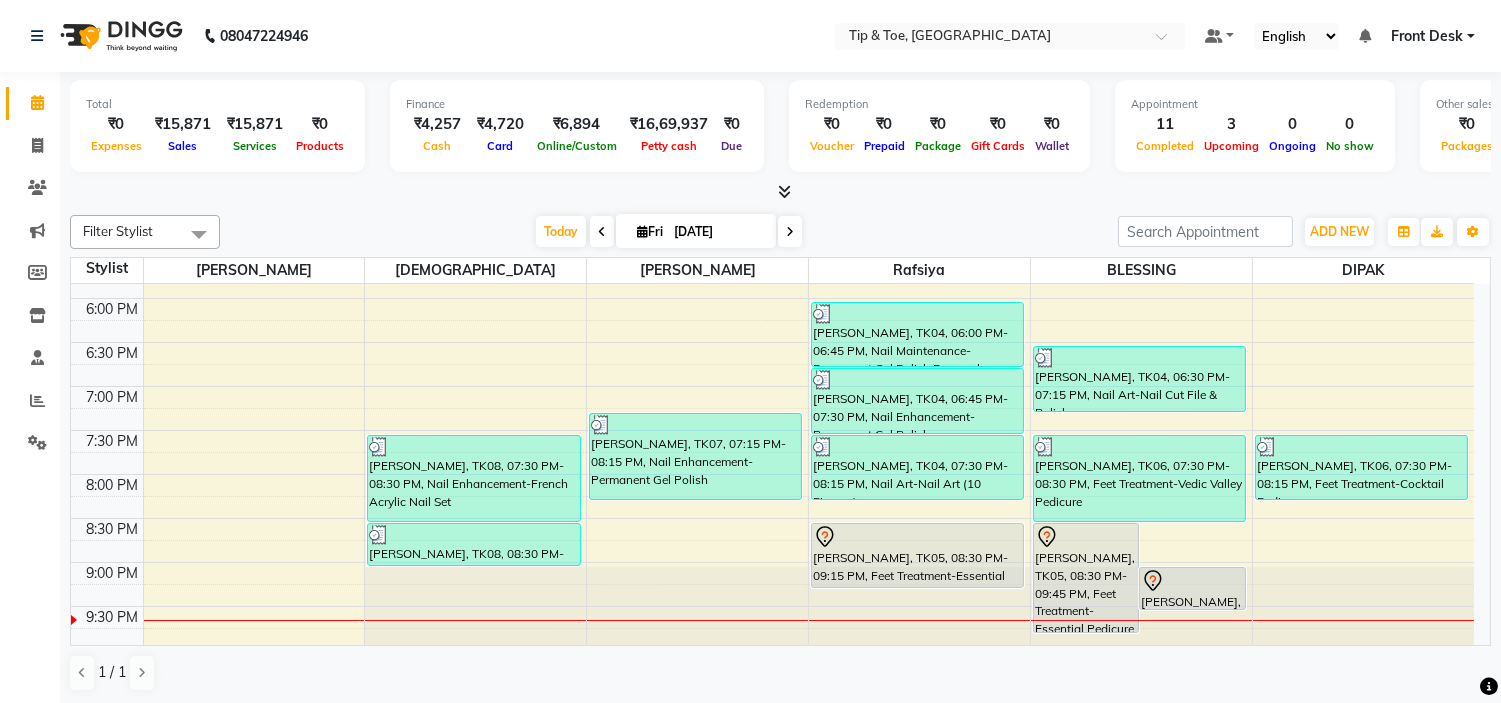 click at bounding box center (790, 231) 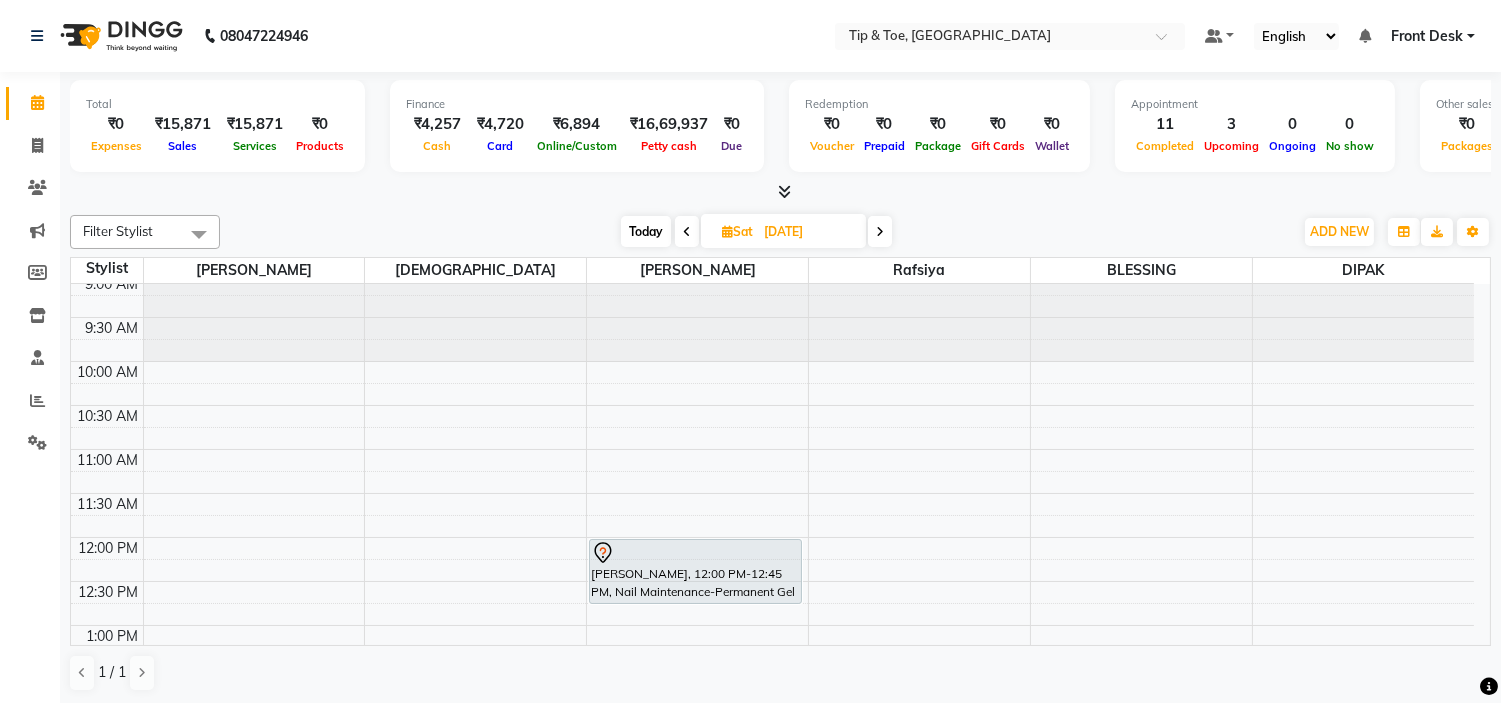scroll, scrollTop: 0, scrollLeft: 0, axis: both 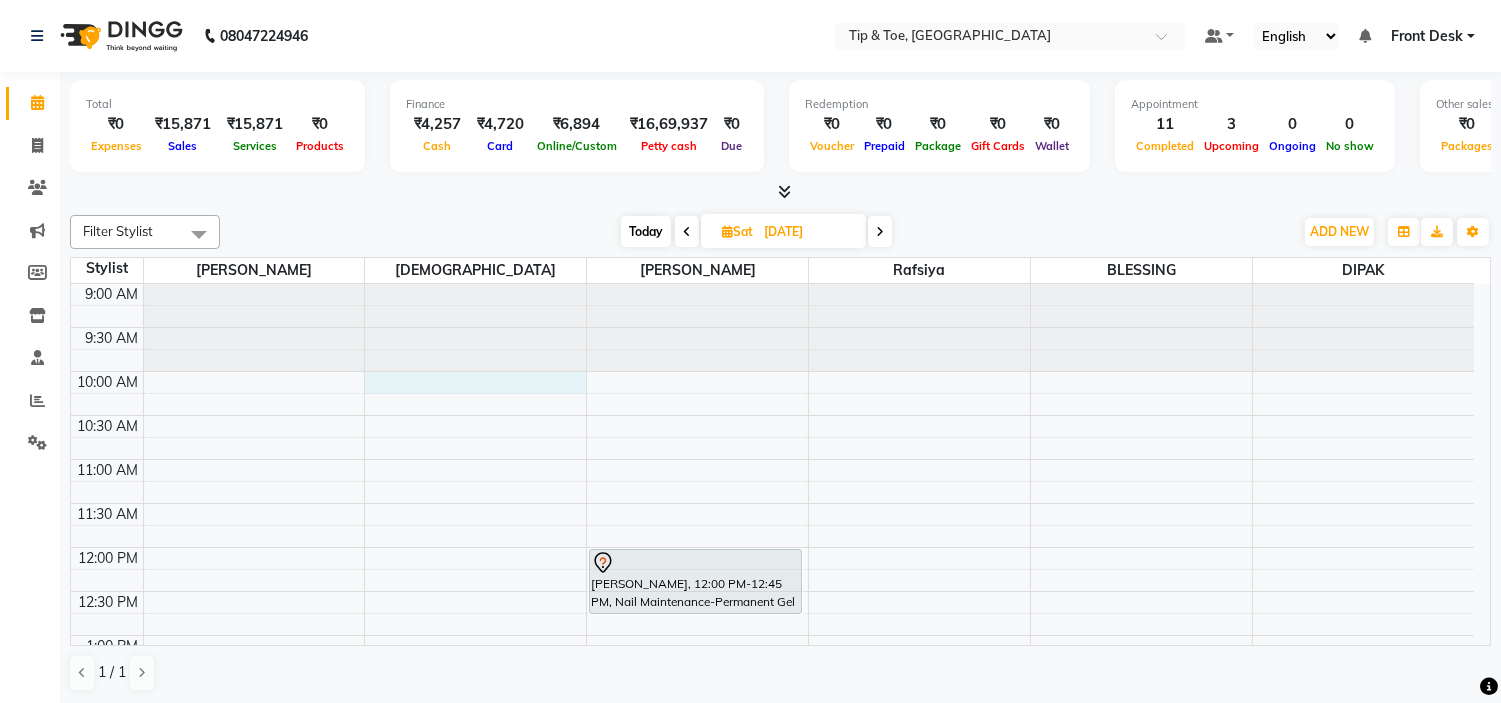 click on "9:00 AM 9:30 AM 10:00 AM 10:30 AM 11:00 AM 11:30 AM 12:00 PM 12:30 PM 1:00 PM 1:30 PM 2:00 PM 2:30 PM 3:00 PM 3:30 PM 4:00 PM 4:30 PM 5:00 PM 5:30 PM 6:00 PM 6:30 PM 7:00 PM 7:30 PM 8:00 PM 8:30 PM 9:00 PM 9:30 PM             DIVYA, 04:00 PM-05:15 PM, Nail Enhancement-Acrylic Set with T&T Gel Color             [PERSON_NAME], 12:00 PM-12:45 PM, Nail Maintenance-Permanent Gel Polish Removal             ANKITHAnull, 03:00 PM-04:00 PM, Nail Enhancement-Acrylic Set with T&T Gel Color             DIVYA, 04:00 PM-05:15 PM, Nail Enhancement-Acrylic Set with T&T Gel Color" at bounding box center [772, 855] 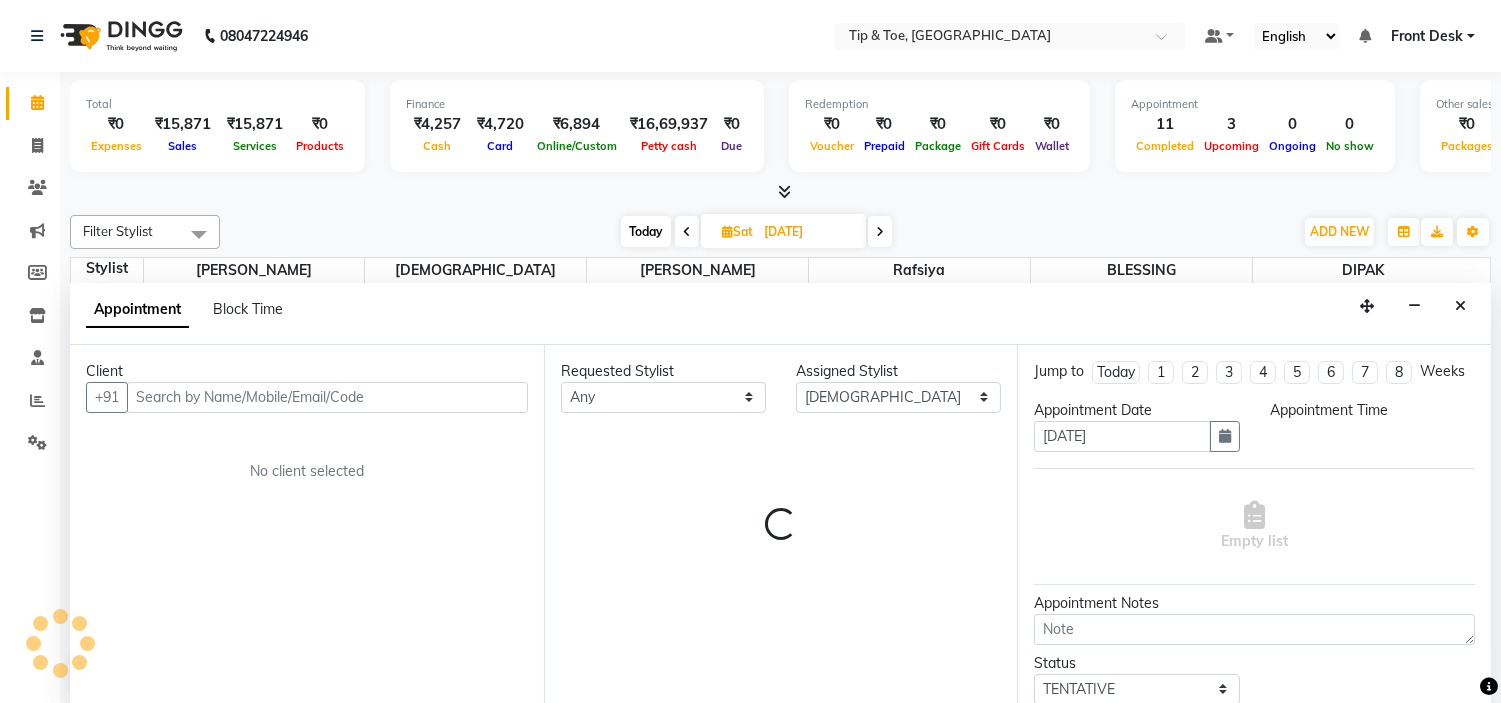 scroll, scrollTop: 1, scrollLeft: 0, axis: vertical 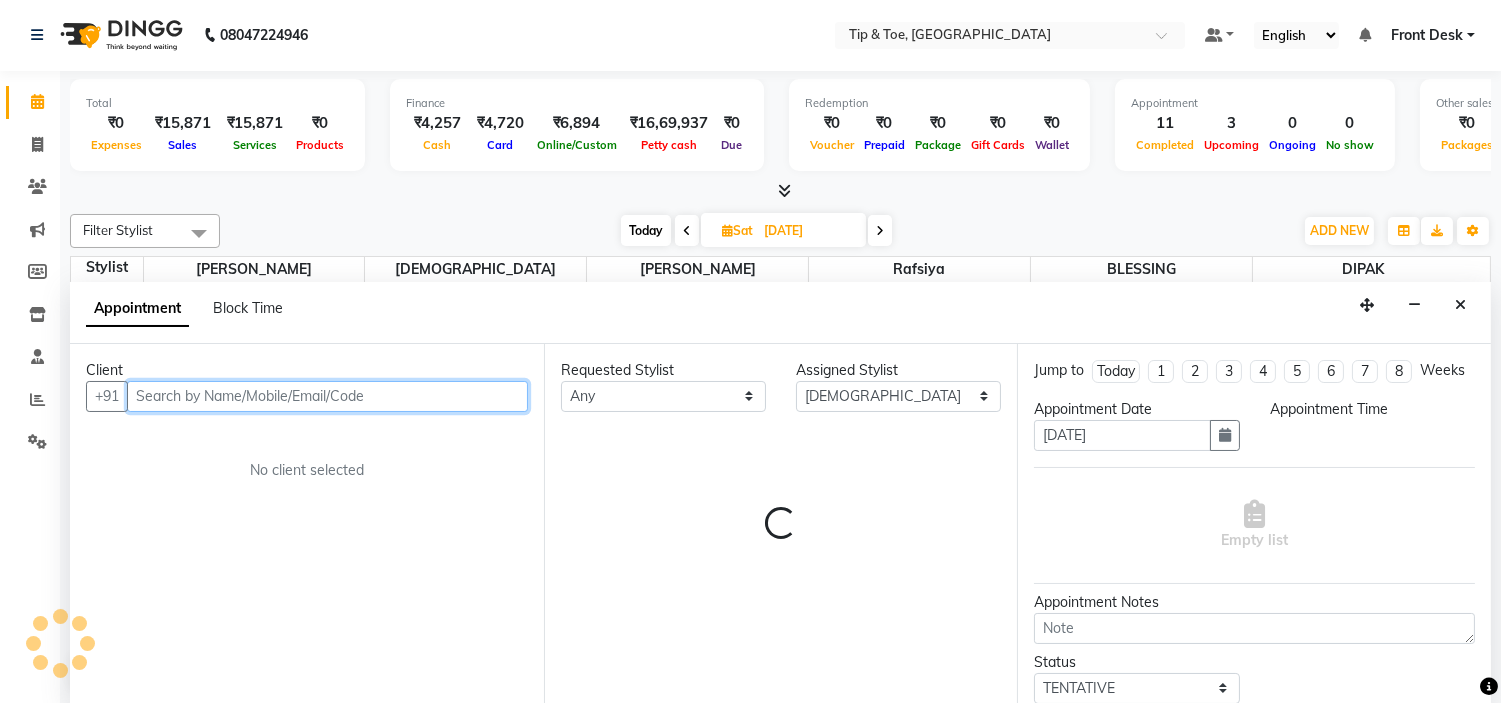 select on "600" 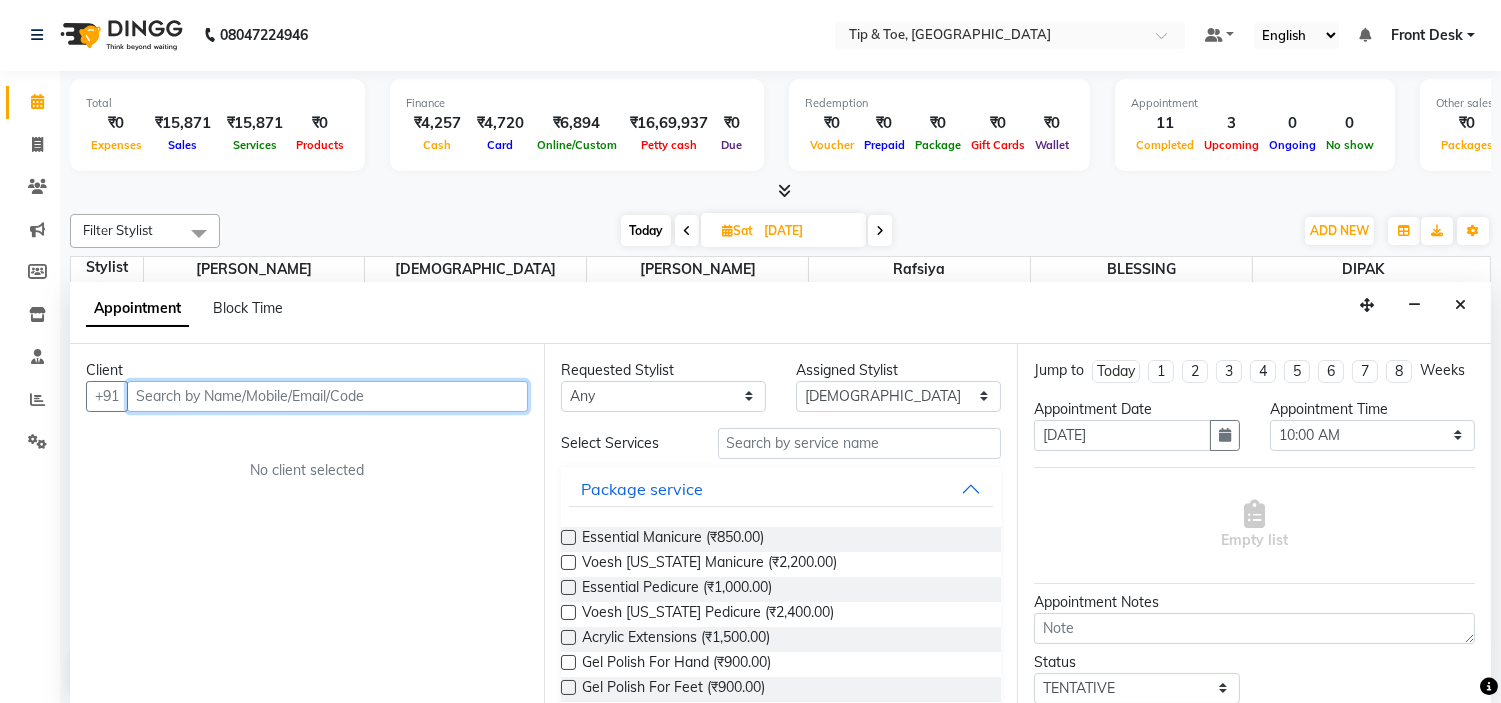 click at bounding box center [327, 396] 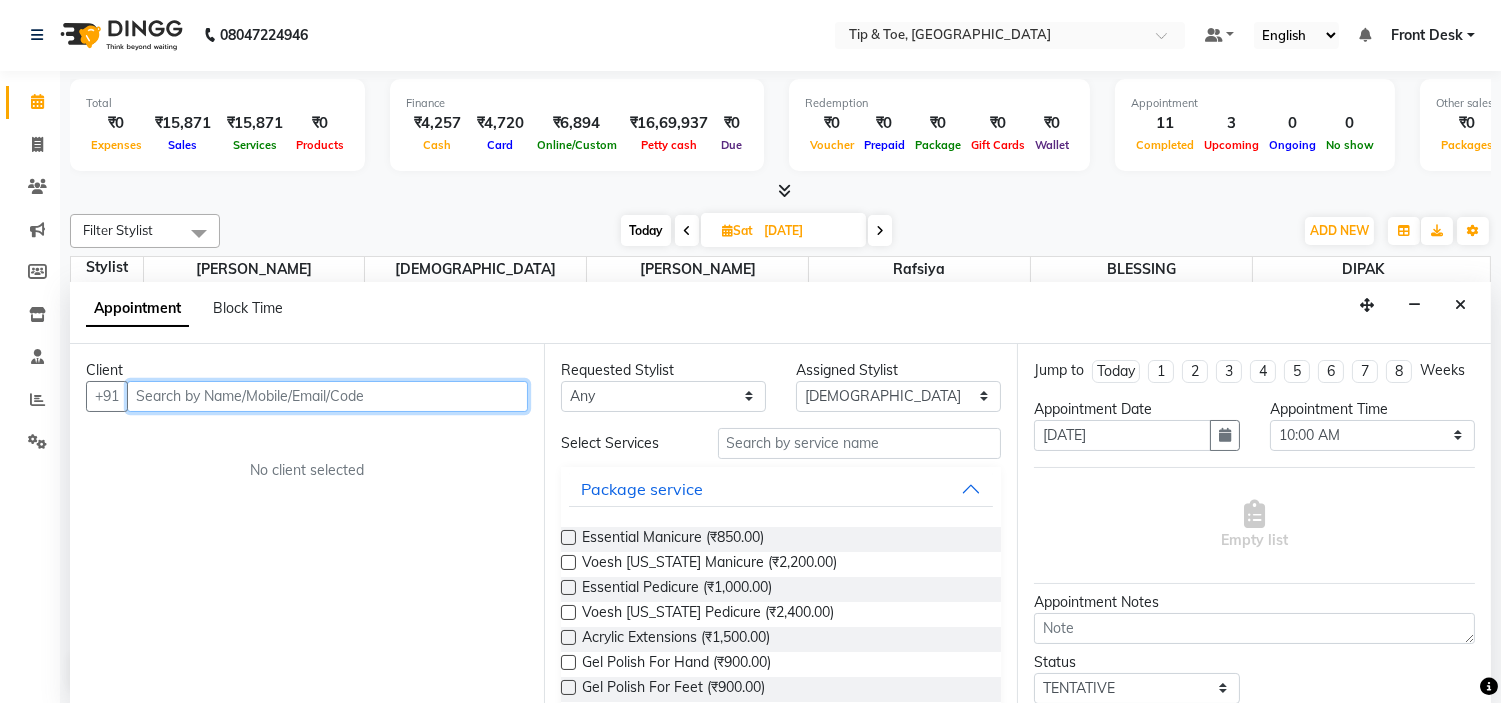 click at bounding box center [327, 396] 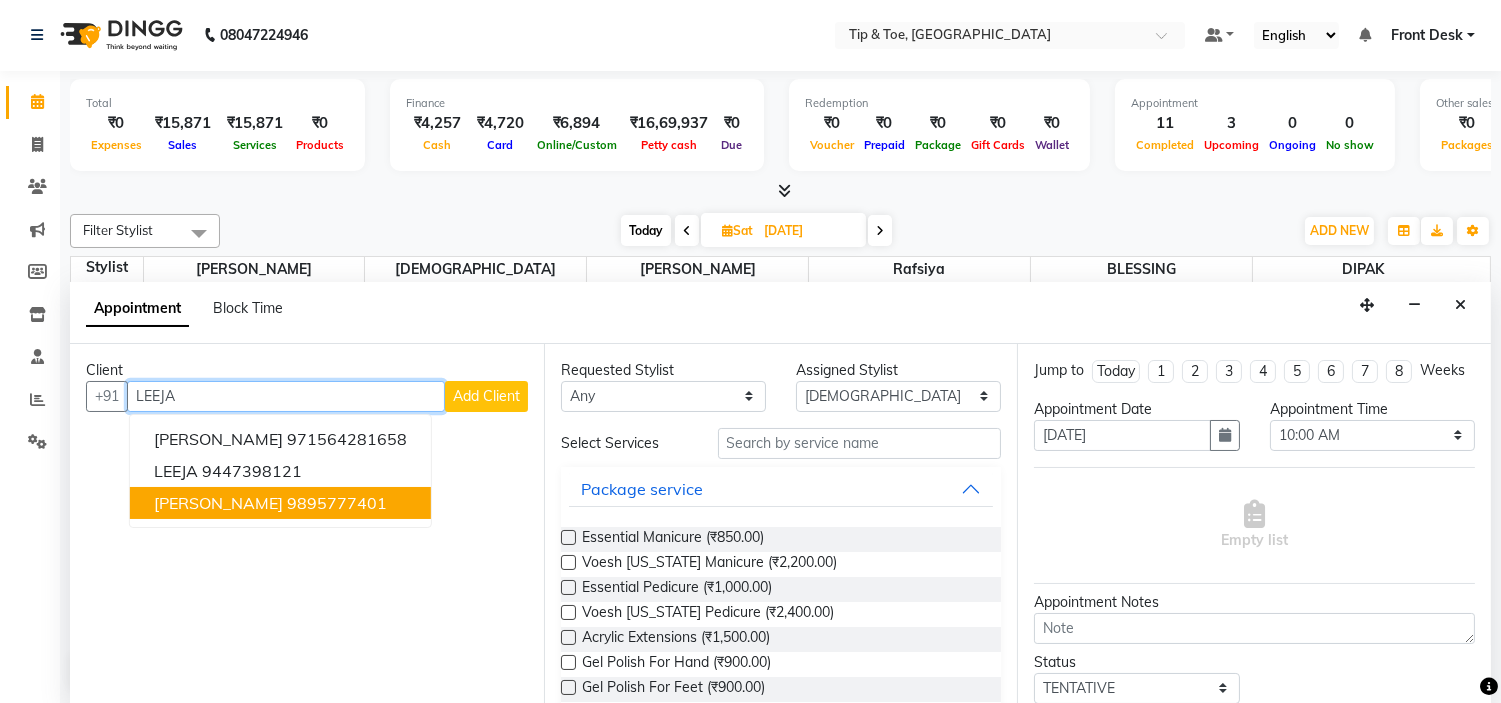 click on "[PERSON_NAME]" at bounding box center [218, 503] 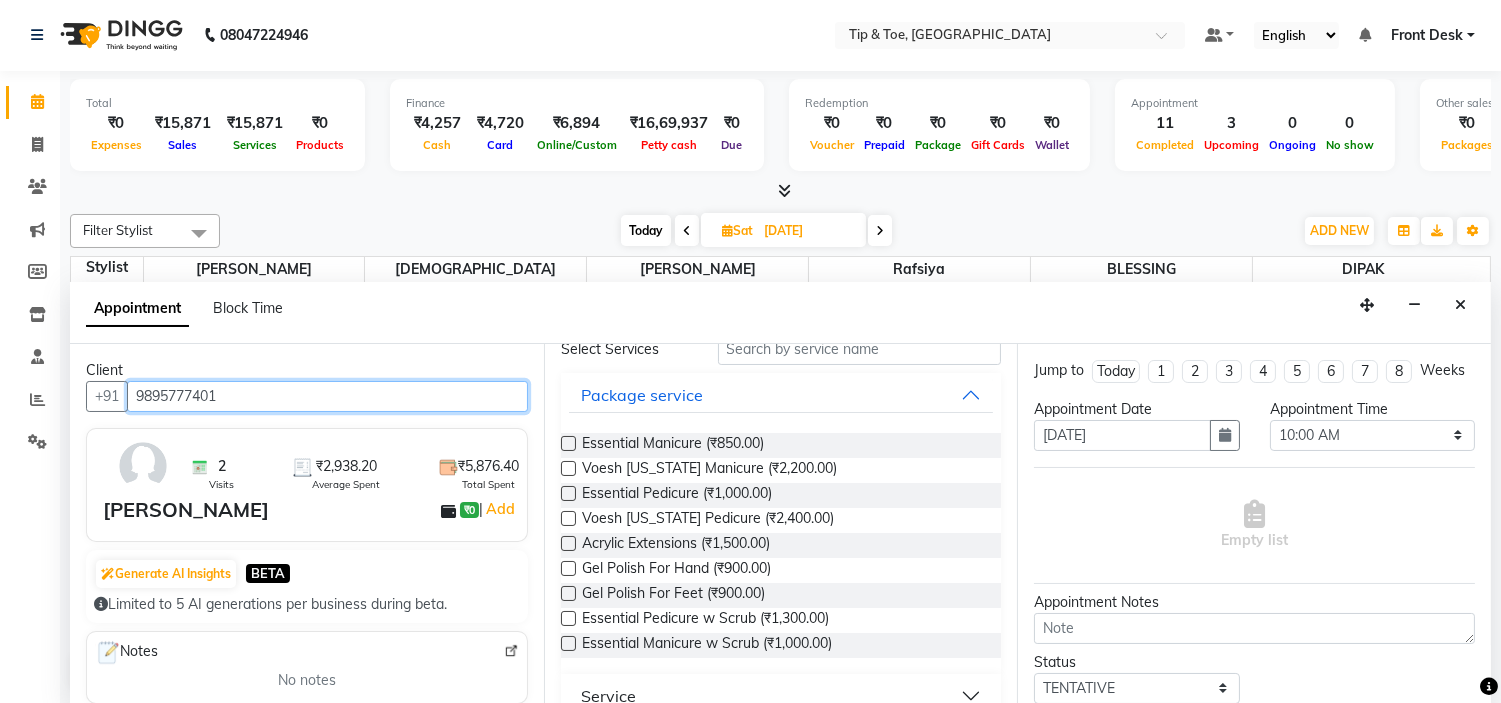scroll, scrollTop: 333, scrollLeft: 0, axis: vertical 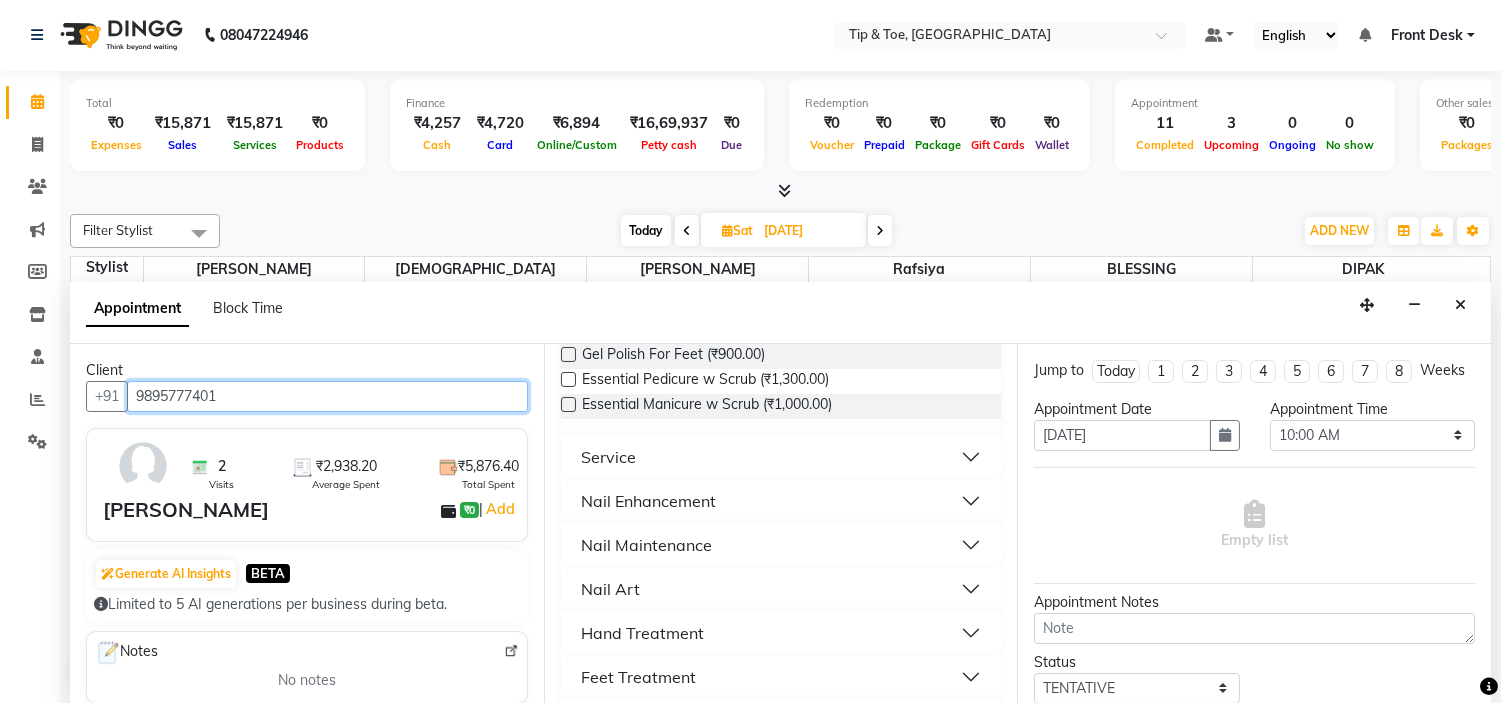 type on "9895777401" 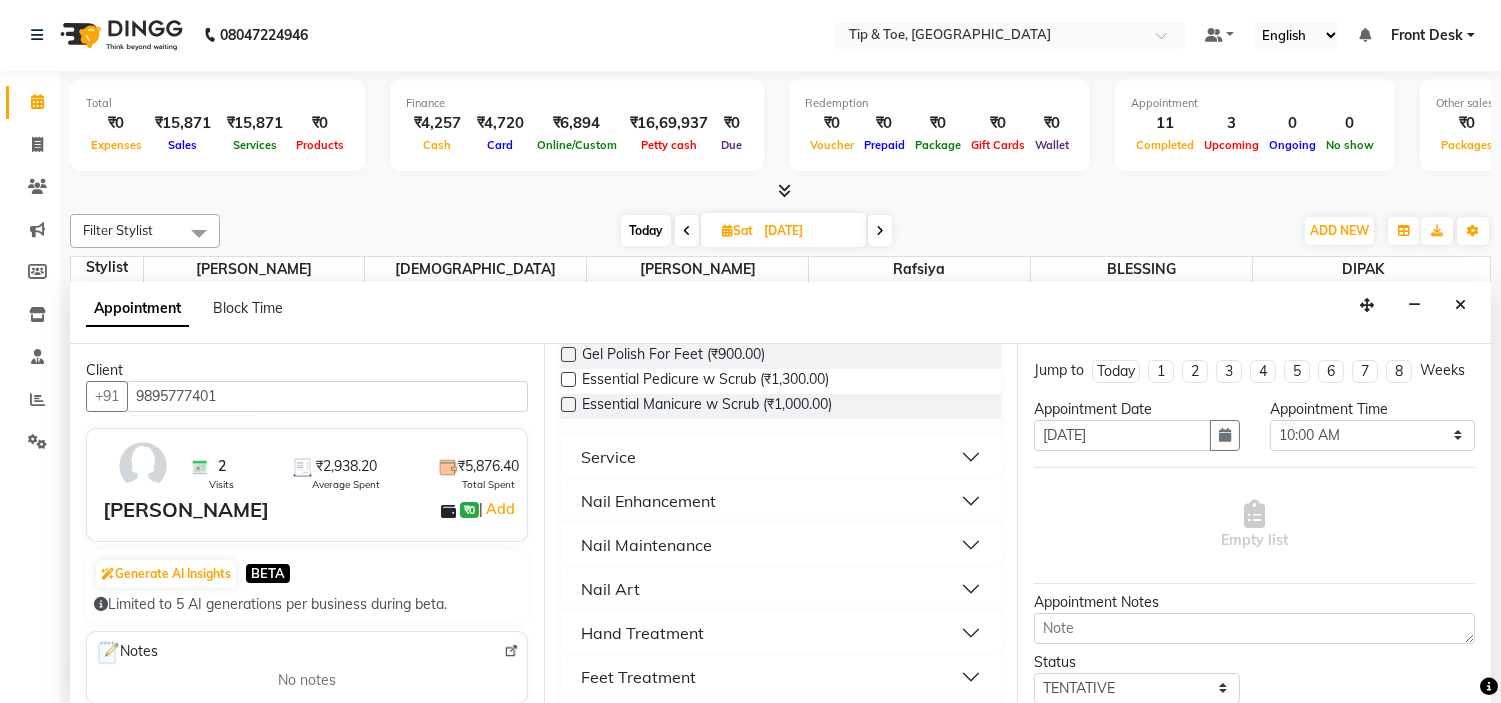 click on "Nail Enhancement" at bounding box center [781, 501] 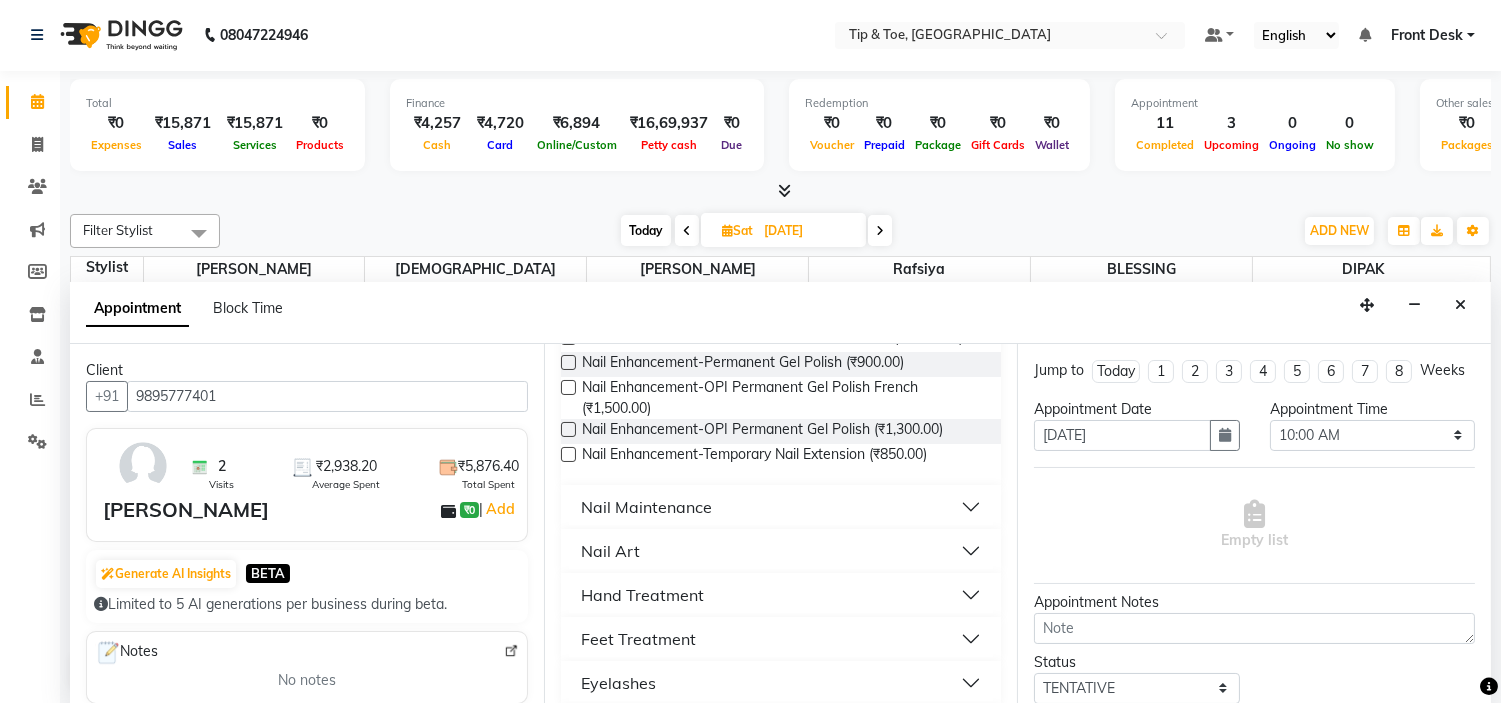 scroll, scrollTop: 1222, scrollLeft: 0, axis: vertical 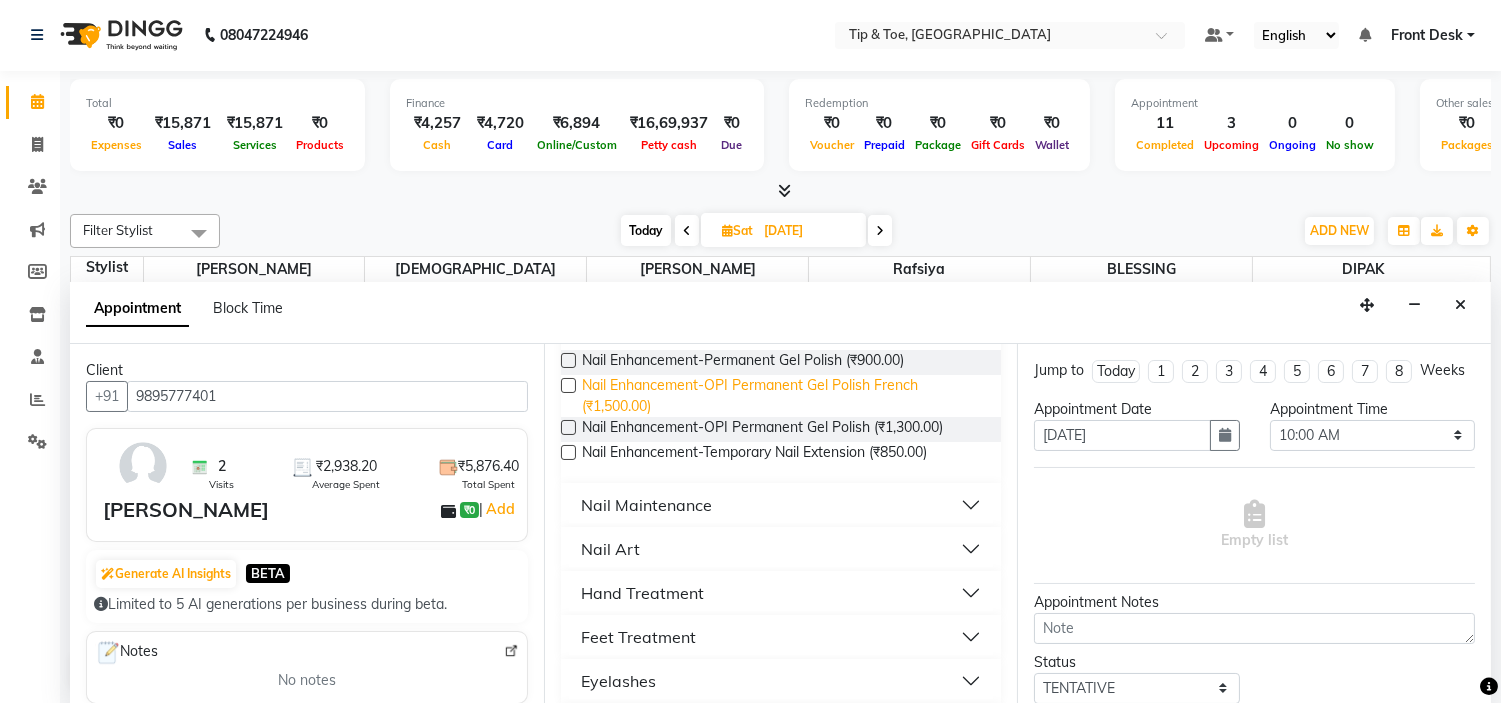 drag, startPoint x: 834, startPoint y: 447, endPoint x: 914, endPoint y: 484, distance: 88.14193 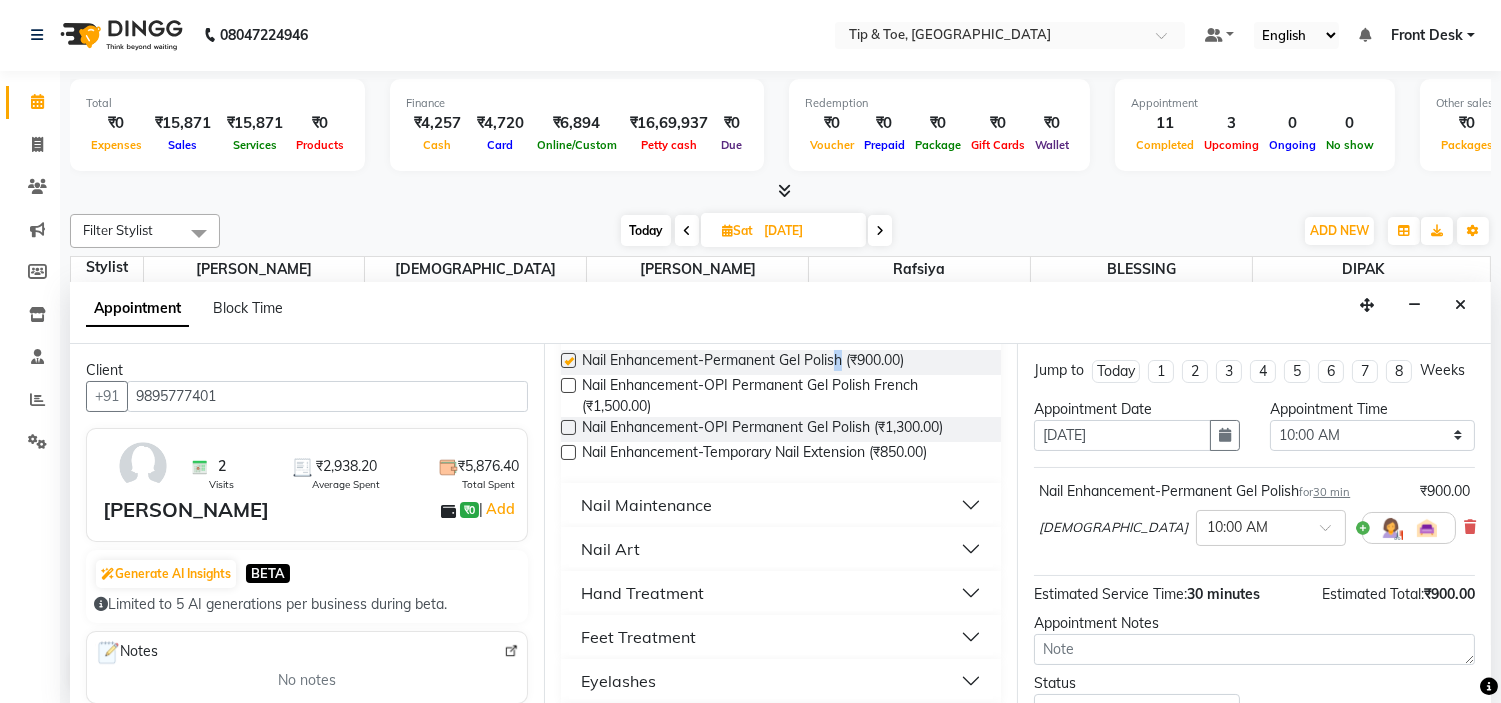 checkbox on "false" 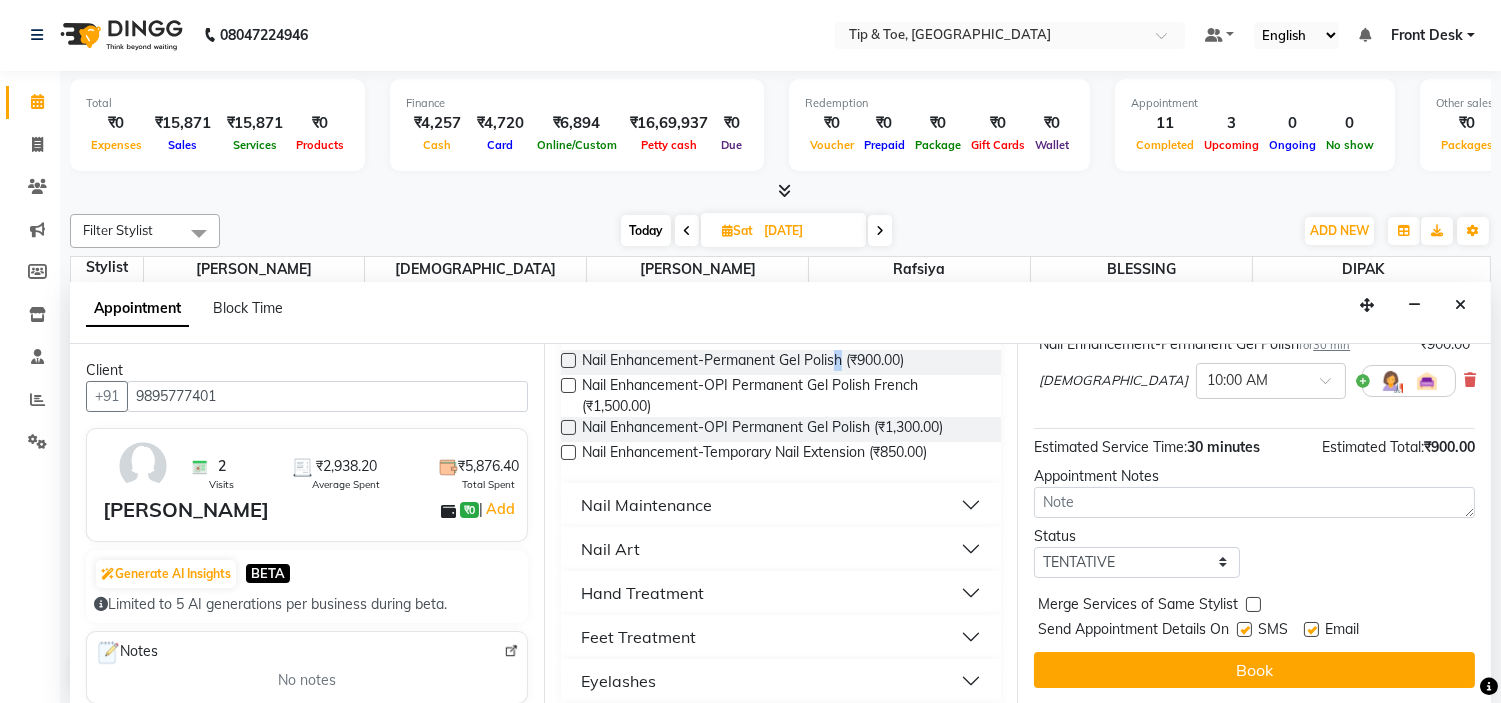 scroll, scrollTop: 165, scrollLeft: 0, axis: vertical 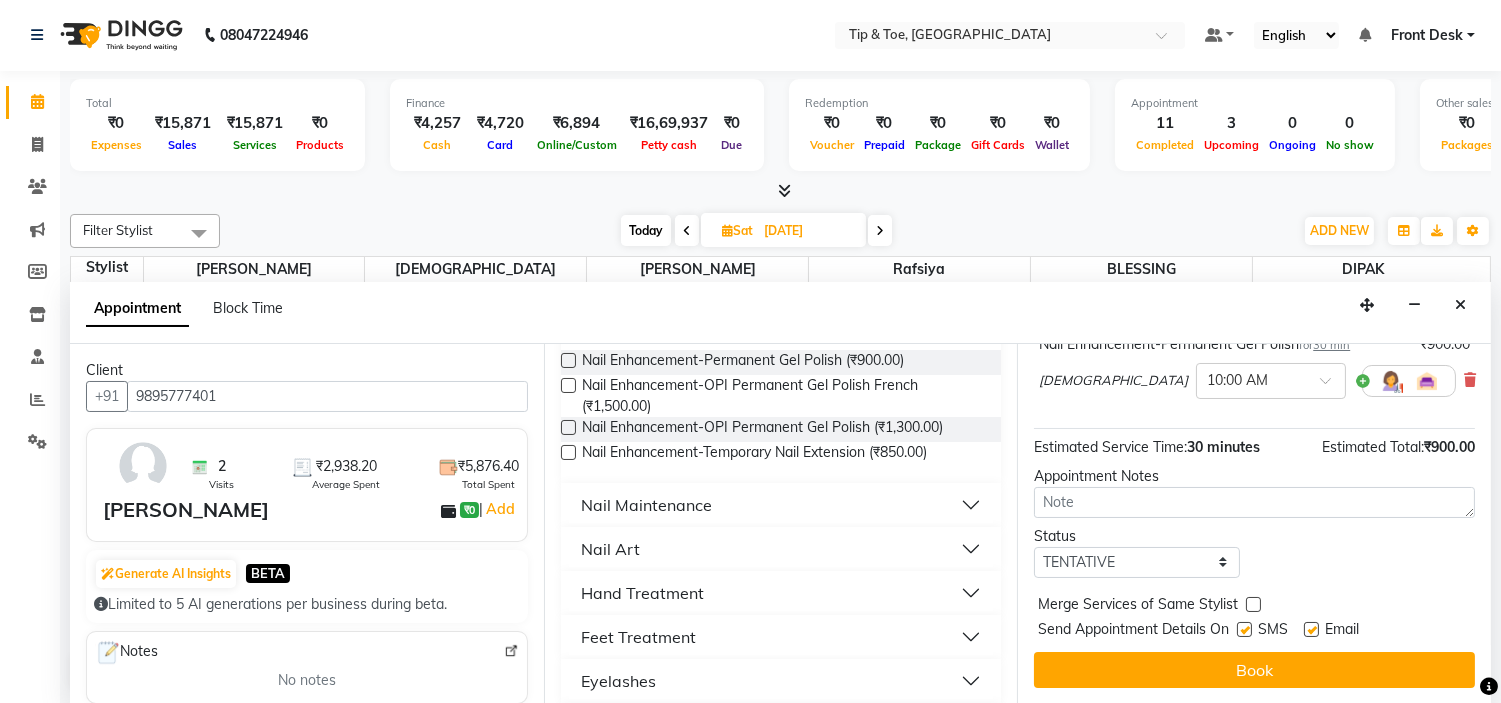 click on "Email" at bounding box center [1339, 631] 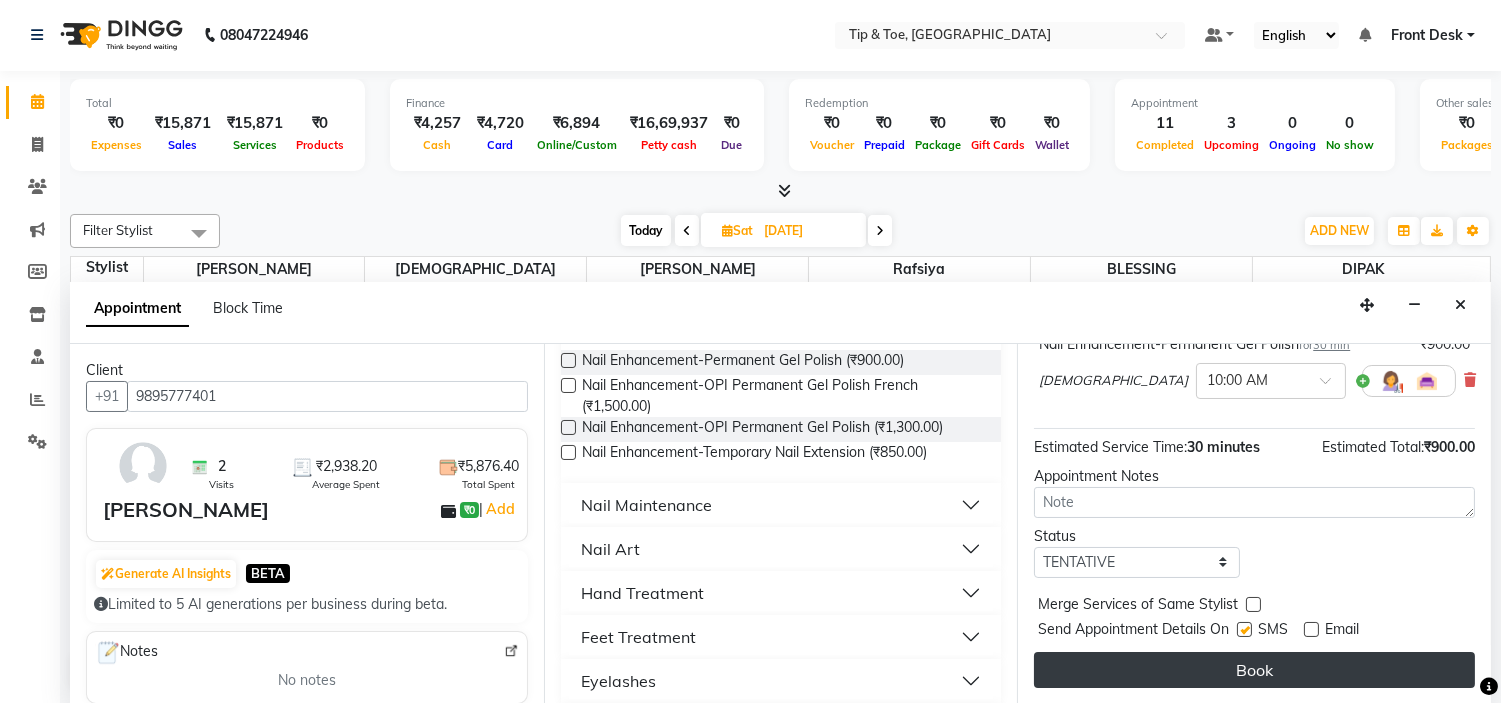 click on "Book" at bounding box center [1254, 670] 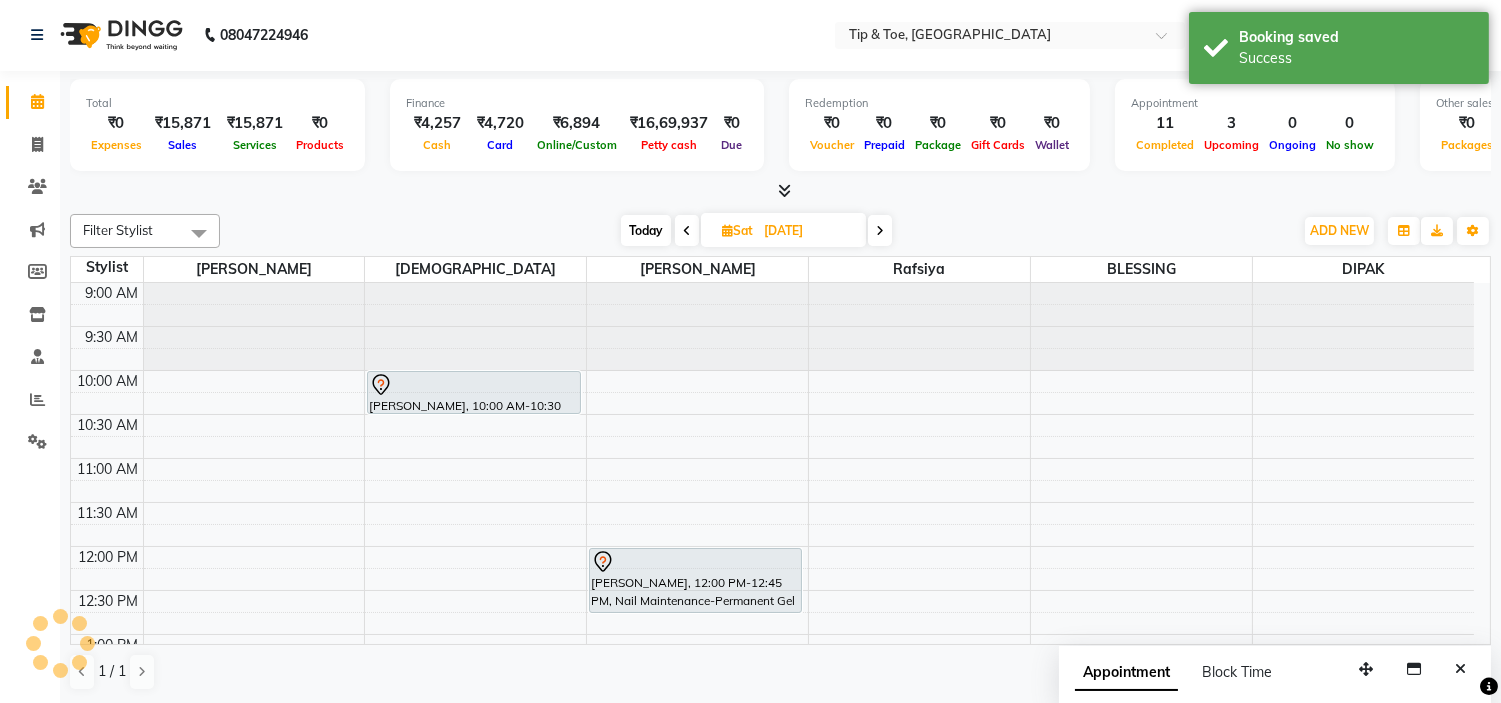 scroll, scrollTop: 0, scrollLeft: 0, axis: both 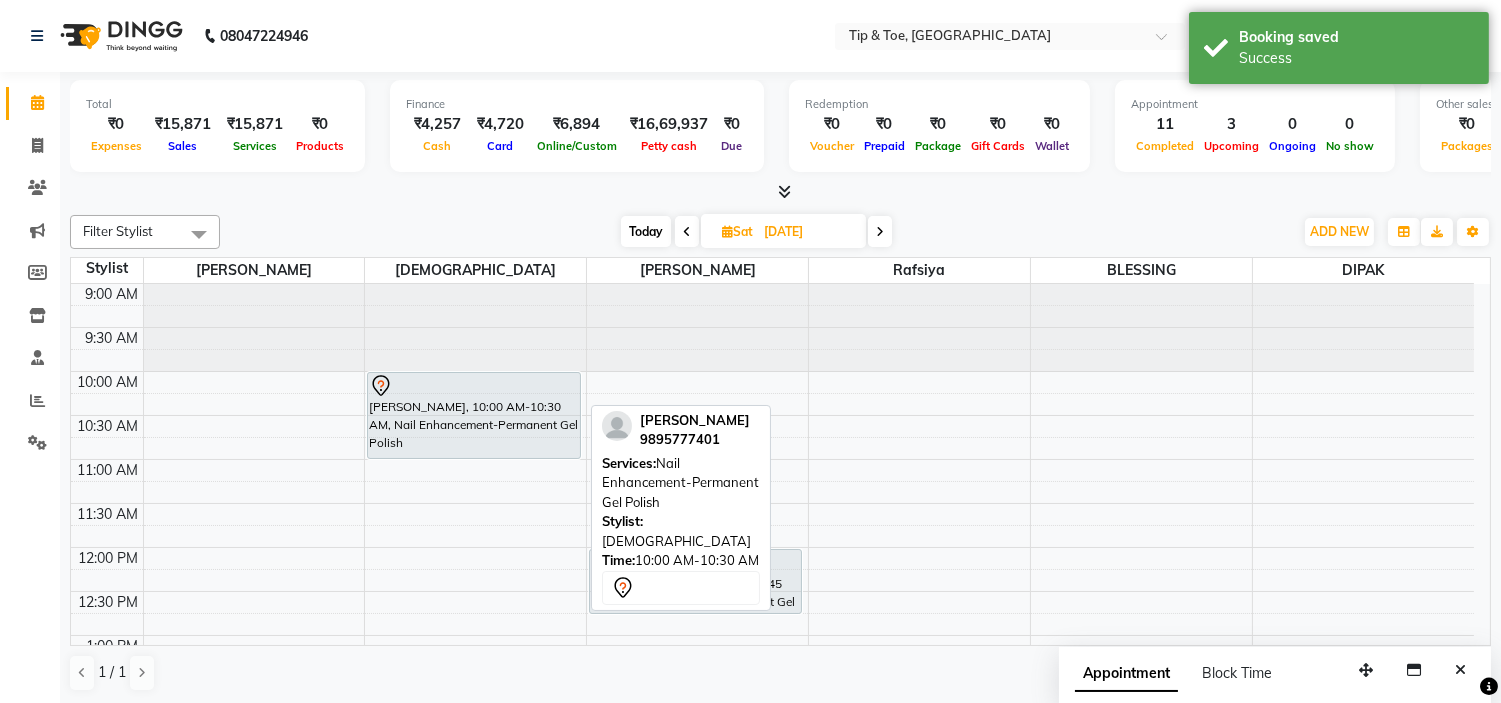 drag, startPoint x: 485, startPoint y: 408, endPoint x: 496, endPoint y: 456, distance: 49.24429 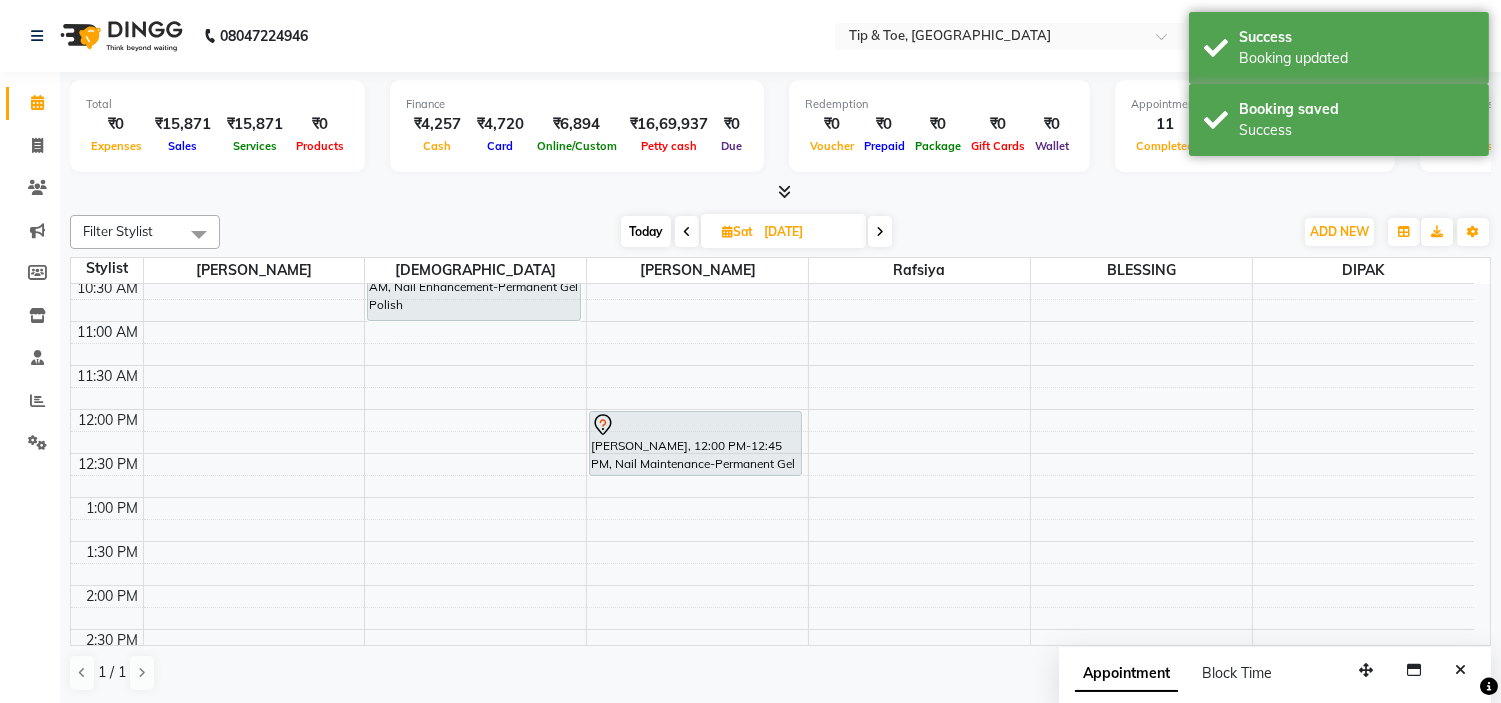 scroll, scrollTop: 0, scrollLeft: 0, axis: both 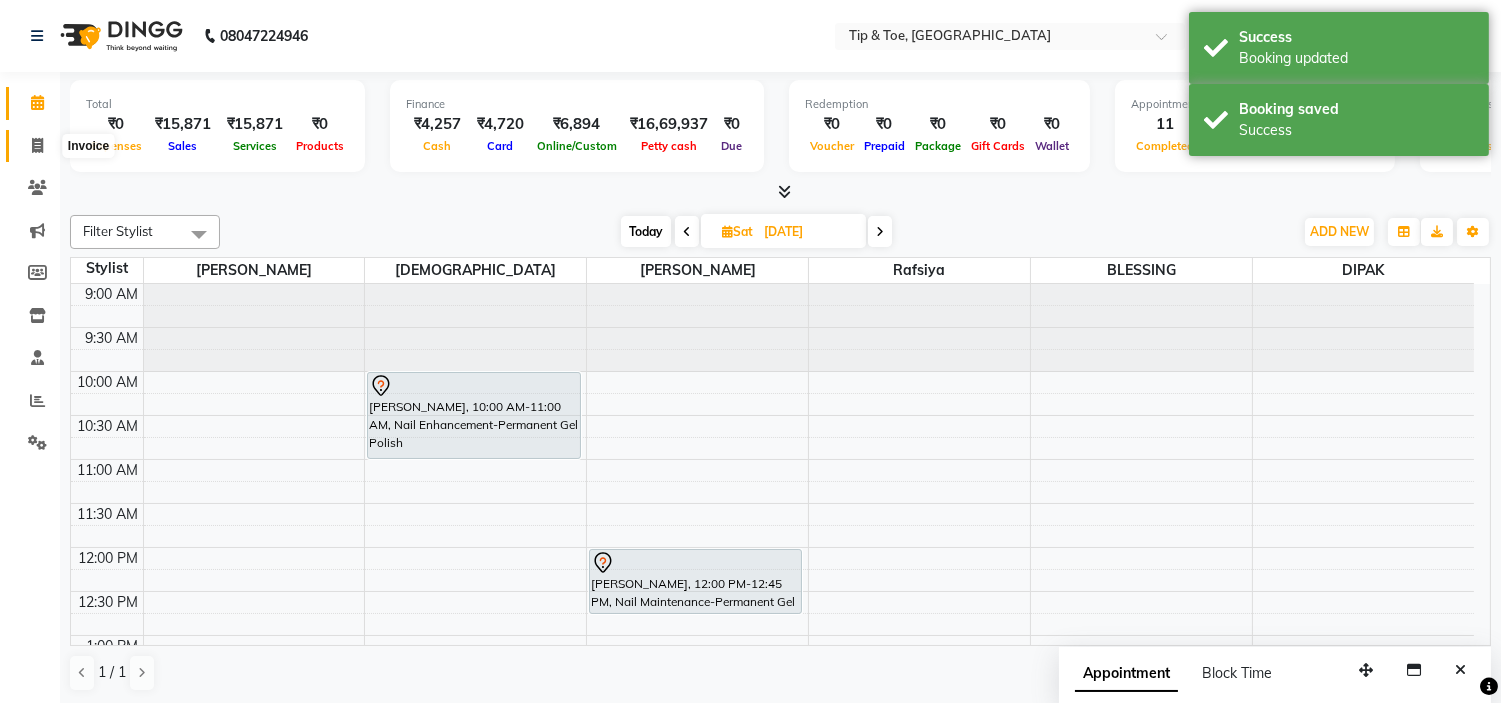 click 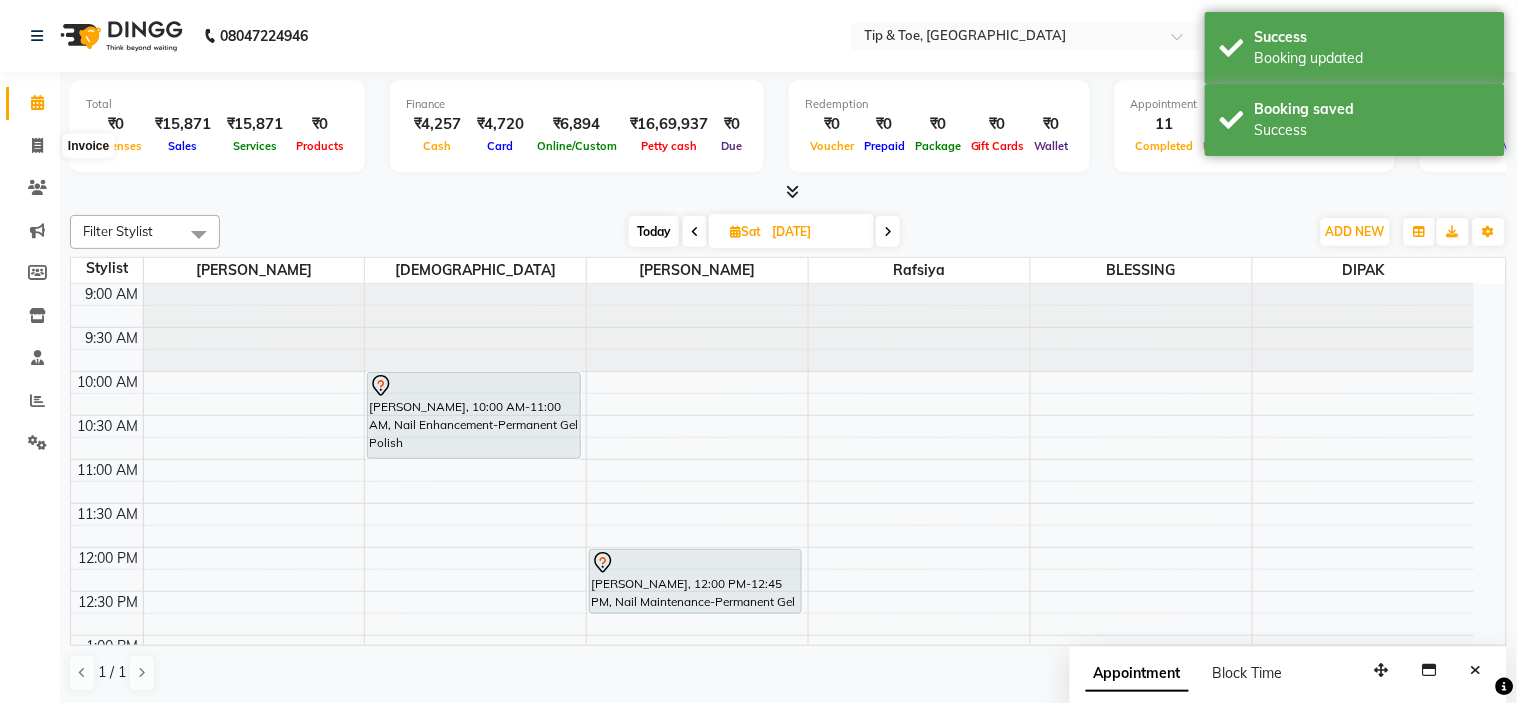 select on "5360" 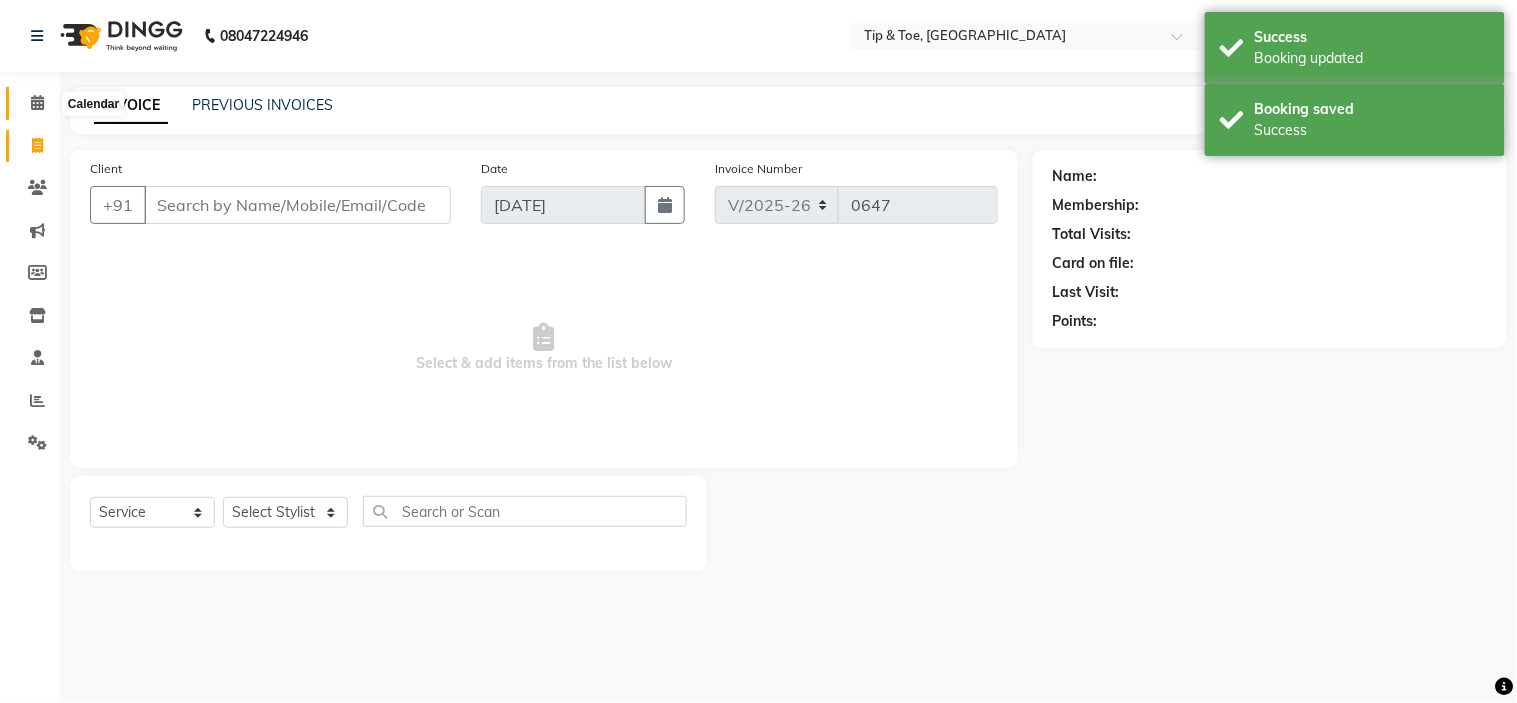 click 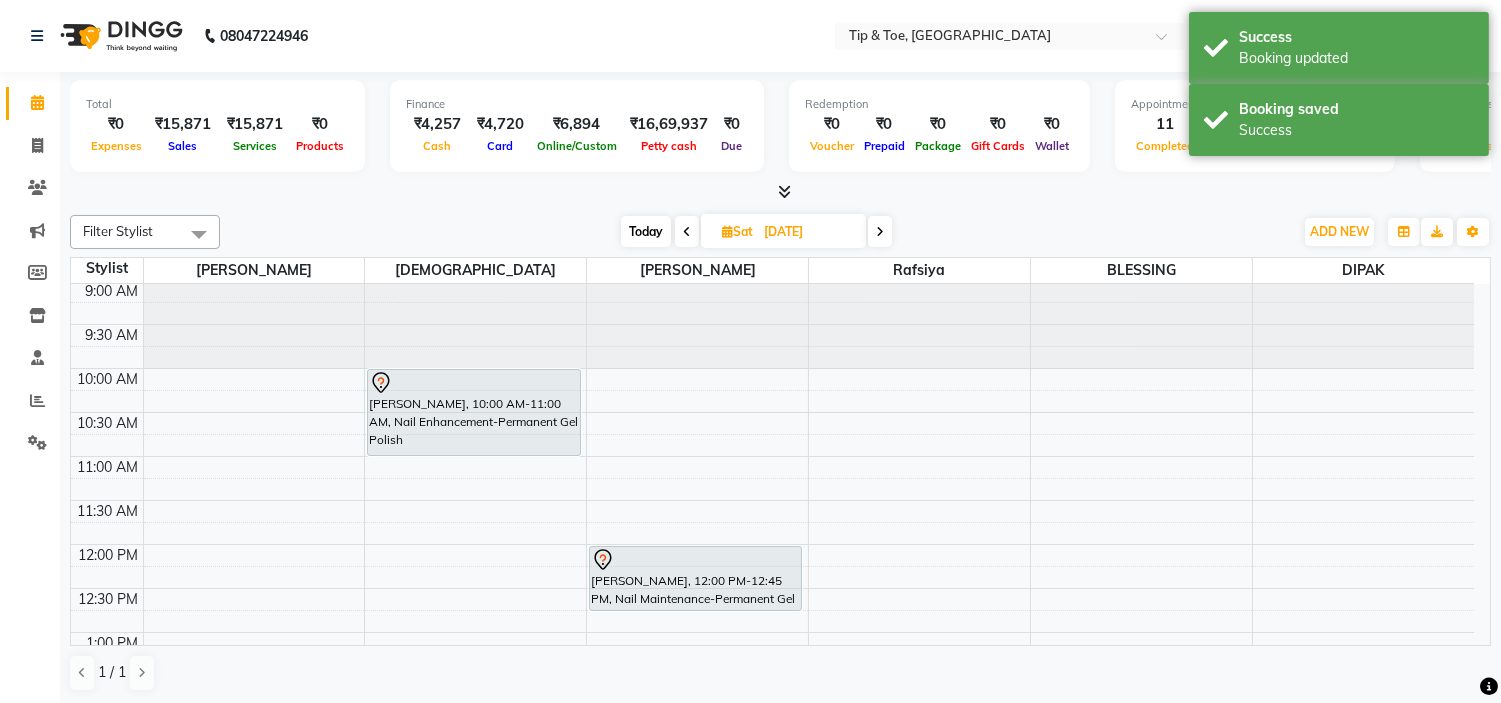 scroll, scrollTop: 0, scrollLeft: 0, axis: both 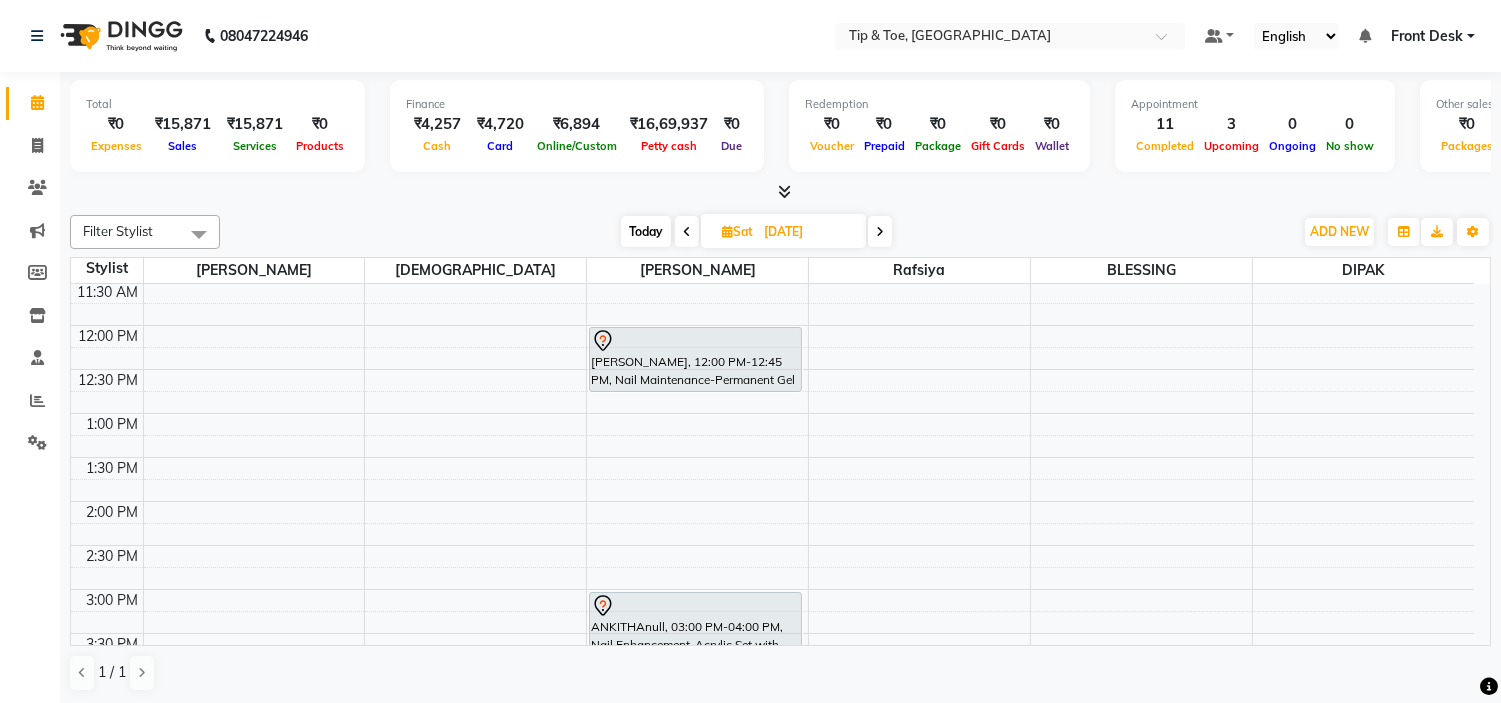 drag, startPoint x: 693, startPoint y: 226, endPoint x: 682, endPoint y: 227, distance: 11.045361 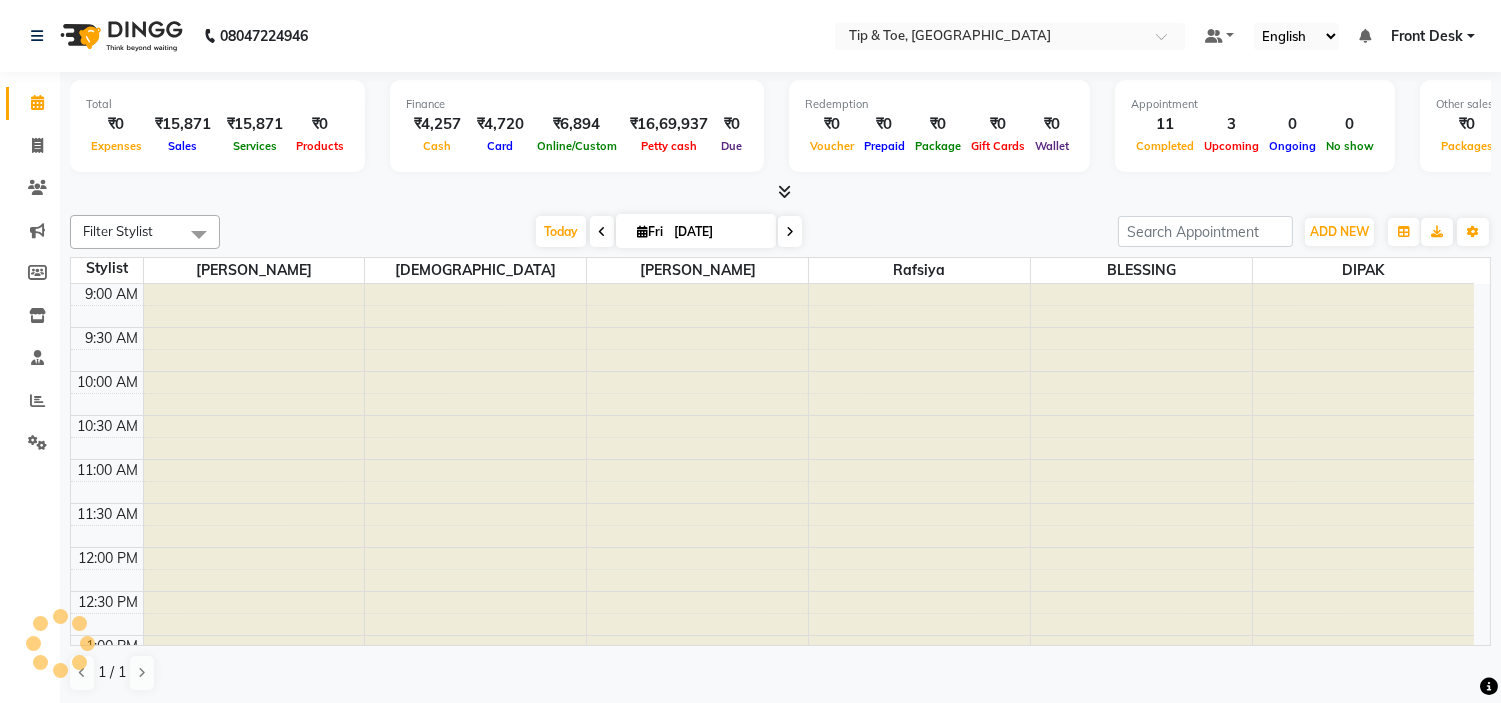 scroll, scrollTop: 787, scrollLeft: 0, axis: vertical 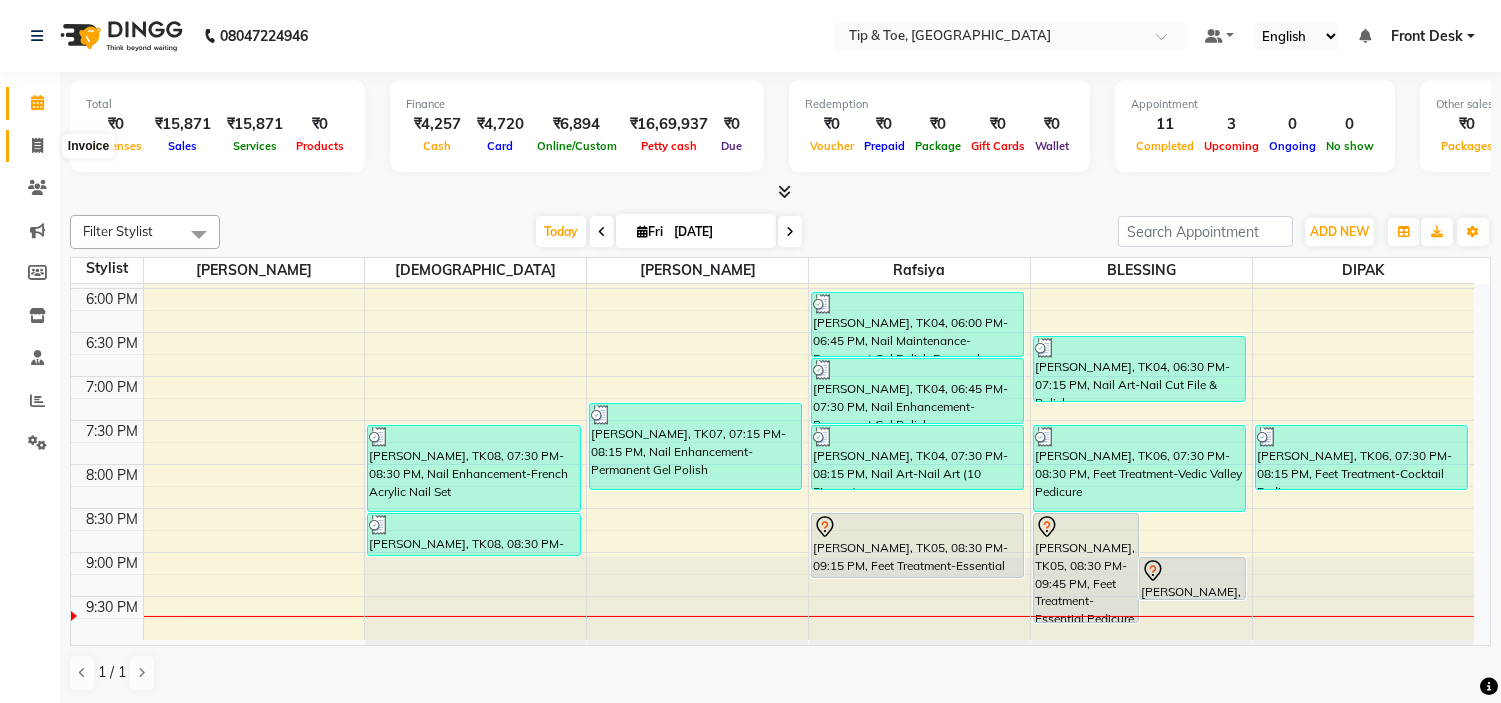 click 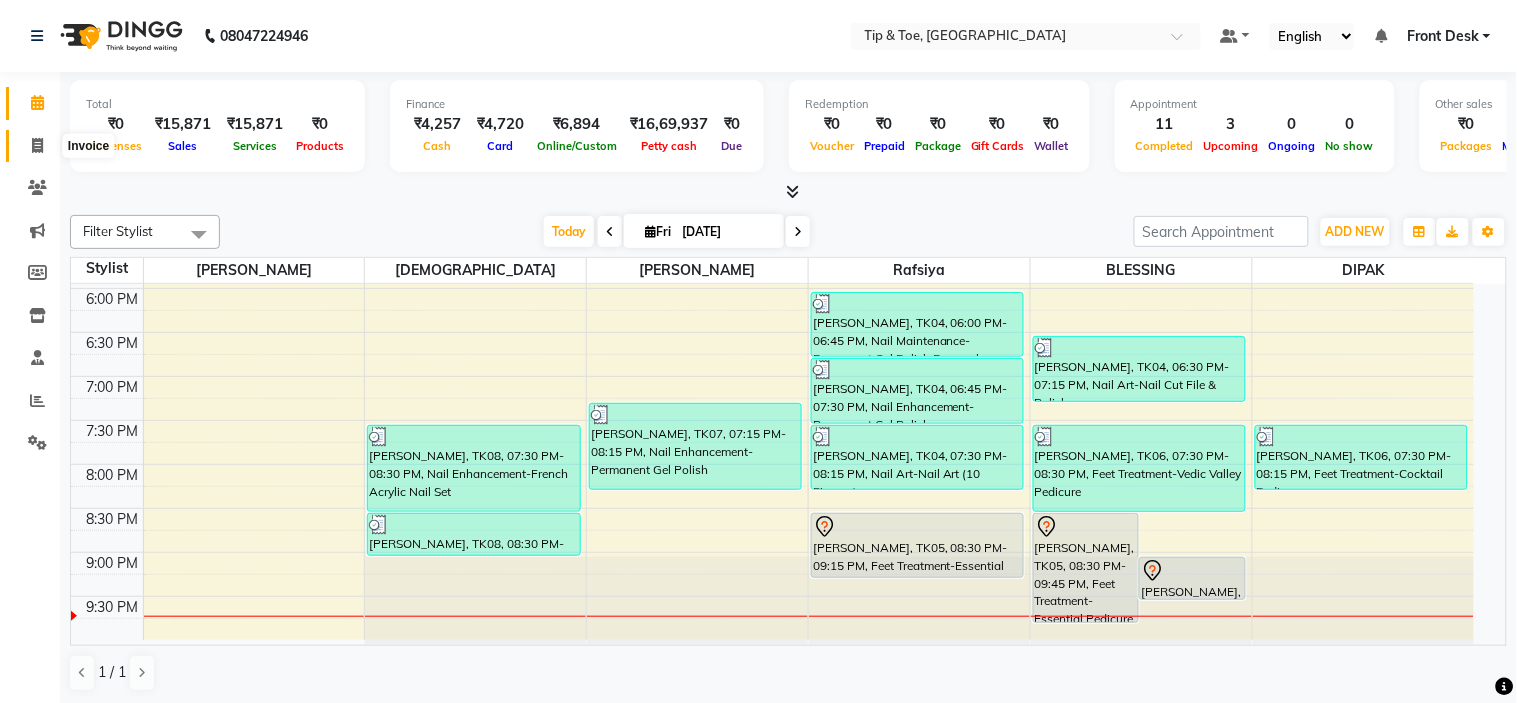 select on "5360" 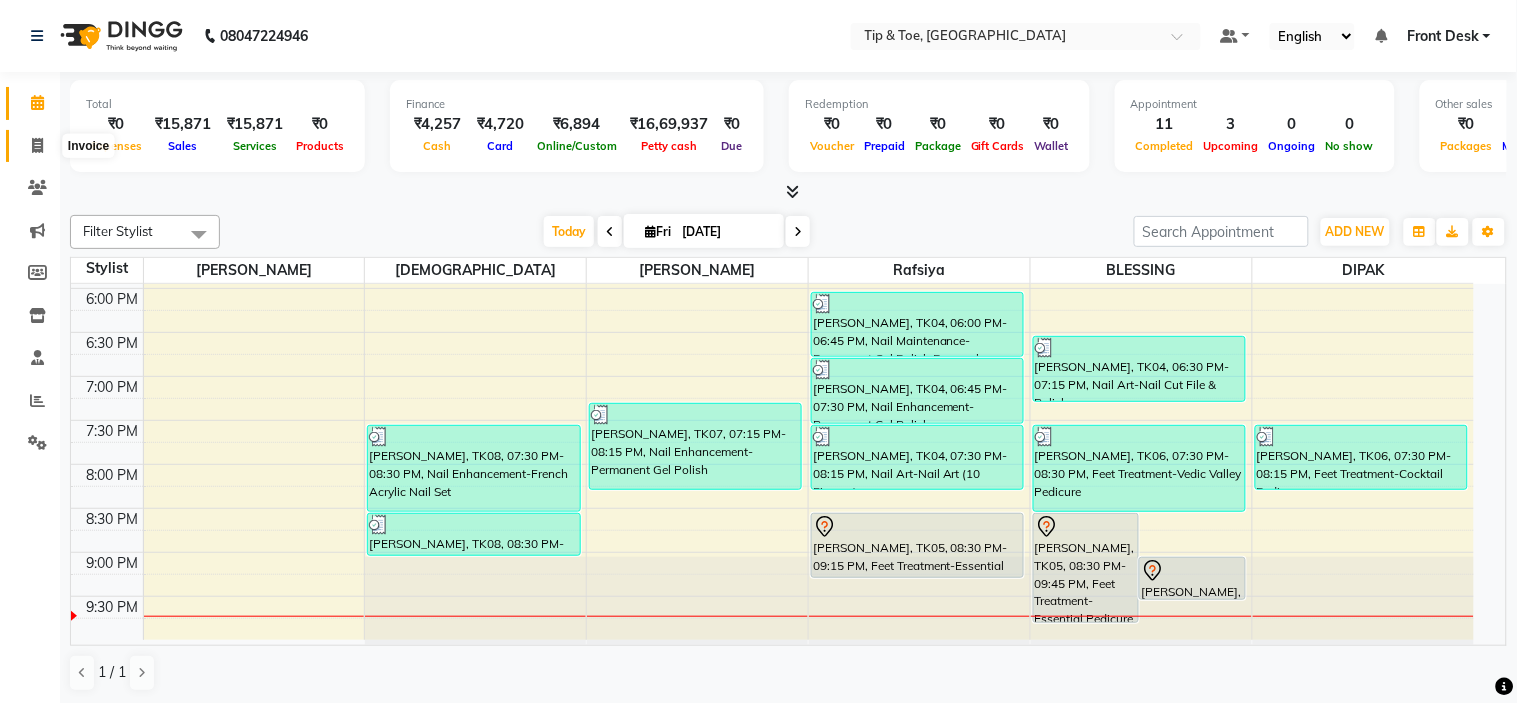 select on "service" 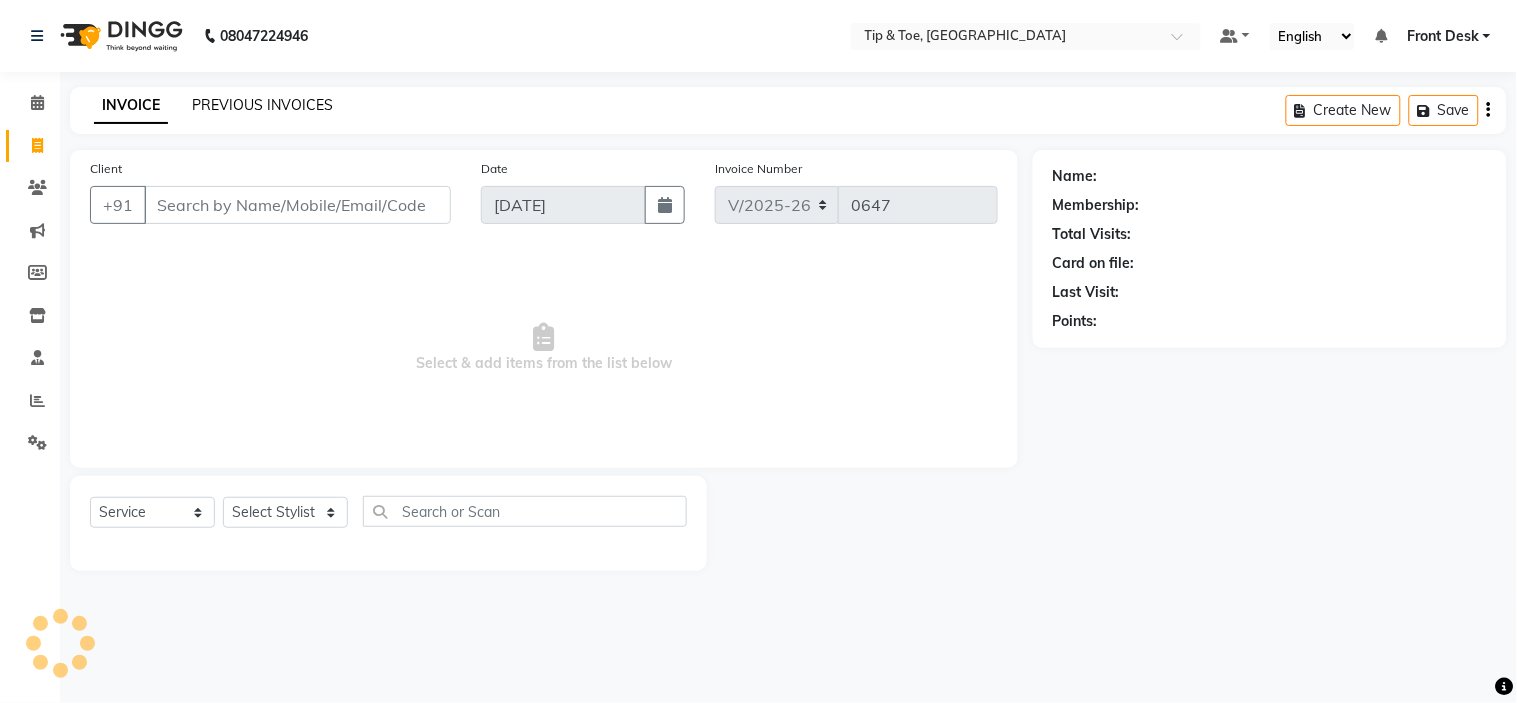 click on "PREVIOUS INVOICES" 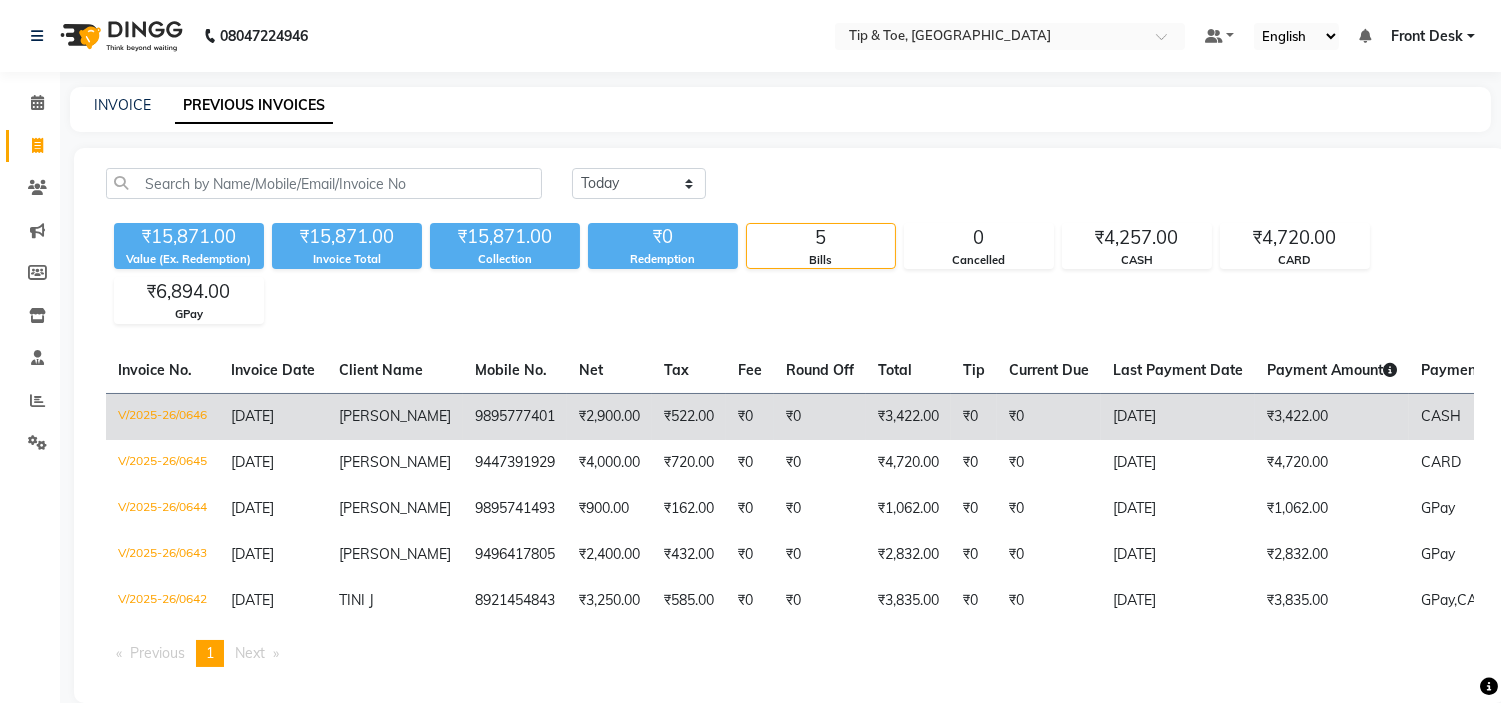 scroll, scrollTop: 126, scrollLeft: 0, axis: vertical 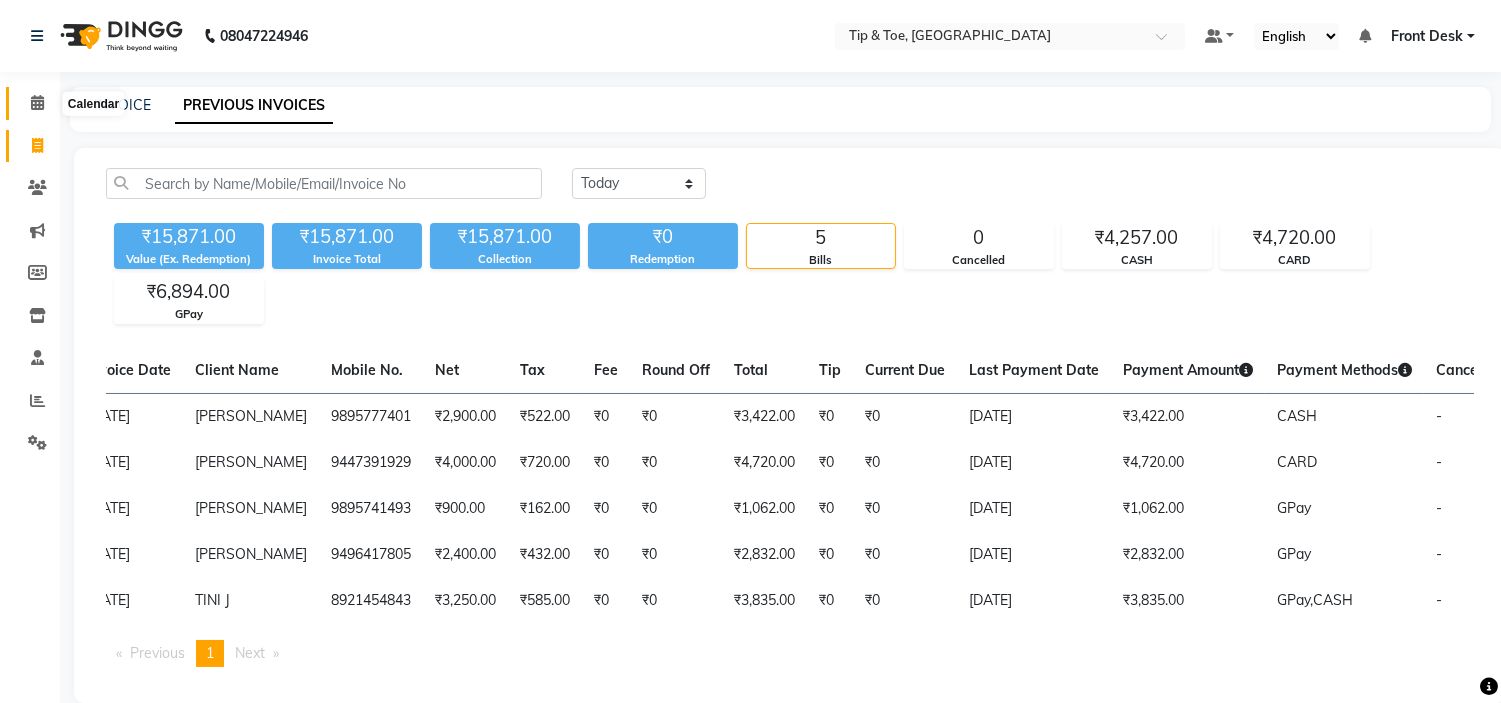 click 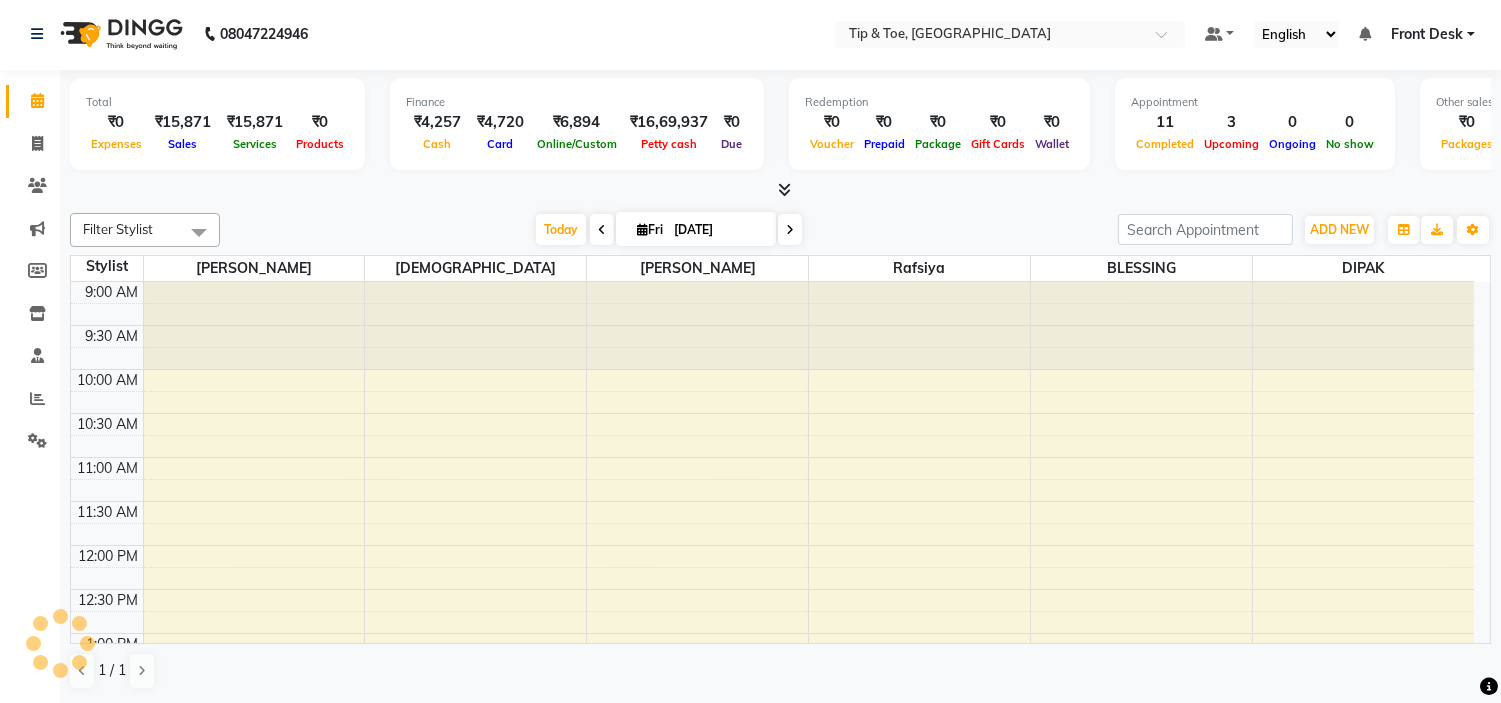 scroll, scrollTop: 1, scrollLeft: 0, axis: vertical 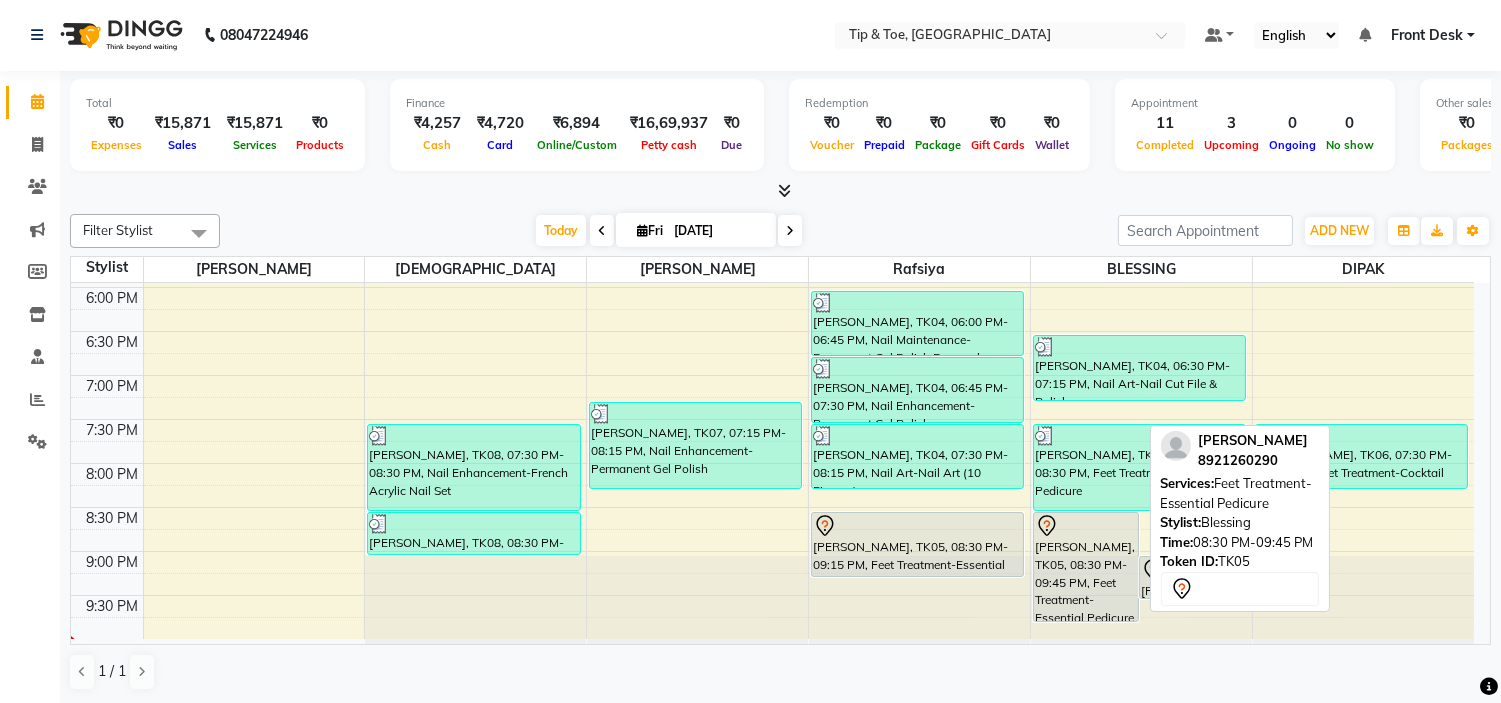 click on "[PERSON_NAME], TK05, 08:30 PM-09:45 PM, Feet Treatment-Essential Pedicure" at bounding box center (1086, 567) 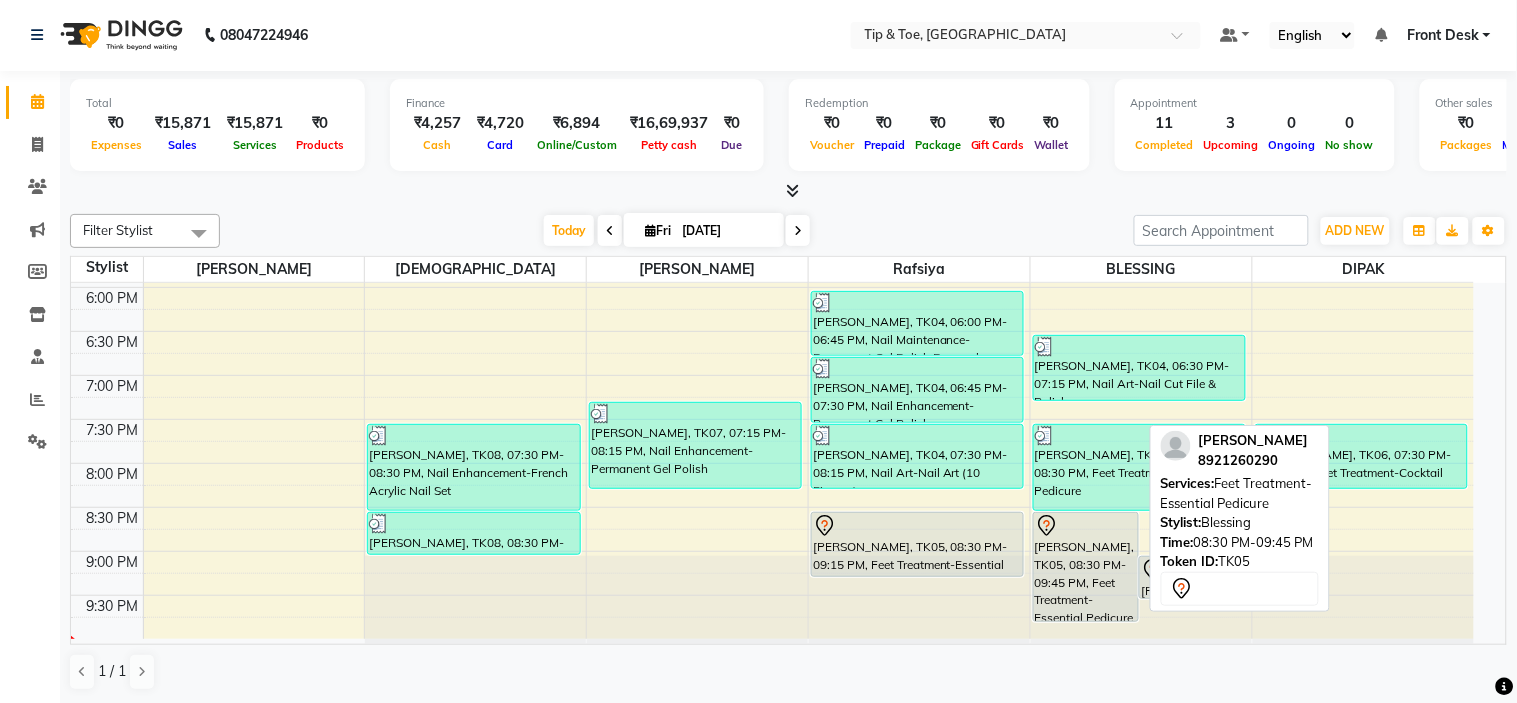select on "7" 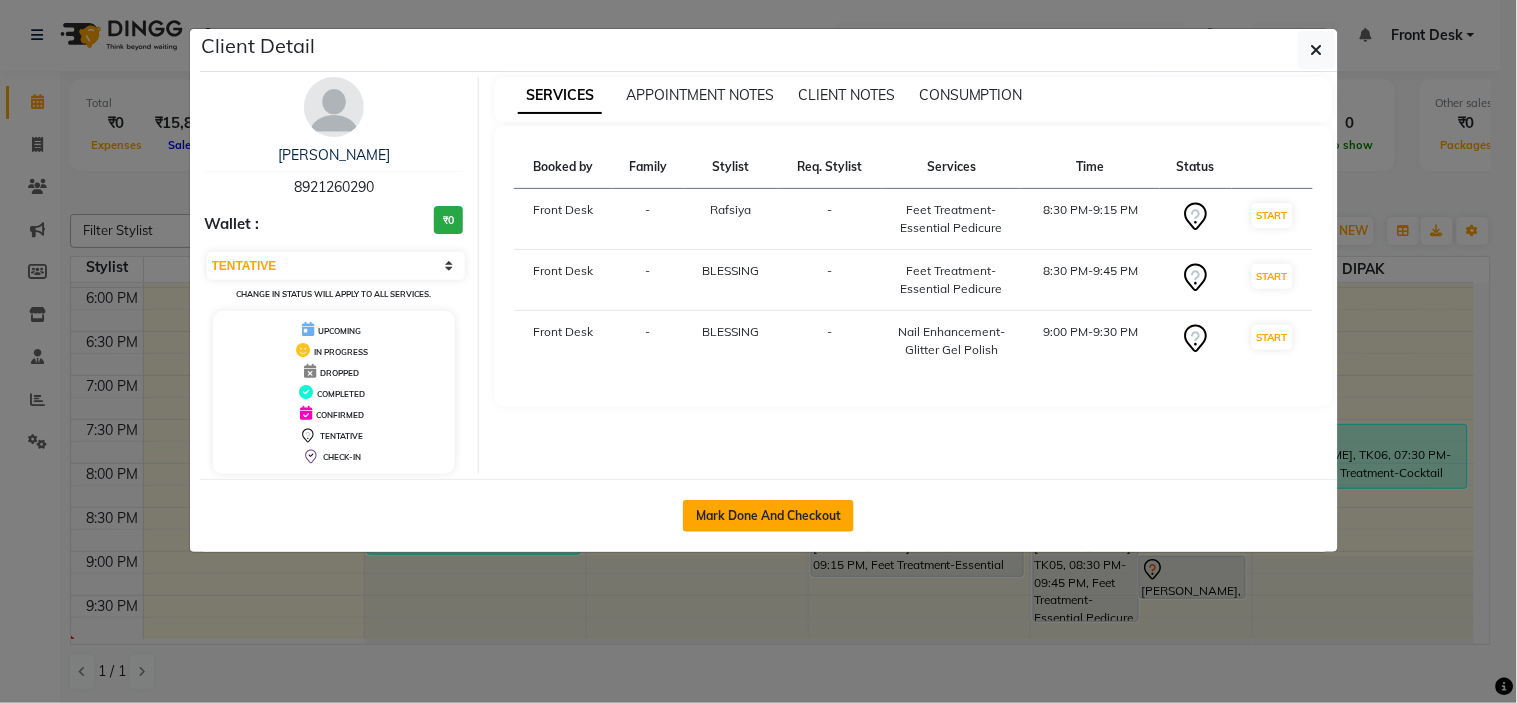 click on "Mark Done And Checkout" 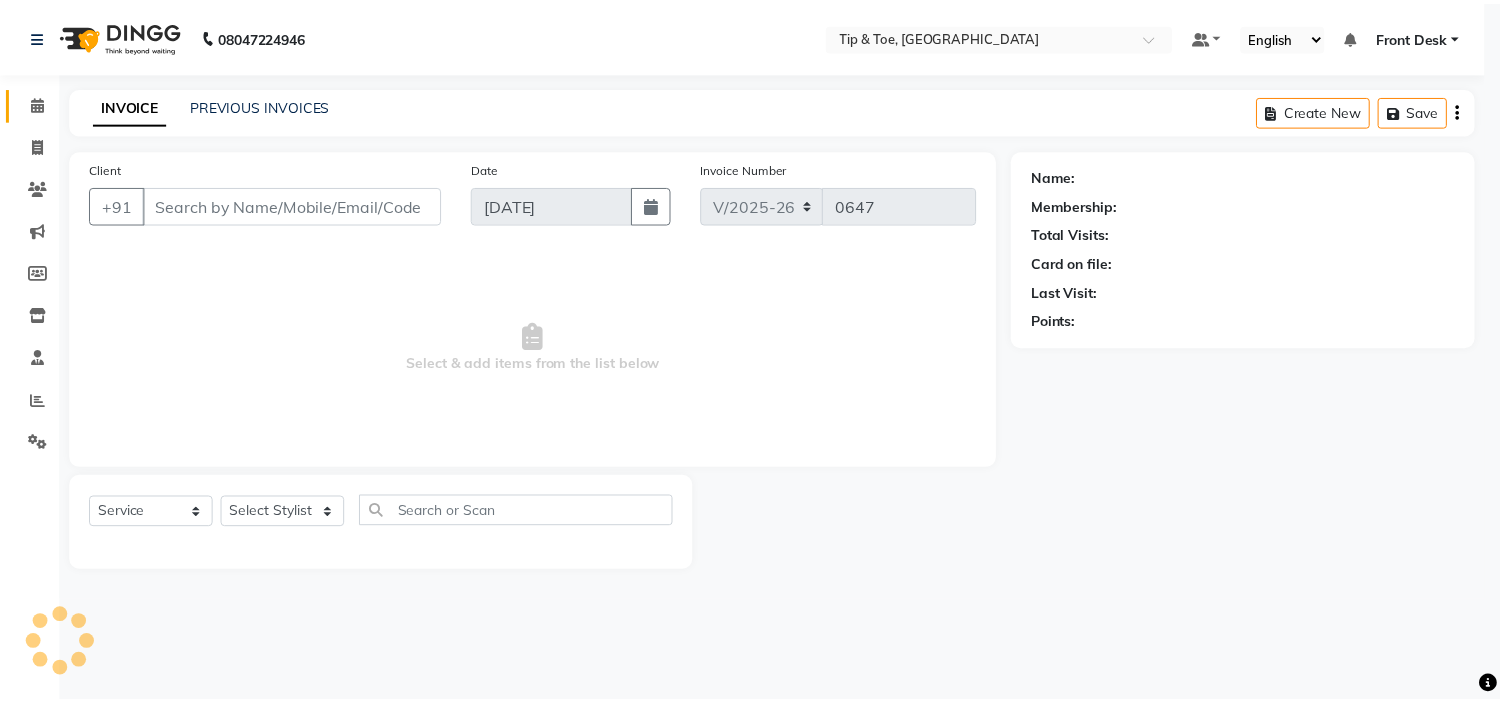 scroll, scrollTop: 0, scrollLeft: 0, axis: both 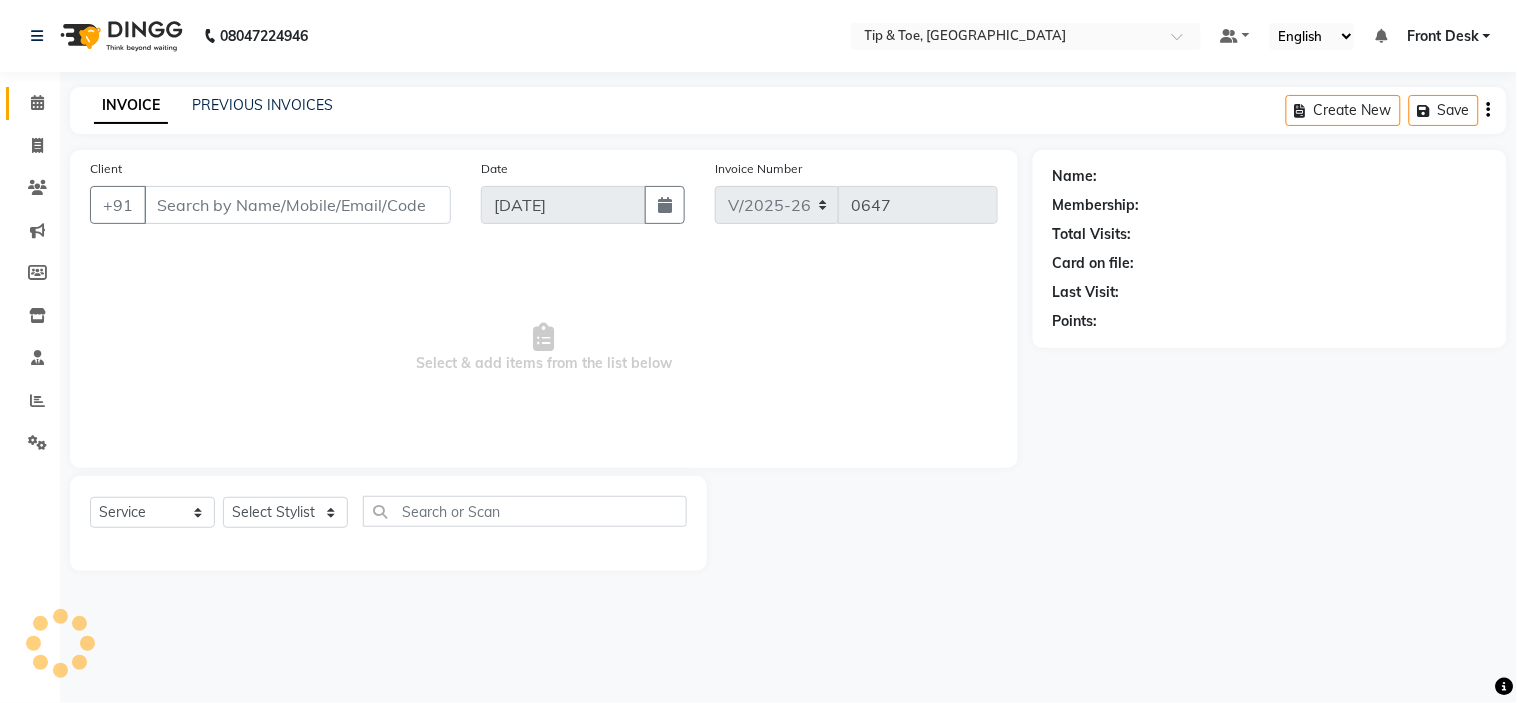type on "8921260290" 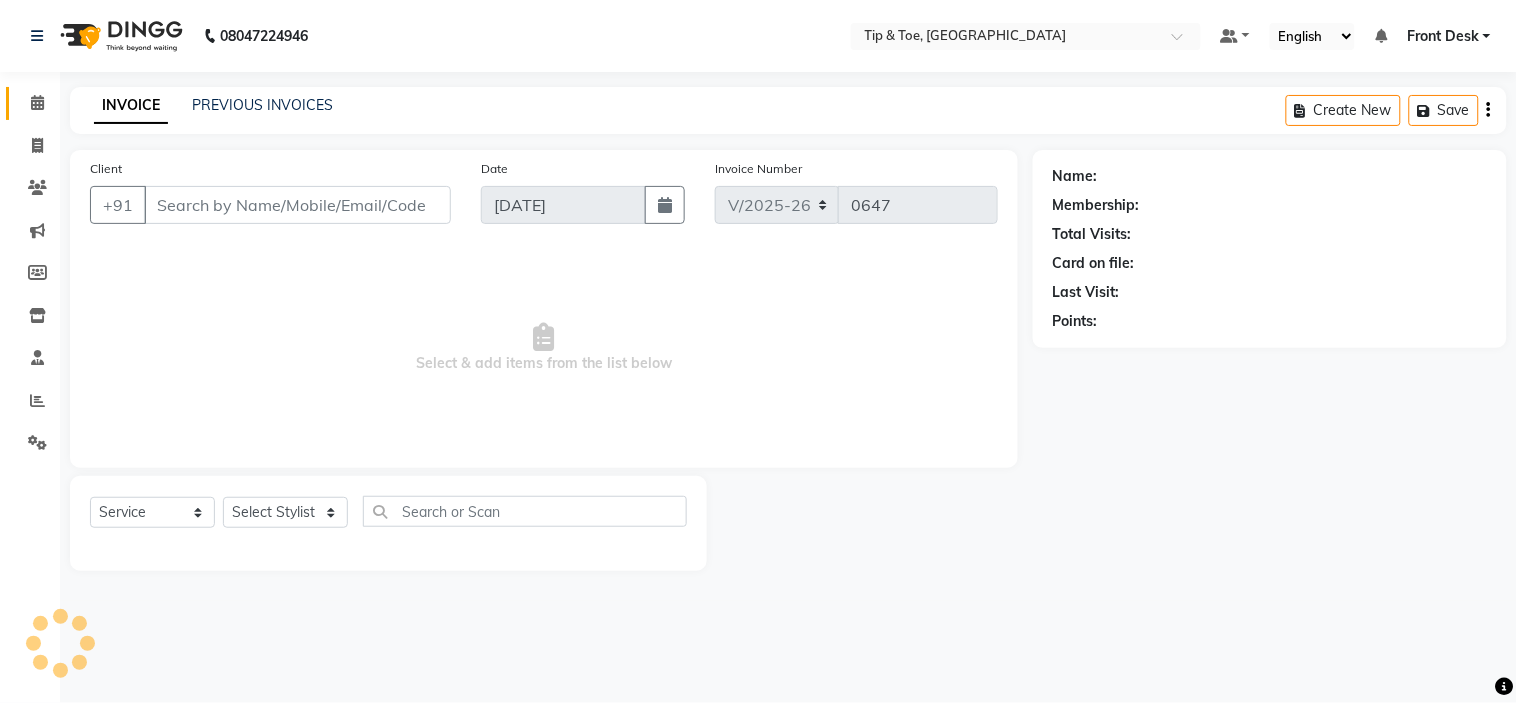 select on "50942" 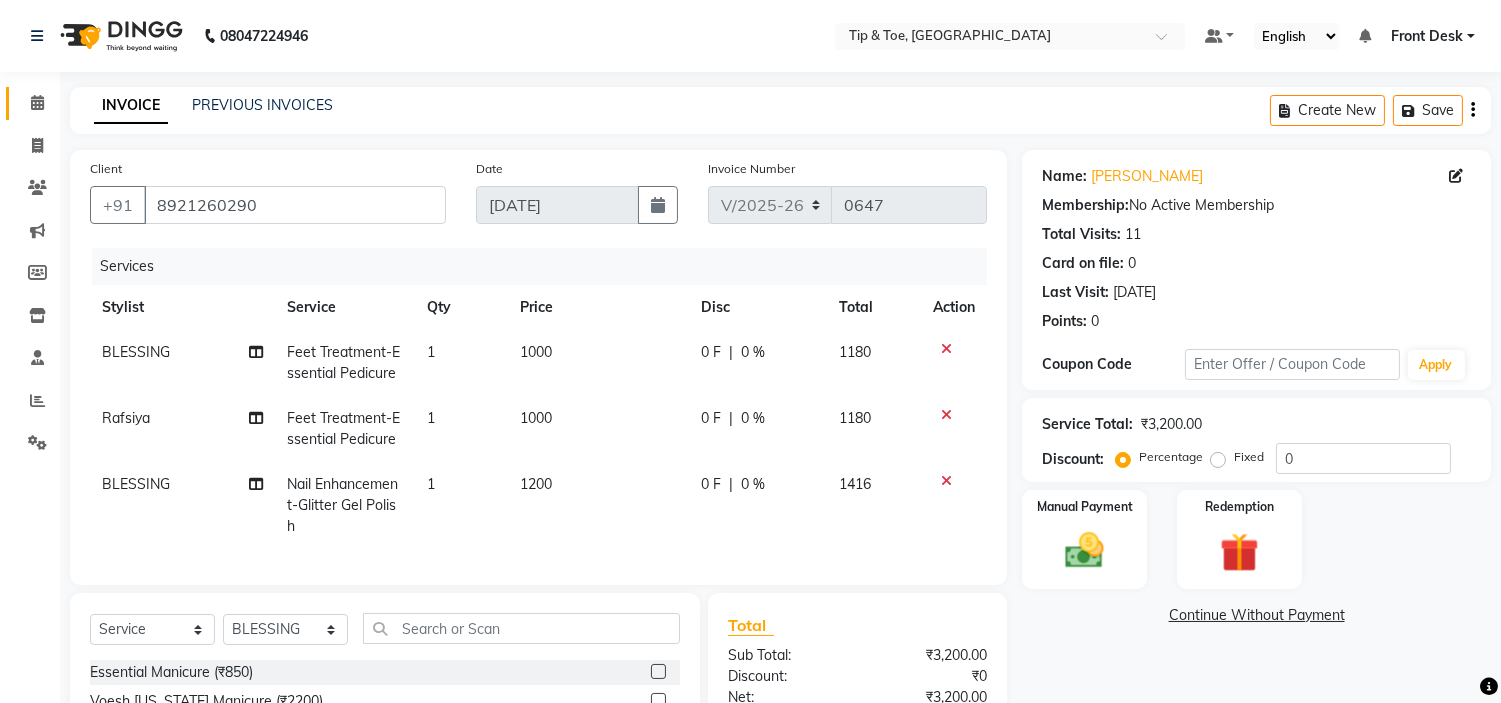 scroll, scrollTop: 231, scrollLeft: 0, axis: vertical 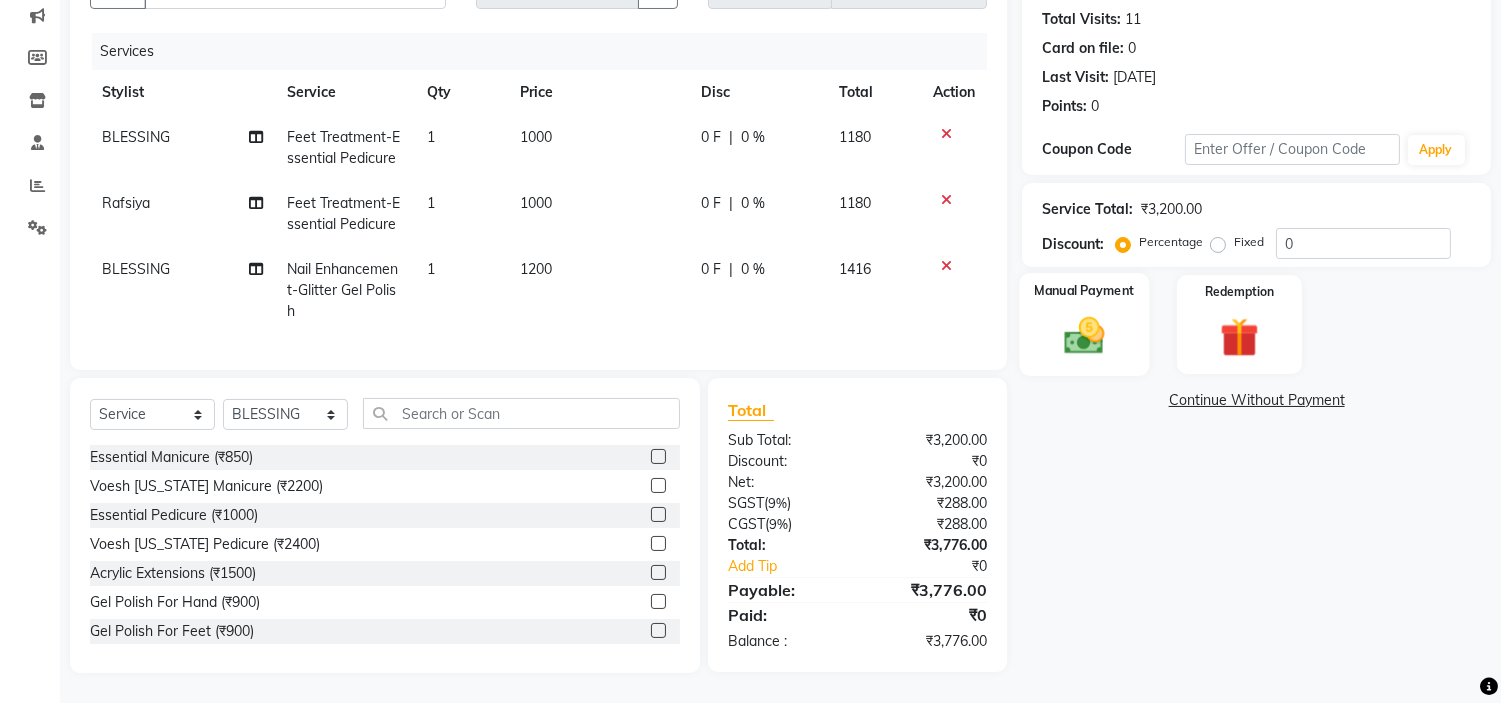click 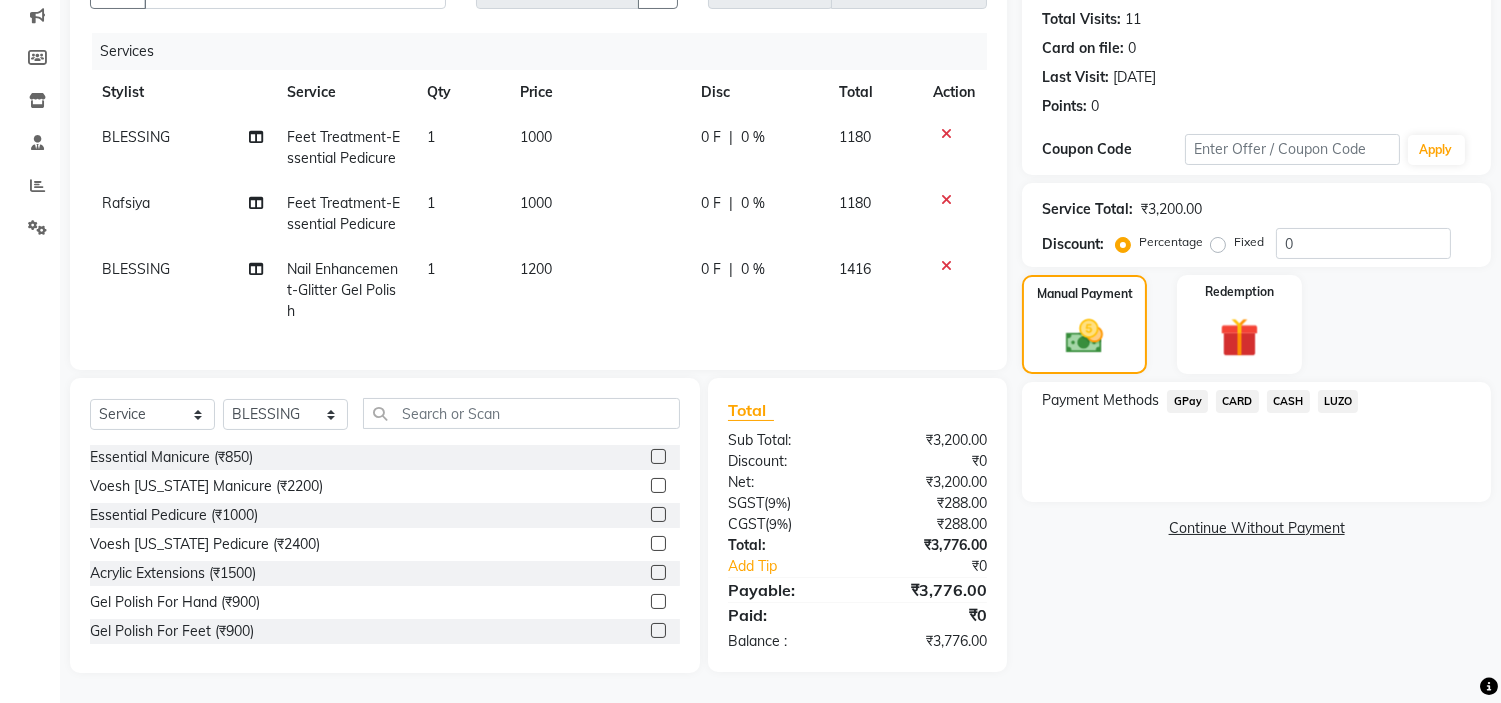 click on "GPay" 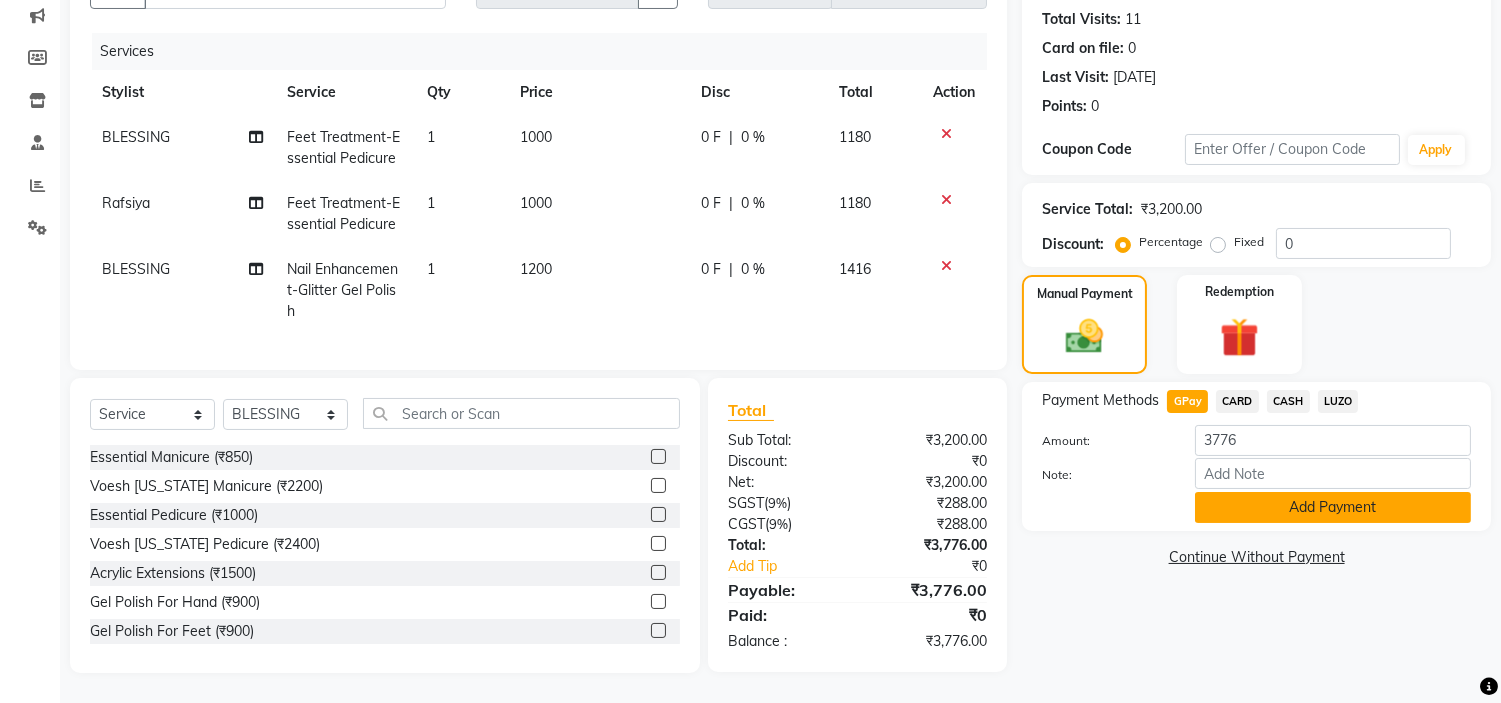click on "Add Payment" 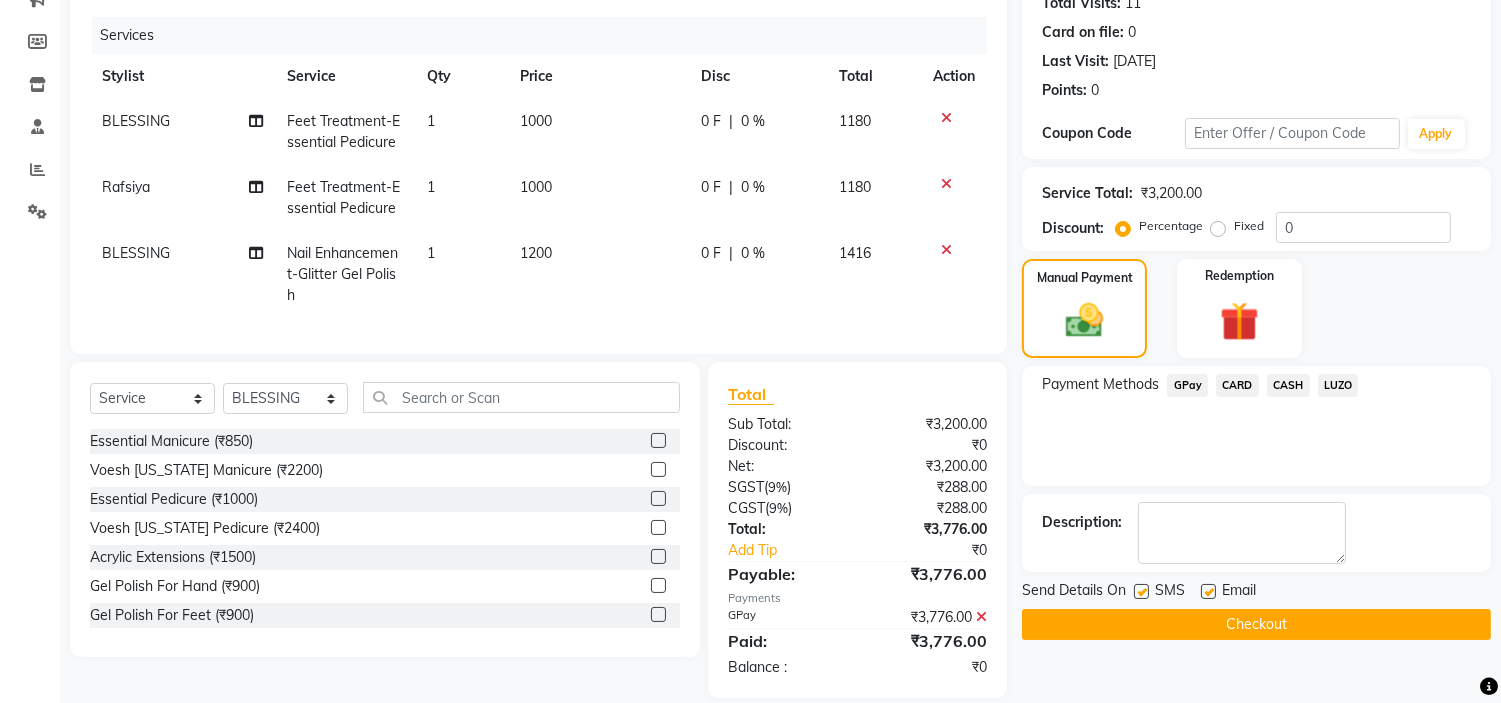 click 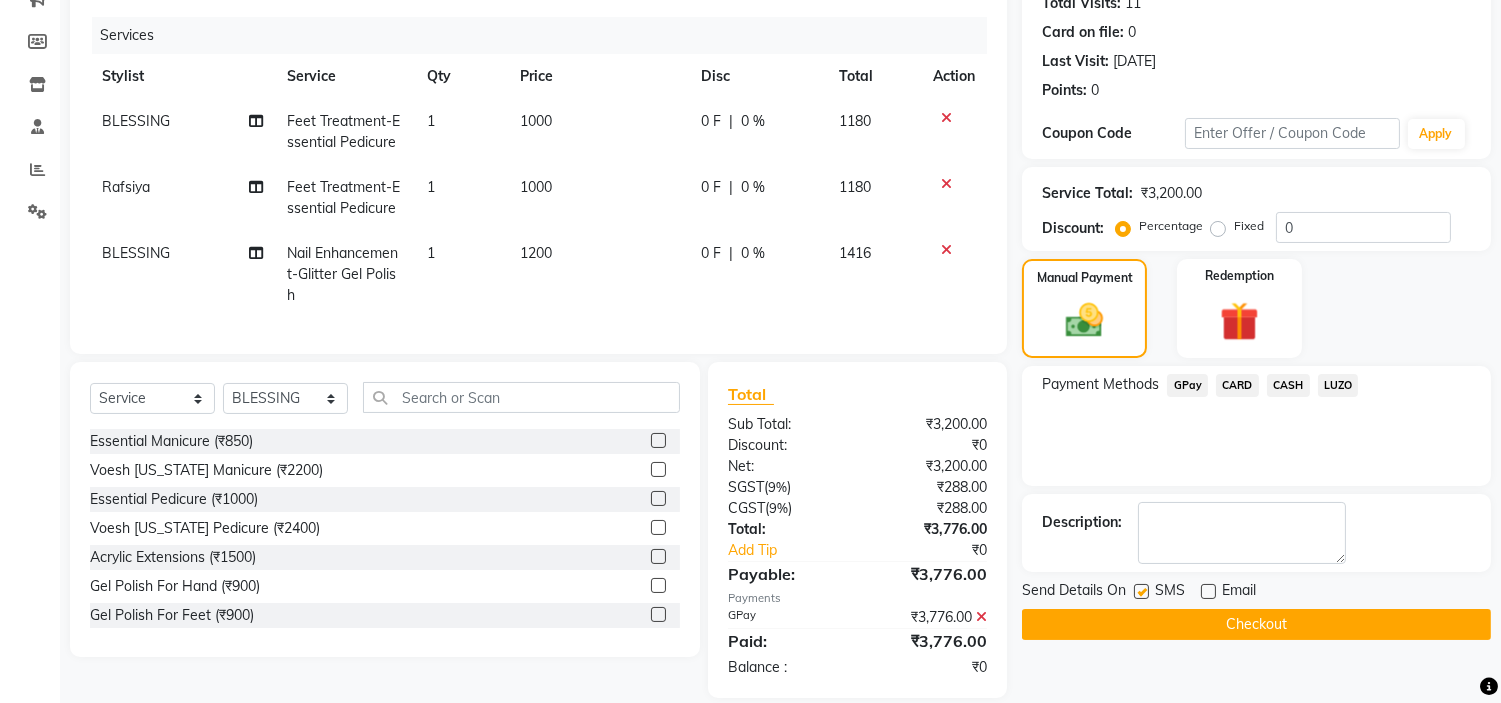 click on "Checkout" 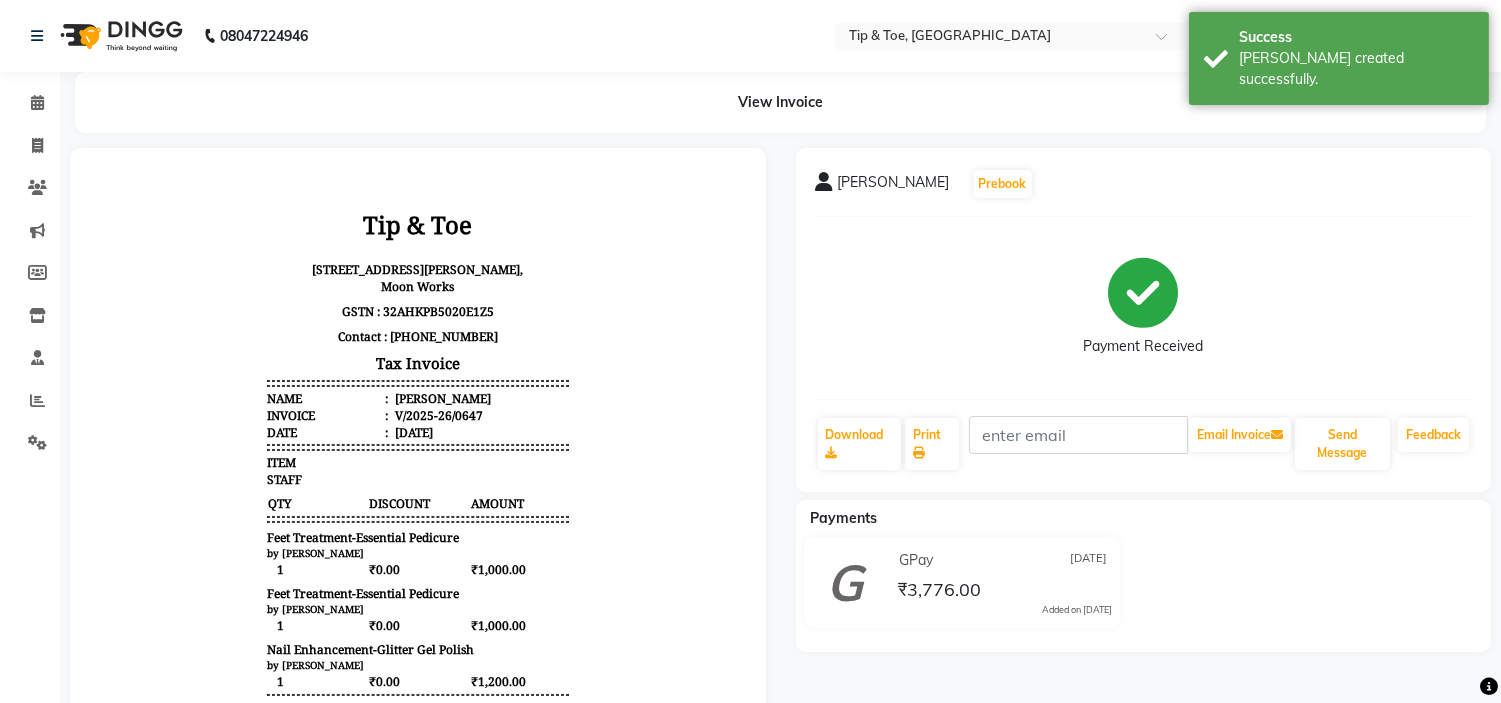 scroll, scrollTop: 0, scrollLeft: 0, axis: both 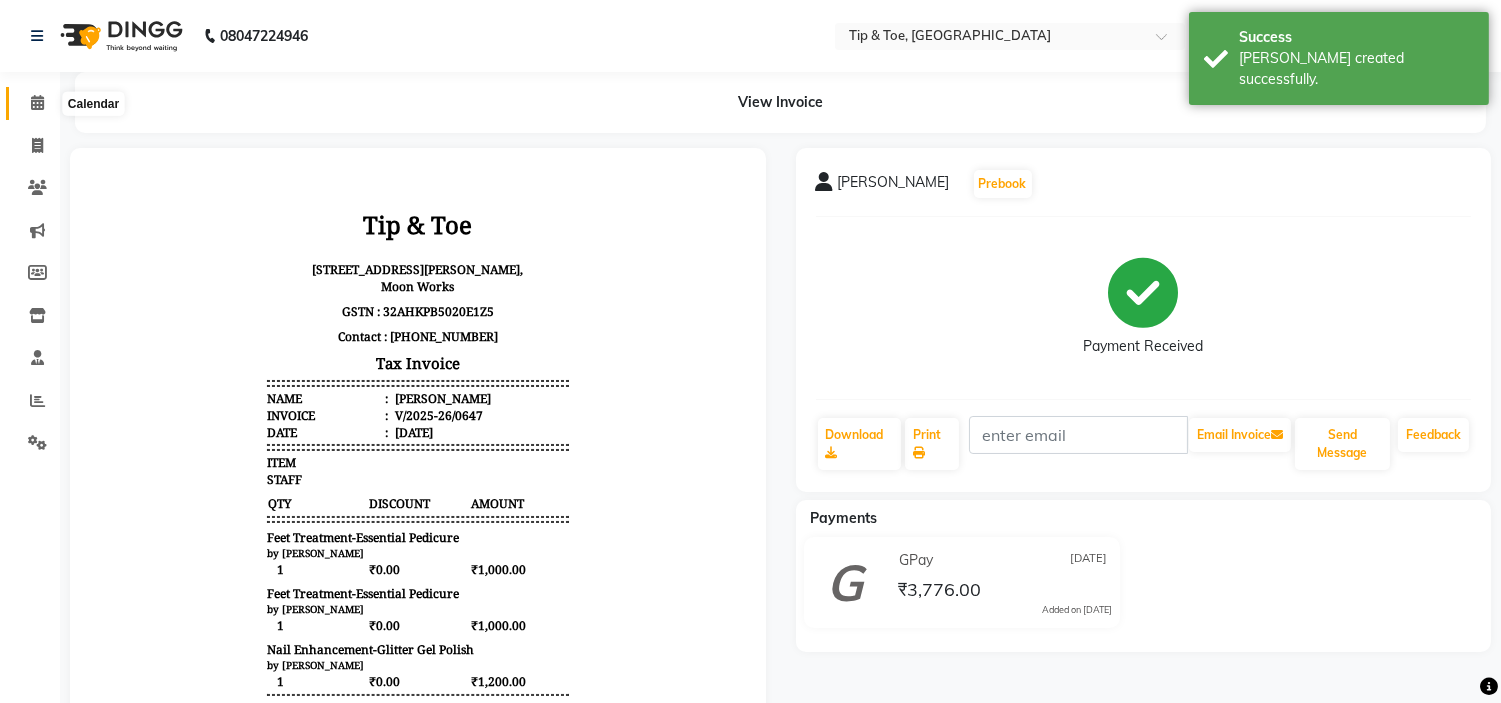 click 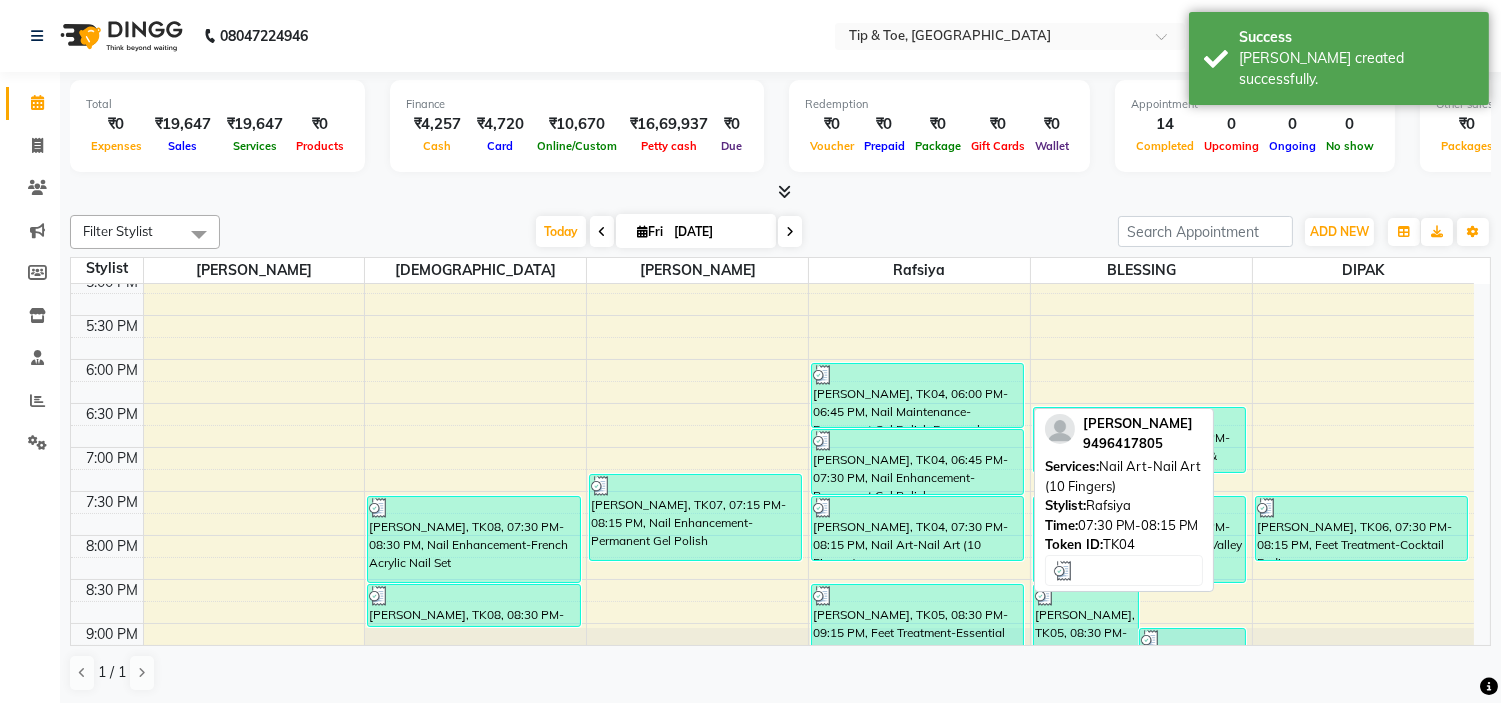 scroll, scrollTop: 787, scrollLeft: 0, axis: vertical 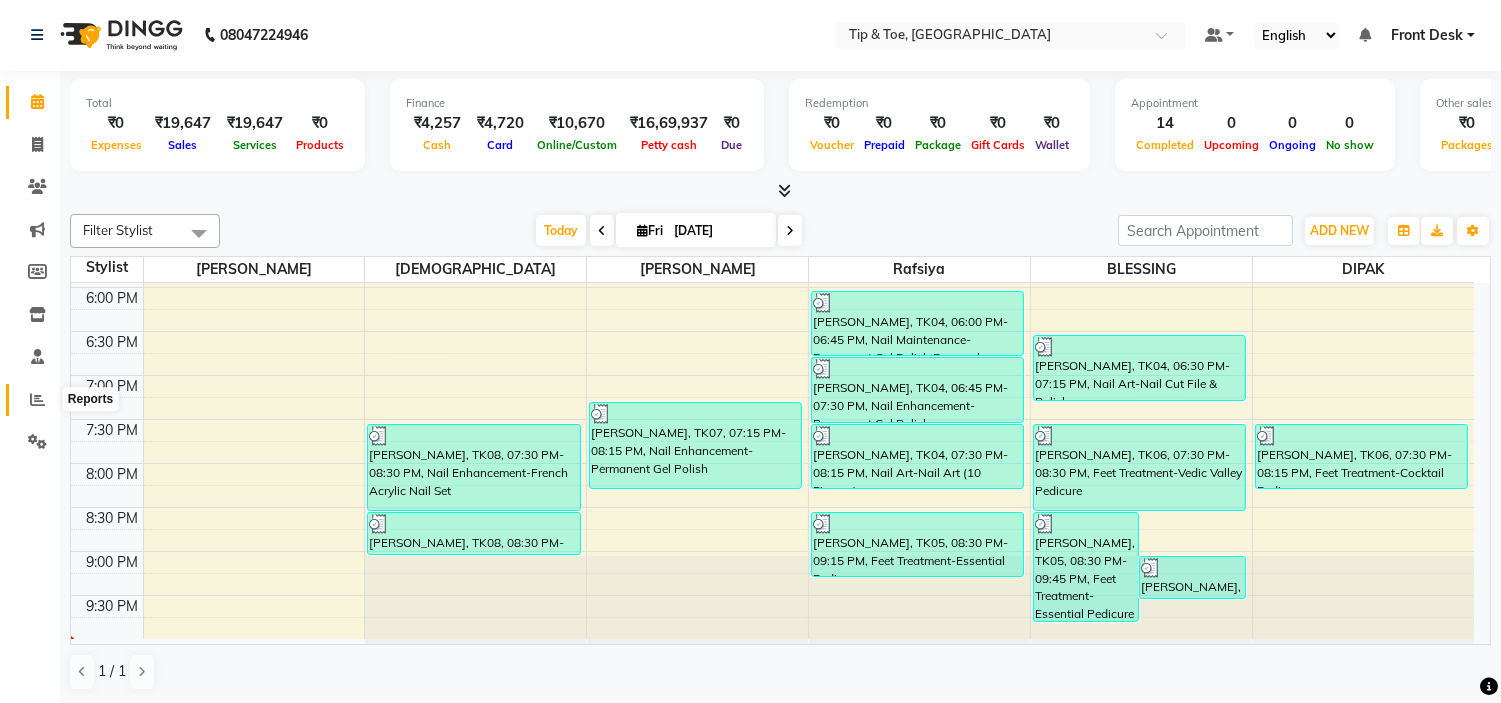 click 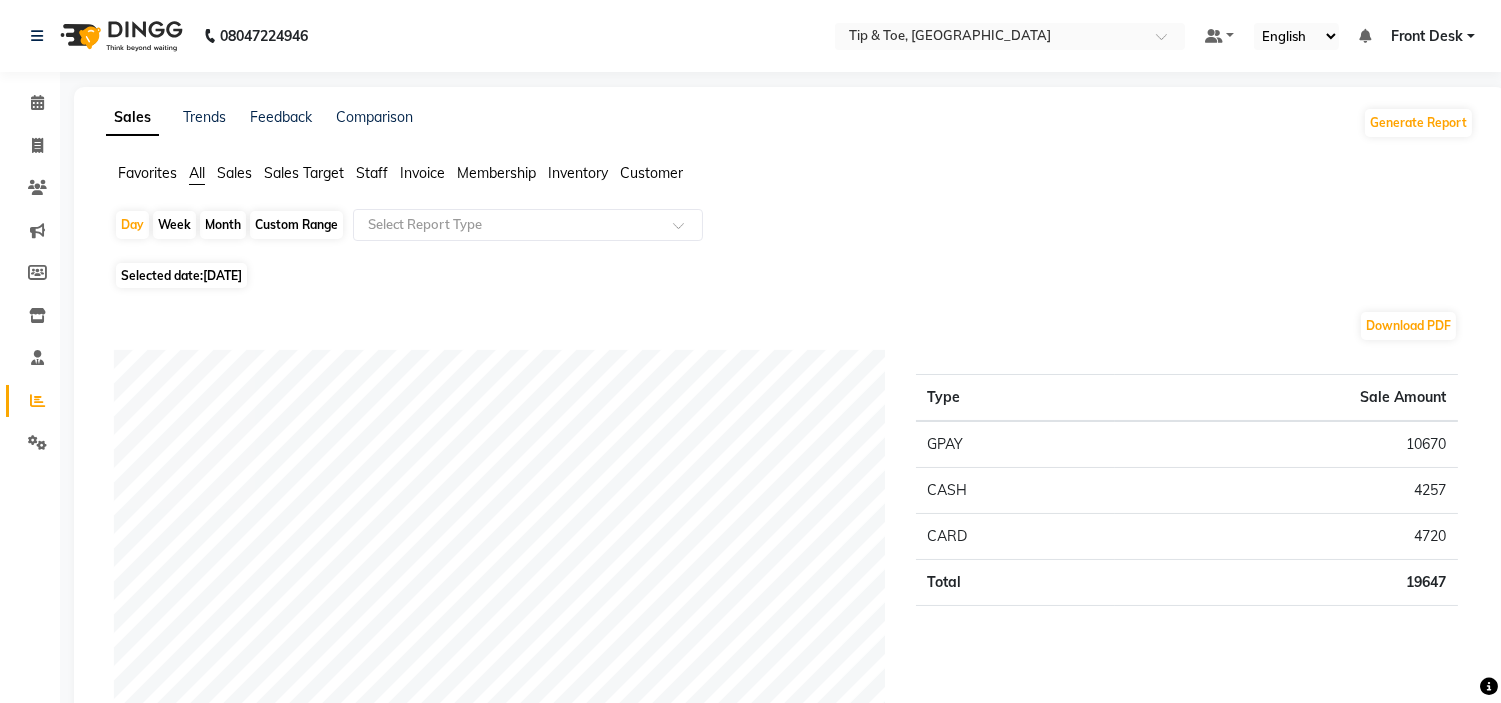 click on "Staff" 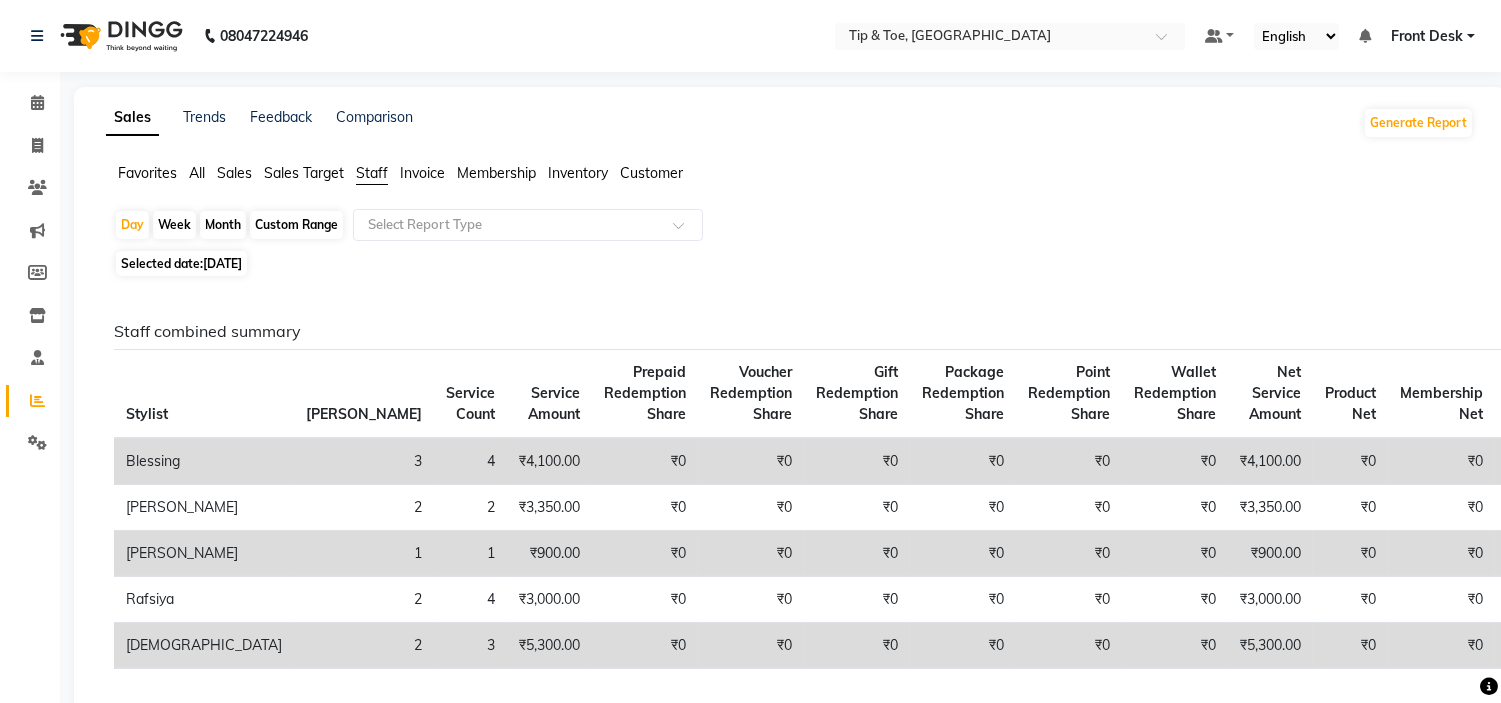 scroll, scrollTop: 333, scrollLeft: 0, axis: vertical 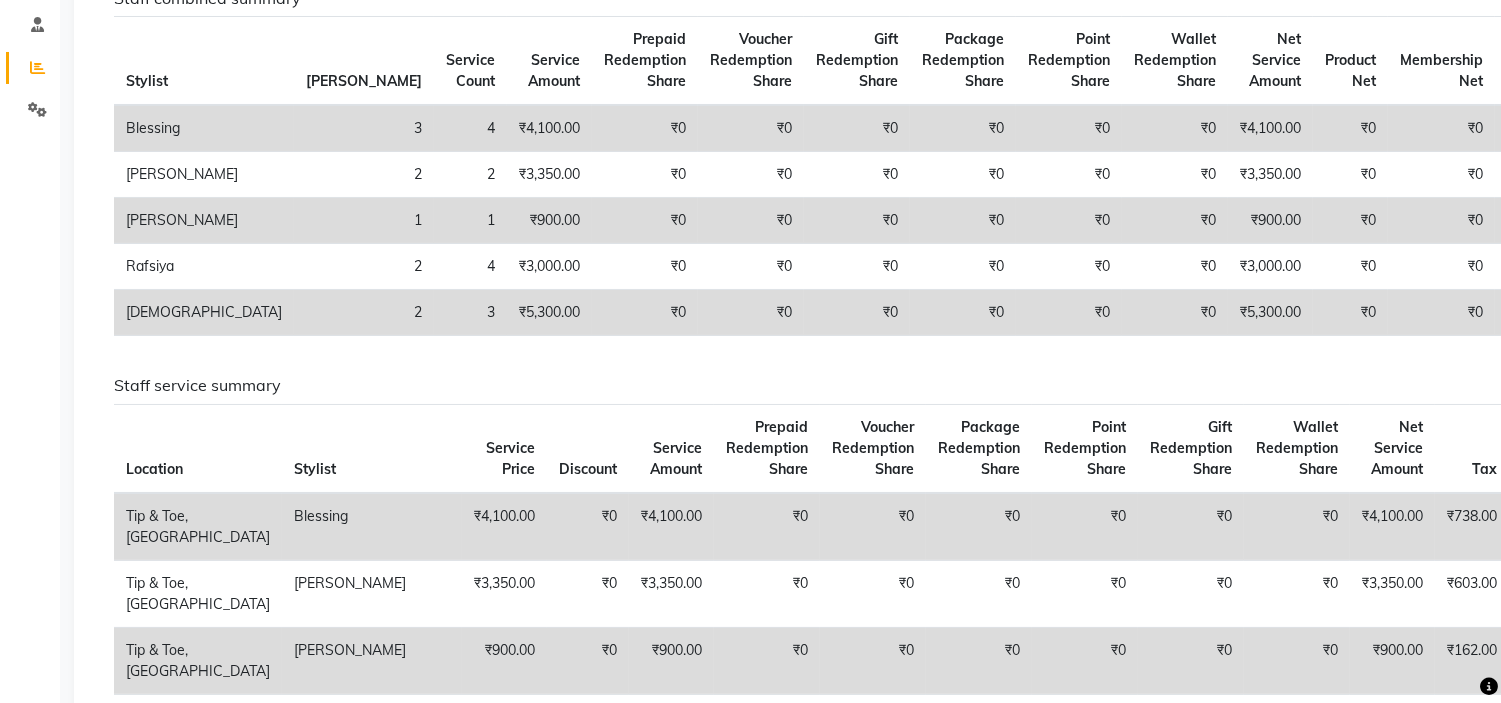 click on "Staff combined summary Stylist Bill Count Service Count Service Amount Prepaid Redemption Share Voucher Redemption Share Gift Redemption Share Package Redemption Share Point Redemption Share Wallet Redemption Share Net Service Amount Product Net Membership Net Prepaid Net Voucher Net Gift Net Package Net  Blessing 3 4 ₹4,100.00 ₹0 ₹0 ₹0 ₹0 ₹0 ₹0 ₹4,100.00 ₹0 ₹0 ₹0 ₹0 ₹0 ₹0  [PERSON_NAME] 2 2 ₹3,350.00 ₹0 ₹0 ₹0 ₹0 ₹0 ₹0 ₹3,350.00 ₹0 ₹0 ₹0 ₹0 ₹0 ₹0  [PERSON_NAME] 1 1 ₹900.00 ₹0 ₹0 ₹0 ₹0 ₹0 ₹0 ₹900.00 ₹0 ₹0 ₹0 ₹0 ₹0 ₹0  Rafsiya 2 4 ₹3,000.00 ₹0 ₹0 ₹0 ₹0 ₹0 ₹0 ₹3,000.00 ₹0 ₹0 ₹0 ₹0 ₹0 ₹0  Sunita 2 3 ₹5,300.00 ₹0 ₹0 ₹0 ₹0 ₹0 ₹0 ₹5,300.00 ₹0 ₹0 ₹0 ₹0 ₹0 ₹0 Staff service summary Location Stylist Service Price Discount Service Amount Prepaid Redemption Share Voucher Redemption Share Package Redemption Share Point Redemption Share Gift Redemption Share Wallet Redemption Share Tax Total ₹0" 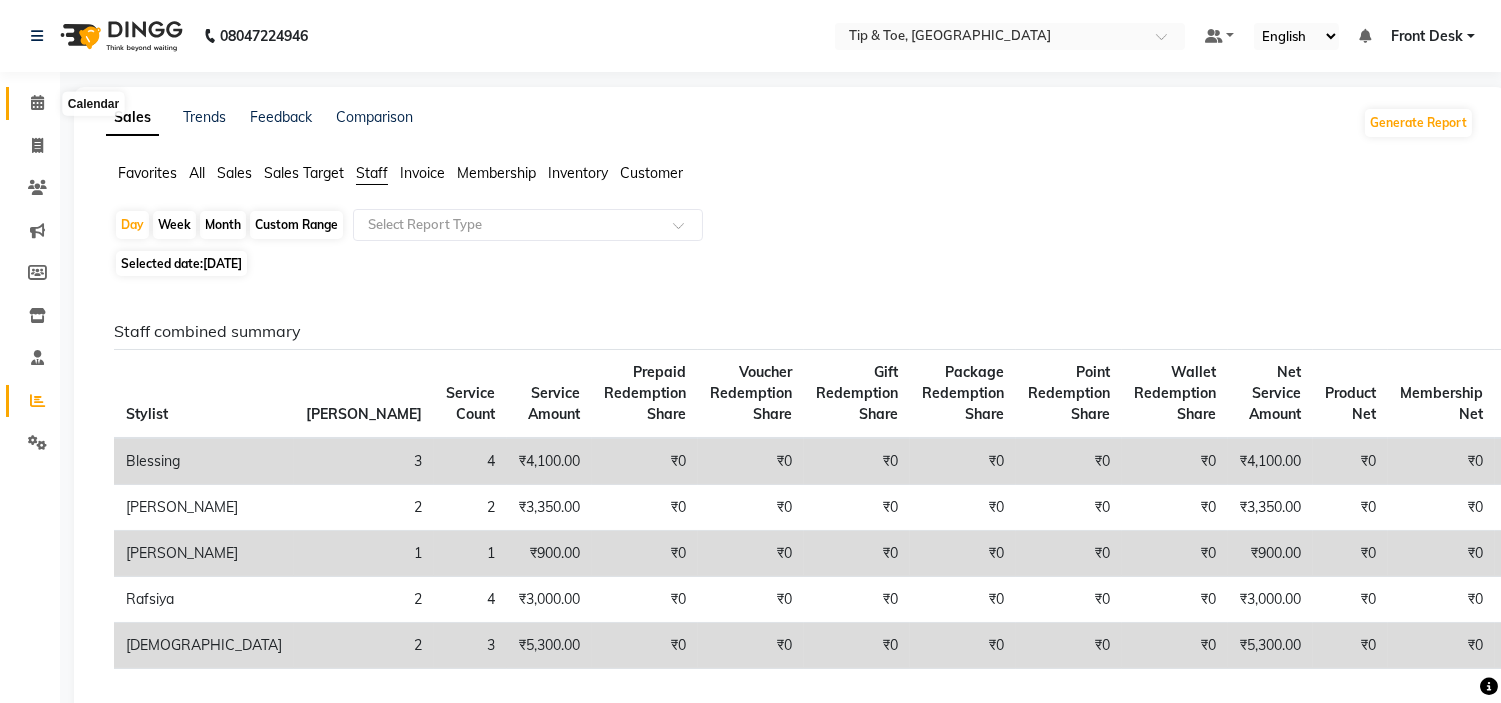 click 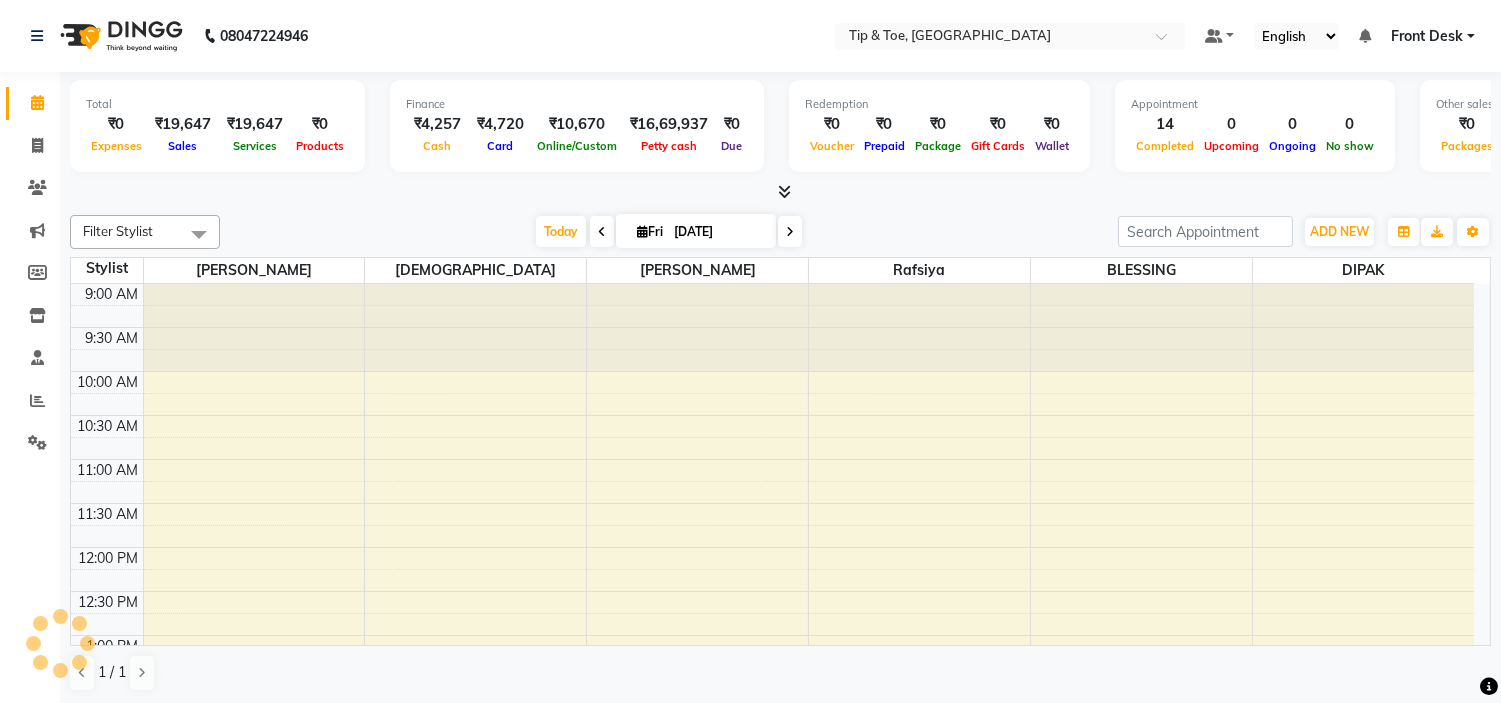 scroll, scrollTop: 0, scrollLeft: 0, axis: both 